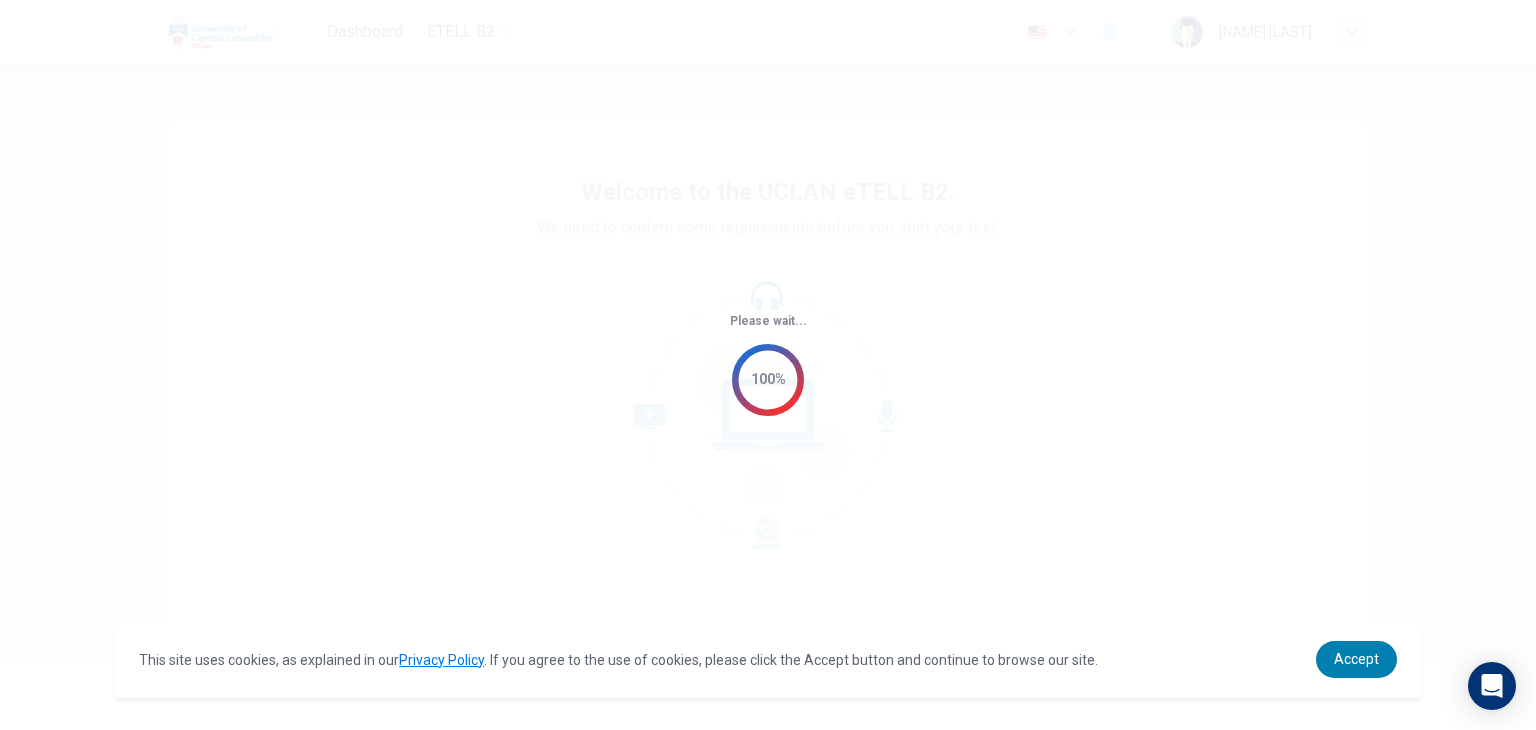 scroll, scrollTop: 0, scrollLeft: 0, axis: both 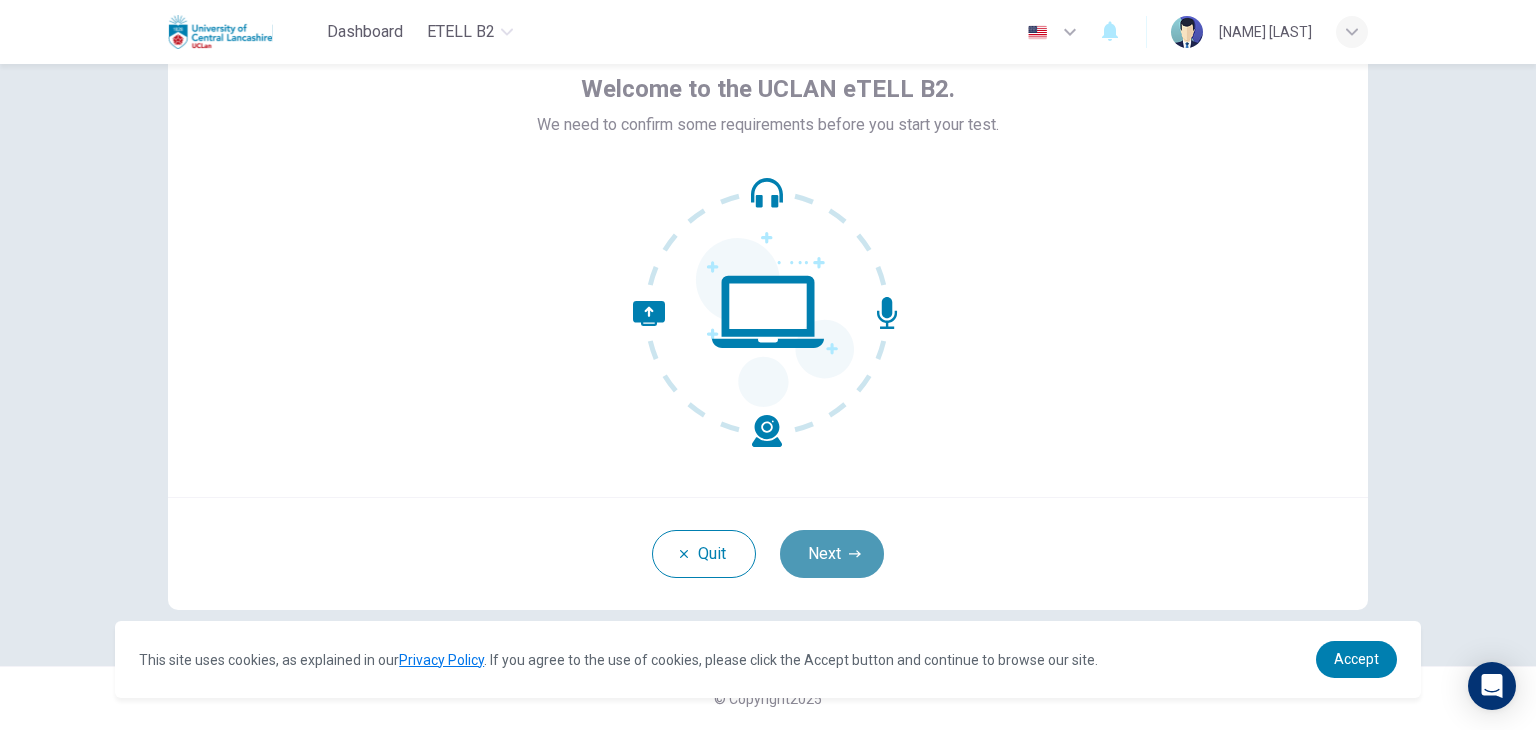 click on "Next" at bounding box center [832, 554] 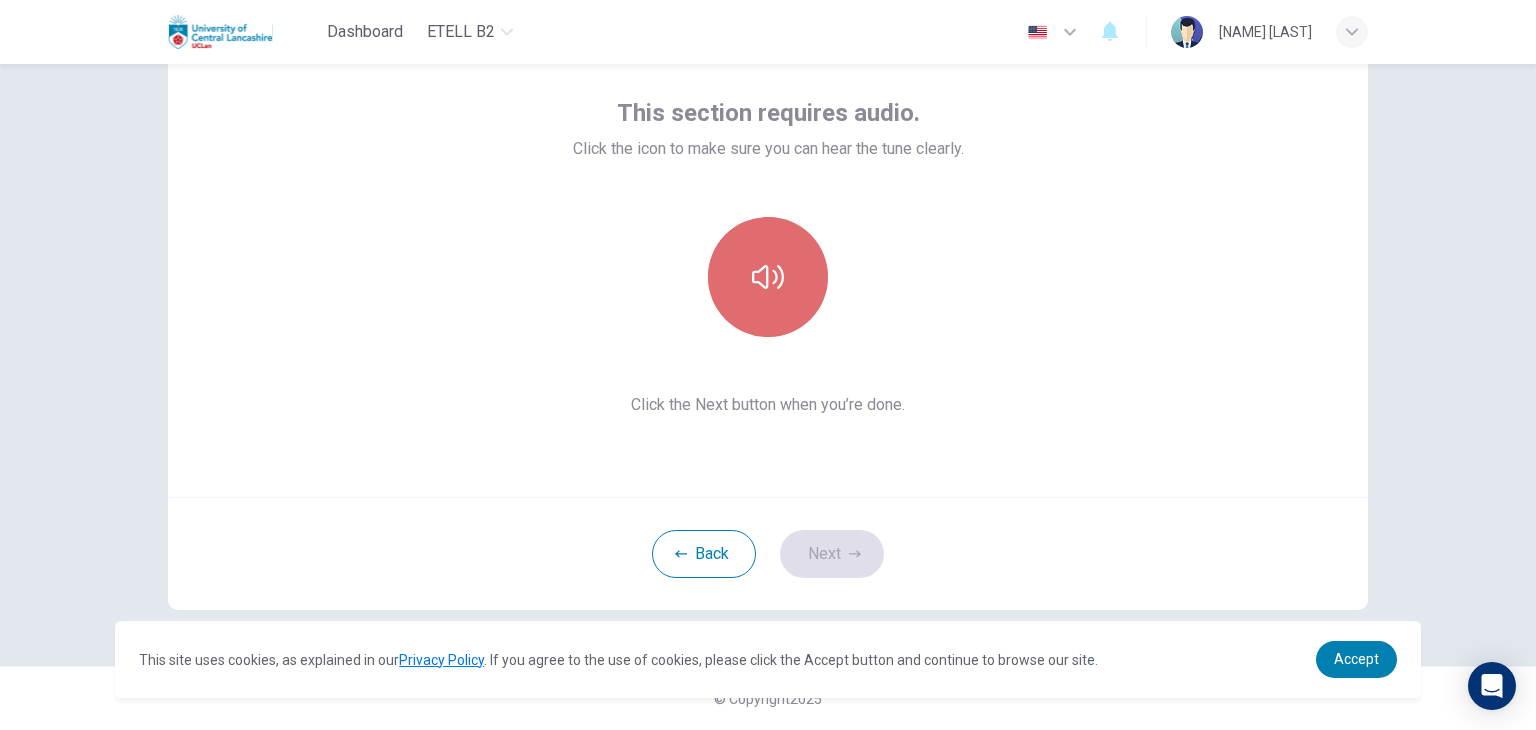 click at bounding box center (768, 277) 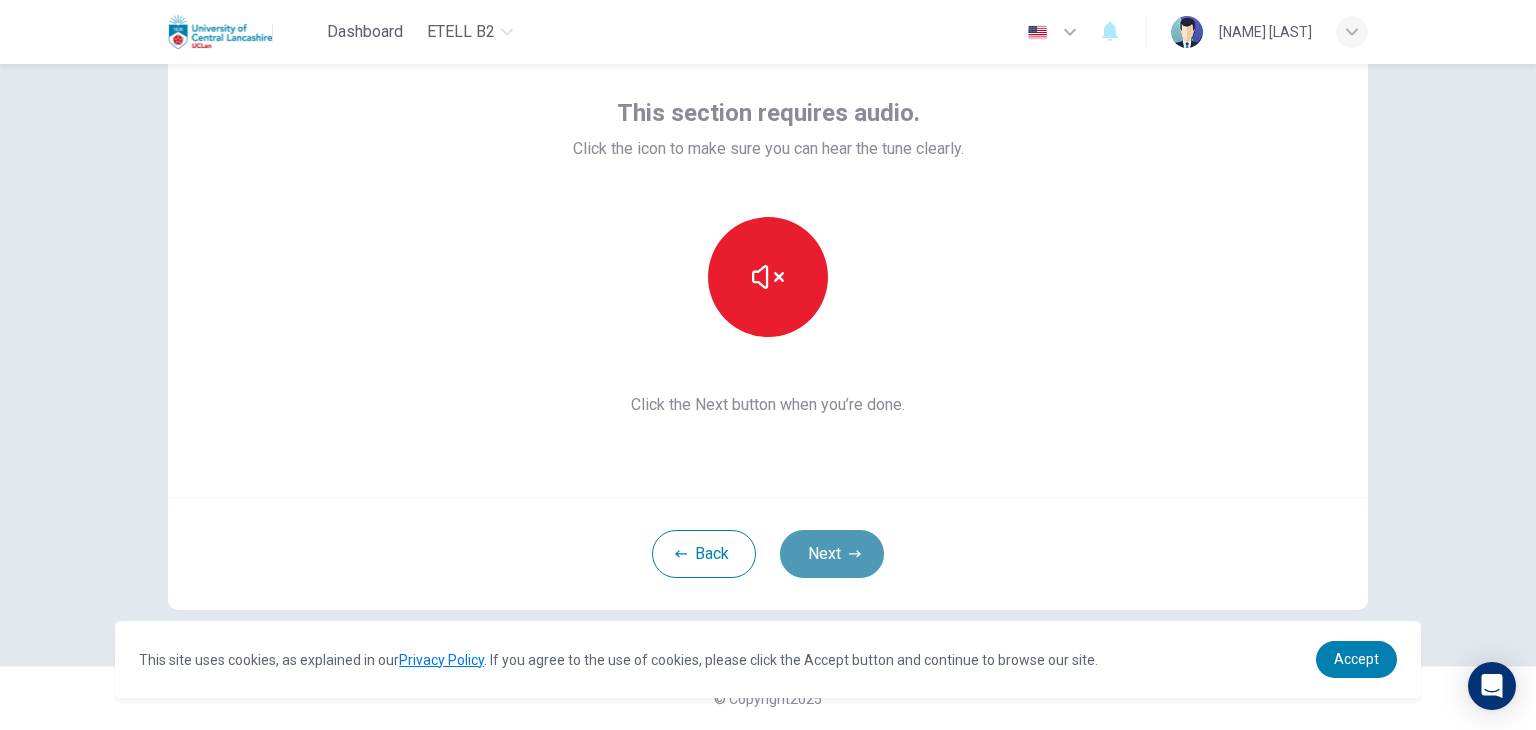 click on "Next" at bounding box center (832, 554) 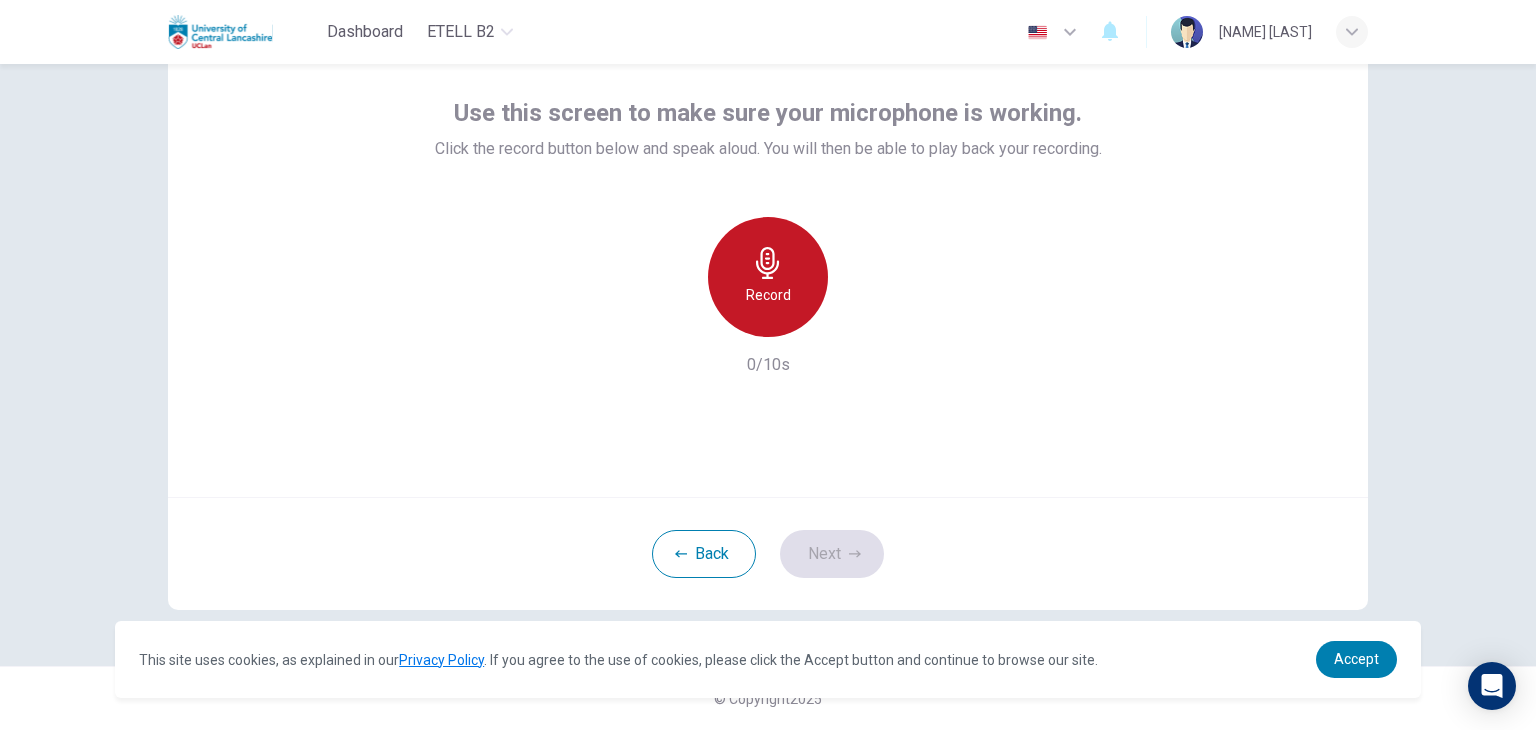 click on "Record" at bounding box center (768, 295) 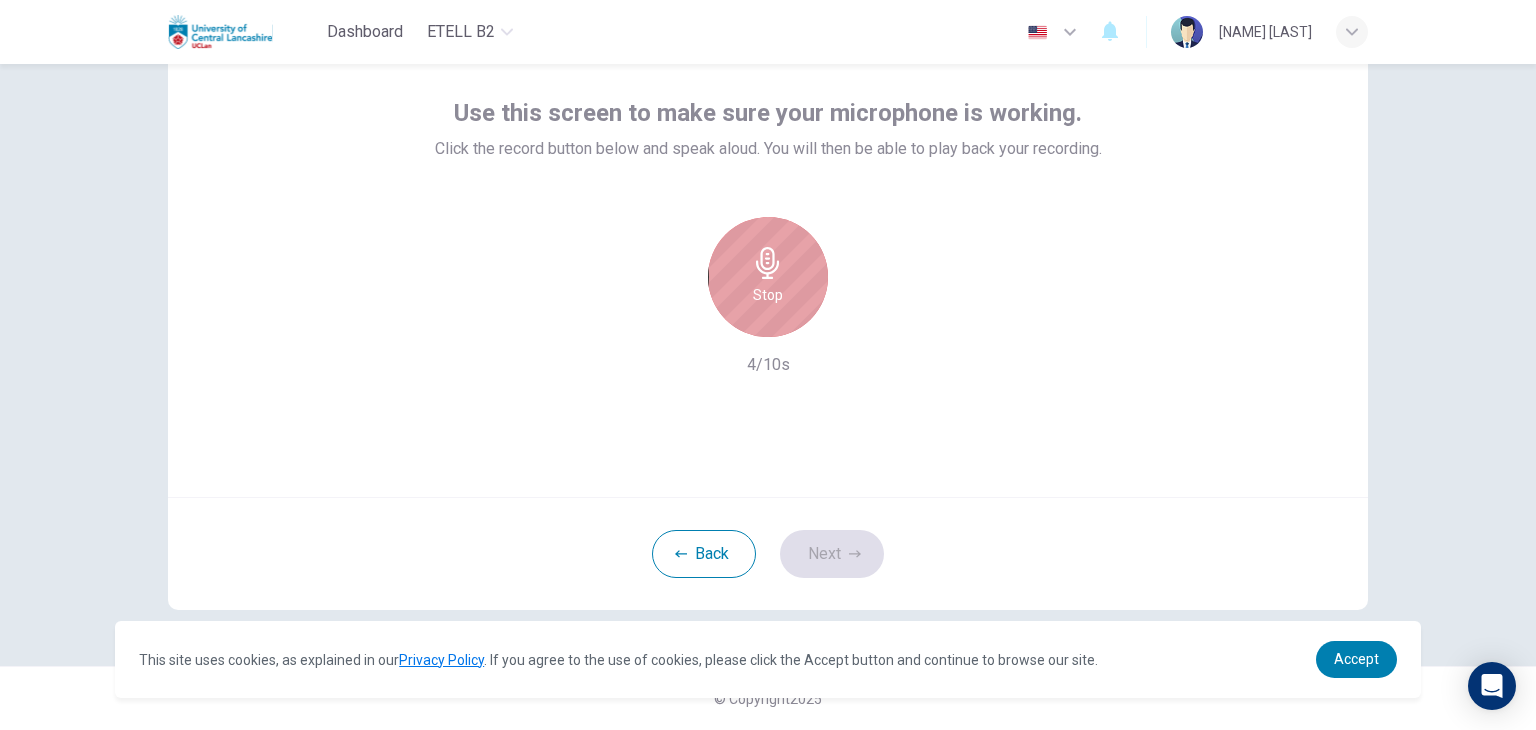 click on "Stop" at bounding box center (768, 295) 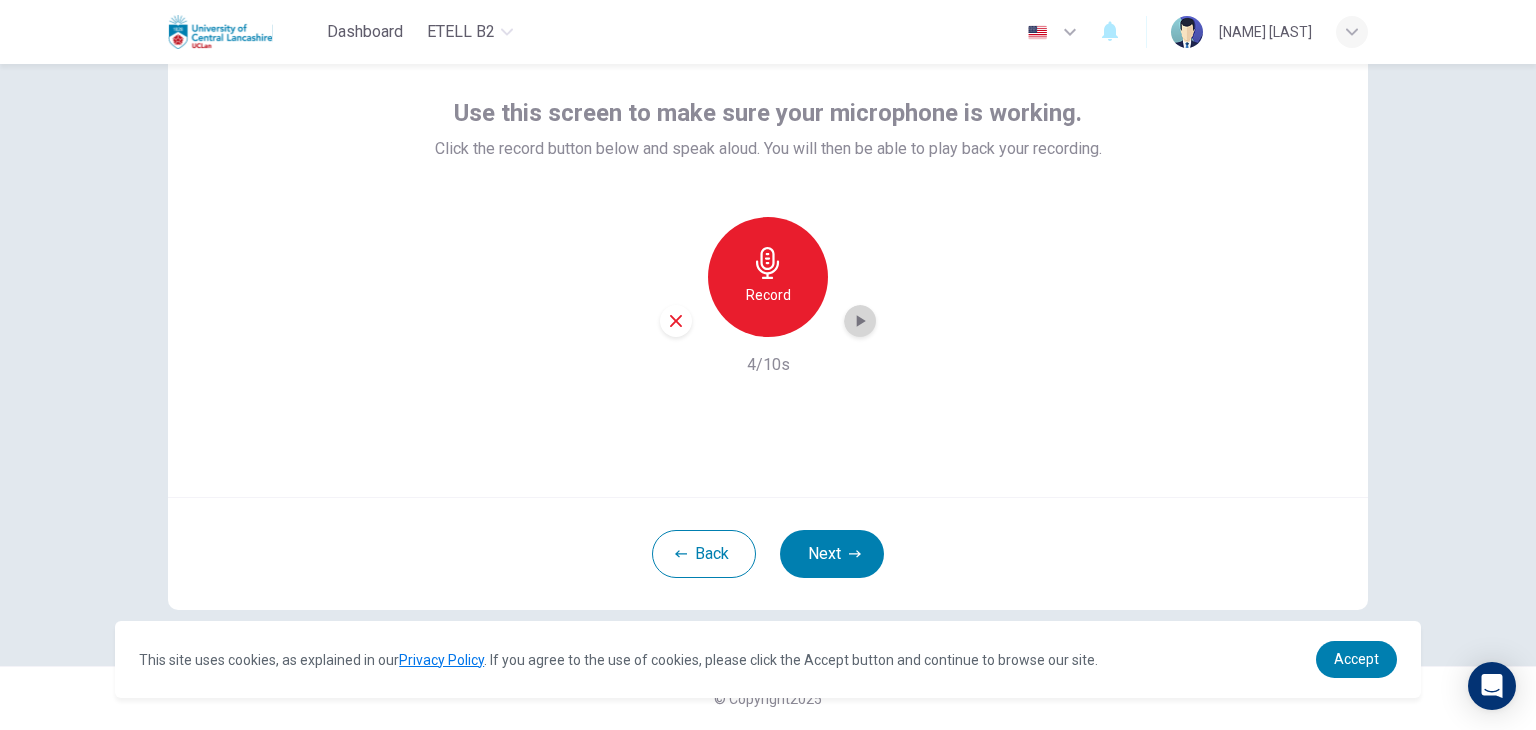 click at bounding box center [860, 321] 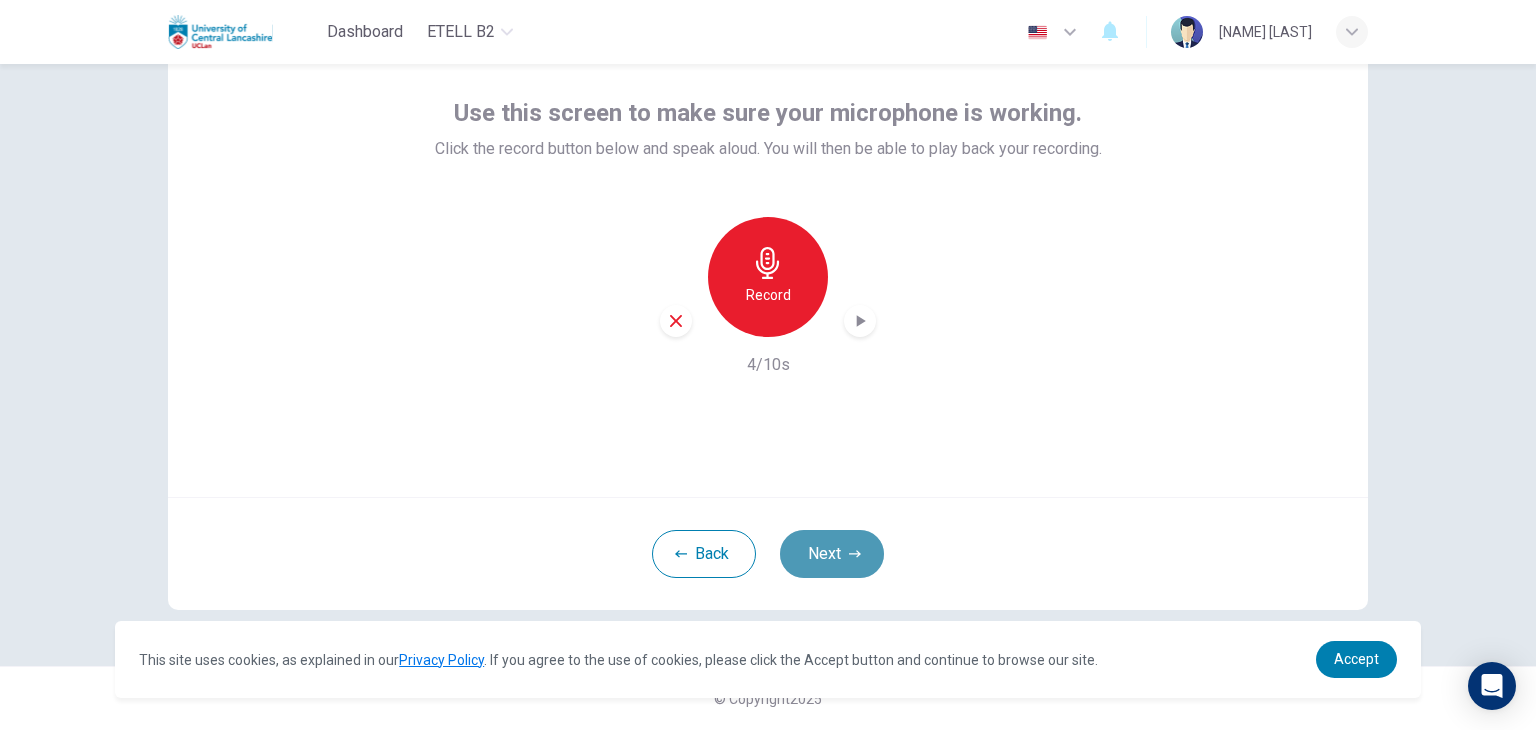 click on "Next" at bounding box center (832, 554) 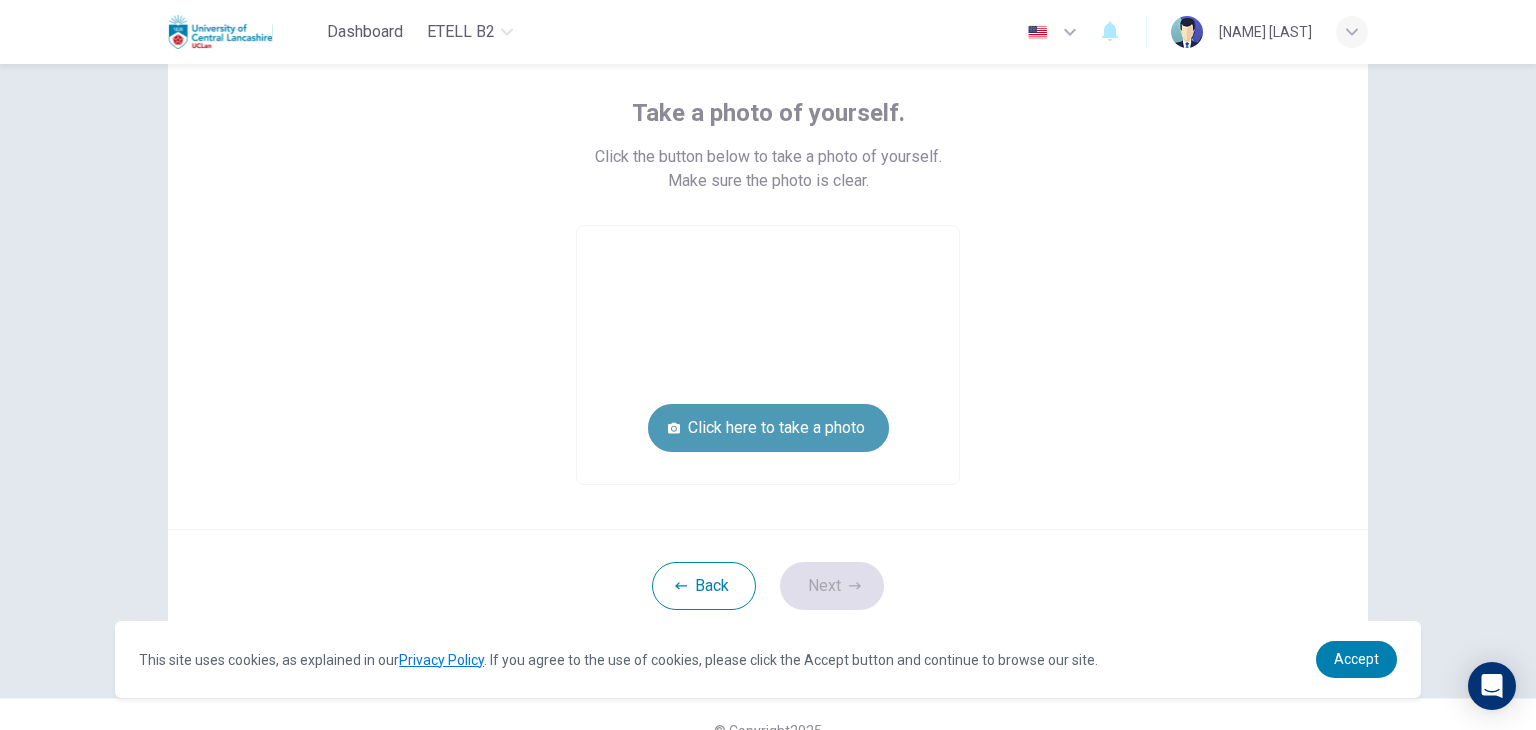 click on "Click here to take a photo" at bounding box center [768, 428] 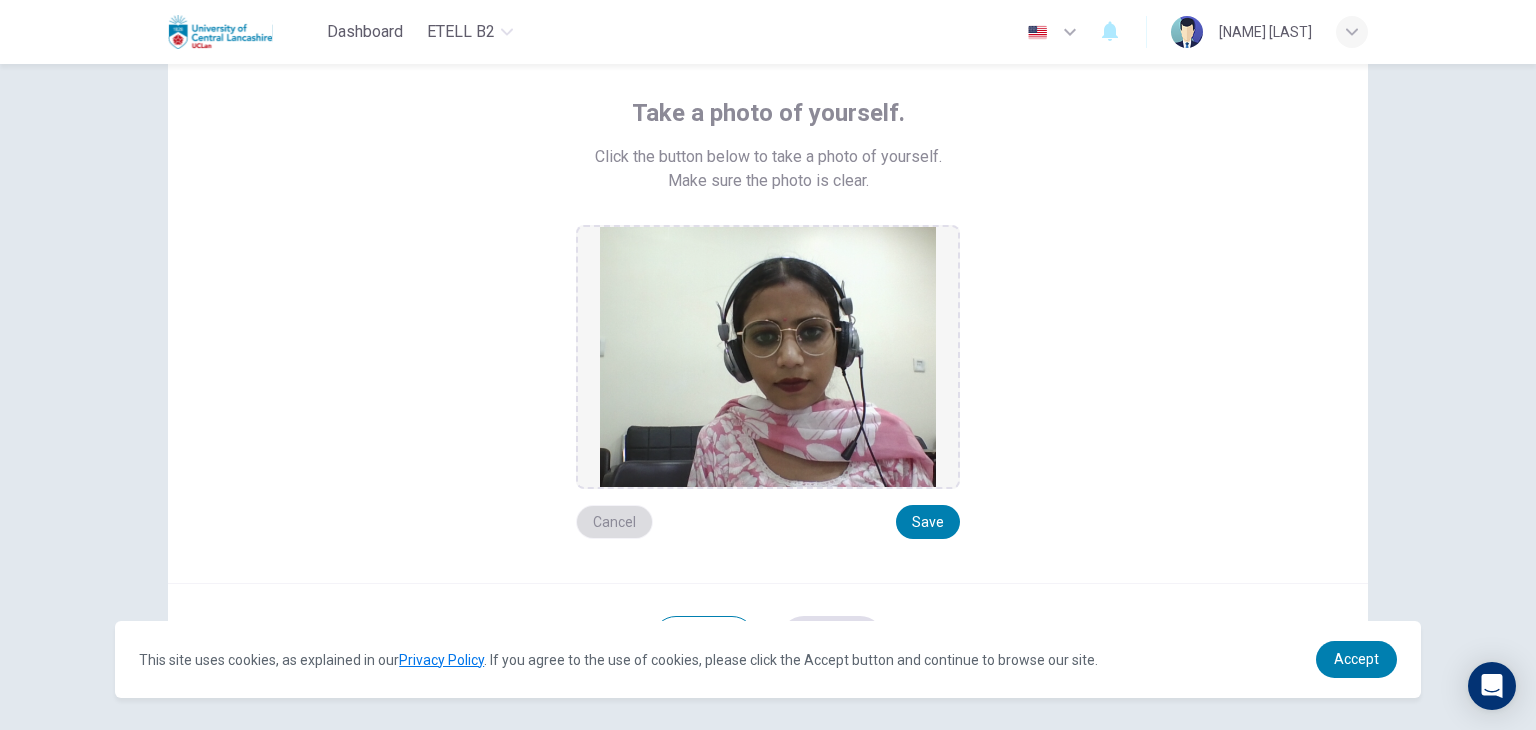 click on "Cancel" at bounding box center [614, 522] 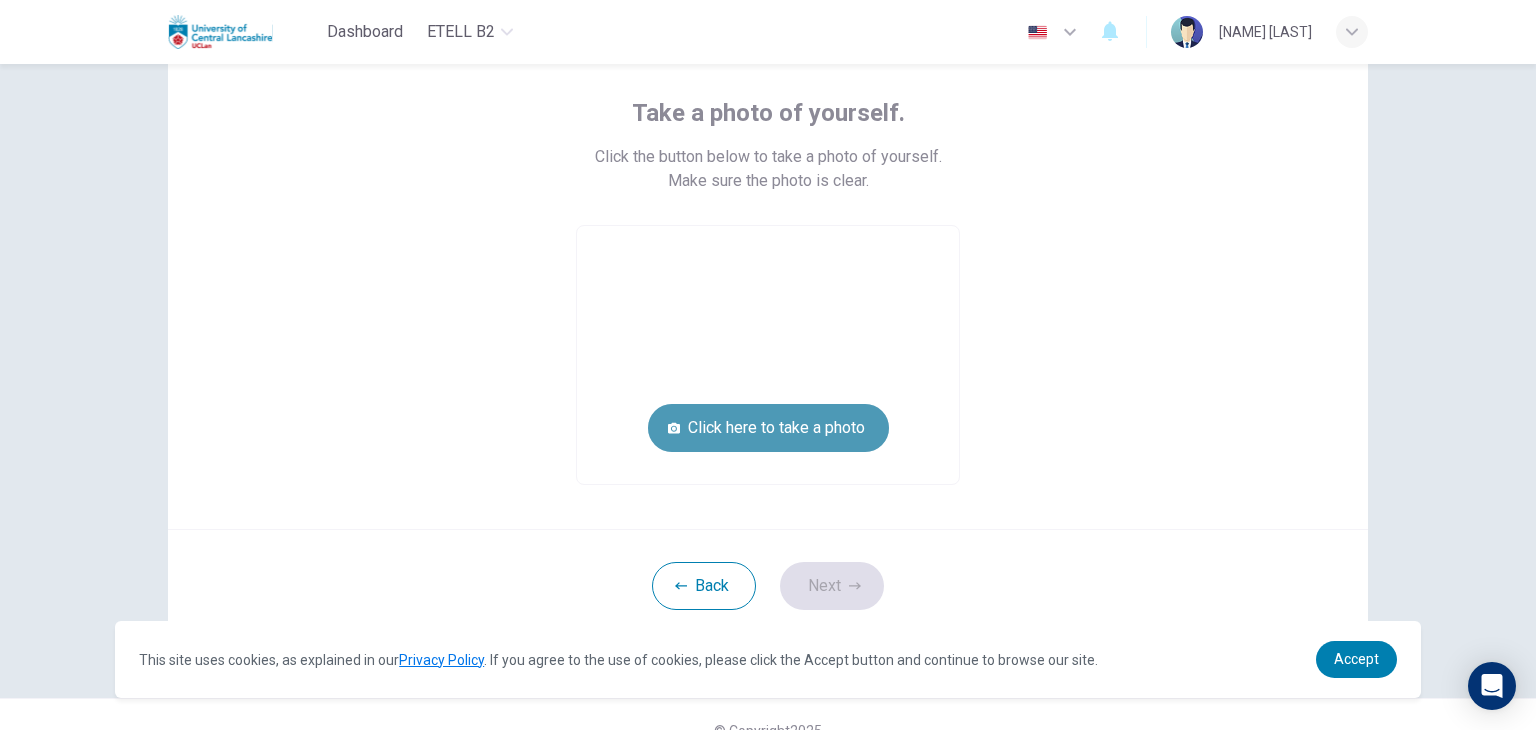 click on "Click here to take a photo" at bounding box center [768, 428] 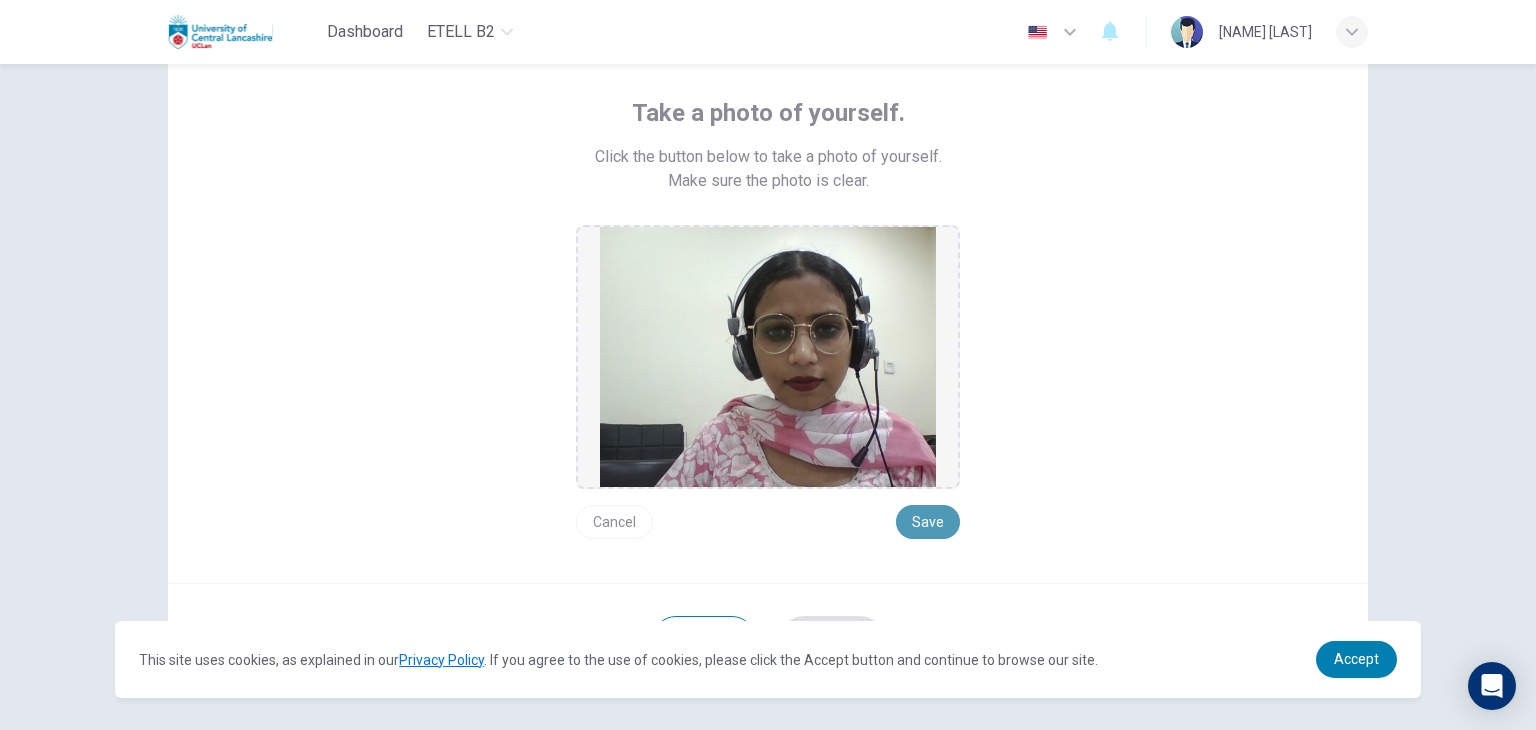 click on "Save" at bounding box center (928, 522) 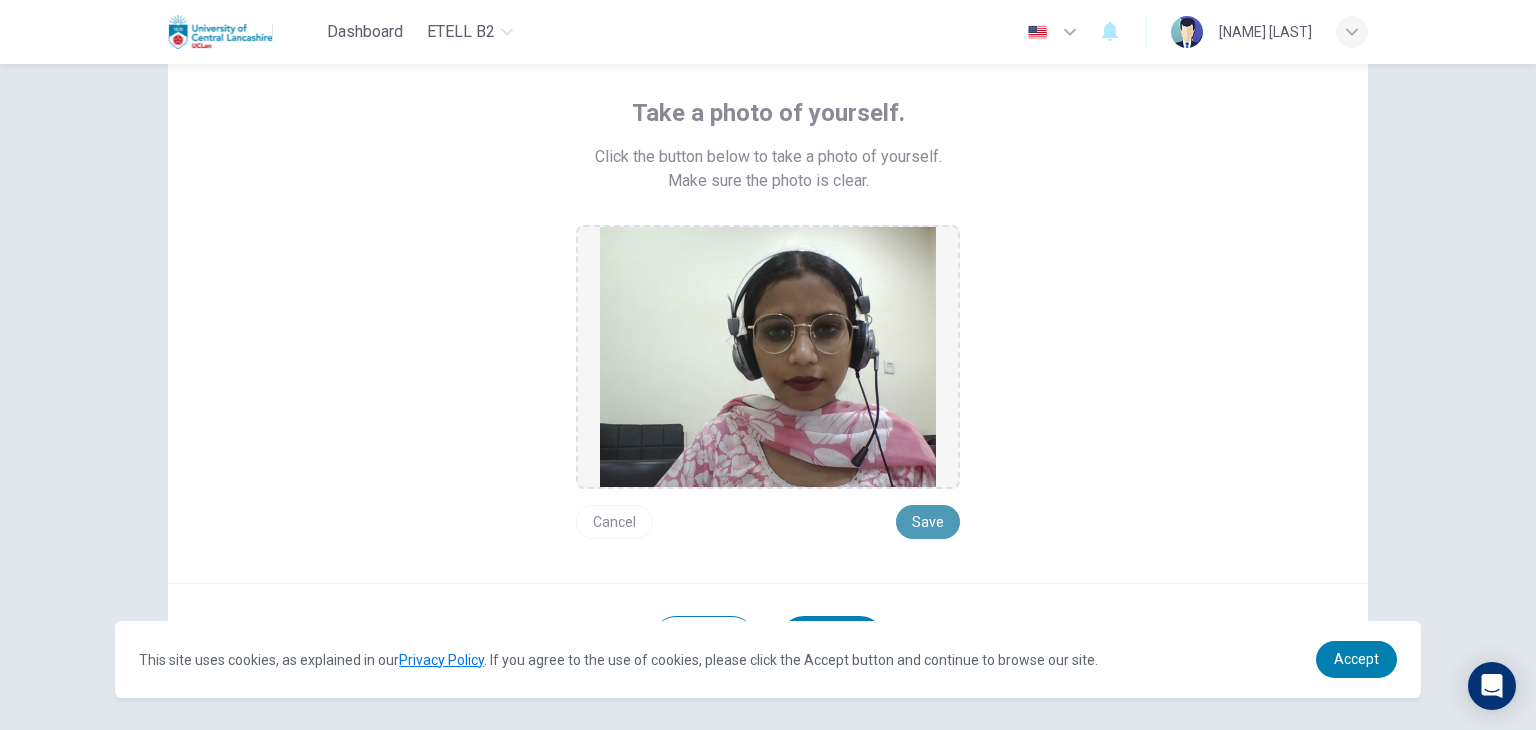 click on "Save" at bounding box center (928, 522) 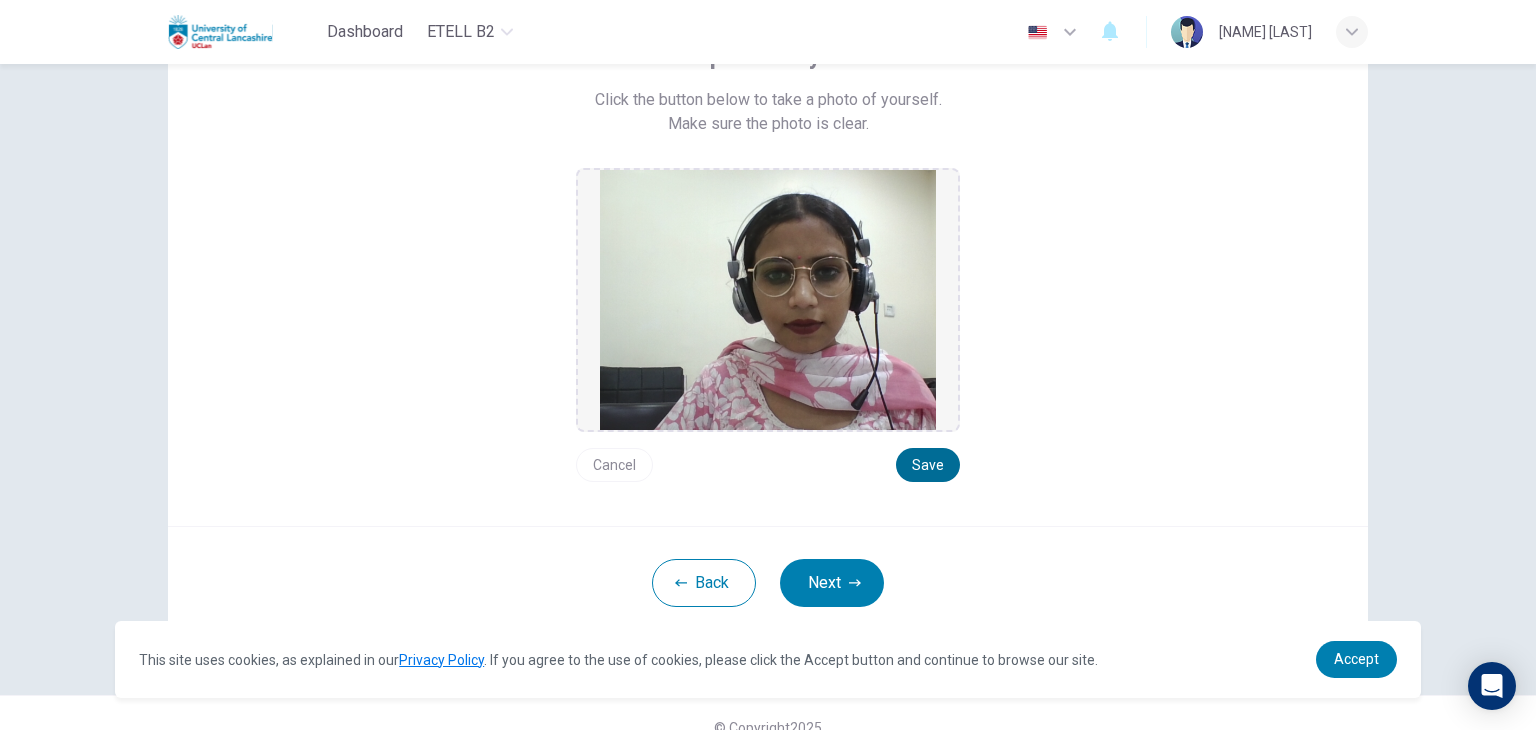 scroll, scrollTop: 188, scrollLeft: 0, axis: vertical 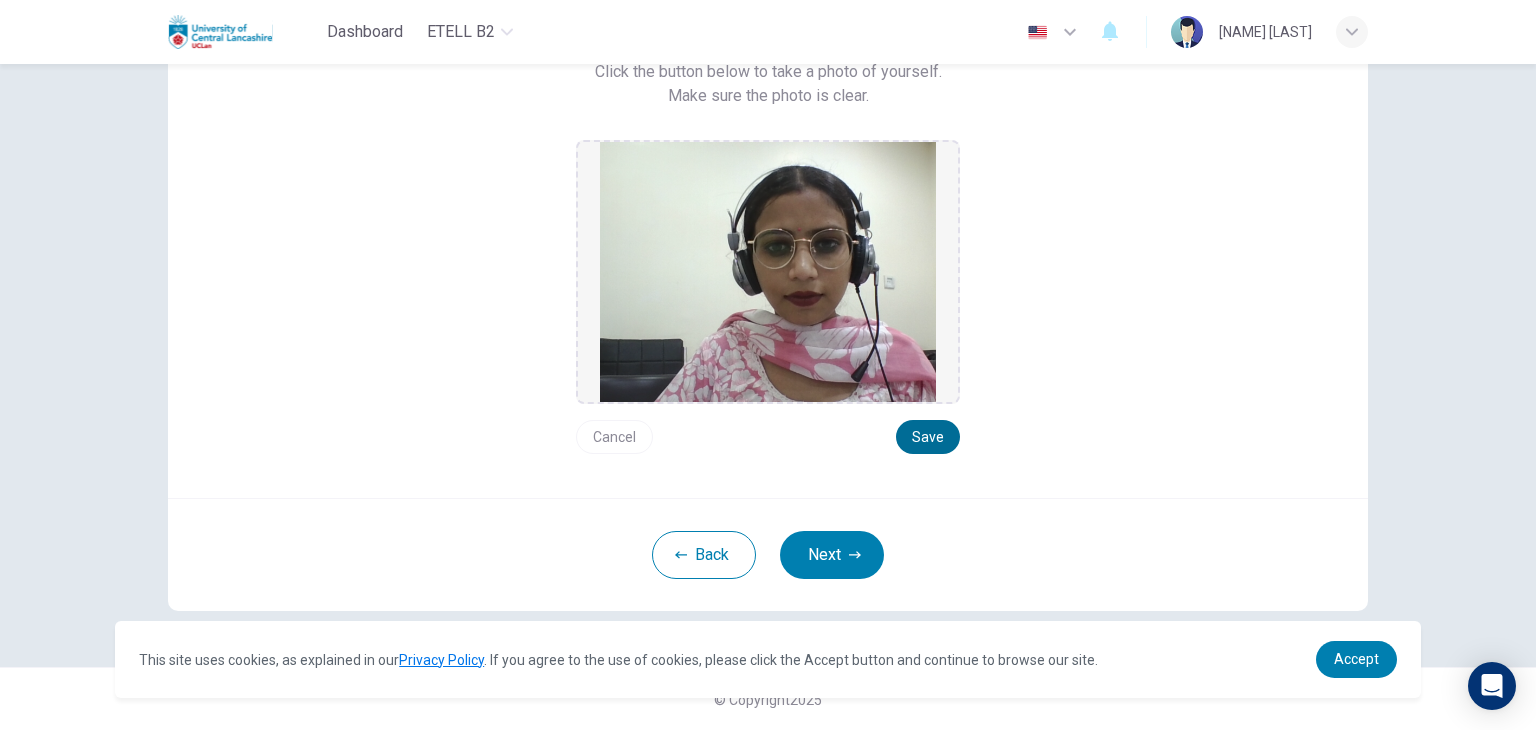 click on "Save" at bounding box center [928, 437] 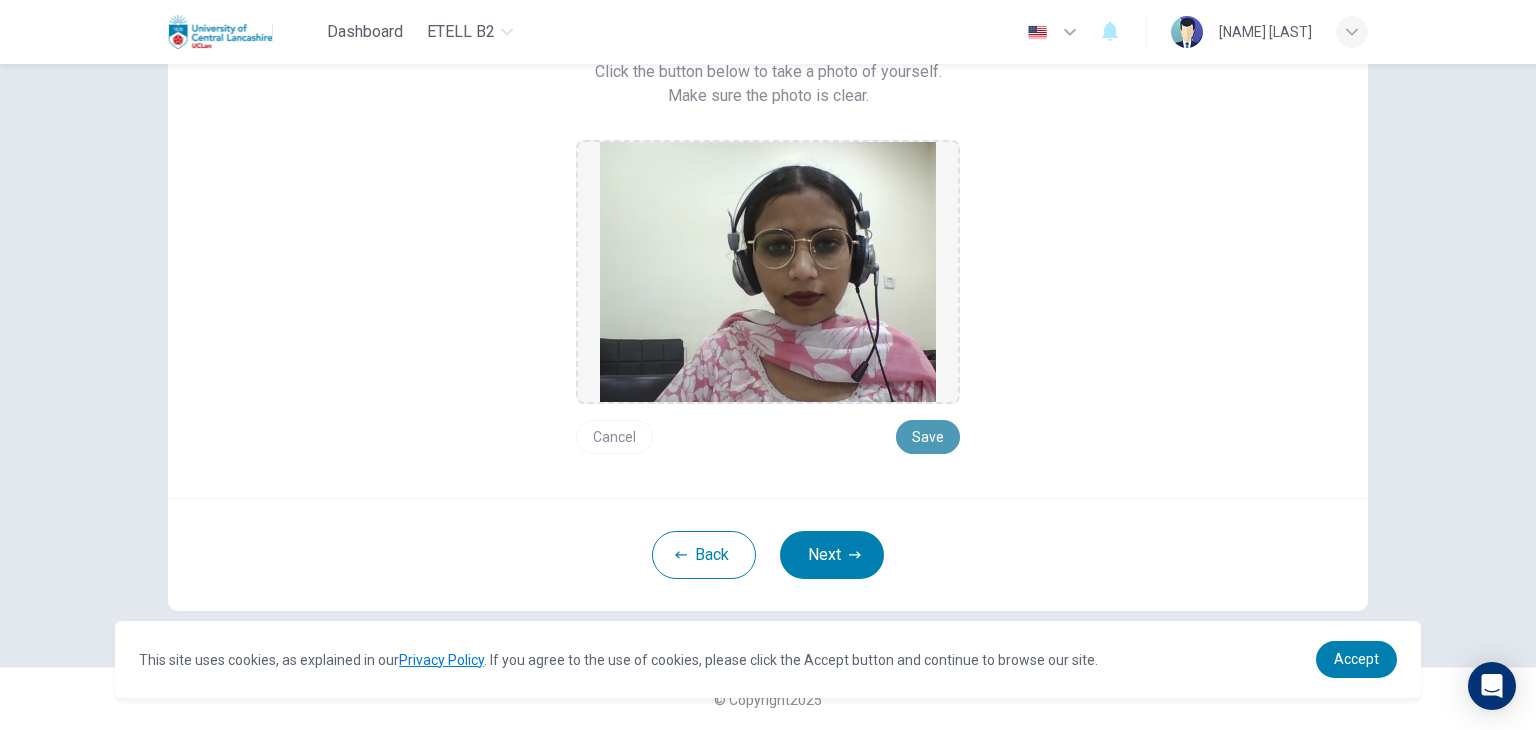 click on "Save" at bounding box center (928, 437) 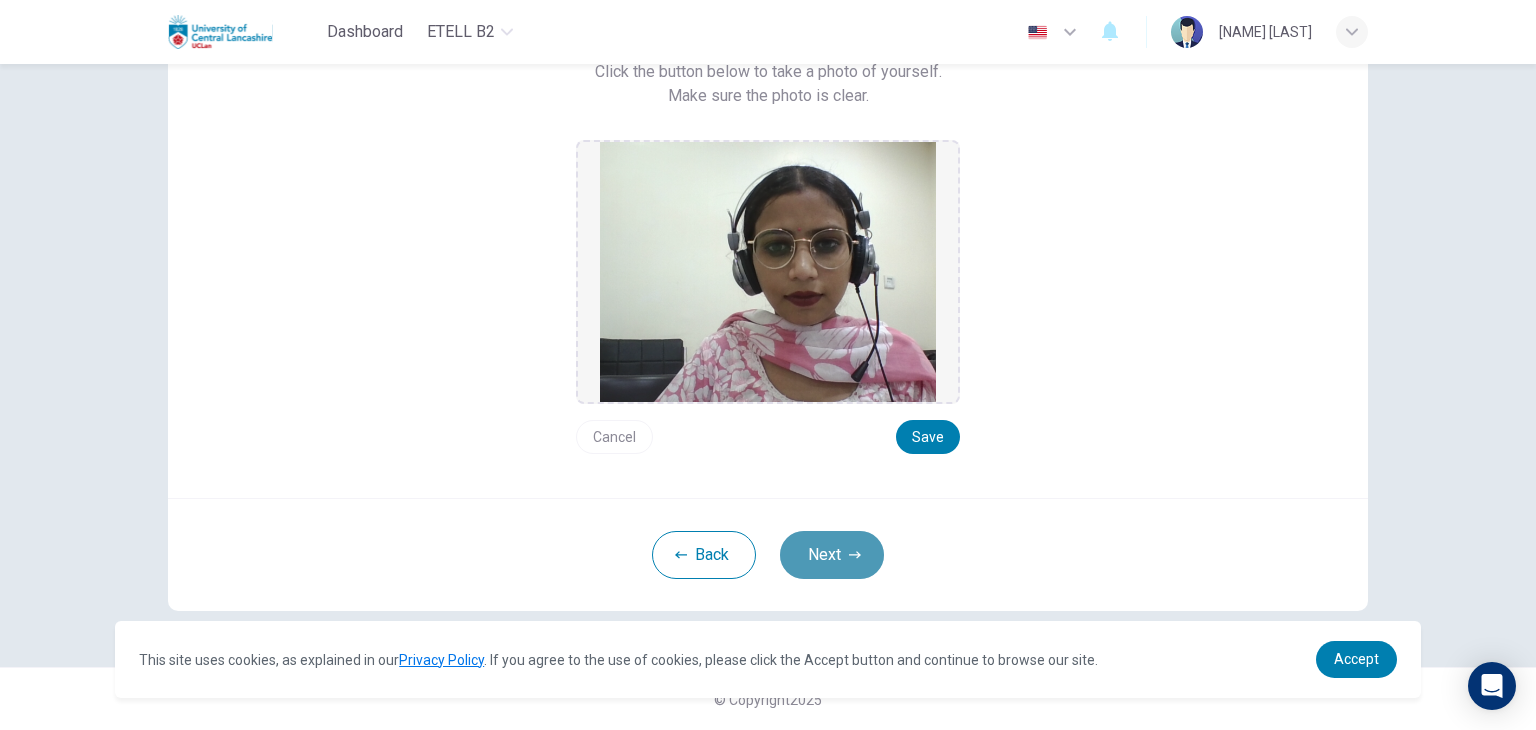 click on "Next" at bounding box center [832, 555] 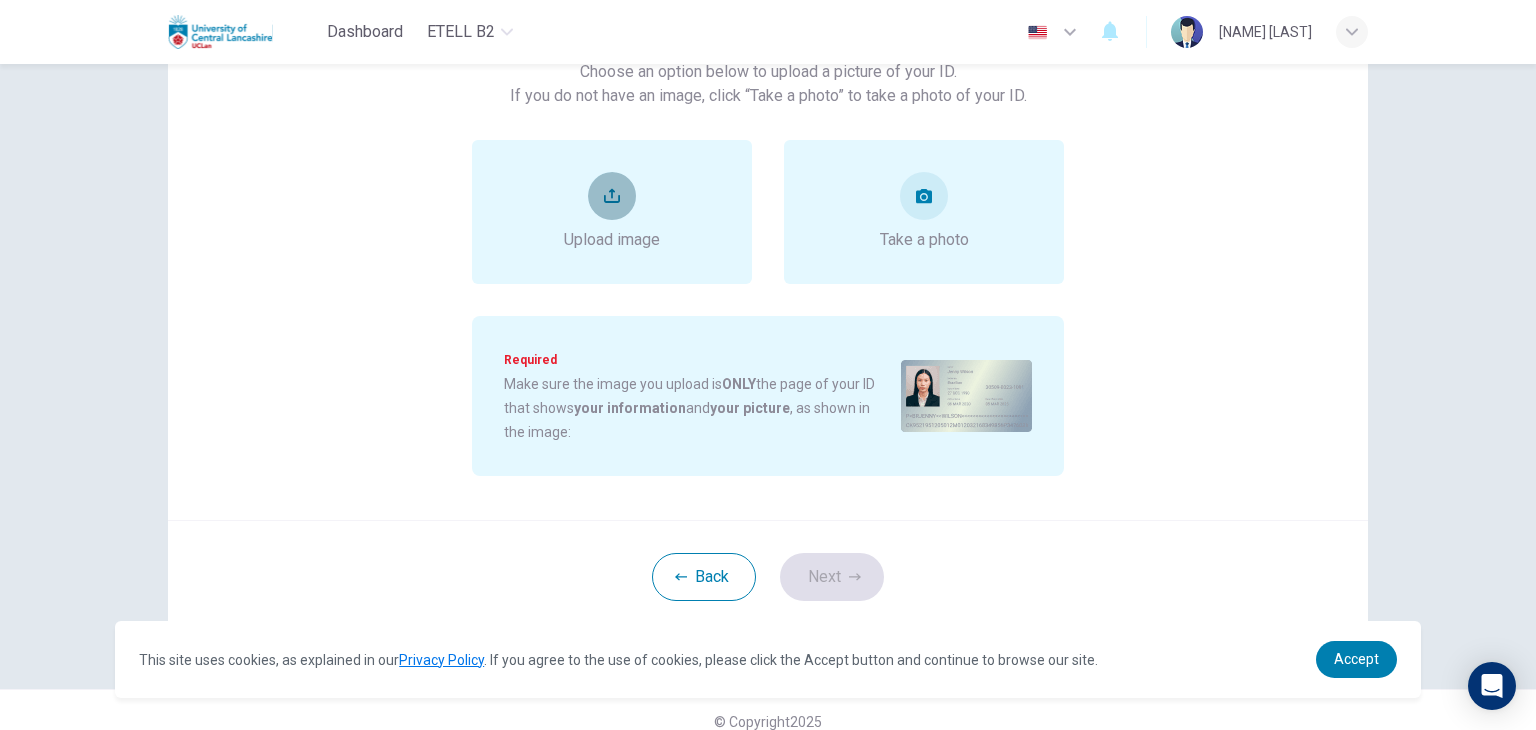 click 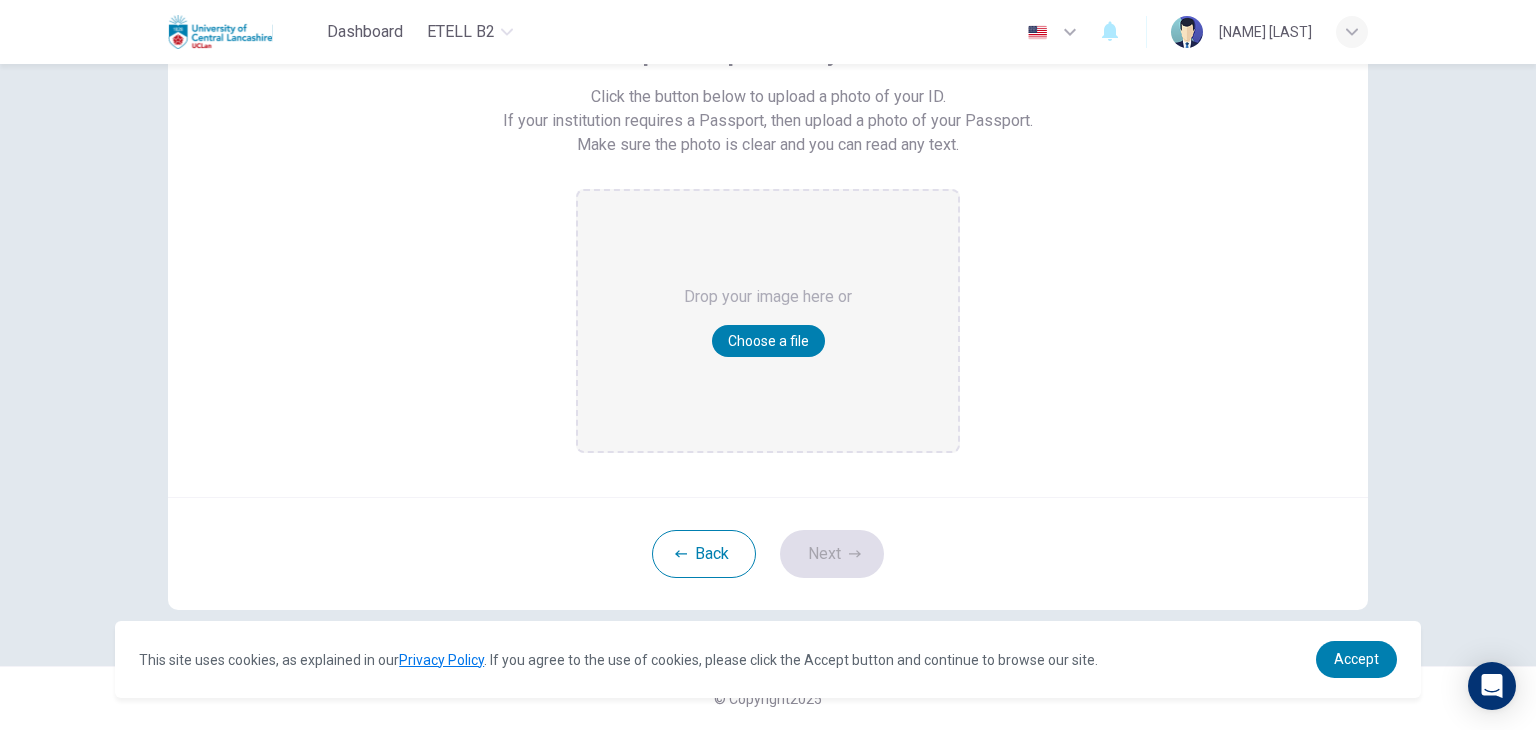 scroll, scrollTop: 162, scrollLeft: 0, axis: vertical 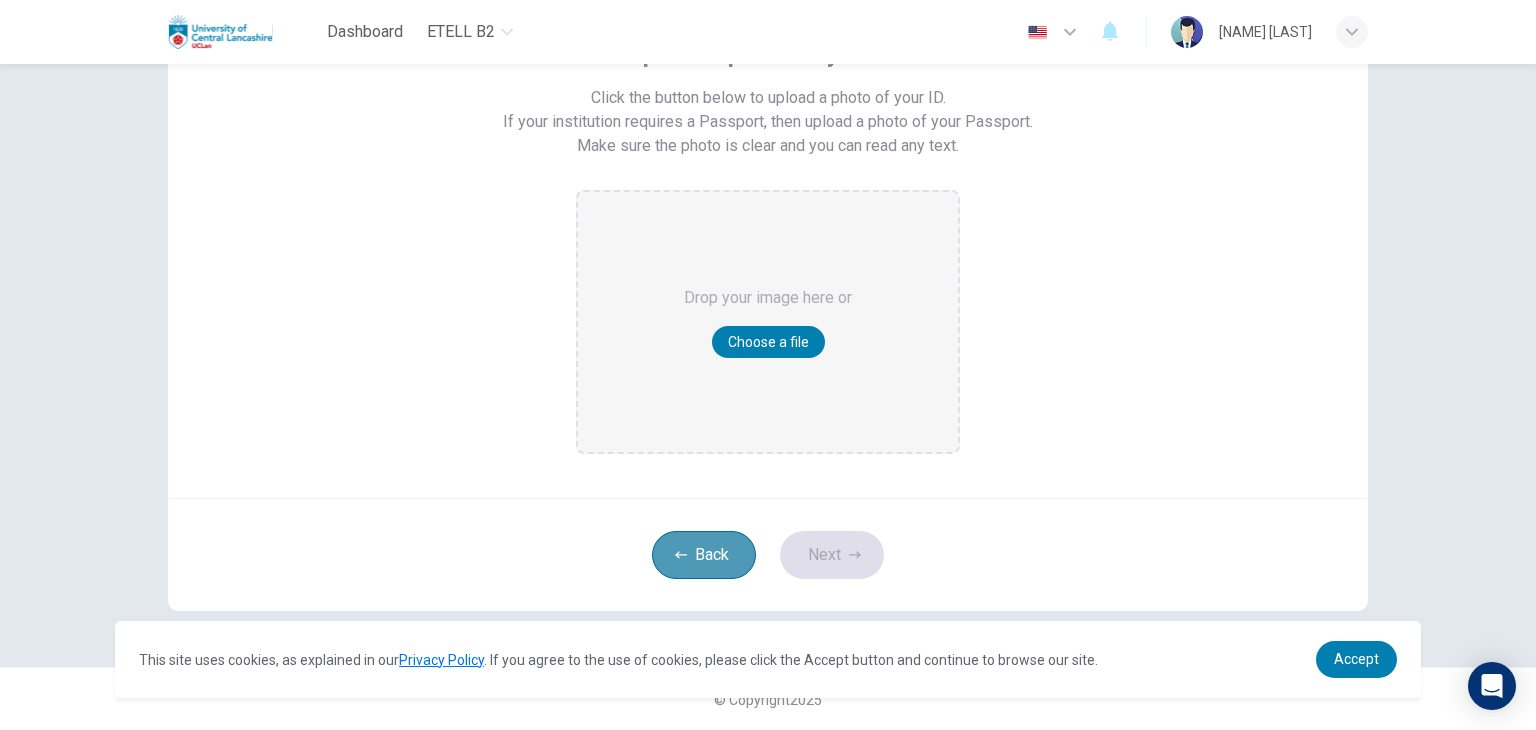 click on "Back" at bounding box center (704, 555) 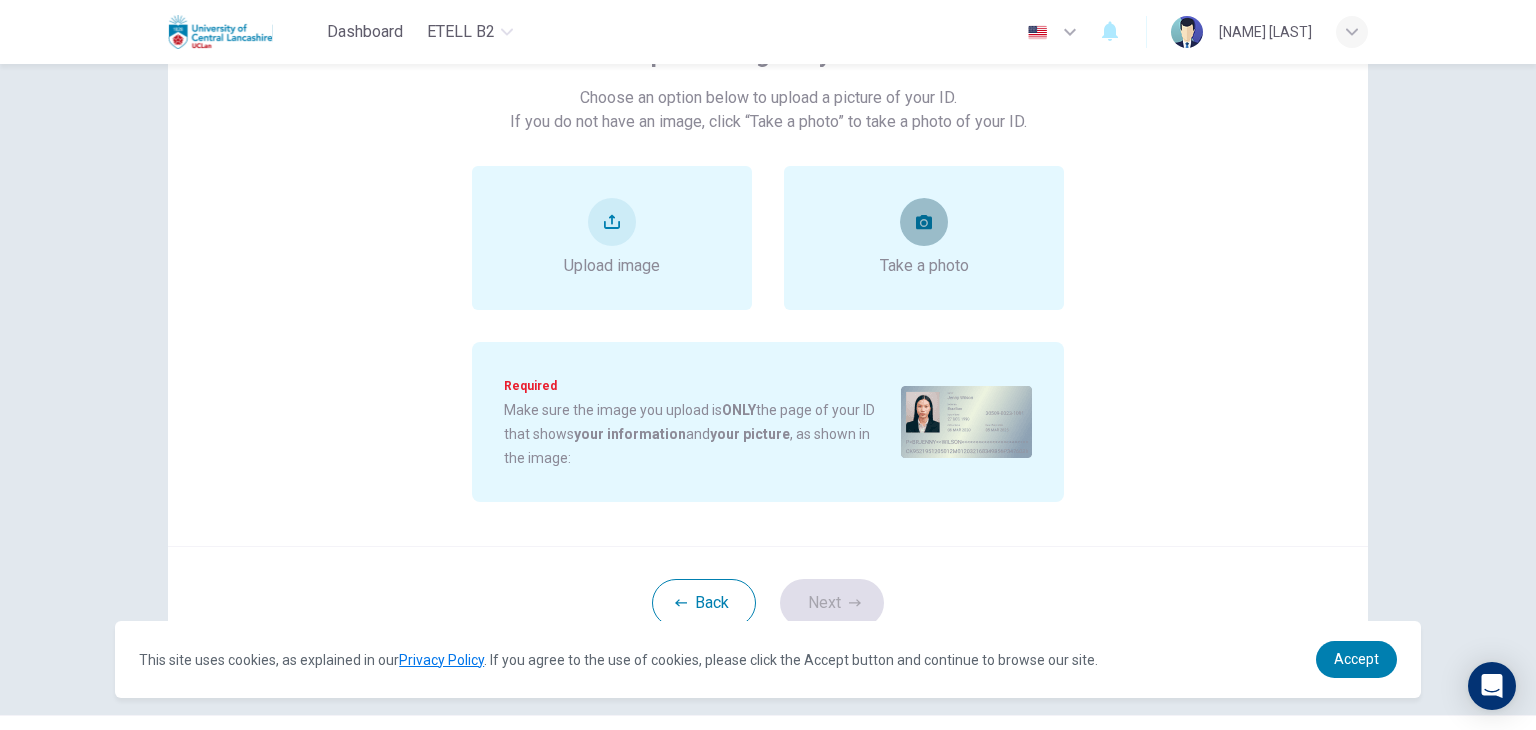 click 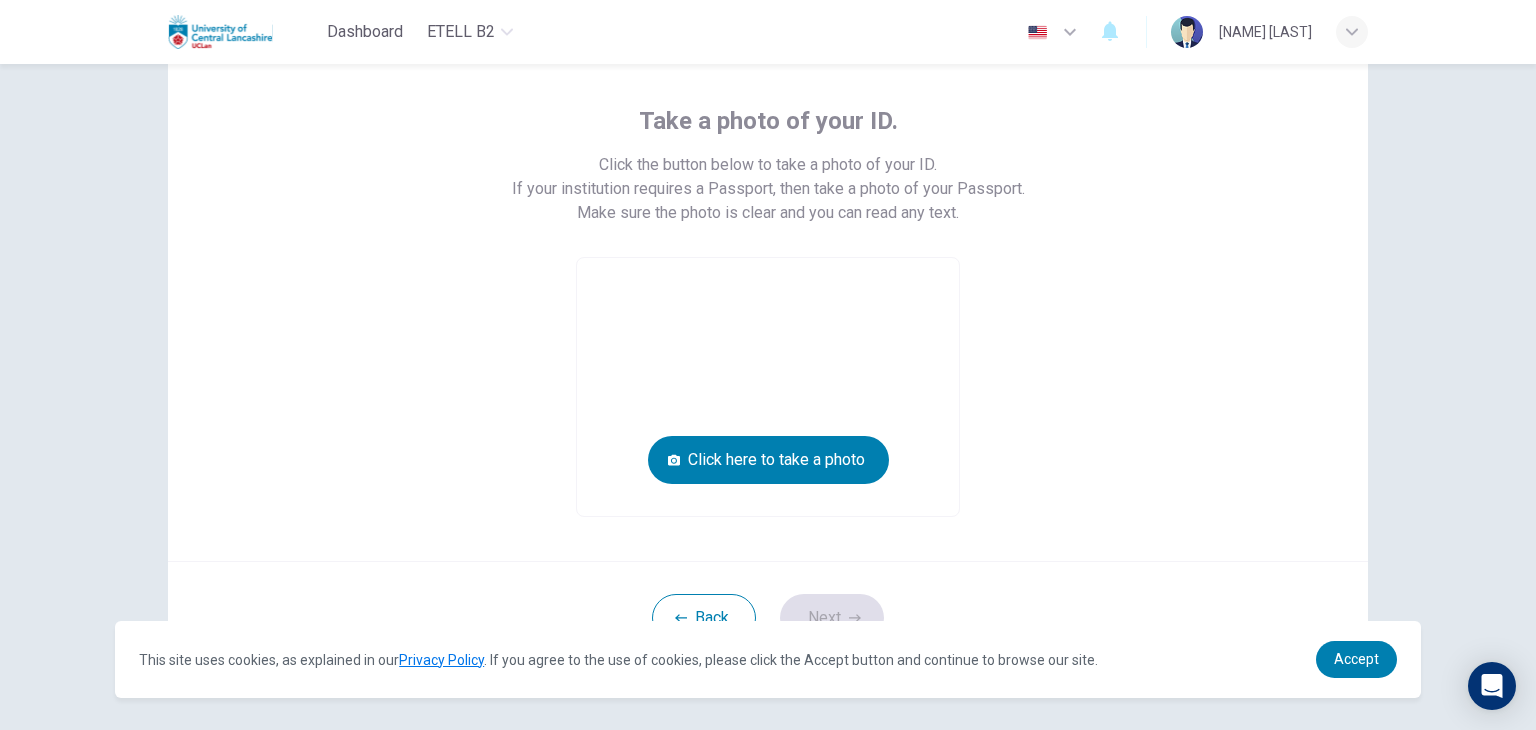 scroll, scrollTop: 94, scrollLeft: 0, axis: vertical 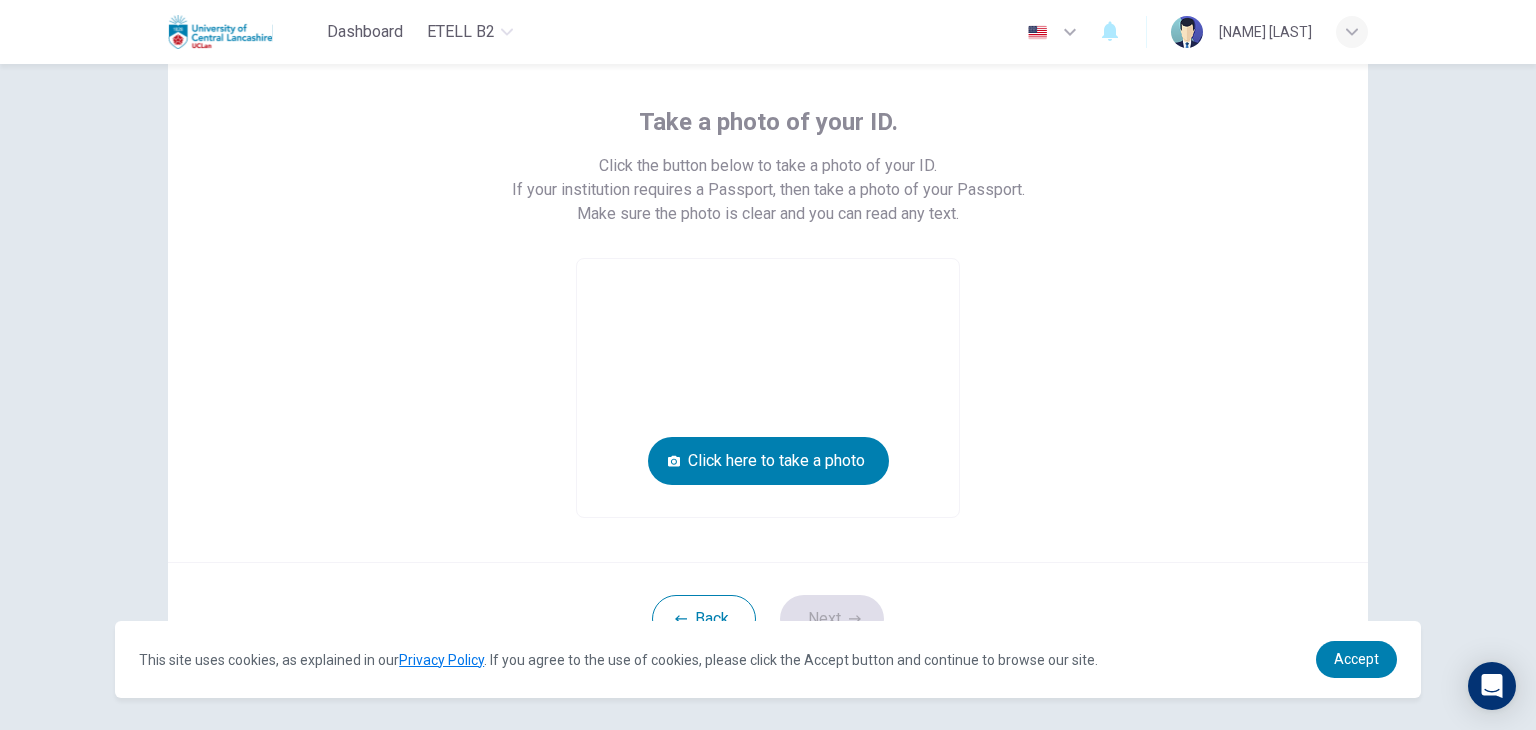 click on "Take a photo of your ID. Click the button below to take a photo of your ID.   If your institution requires a Passport, then take a photo of your Passport. Make sure the photo is clear and you can read any text. Click here to take a photo" at bounding box center [768, 294] 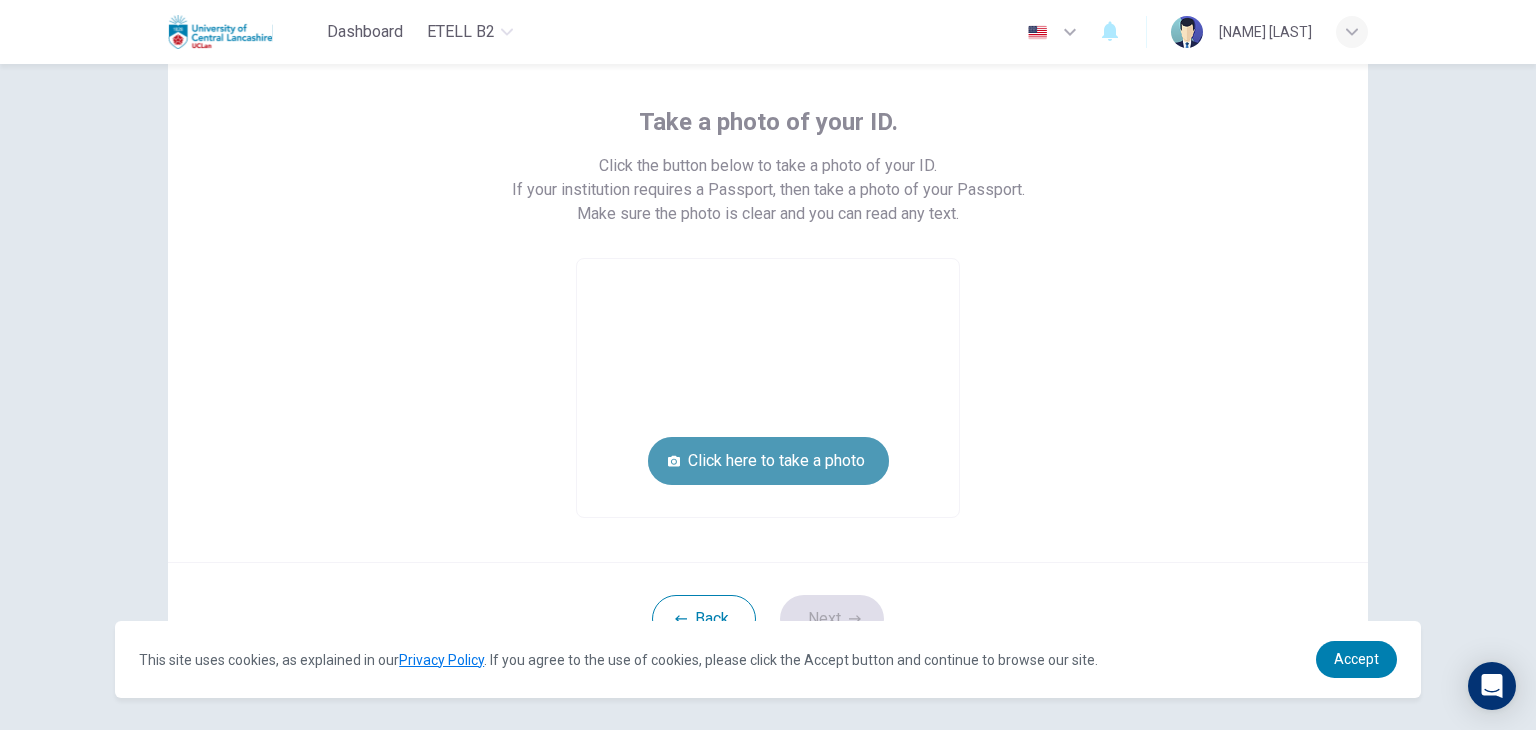 click on "Click here to take a photo" at bounding box center [768, 461] 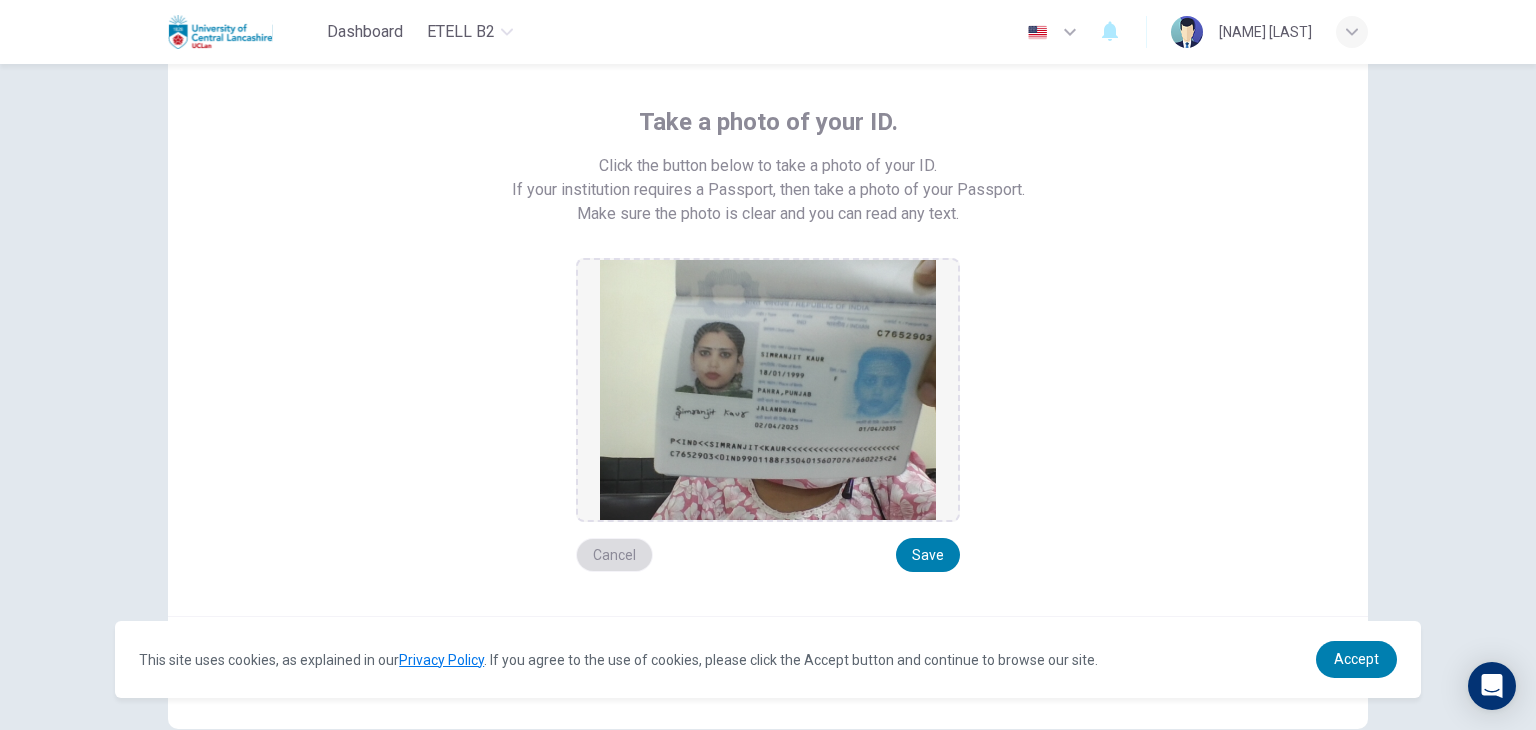 click on "Cancel" at bounding box center [614, 555] 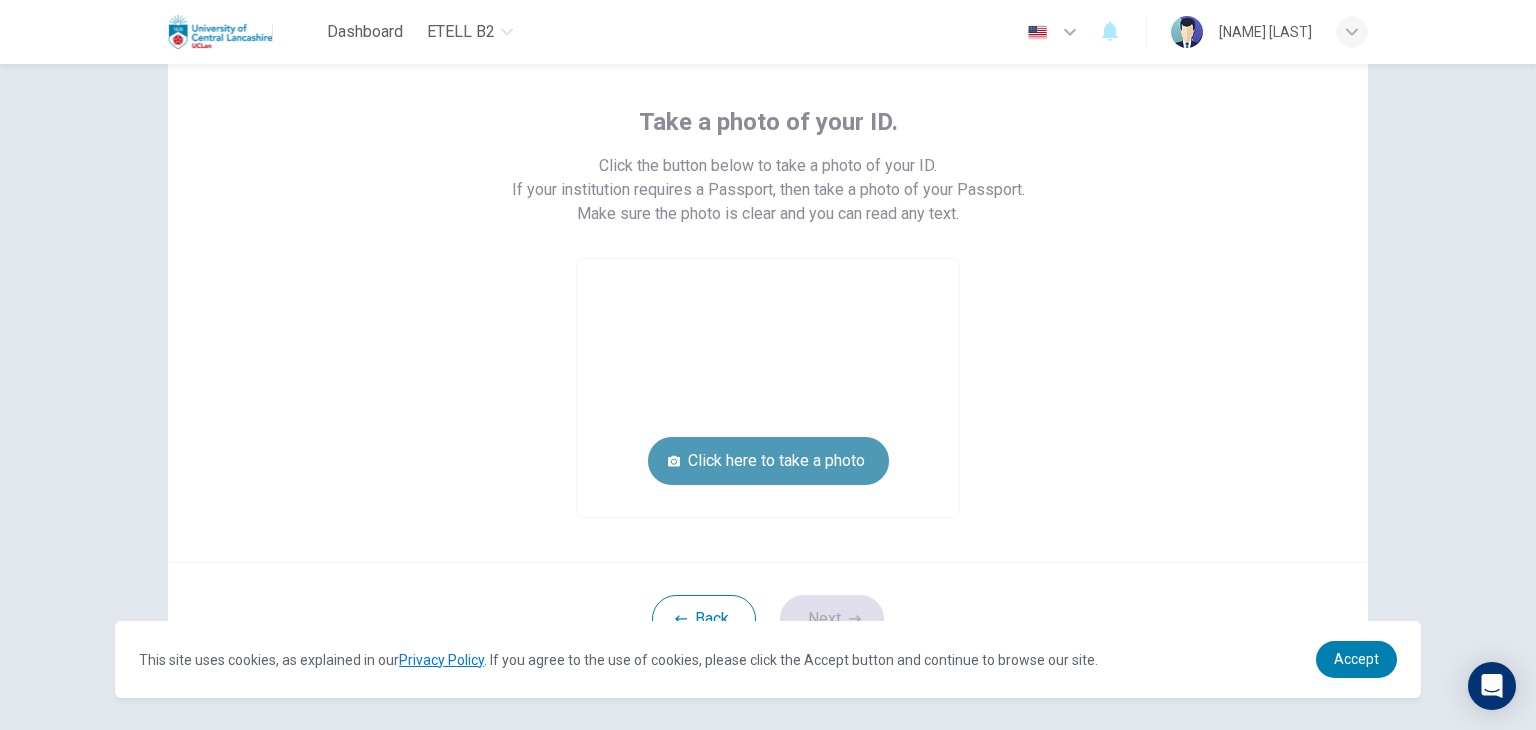 click on "Click here to take a photo" at bounding box center [768, 461] 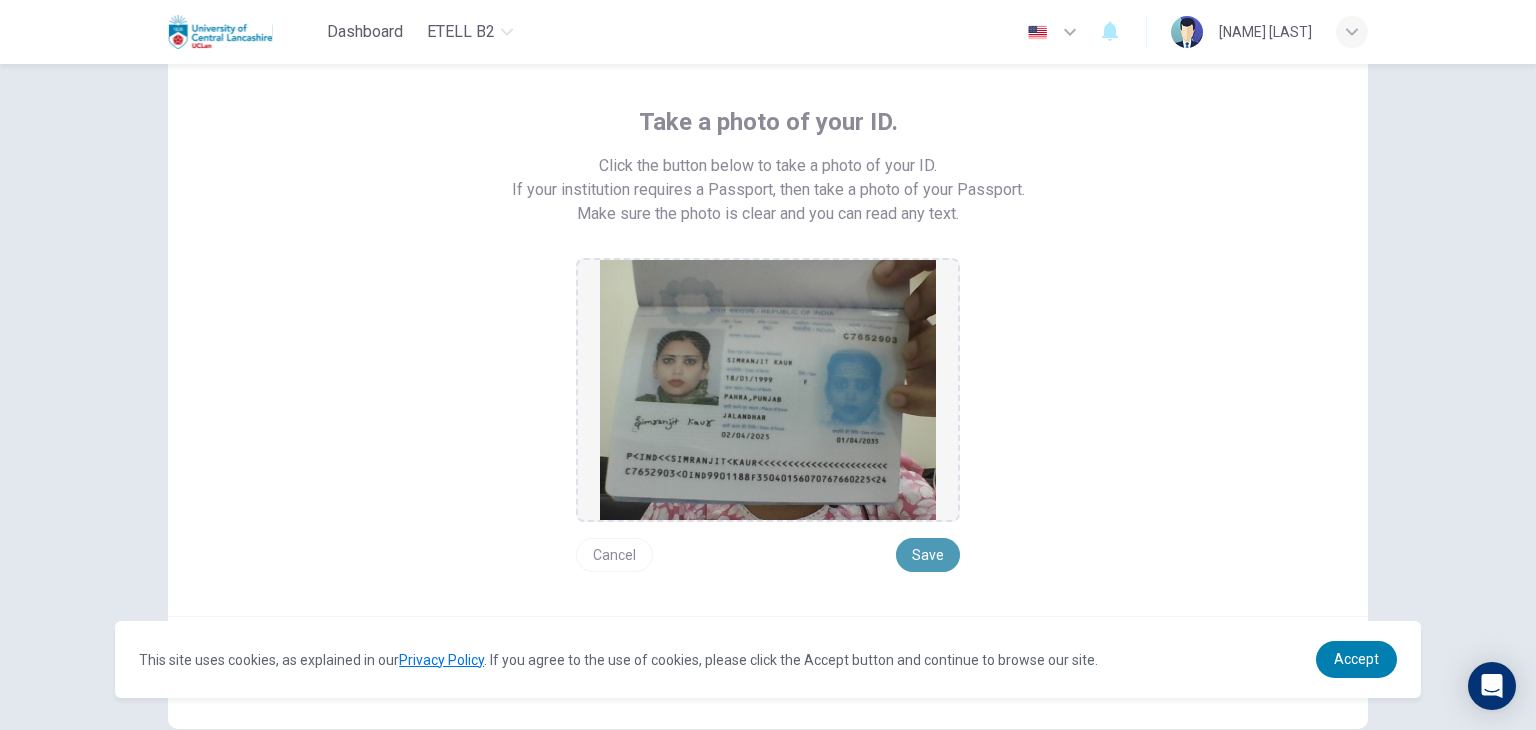 click on "Save" at bounding box center (928, 555) 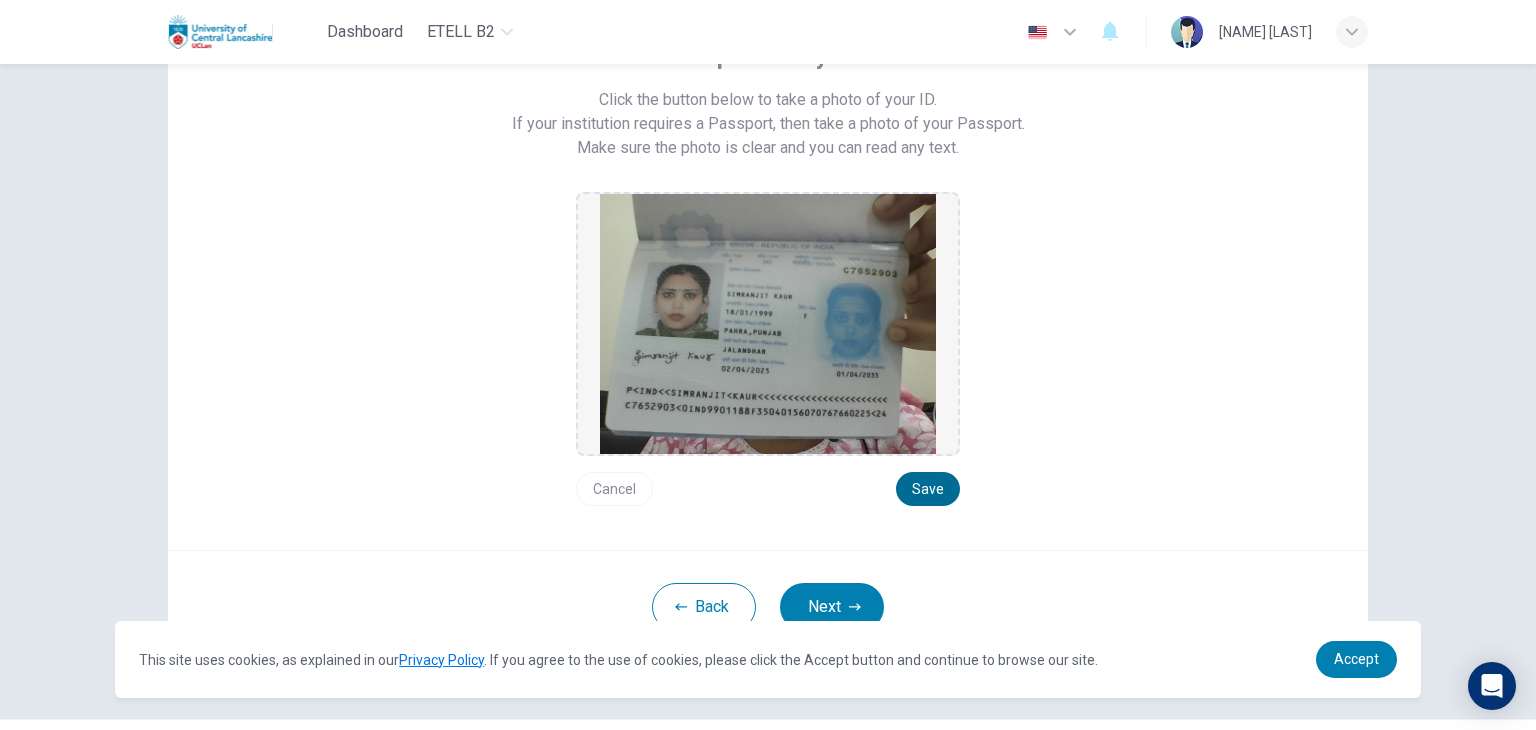 scroll, scrollTop: 212, scrollLeft: 0, axis: vertical 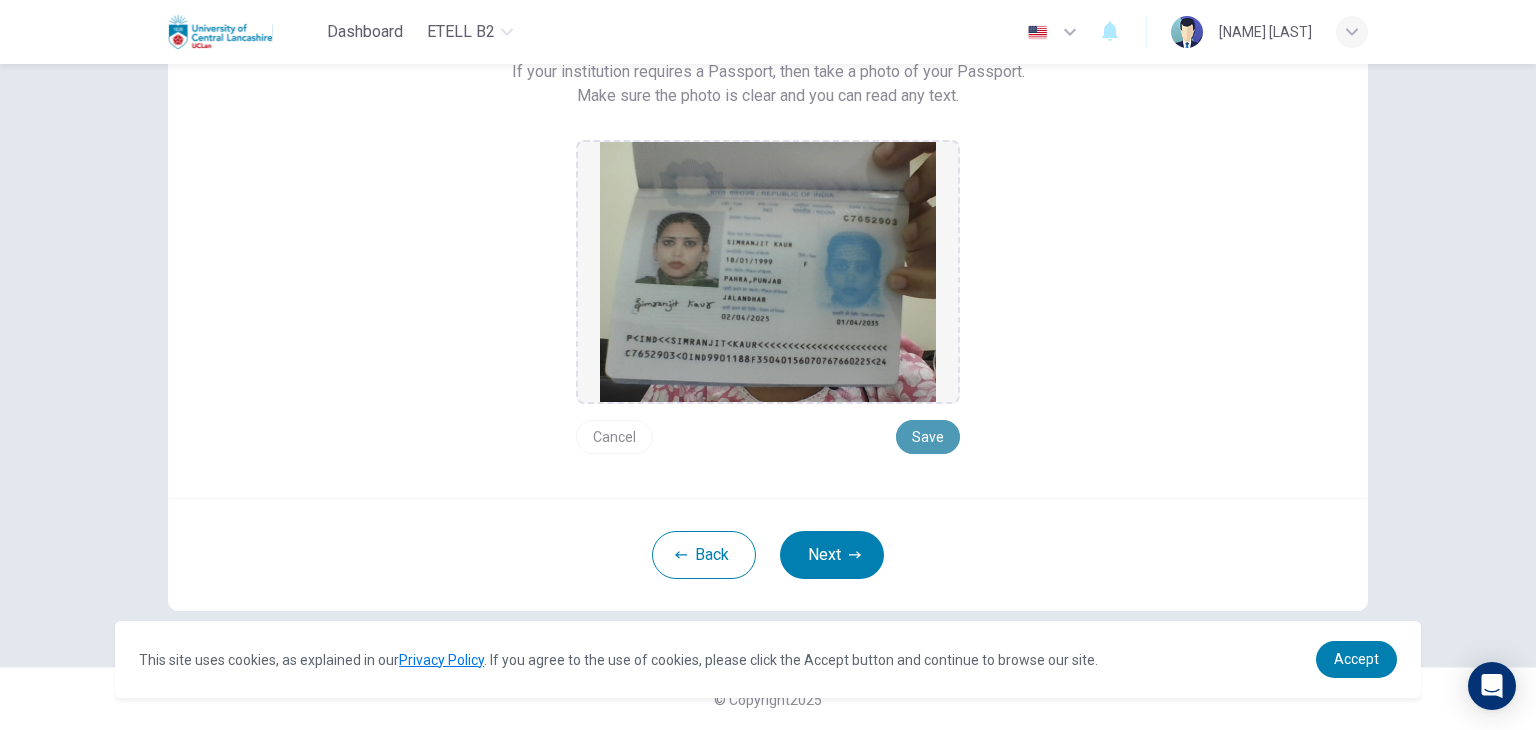 click on "Save" at bounding box center [928, 437] 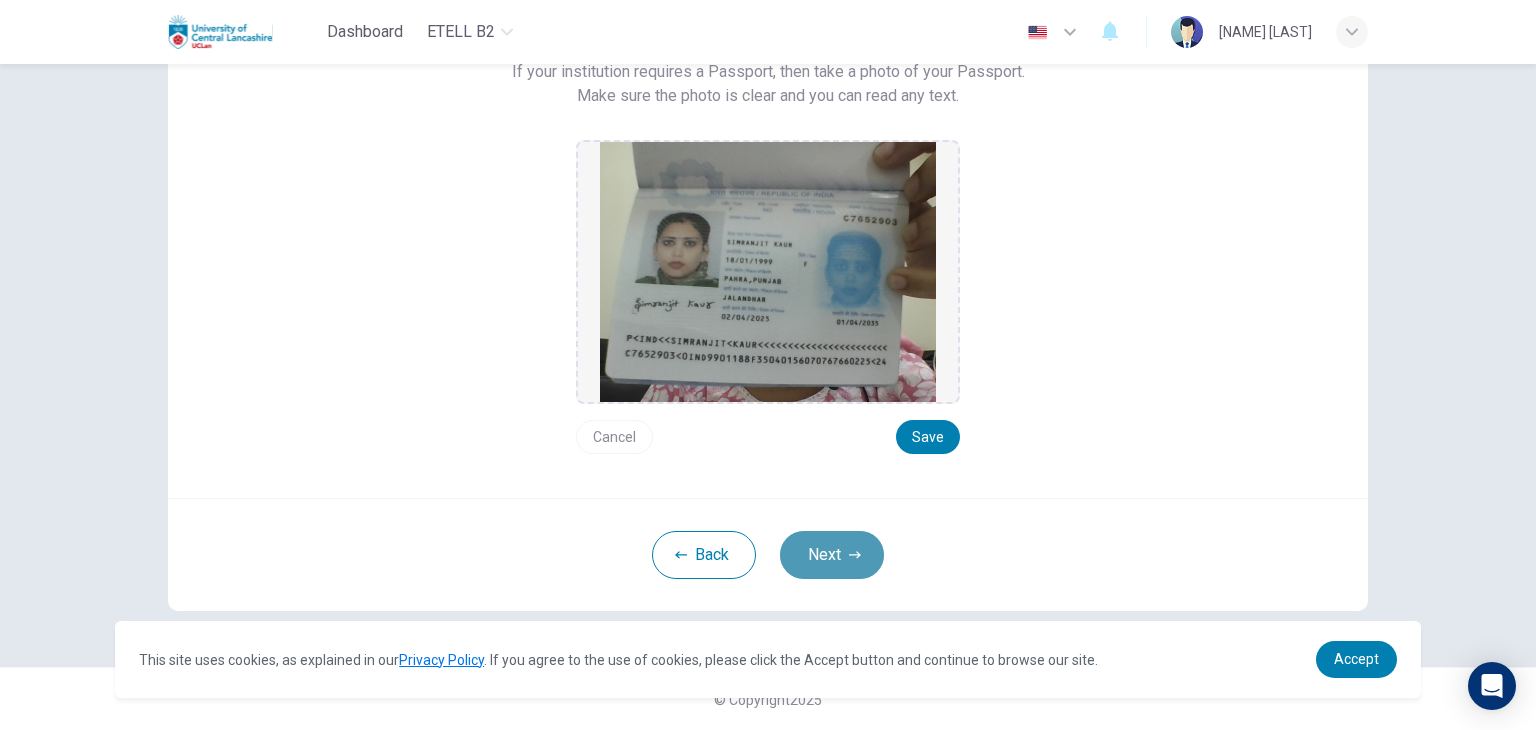 click on "Next" at bounding box center (832, 555) 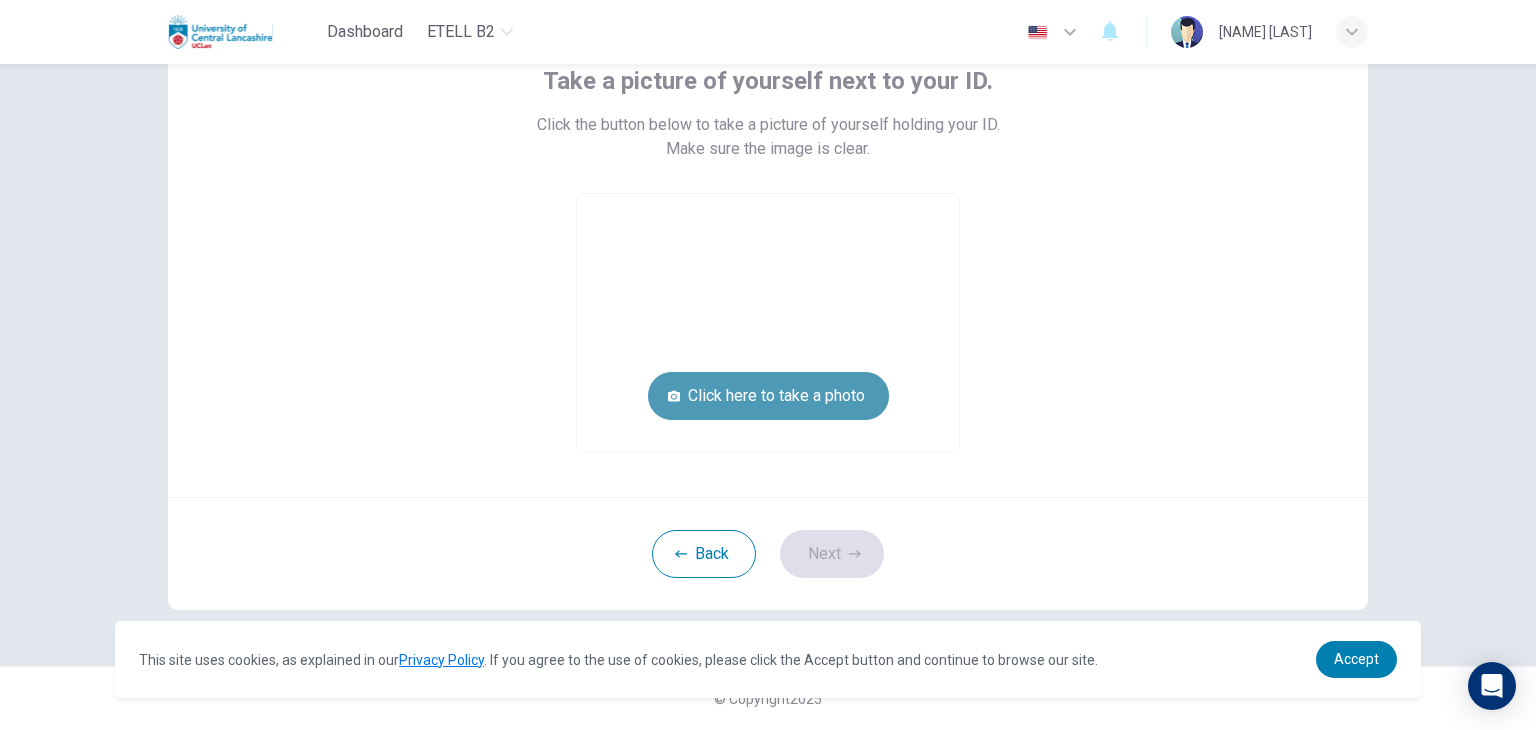 click on "Click here to take a photo" at bounding box center [768, 396] 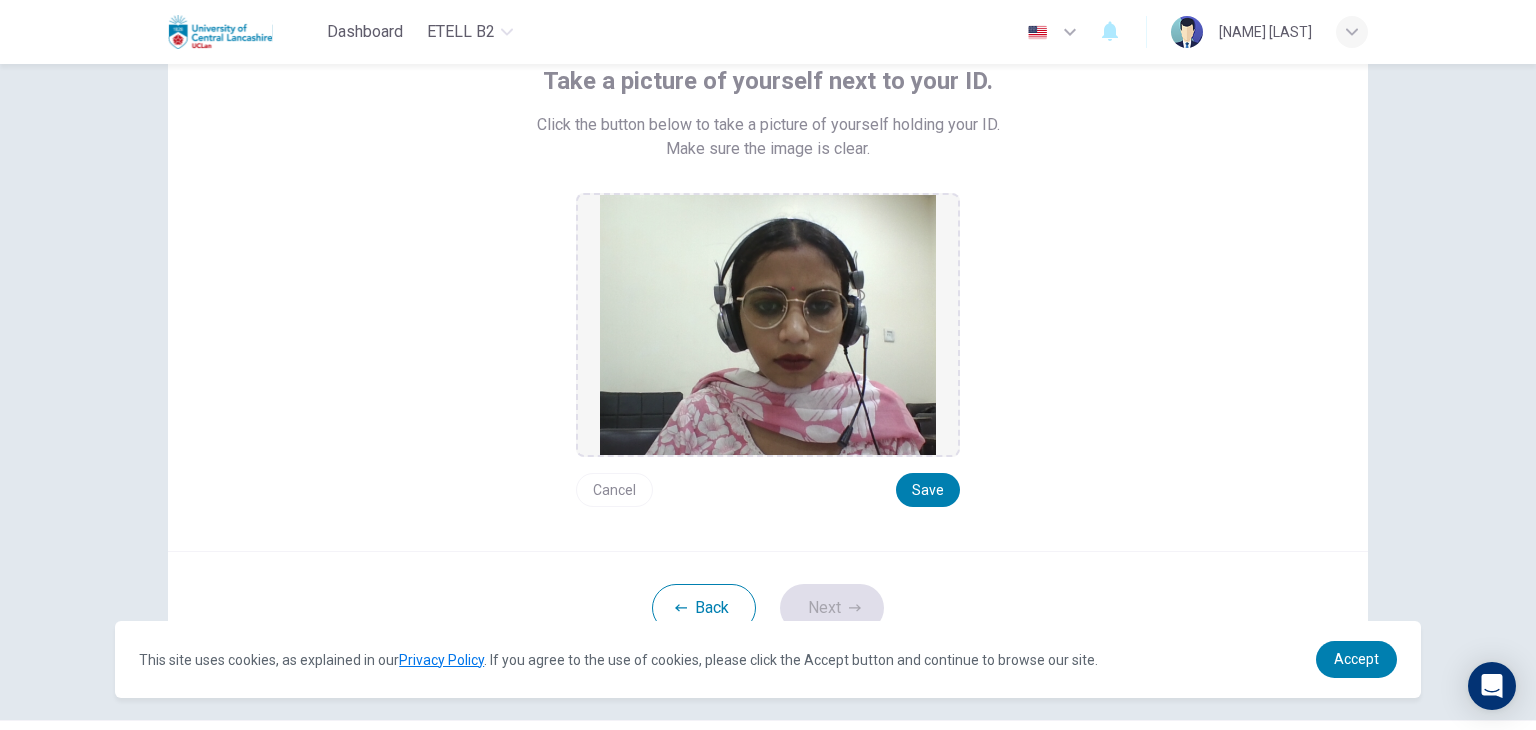 click on "Cancel" at bounding box center [614, 490] 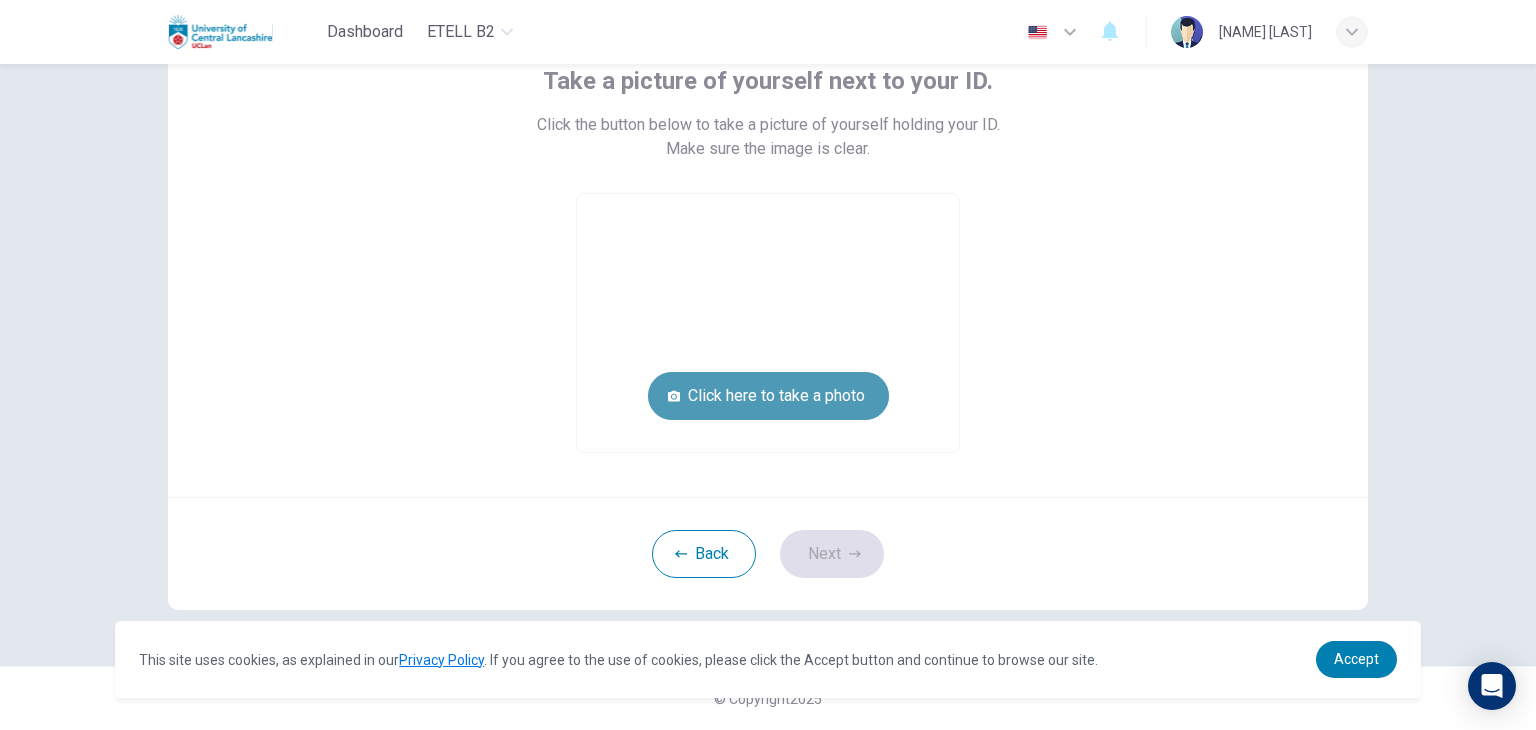 click on "Click here to take a photo" at bounding box center (768, 396) 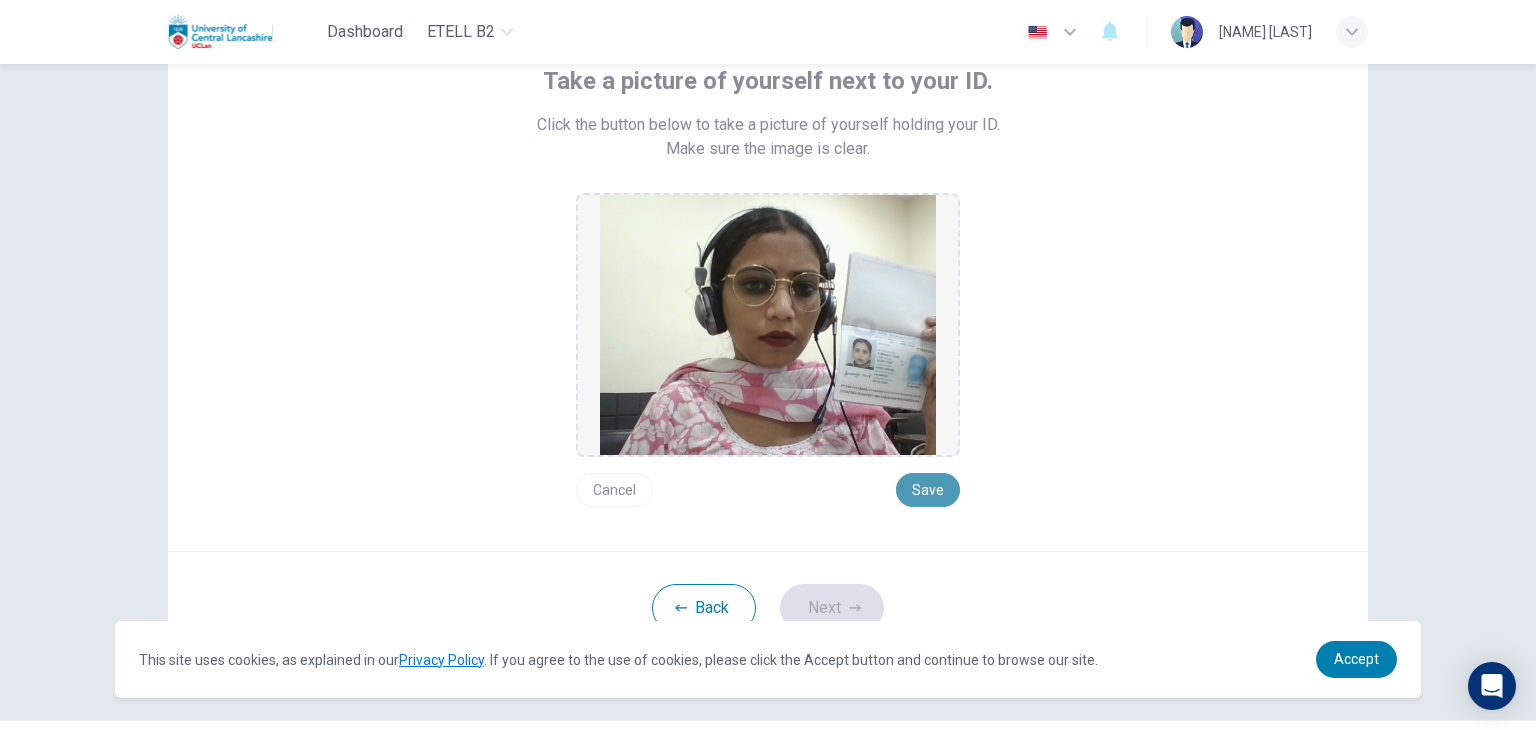 click on "Save" at bounding box center (928, 490) 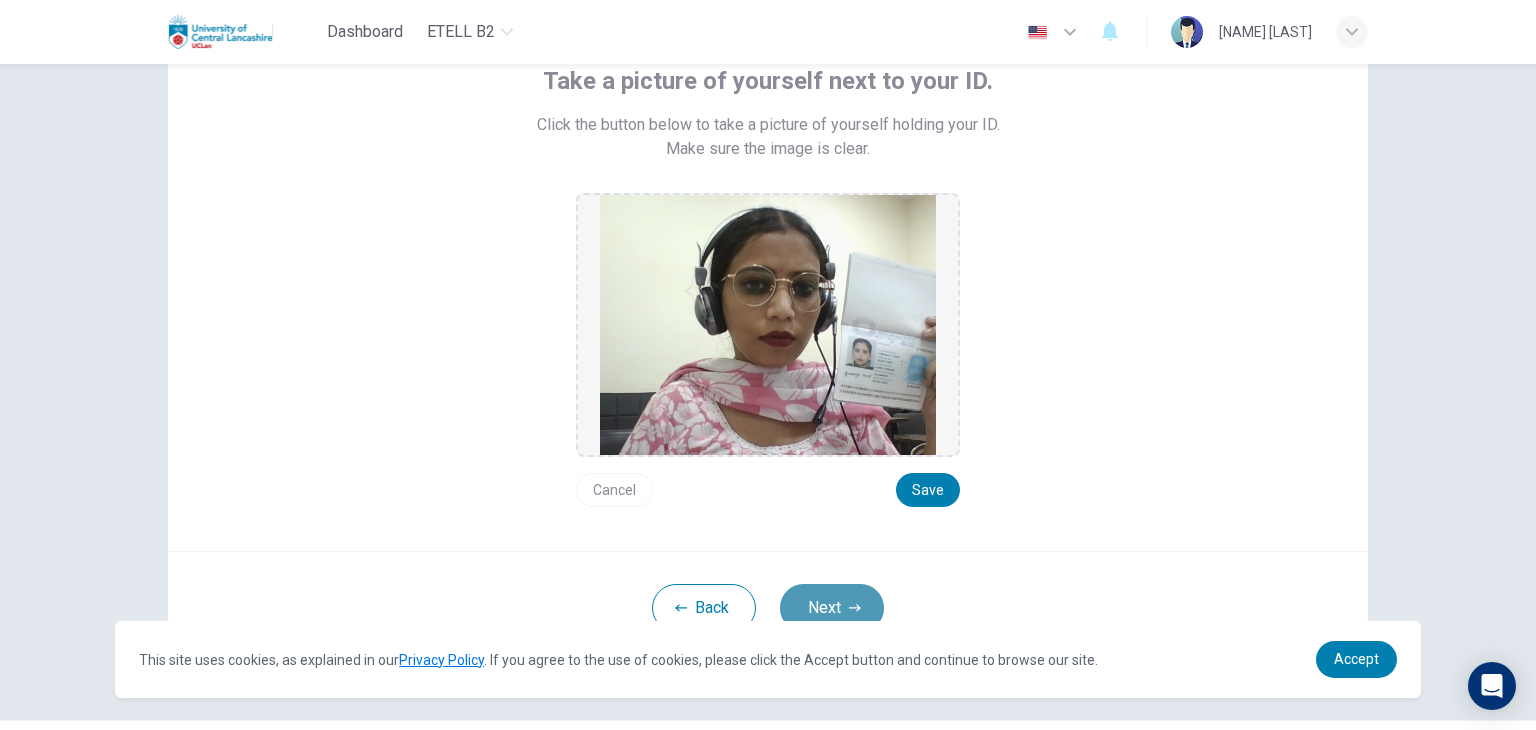 click 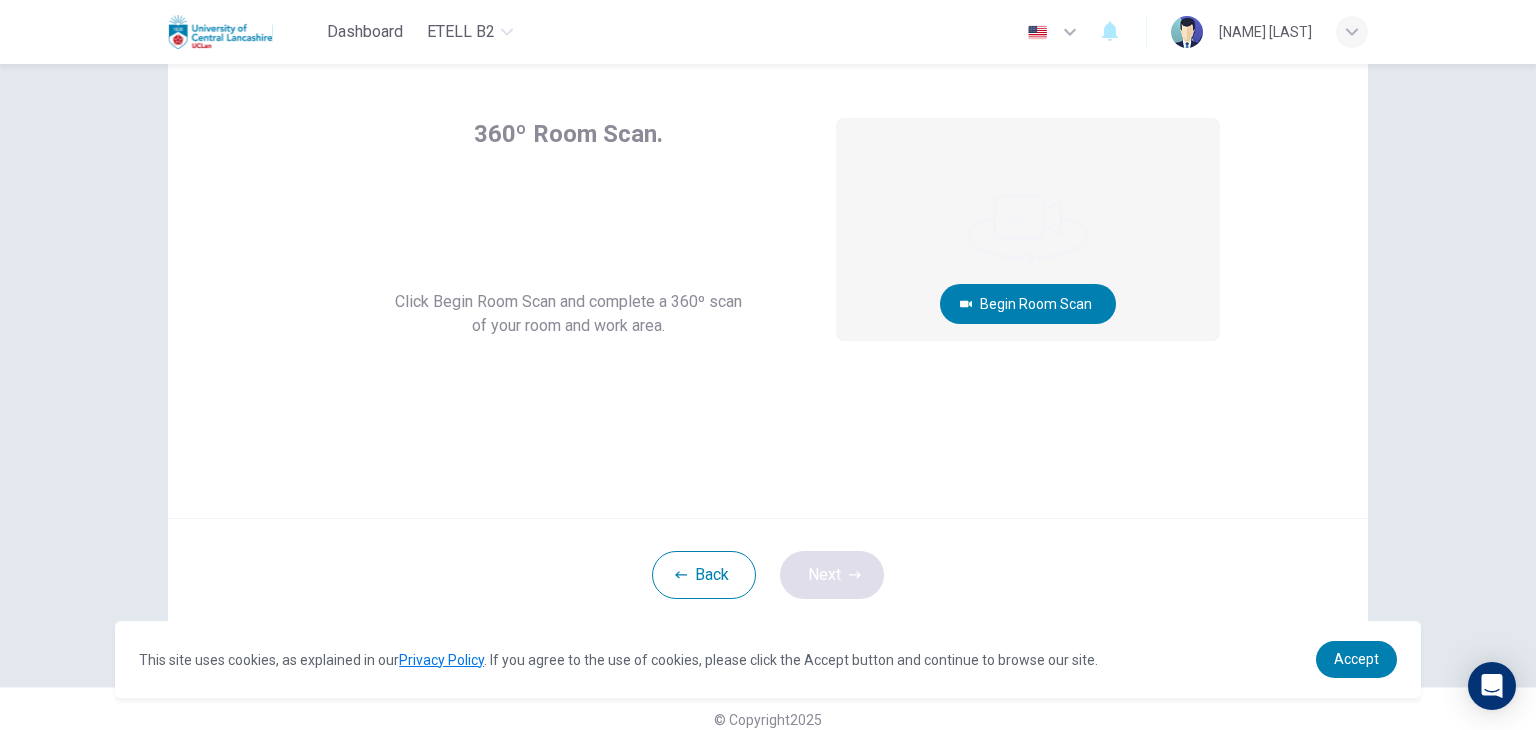 scroll, scrollTop: 103, scrollLeft: 0, axis: vertical 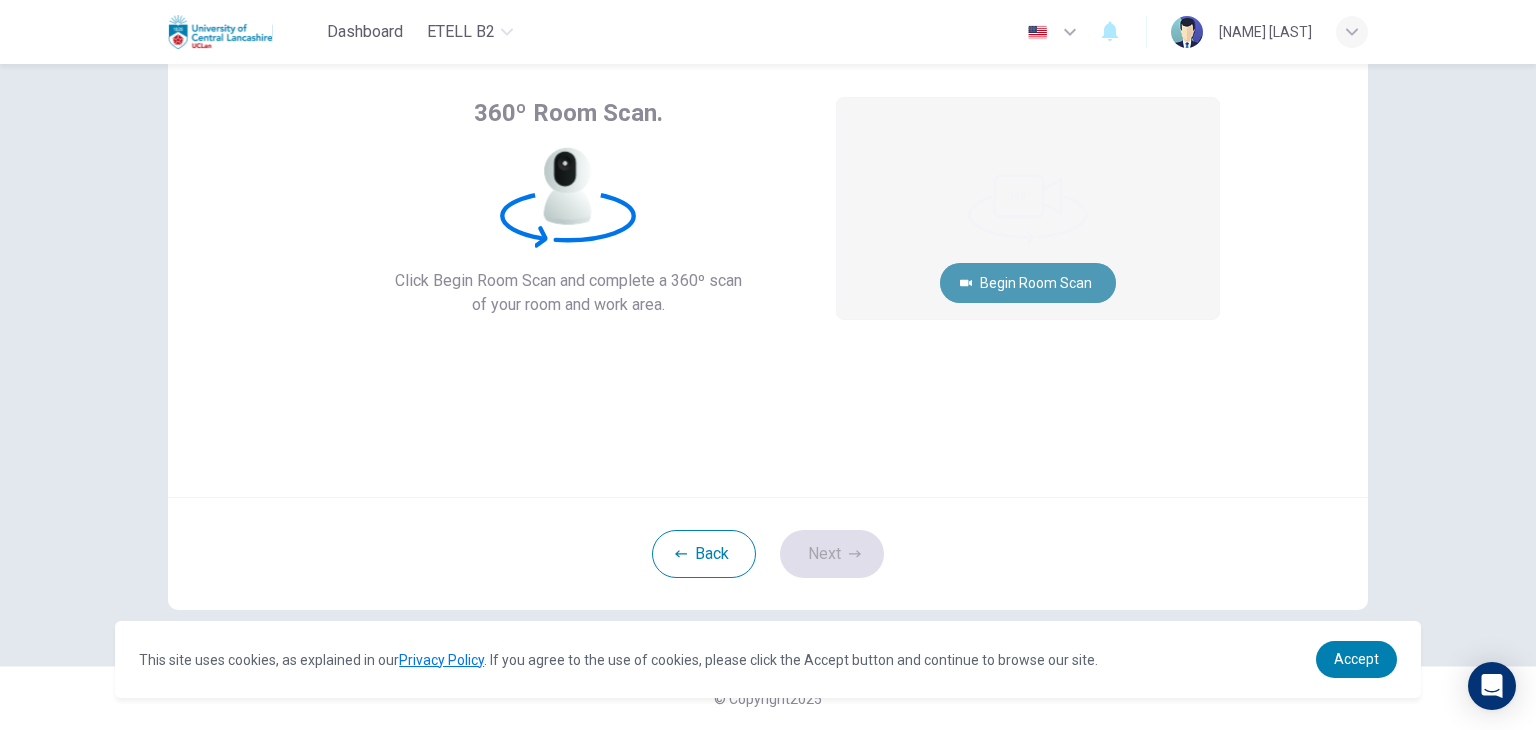 click on "Begin Room Scan" at bounding box center (1028, 283) 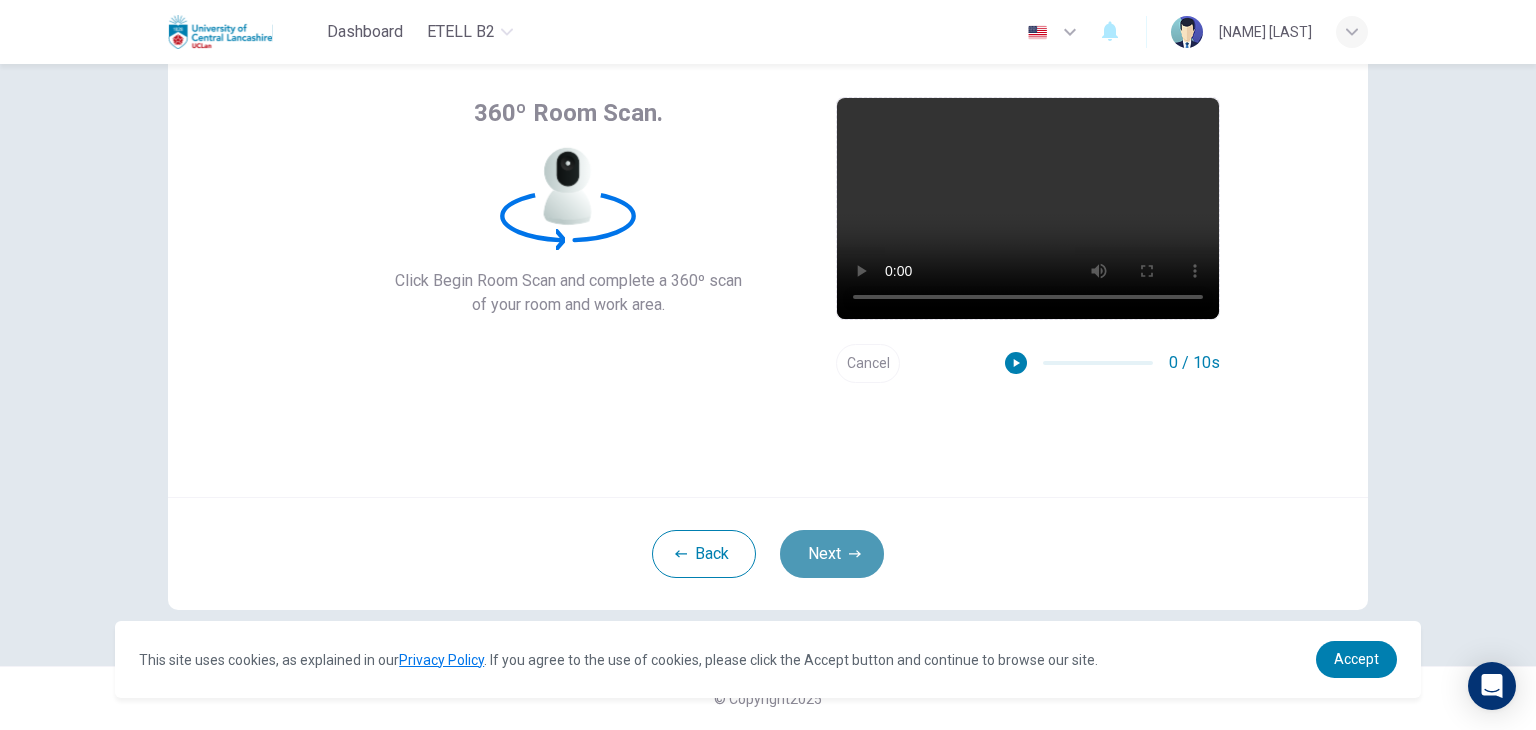 click on "Next" at bounding box center (832, 554) 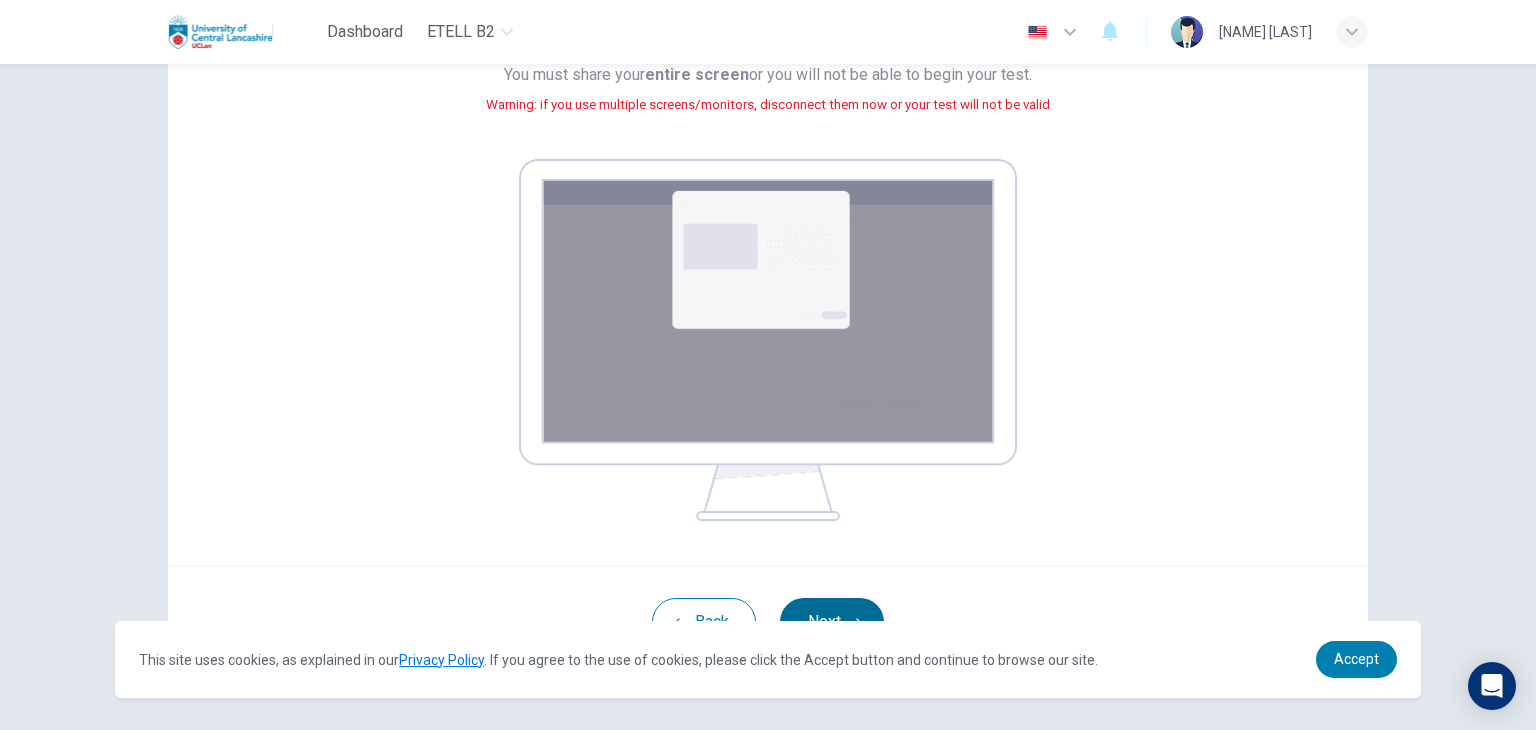 scroll, scrollTop: 308, scrollLeft: 0, axis: vertical 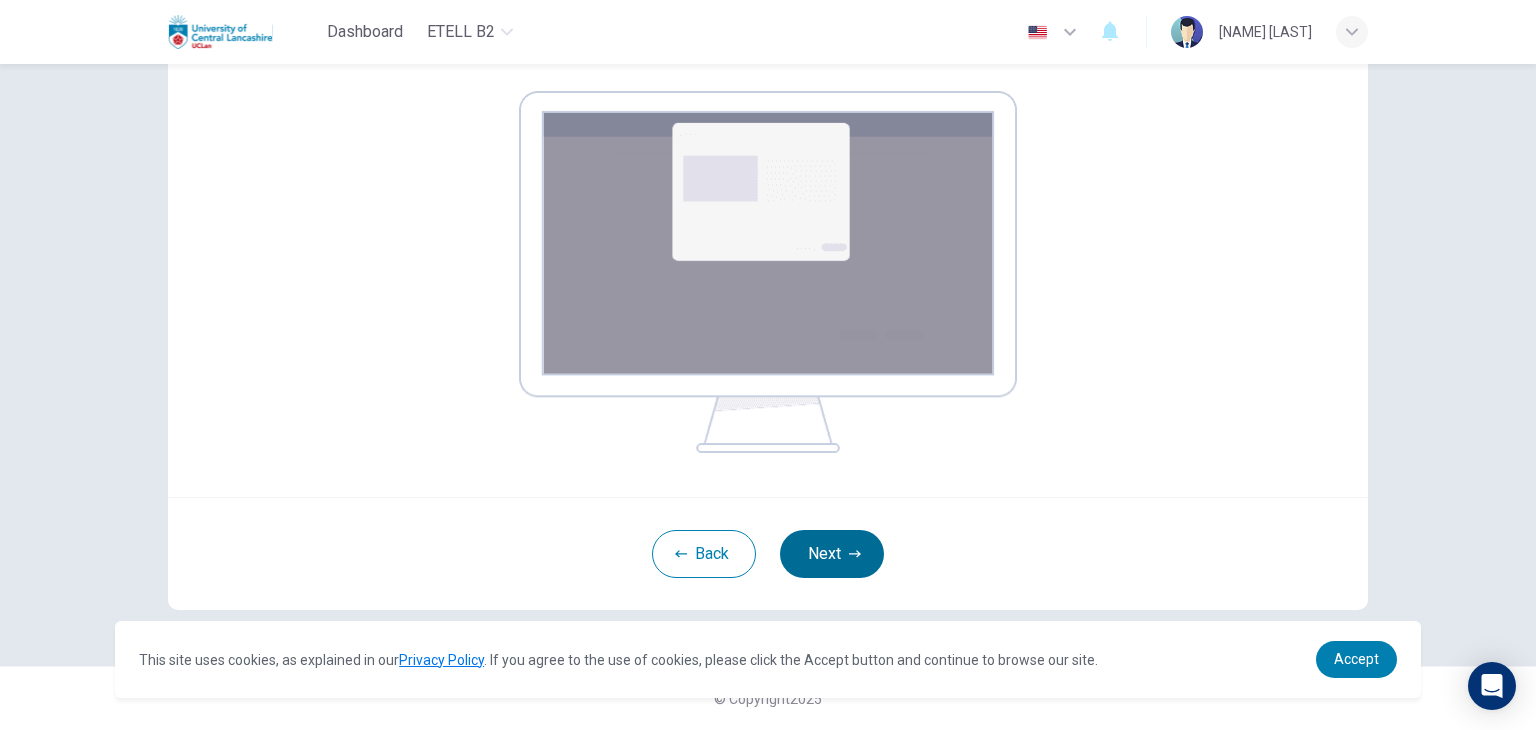click on "Next" at bounding box center (832, 554) 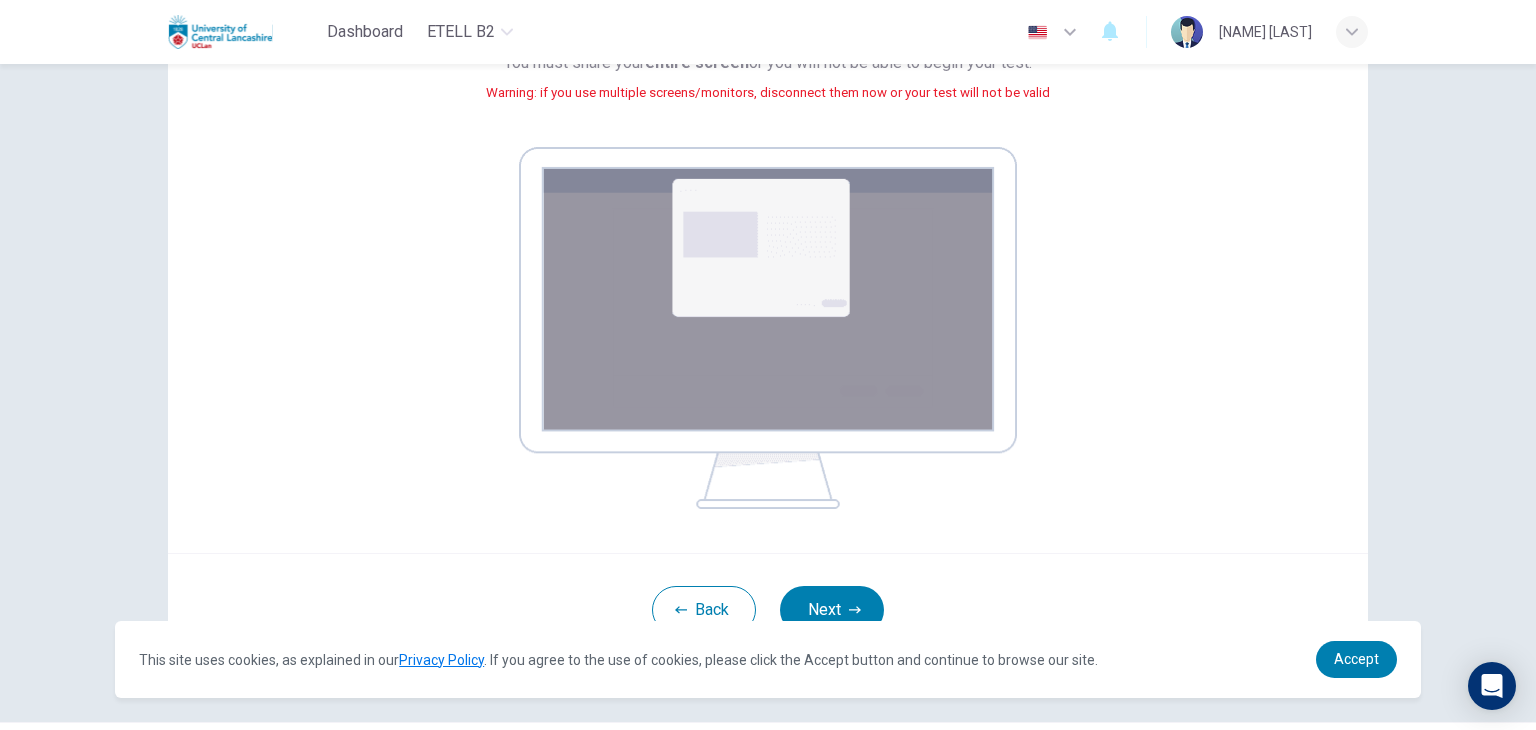 scroll, scrollTop: 308, scrollLeft: 0, axis: vertical 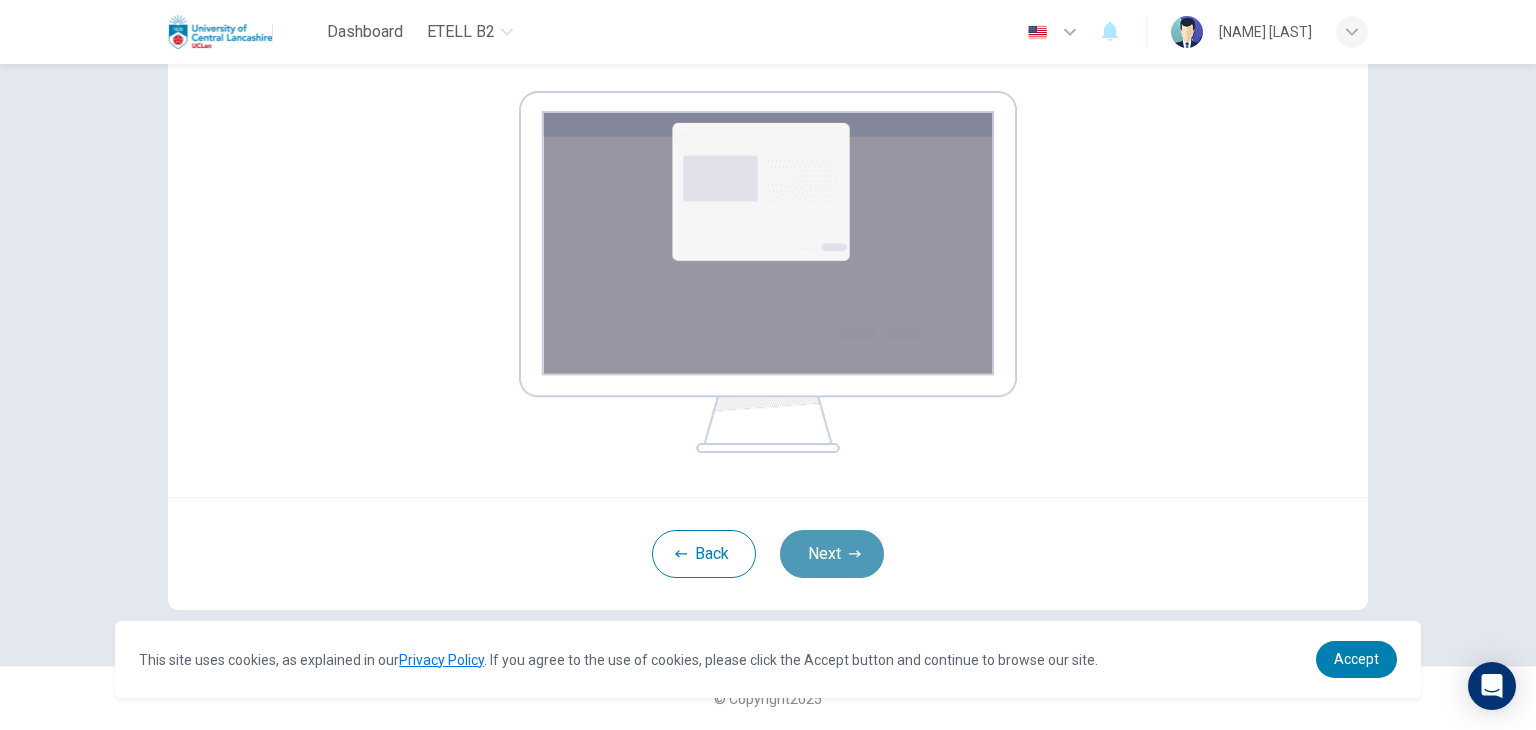 click on "Next" at bounding box center [832, 554] 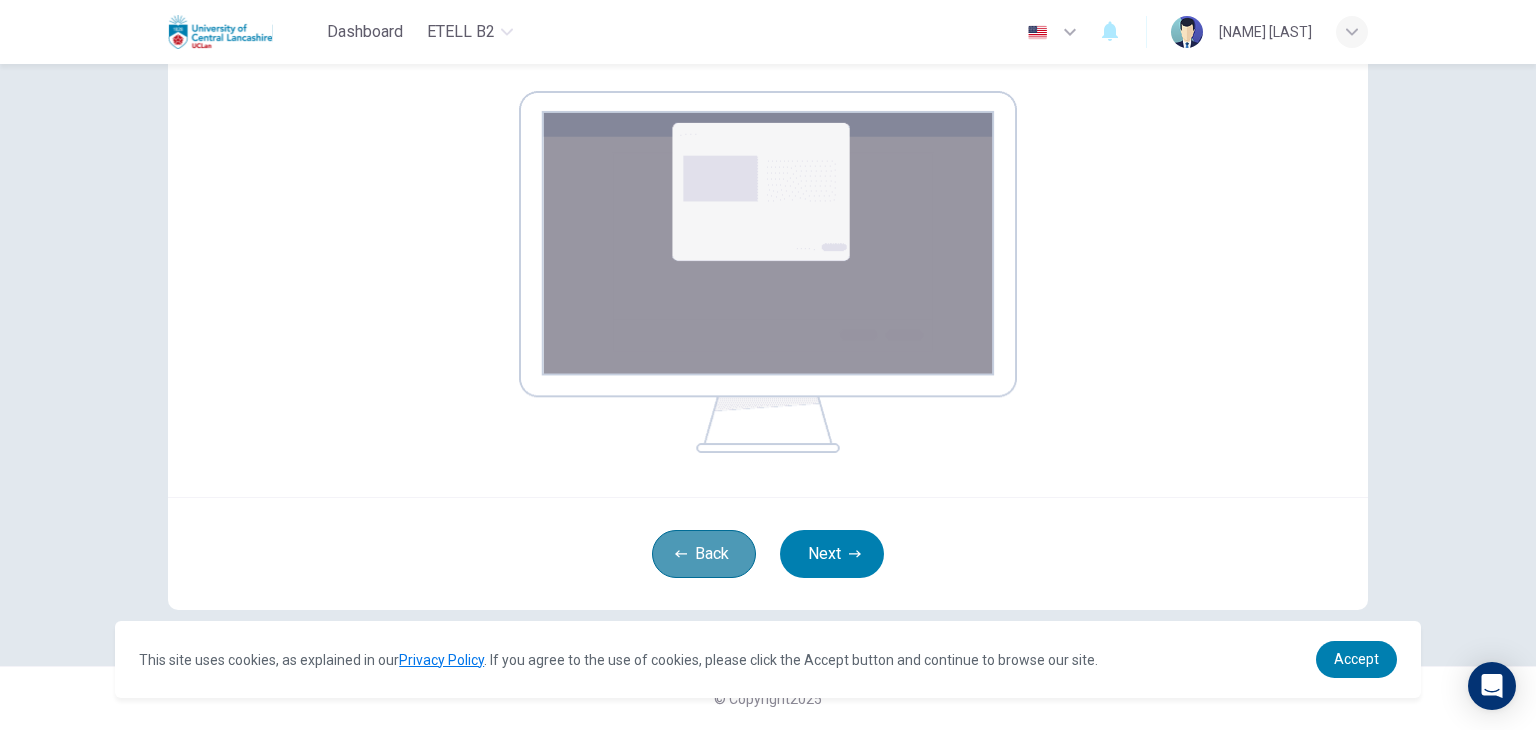 click on "Back" at bounding box center [704, 554] 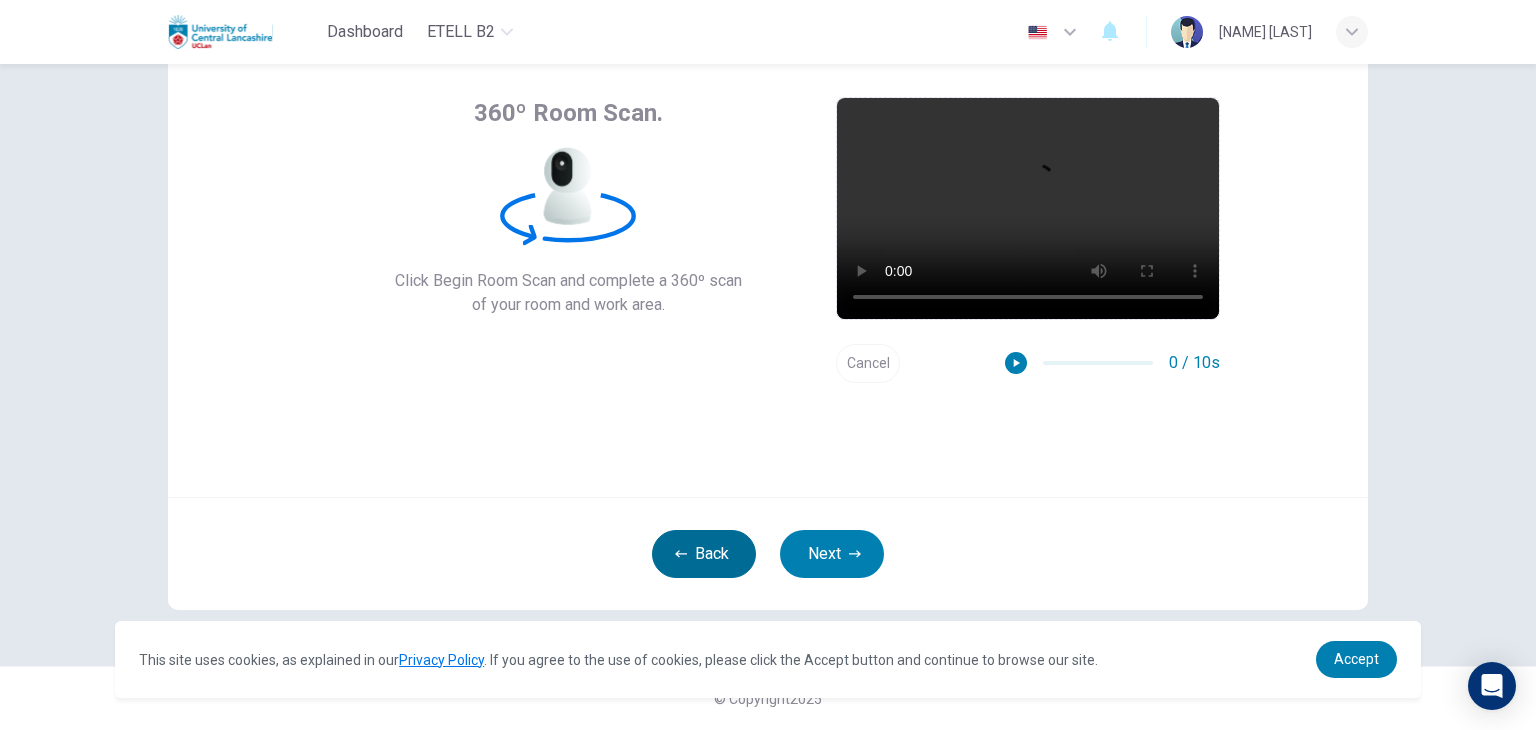 scroll, scrollTop: 0, scrollLeft: 0, axis: both 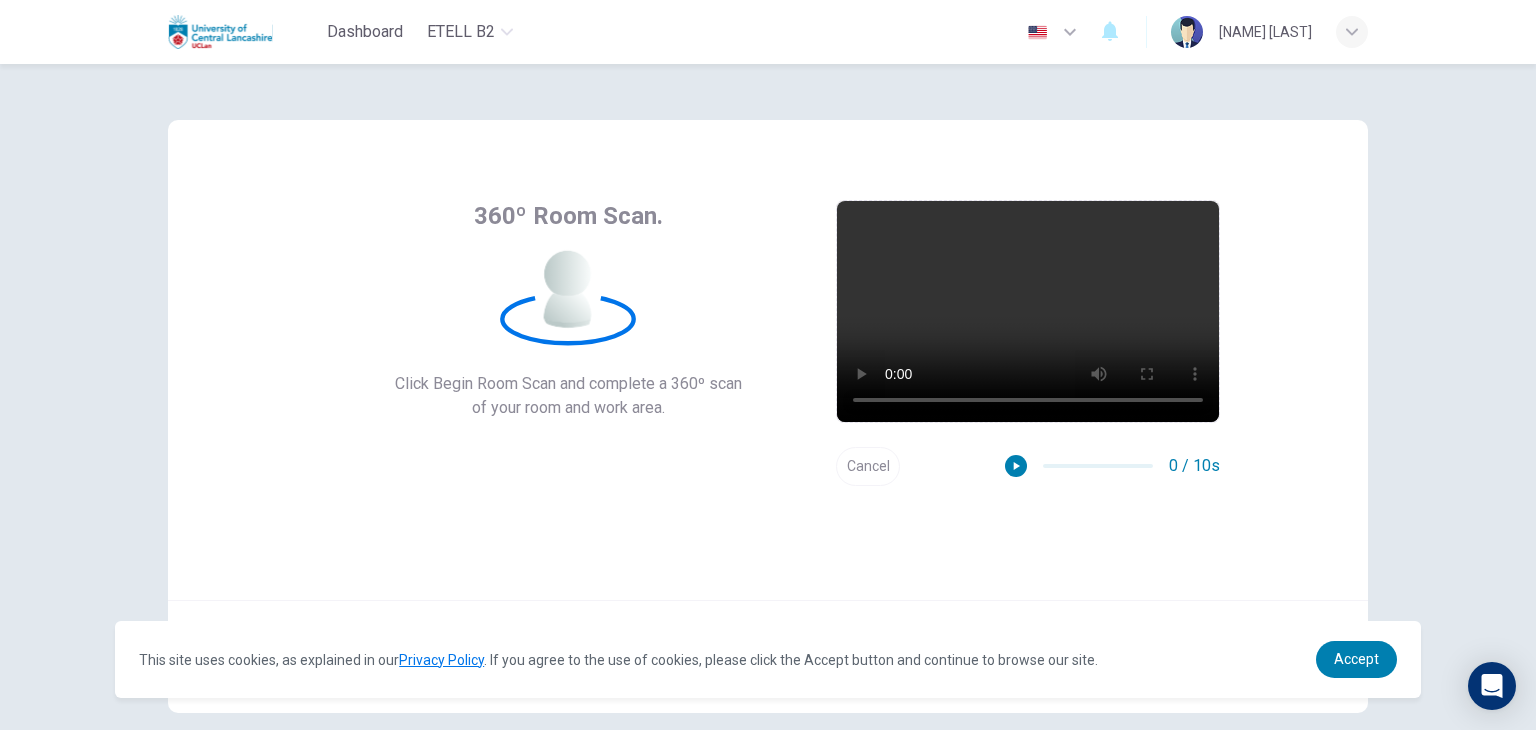 click on "Cancel 0 / 10s" at bounding box center (1028, 466) 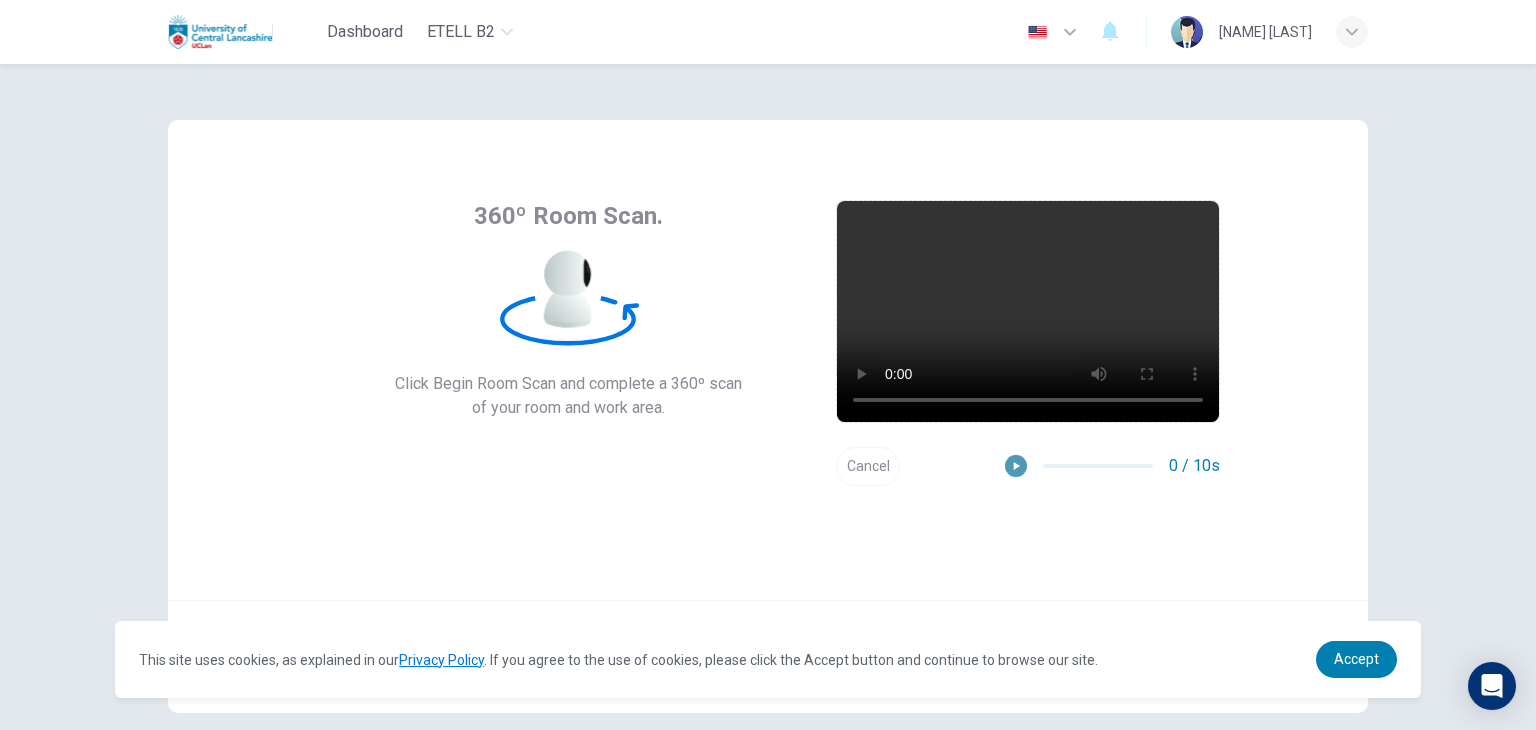 click 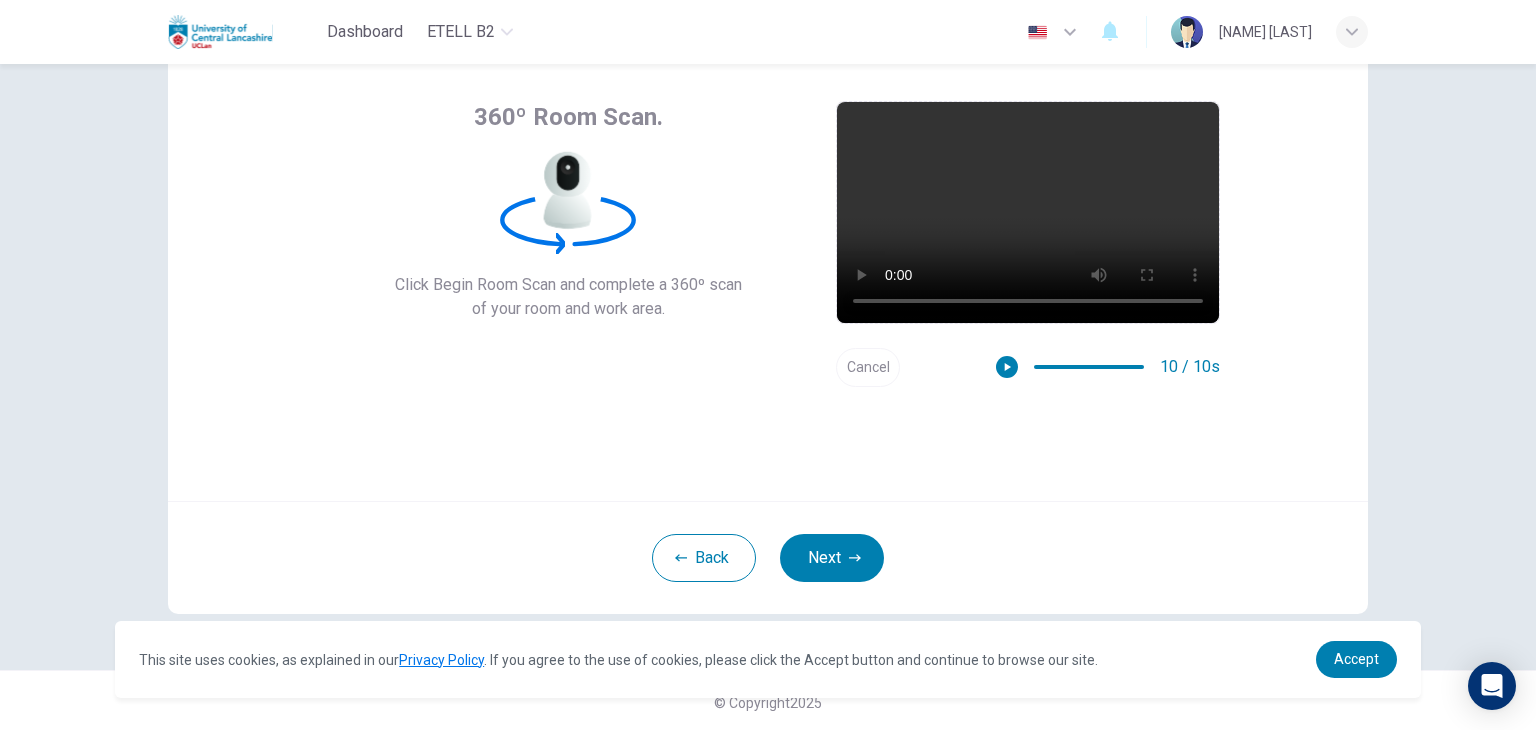 scroll, scrollTop: 103, scrollLeft: 0, axis: vertical 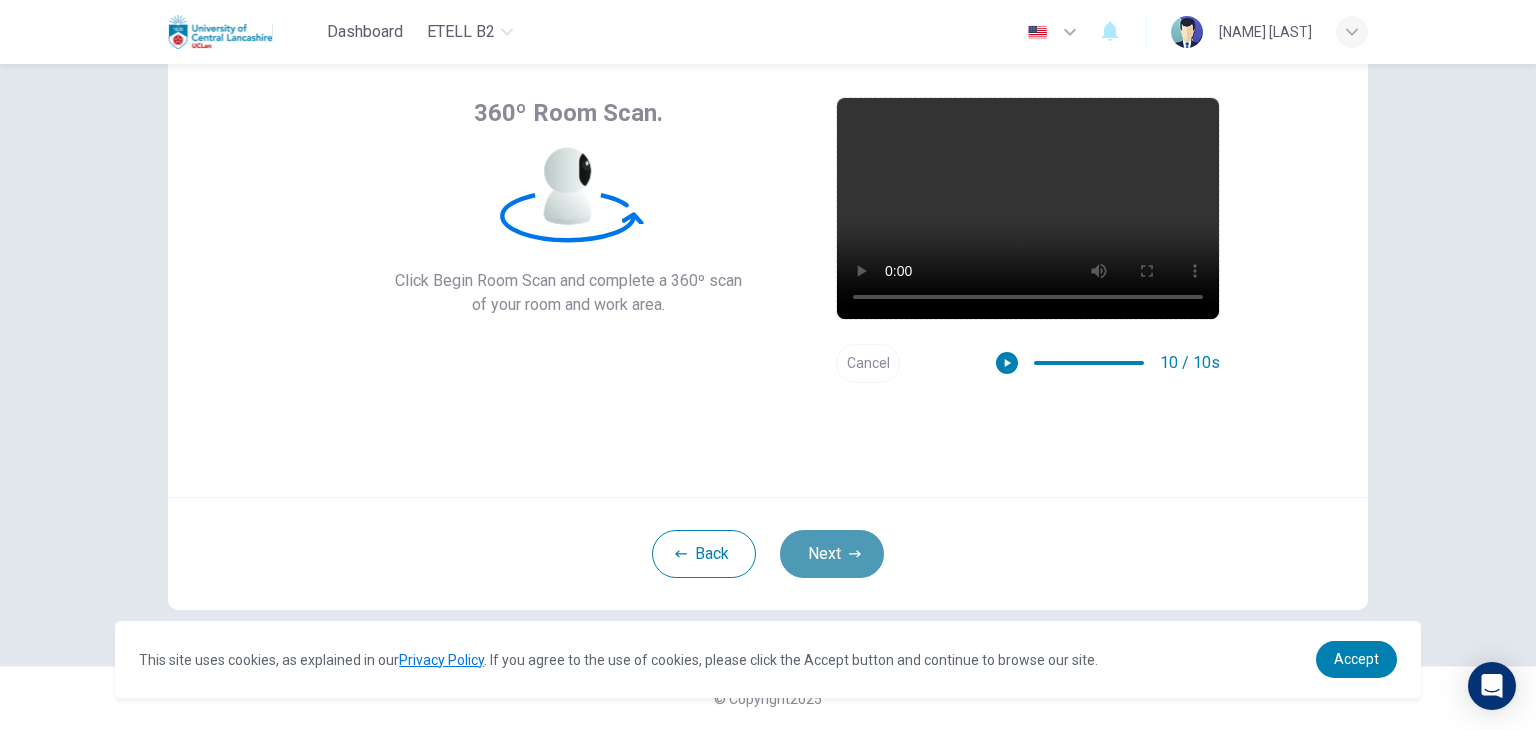 click on "Next" at bounding box center [832, 554] 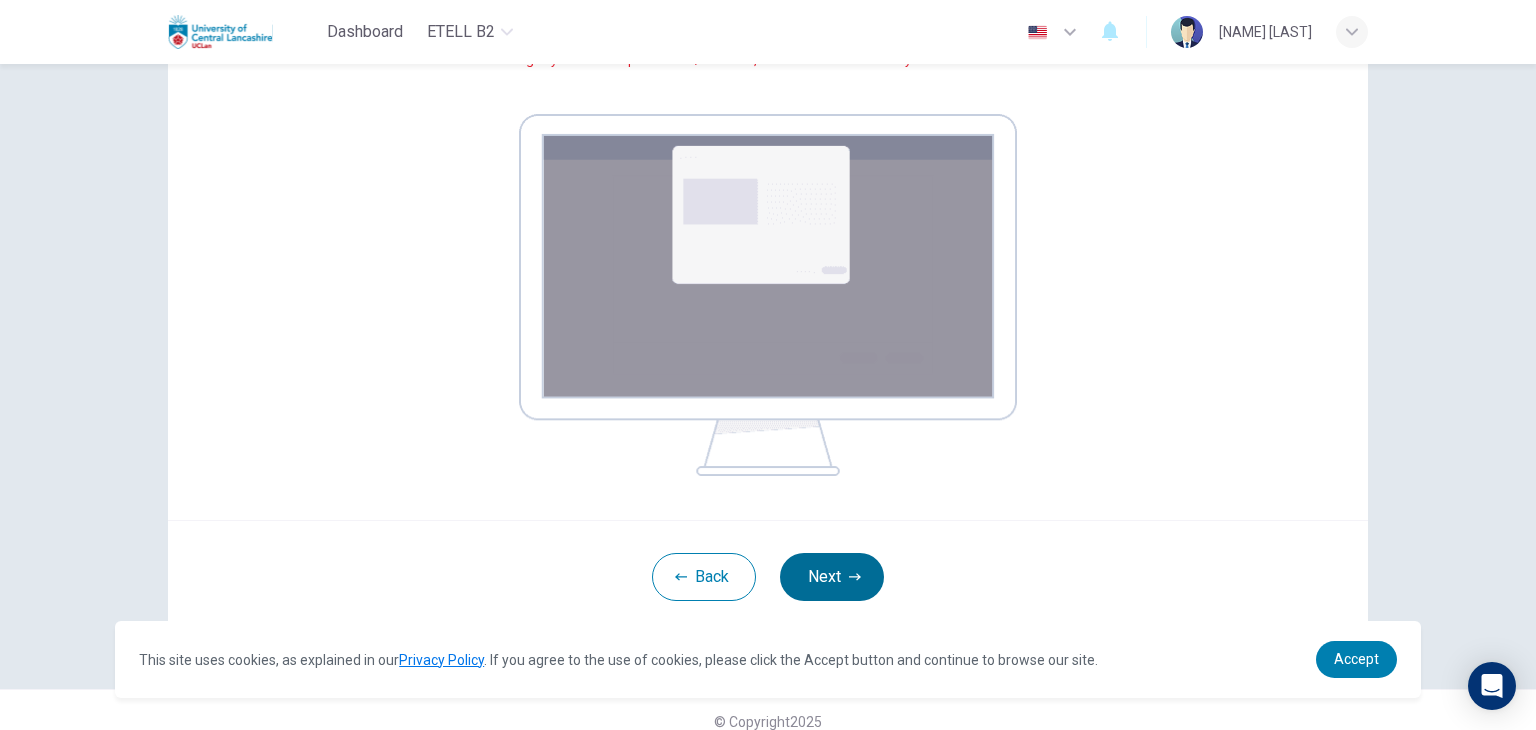 scroll, scrollTop: 308, scrollLeft: 0, axis: vertical 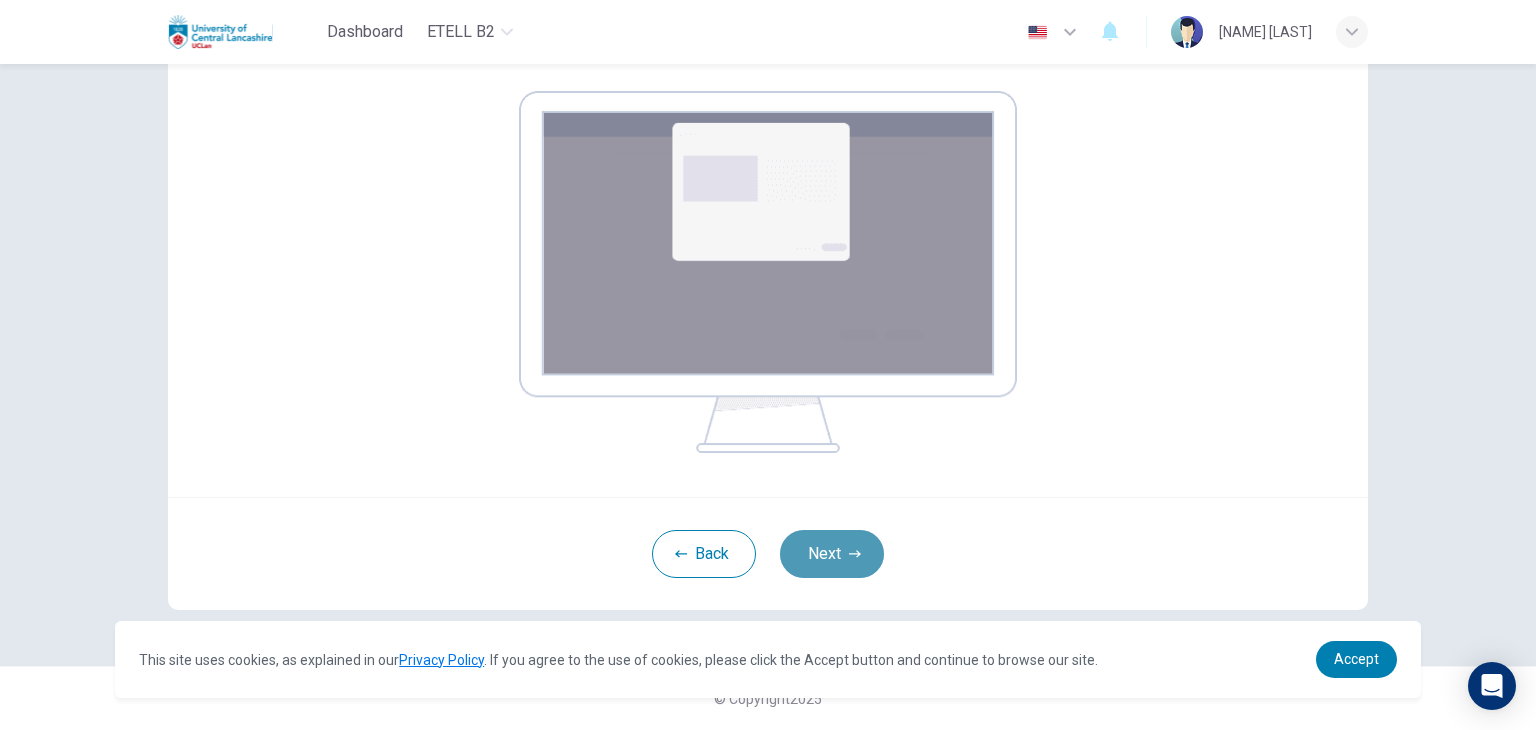 click on "Next" at bounding box center [832, 554] 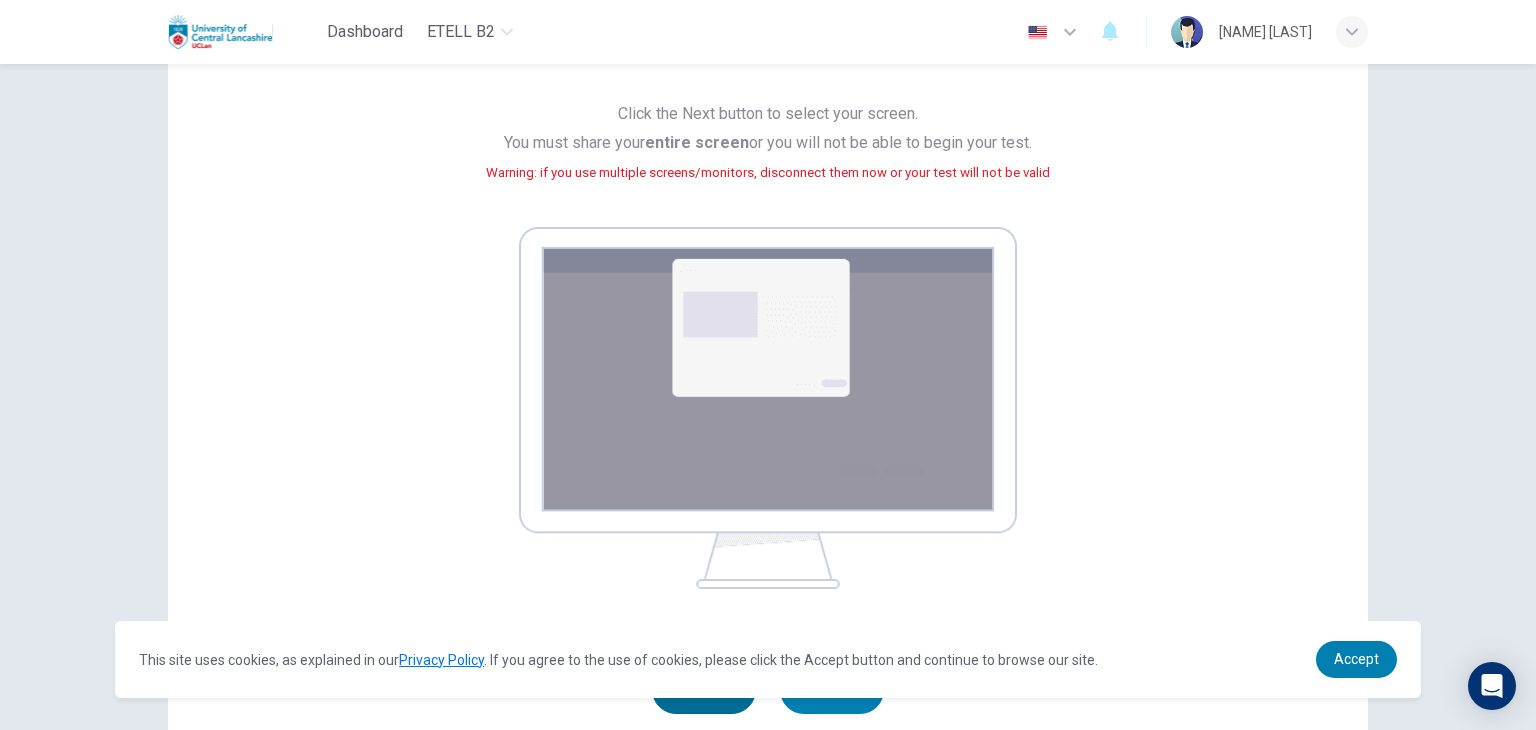 scroll, scrollTop: 308, scrollLeft: 0, axis: vertical 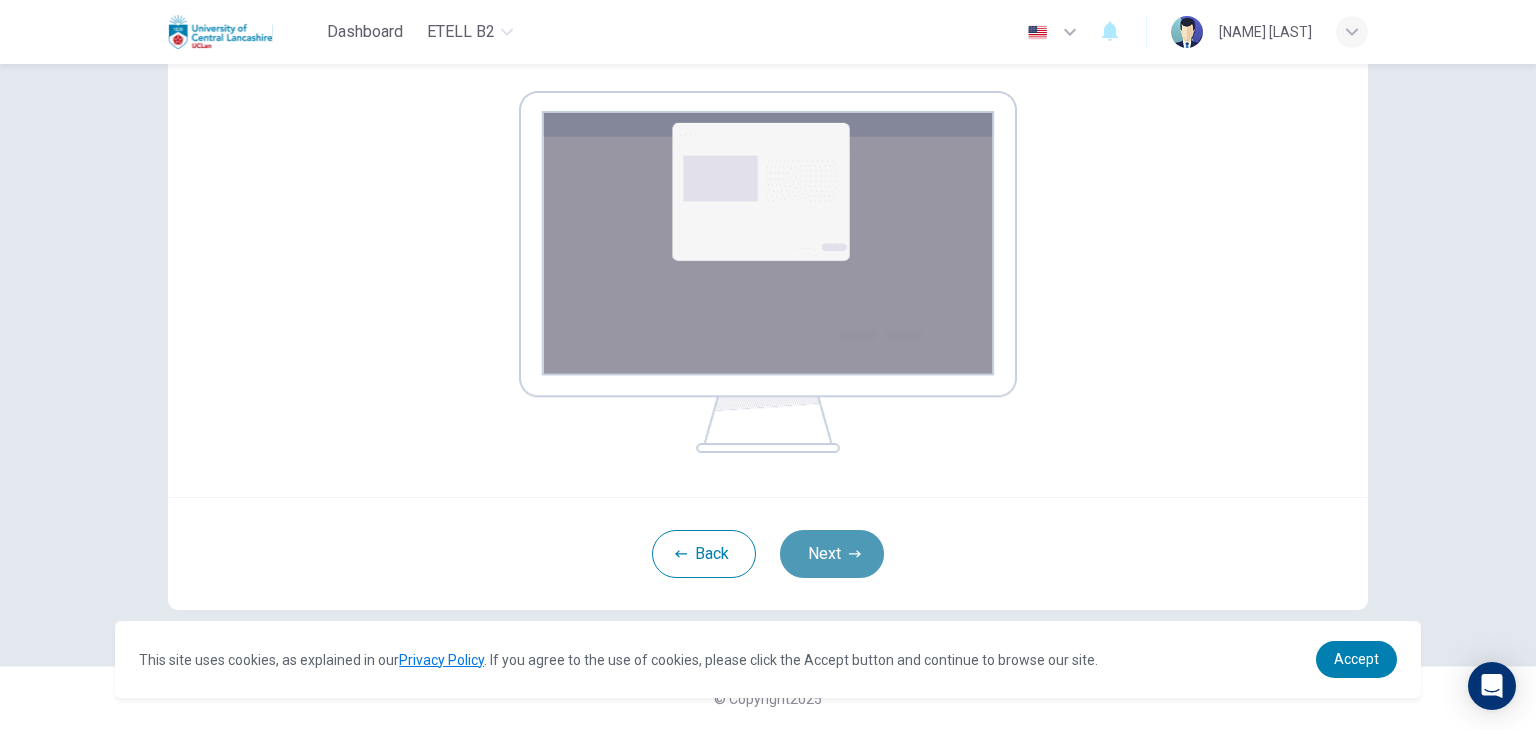 click on "Next" at bounding box center (832, 554) 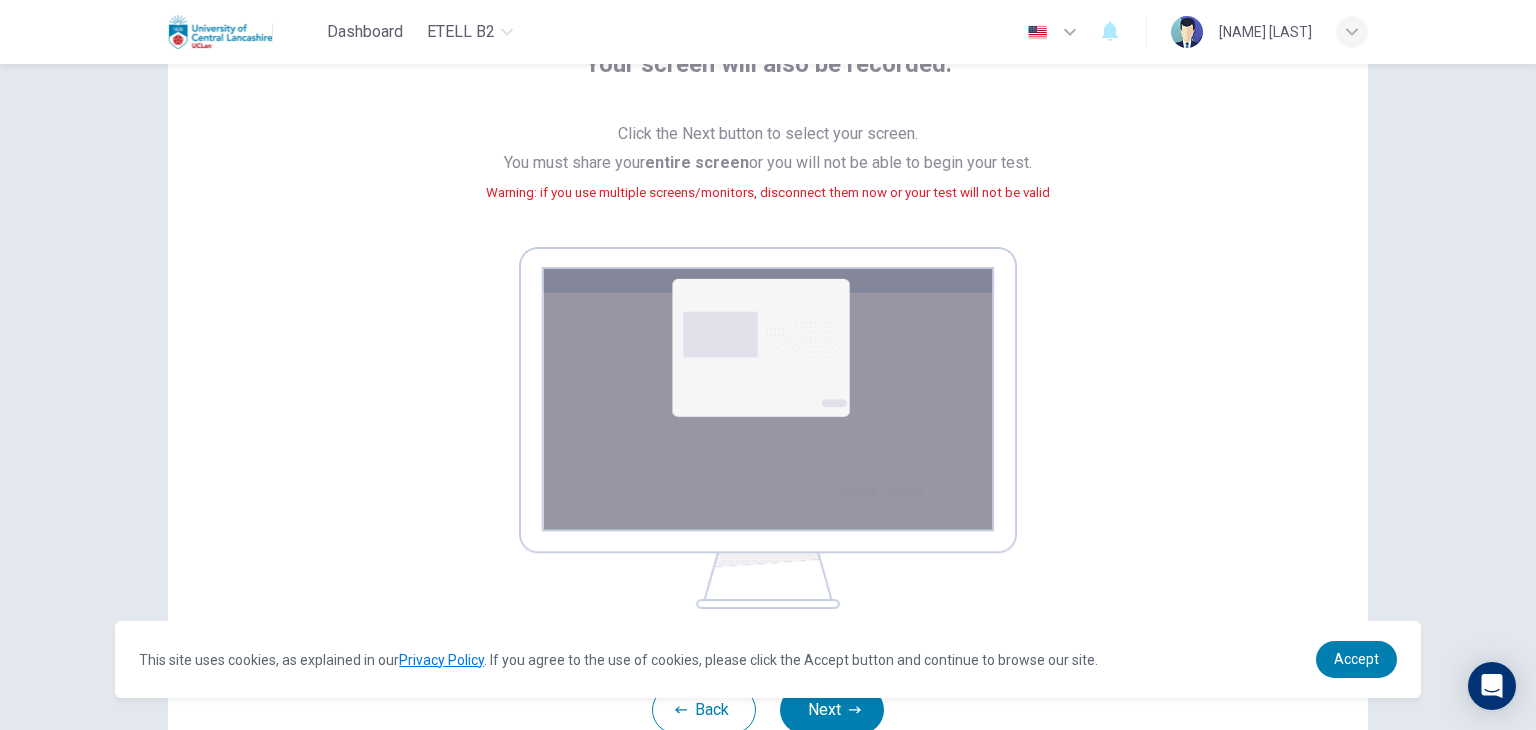 scroll, scrollTop: 308, scrollLeft: 0, axis: vertical 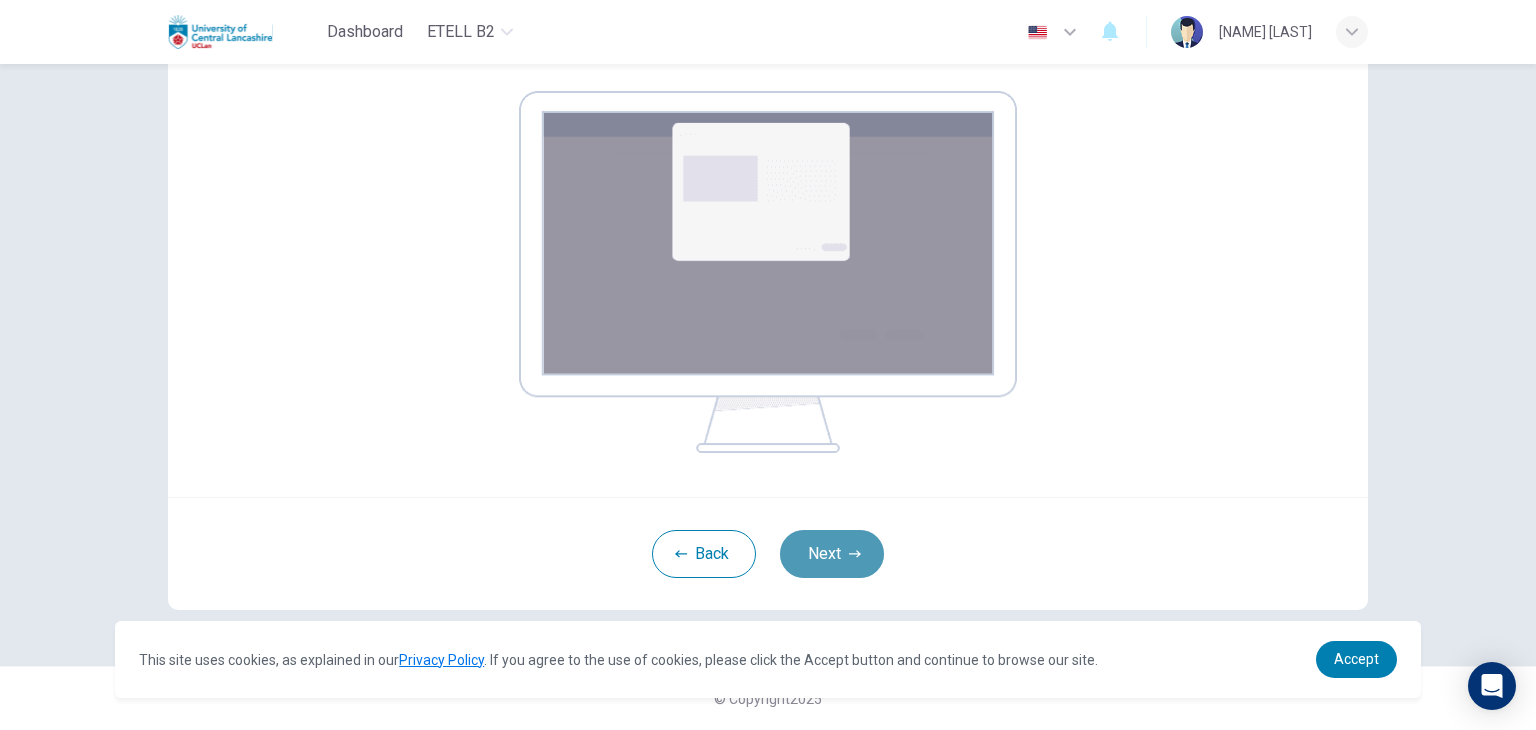 click on "Next" at bounding box center (832, 554) 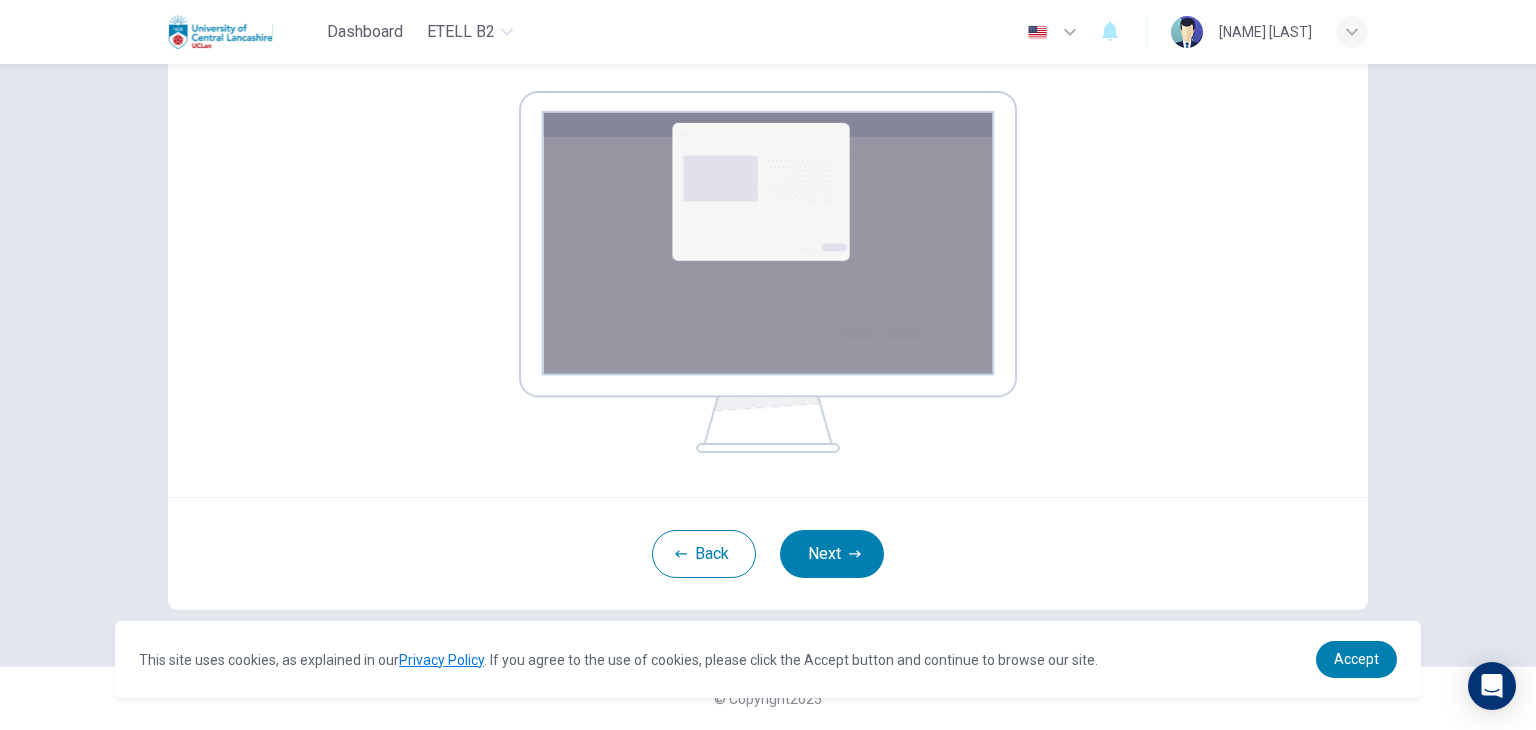 scroll, scrollTop: 103, scrollLeft: 0, axis: vertical 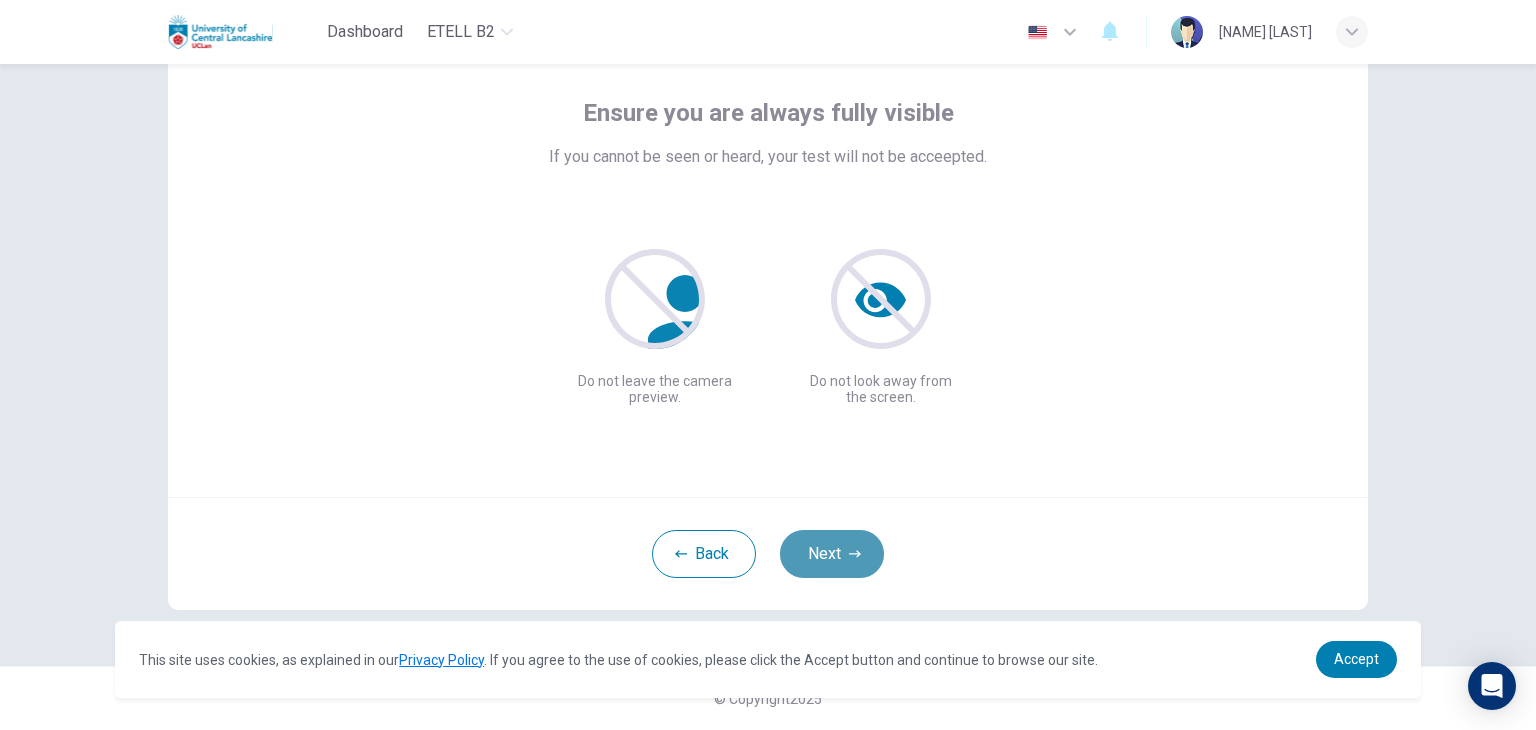 click on "Next" at bounding box center [832, 554] 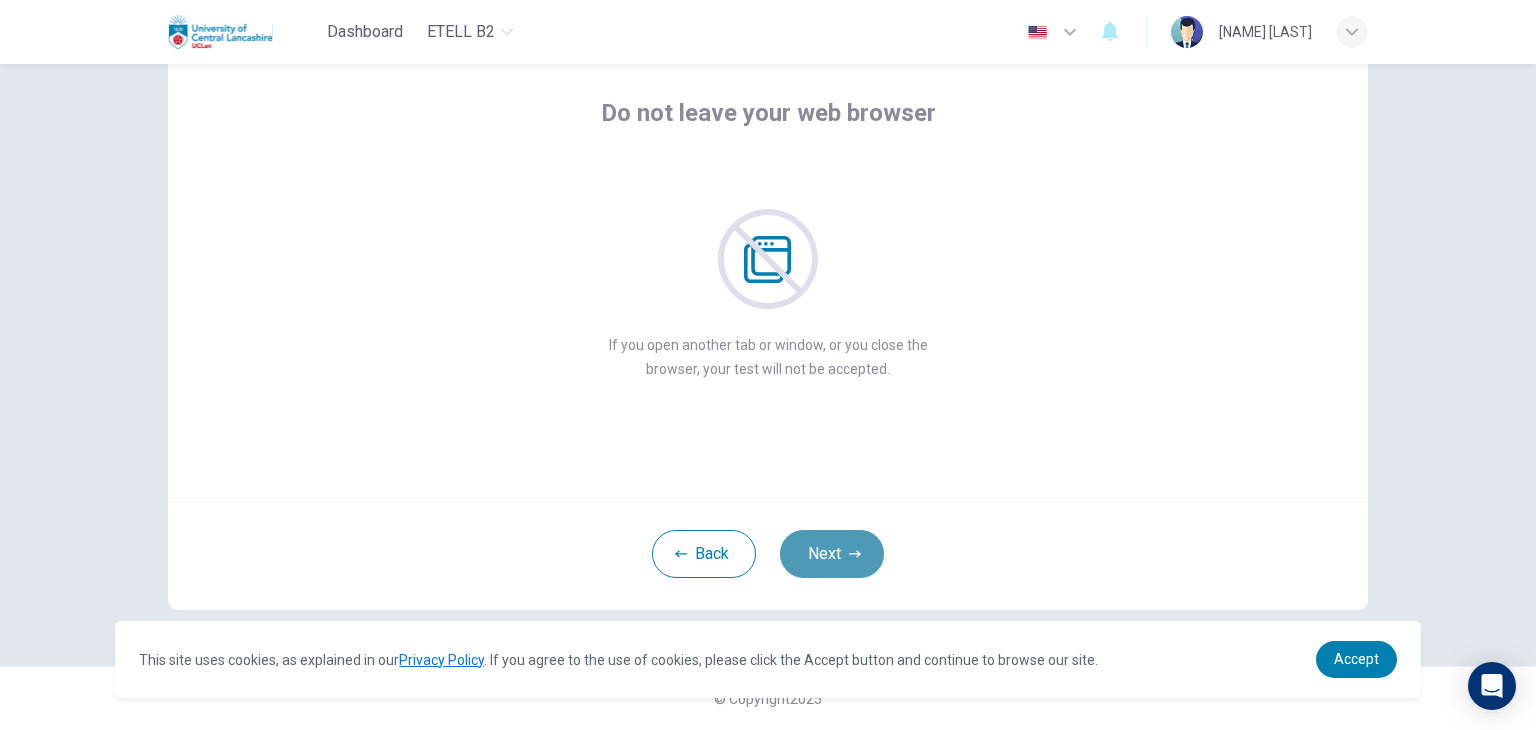 click on "Next" at bounding box center [832, 554] 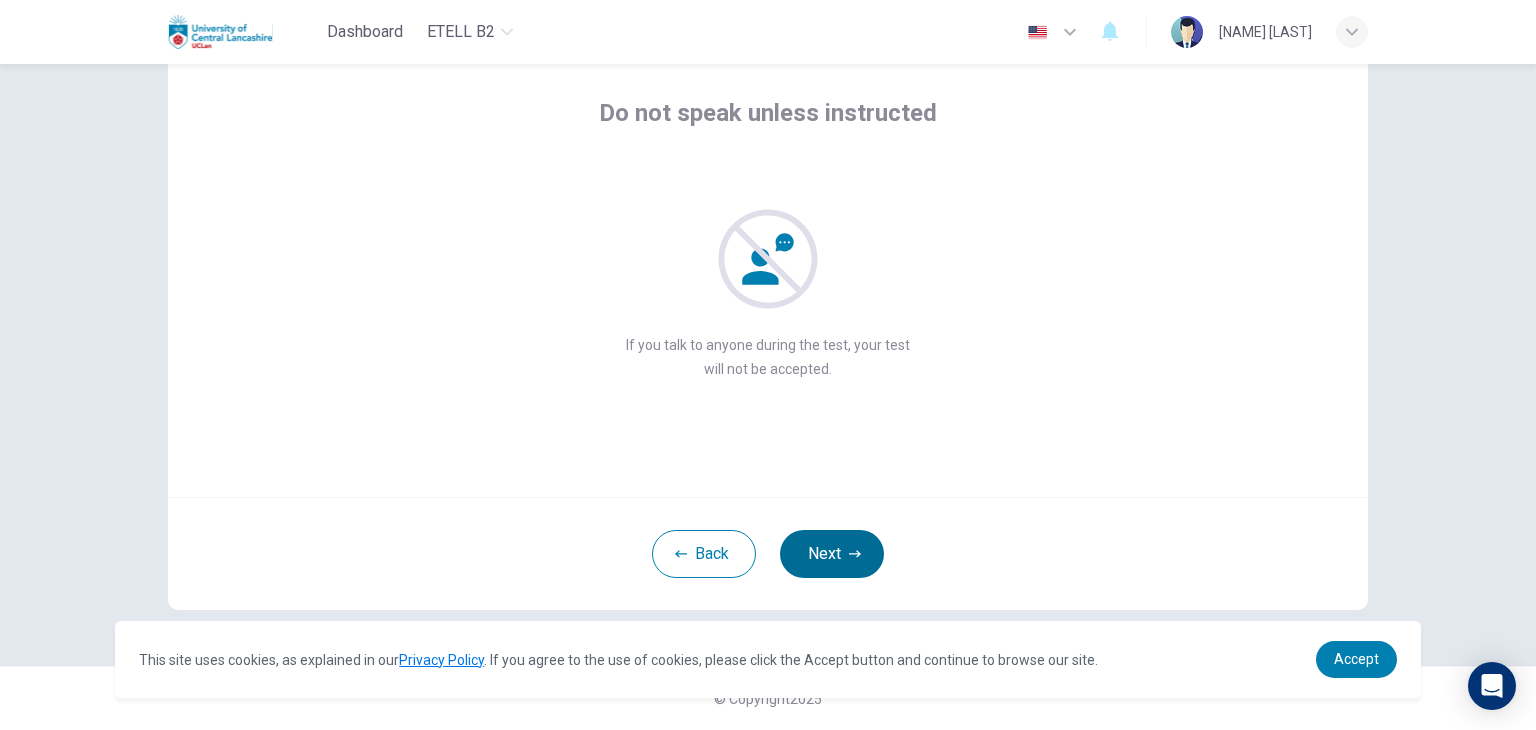 click on "Next" at bounding box center [832, 554] 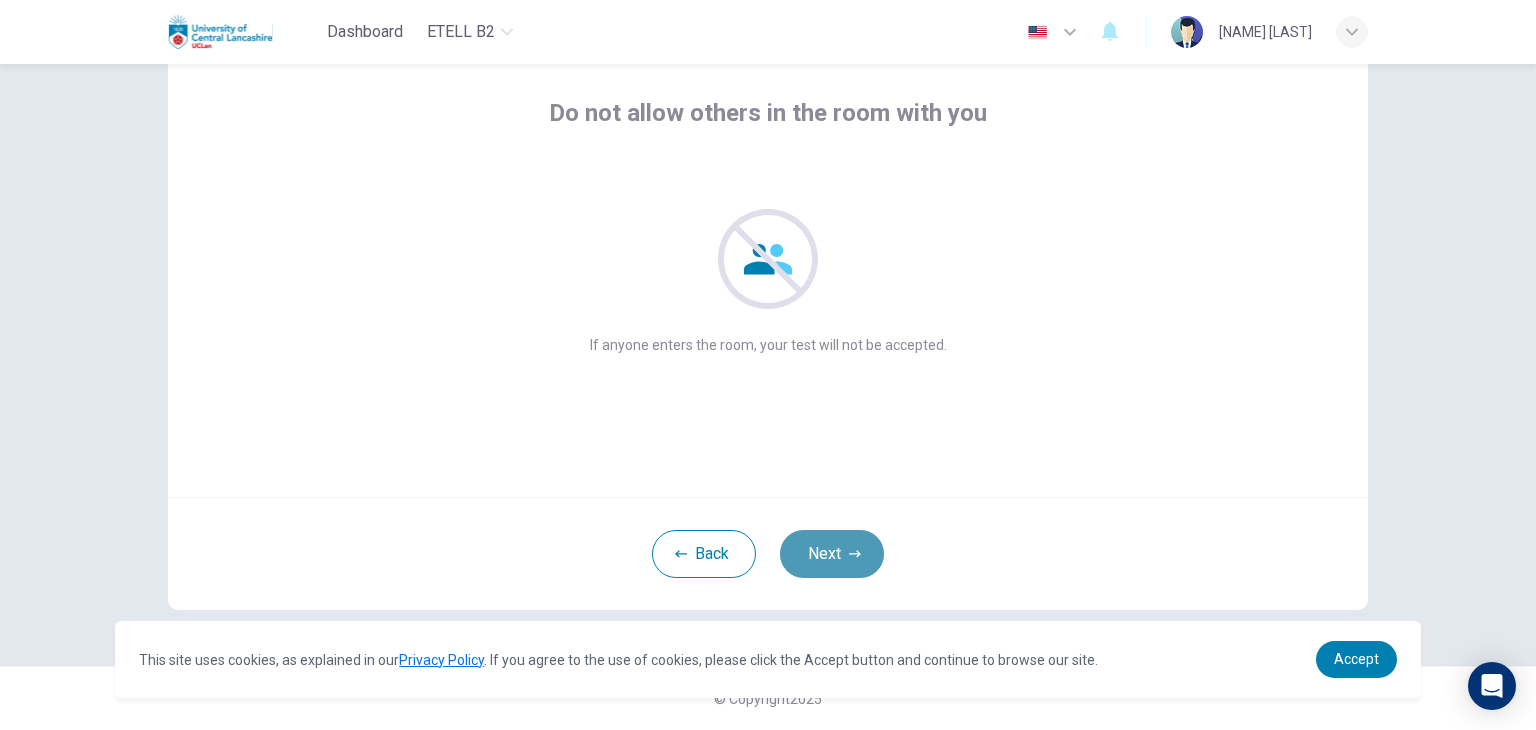 click on "Next" at bounding box center [832, 554] 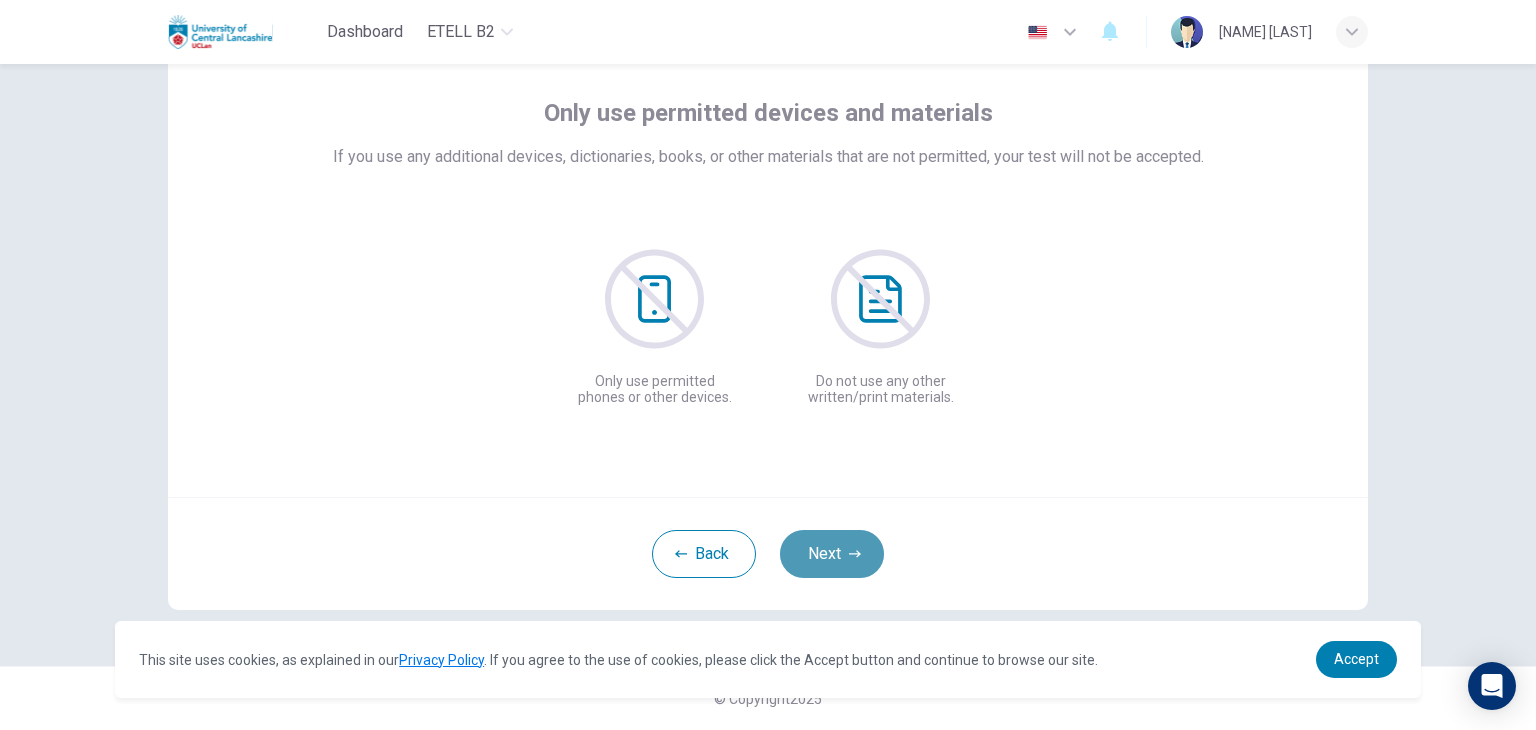 click on "Next" at bounding box center (832, 554) 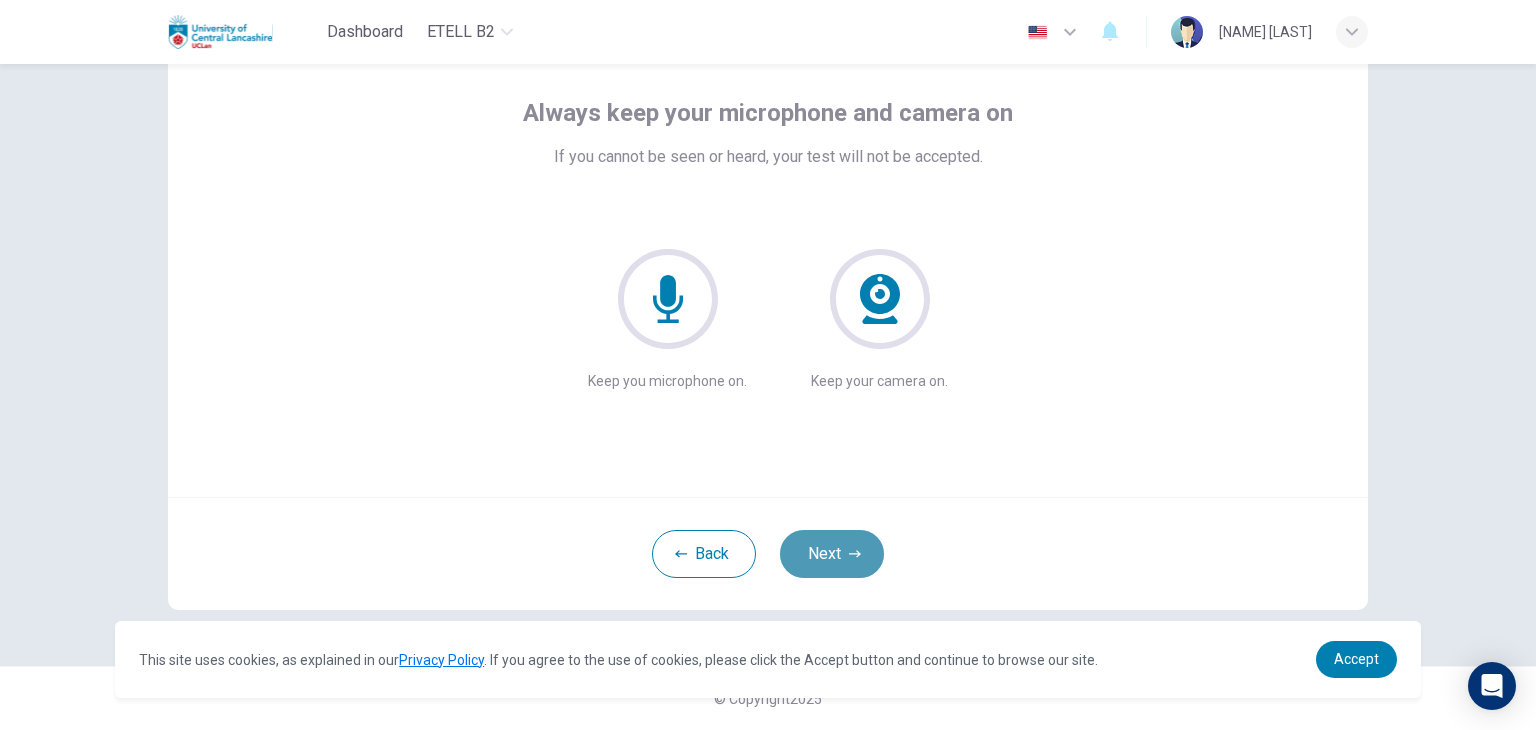 click on "Next" at bounding box center (832, 554) 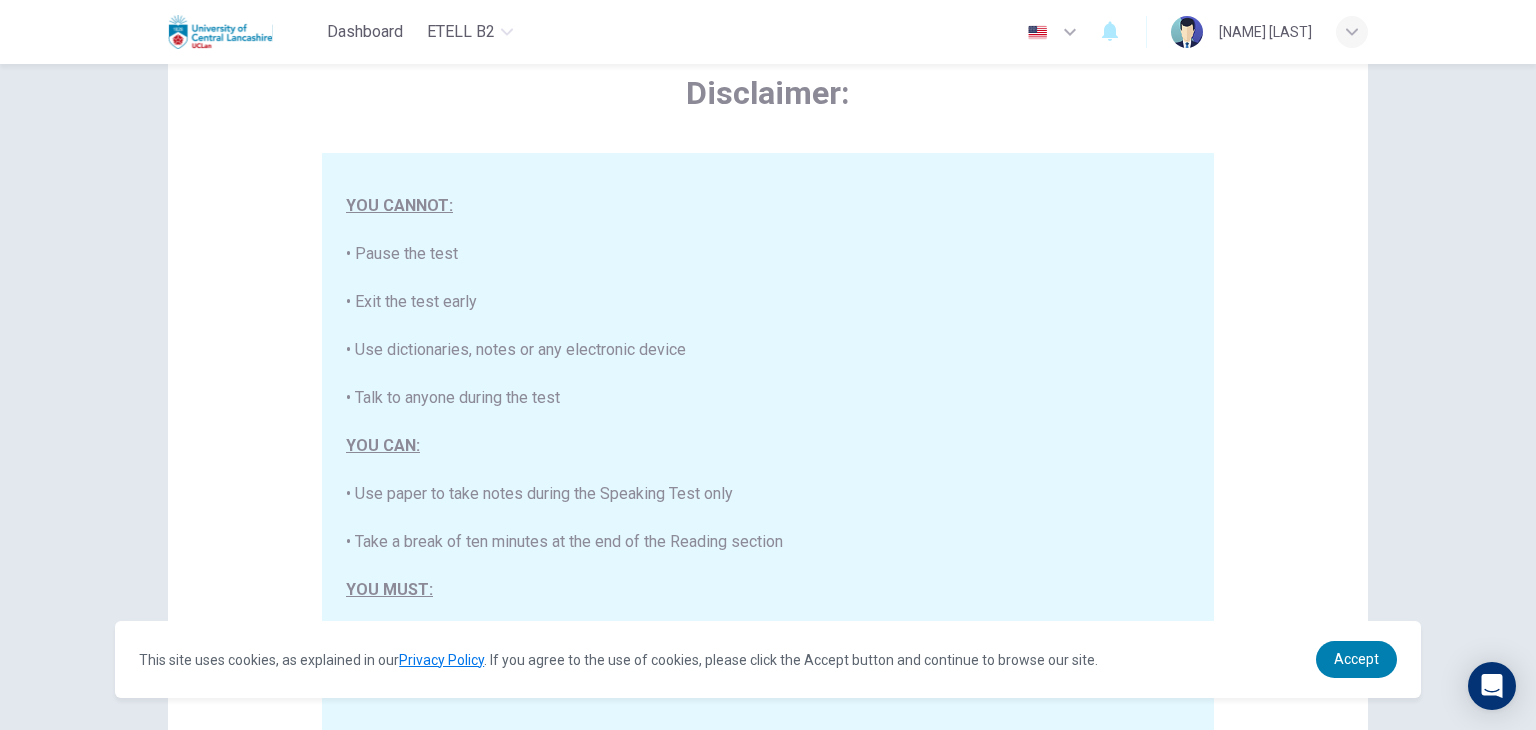 scroll, scrollTop: 0, scrollLeft: 0, axis: both 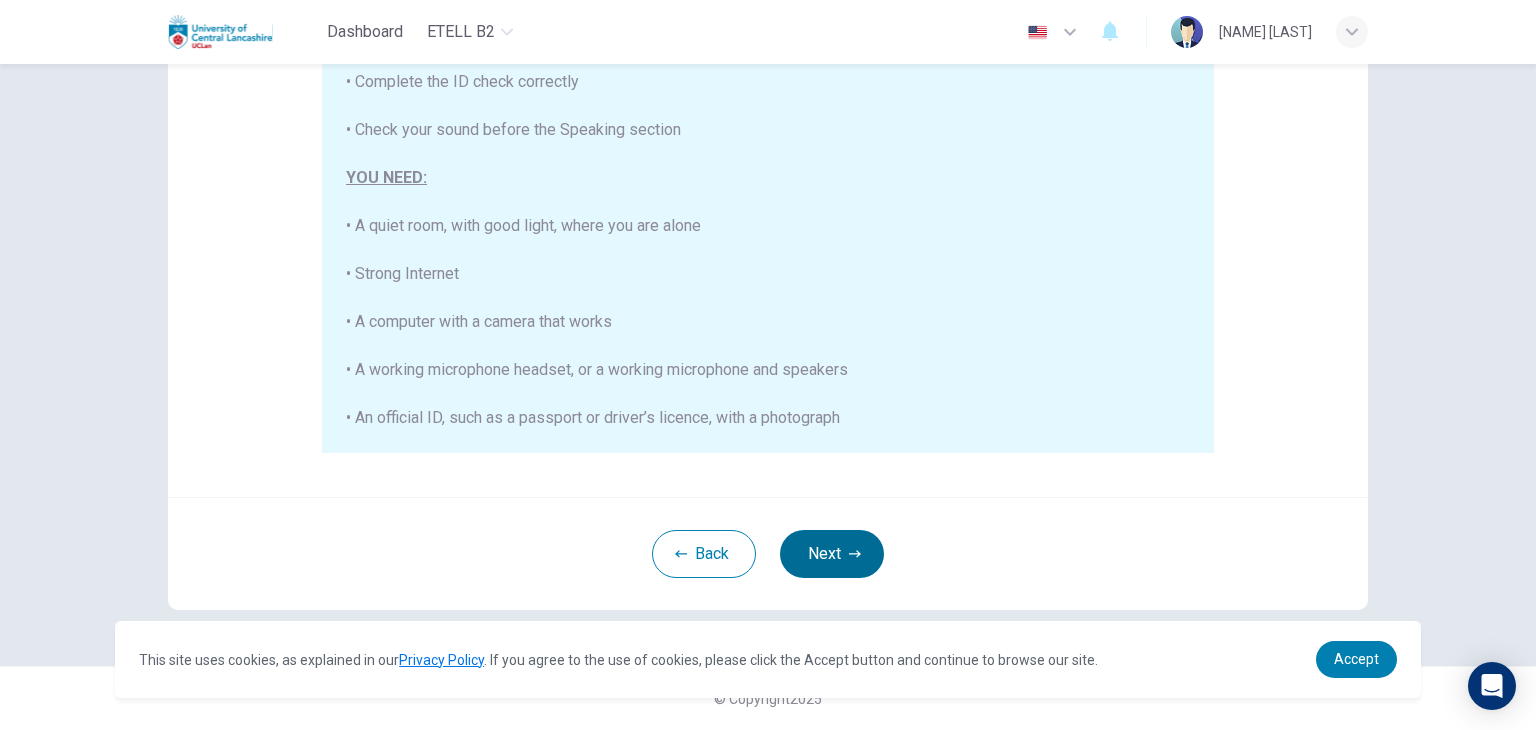 click on "Next" at bounding box center (832, 554) 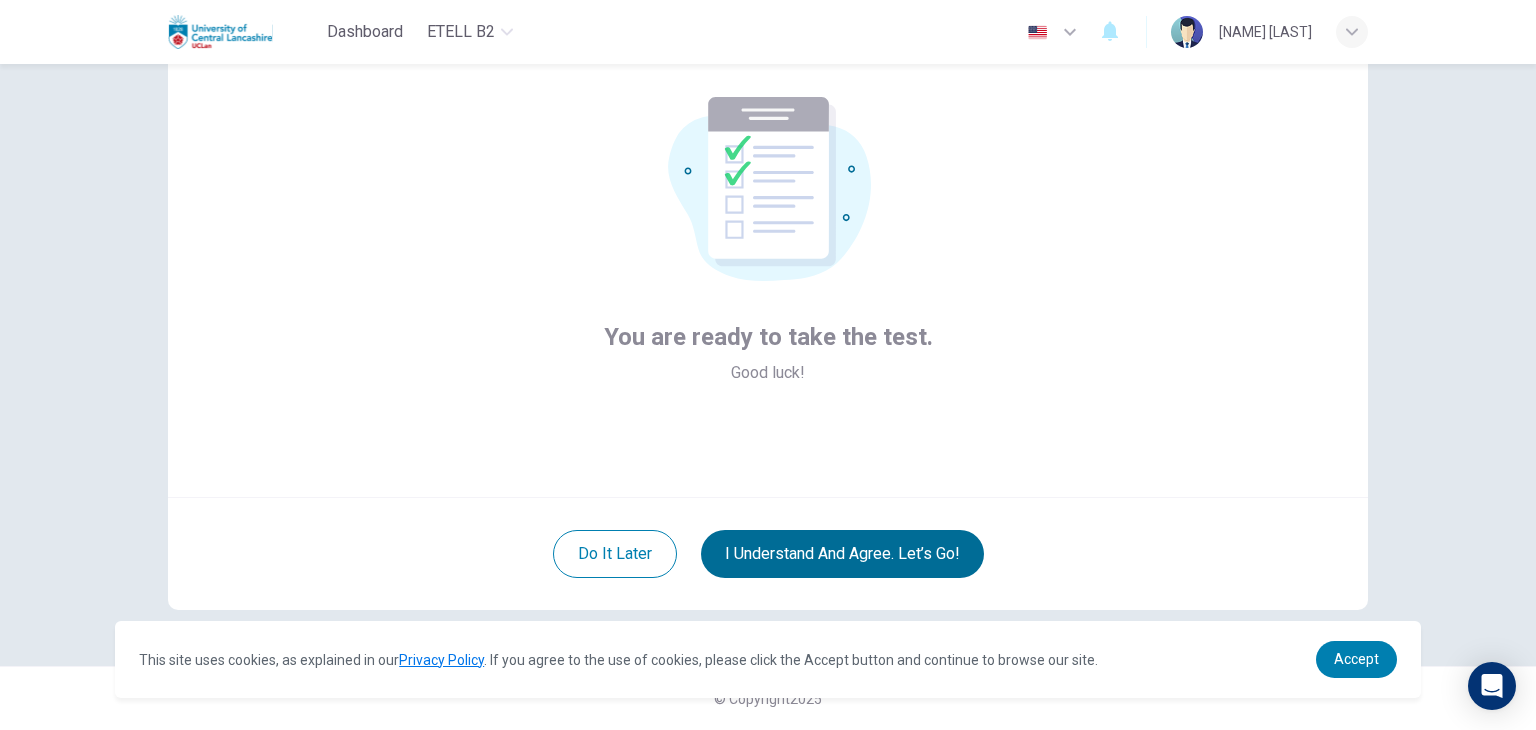scroll, scrollTop: 103, scrollLeft: 0, axis: vertical 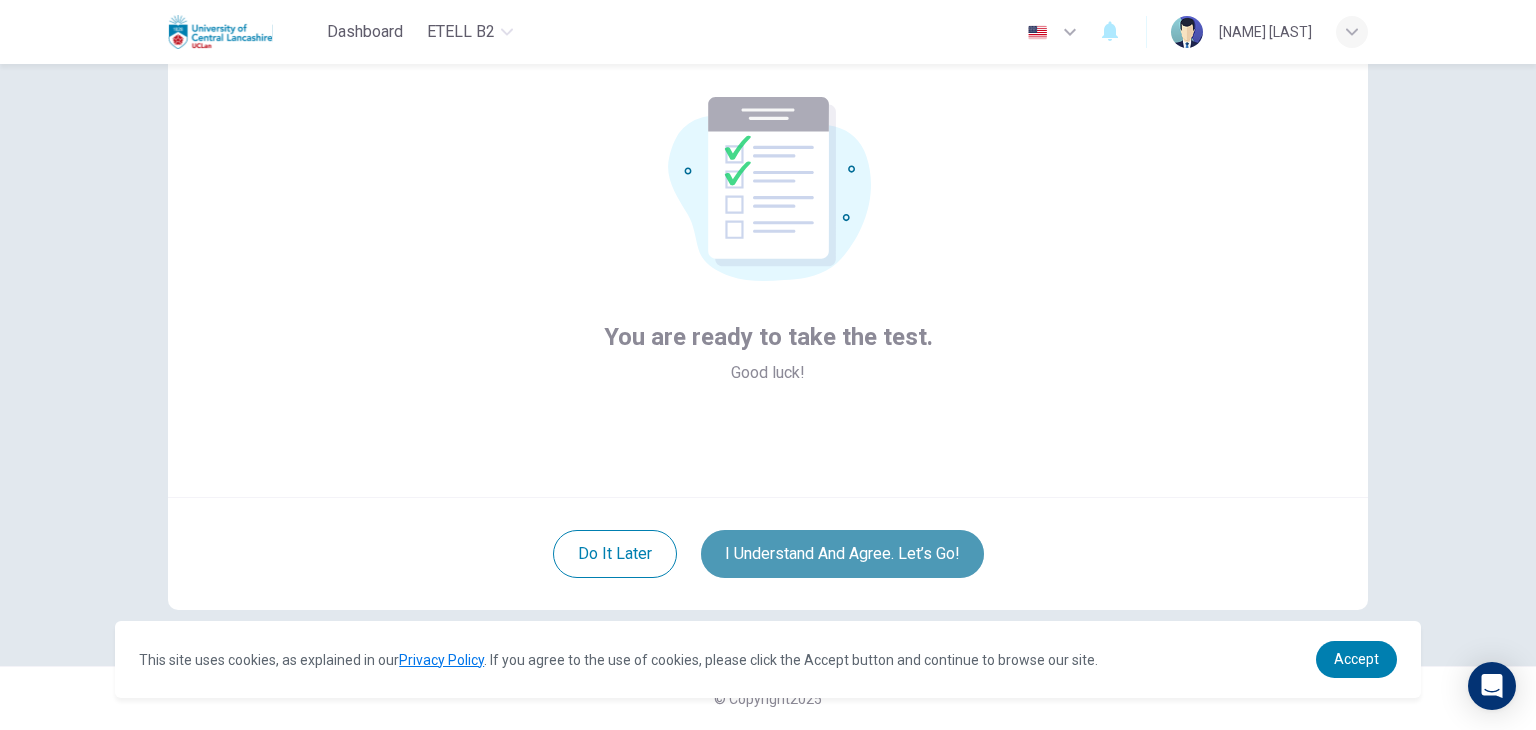 click on "I understand and agree. Let’s go!" at bounding box center (842, 554) 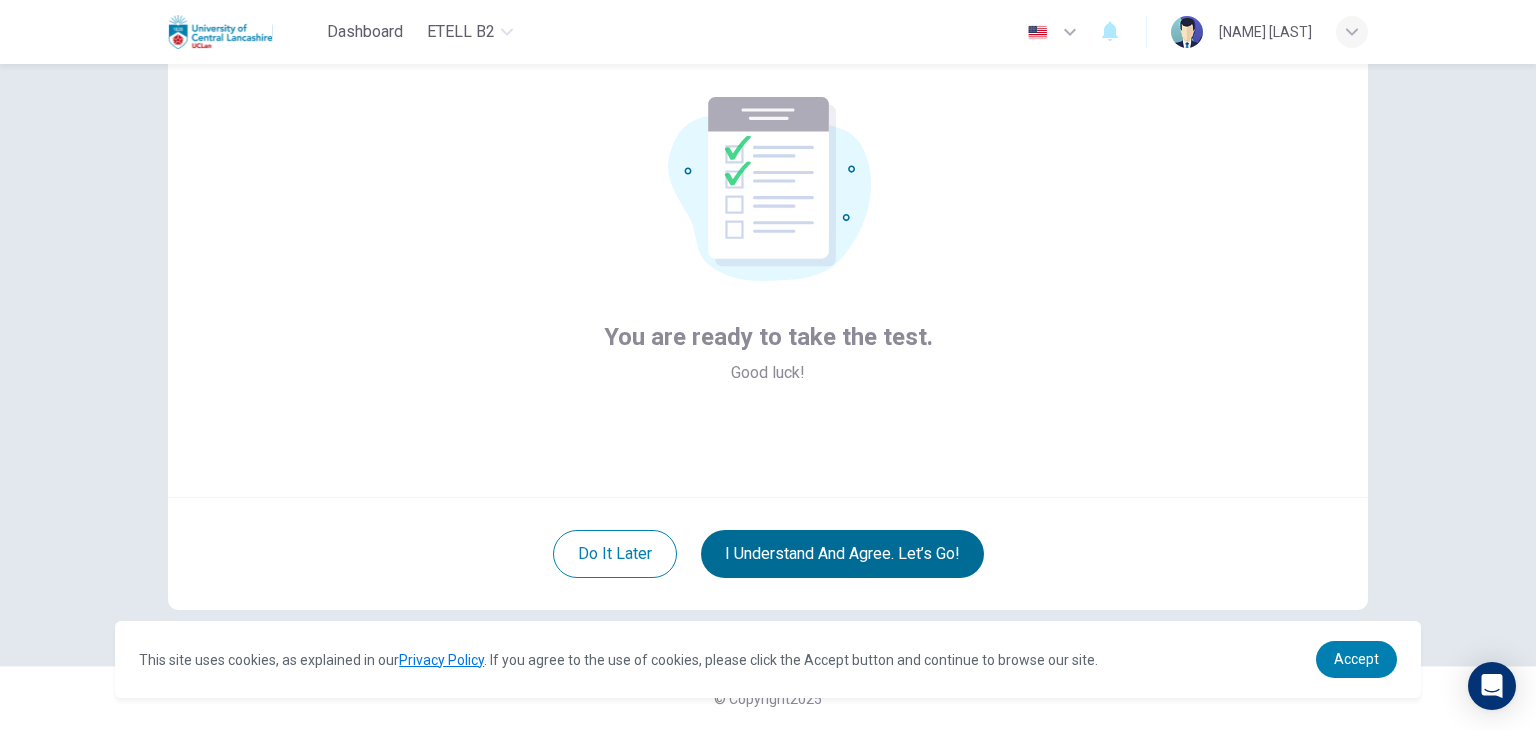 click on "I understand and agree. Let’s go!" at bounding box center (842, 554) 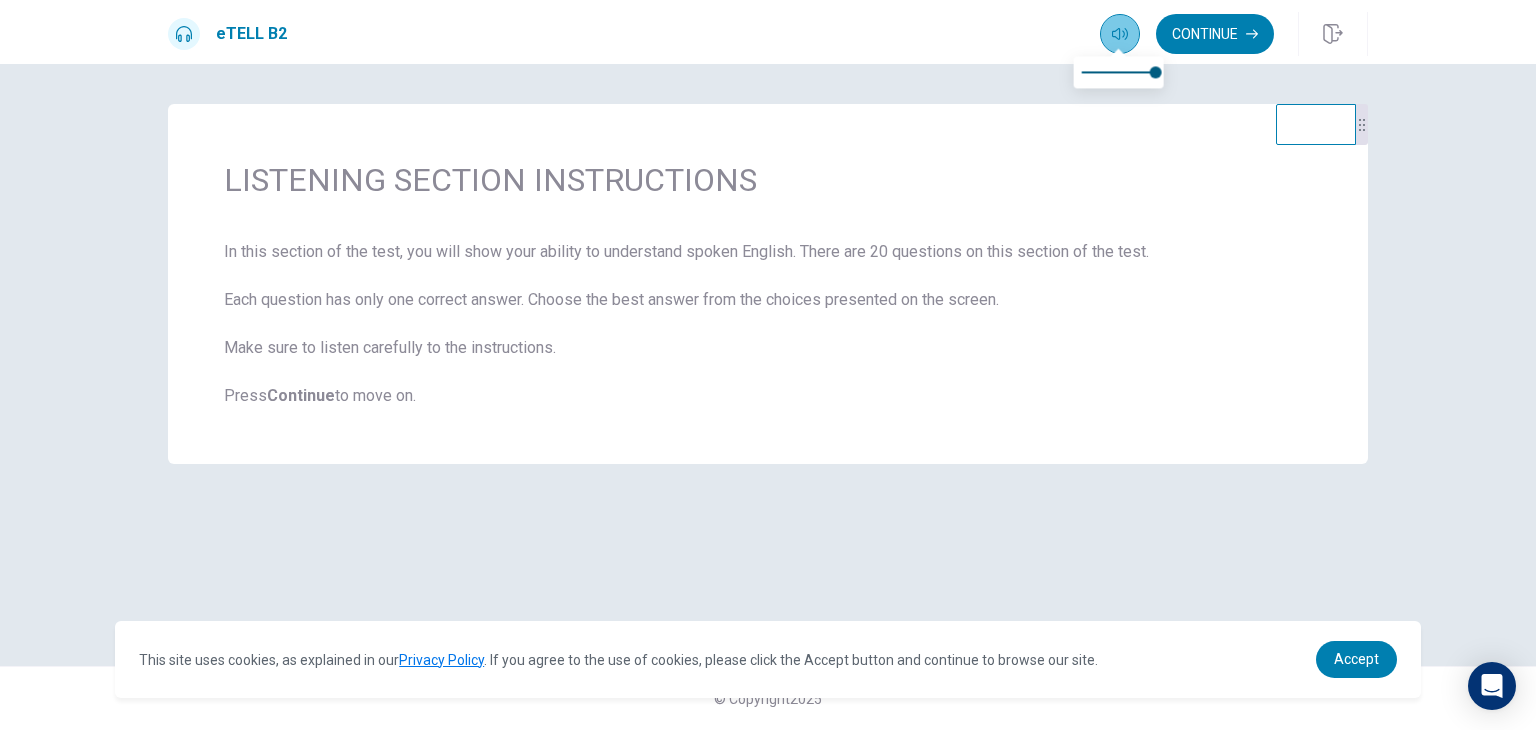 click 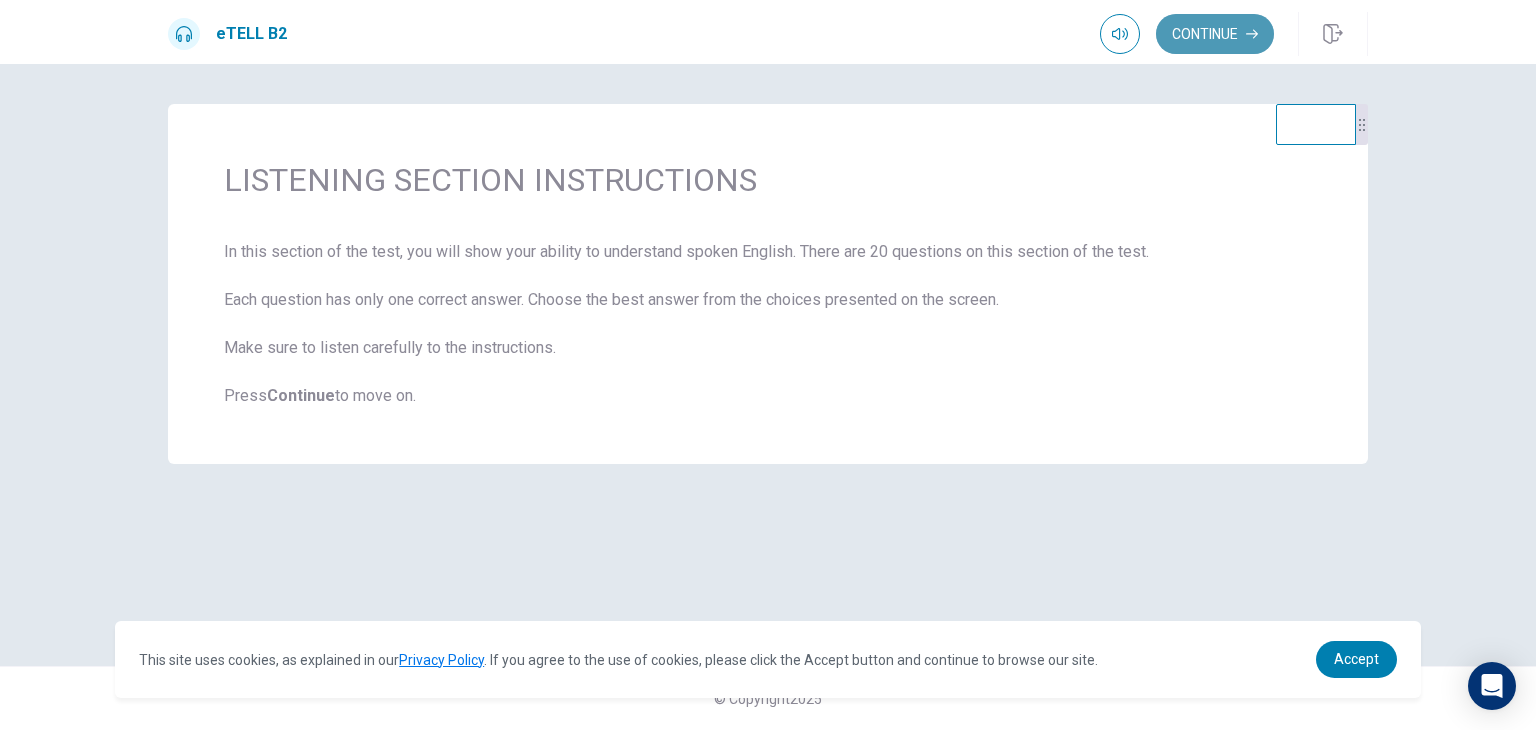 click on "Continue" at bounding box center (1215, 34) 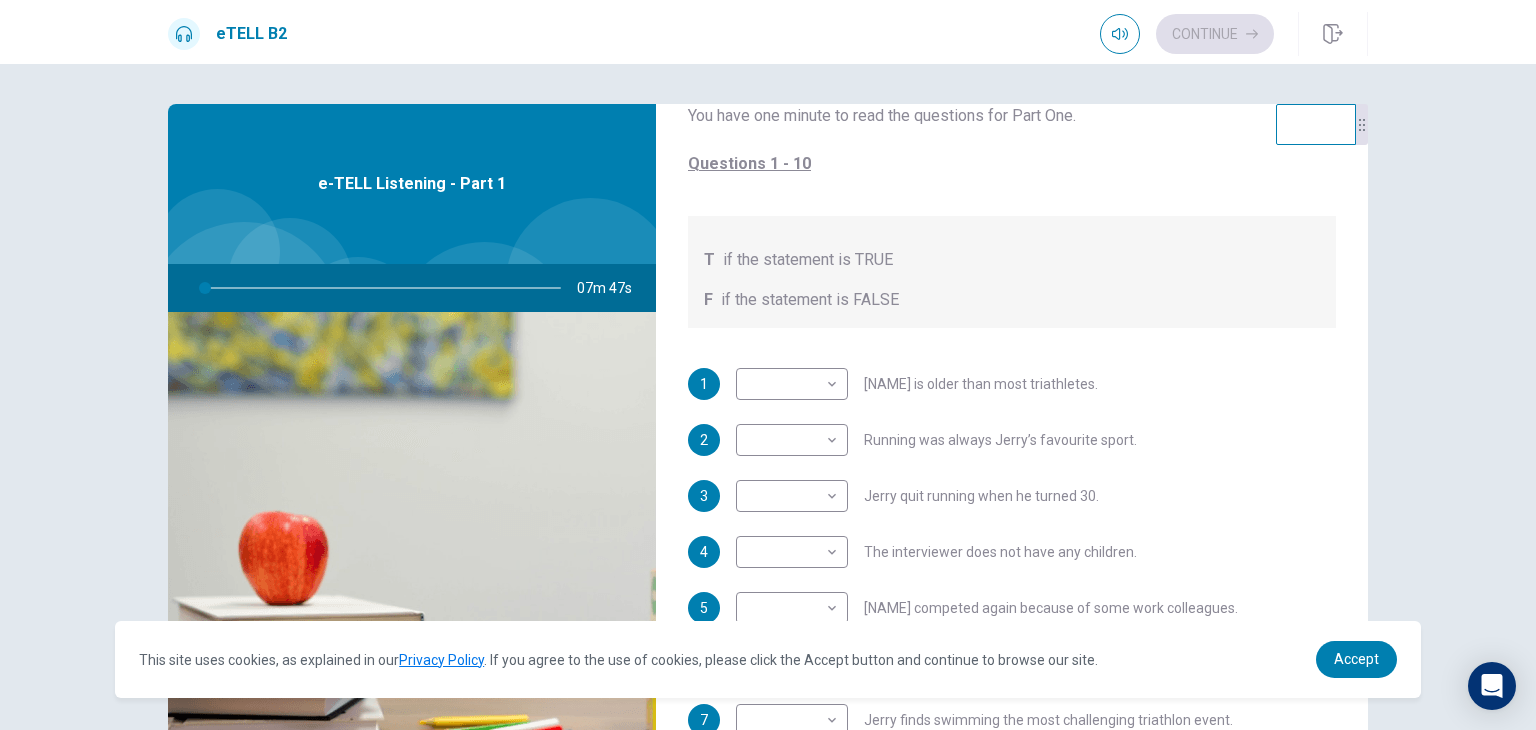 scroll, scrollTop: 352, scrollLeft: 0, axis: vertical 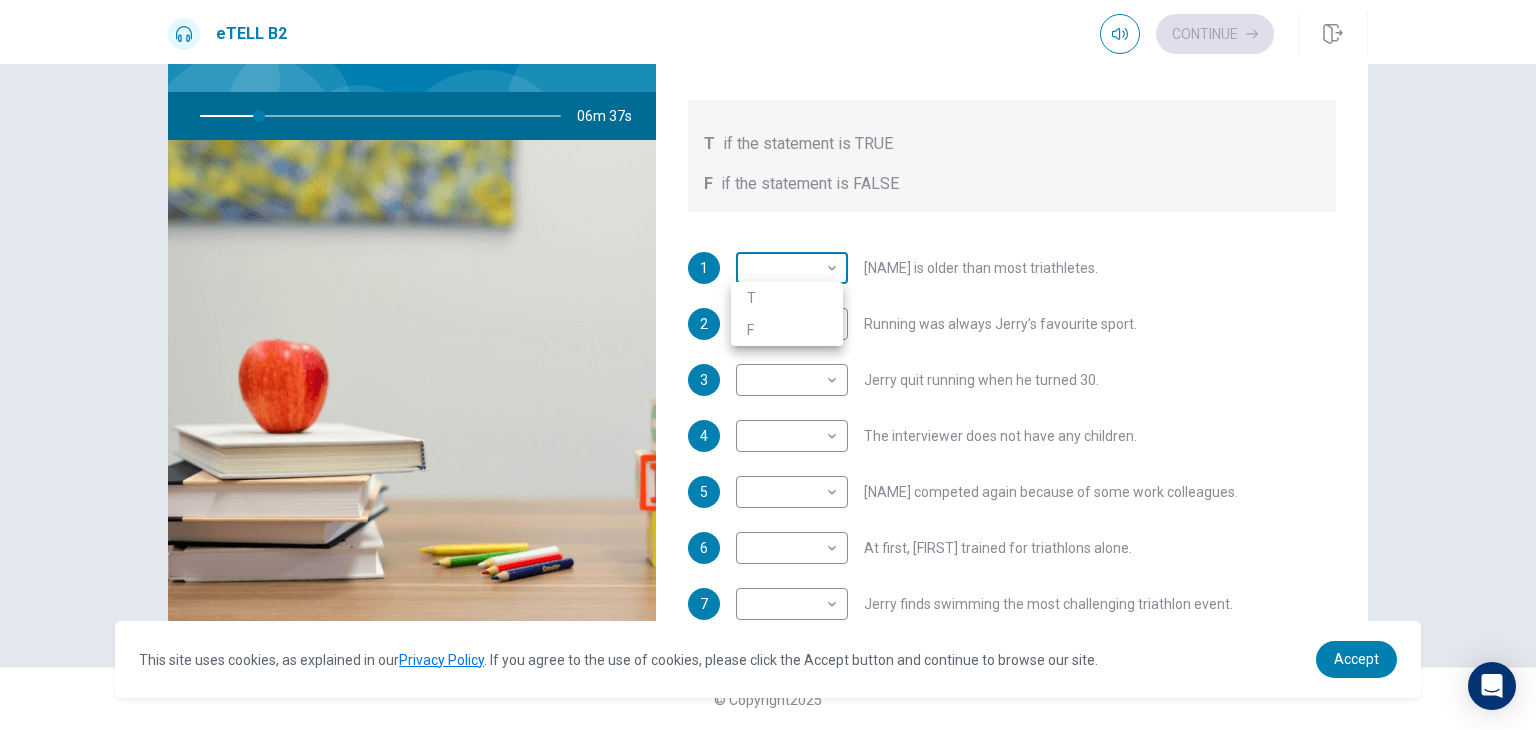 click on "This site uses cookies, as explained in our  Privacy Policy . If you agree to the use of cookies, please click the Accept button and continue to browse our site.   Privacy Policy Accept   eTELL B2 Continue Continue Question 1 For questions 1 – 10, mark each statement True (T) or False (F). You will hear Part One  TWICE.
You have one minute to read the questions for Part One.
Questions 1 - 10 T if the statement is TRUE F if the statement is FALSE 1 ​ ​ [NAME] is older than most triathletes.  2 ​ ​ Running was always [NAME]’s favourite sport. 3 ​ ​ [NAME] quit running when he turned 30. 4 ​ ​ The interviewer does not have any children.  5 ​ ​ [NAME] competed again because of some work colleagues. 6 ​ ​ At first, [NAME] trained for triathlons alone. 7 ​ ​ [NAME] finds swimming the most challenging triathlon event. 8 ​ ​ The interviewer enjoys swimming. 9 ​ ​ [NAME] always has a day off from training every week.  10 ​ ​ [NAME] trains young people nowadays. 06m 37s 2025 00:00" at bounding box center [768, 365] 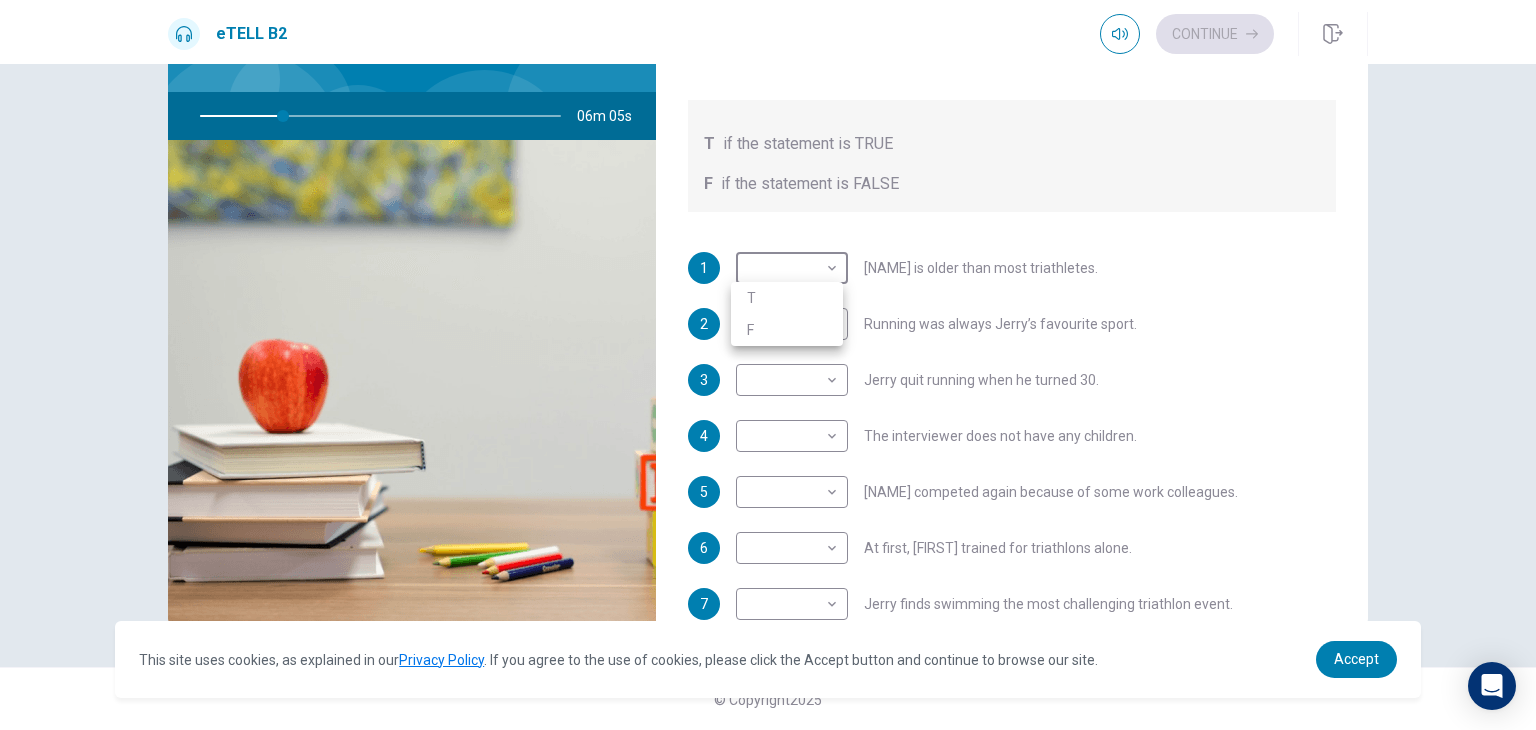 type on "**" 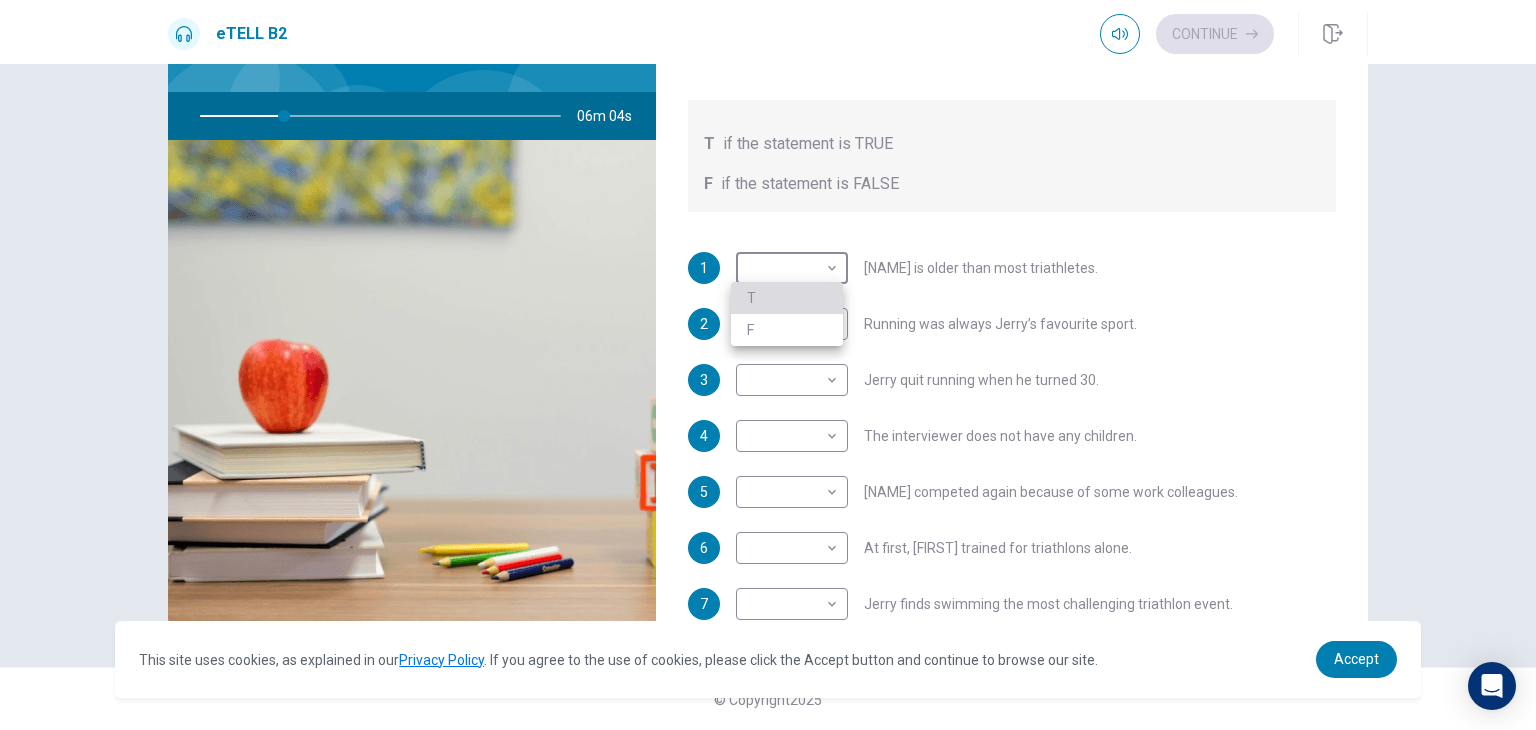 click on "T" at bounding box center [787, 298] 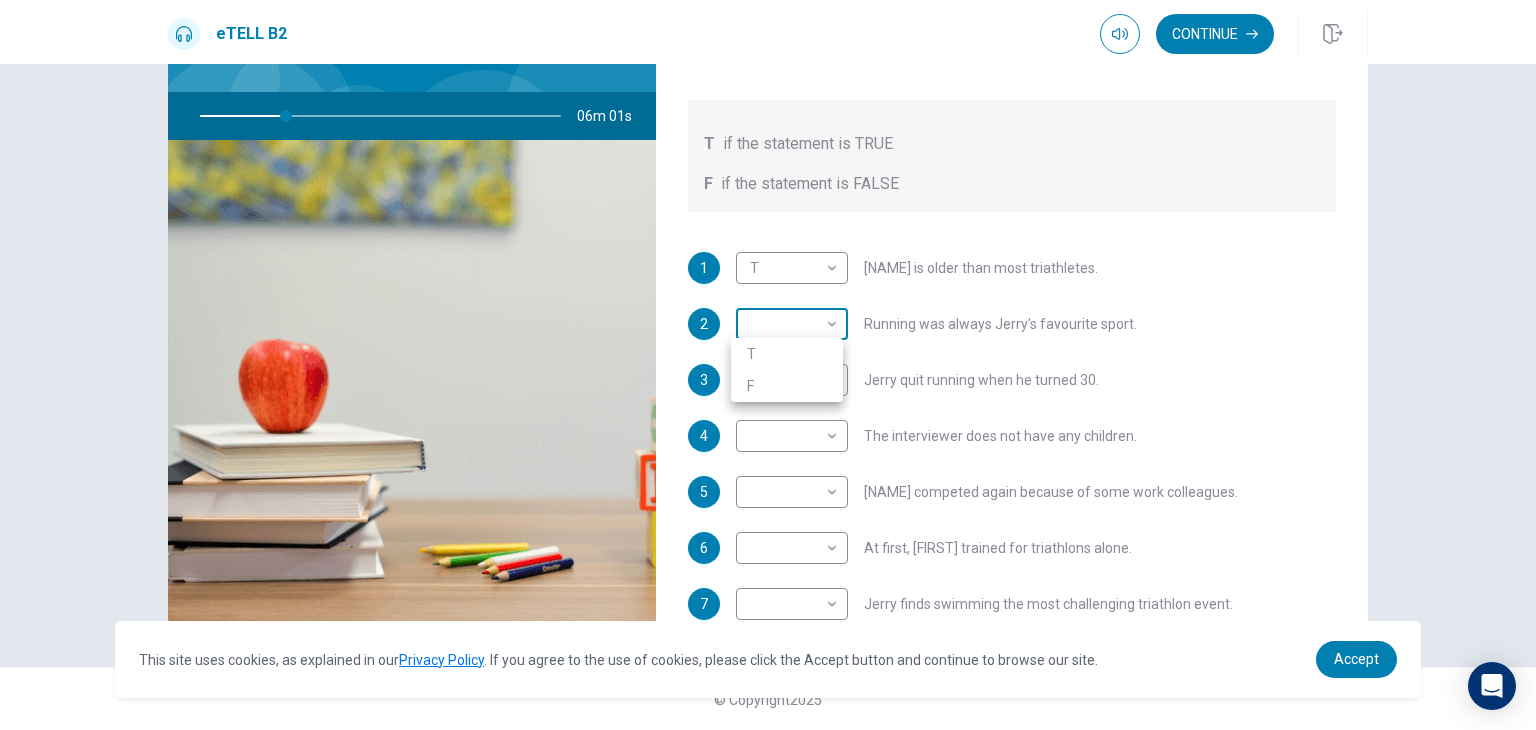 click on "This site uses cookies, as explained in our  Privacy Policy . If you agree to the use of cookies, please click the Accept button and continue to browse our site.   Privacy Policy Accept   eTELL B2 Continue Continue Question 1 For questions 1 – 10, mark each statement True (T) or False (F). You will hear Part One  TWICE.
You have one minute to read the questions for Part One.
Questions 1 - 10 T if the statement is TRUE F if the statement is FALSE 1 T * ​ [NAME] is older than most triathletes.  2 ​ ​ Running was always [NAME]’s favourite sport. 3 ​ ​ [NAME] quit running when he turned 30. 4 ​ ​ The interviewer does not have any children.  5 ​ ​ [NAME] competed again because of some work colleagues. 6 ​ ​ At first, [NAME] trained for triathlons alone. 7 ​ ​ [NAME] finds swimming the most challenging triathlon event. 8 ​ ​ The interviewer enjoys swimming. 9 ​ ​ [NAME] always has a day off from training every week.  10 ​ ​ [NAME] trains young people nowadays. 06m 01s 2025 00:00" at bounding box center (768, 365) 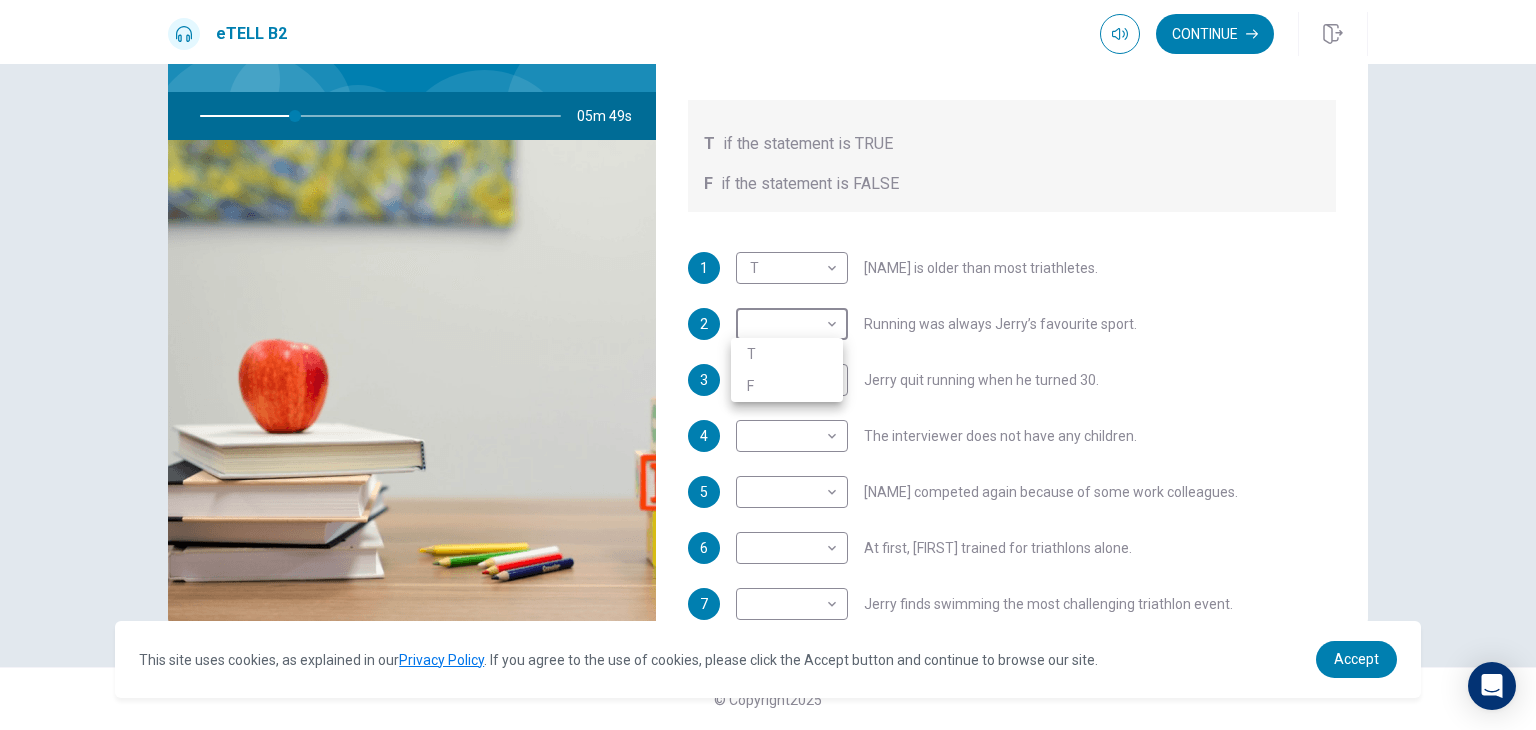 type on "**" 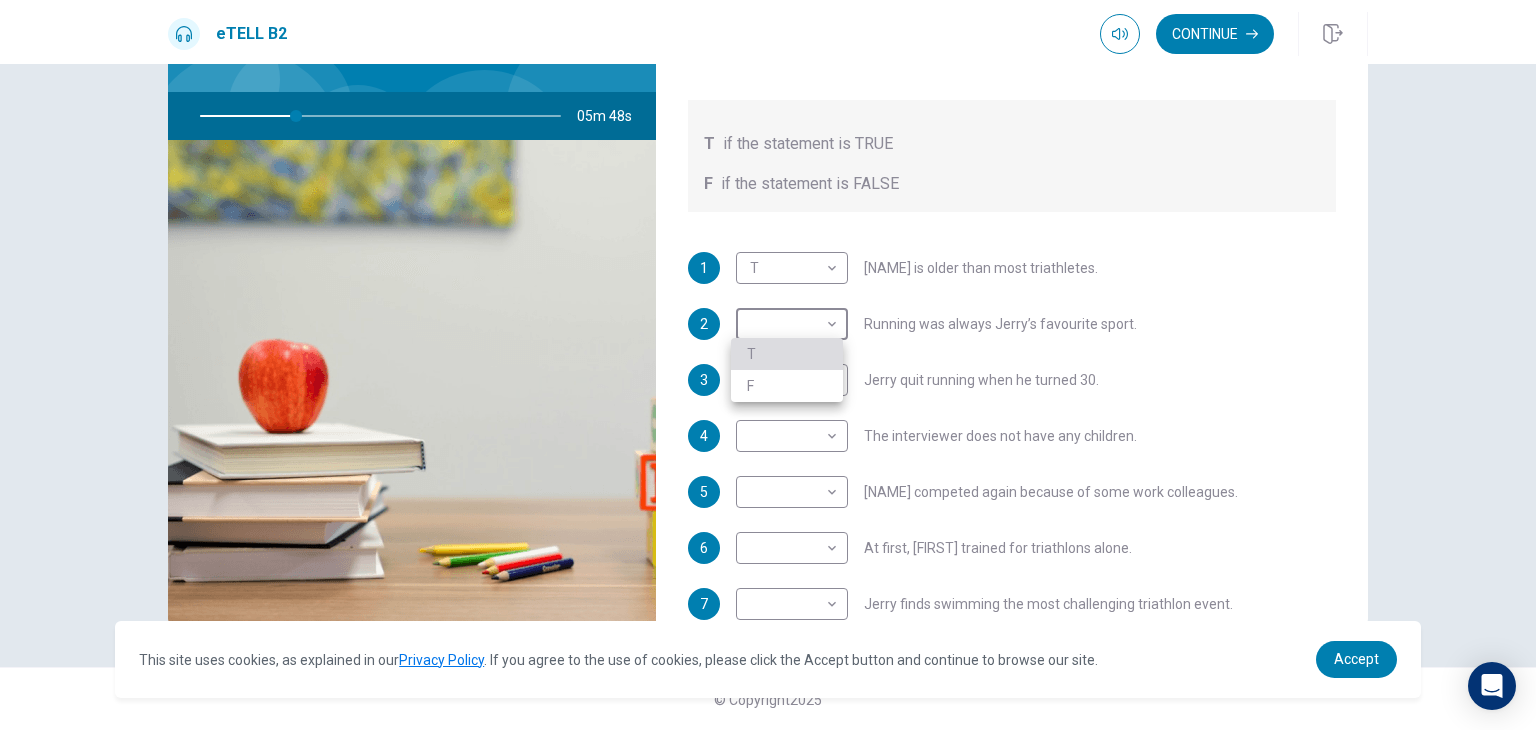 click on "T" at bounding box center [787, 354] 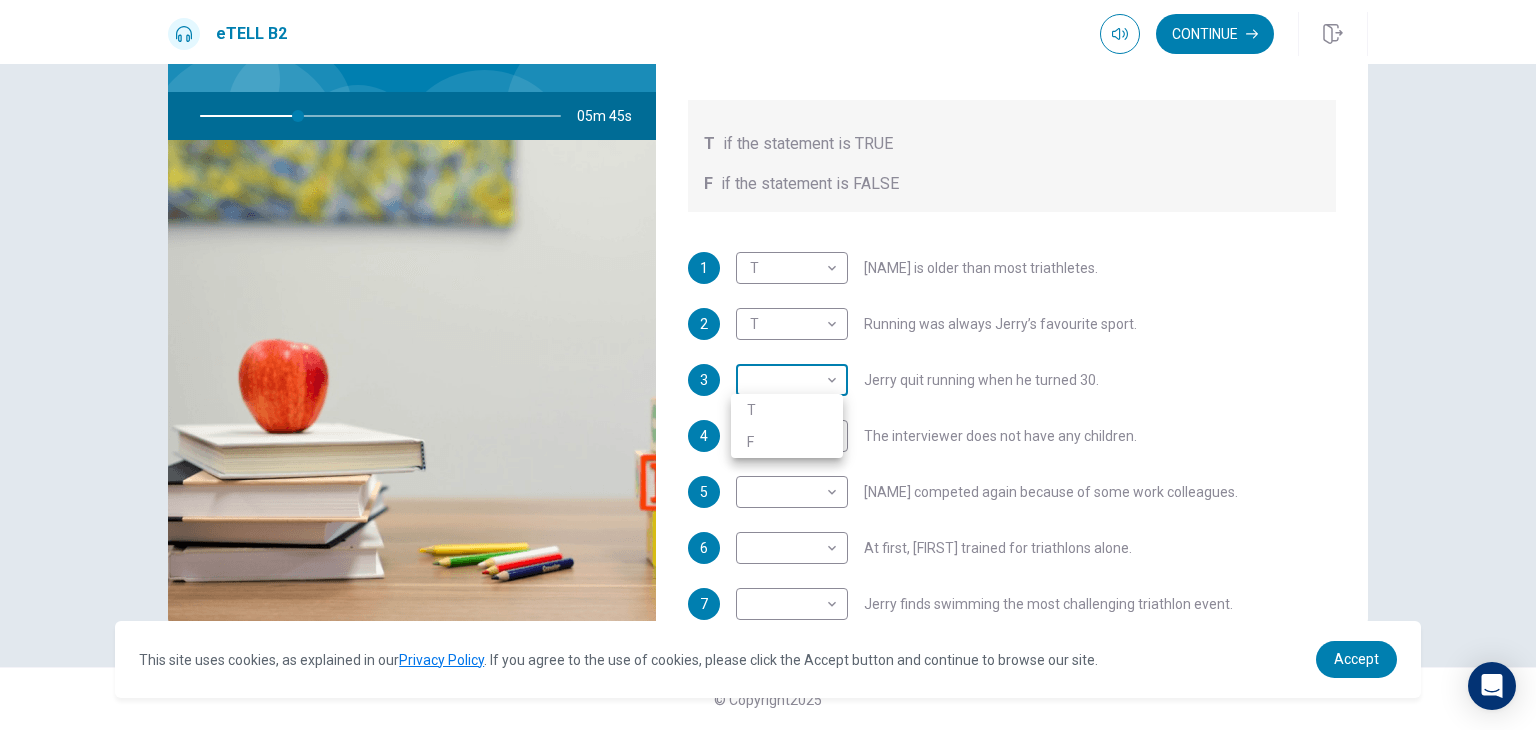 click on "This site uses cookies, as explained in our  Privacy Policy . If you agree to the use of cookies, please click the Accept button and continue to browse our site.   Privacy Policy Accept   eTELL B2 Continue Continue Question 1 For questions 1 – 10, mark each statement True (T) or False (F). You will hear Part One  TWICE.
You have one minute to read the questions for Part One.
Questions 1 - 10 T if the statement is TRUE F if the statement is FALSE 1 T * ​ Jerry is older than most triathletes.  2 T * ​ Running was always Jerry’s favourite sport. 3 ​ ​ Jerry quit running when he turned 30. 4 ​ ​ The interviewer does not have any children.  5 ​ ​ Jerry competed again because of some work colleagues. 6 ​ ​ At first, Jerry trained for triathlons alone. 7 ​ ​ Jerry finds swimming the most challenging triathlon event. 8 ​ ​ The interviewer enjoys swimming. 9 ​ ​ Jerry always has a day off from training every week.  10 ​ ​ Jerry trains young people nowadays. 05m 45s 2025 00:00" at bounding box center [768, 365] 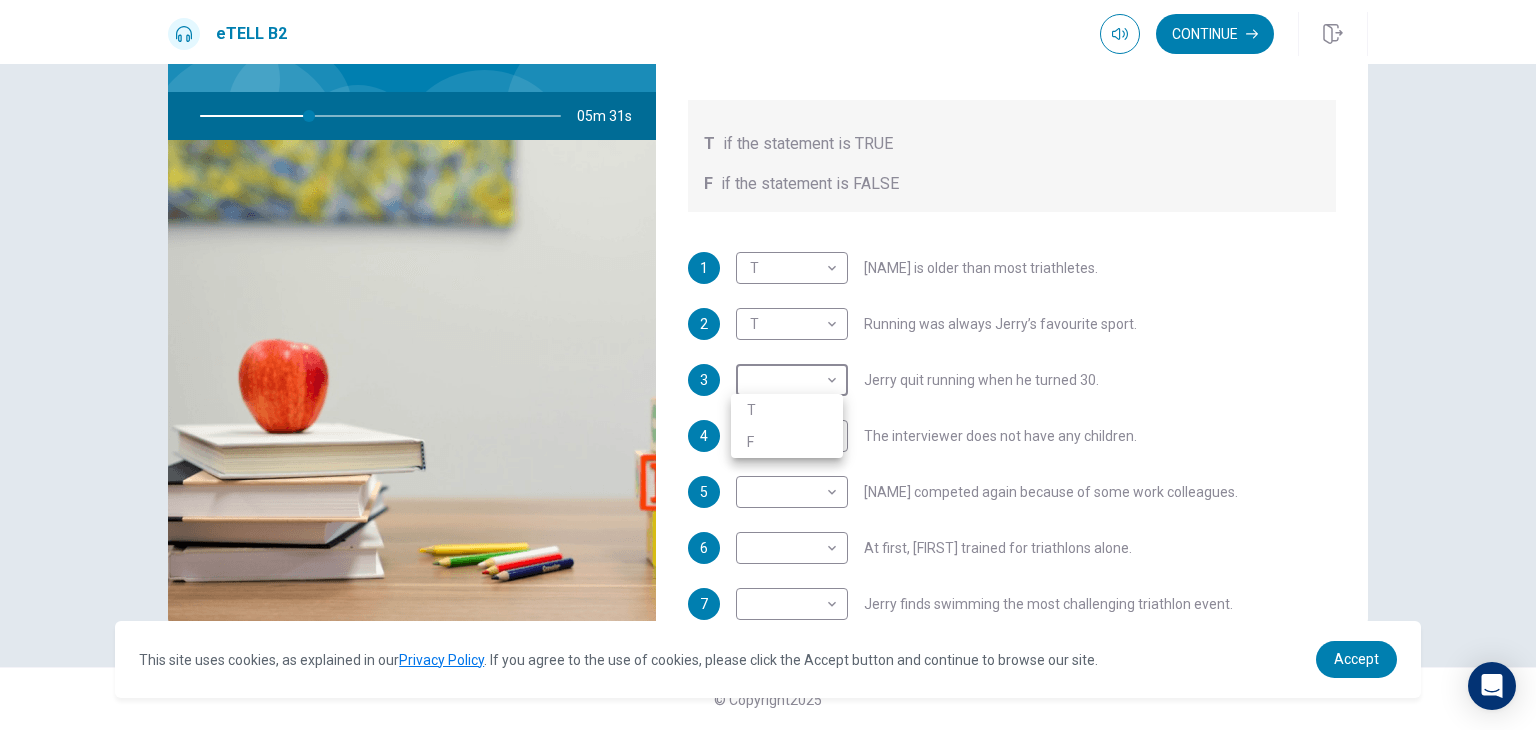 type on "**" 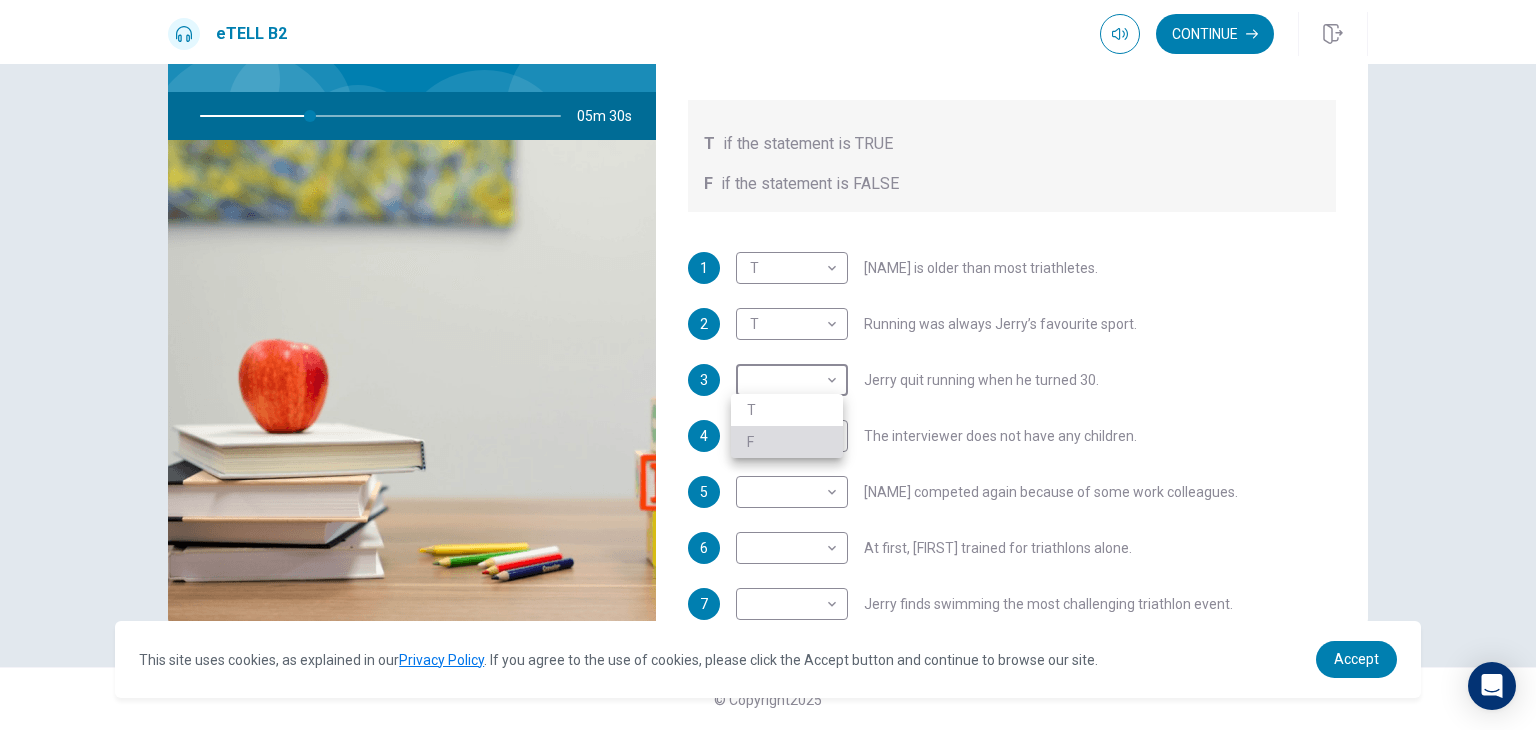 click on "F" at bounding box center (787, 442) 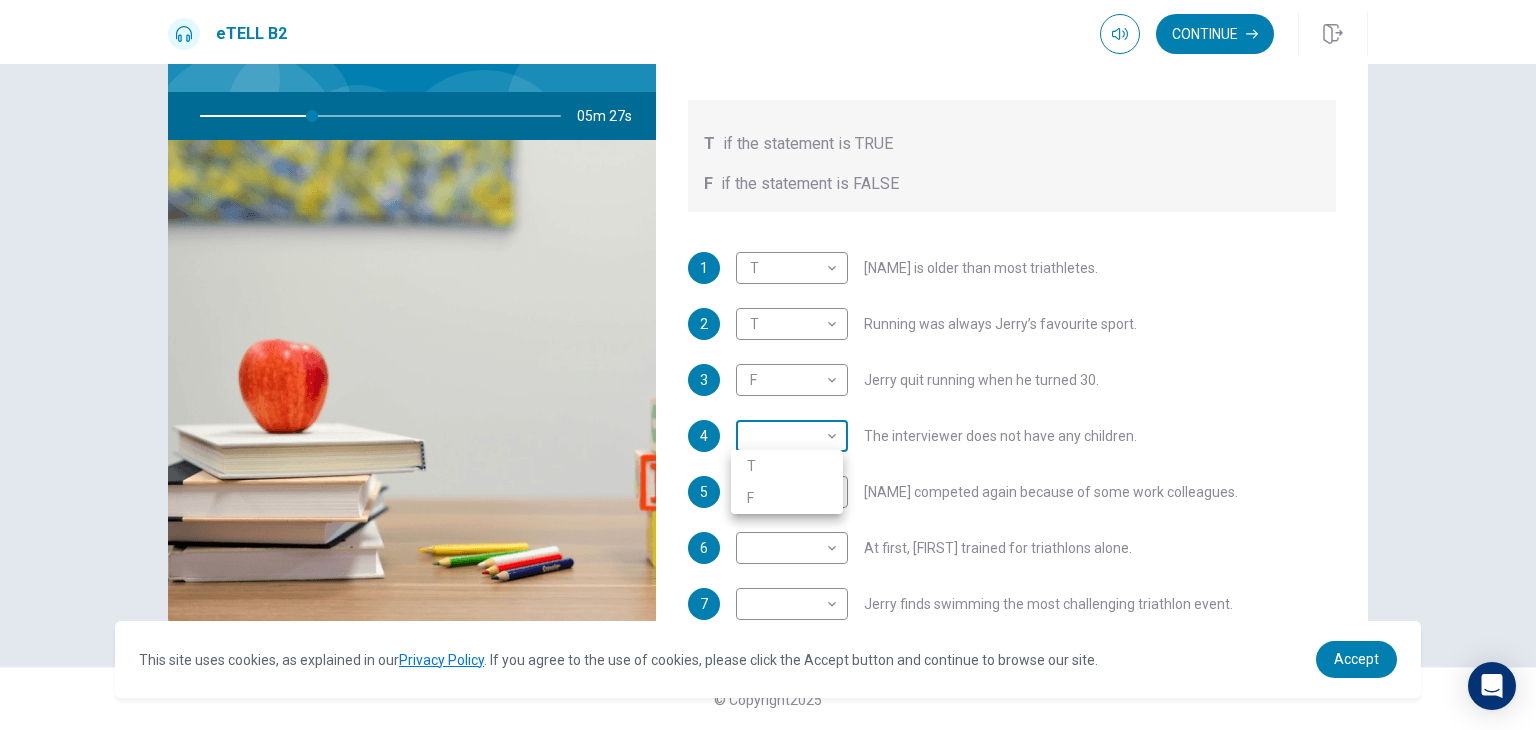 click on "This site uses cookies, as explained in our  Privacy Policy . If you agree to the use of cookies, please click the Accept button and continue to browse our site.   Privacy Policy Accept   eTELL B2 Continue Continue Question 1 For questions 1 – 10, mark each statement True (T) or False (F). You will hear Part One  TWICE.
You have one minute to read the questions for Part One.
Questions 1 - 10 T if the statement is TRUE F if the statement is FALSE 1 T * ​ Jerry is older than most triathletes.  2 T * ​ Running was always Jerry’s favourite sport. 3 F * ​ Jerry quit running when he turned 30. 4 ​ ​ The interviewer does not have any children.  5 ​ ​ Jerry competed again because of some work colleagues. 6 ​ ​ At first, Jerry trained for triathlons alone. 7 ​ ​ Jerry finds swimming the most challenging triathlon event. 8 ​ ​ The interviewer enjoys swimming. 9 ​ ​ Jerry always has a day off from training every week.  10 ​ ​ Jerry trains young people nowadays. 05m 27s 2025 00:00" at bounding box center [768, 365] 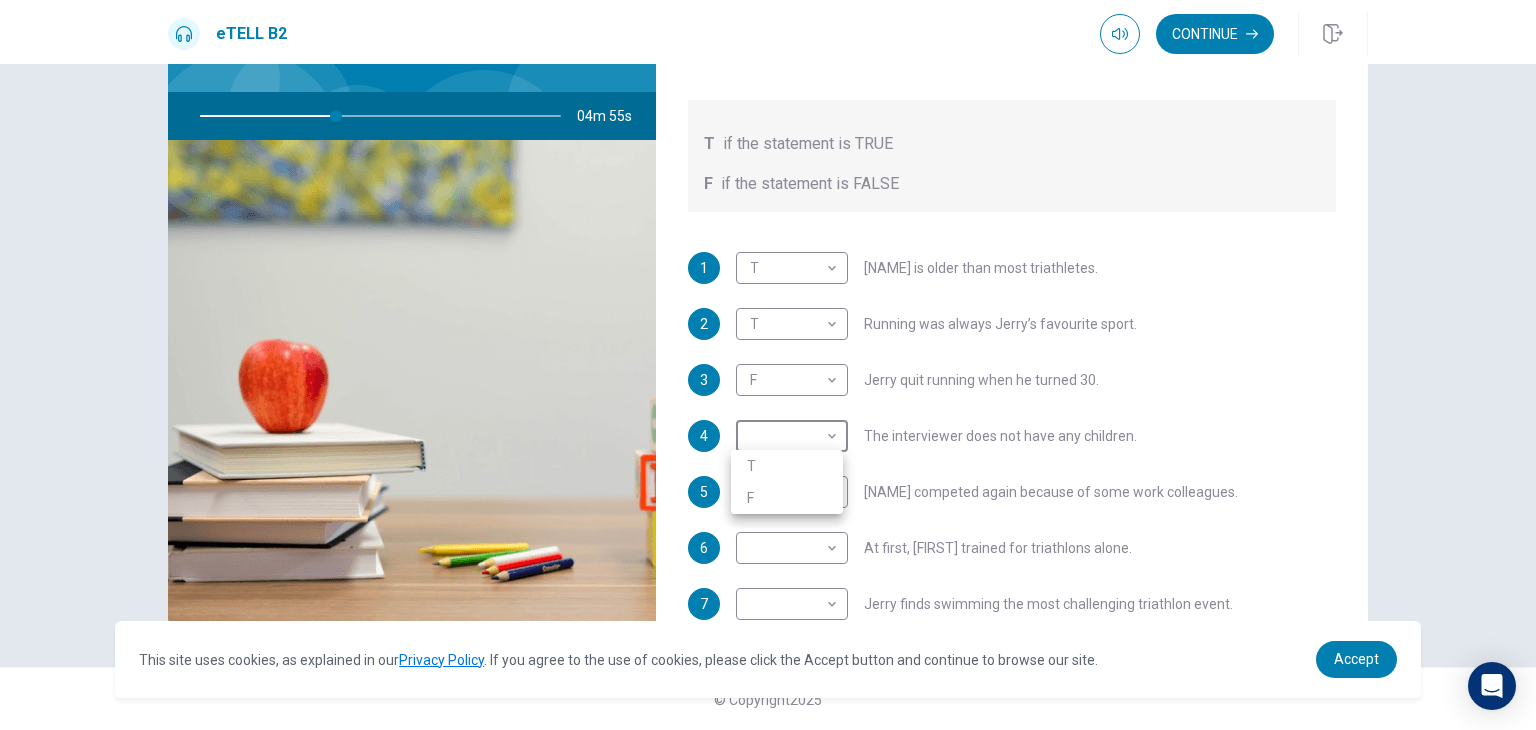 click at bounding box center (768, 365) 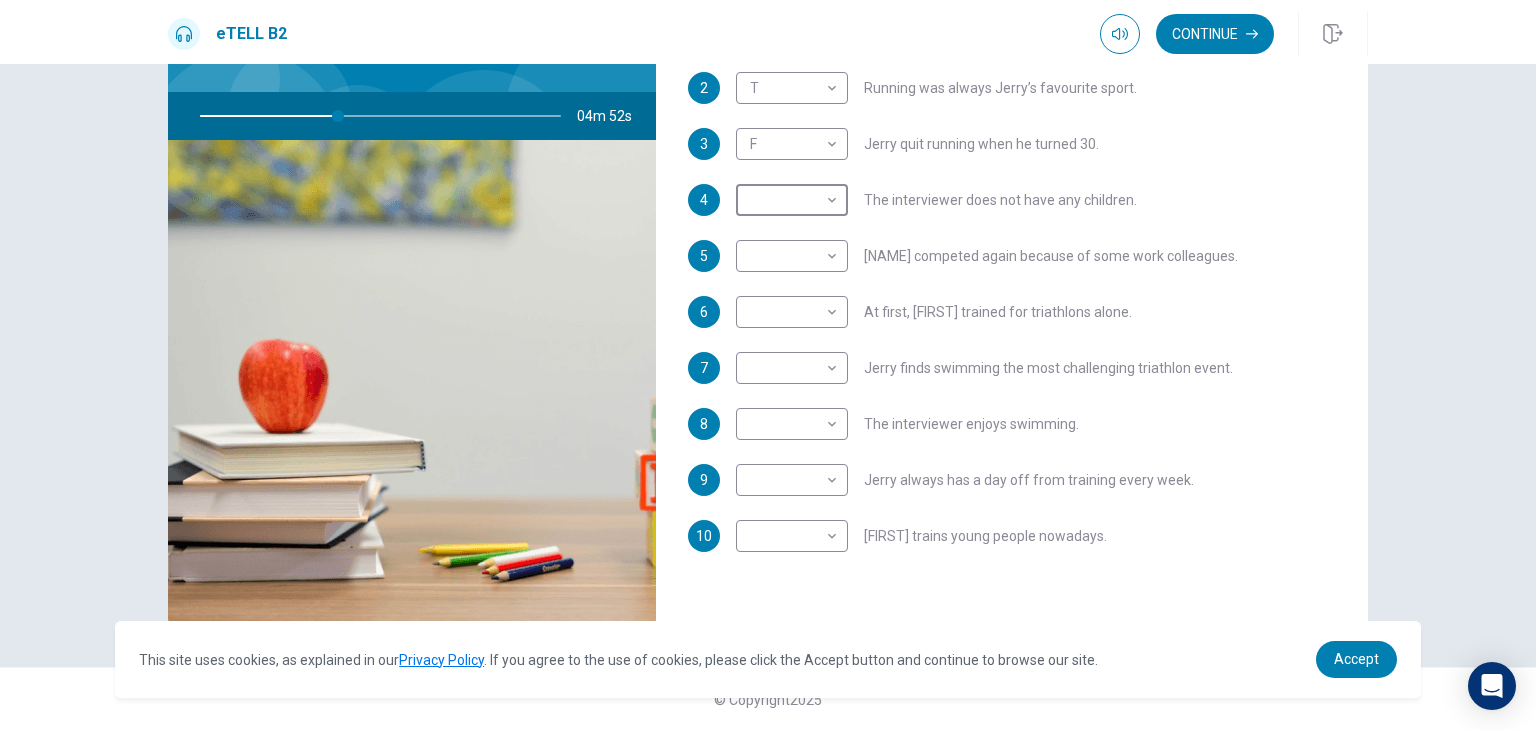 scroll, scrollTop: 351, scrollLeft: 0, axis: vertical 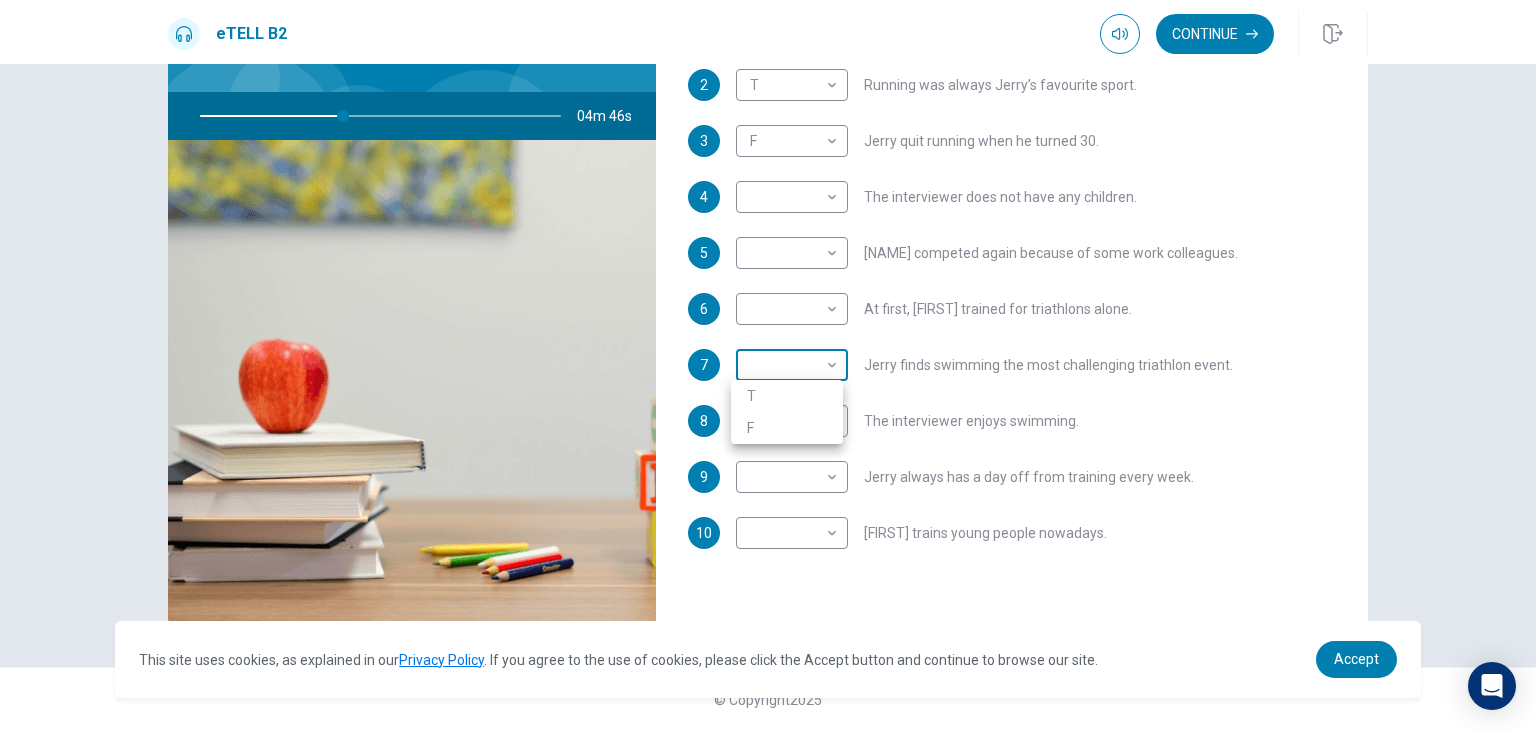 click on "This site uses cookies, as explained in our  Privacy Policy . If you agree to the use of cookies, please click the Accept button and continue to browse our site.   Privacy Policy Accept   eTELL B2 Part One Review Next 00:46:01 Question 1 - 4 of 30 00:46:01 Review Next Questions 21 - 24 For questions 21 – 24 match the headings (A – G) in the box below with the appropriate paragraph. There are THREE headings which you do not need. A Ancient Beliefs B Expressing one's identity C Colour for social display D Colour and fashion E Colour is complicated F Modern medicine G A method of healing The Importance of Colour 21 C * ​ 22 ​ ​ 23 ​ ​ 24 ​ ​ © Copyright  2025 Going somewhere? You are not allowed to open other tabs/pages or switch windows during a test. Doing this will be reported as cheating to the Administrators. Are you sure you want to leave this page? Please continue until you finish your test. It looks like there is a problem with your internet connection. 00:00 Click to reconnect" at bounding box center [768, 365] 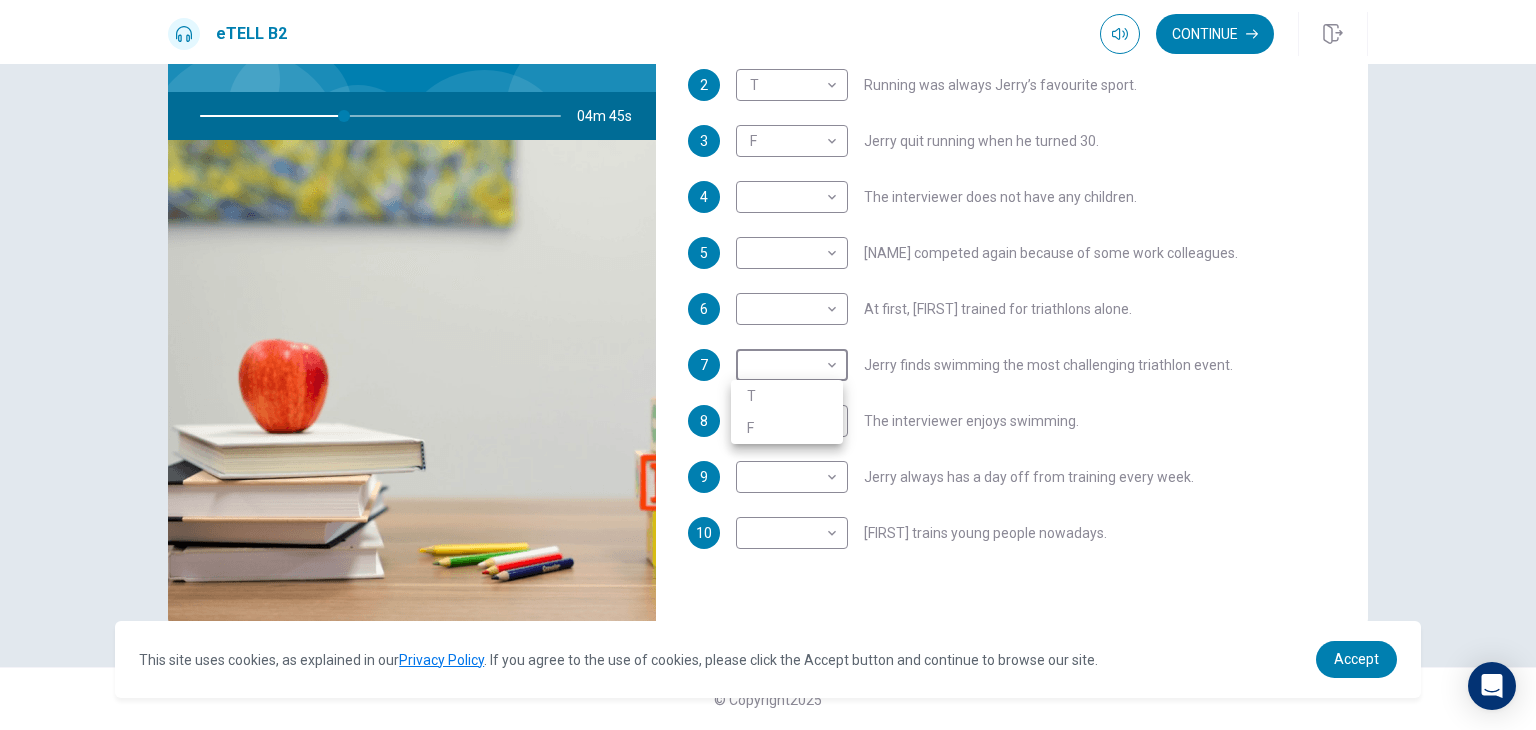 type on "**" 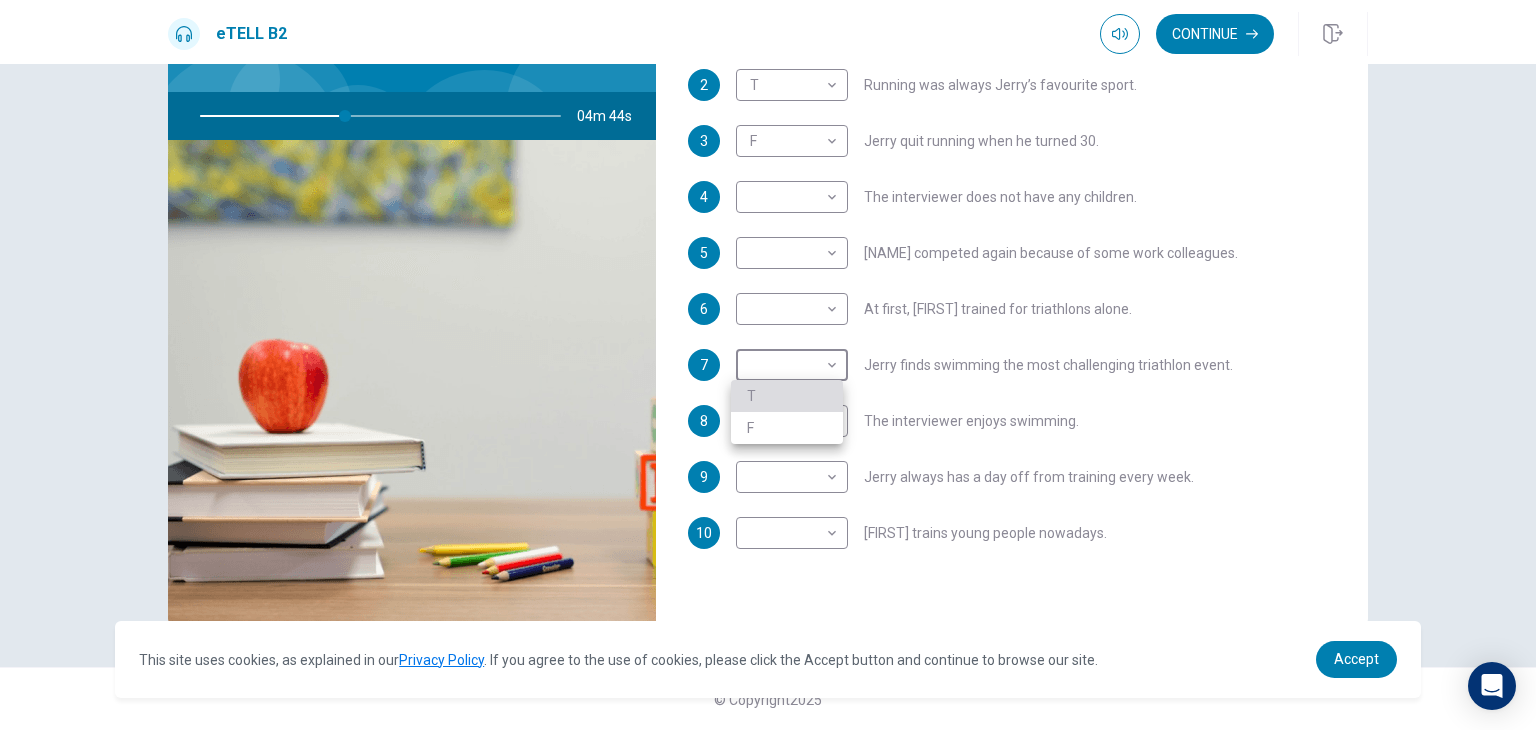 click on "T" at bounding box center (787, 396) 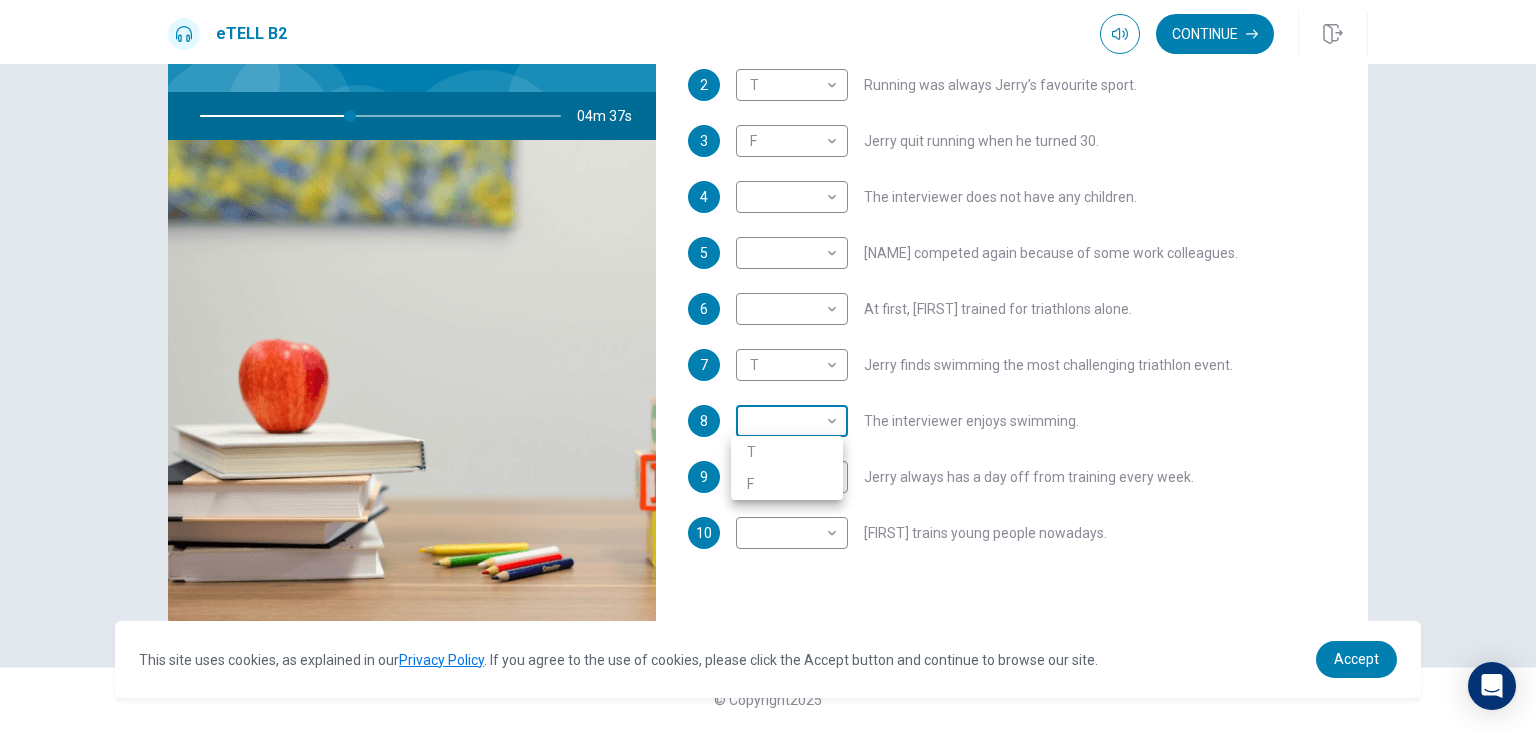 click on "This site uses cookies, as explained in our  Privacy Policy . If you agree to the use of cookies, please click the Accept button and continue to browse our site.   Privacy Policy Accept   eTELL B2 Continue Continue Question 1 For questions 1 – 10, mark each statement True (T) or False (F). You will hear Part One  TWICE.
You have one minute to read the questions for Part One.
Questions 1 - 10 T if the statement is TRUE F if the statement is FALSE 1 T * ​ [FIRST] is older than most triathletes.  2 T * ​ Running was always [FIRST]’s favourite sport. 3 F * ​ [FIRST] quit running when he turned 30. 4 ​ ​ The interviewer does not have any children.  5 ​ ​ [FIRST] competed again because of some work colleagues. 6 ​ ​ At first, [FIRST] trained for triathlons alone. 7 T * ​ [FIRST] finds swimming the most challenging triathlon event. 8 ​ ​ The interviewer enjoys swimming. 9 ​ ​ [FIRST] always has a day off from training every week.  10 ​ ​ [FIRST] trains young people nowadays. 04m 37s 2025 00:00" at bounding box center [768, 365] 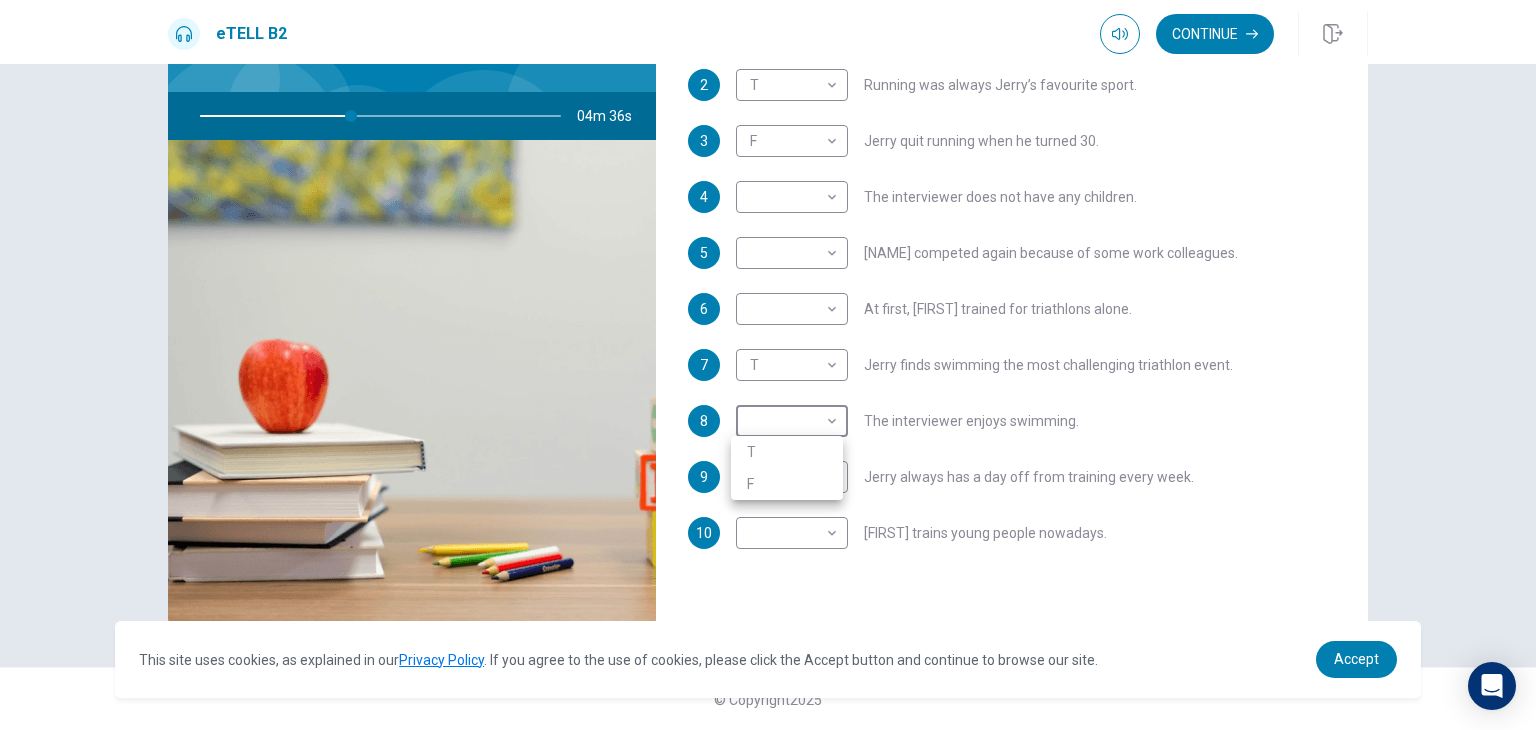 type on "**" 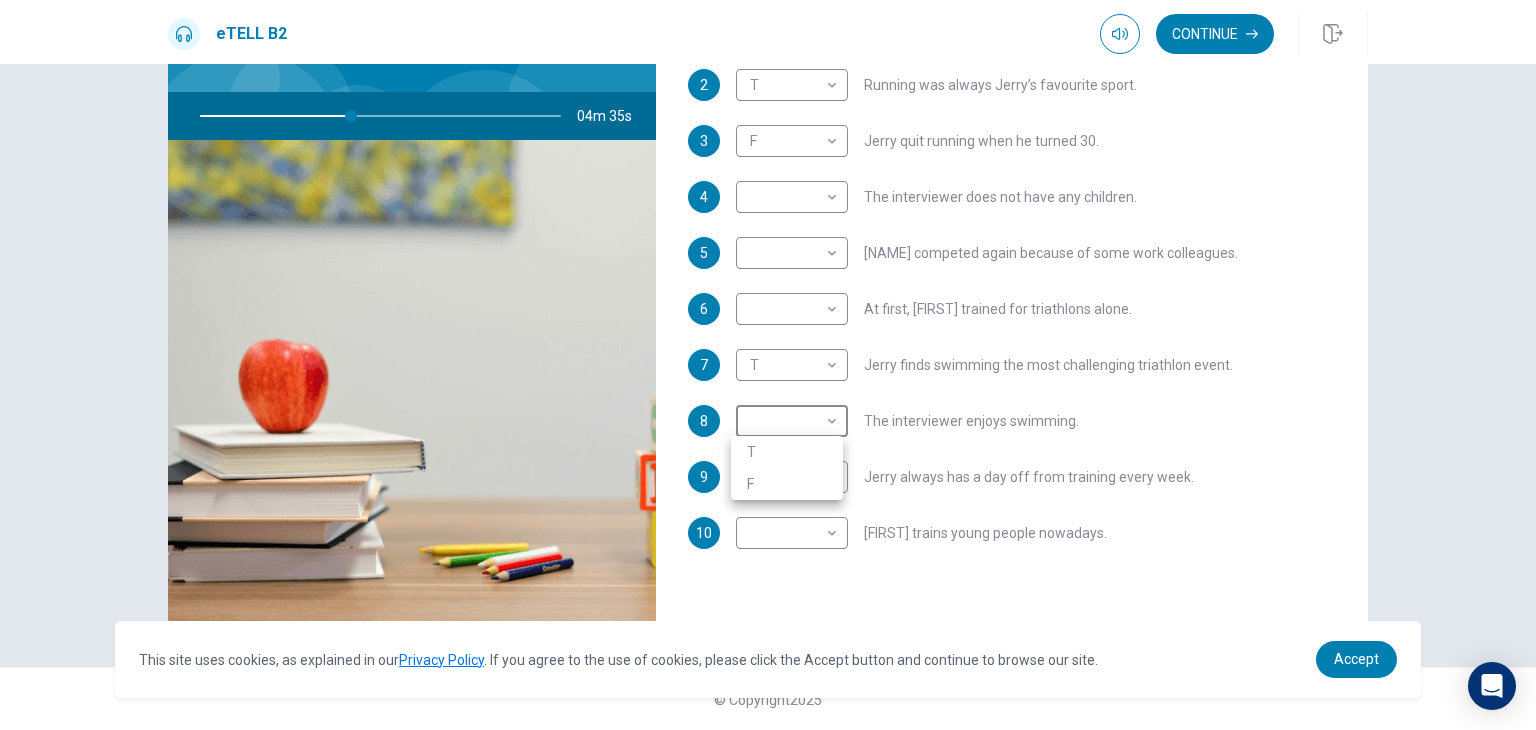 click on "F" at bounding box center (787, 484) 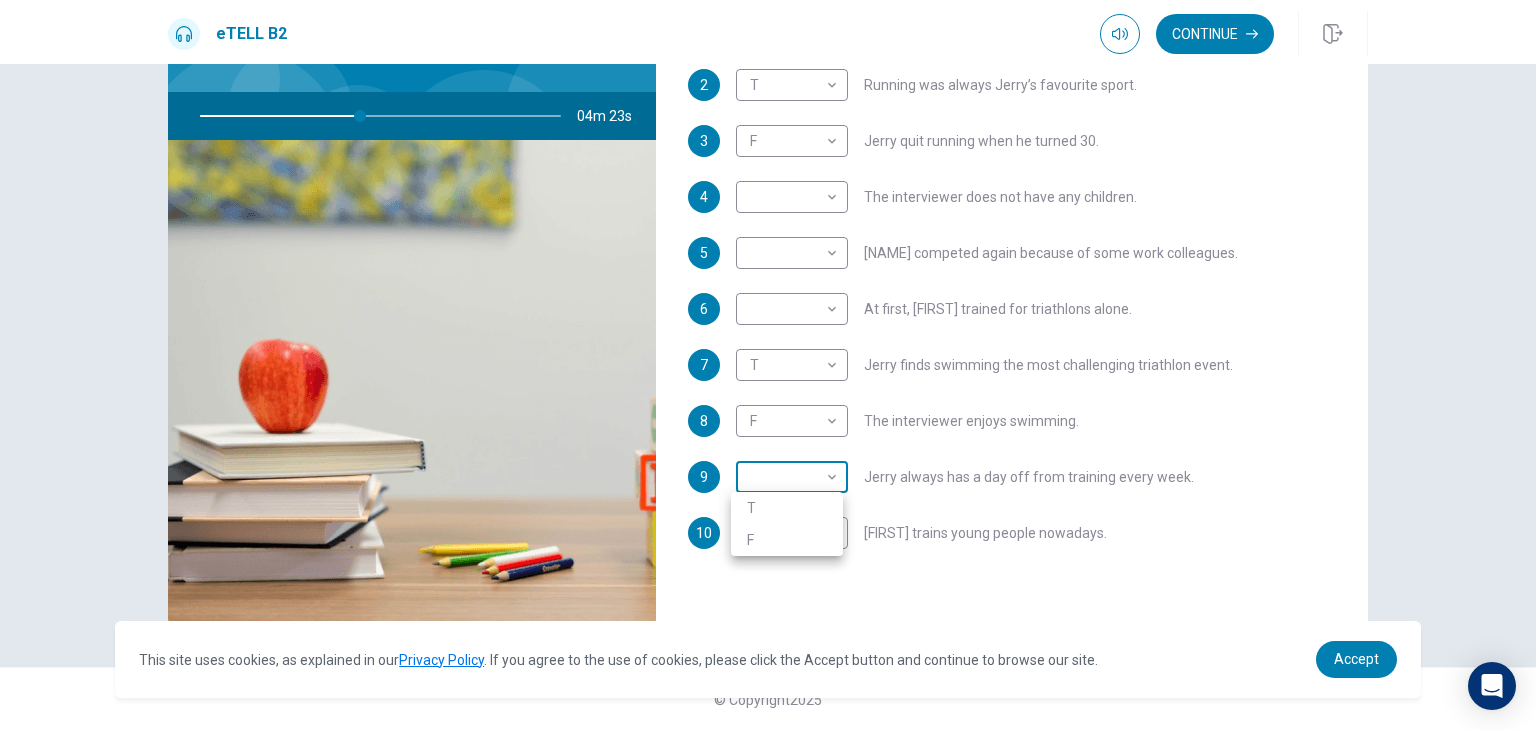 click on "This site uses cookies, as explained in our  Privacy Policy . If you agree to the use of cookies, please click the Accept button and continue to browse our site.   Privacy Policy Accept   eTELL B2 Continue Continue Question 1 For questions 1 – 10, mark each statement True (T) or False (F). You will hear Part One  TWICE.
You have one minute to read the questions for Part One.
Questions 1 - 10 T if the statement is TRUE F if the statement is FALSE 1 T * ​ [NAME] is older than most triathletes.  2 T * ​ Running was always [NAME]’s favourite sport. 3 F * ​ [NAME] quit running when he turned 30. 4 ​ ​ The interviewer does not have any children.  5 ​ ​ [NAME] competed again because of some work colleagues. 6 ​ ​ At first, [NAME] trained for triathlons alone. 7 T * ​ [NAME] finds swimming the most challenging triathlon event. 8 F * ​ The interviewer enjoys swimming. 9 ​ ​ [NAME] always has a day off from training every week.  10 ​ ​ [NAME] trains young people nowadays. 04m 23s 2025 00:00" at bounding box center (768, 365) 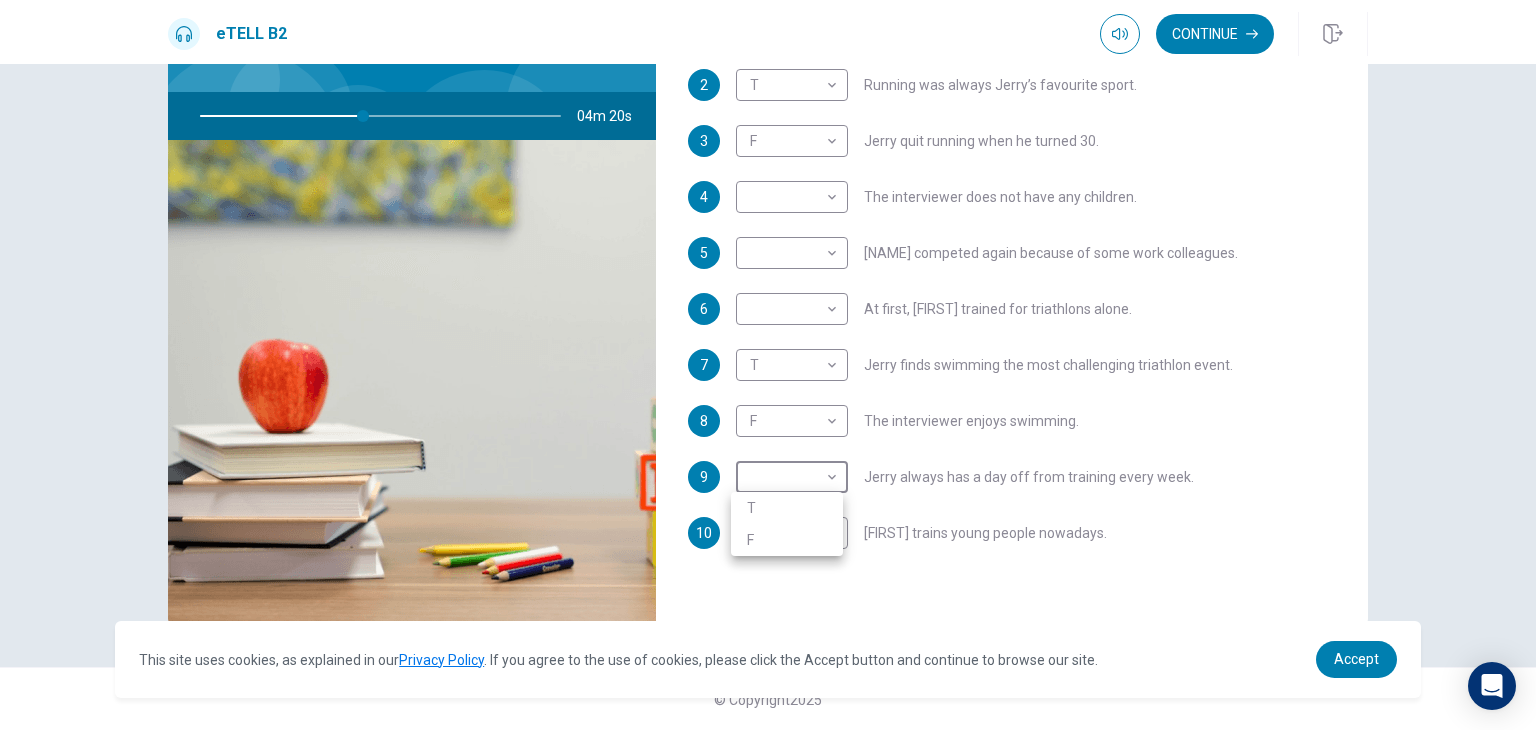 type on "**" 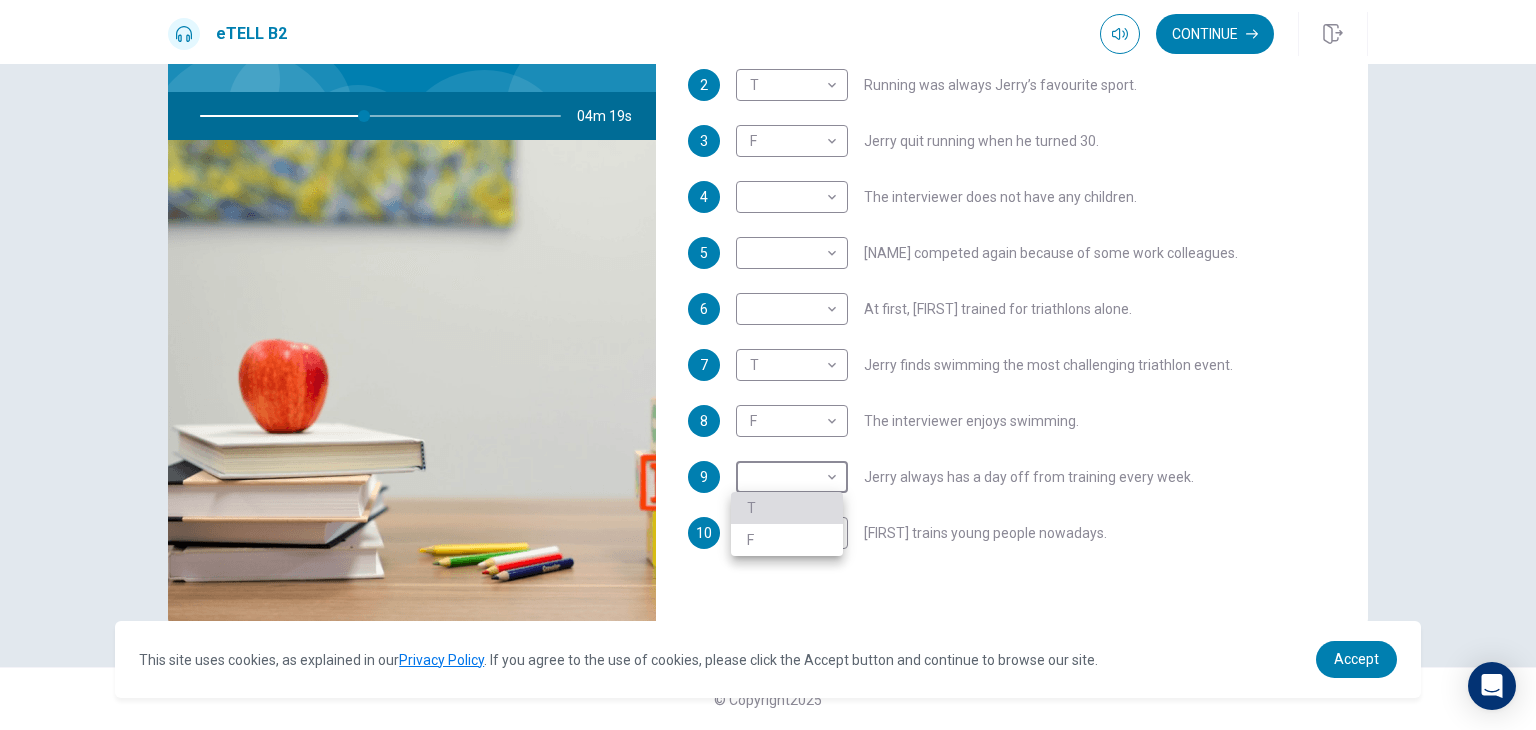click on "T" at bounding box center (787, 508) 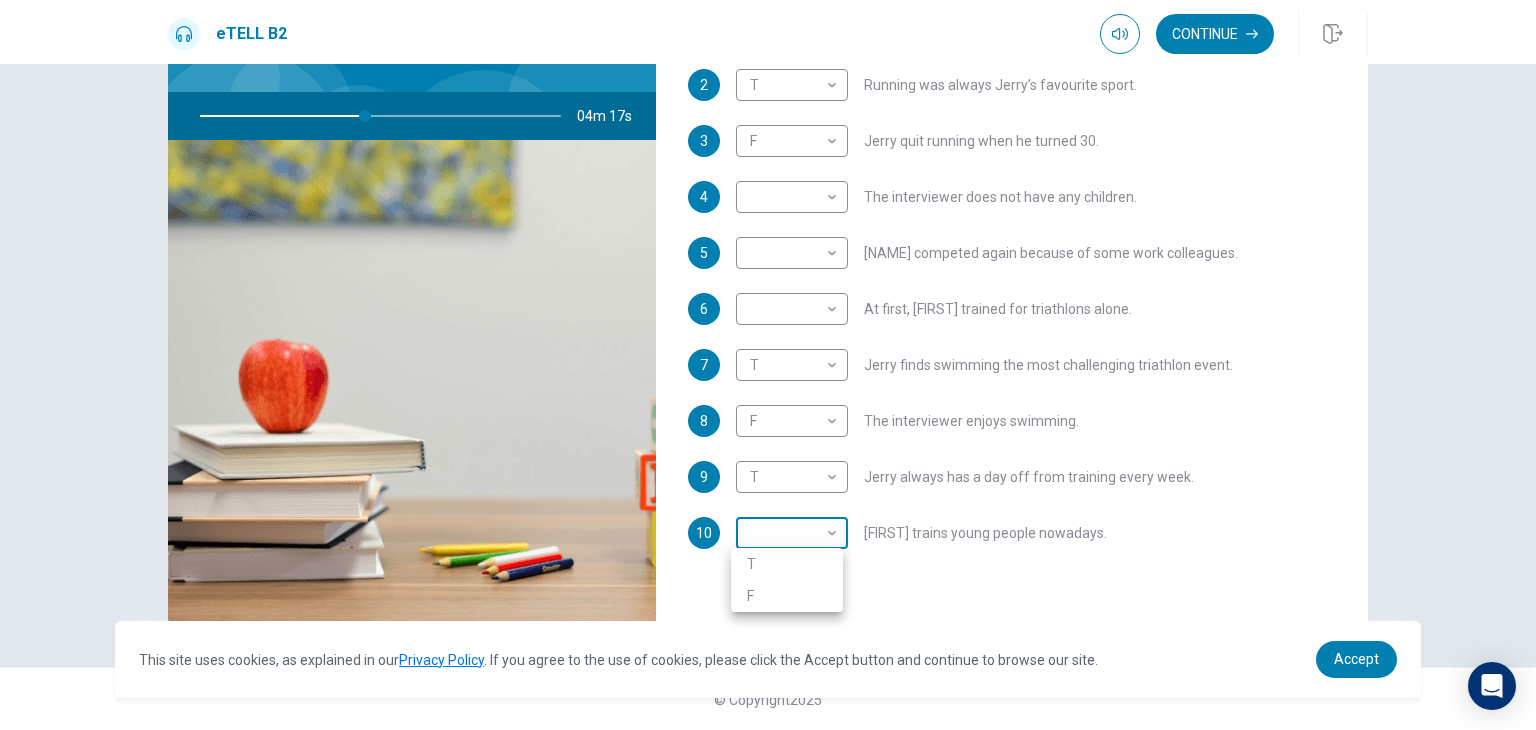 click on "This site uses cookies, as explained in our  Privacy Policy . If you agree to the use of cookies, please click the Accept button and continue to browse our site.   Privacy Policy Accept   eTELL B2 Continue Continue Question 1 For questions 1 – 10, mark each statement True (T) or False (F). You will hear Part One  TWICE.
You have one minute to read the questions for Part One.
Questions 1 - 10 T if the statement is TRUE F if the statement is FALSE 1 T * ​ [FIRST] is older than most triathletes.  2 T * ​ Running was always [FIRST]’s favourite sport. 3 F * ​ [FIRST] quit running when he turned 30. 4 ​ ​ The interviewer does not have any children.  5 ​ ​ [FIRST] competed again because of some work colleagues. 6 ​ ​ At first, [FIRST] trained for triathlons alone. 7 T * ​ [FIRST] finds swimming the most challenging triathlon event. 8 F * ​ The interviewer enjoys swimming. 9 T * ​ [FIRST] always has a day off from training every week.  10 ​ ​ [FIRST] trains young people nowadays. 04m 17s 2025 00:00" at bounding box center (768, 365) 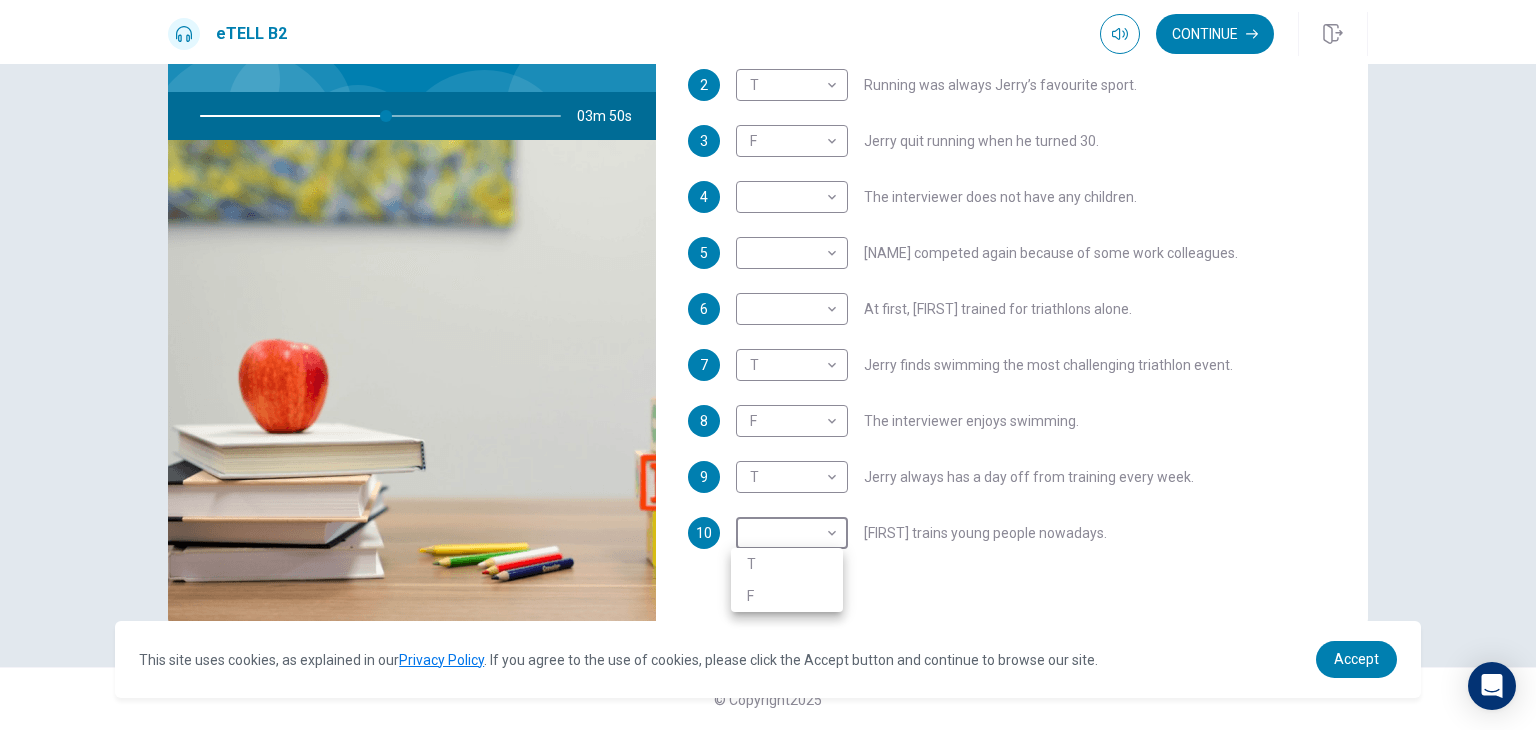 type on "**" 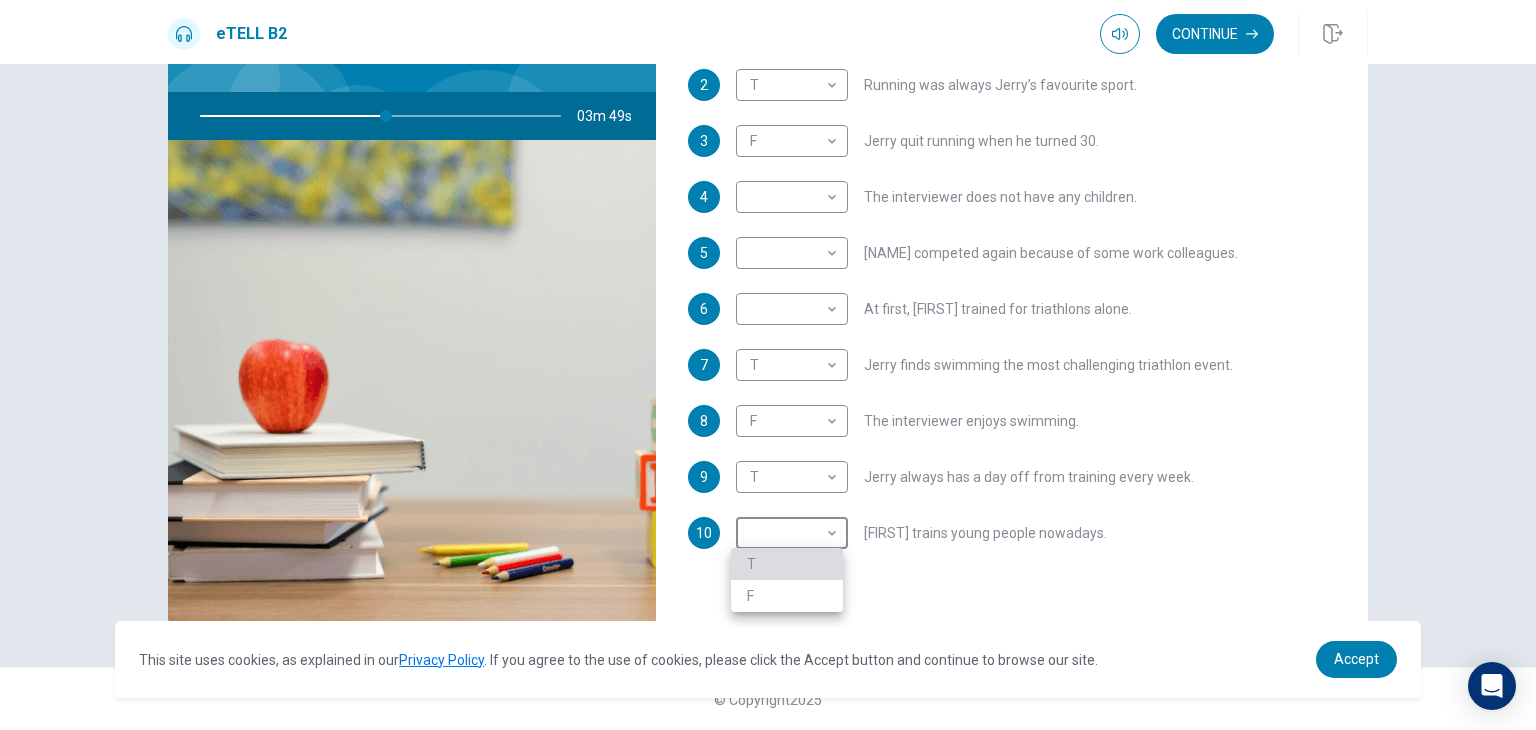 click on "T" at bounding box center (787, 564) 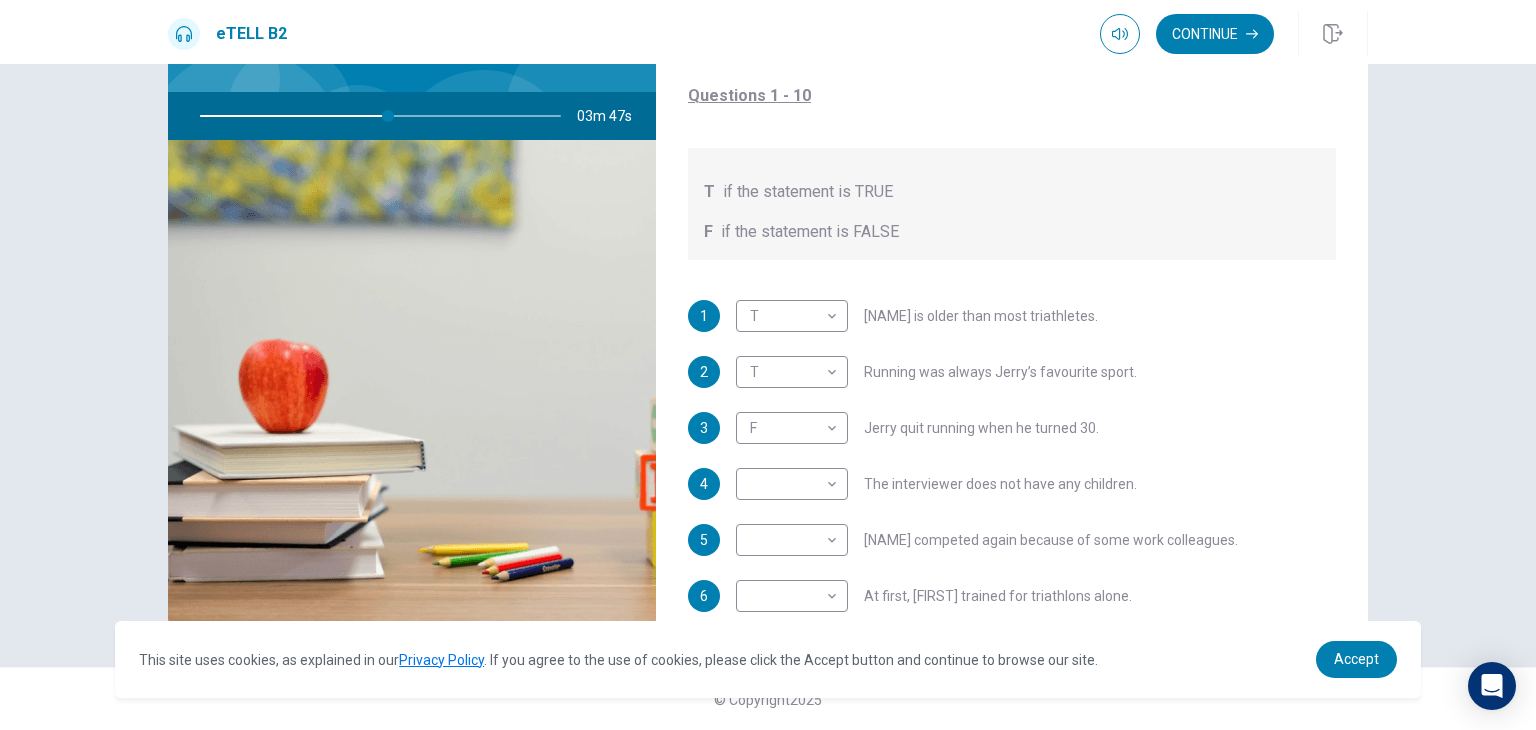 scroll, scrollTop: 61, scrollLeft: 0, axis: vertical 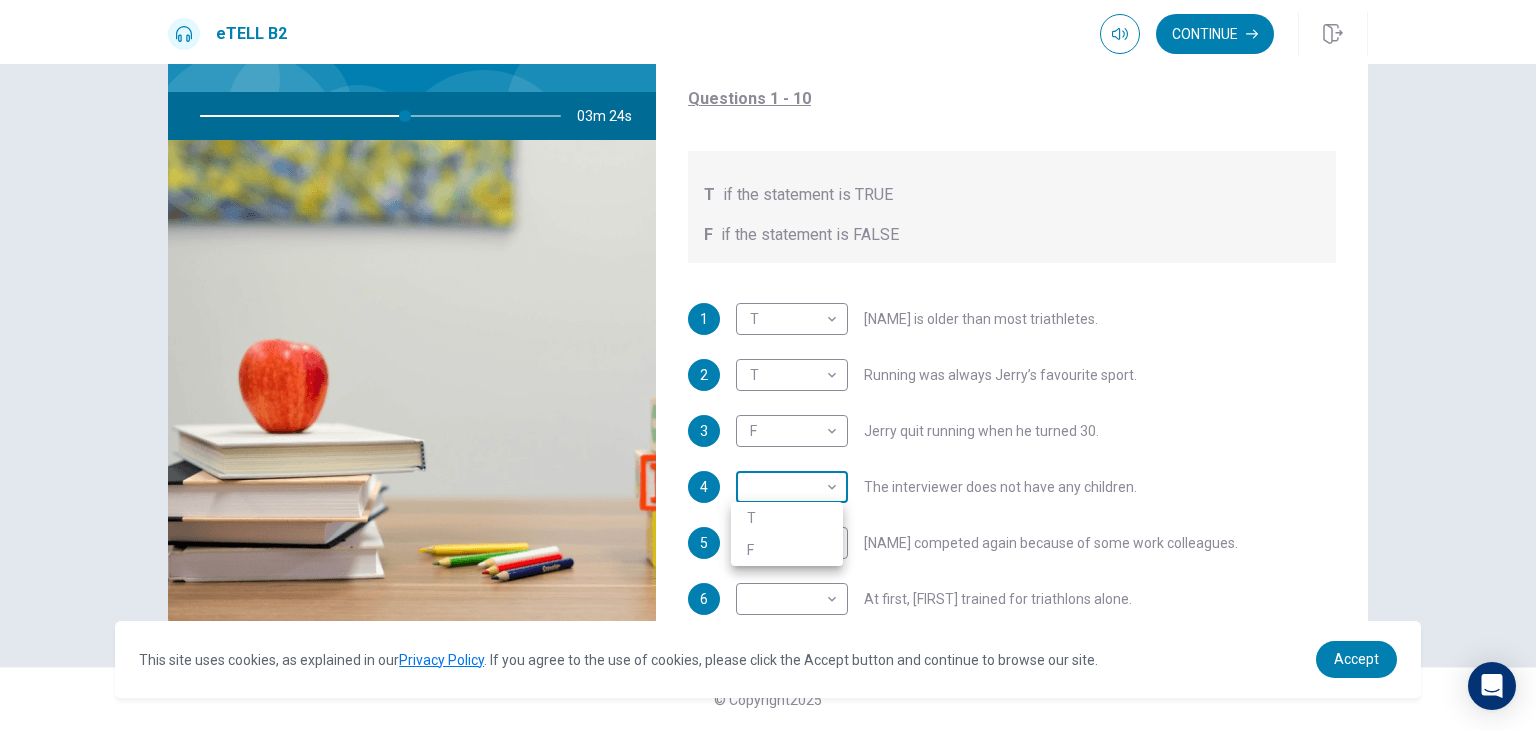 click on "This site uses cookies, as explained in our  Privacy Policy . If you agree to the use of cookies, please click the Accept button and continue to browse our site.   Privacy Policy Accept   eTELL B2 Continue Continue Question 1 For questions 1 – 10, mark each statement True (T) or False (F). You will hear Part One  TWICE.
You have one minute to read the questions for Part One.
Questions 1 - 10 T if the statement is TRUE F if the statement is FALSE 1 T * ​ [FIRST] is older than most triathletes.  2 T * ​ Running was always [FIRST]’s favourite sport. 3 F * ​ [FIRST] quit running when he turned 30. 4 ​ ​ The interviewer does not have any children.  5 ​ ​ [FIRST] competed again because of some work colleagues. 6 ​ ​ At first, [FIRST] trained for triathlons alone. 7 T * ​ [FIRST] finds swimming the most challenging triathlon event. 8 F * ​ The interviewer enjoys swimming. 9 T * ​ [FIRST] always has a day off from training every week.  10 T * ​ [FIRST] trains young people nowadays. 03m 24s 2025 00:00" at bounding box center (768, 365) 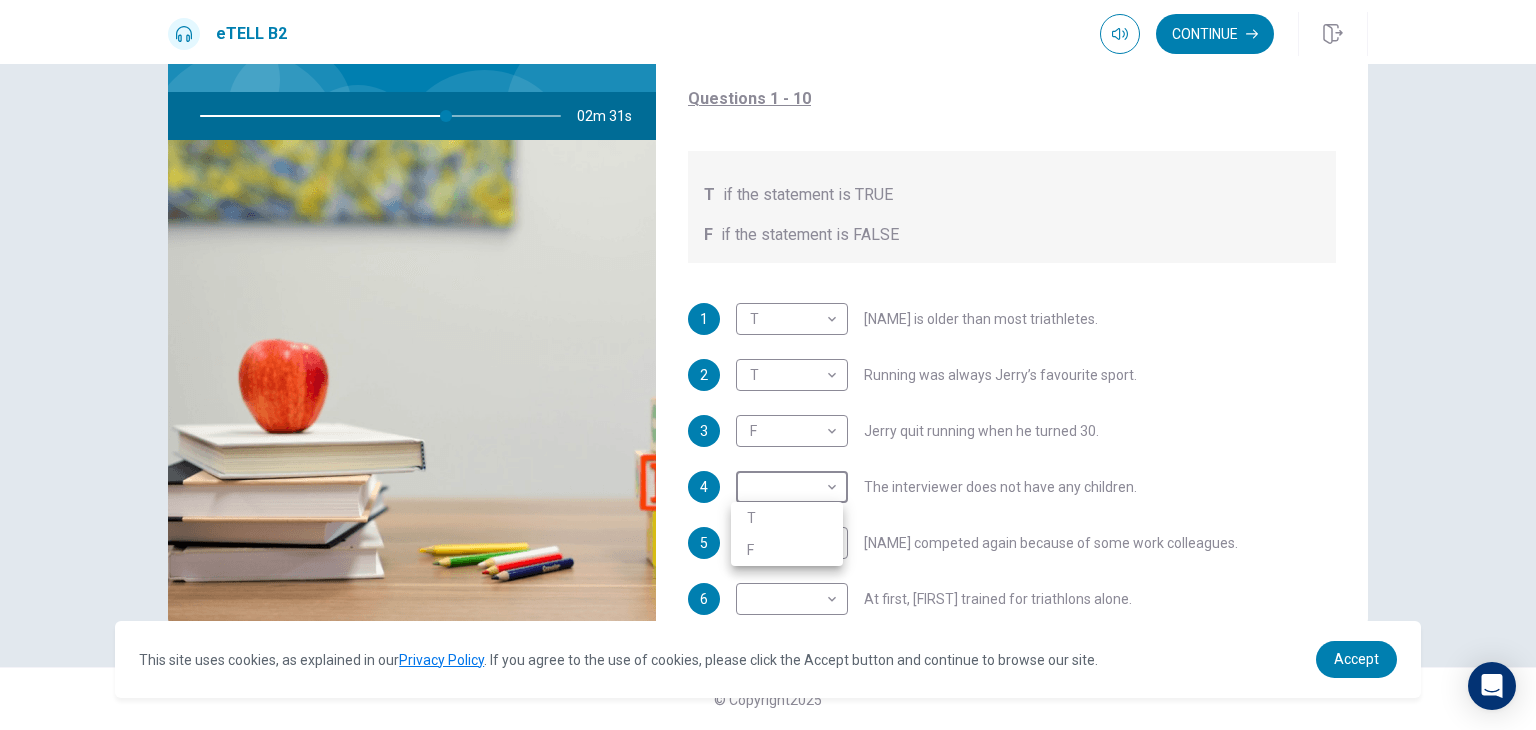 type on "**" 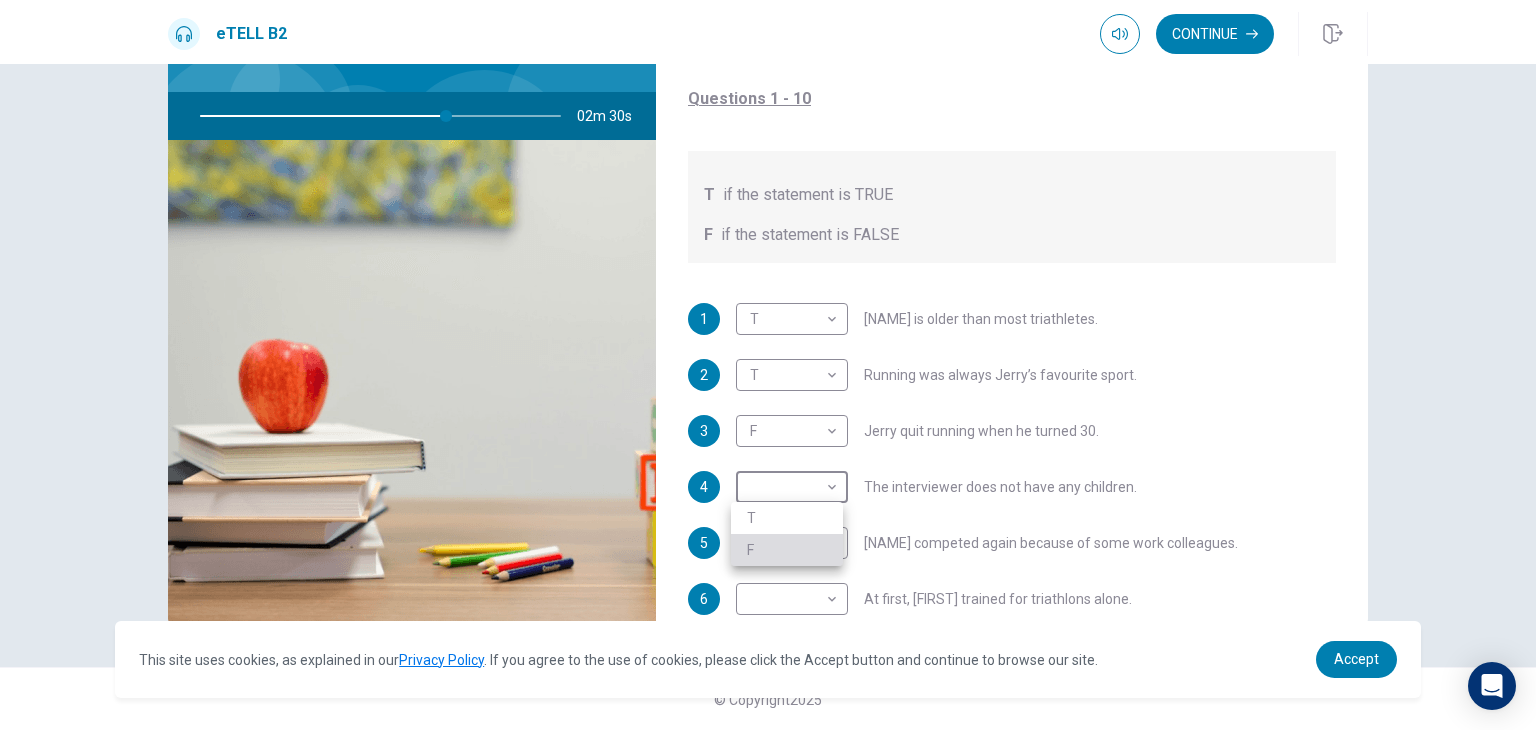 click on "F" at bounding box center (787, 550) 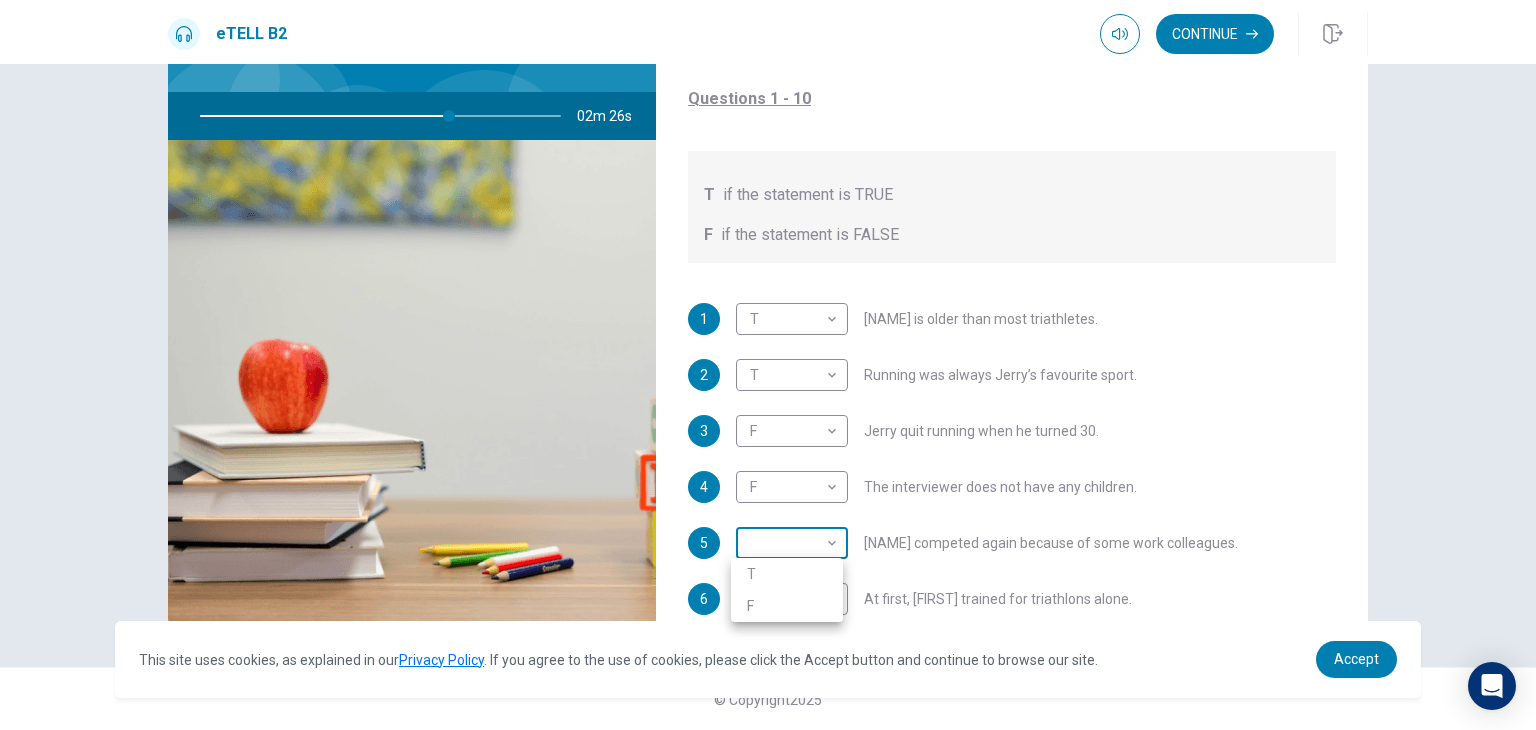 click on "This site uses cookies, as explained in our  Privacy Policy . If you agree to the use of cookies, please click the Accept button and continue to browse our site.   Privacy Policy Accept   eTELL B2 Continue Continue Question 1 For questions 1 – 10, mark each statement True (T) or False (F). You will hear Part One  TWICE.
You have one minute to read the questions for Part One.
Questions 1 - 10 T if the statement is TRUE F if the statement is FALSE 1 T * ​ [NAME] is older than most triathletes.  2 T * ​ Running was always [NAME]’s favourite sport. 3 F * ​ [NAME] quit running when he turned 30. 4 F * ​ The interviewer does not have any children.  5 ​ ​ [NAME] competed again because of some work colleagues. 6 ​ ​ At first, [NAME] trained for triathlons alone. 7 T * ​ [NAME] finds swimming the most challenging triathlon event. 8 F * ​ The interviewer enjoys swimming. 9 T * ​ [NAME] always has a day off from training every week.  10 T * ​ [NAME] trains young people nowadays. 02m 26s 2025 00:00" at bounding box center [768, 365] 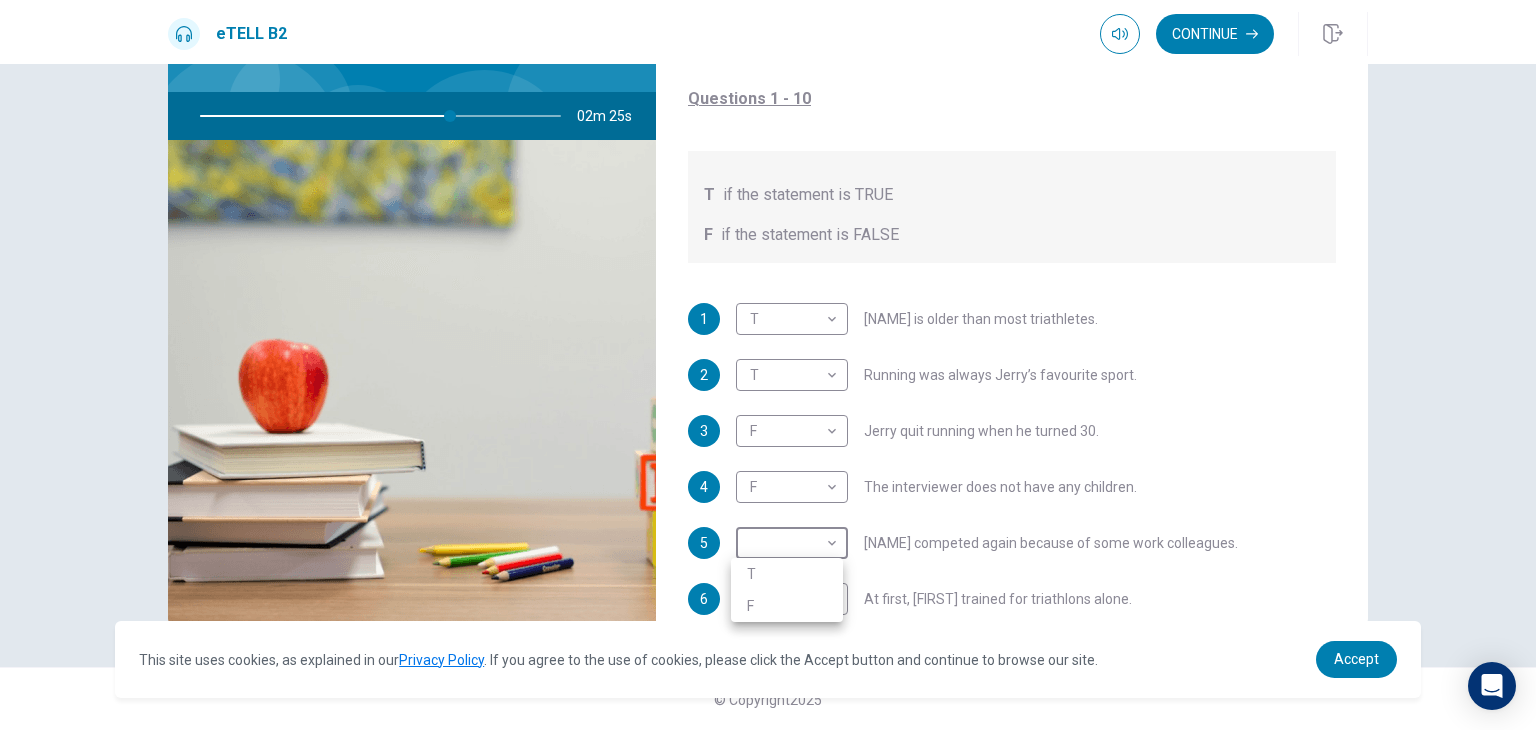 type on "**" 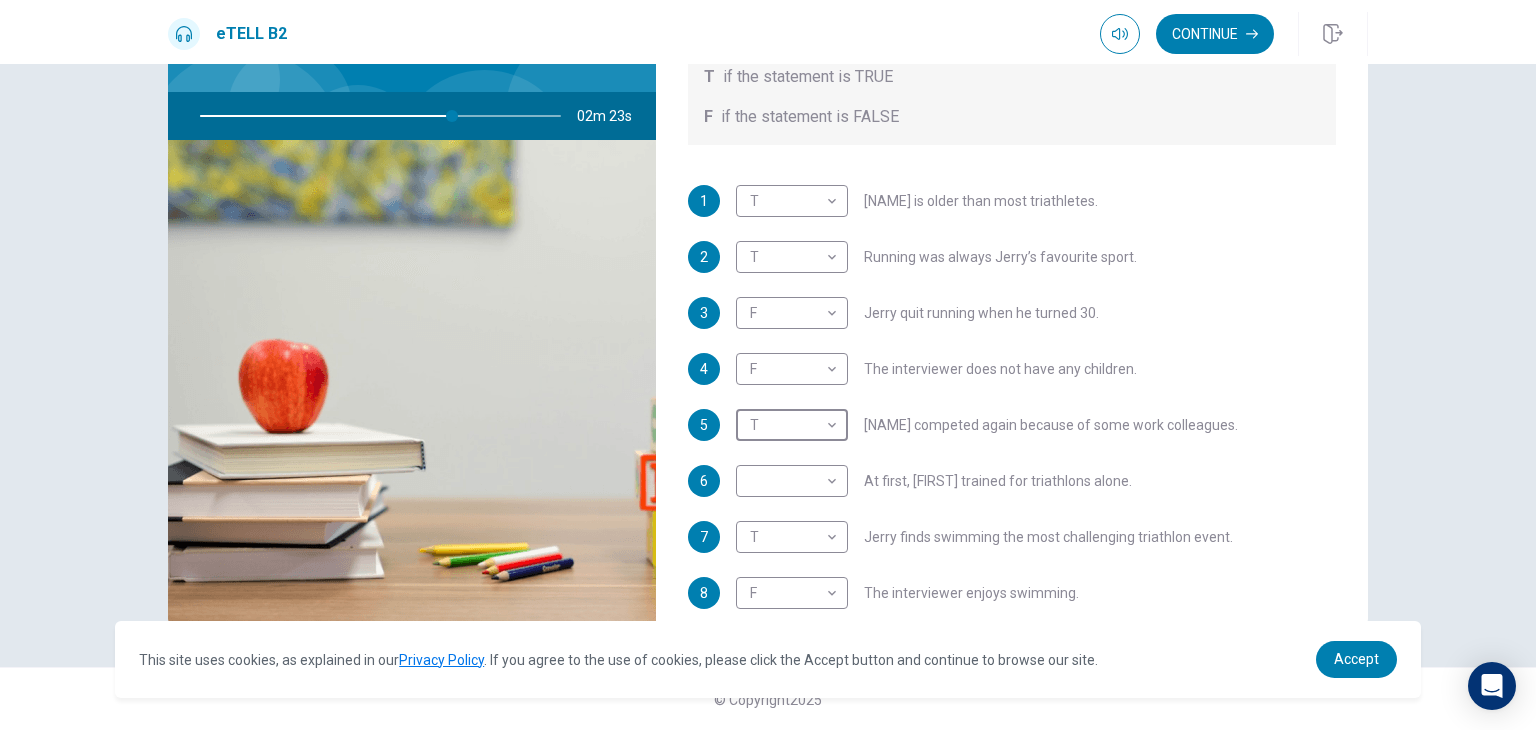 scroll, scrollTop: 184, scrollLeft: 0, axis: vertical 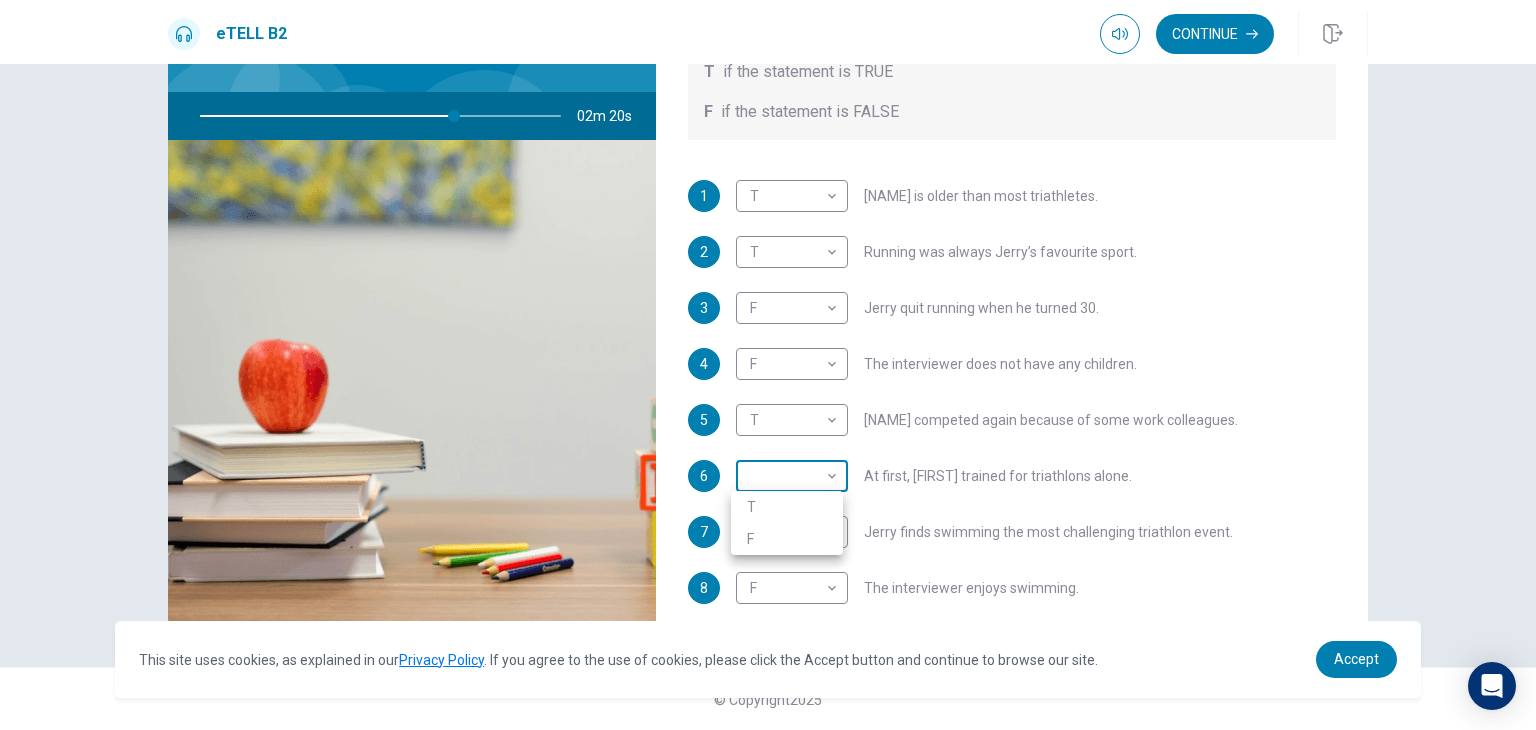 click on "This site uses cookies, as explained in our  Privacy Policy . If you agree to the use of cookies, please click the Accept button and continue to browse our site.   Privacy Policy Accept   eTELL B2 Continue Continue Question 1 For questions 1 – 10, mark each statement True (T) or False (F). You will hear Part One  TWICE.
You have one minute to read the questions for Part One.
Questions 1 - 10 T if the statement is TRUE F if the statement is FALSE 1 T * ​ Jerry is older than most triathletes.  2 T * ​ Running was always Jerry’s favourite sport. 3 F * ​ Jerry quit running when he turned 30. 4 F * ​ The interviewer does not have any children.  5 T * ​ Jerry competed again because of some work colleagues. 6 ​ ​ At first, Jerry trained for triathlons alone. 7 T * ​ Jerry finds swimming the most challenging triathlon event. 8 F * ​ The interviewer enjoys swimming. 9 T * ​ Jerry always has a day off from training every week.  10 T * ​ Jerry trains young people nowadays. 02m 20s 2025 00:00" at bounding box center (768, 365) 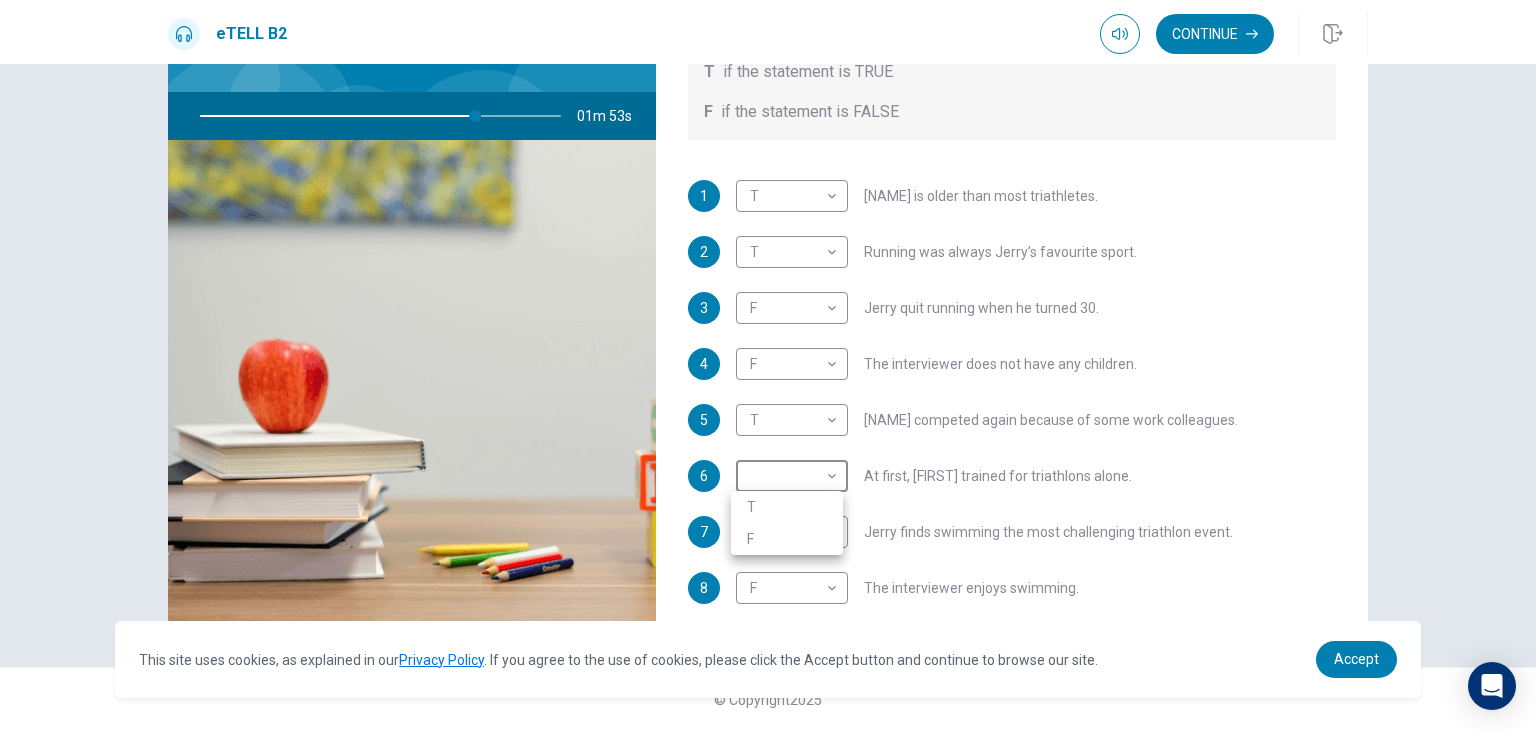 type on "**" 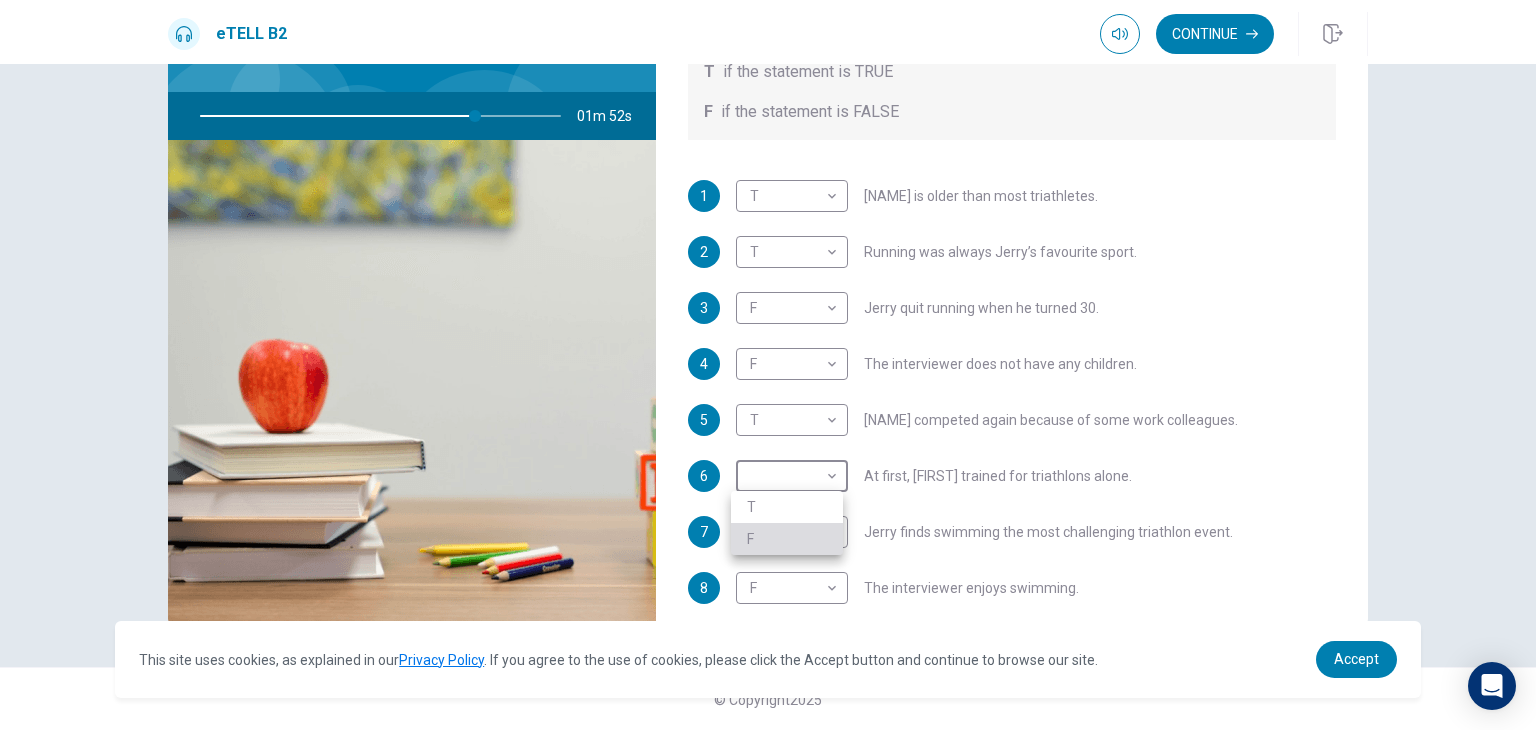 click on "F" at bounding box center [787, 539] 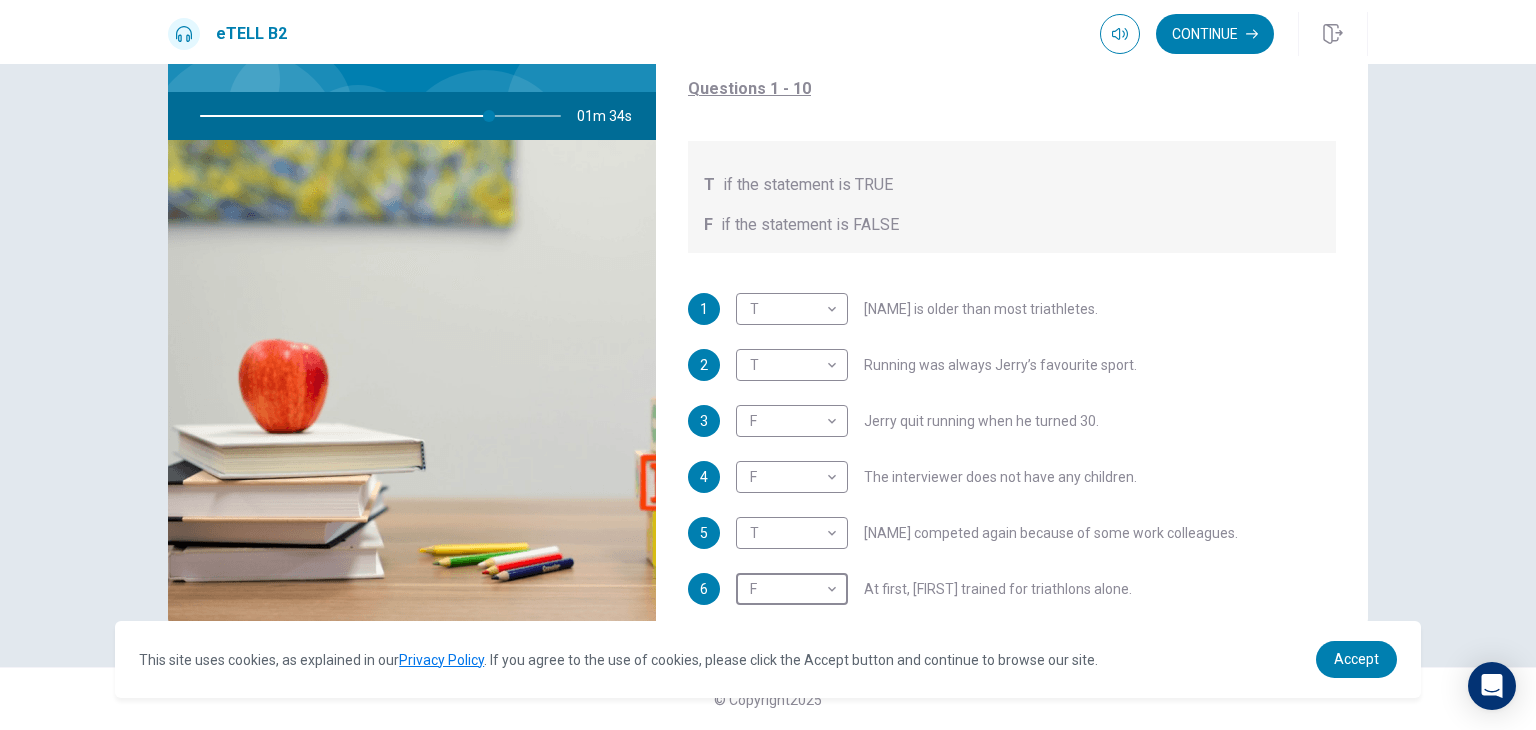 scroll, scrollTop: 0, scrollLeft: 0, axis: both 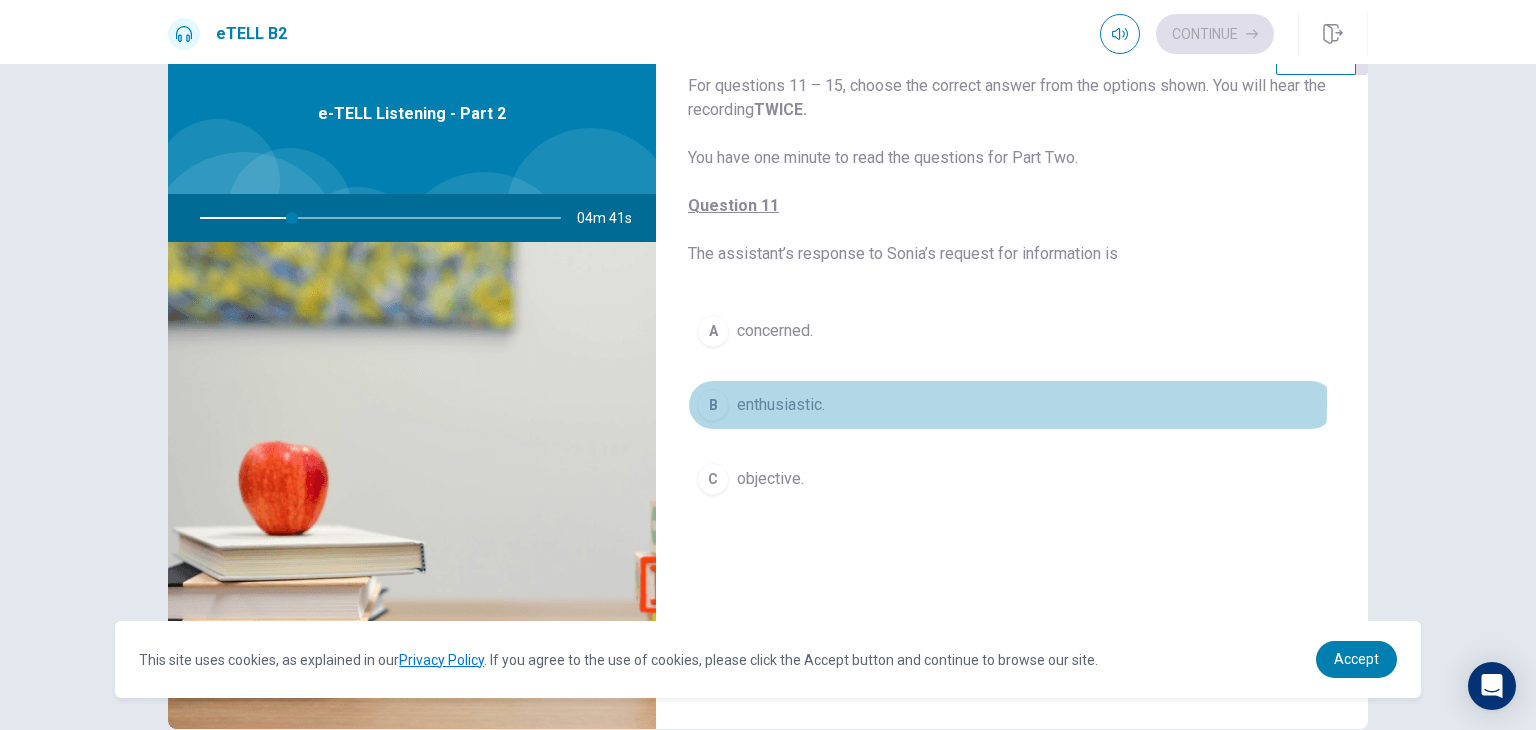 click on "B" at bounding box center [713, 405] 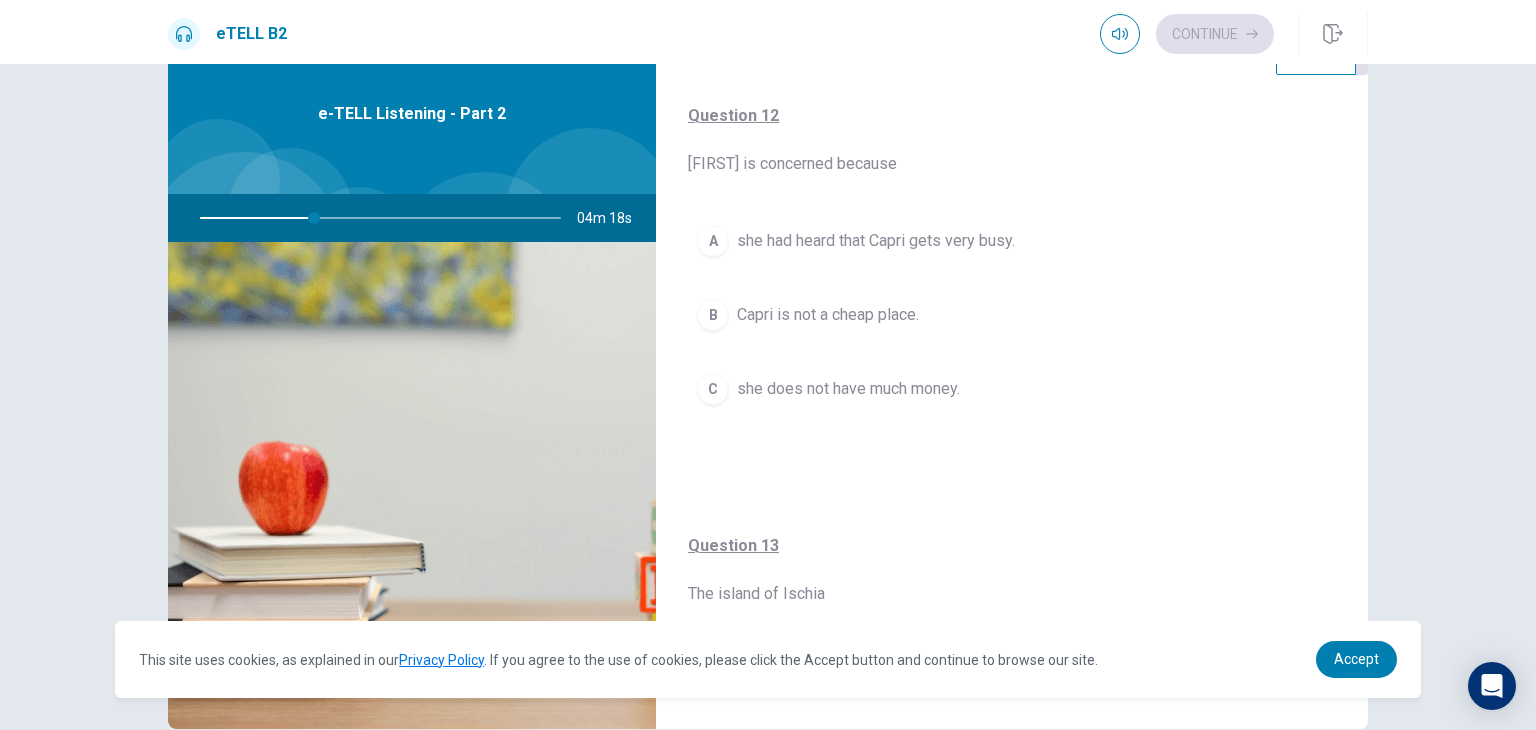 scroll, scrollTop: 520, scrollLeft: 0, axis: vertical 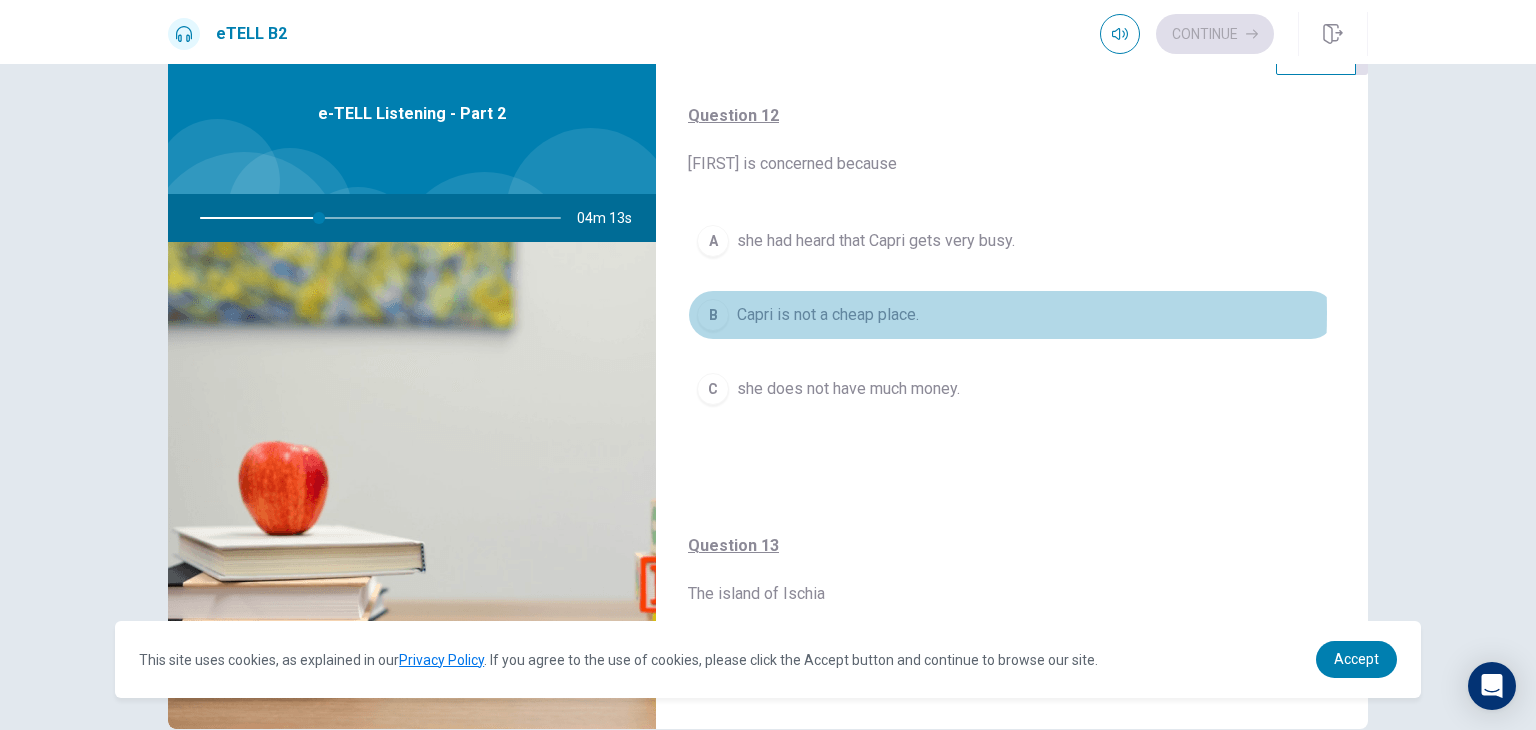 click on "Capri is not a cheap place." at bounding box center [828, 315] 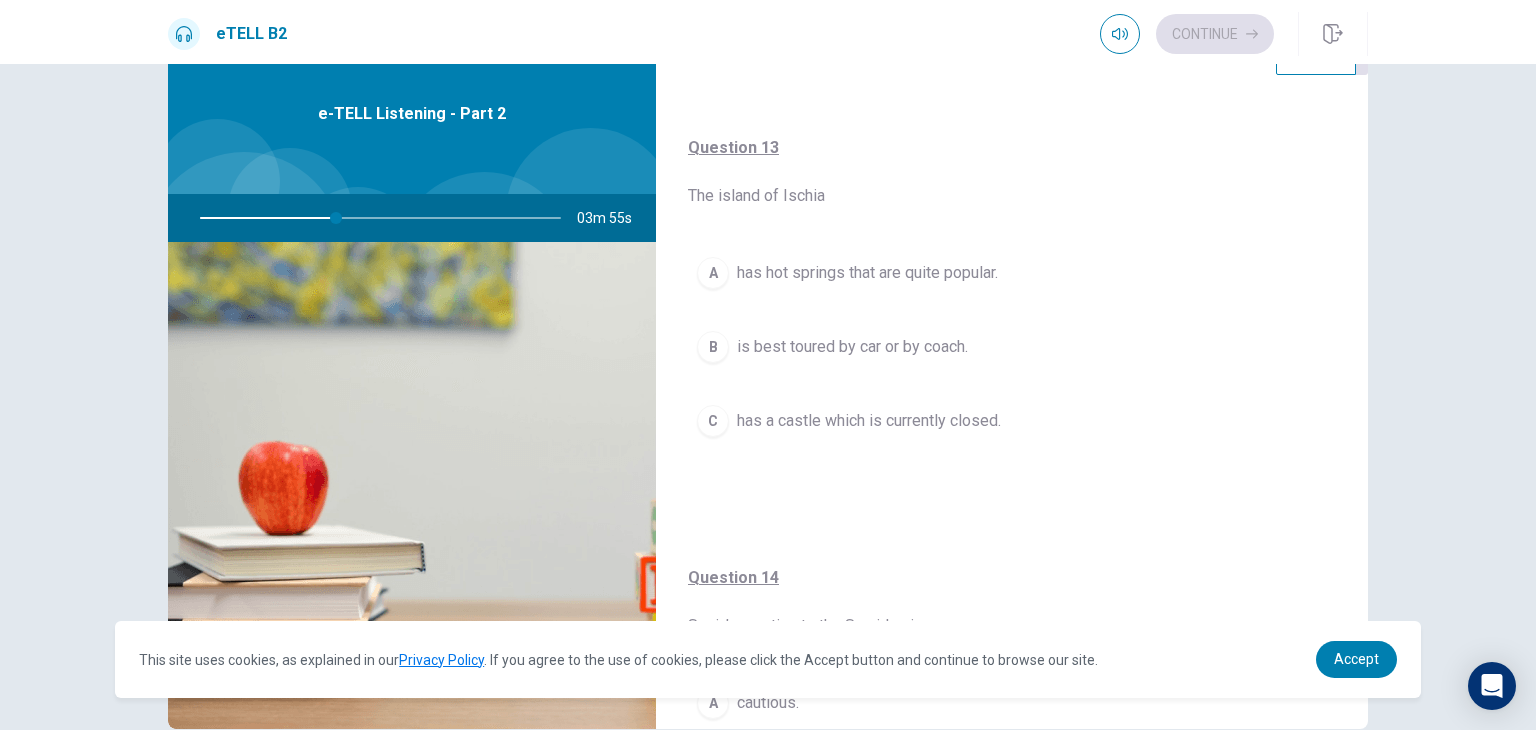 scroll, scrollTop: 919, scrollLeft: 0, axis: vertical 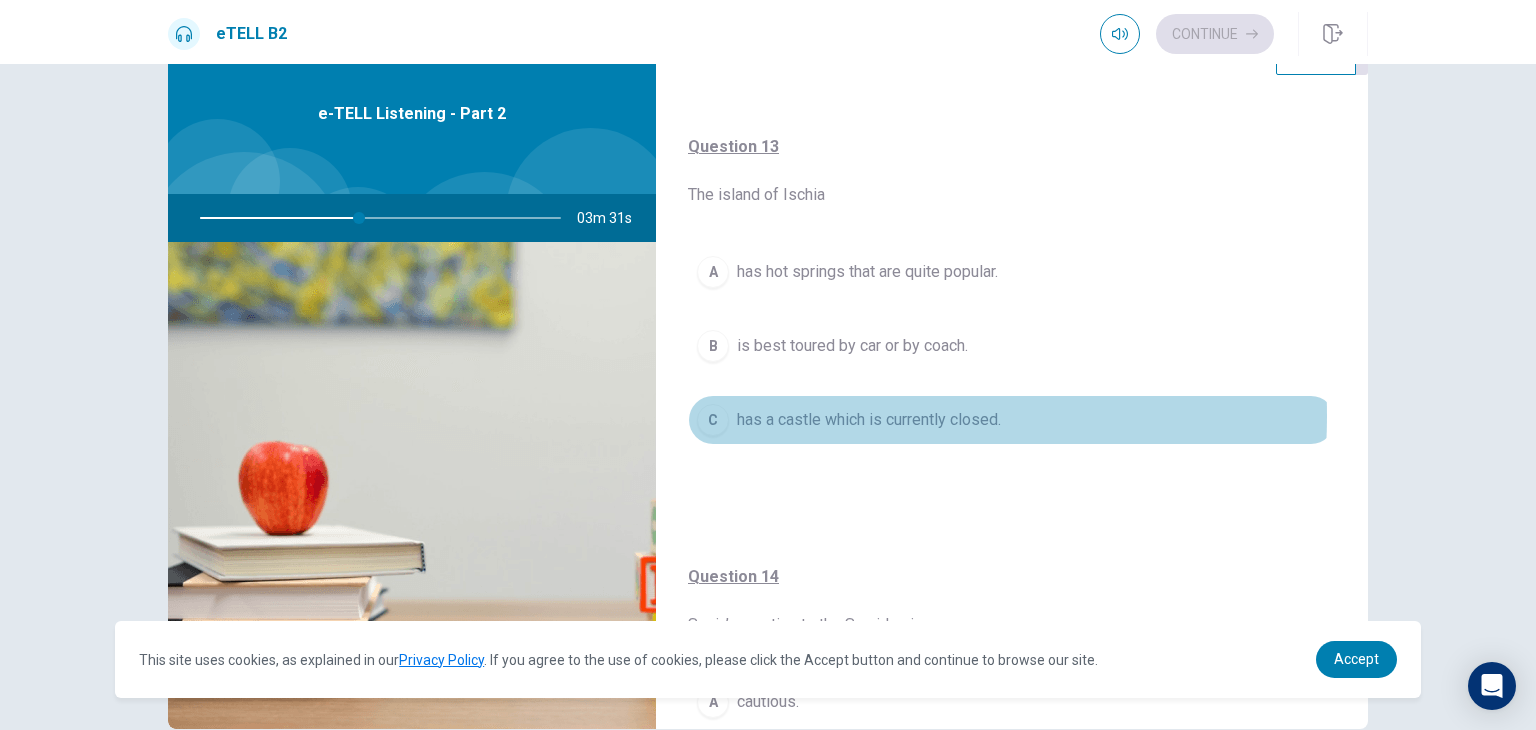 click on "has a castle which is currently closed." at bounding box center [869, 420] 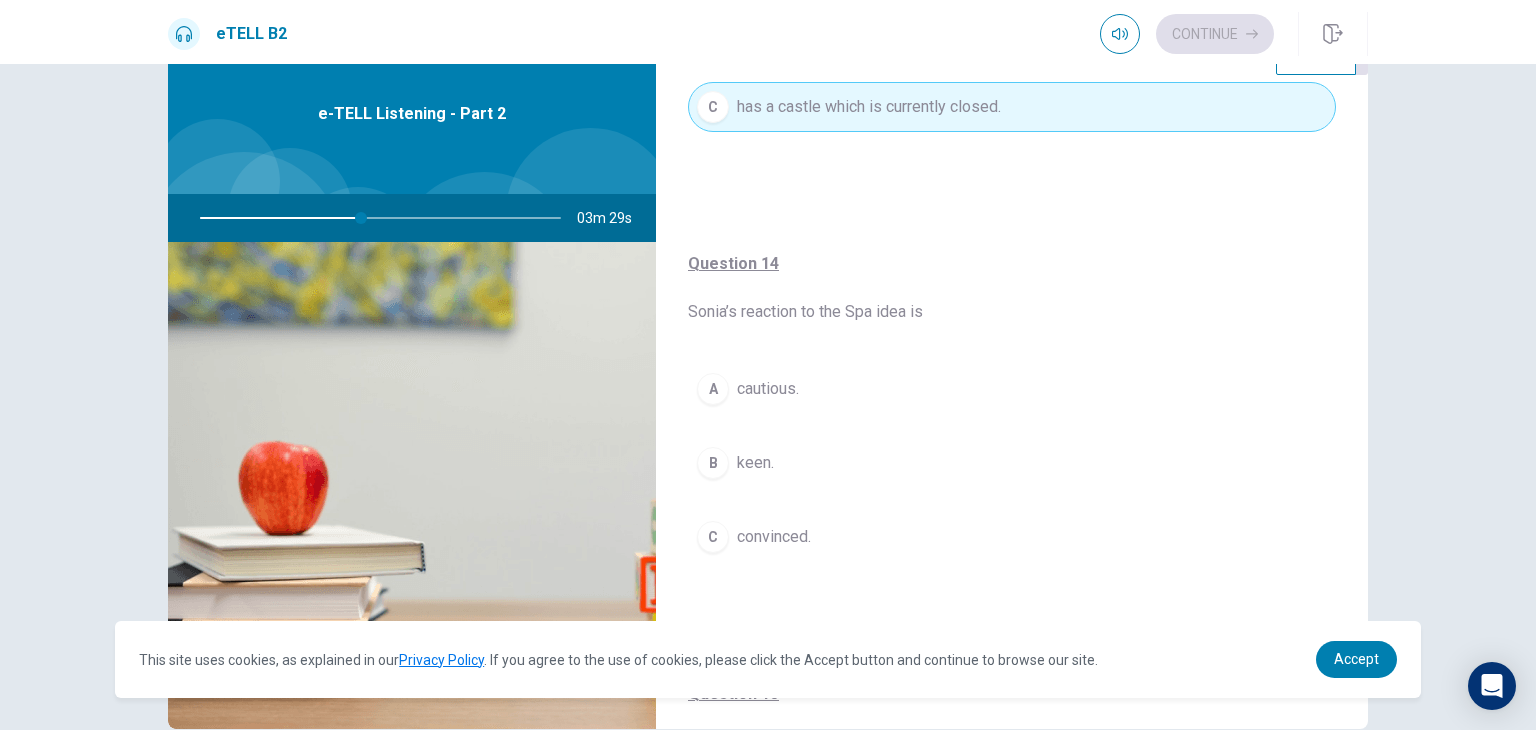 scroll, scrollTop: 1232, scrollLeft: 0, axis: vertical 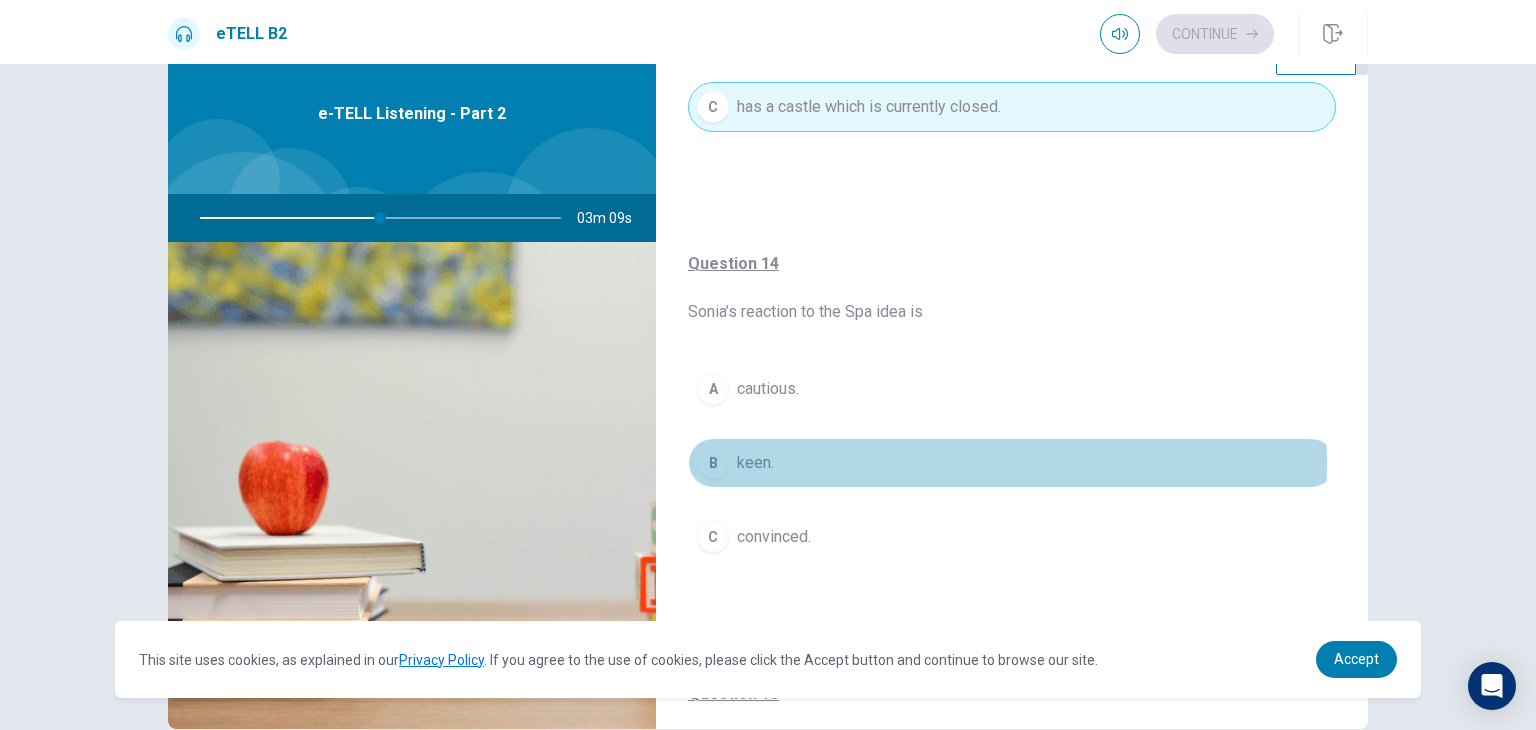 click on "keen." at bounding box center (755, 463) 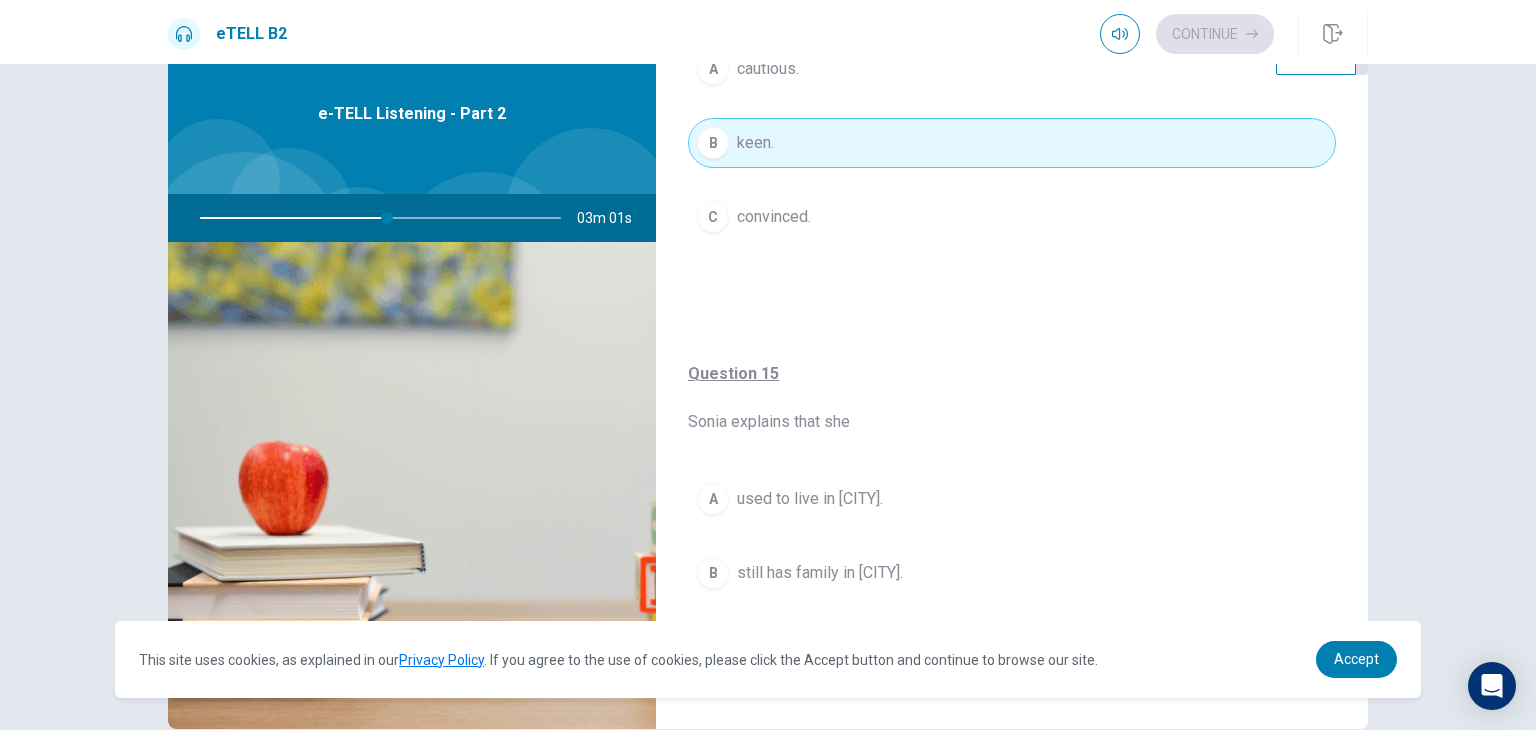 scroll, scrollTop: 1568, scrollLeft: 0, axis: vertical 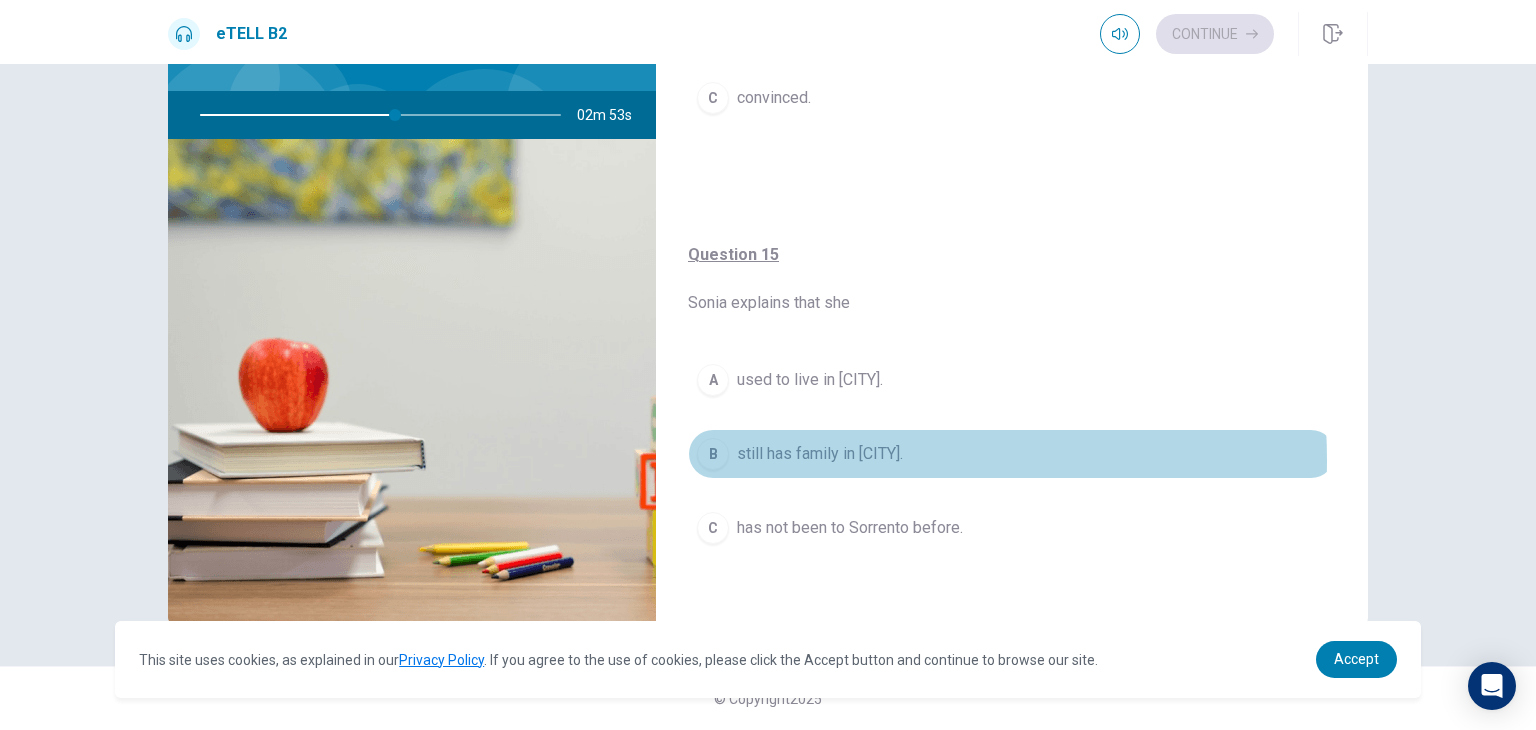 click on "still has family in [CITY]." at bounding box center (820, 454) 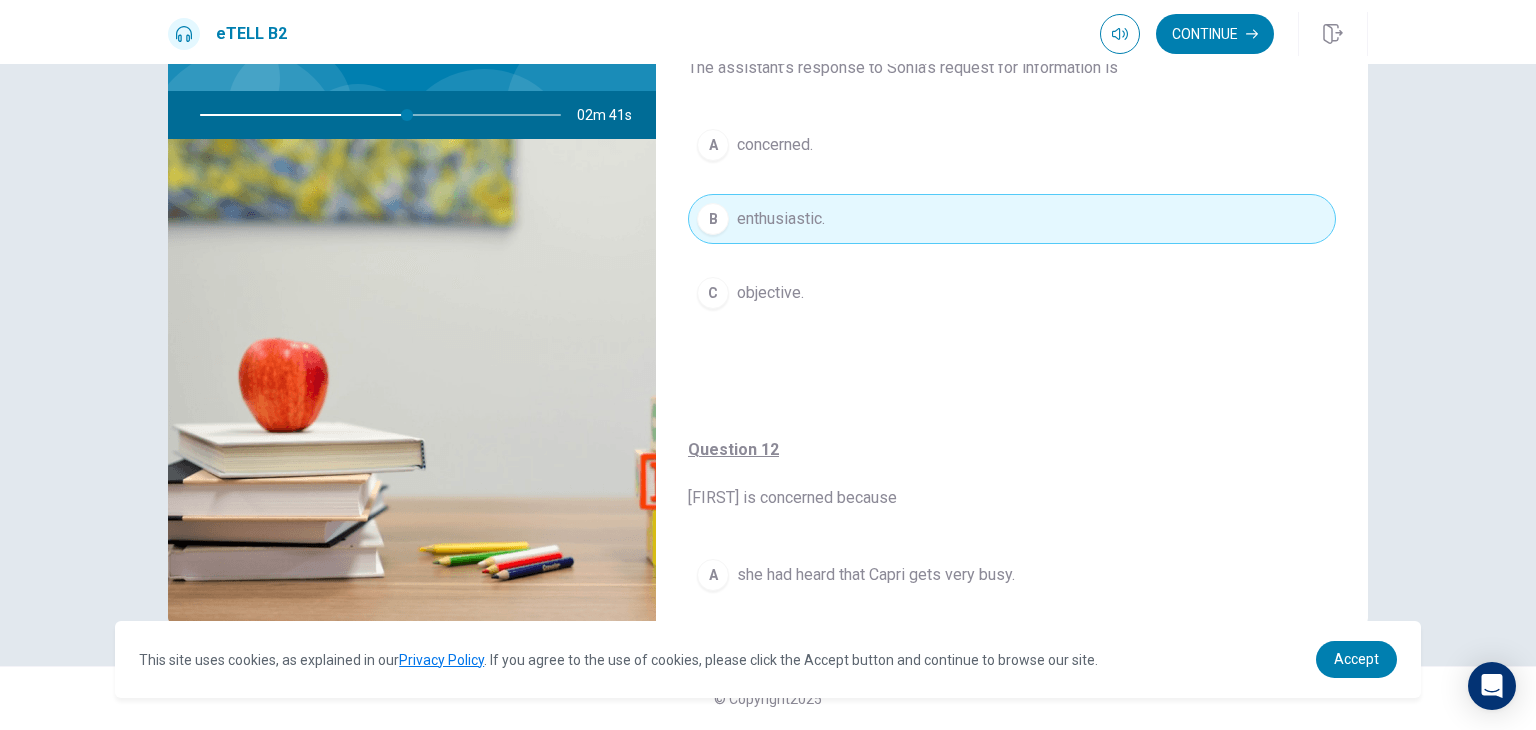 scroll, scrollTop: 0, scrollLeft: 0, axis: both 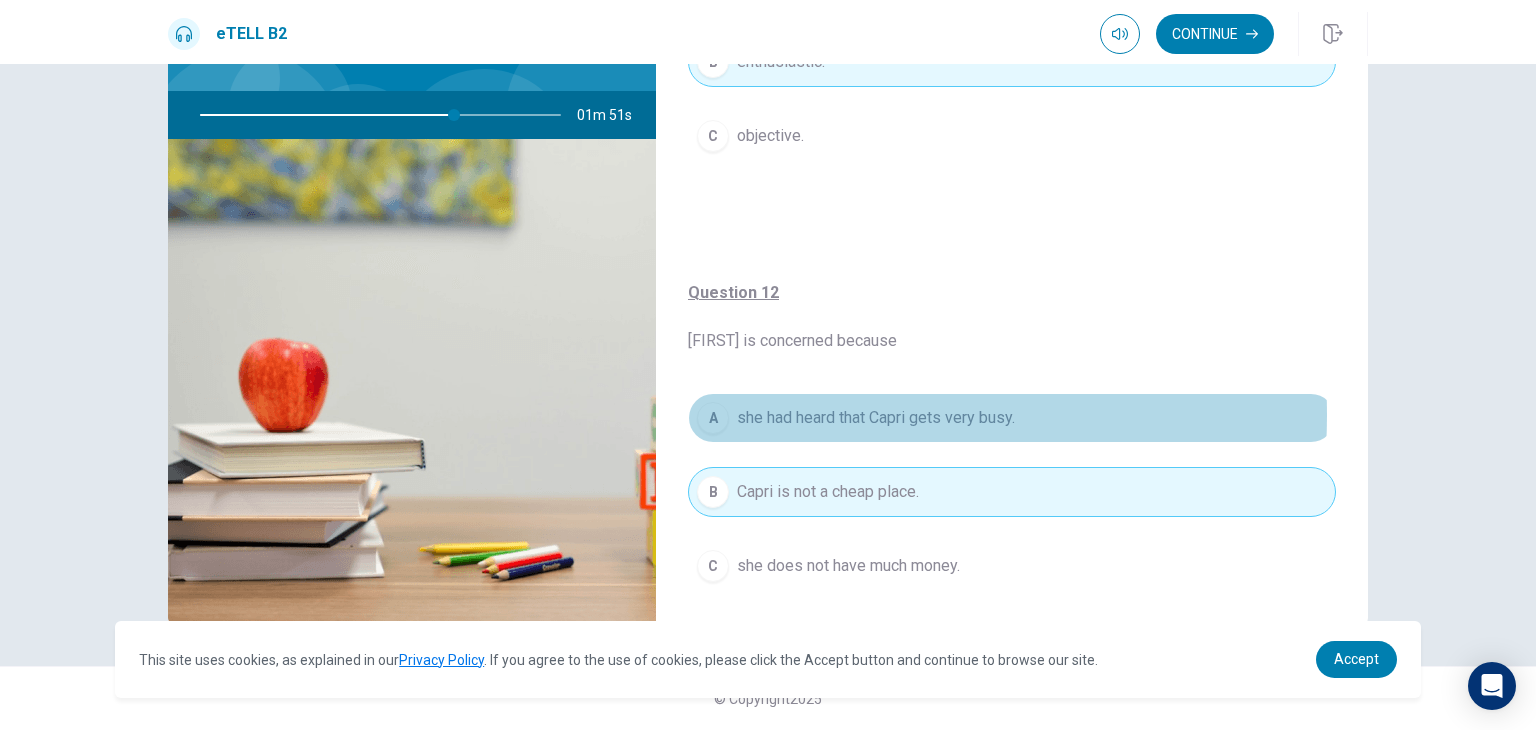 click on "she had heard that Capri gets very busy." at bounding box center [876, 418] 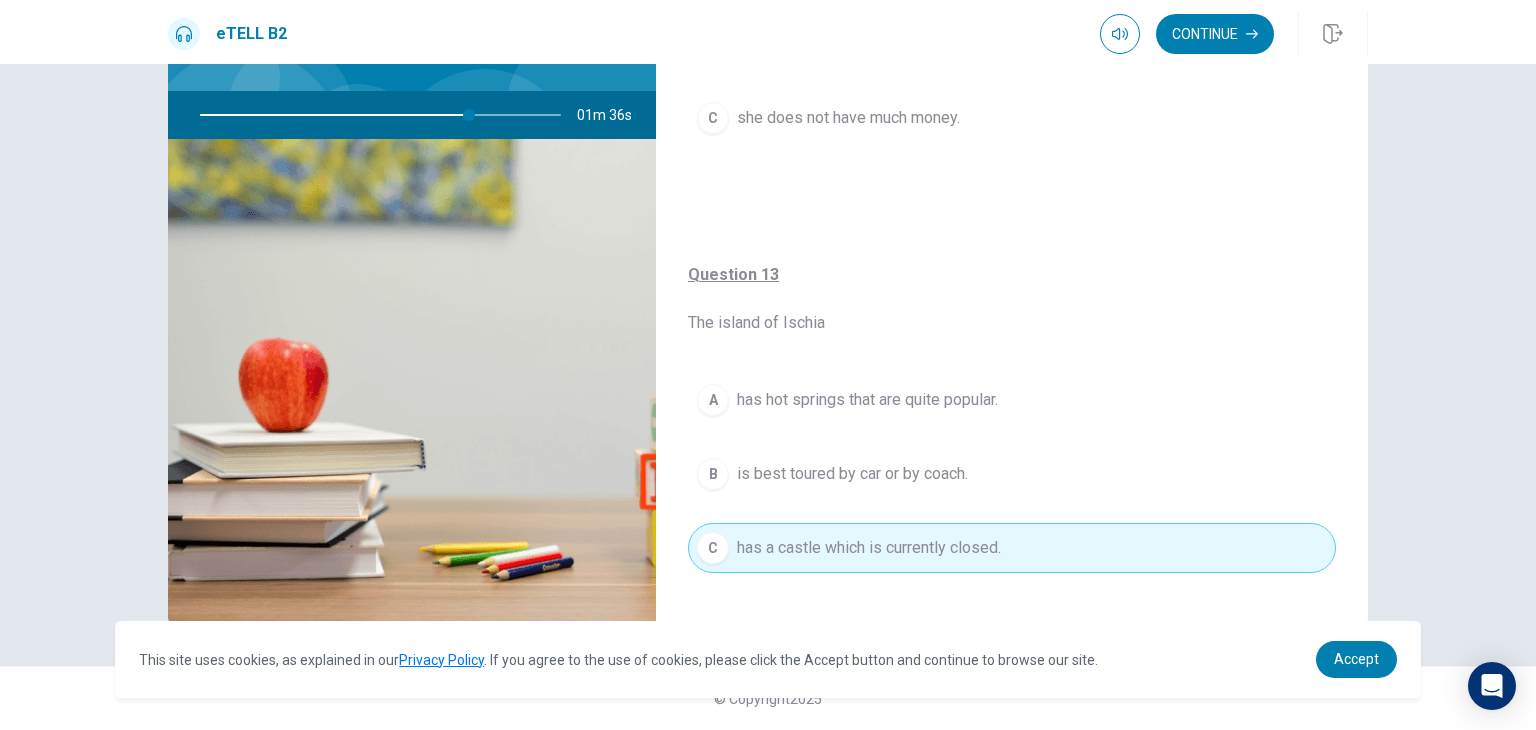 scroll, scrollTop: 690, scrollLeft: 0, axis: vertical 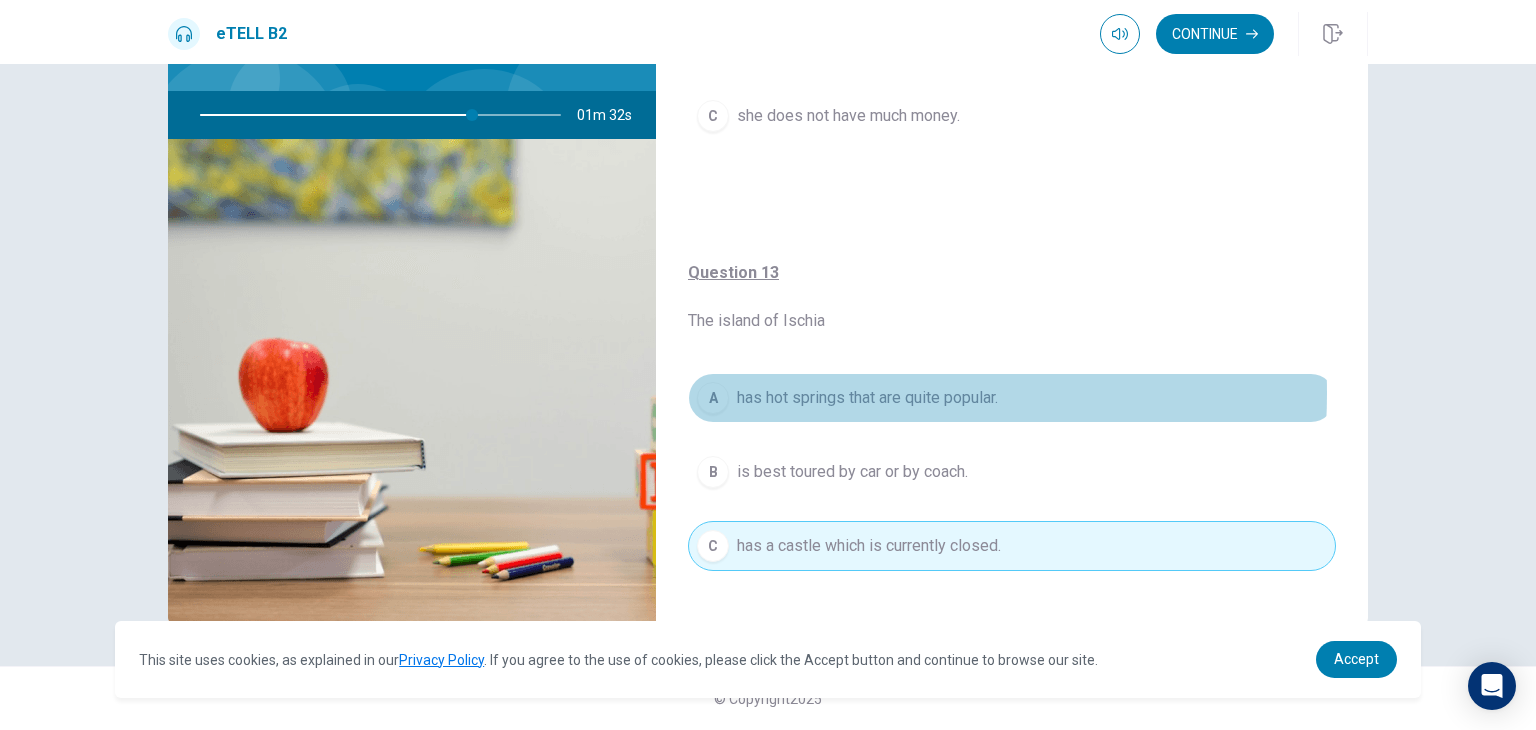 click on "has hot springs that are quite popular." at bounding box center (867, 398) 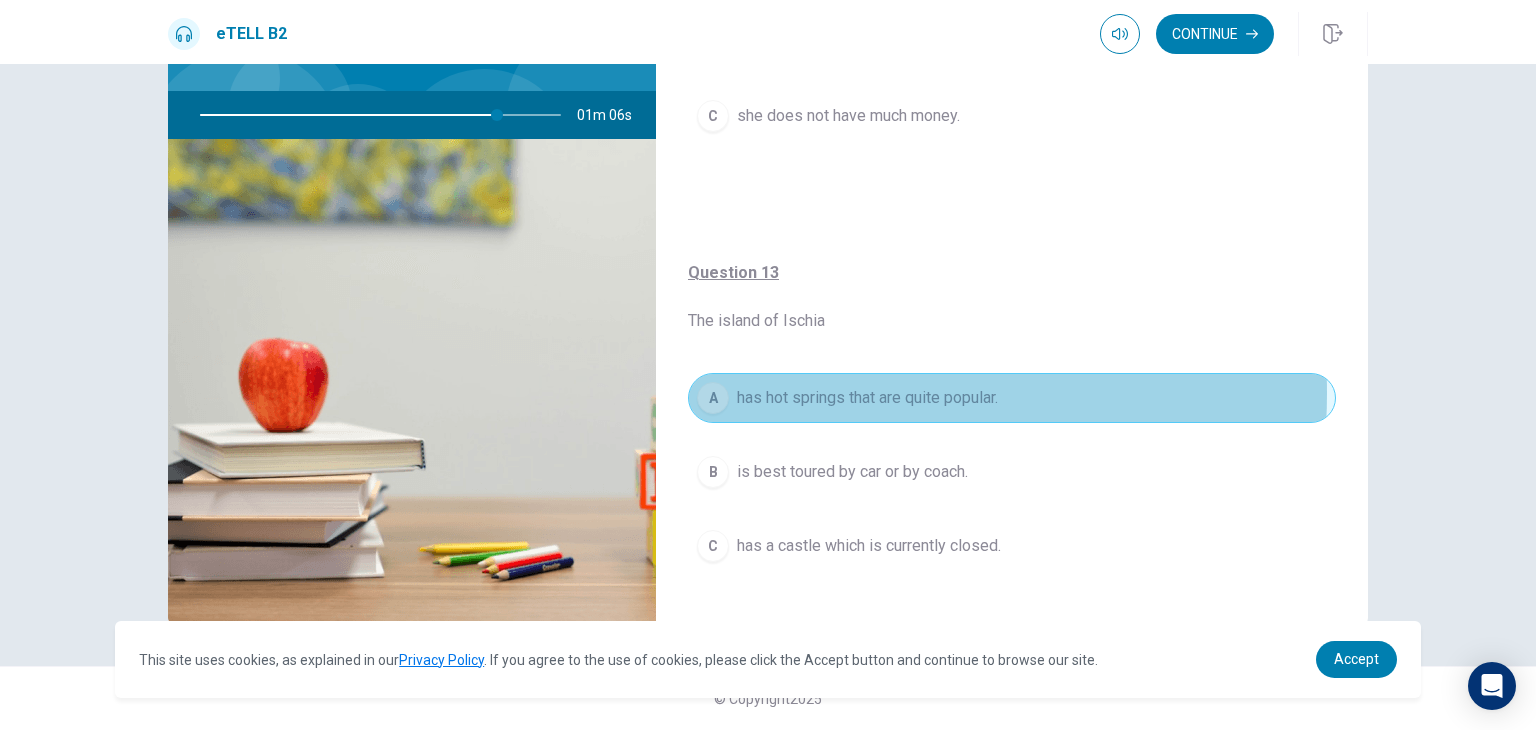 click on "has hot springs that are quite popular." at bounding box center (867, 398) 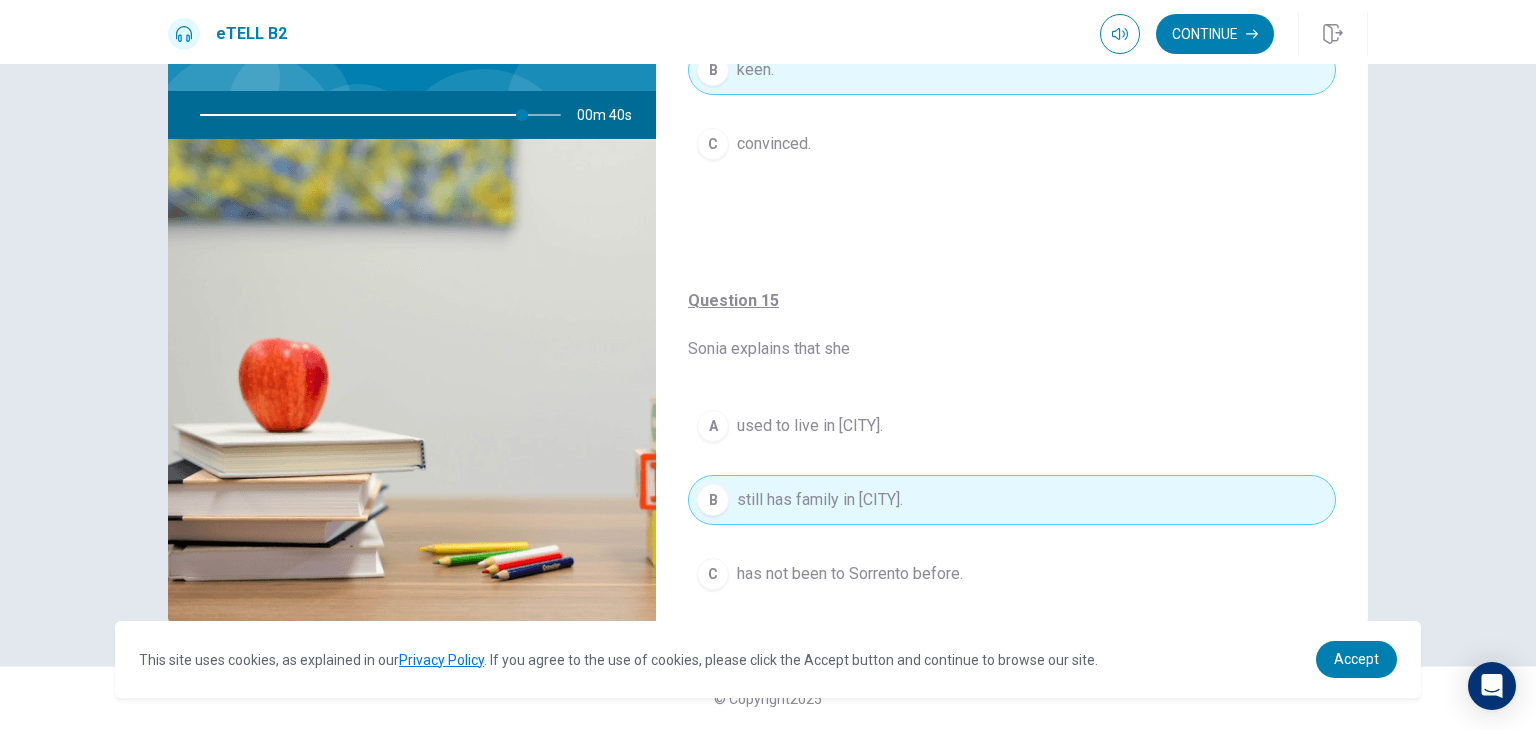 scroll, scrollTop: 1568, scrollLeft: 0, axis: vertical 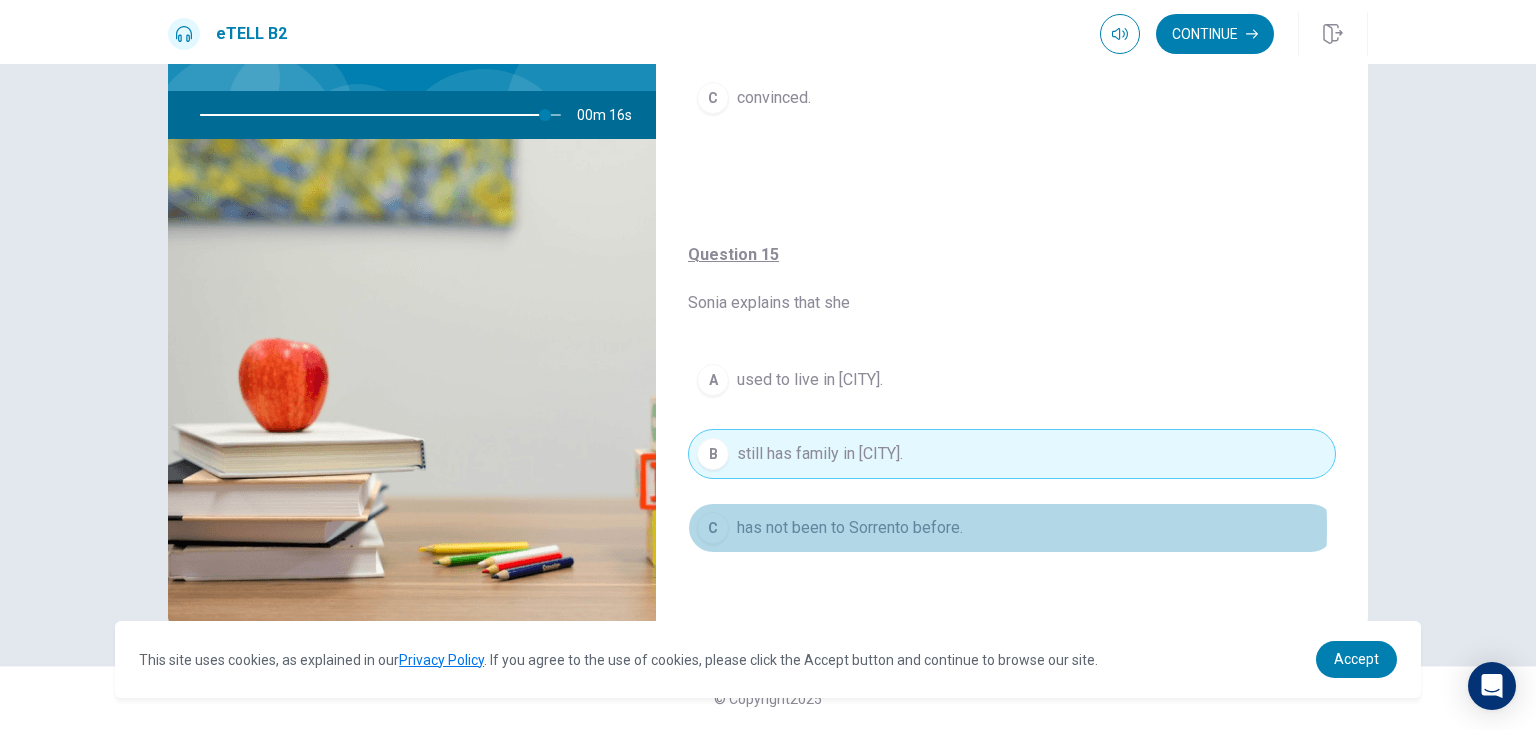 click on "has not been to Sorrento before." at bounding box center [850, 528] 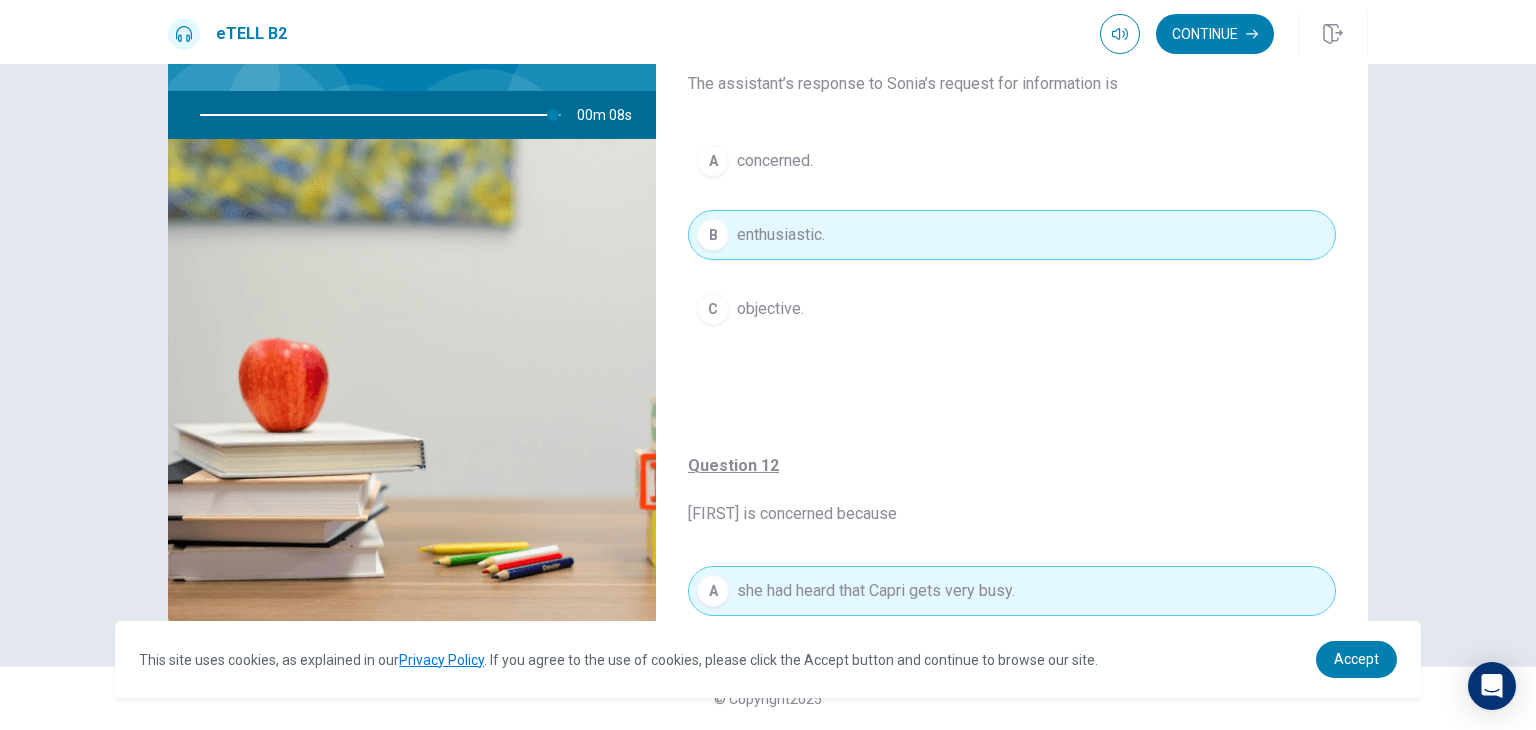 scroll, scrollTop: 0, scrollLeft: 0, axis: both 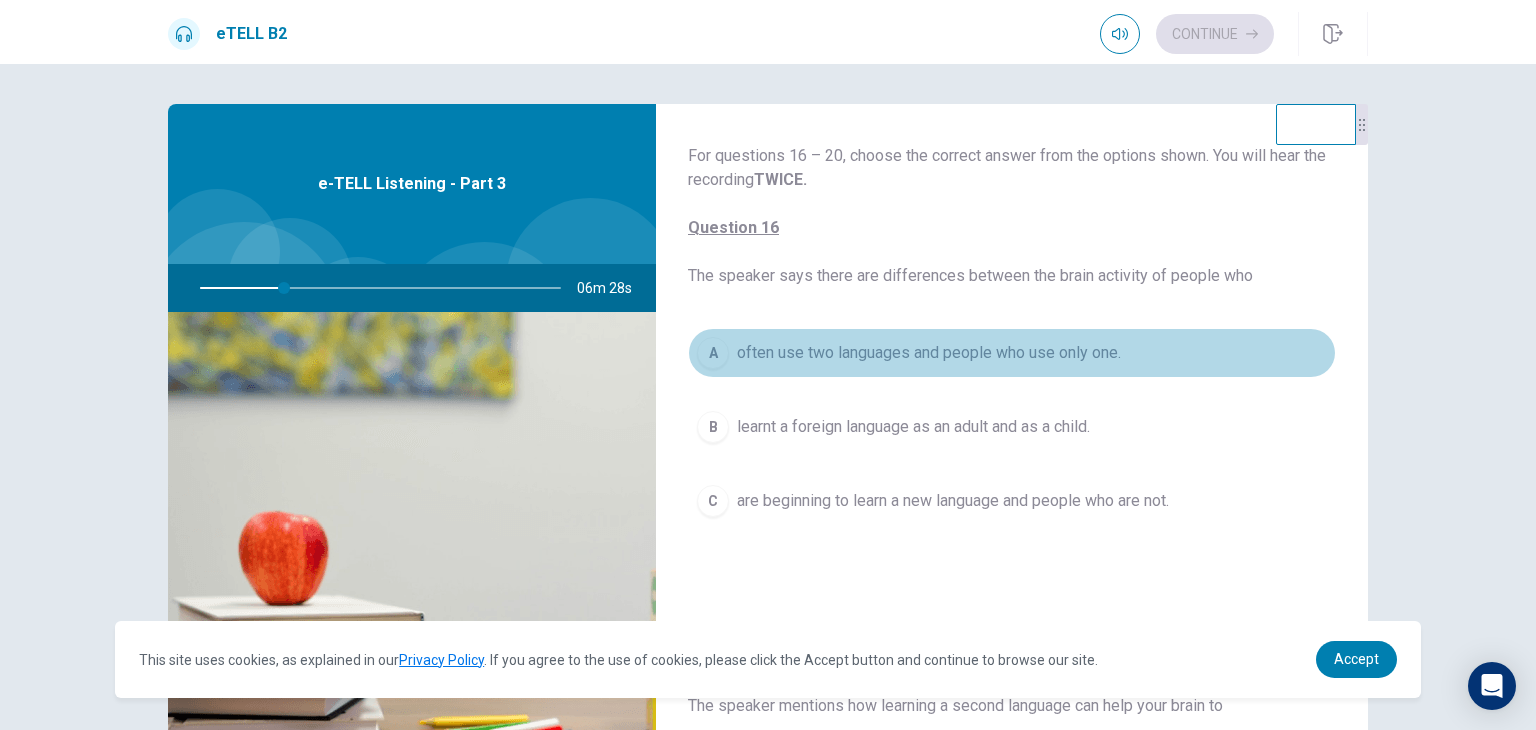 click on "often use two languages and people who use only one." at bounding box center [929, 353] 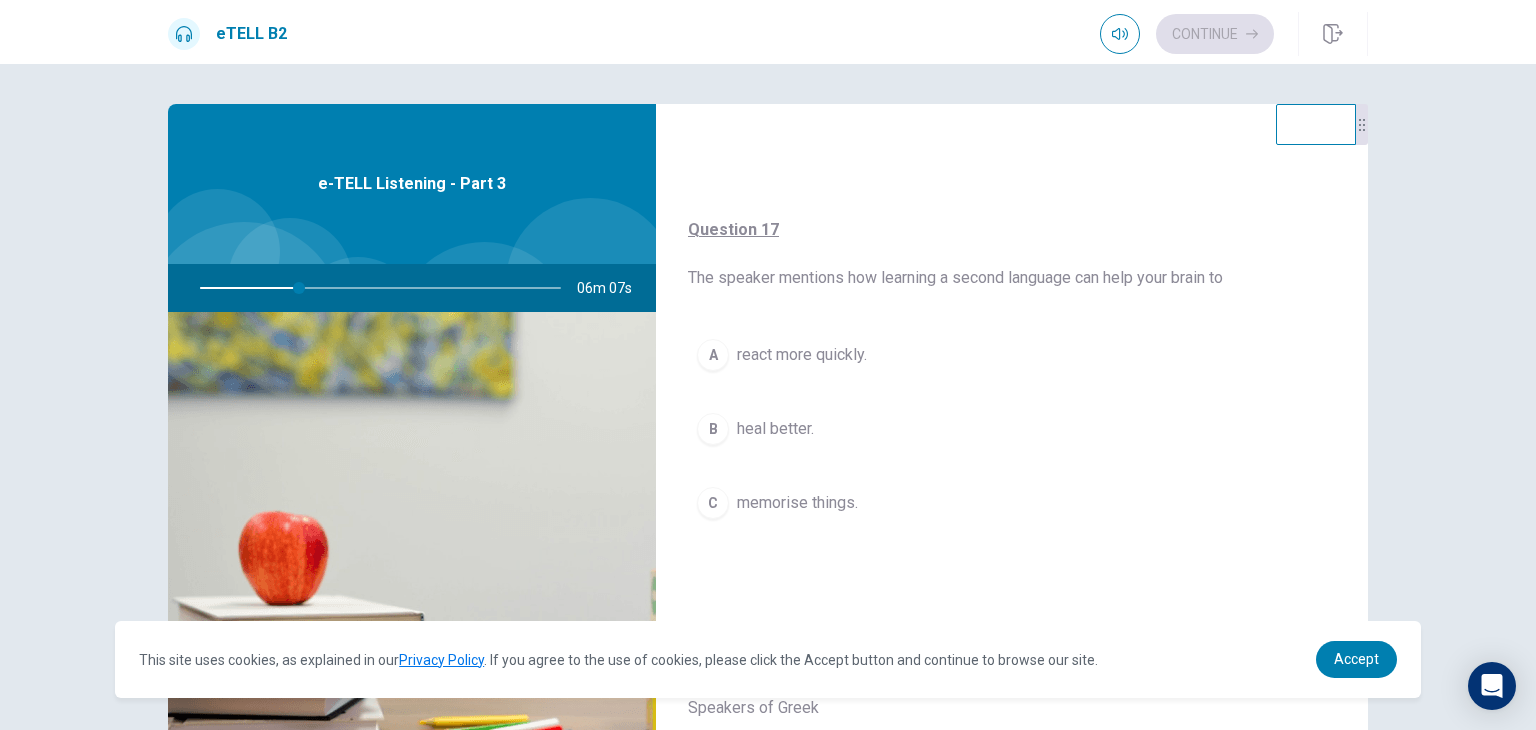 scroll, scrollTop: 428, scrollLeft: 0, axis: vertical 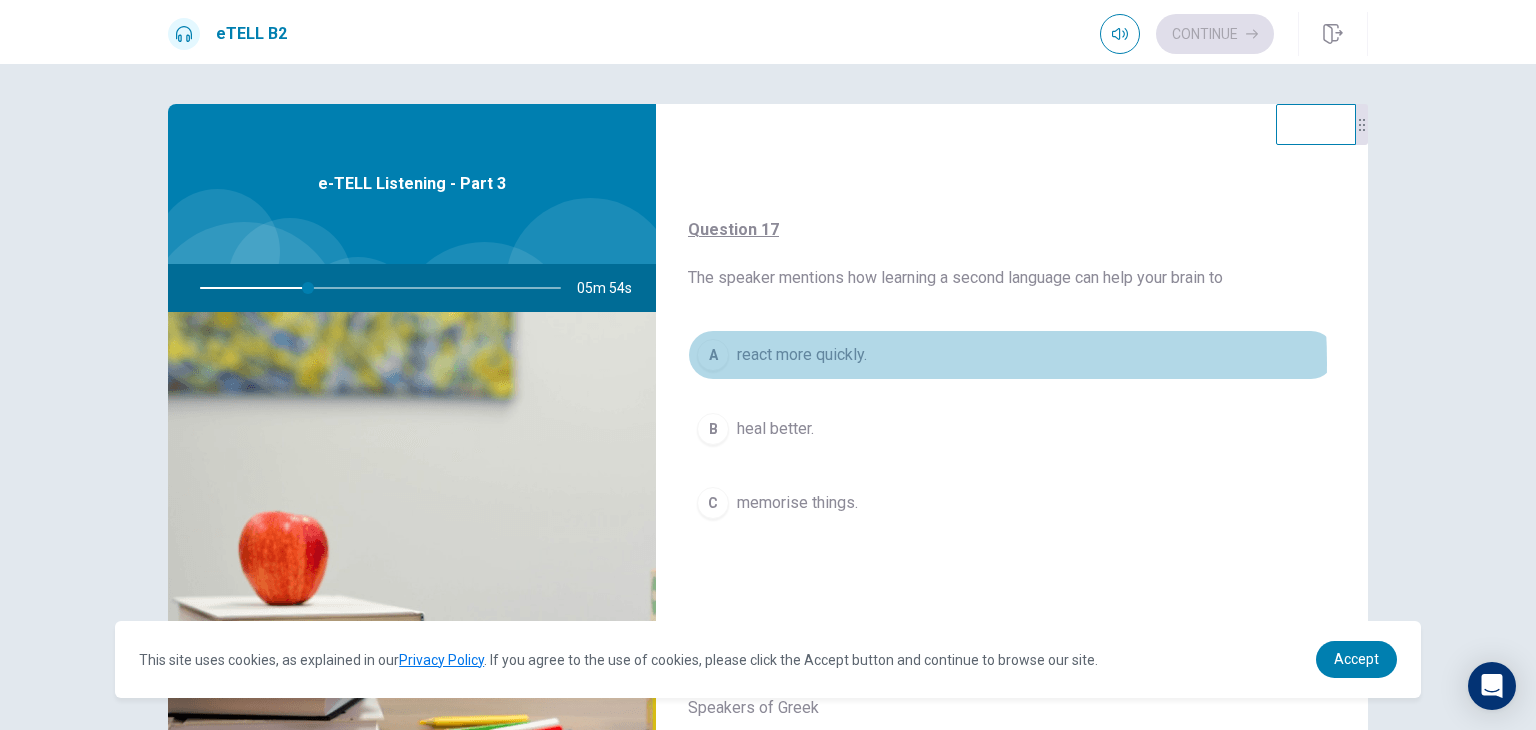 click on "react more quickly." at bounding box center [802, 355] 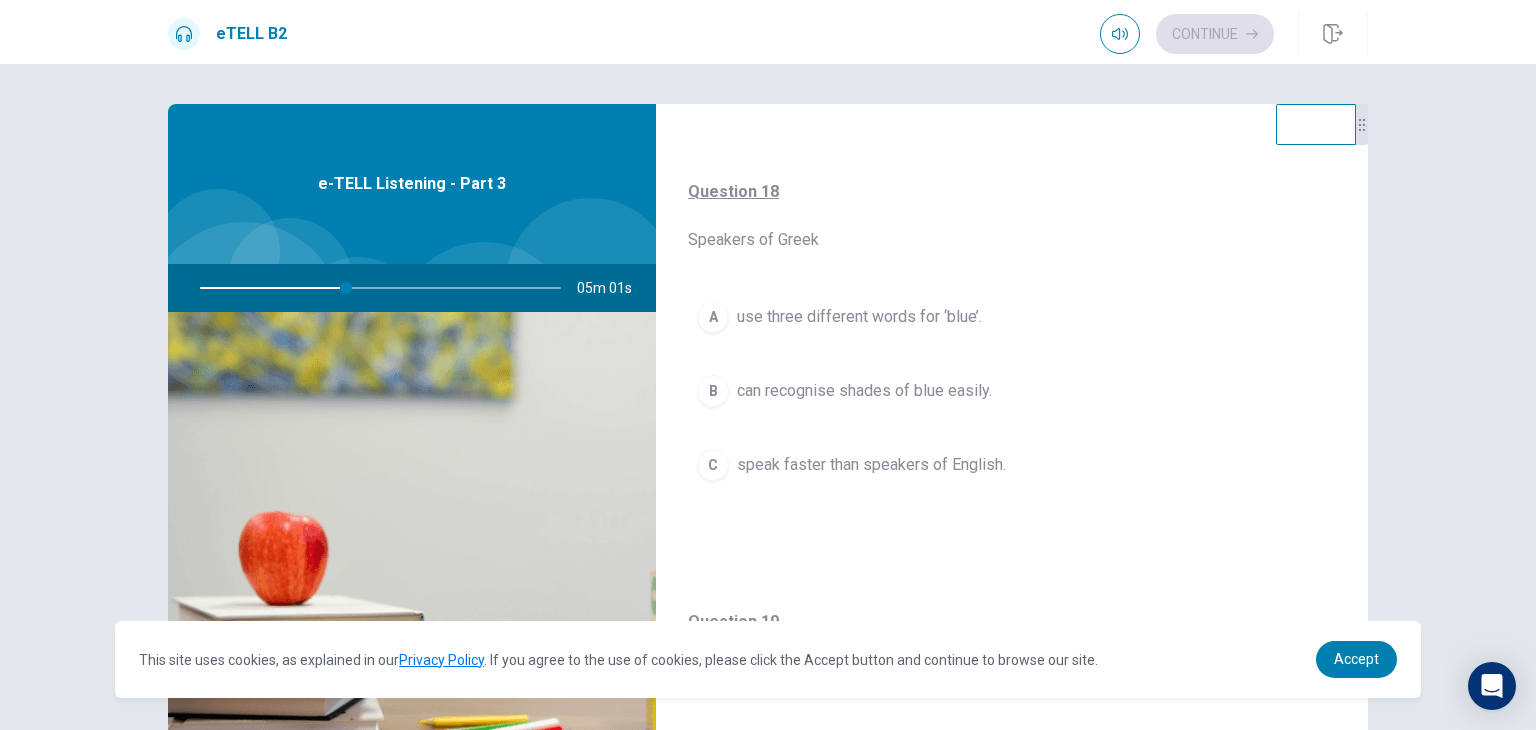 scroll, scrollTop: 902, scrollLeft: 0, axis: vertical 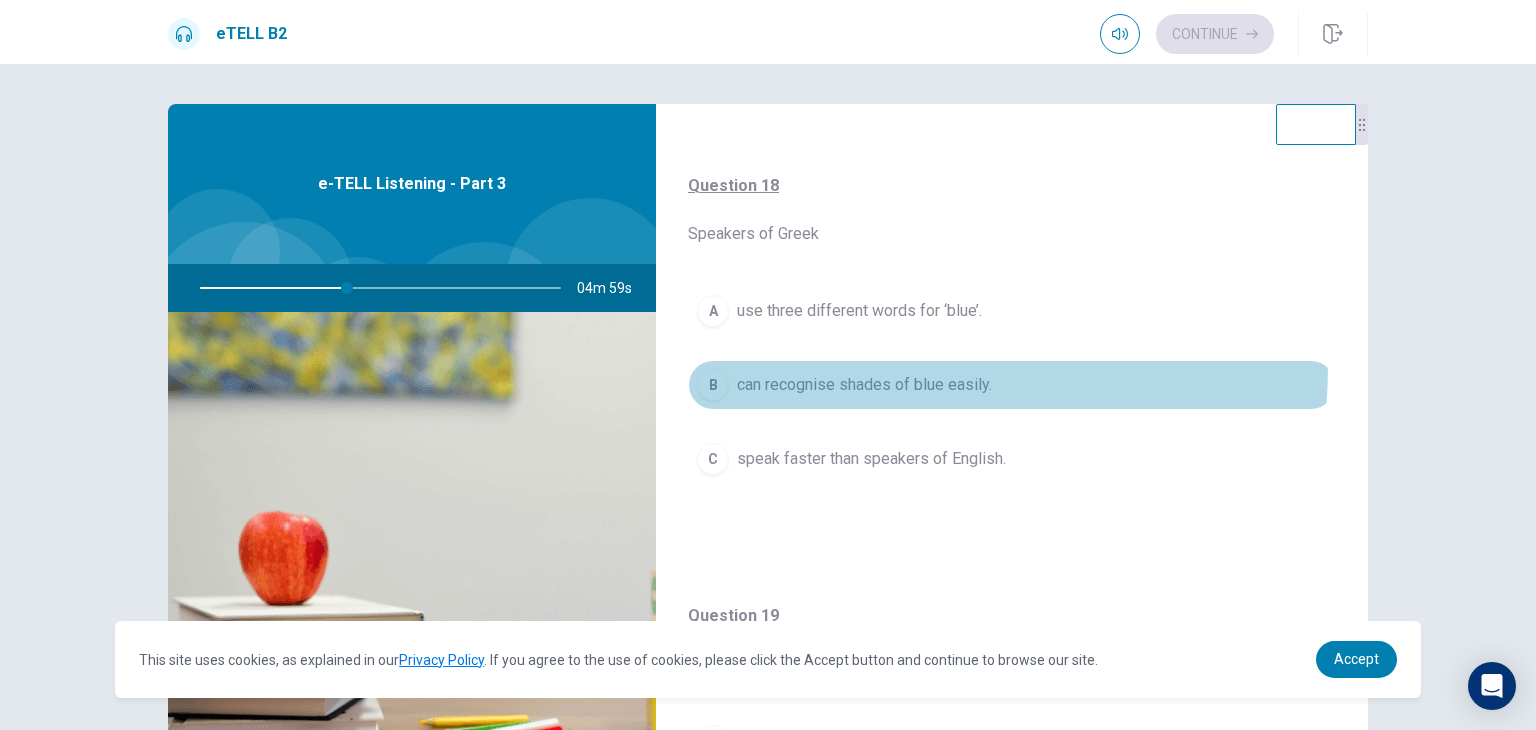 click on "B can recognise shades of blue easily." at bounding box center (1012, 385) 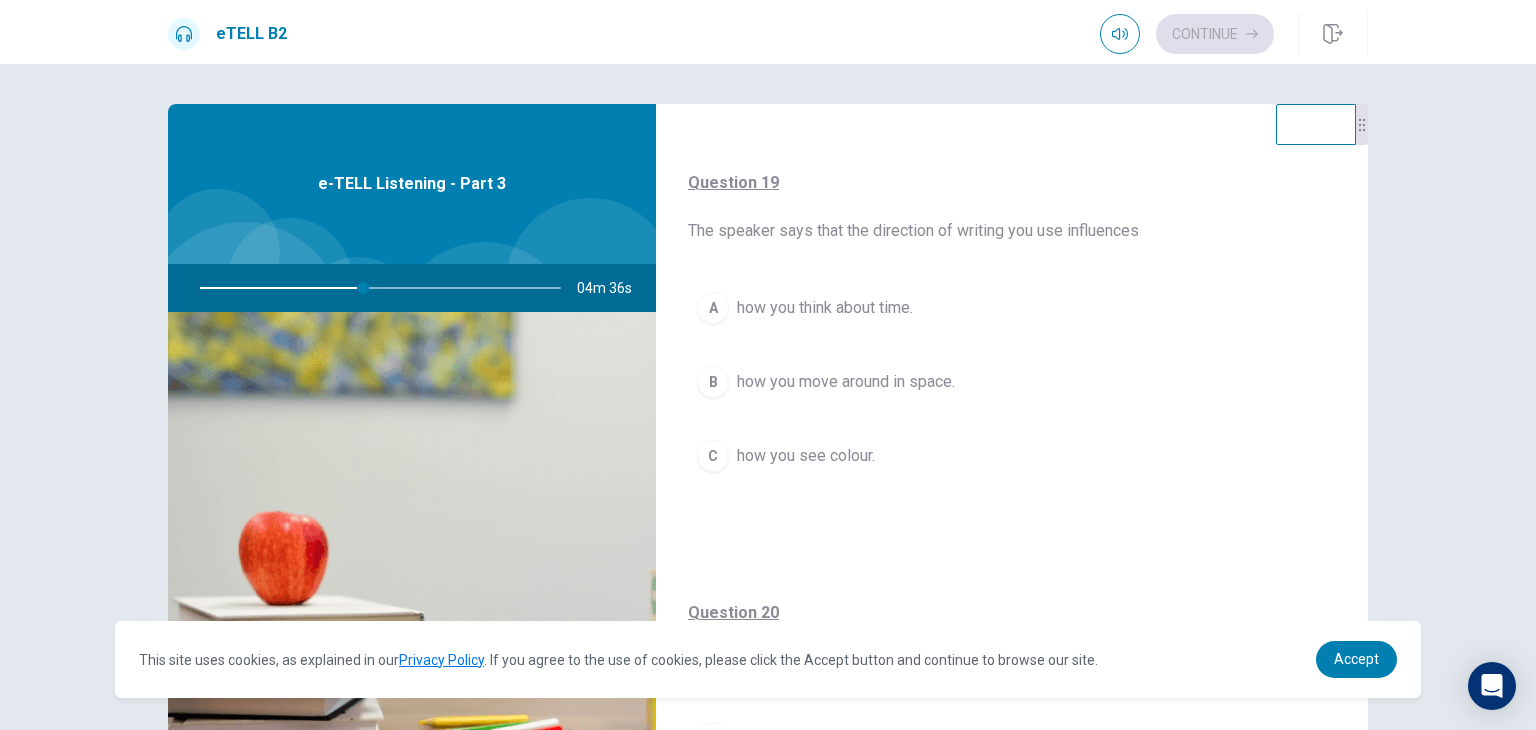 scroll, scrollTop: 1334, scrollLeft: 0, axis: vertical 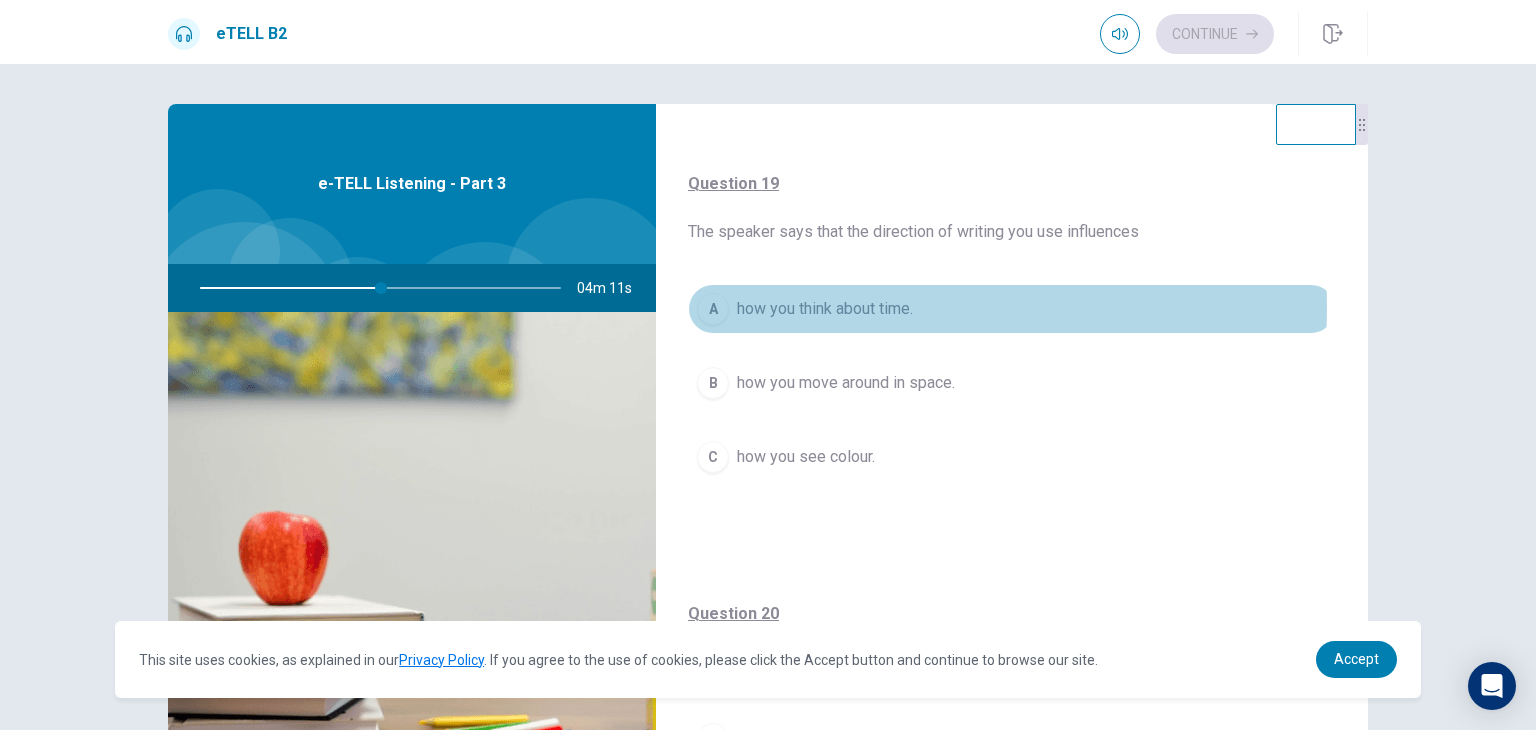 click on "how you think about time." at bounding box center [825, 309] 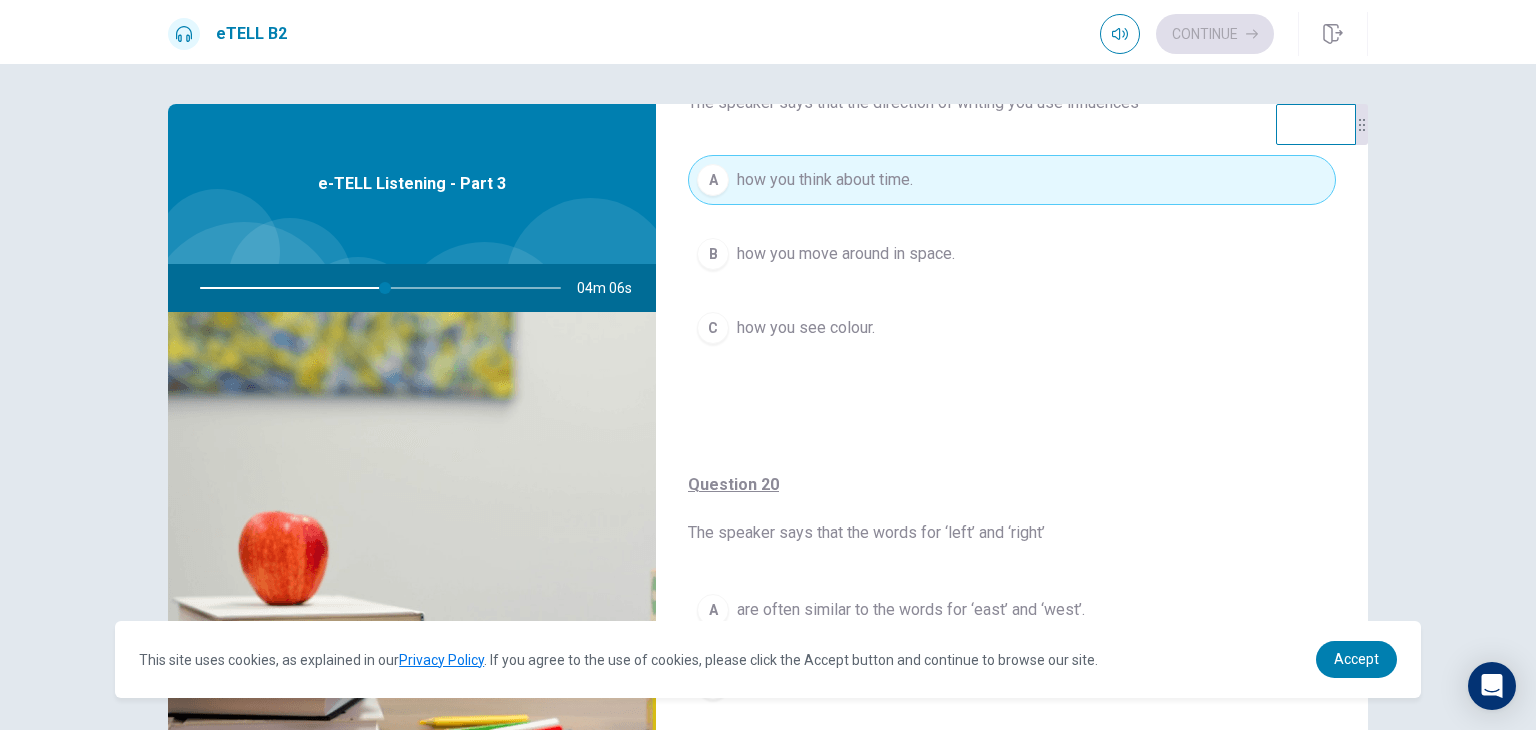 scroll, scrollTop: 1520, scrollLeft: 0, axis: vertical 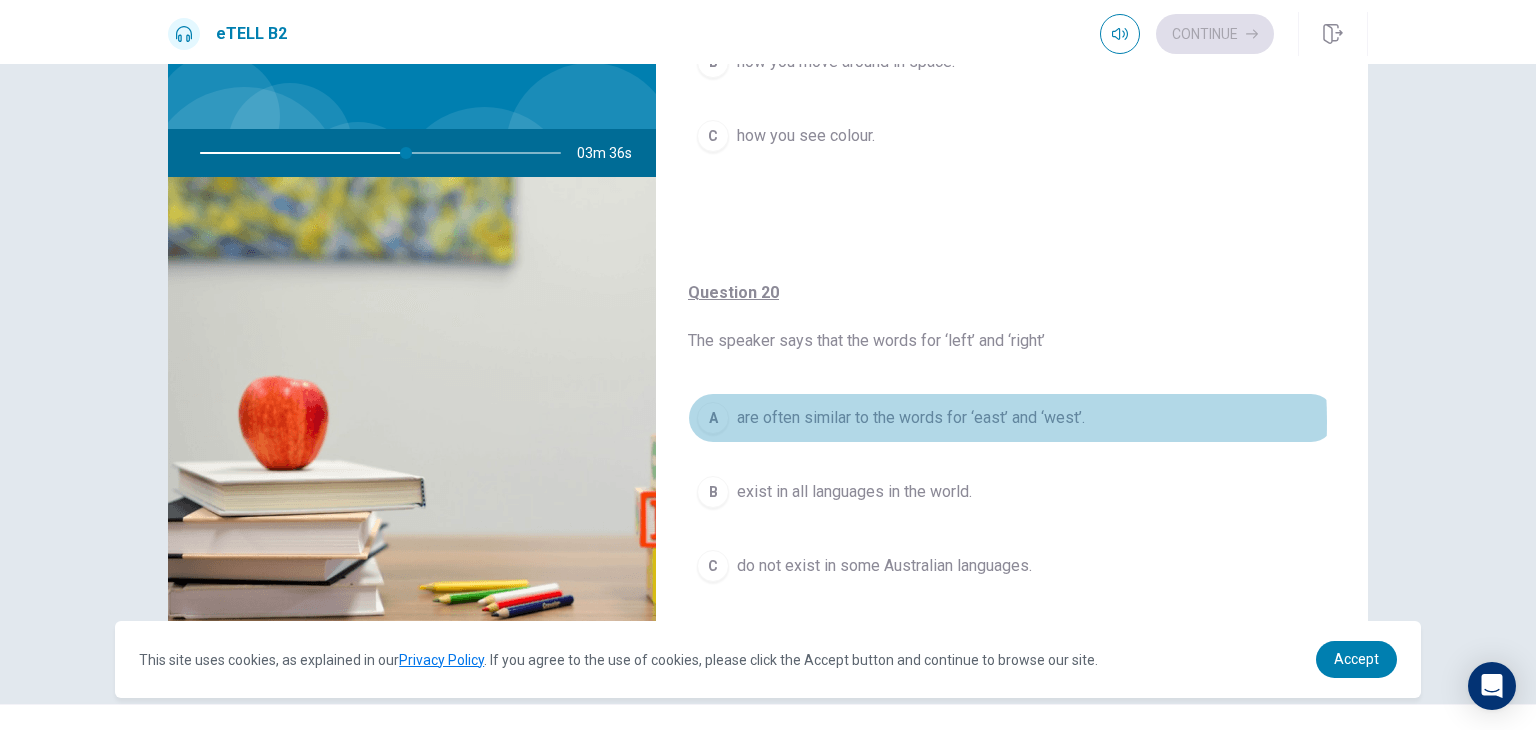click on "are often similar to the words for ‘east’ and ‘west’." at bounding box center (911, 418) 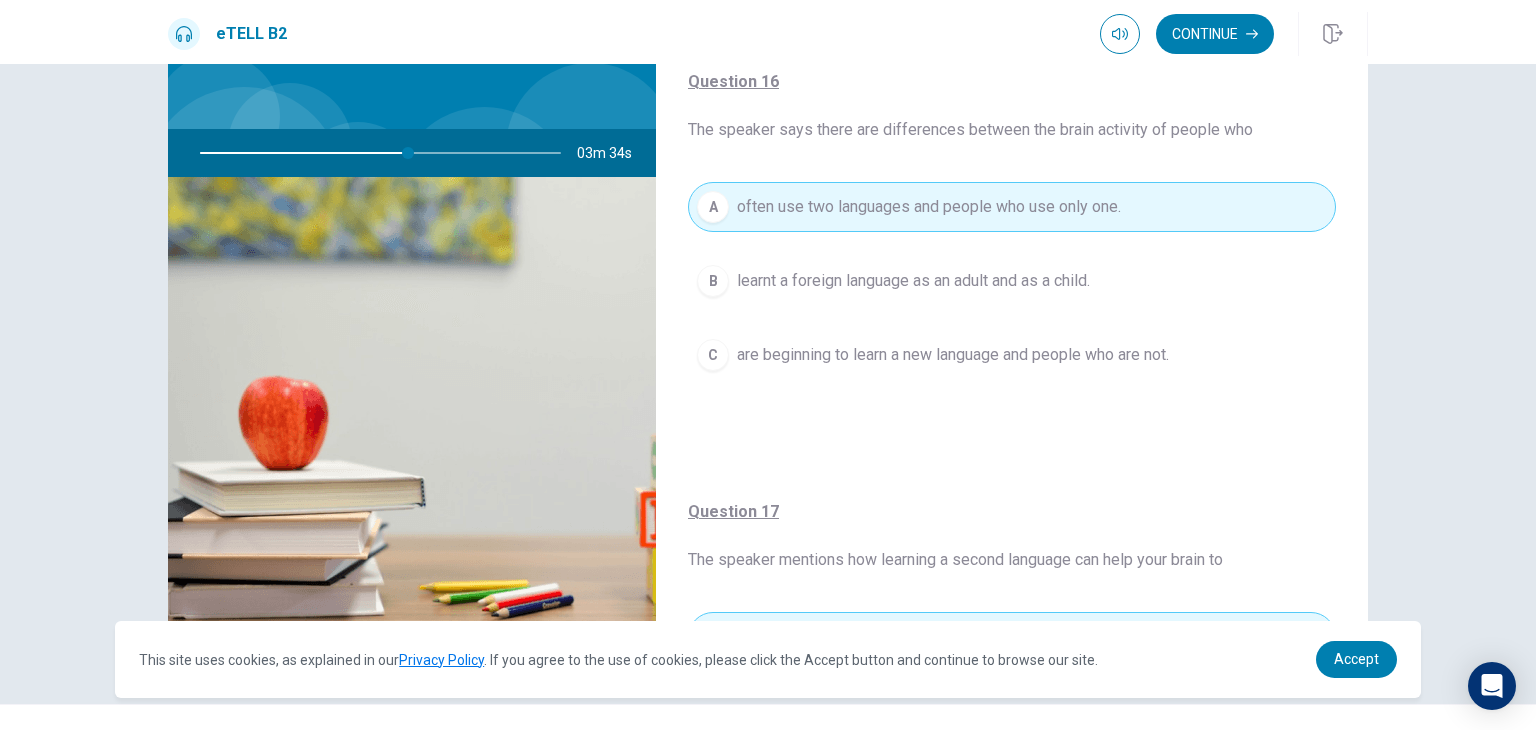 scroll, scrollTop: 0, scrollLeft: 0, axis: both 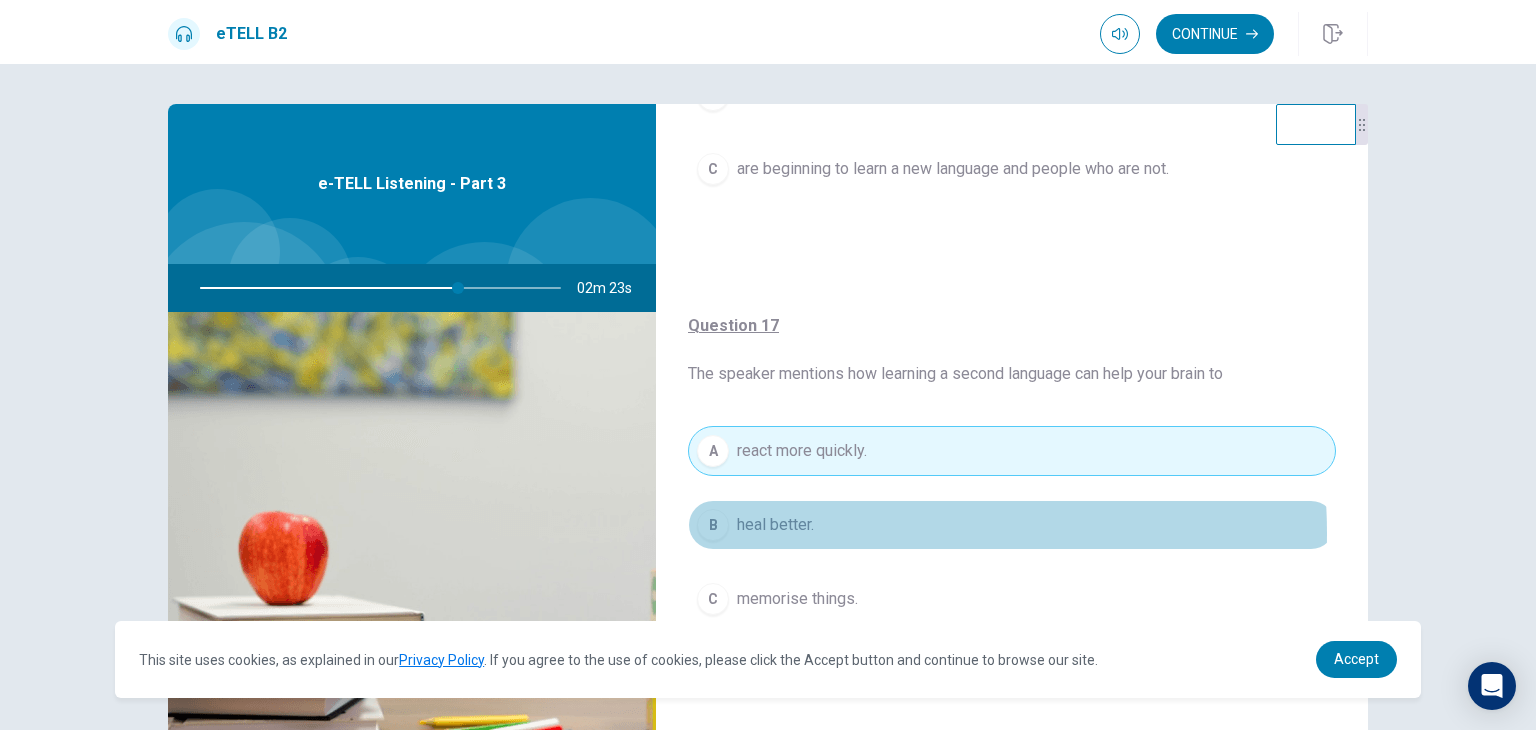click on "B heal better." at bounding box center (1012, 525) 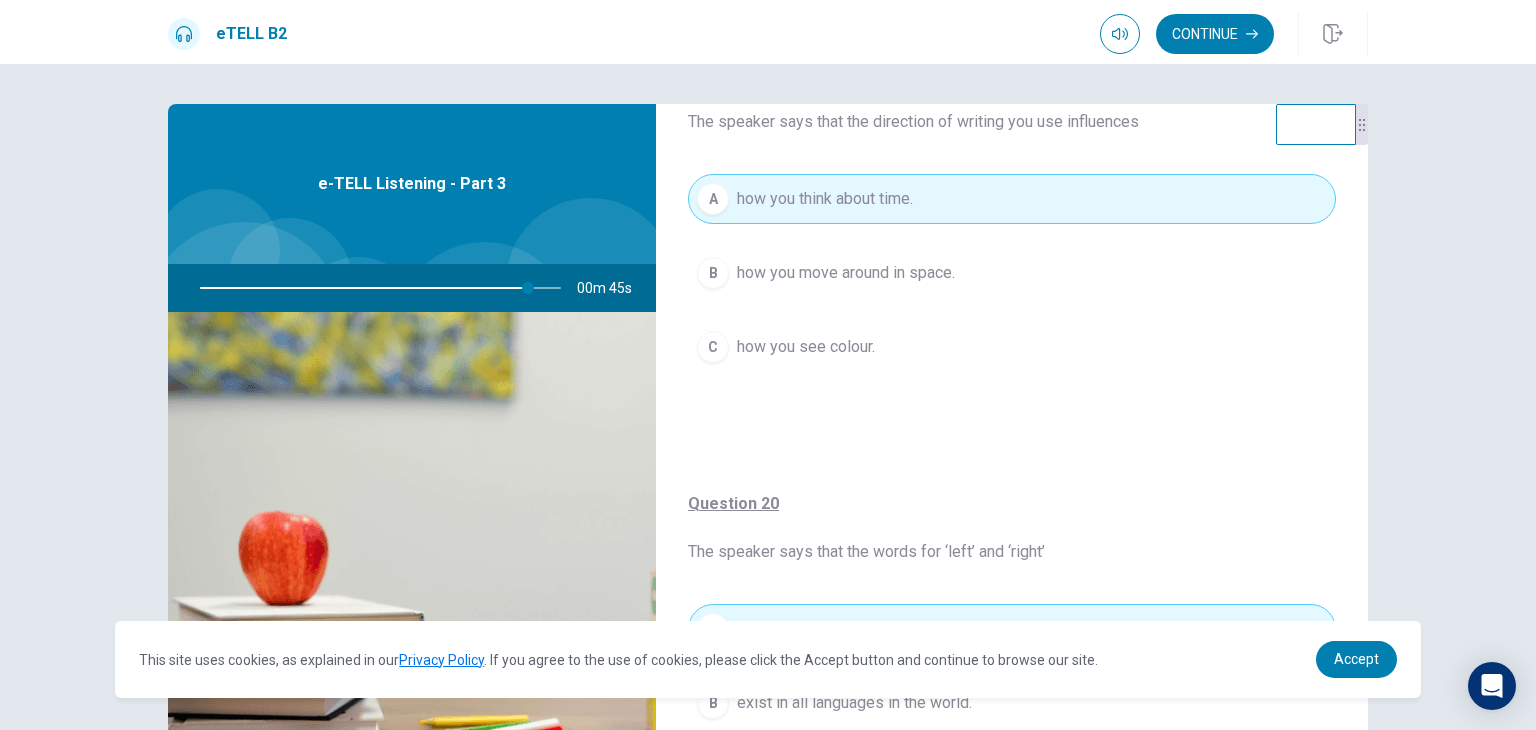scroll, scrollTop: 1520, scrollLeft: 0, axis: vertical 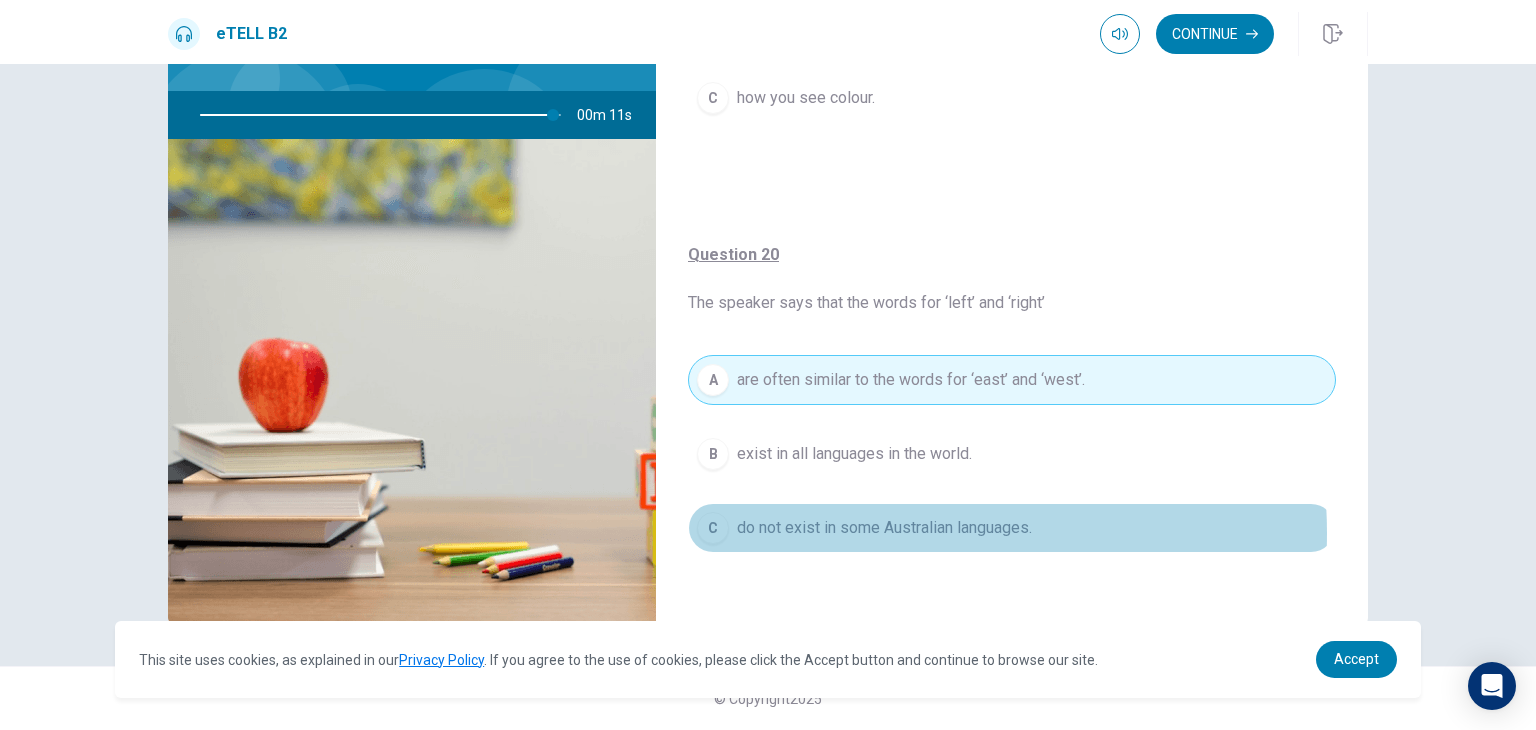 click on "do not exist in some Australian languages." at bounding box center [884, 528] 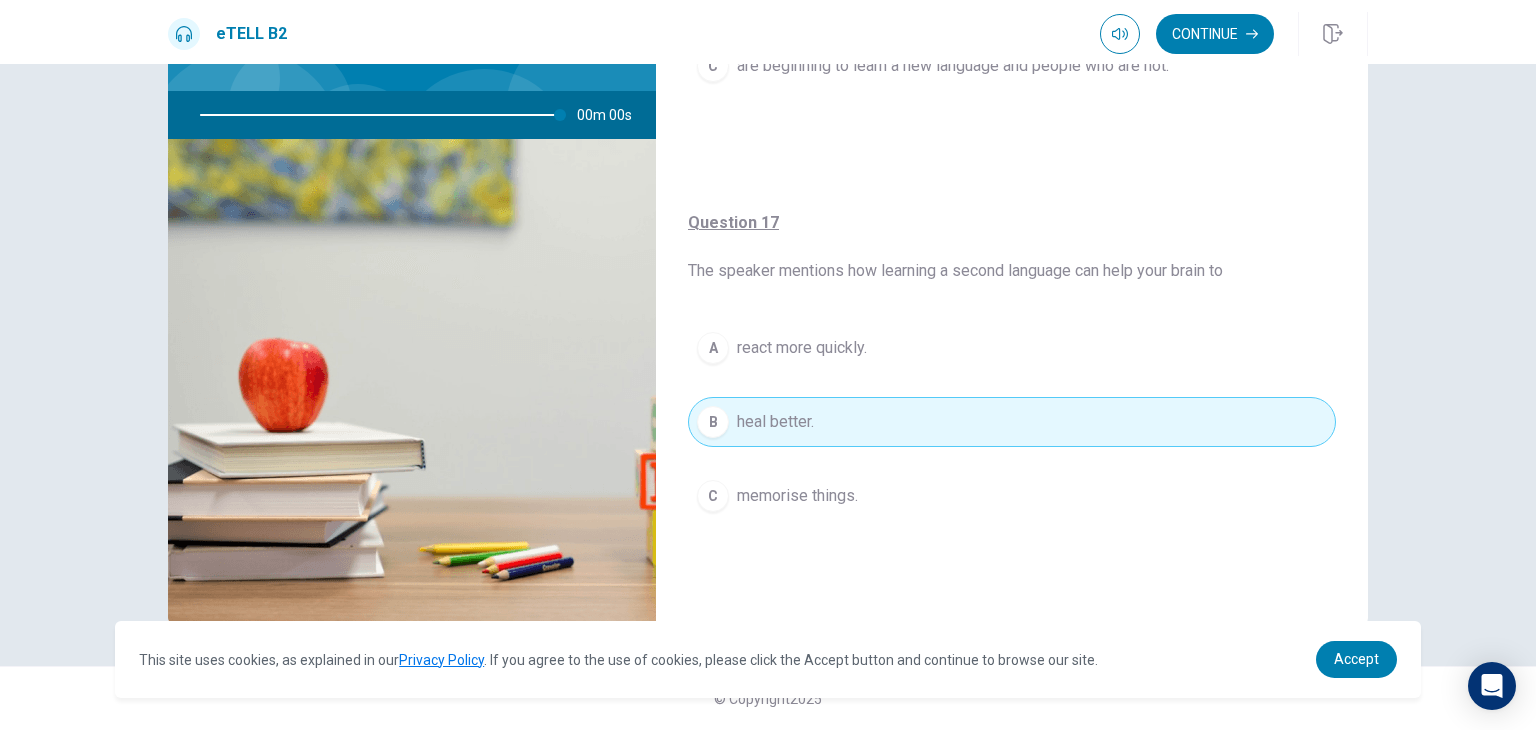 type on "*" 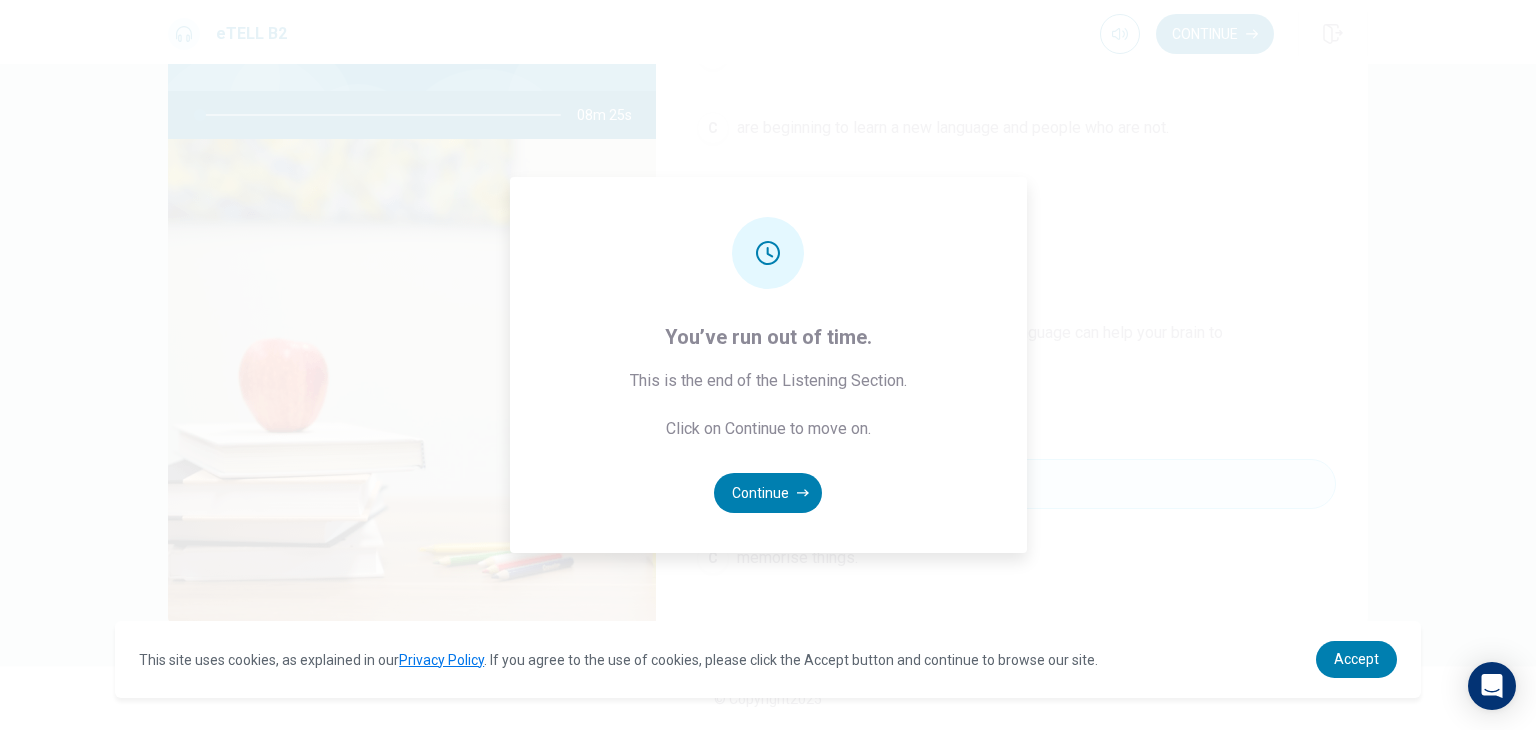 scroll, scrollTop: 180, scrollLeft: 0, axis: vertical 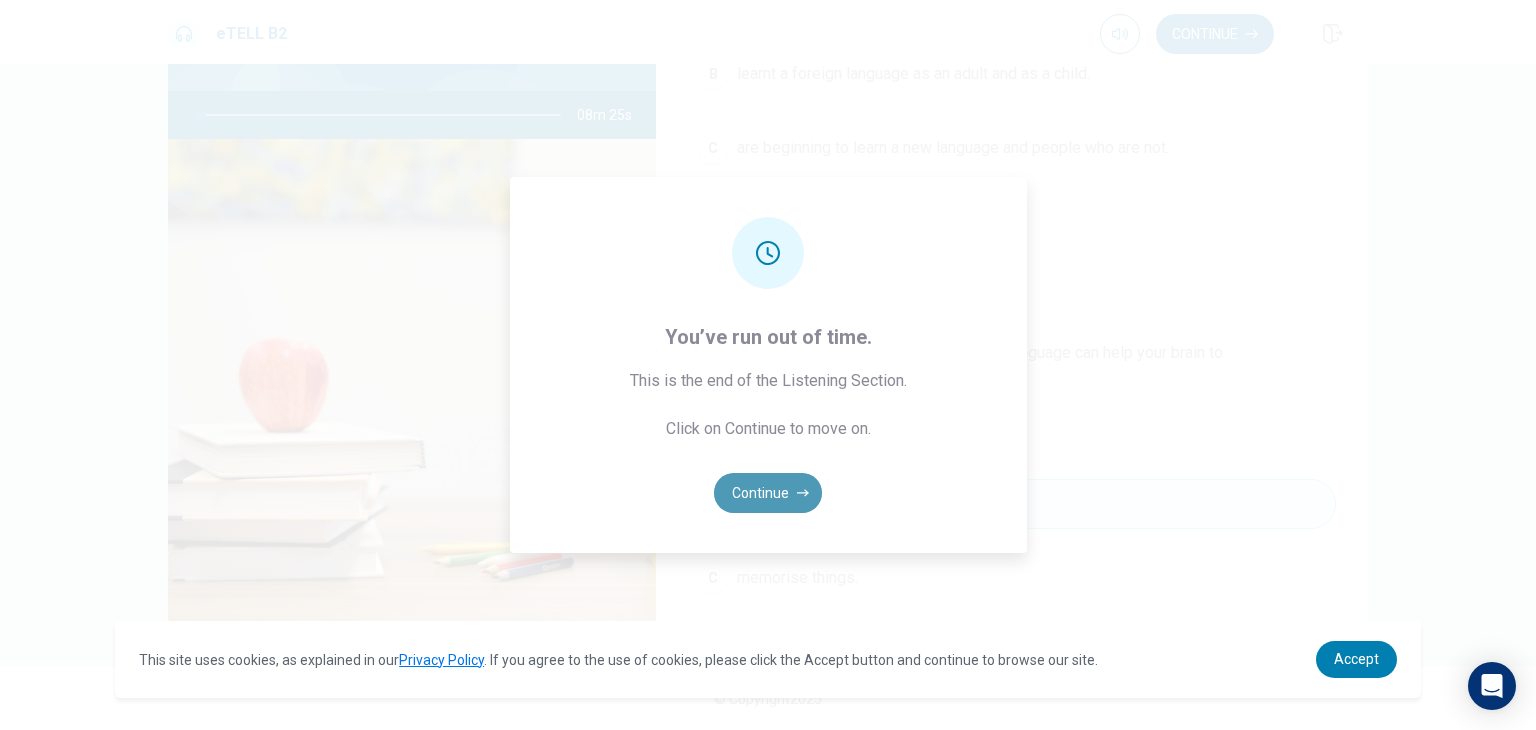 click on "Continue" at bounding box center [768, 493] 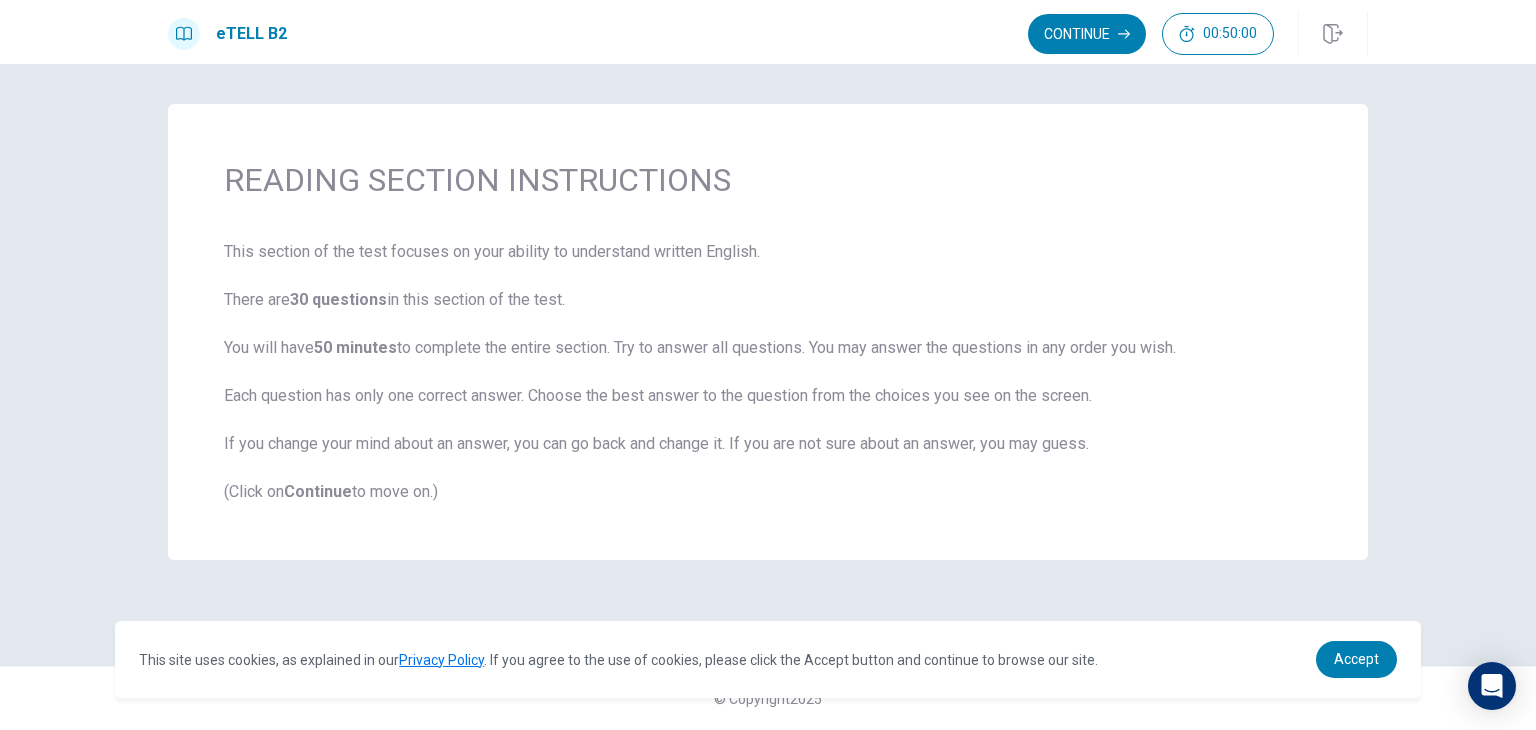 scroll, scrollTop: 0, scrollLeft: 0, axis: both 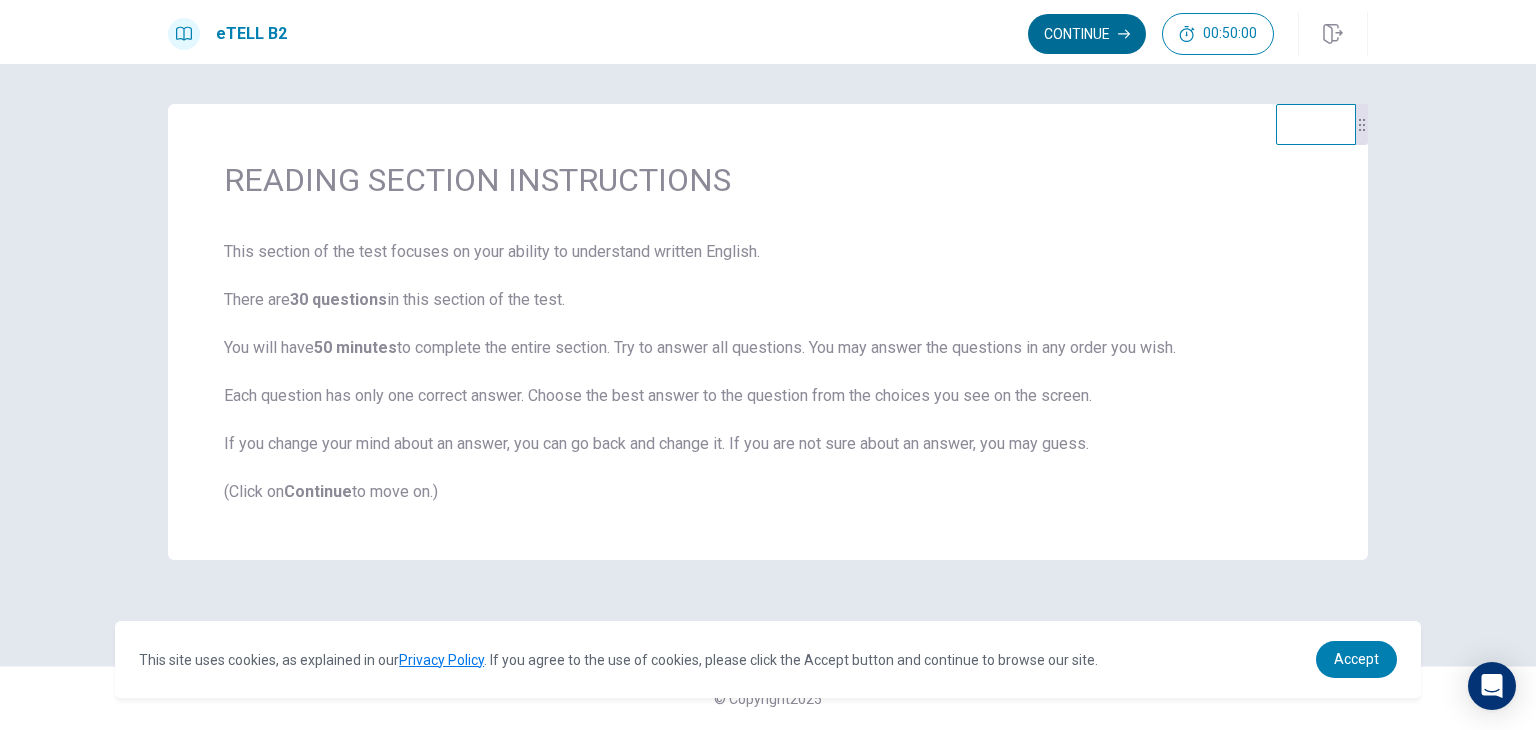 click on "Continue" at bounding box center (1087, 34) 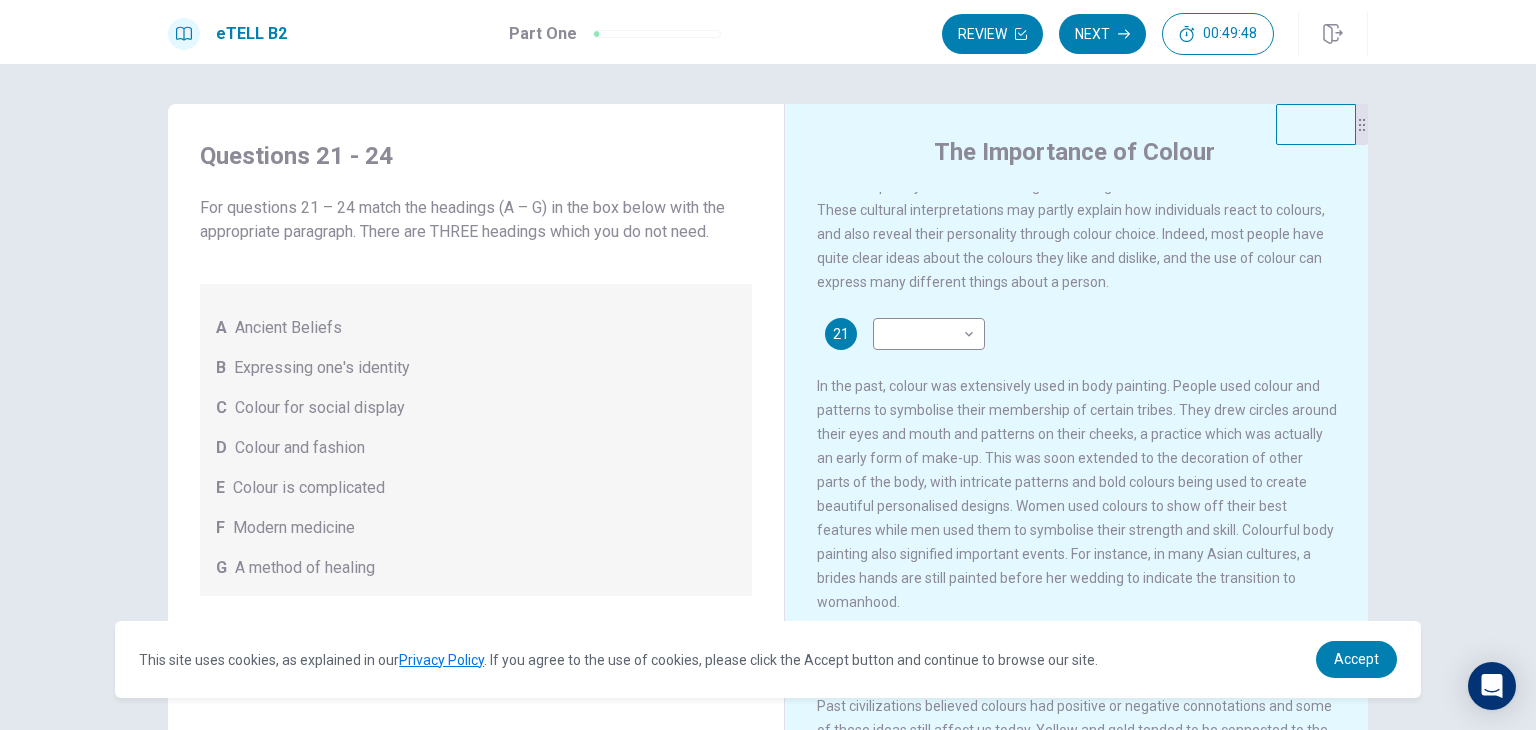 scroll, scrollTop: 0, scrollLeft: 0, axis: both 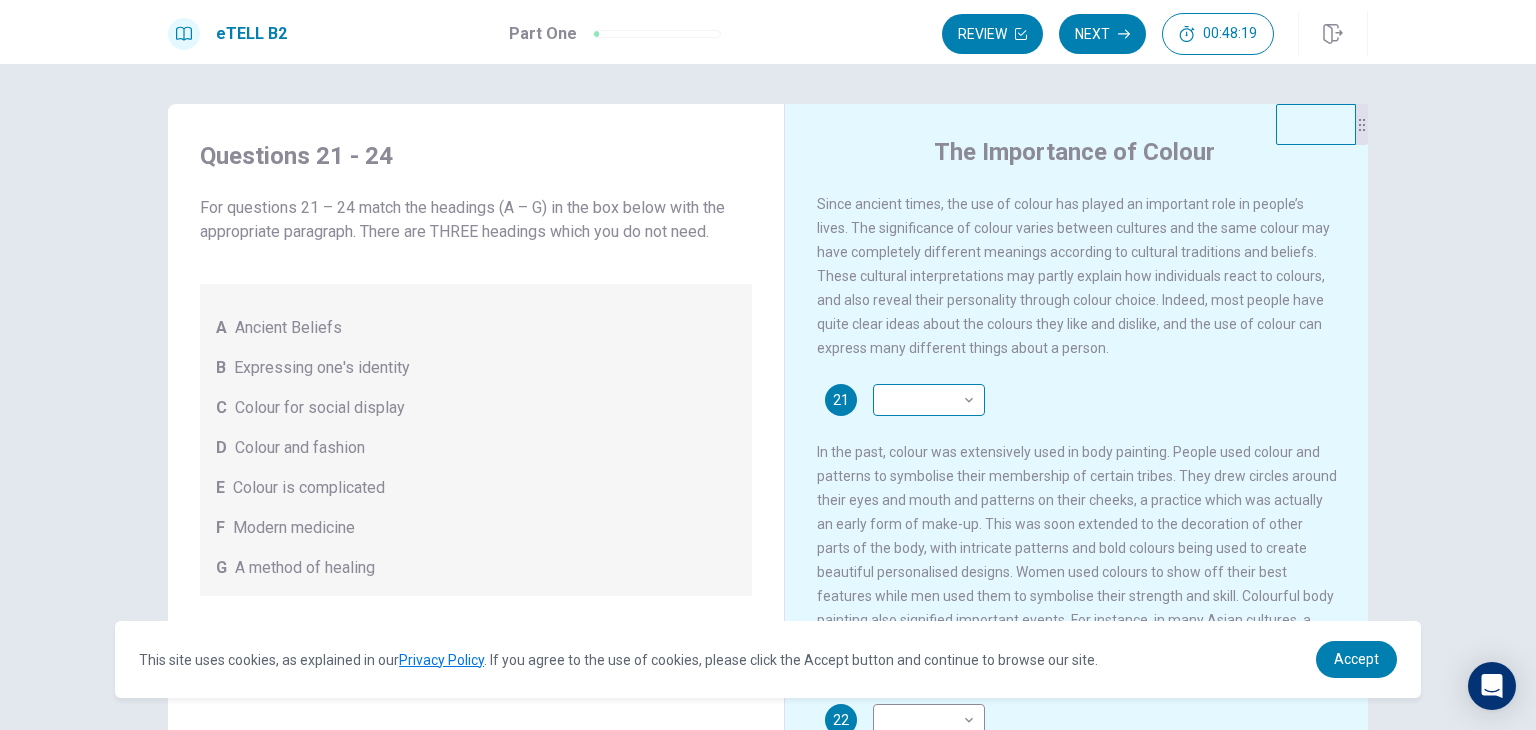click on "​ ​" at bounding box center [929, 400] 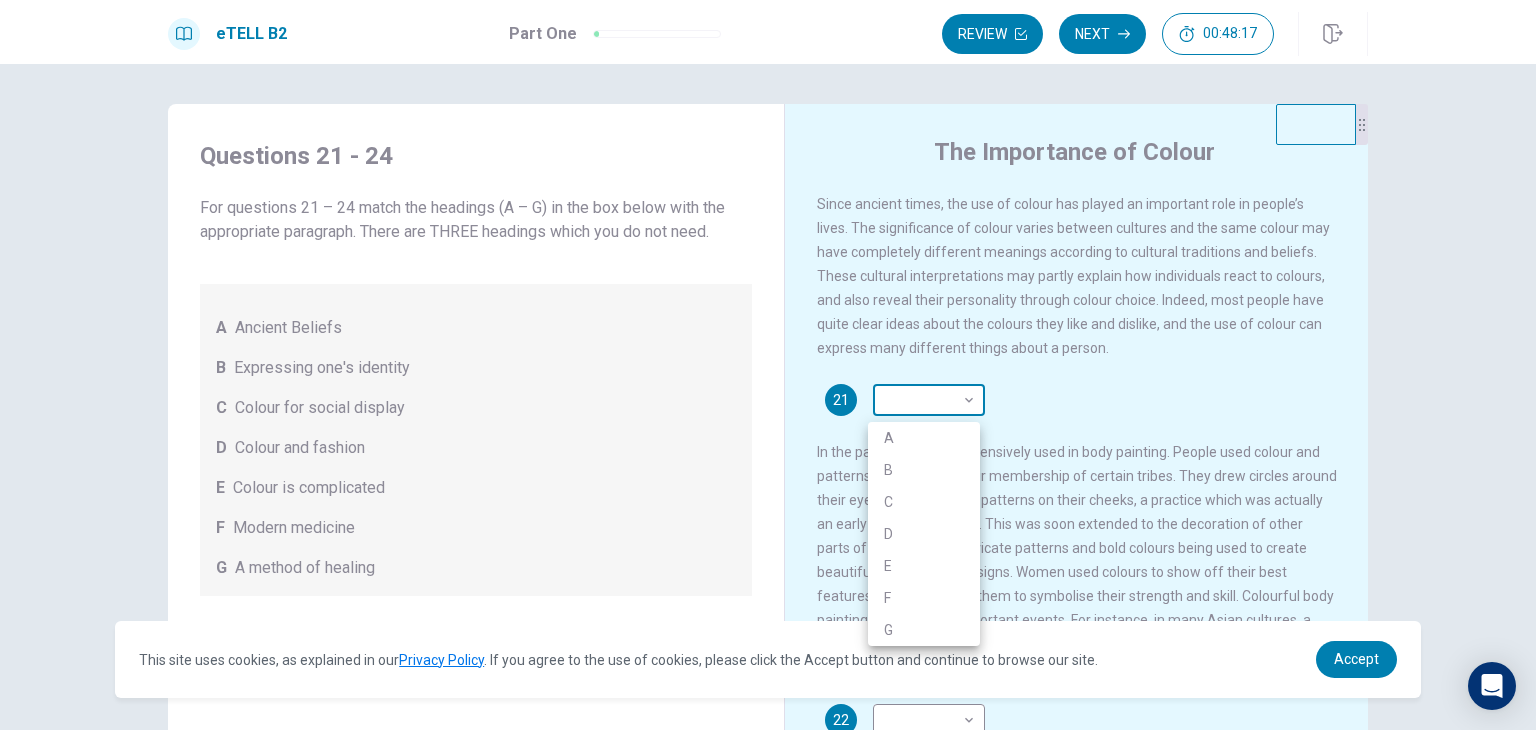 click on "This site uses cookies, as explained in our  Privacy Policy . If you agree to the use of cookies, please click the Accept button and continue to browse our site.   Privacy Policy Accept   eTELL B2 Part One Review Next 00:48:17 Question 1 - 4 of 30 00:48:17 Review Next Questions 21 - 24 For questions 21 – 24 match the headings (A – G) in the box below with the appropriate paragraph. There are THREE headings which you do not need. A Ancient Beliefs B Expressing one's identity C Colour for social display D Colour and fashion E Colour is complicated F Modern medicine G A method of healing The Importance of Colour 21 ​ ​ 22 ​ ​ 23 ​ ​ 24 ​ ​ © Copyright  2025 Going somewhere? You are not allowed to open other tabs/pages or switch windows during a test. Doing this will be reported as cheating to the Administrators. Are you sure you want to leave this page? Please continue until you finish your test. It looks like there is a problem with your internet connection. 00:00 Click to reconnect" at bounding box center (768, 365) 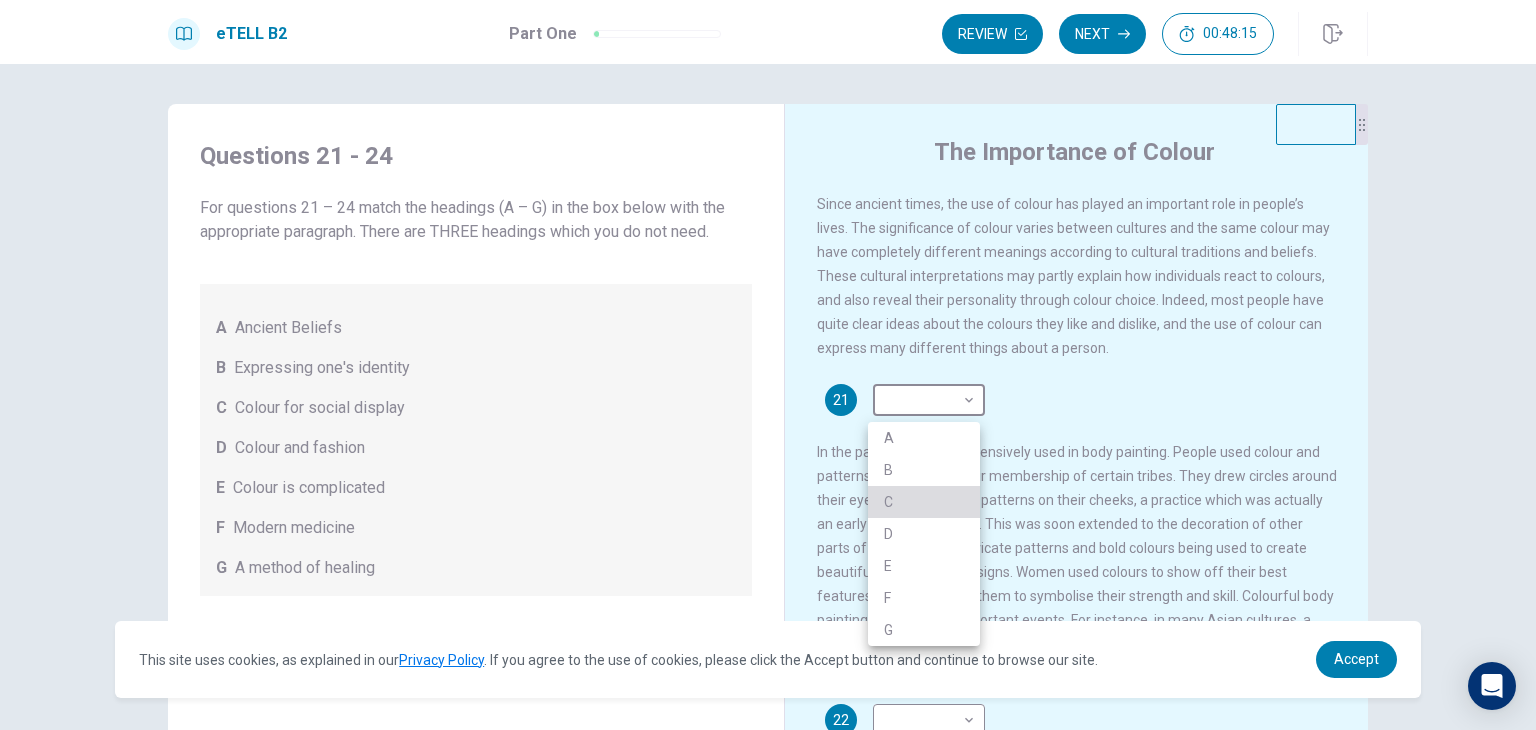 click on "C" at bounding box center [924, 502] 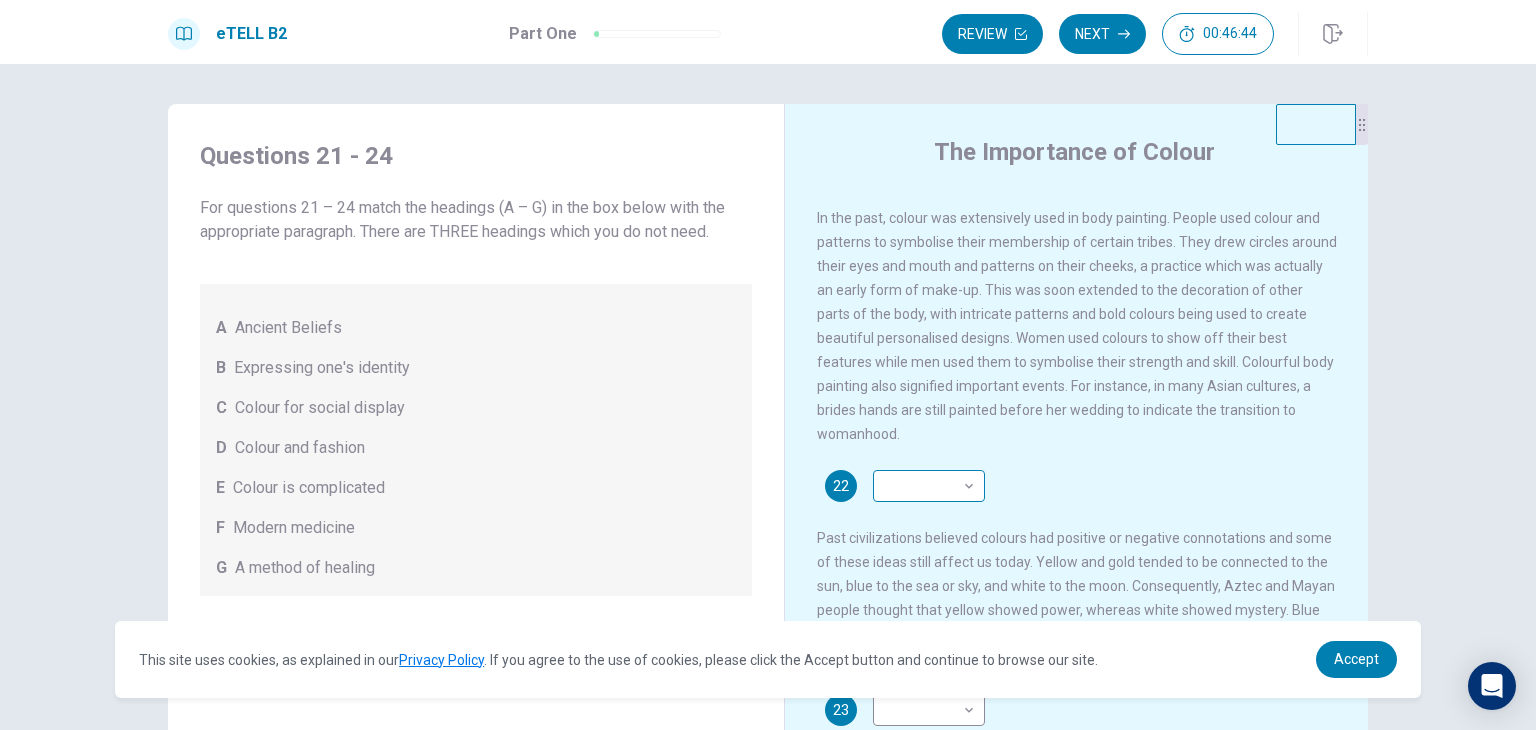 scroll, scrollTop: 228, scrollLeft: 0, axis: vertical 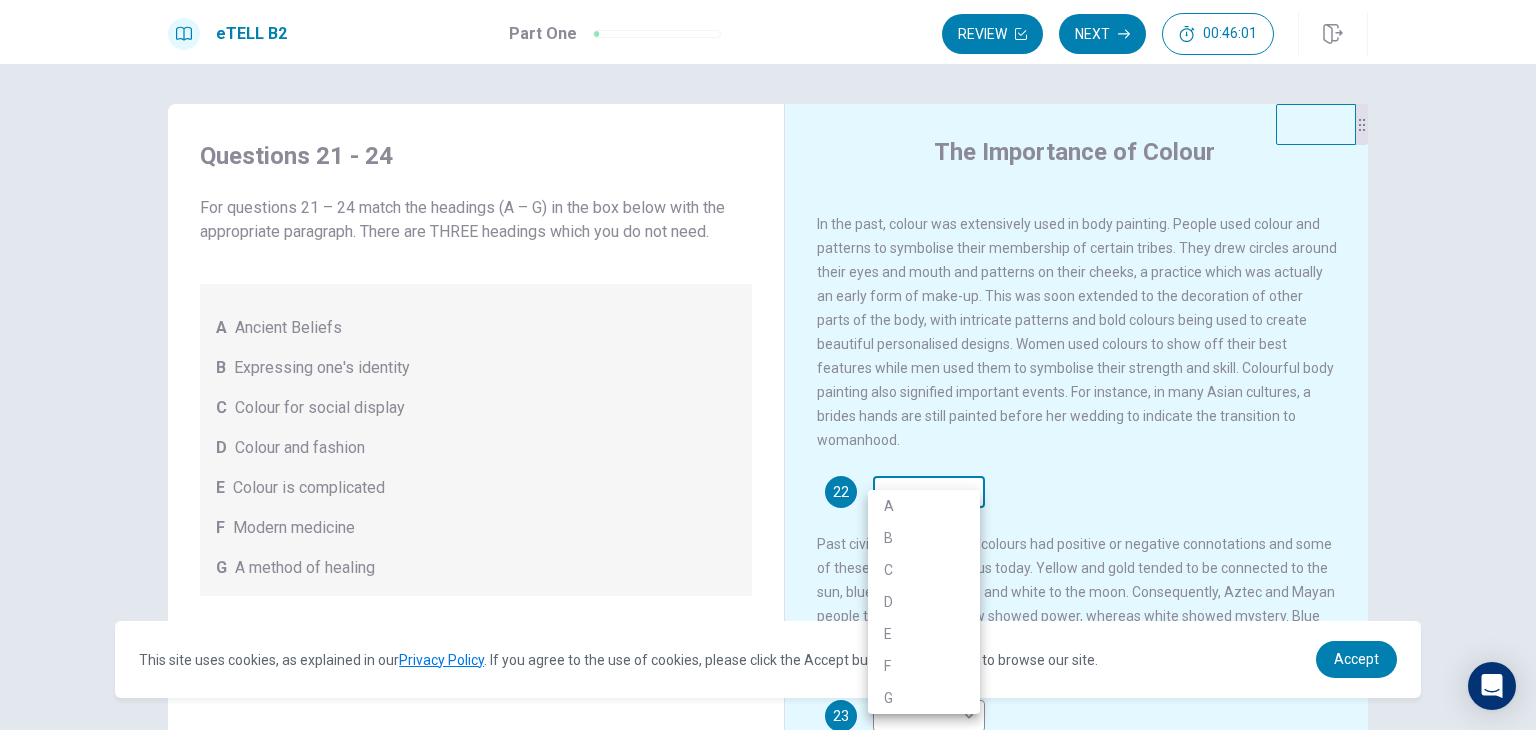 click on "This site uses cookies, as explained in our  Privacy Policy . If you agree to the use of cookies, please click the Accept button and continue to browse our site.   Privacy Policy Accept   eTELL B2 Part One Review Next 00:46:01 Question 1 - 4 of 30 00:46:01 Review Next Questions 21 - 24 For questions 21 – 24 match the headings (A – G) in the box below with the appropriate paragraph. There are THREE headings which you do not need. A Ancient Beliefs B Expressing one's identity C Colour for social display D Colour and fashion E Colour is complicated F Modern medicine G A method of healing The Importance of Colour 21 C * ​ 22 ​ ​ 23 ​ ​ 24 ​ ​ © Copyright  2025 Going somewhere? You are not allowed to open other tabs/pages or switch windows during a test. Doing this will be reported as cheating to the Administrators. Are you sure you want to leave this page? Please continue until you finish your test. It looks like there is a problem with your internet connection. 00:00 Click to reconnect" at bounding box center [768, 365] 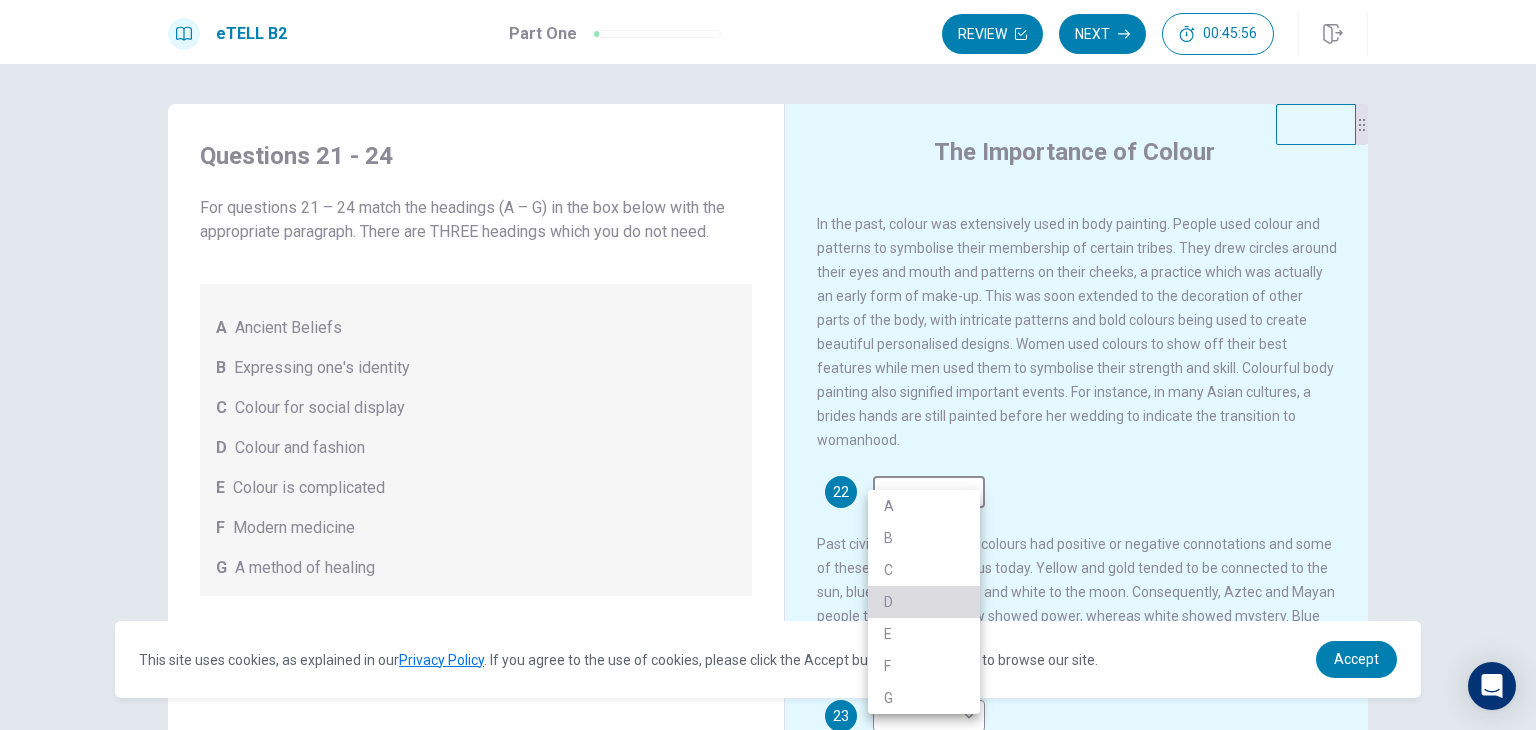 click on "D" at bounding box center [924, 602] 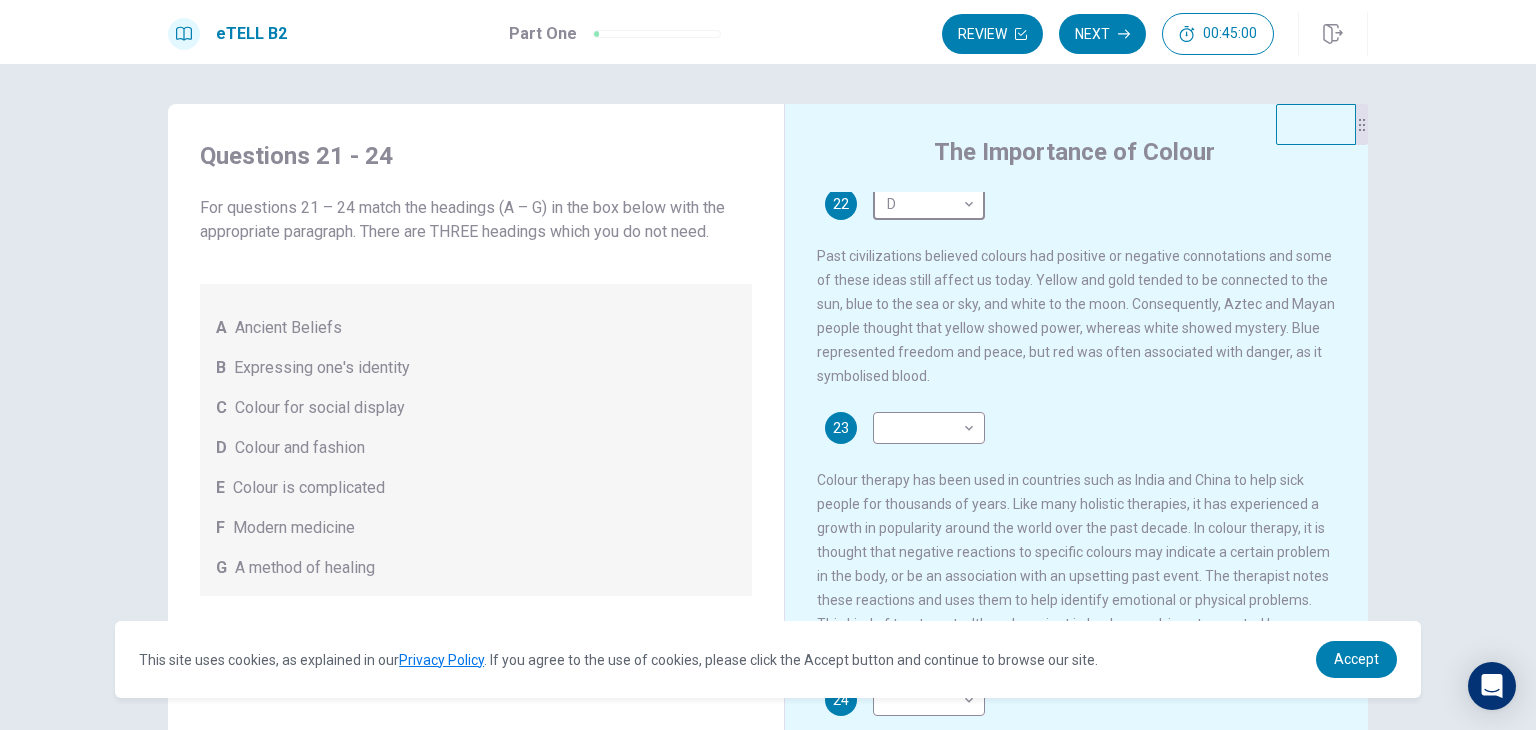 scroll, scrollTop: 516, scrollLeft: 0, axis: vertical 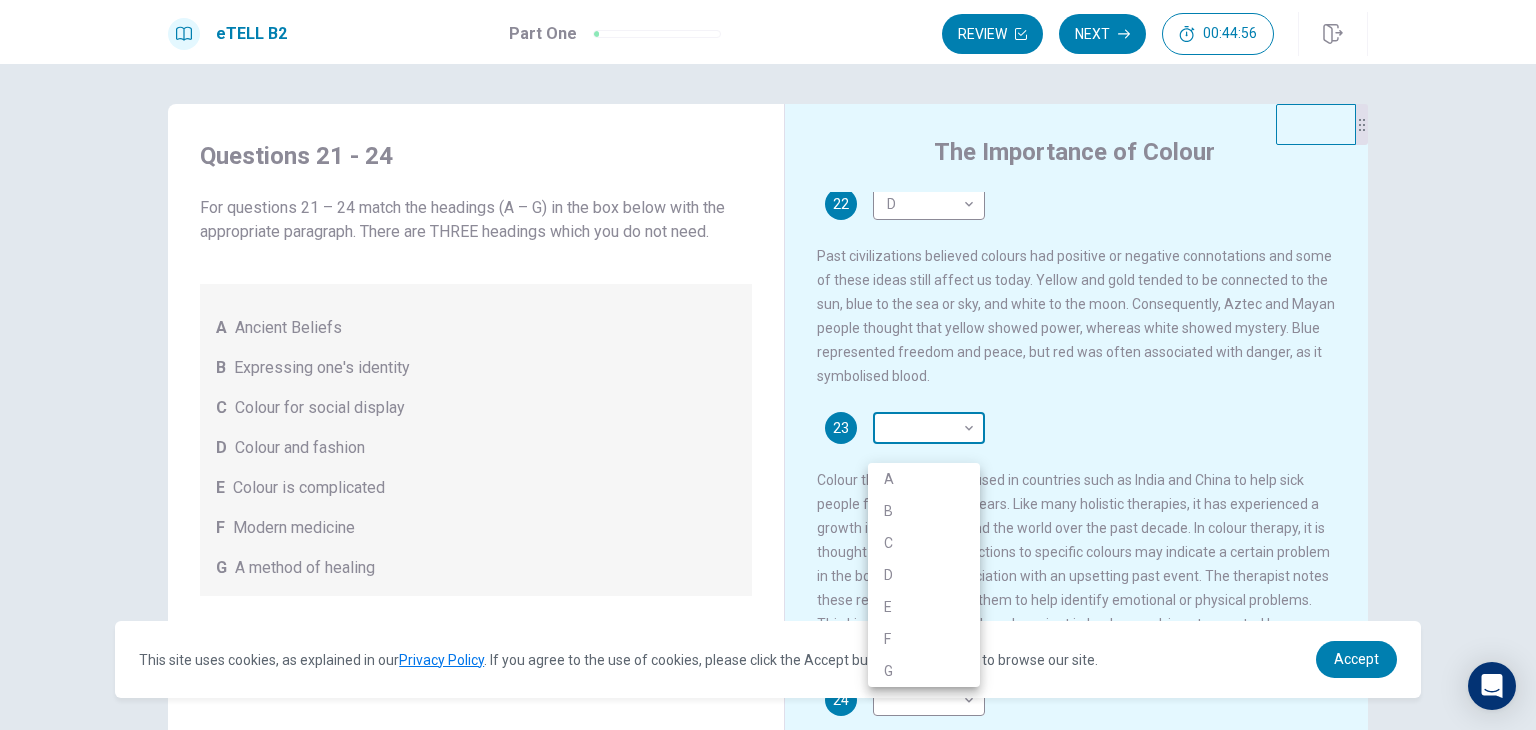 click on "This site uses cookies, as explained in our  Privacy Policy . If you agree to the use of cookies, please click the Accept button and continue to browse our site.   Privacy Policy Accept   eTELL B2 Part One Review Next 00:44:56 Question 1 - 4 of 30 00:44:56 Review Next Questions 21 - 24 For questions 21 – 24 match the headings (A – G) in the box below with the appropriate paragraph. There are THREE headings which you do not need. A Ancient Beliefs B Expressing one's identity C Colour for social display D Colour and fashion E Colour is complicated F Modern medicine G A method of healing The Importance of Colour 21 C * ​ 22 D * ​ 23 ​ ​ 24 ​ ​ © Copyright  2025 Going somewhere? You are not allowed to open other tabs/pages or switch windows during a test. Doing this will be reported as cheating to the Administrators. Are you sure you want to leave this page? Please continue until you finish your test. It looks like there is a problem with your internet connection. 00:00 Click to reconnect" at bounding box center [768, 365] 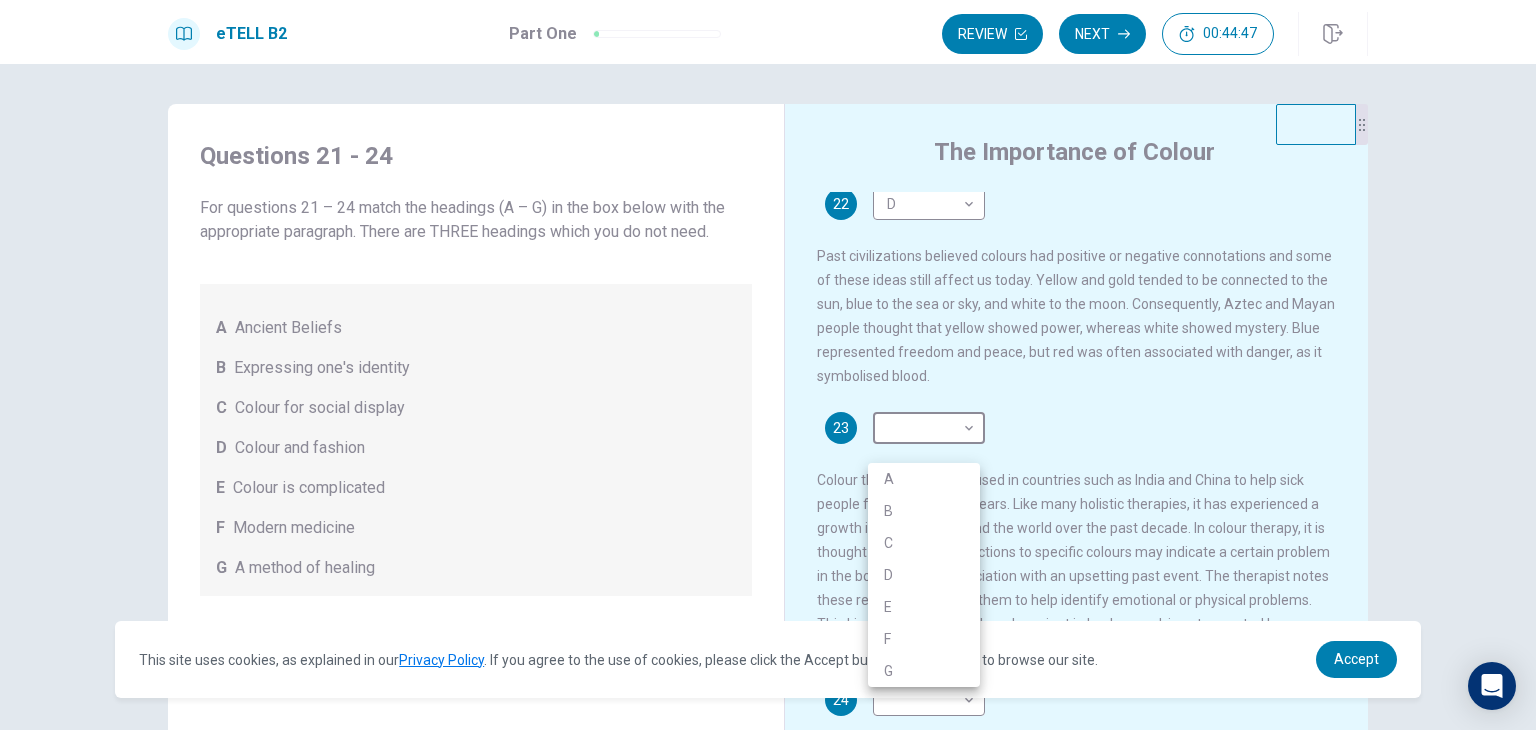 click on "B" at bounding box center [924, 511] 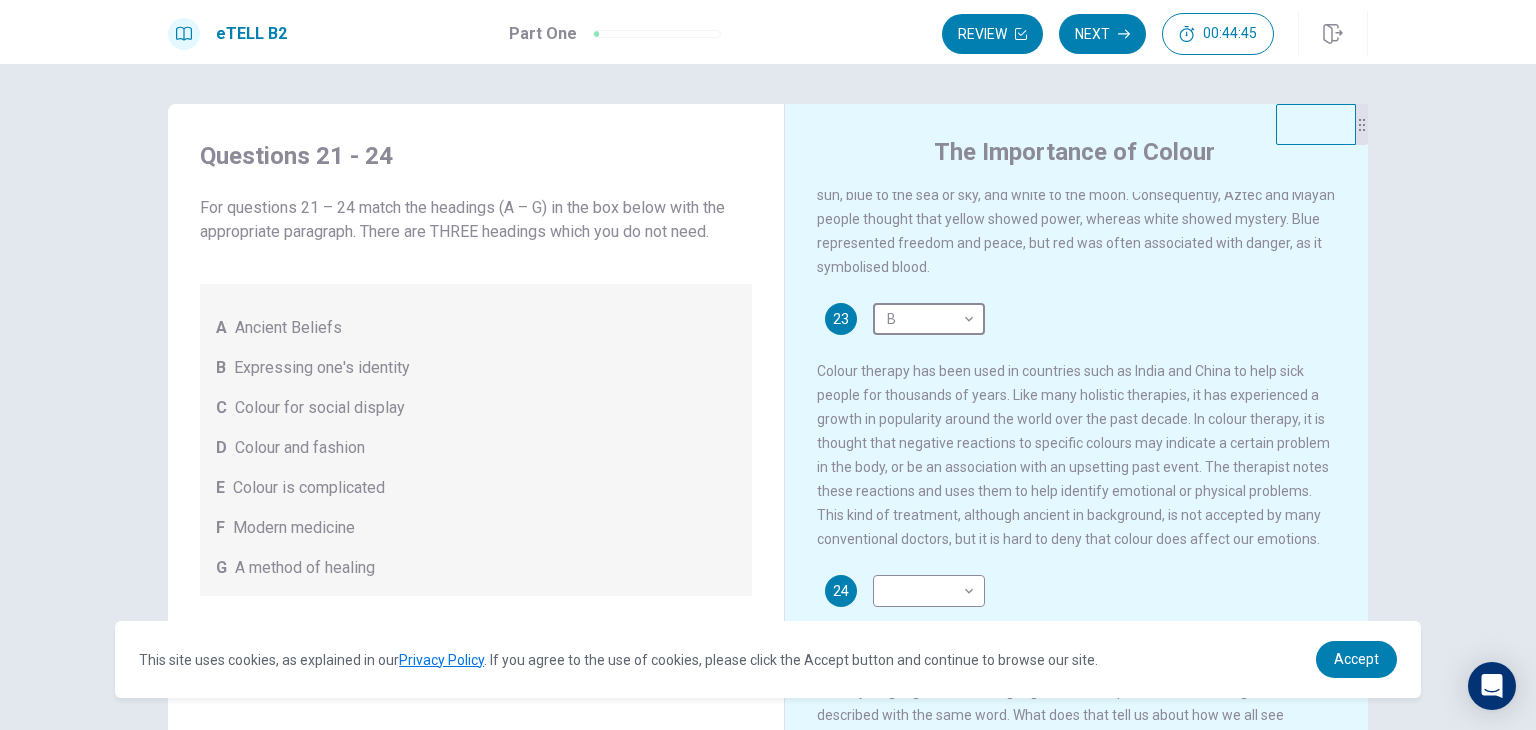 scroll, scrollTop: 657, scrollLeft: 0, axis: vertical 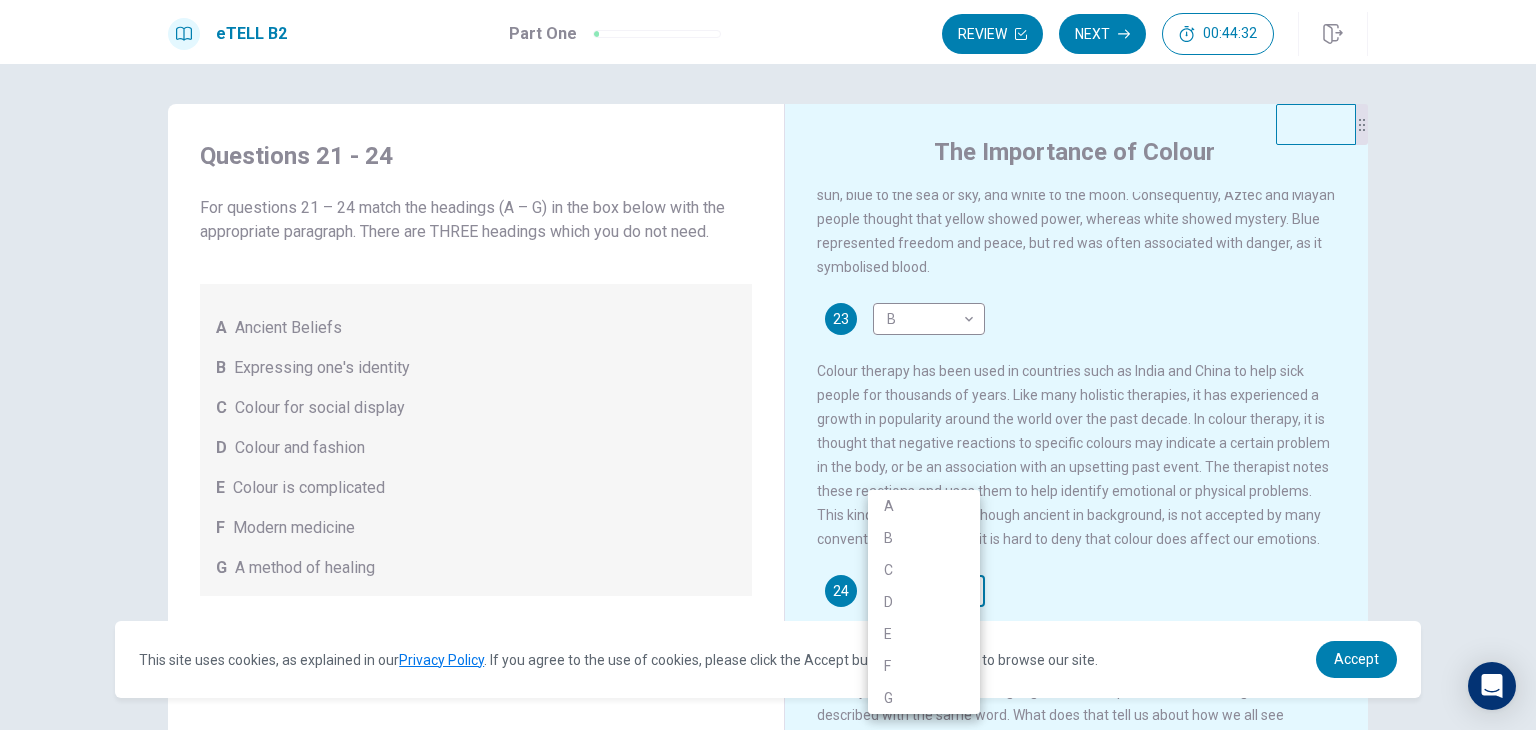 click on "This site uses cookies, as explained in our  Privacy Policy . If you agree to the use of cookies, please click the Accept button and continue to browse our site.   Privacy Policy Accept   eTELL B2 Part One Review Next 00:44:32 Question 1 - 4 of 30 00:44:32 Review Next Questions 21 - 24 For questions 21 – 24 match the headings (A – G) in the box below with the appropriate paragraph. There are THREE headings which you do not need. A Ancient Beliefs B Expressing one's identity C Colour for social display D Colour and fashion E Colour is complicated F Modern medicine G A method of healing The Importance of Colour 21 C * ​ 22 D * ​ 23 B * ​ 24 ​ ​ © Copyright  2025 Going somewhere? You are not allowed to open other tabs/pages or switch windows during a test. Doing this will be reported as cheating to the Administrators. Are you sure you want to leave this page? Please continue until you finish your test. It looks like there is a problem with your internet connection. 00:00 Click to reconnect" at bounding box center (768, 365) 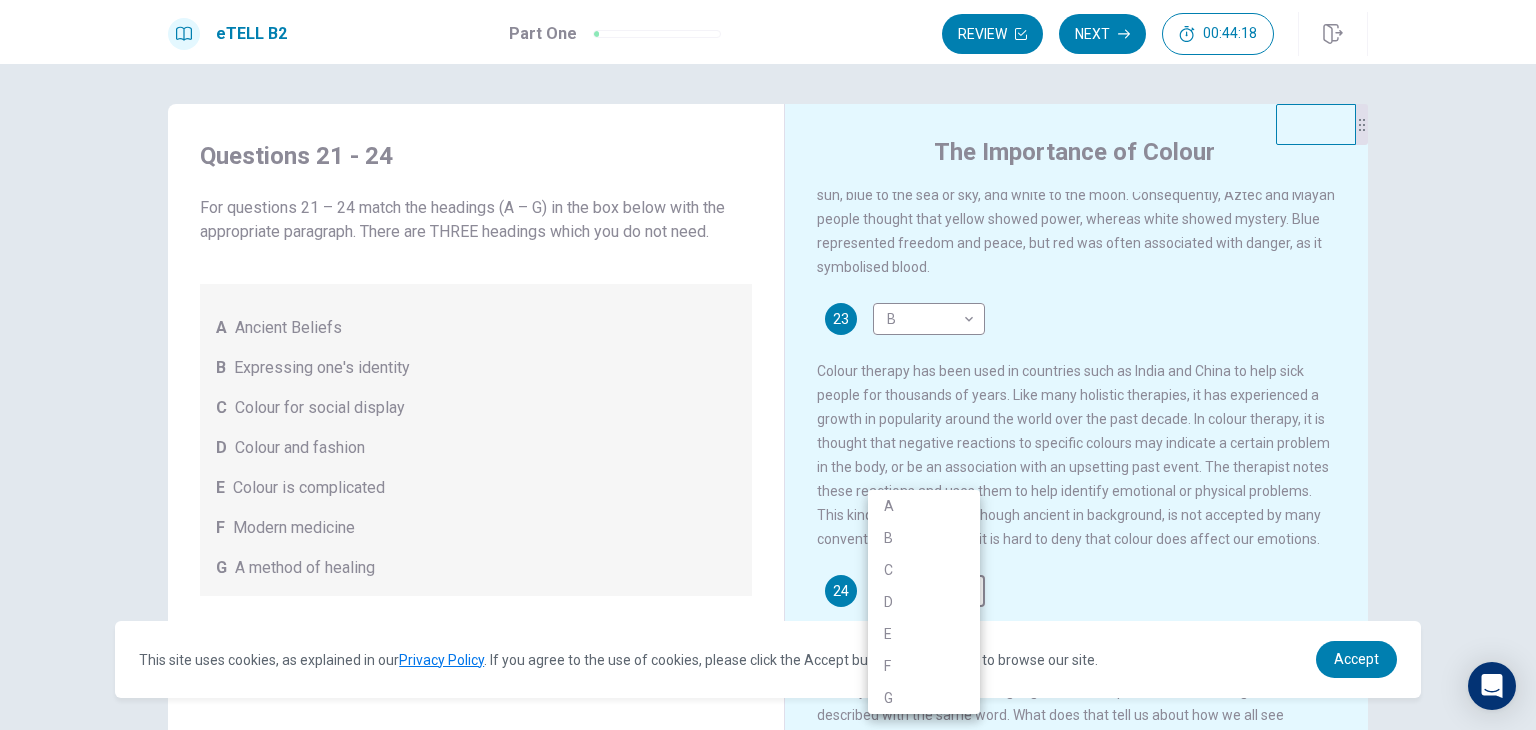 click at bounding box center [768, 365] 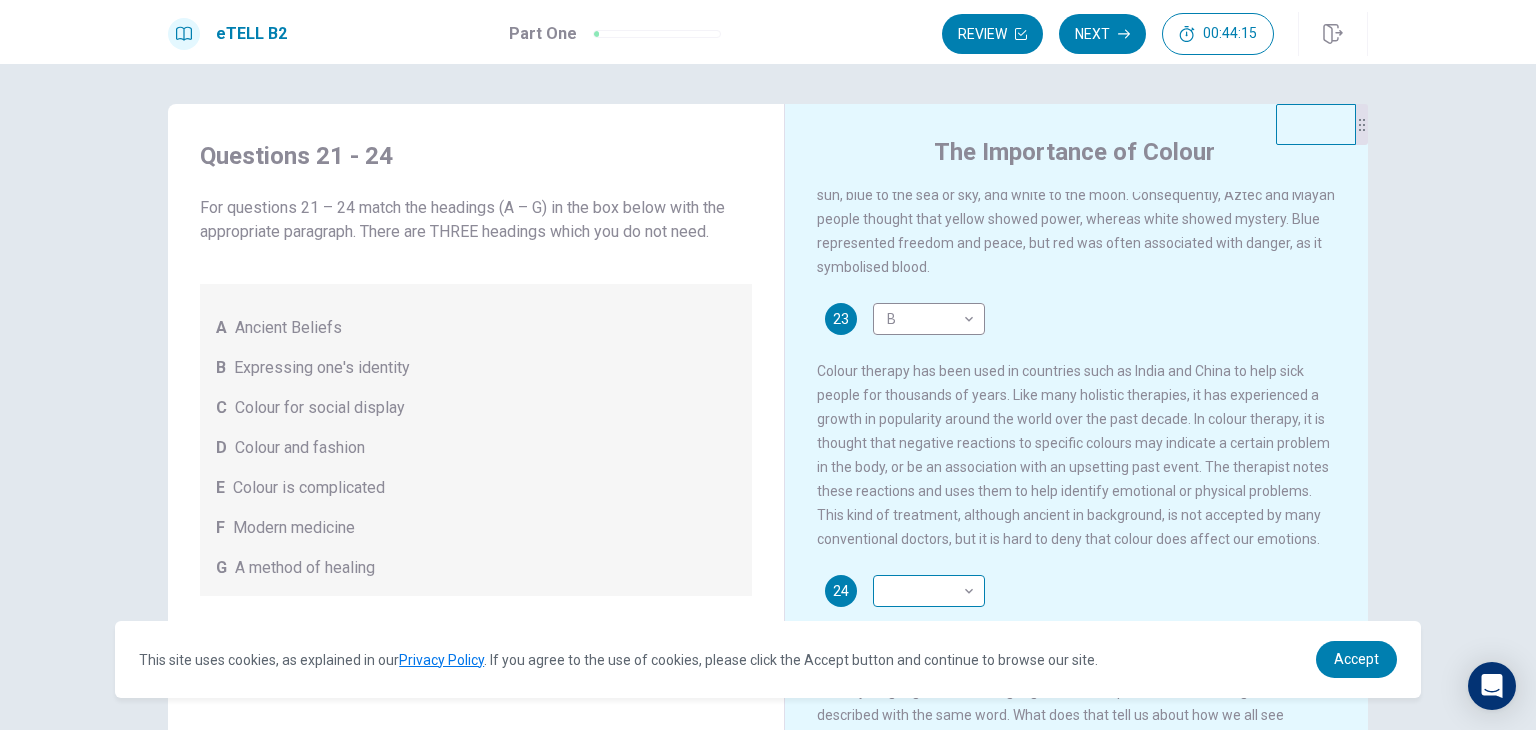 click on "​ ​" at bounding box center [929, 591] 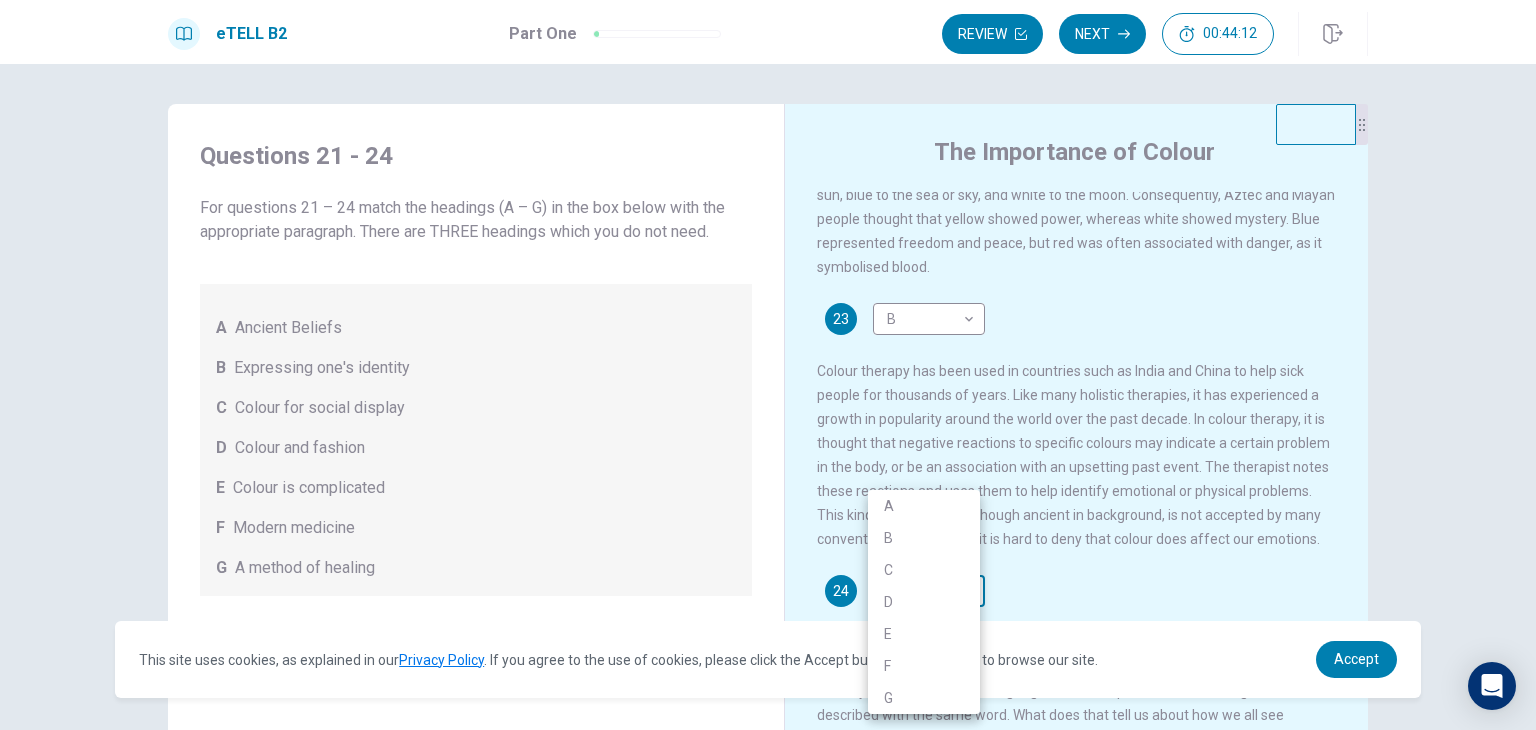 click on "This site uses cookies, as explained in our  Privacy Policy . If you agree to the use of cookies, please click the Accept button and continue to browse our site.   Privacy Policy Accept   eTELL B2 Part One Review Next 00:44:12 Question 1 - 4 of 30 00:44:12 Review Next Questions 21 - 24 For questions 21 – 24 match the headings (A – G) in the box below with the appropriate paragraph. There are THREE headings which you do not need. A Ancient Beliefs B Expressing one's identity C Colour for social display D Colour and fashion E Colour is complicated F Modern medicine G A method of healing The Importance of Colour 21 C * ​ 22 D * ​ 23 B * ​ 24 ​ ​ © Copyright  2025 Going somewhere? You are not allowed to open other tabs/pages or switch windows during a test. Doing this will be reported as cheating to the Administrators. Are you sure you want to leave this page? Please continue until you finish your test. It looks like there is a problem with your internet connection. 00:00 Click to reconnect" at bounding box center [768, 365] 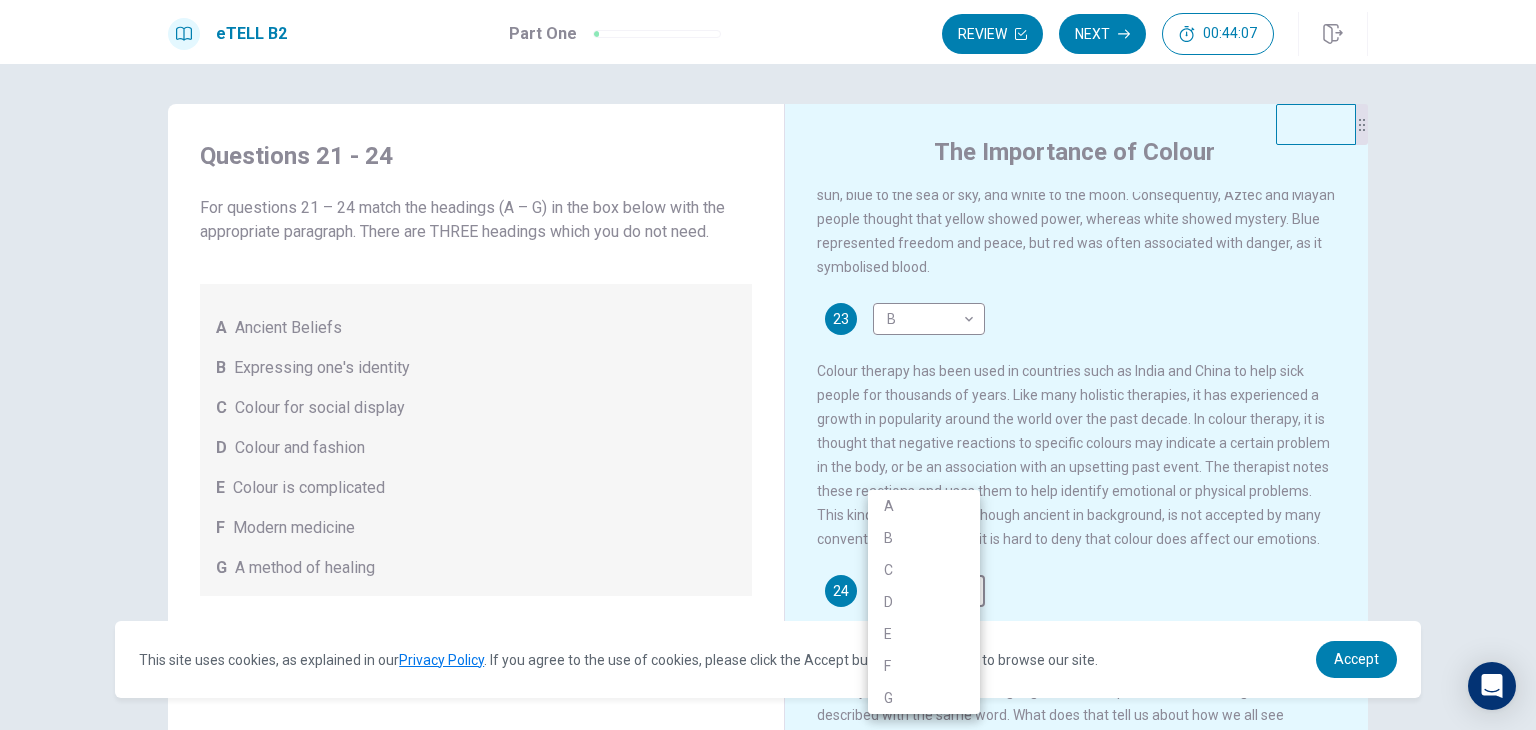 type 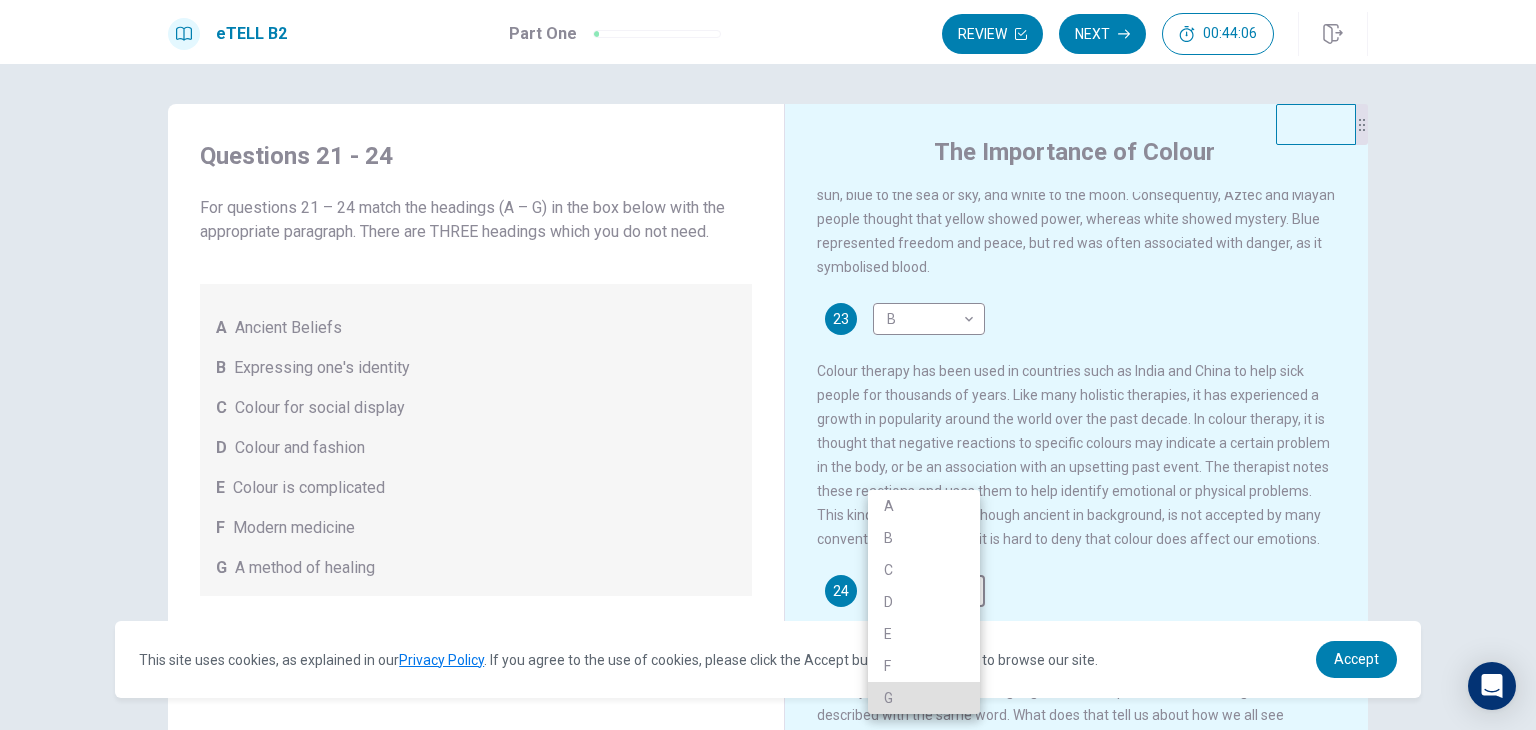 type 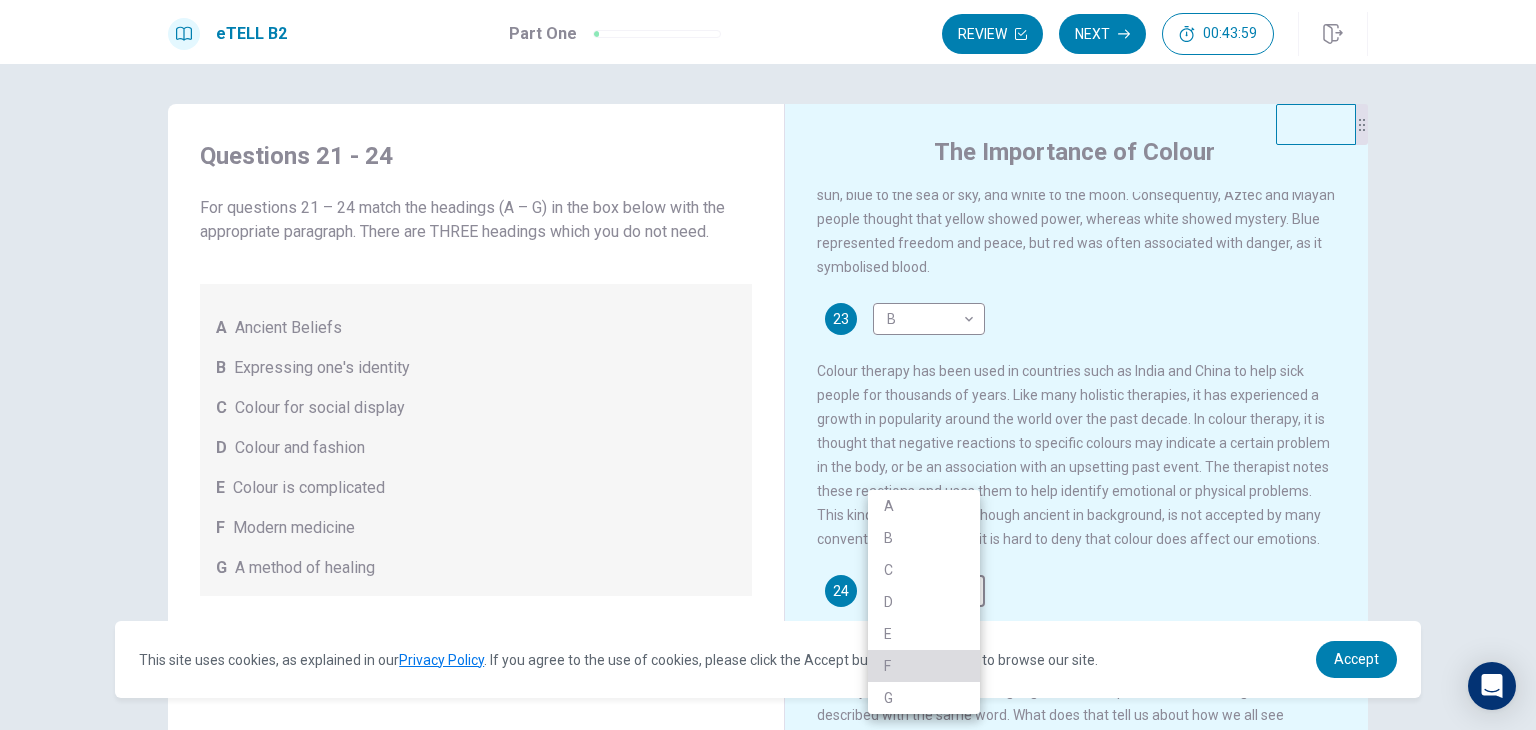 drag, startPoint x: 917, startPoint y: 666, endPoint x: 942, endPoint y: 674, distance: 26.24881 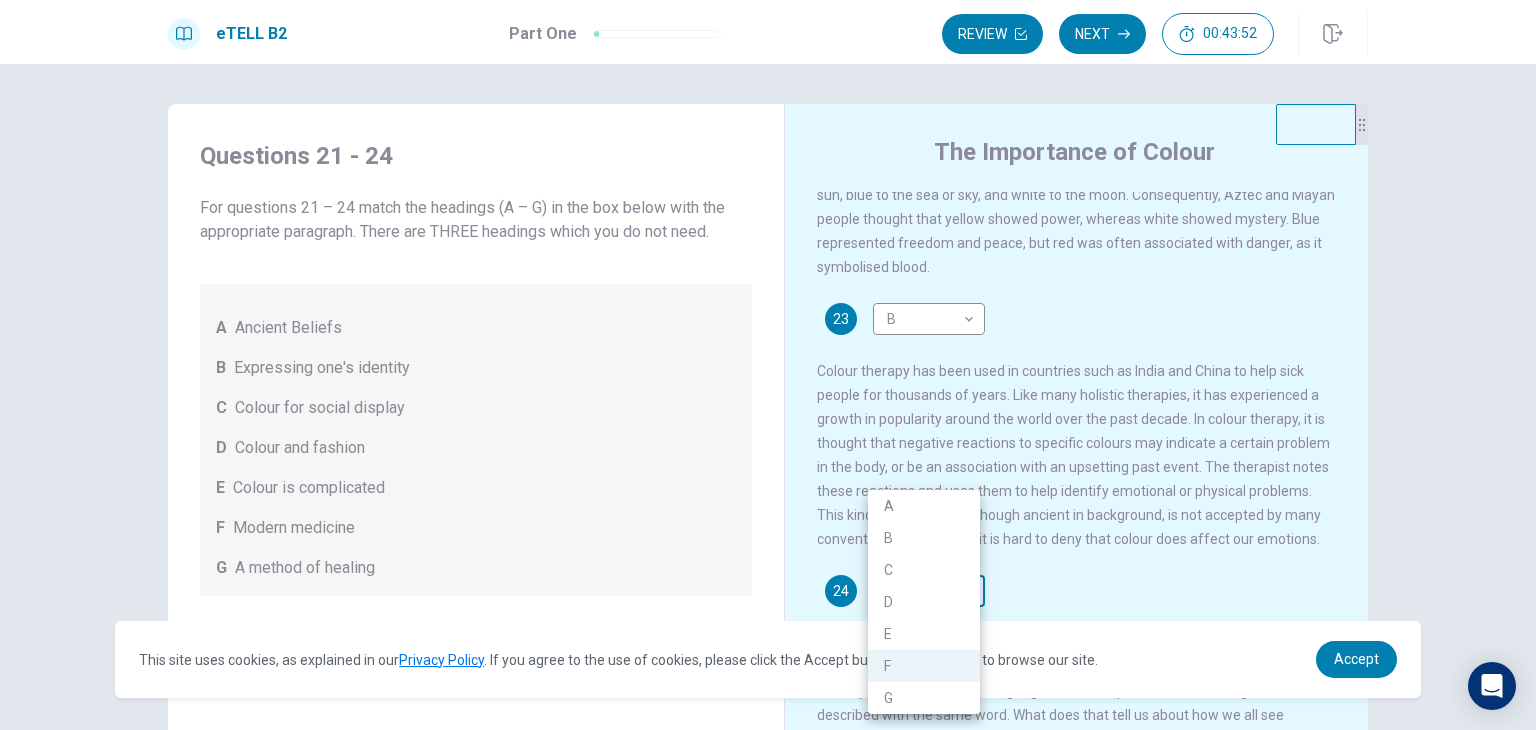 click on "This site uses cookies, as explained in our  Privacy Policy . If you agree to the use of cookies, please click the Accept button and continue to browse our site.   Privacy Policy Accept   eTELL B2 Part One Review Next 00:43:52 Question 1 - 4 of 30 00:43:52 Review Next Questions 21 - 24 For questions 21 – 24 match the headings (A – G) in the box below with the appropriate paragraph. There are THREE headings which you do not need. A Ancient Beliefs B Expressing one's identity C Colour for social display D Colour and fashion E Colour is complicated F Modern medicine G A method of healing The Importance of Colour 21 C * ​ 22 D * ​ 23 B * ​ 24 F * ​ © Copyright  2025 Going somewhere? You are not allowed to open other tabs/pages or switch windows during a test. Doing this will be reported as cheating to the Administrators. Are you sure you want to leave this page? Please continue until you finish your test. It looks like there is a problem with your internet connection. 00:00 Click to reconnect" at bounding box center [768, 365] 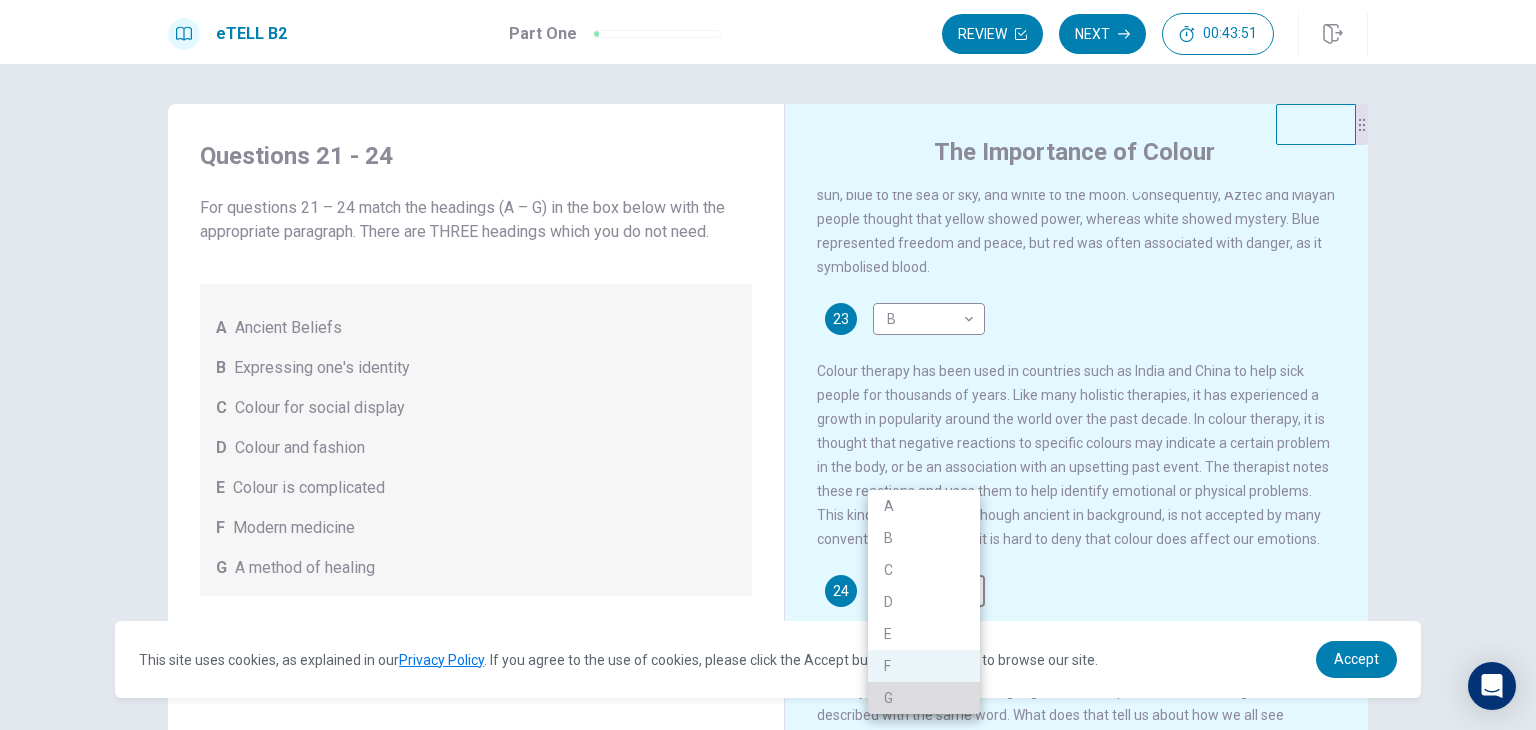 click on "G" at bounding box center (924, 698) 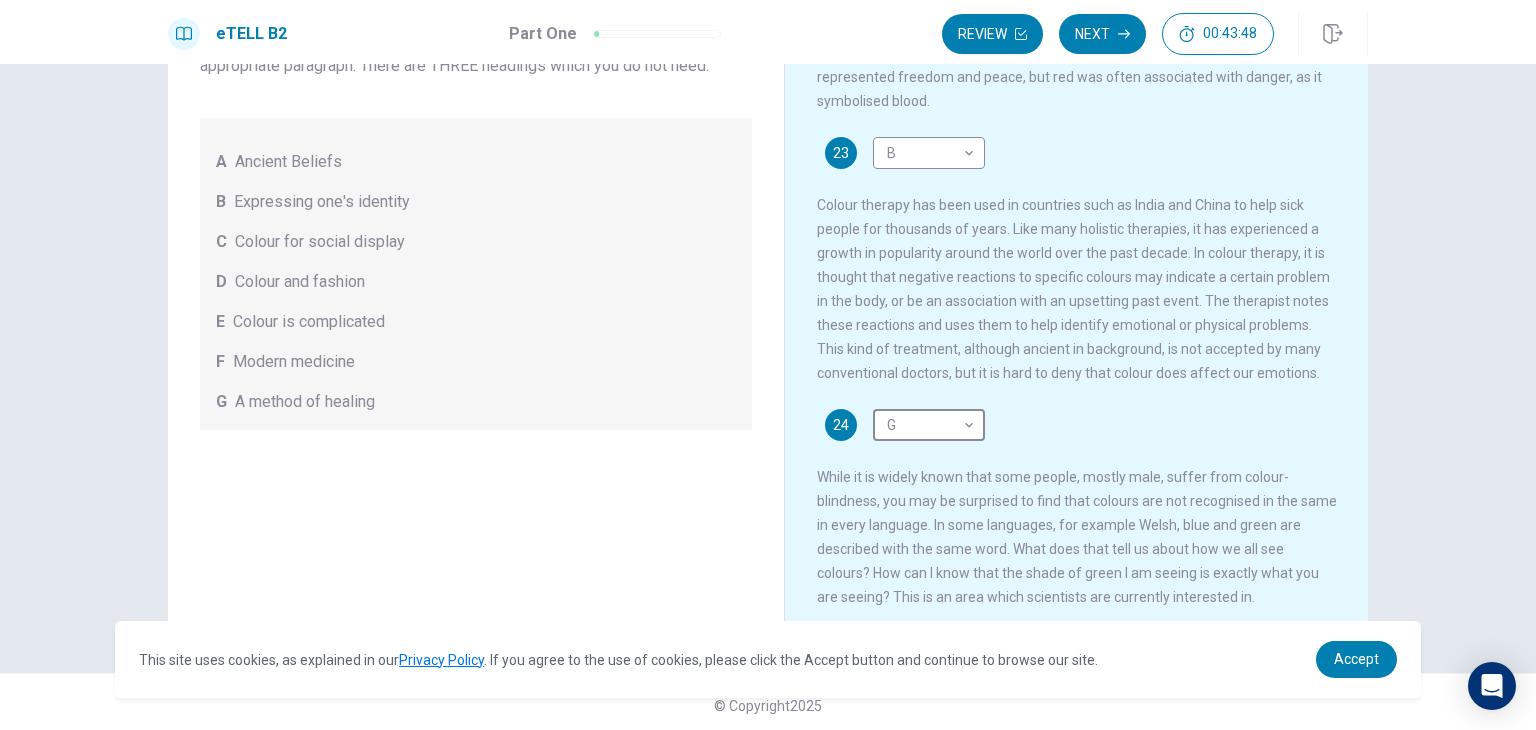 scroll, scrollTop: 173, scrollLeft: 0, axis: vertical 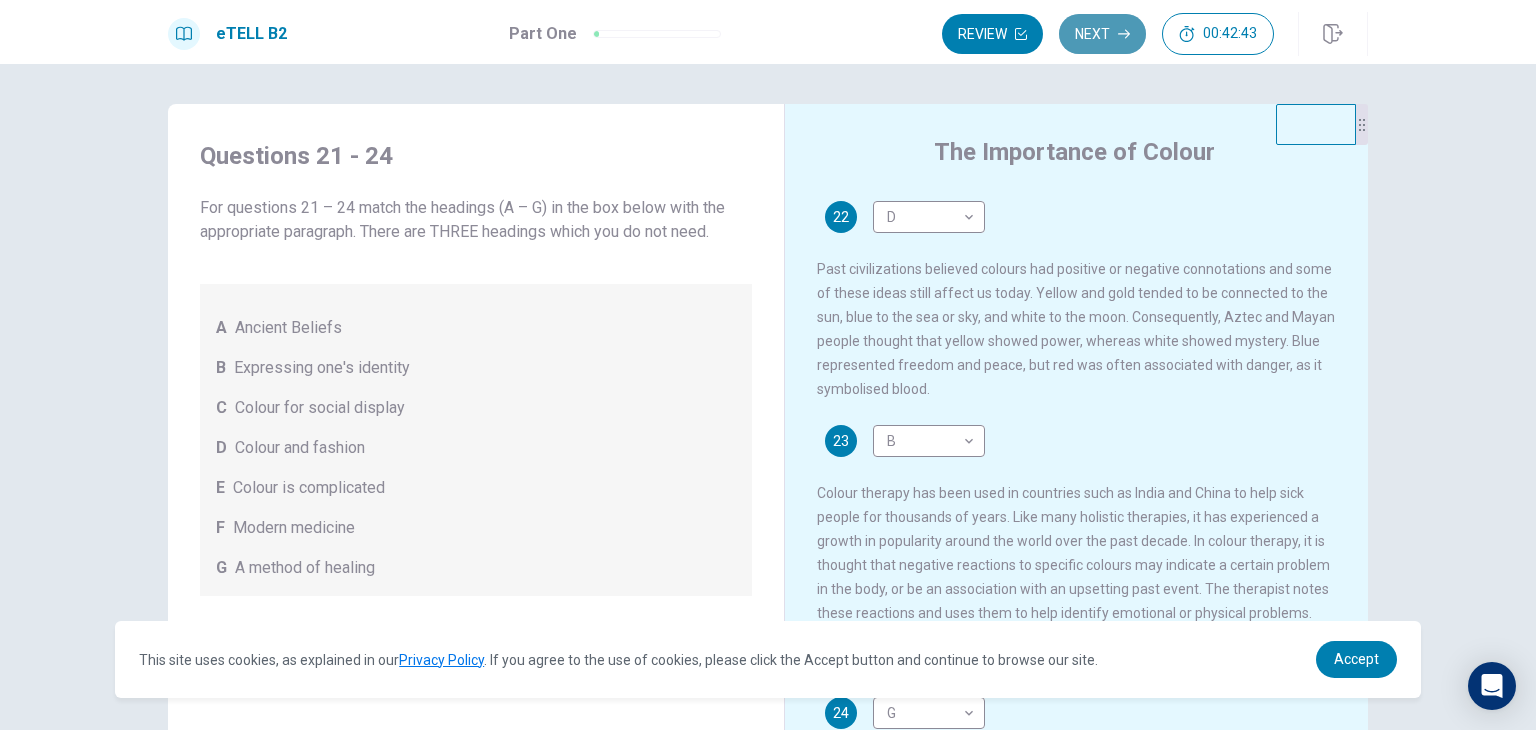 click 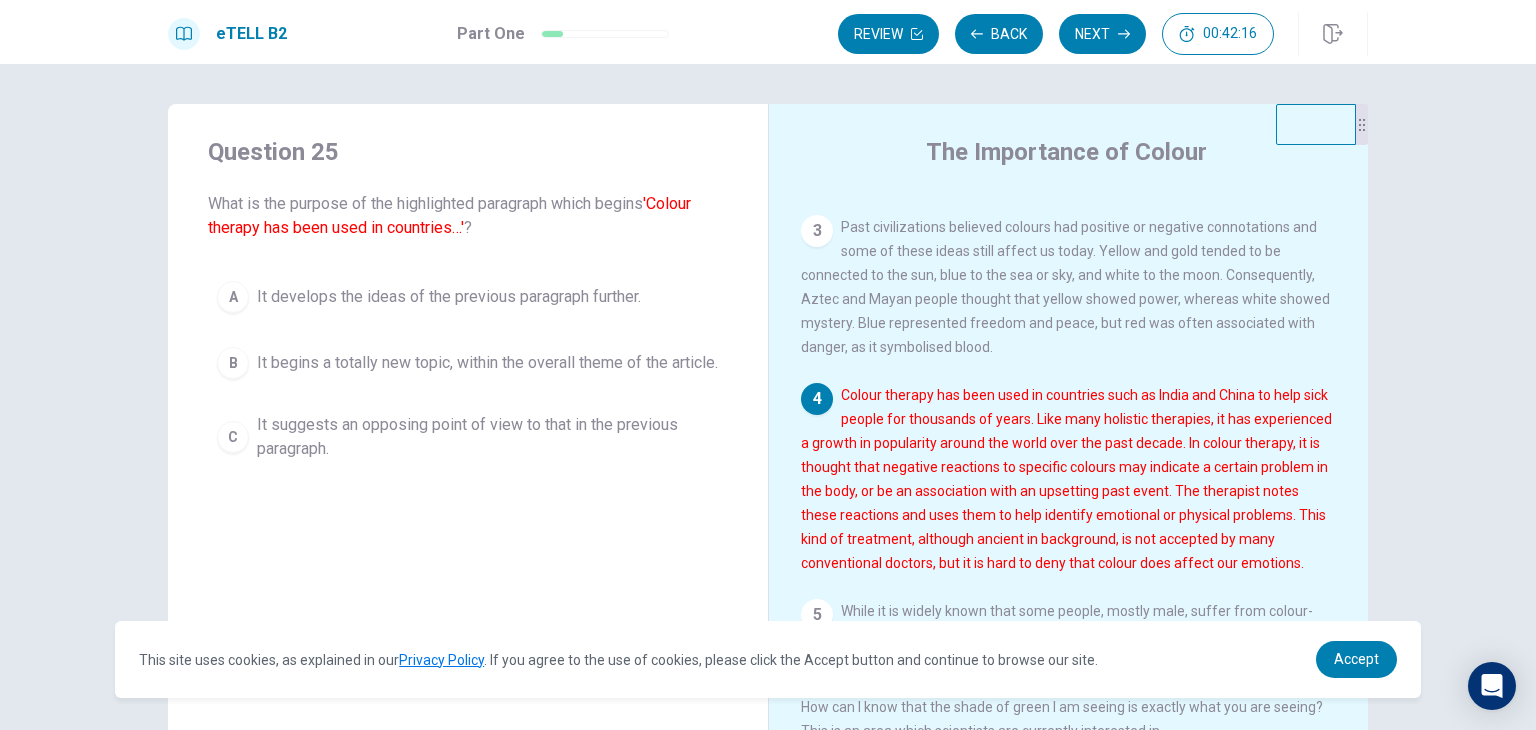 scroll, scrollTop: 462, scrollLeft: 0, axis: vertical 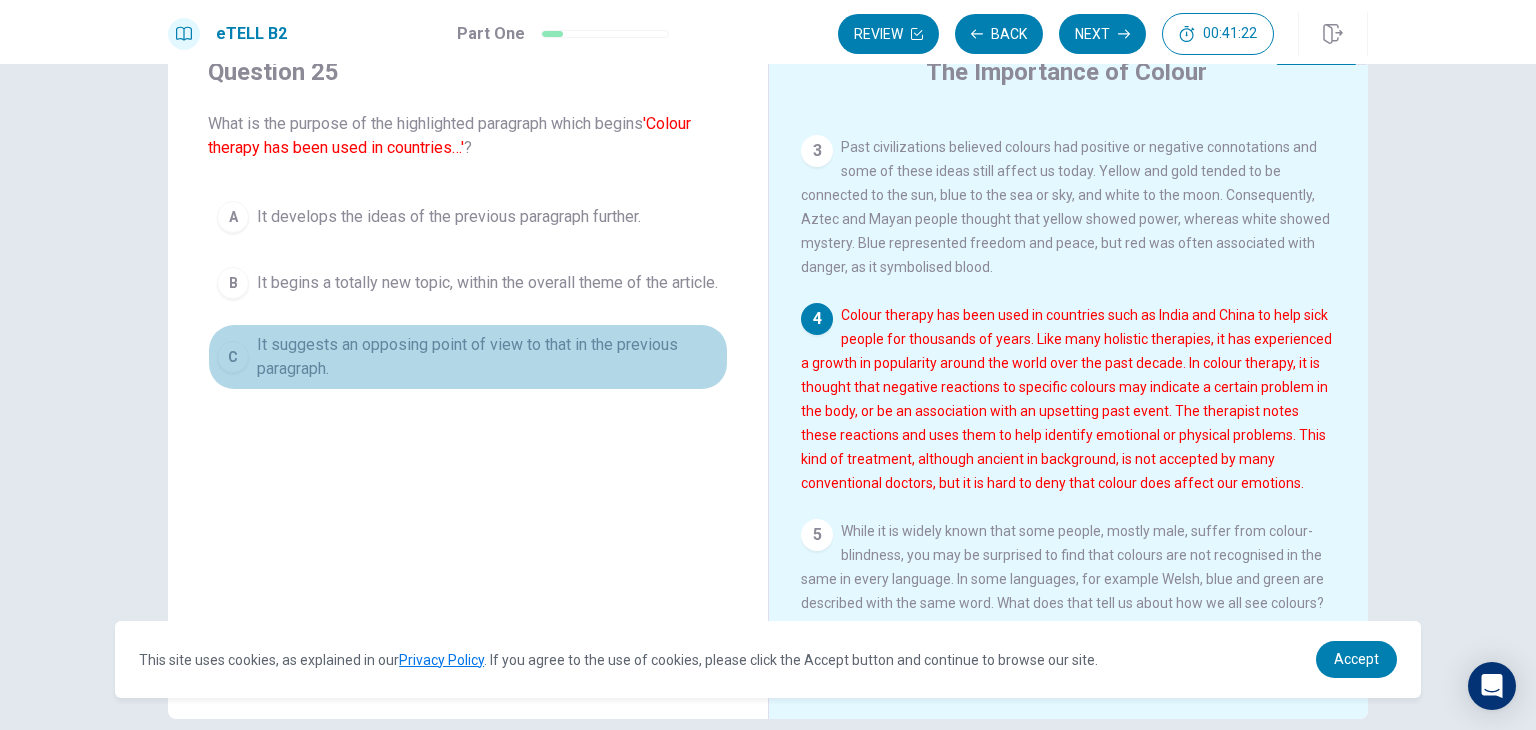 click on "It suggests an opposing point of view to that in the previous paragraph." at bounding box center (488, 357) 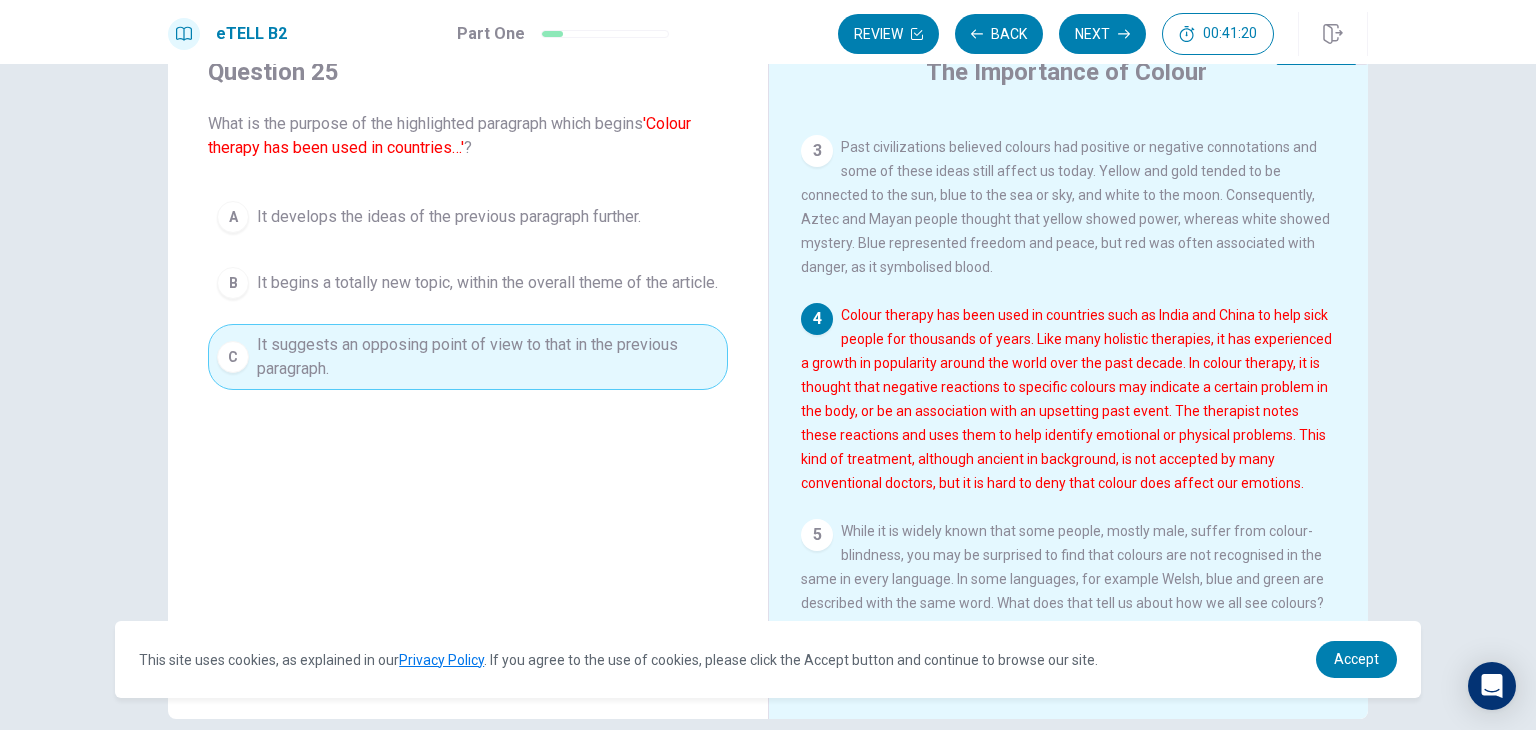 scroll, scrollTop: 173, scrollLeft: 0, axis: vertical 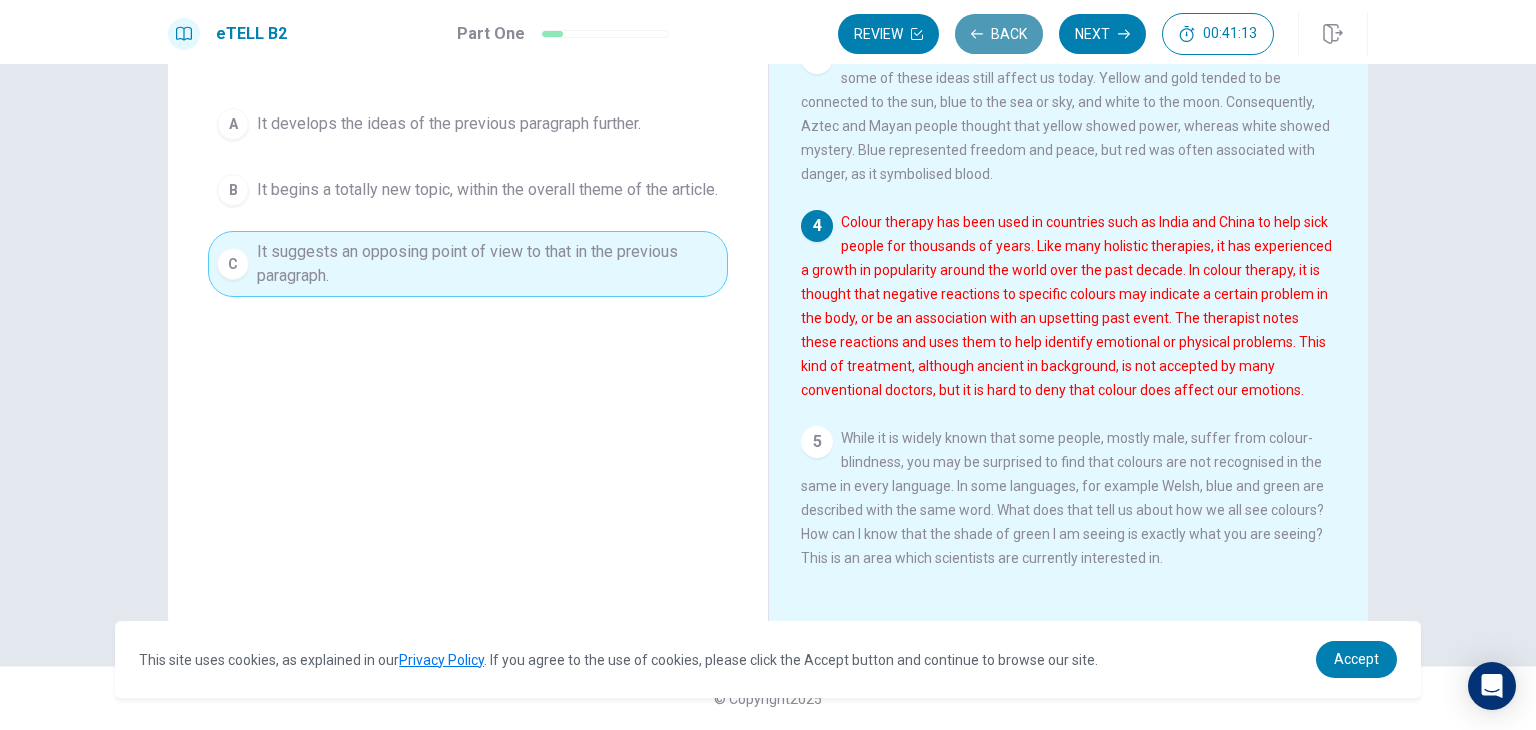 click on "Back" at bounding box center [999, 34] 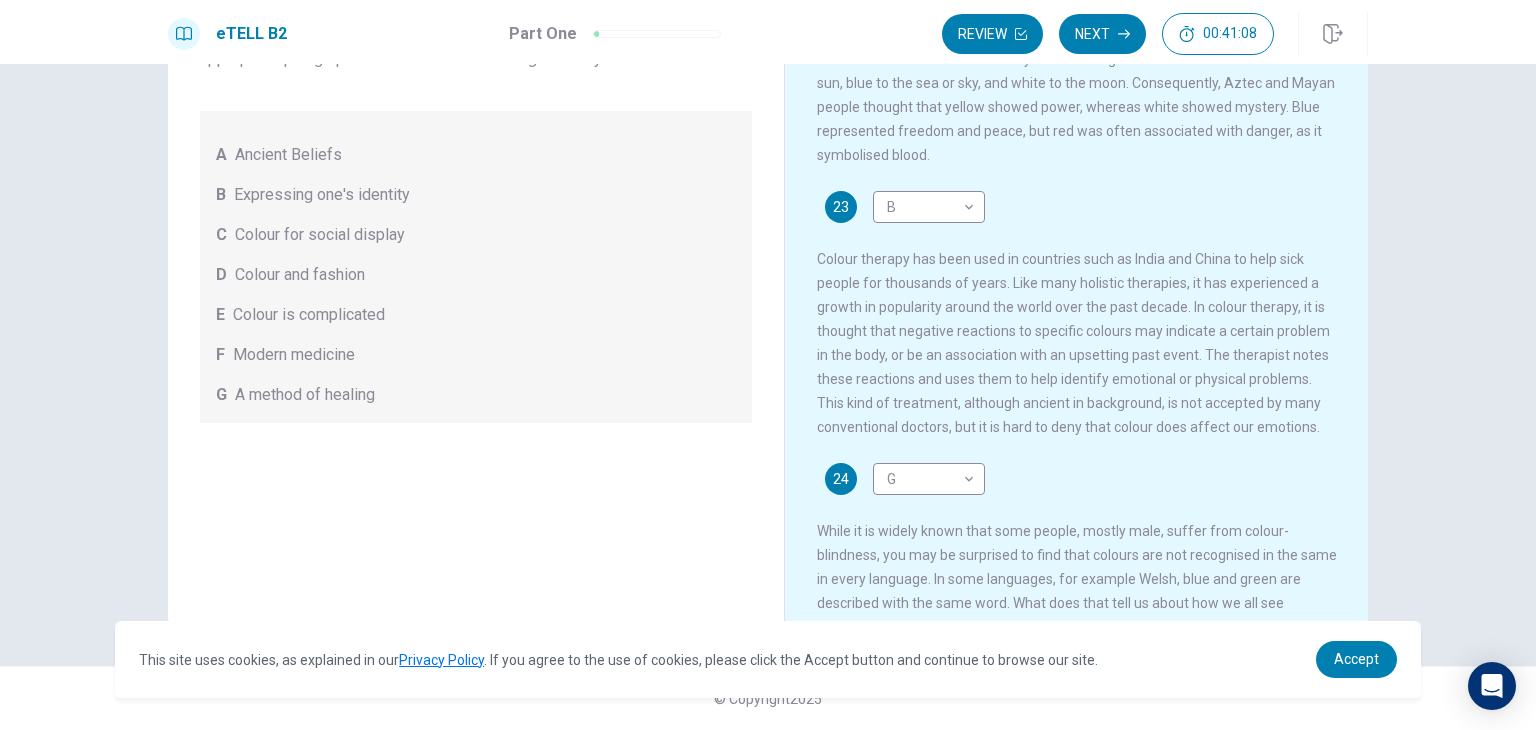 scroll, scrollTop: 657, scrollLeft: 0, axis: vertical 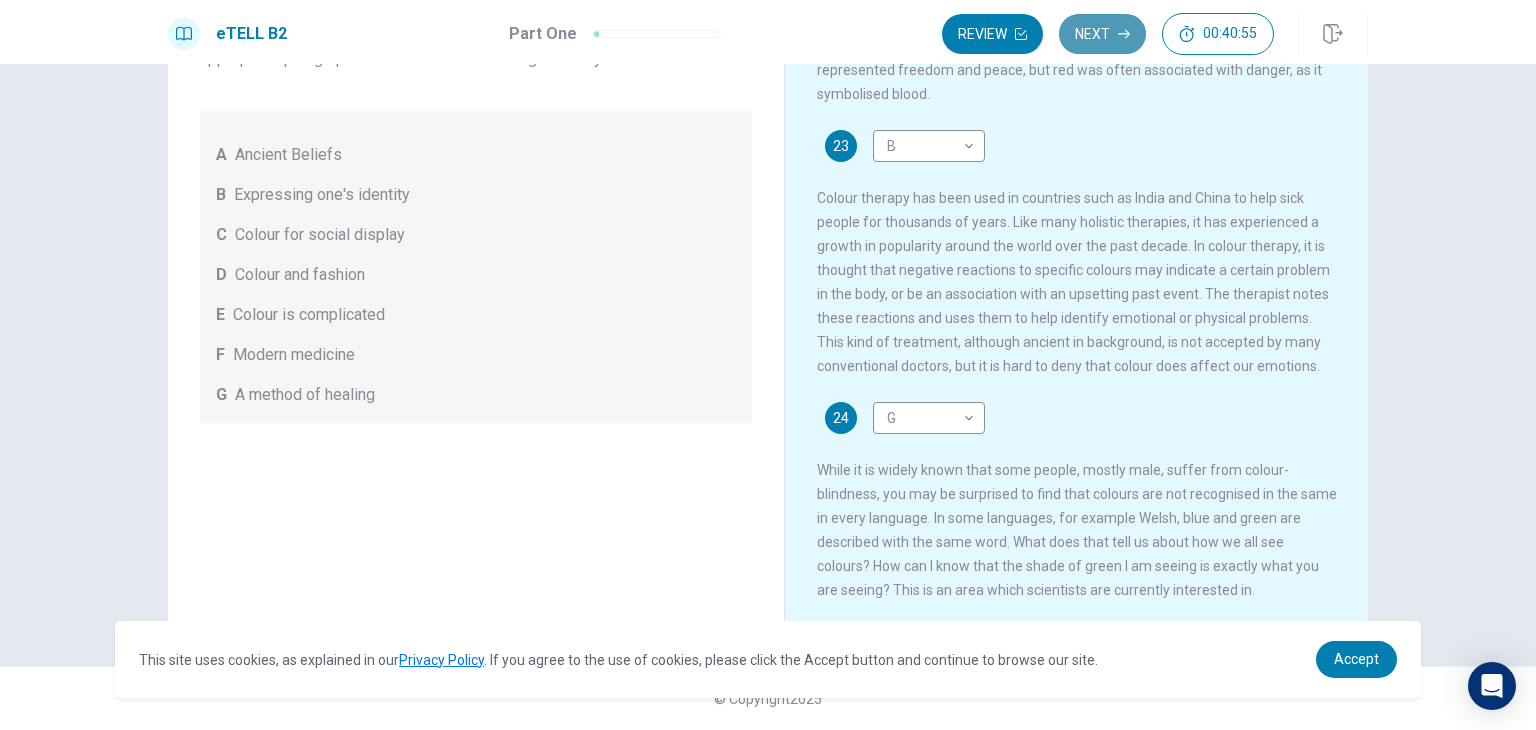 click on "Next" at bounding box center (1102, 34) 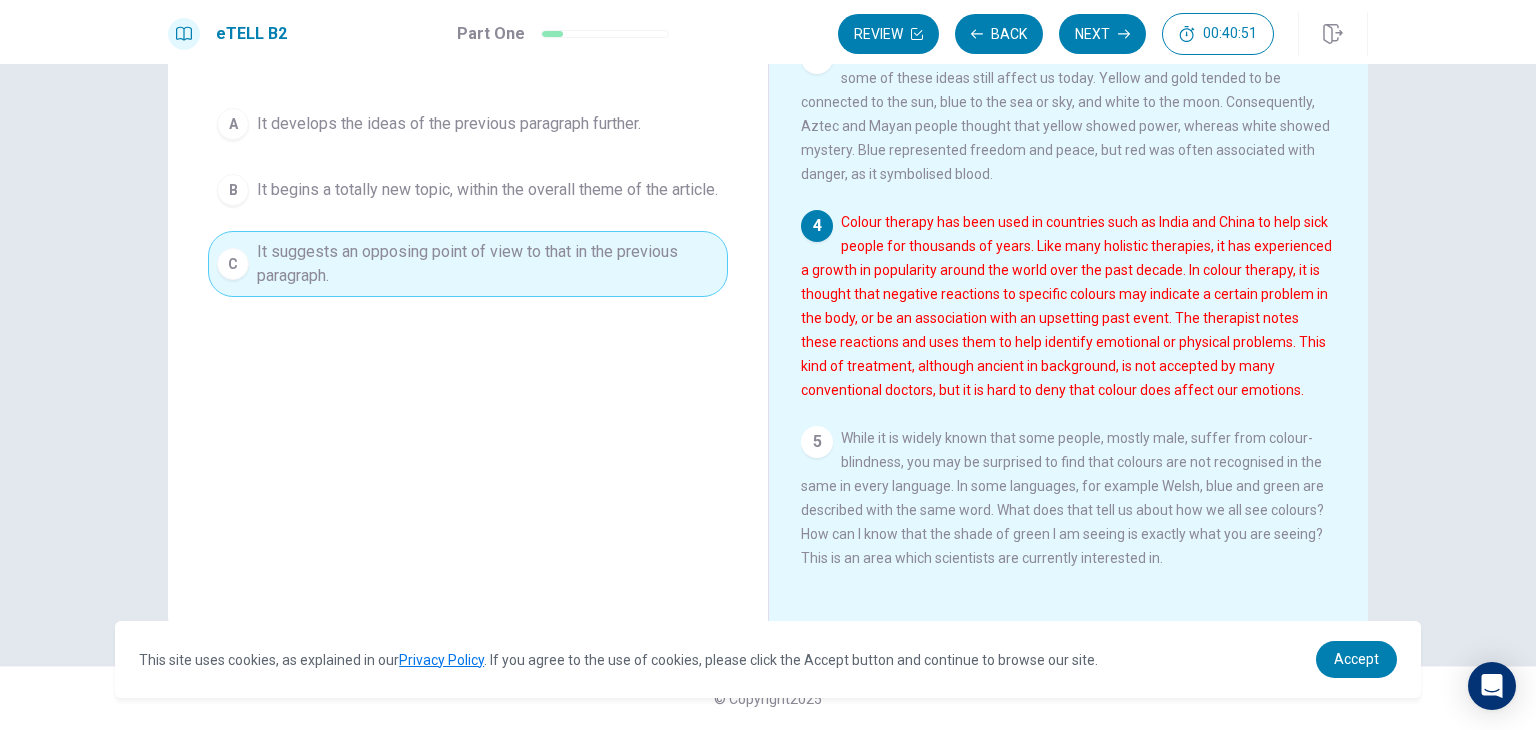 scroll, scrollTop: 448, scrollLeft: 0, axis: vertical 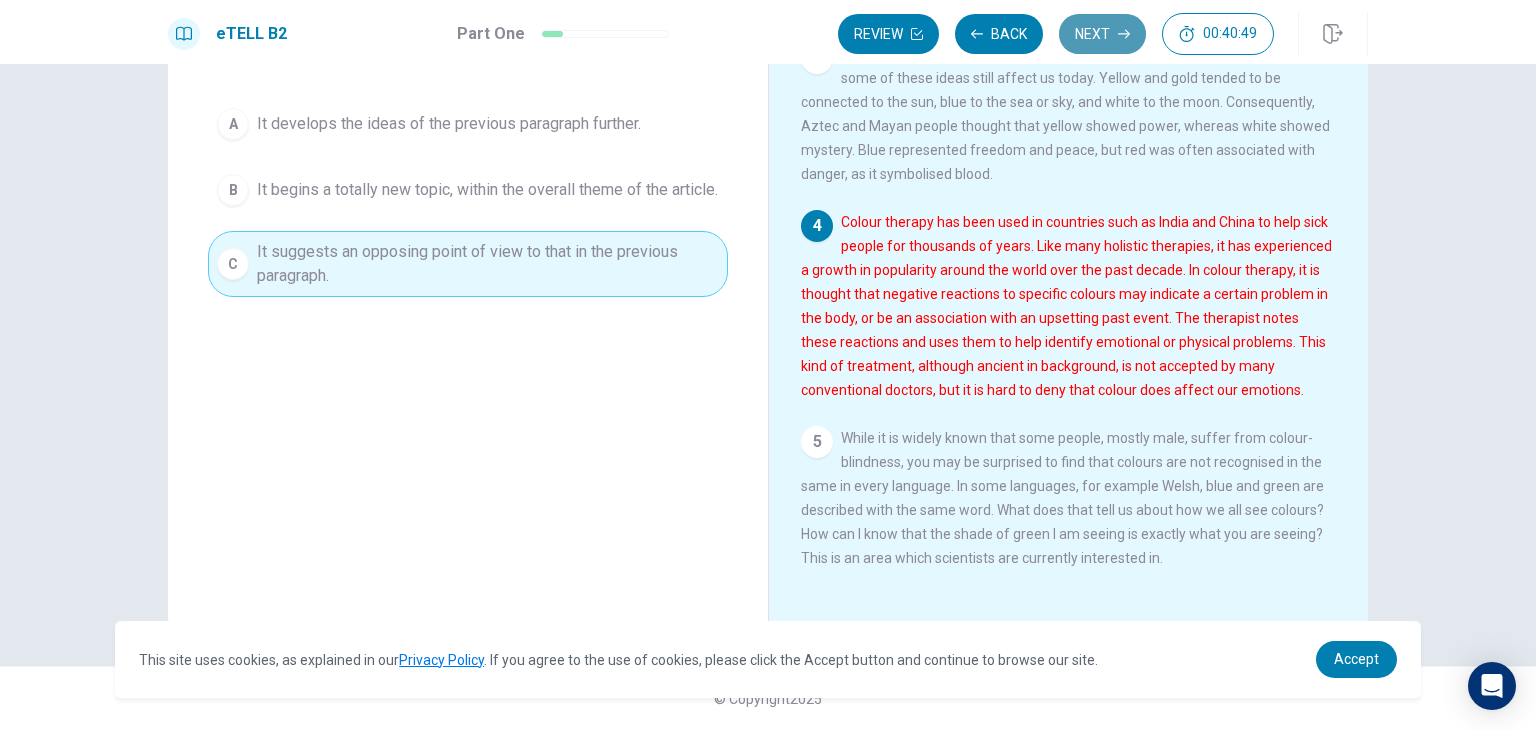click on "Next" at bounding box center (1102, 34) 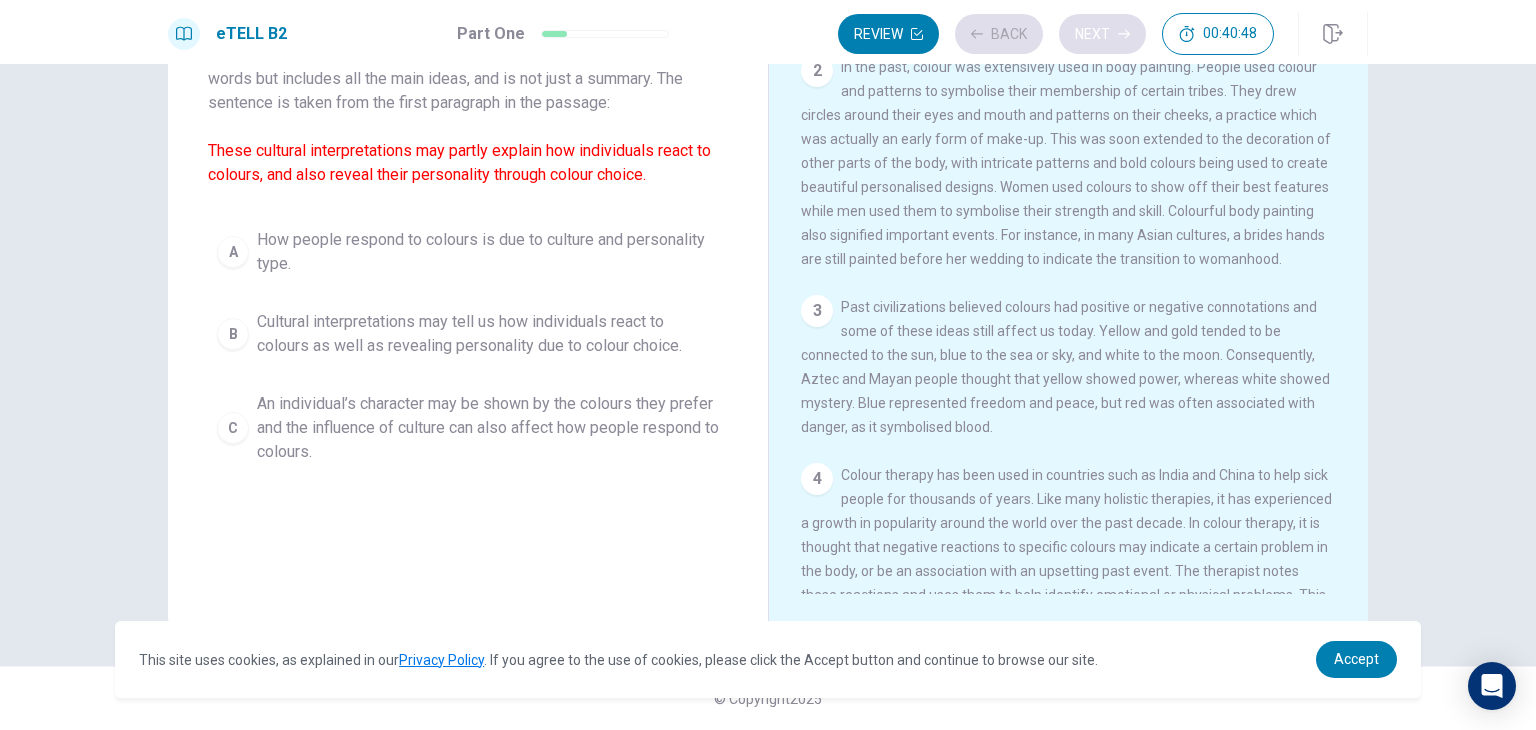 scroll, scrollTop: 0, scrollLeft: 0, axis: both 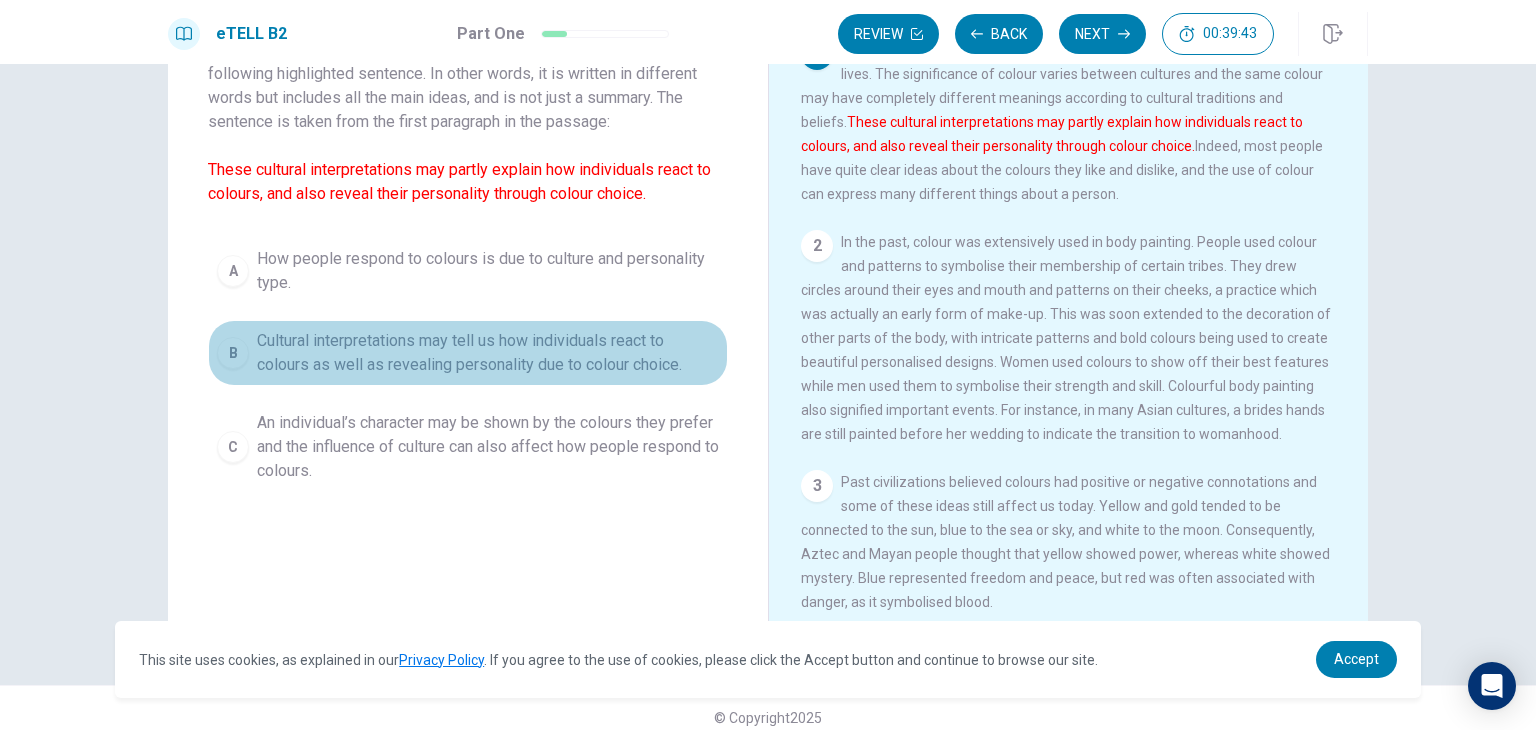 click on "Cultural interpretations may tell us how individuals react to colours as well as revealing personality due to colour choice." at bounding box center [488, 353] 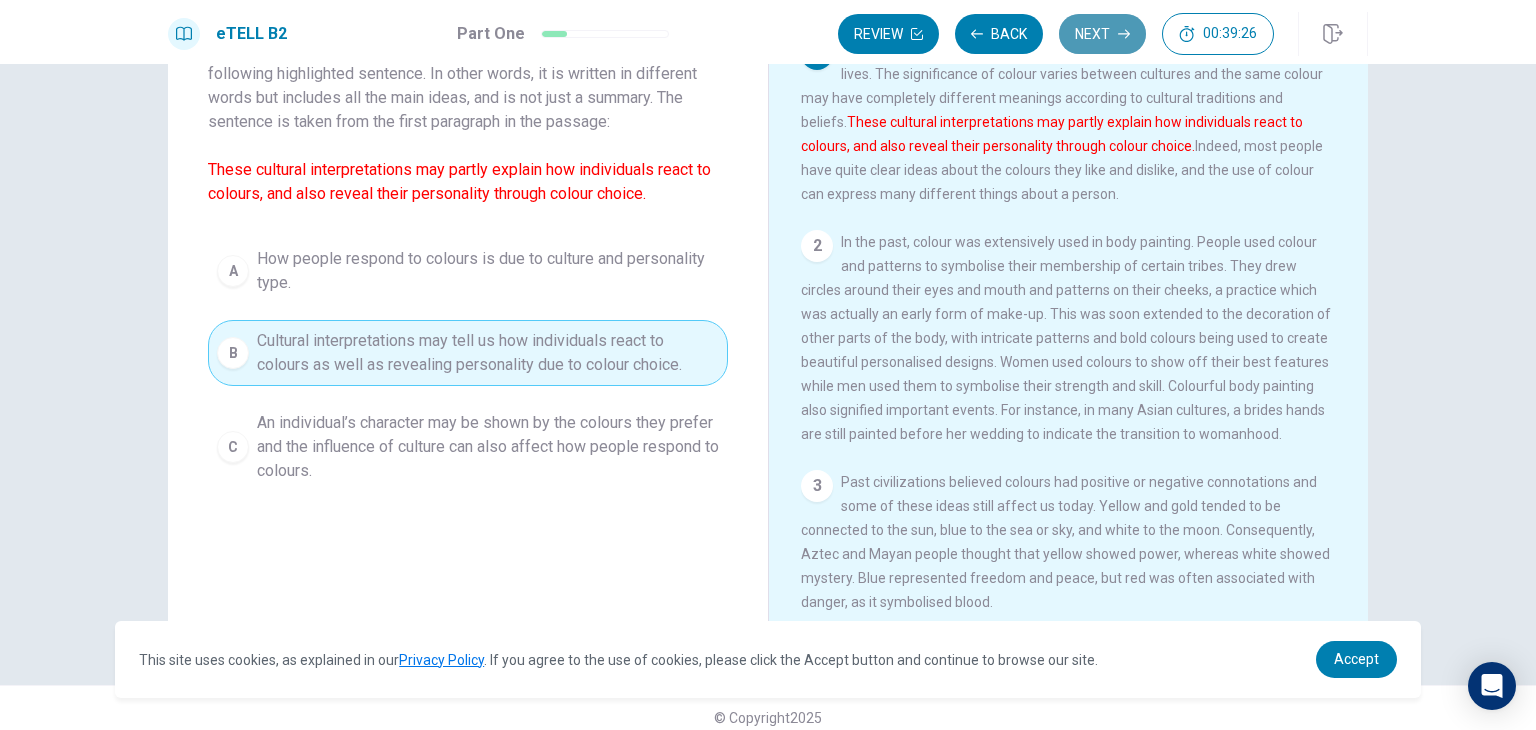 click on "Next" at bounding box center [1102, 34] 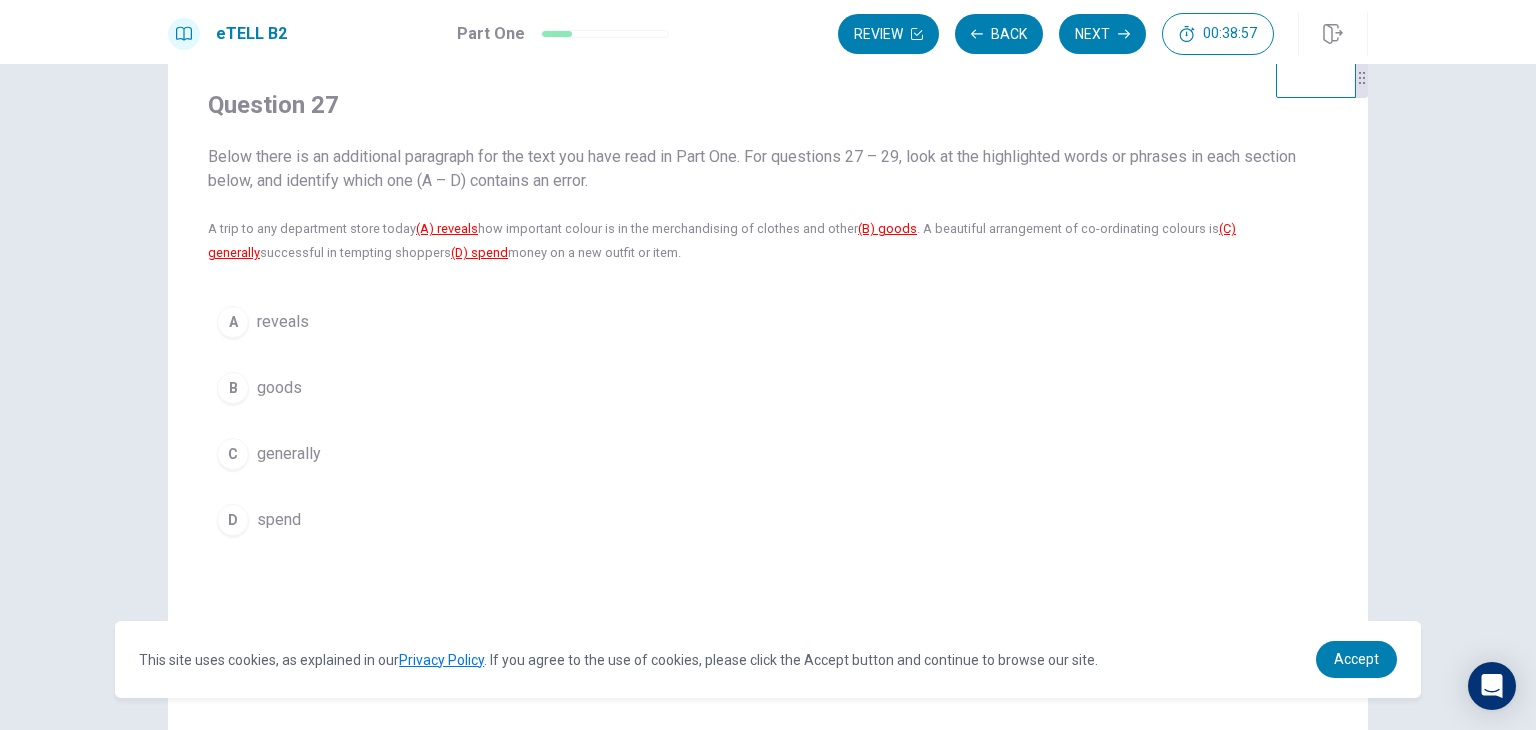 scroll, scrollTop: 46, scrollLeft: 0, axis: vertical 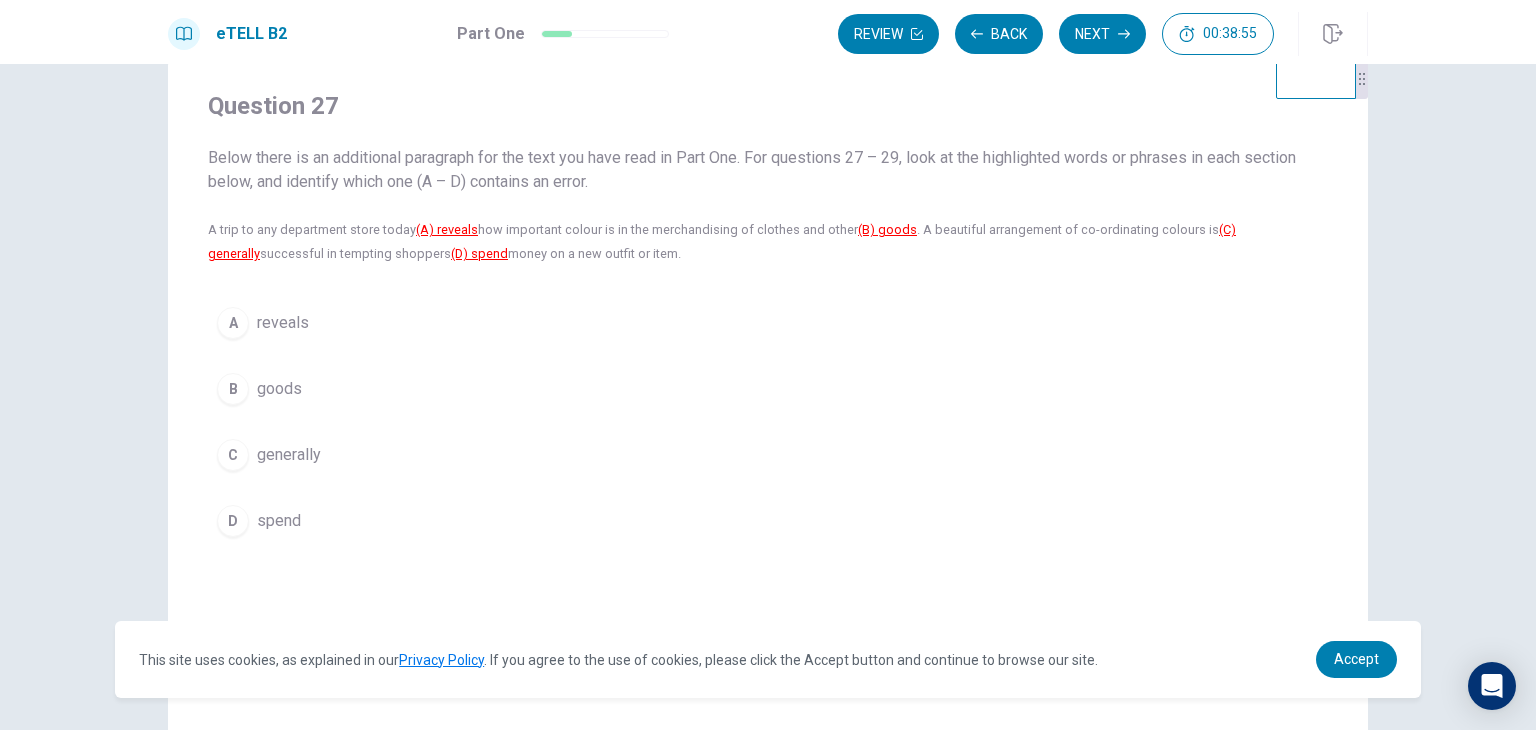 click on "(A) reveals" at bounding box center (447, 229) 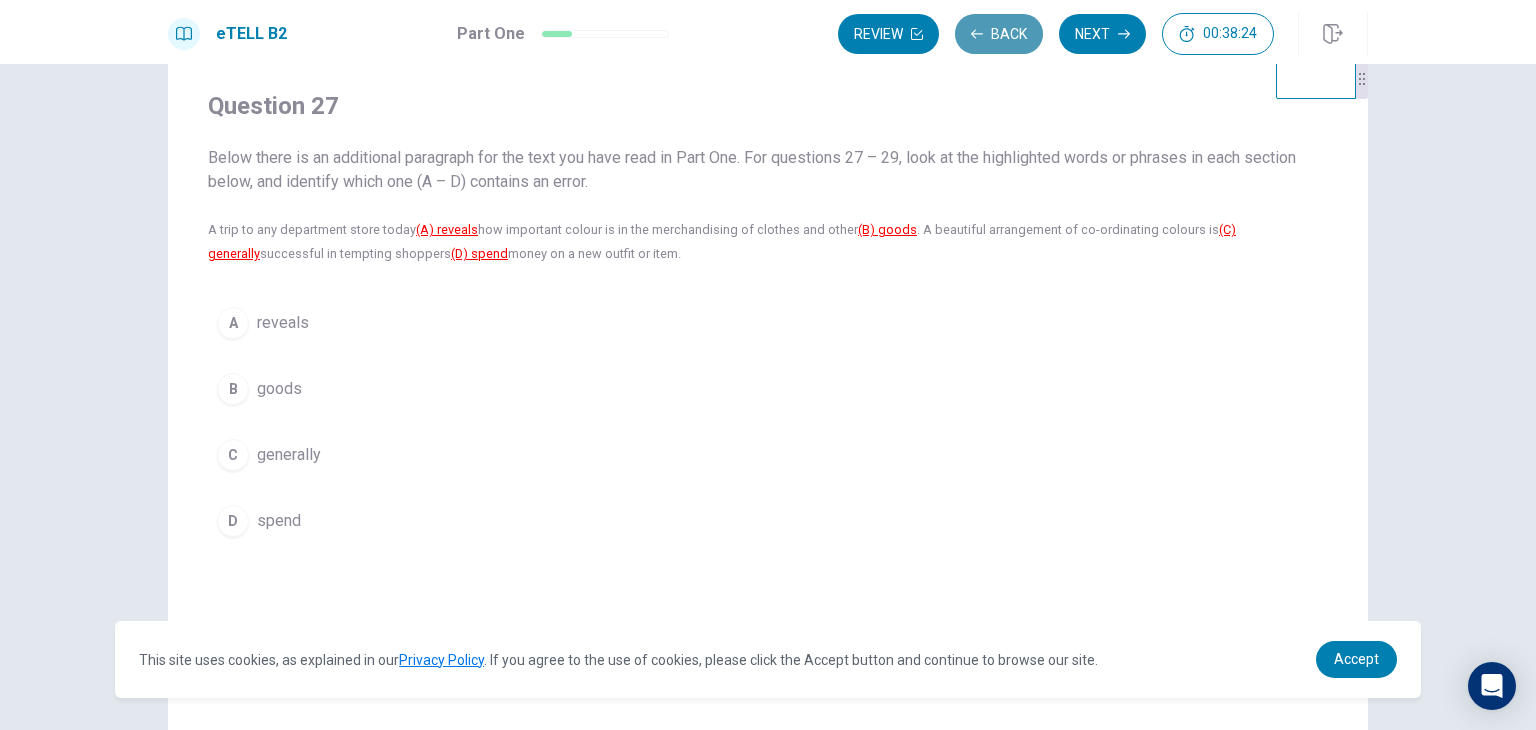 click on "Back" at bounding box center [999, 34] 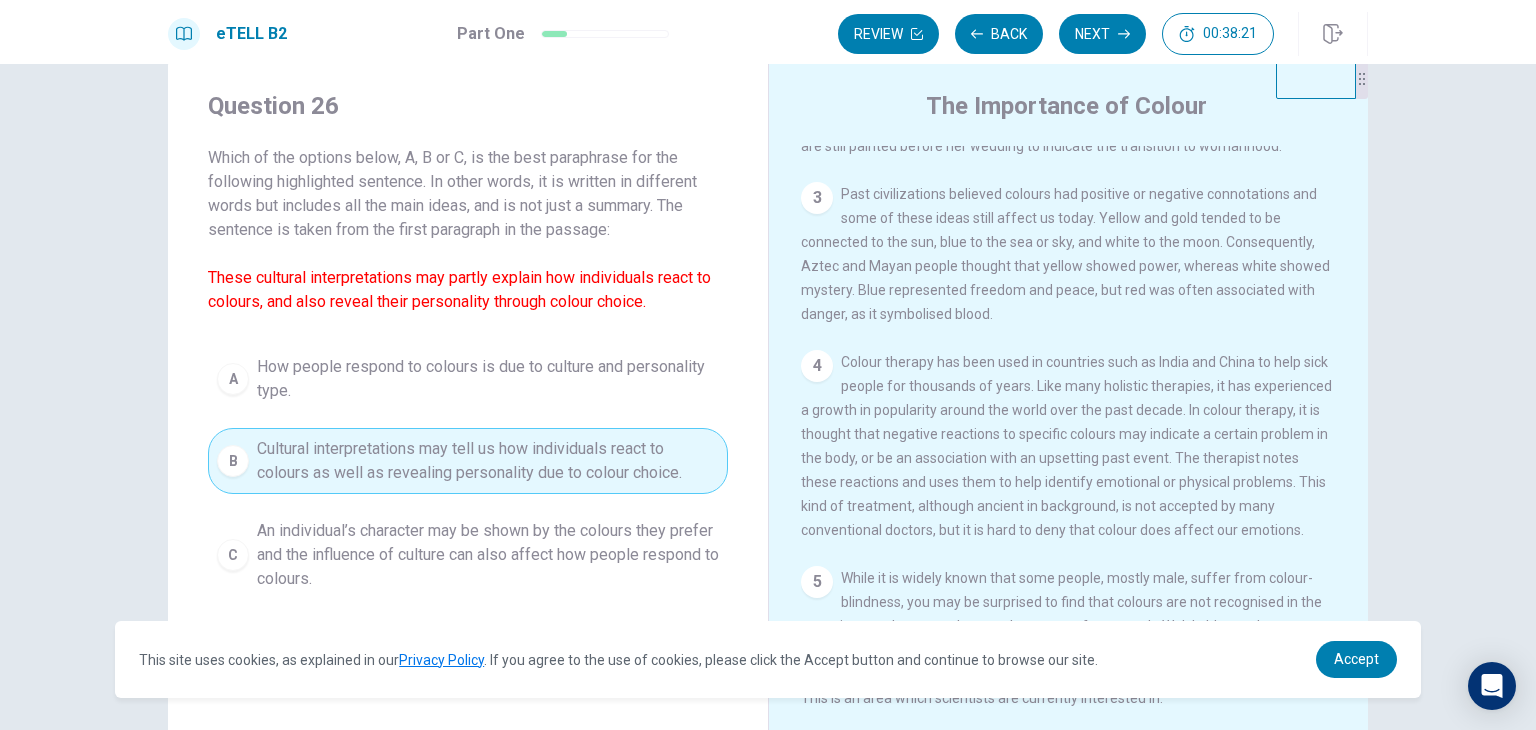 scroll, scrollTop: 462, scrollLeft: 0, axis: vertical 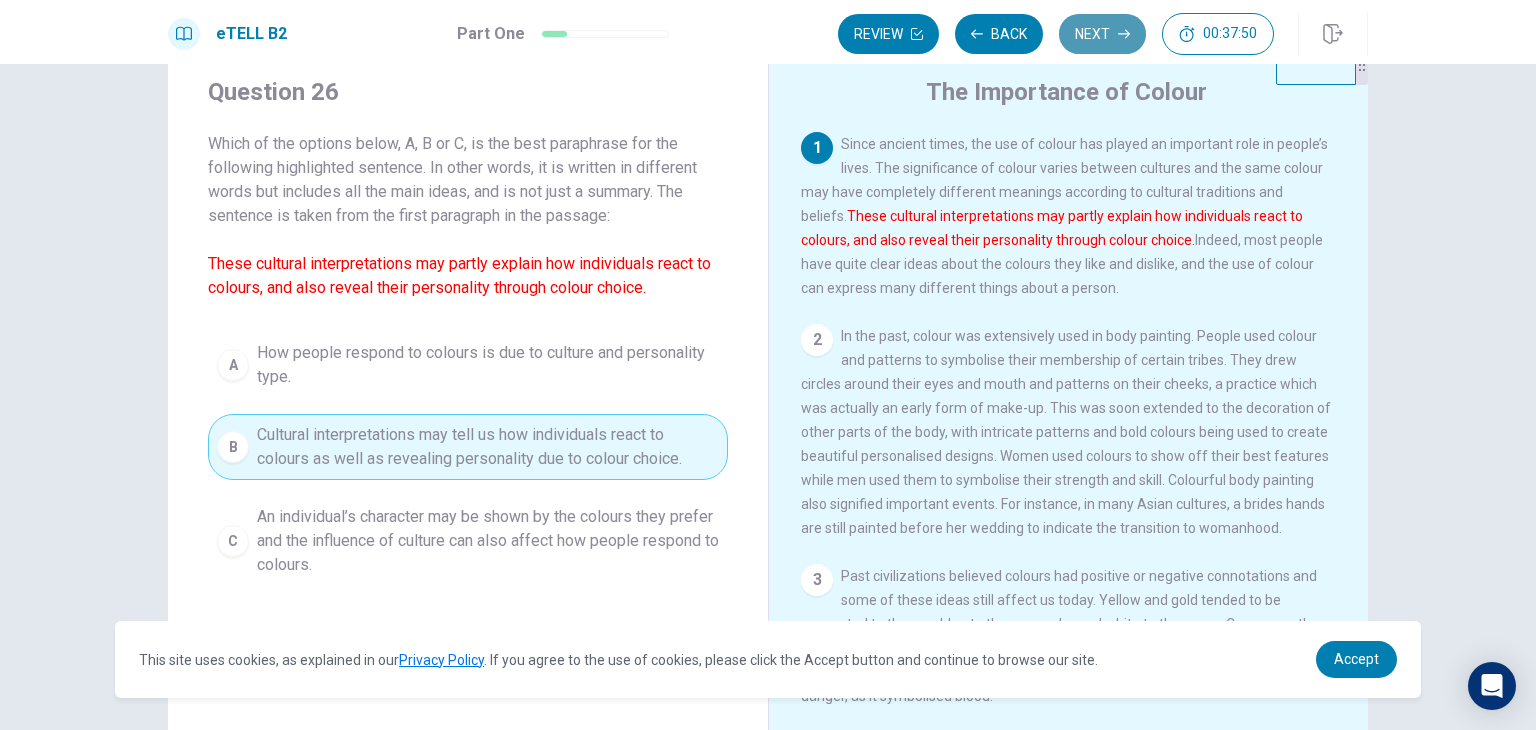 click on "Next" at bounding box center (1102, 34) 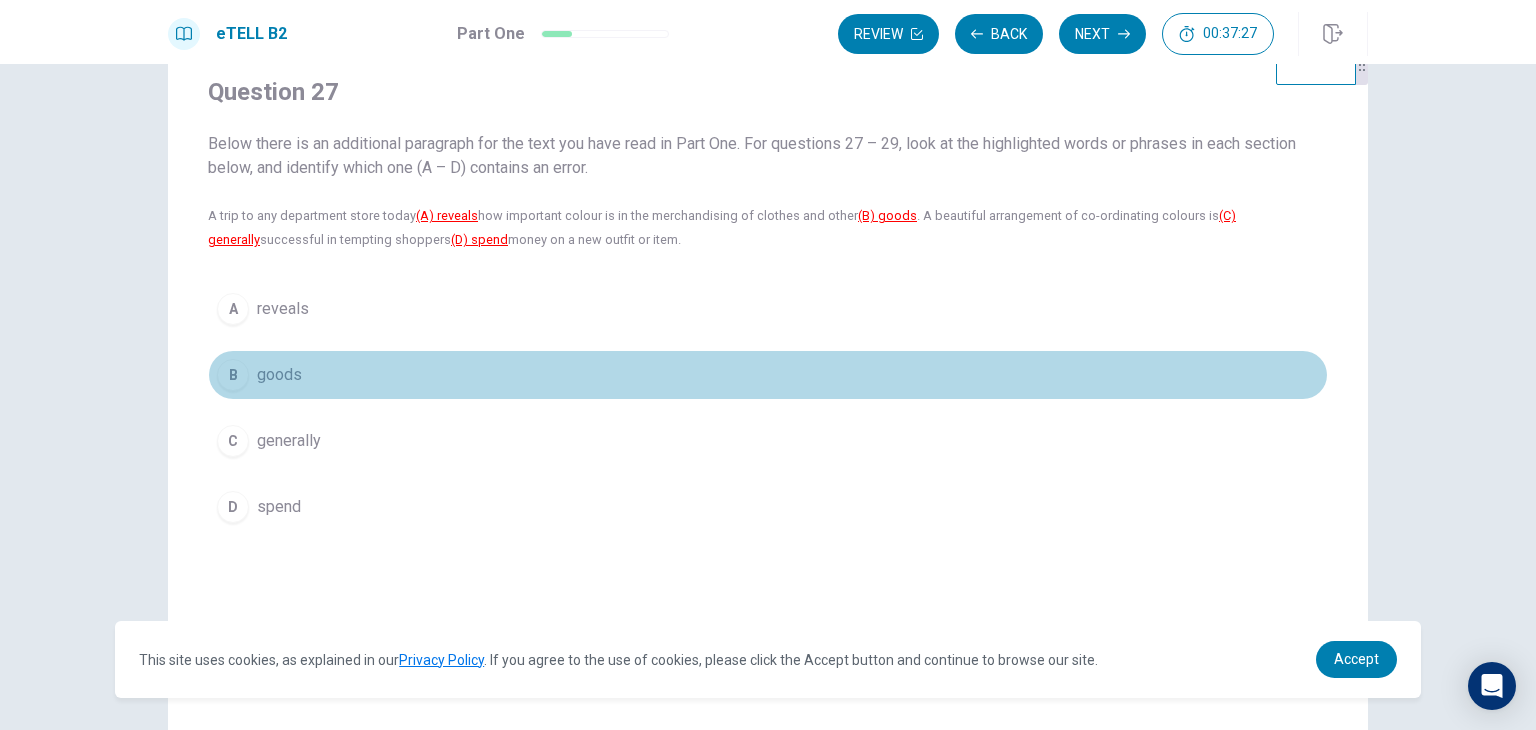 click on "B goods" at bounding box center (768, 375) 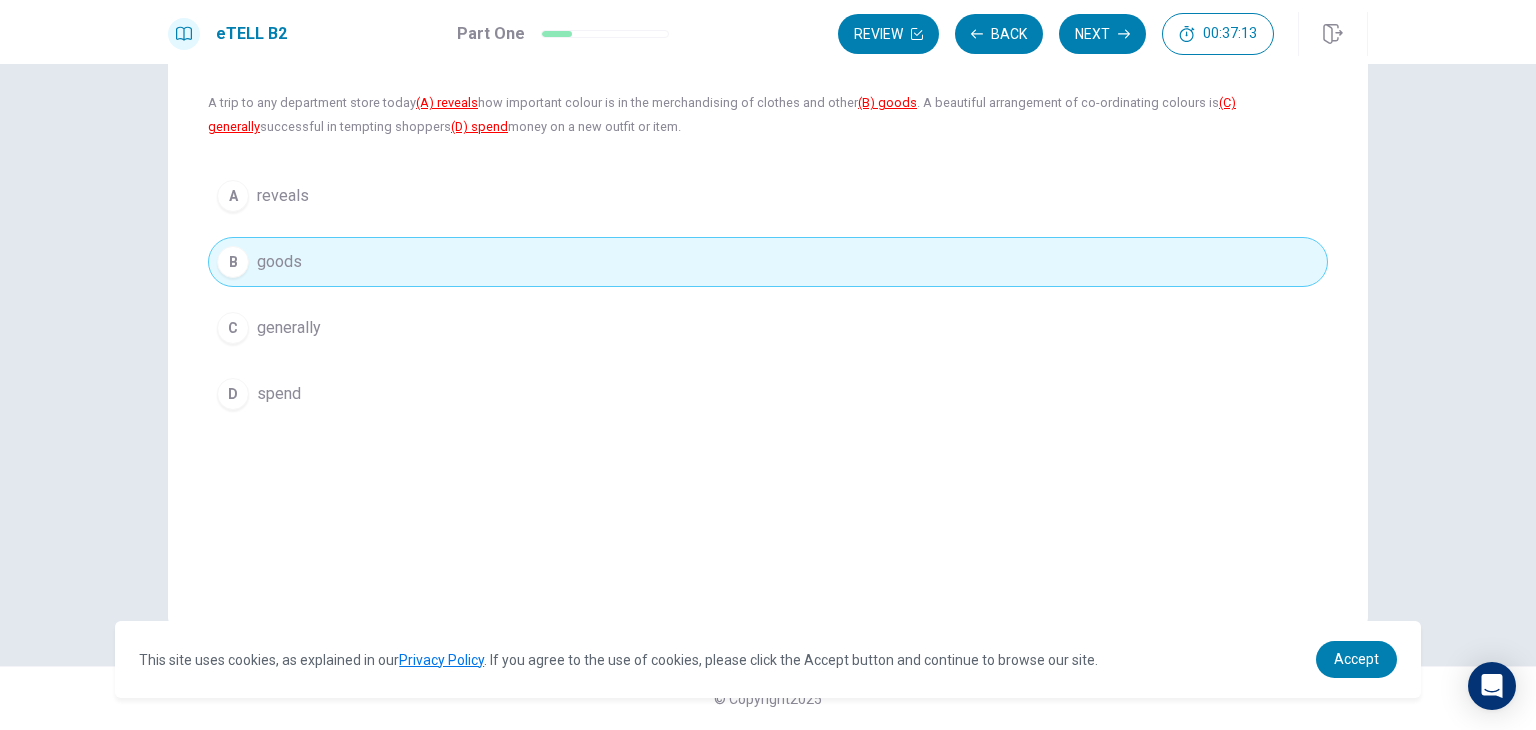 scroll, scrollTop: 0, scrollLeft: 0, axis: both 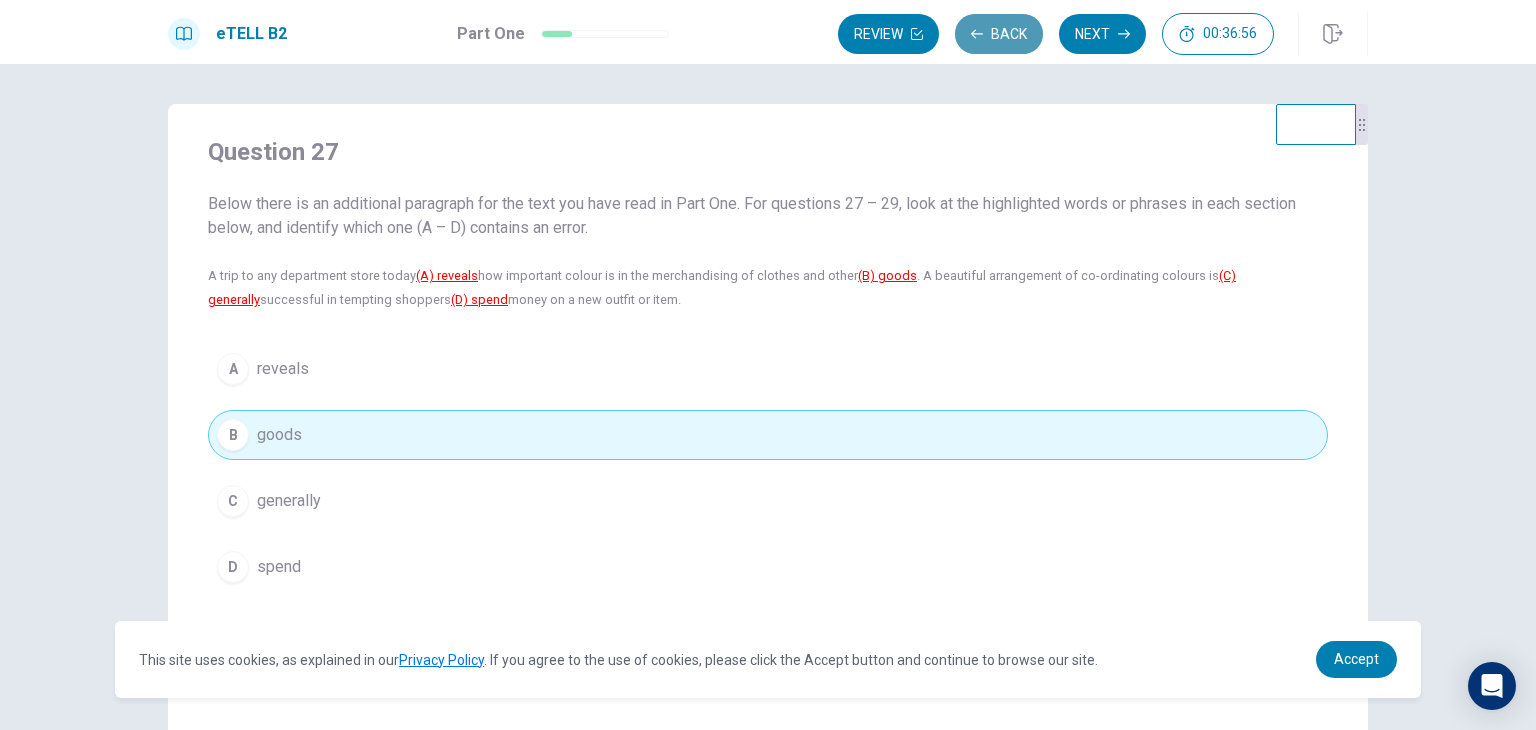 click 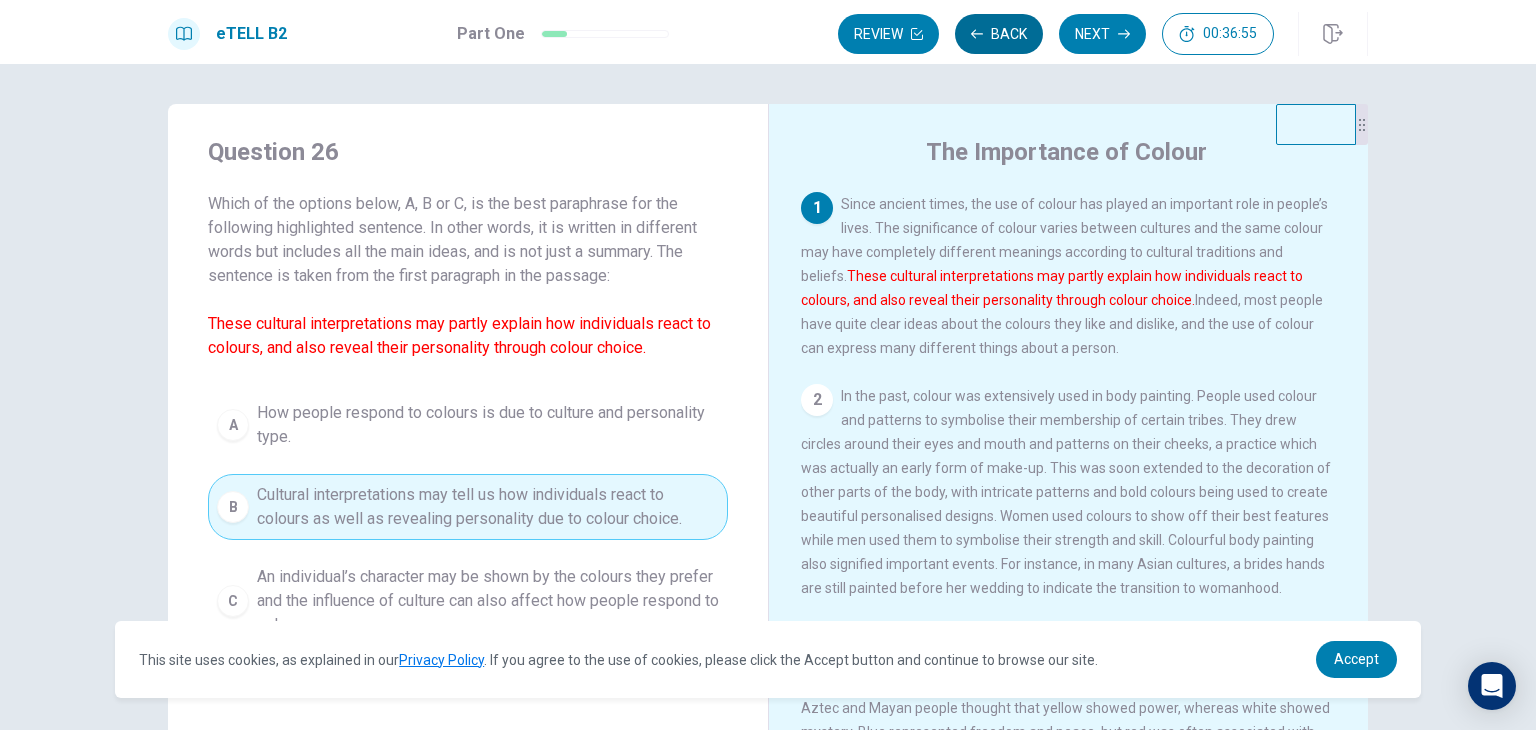 click 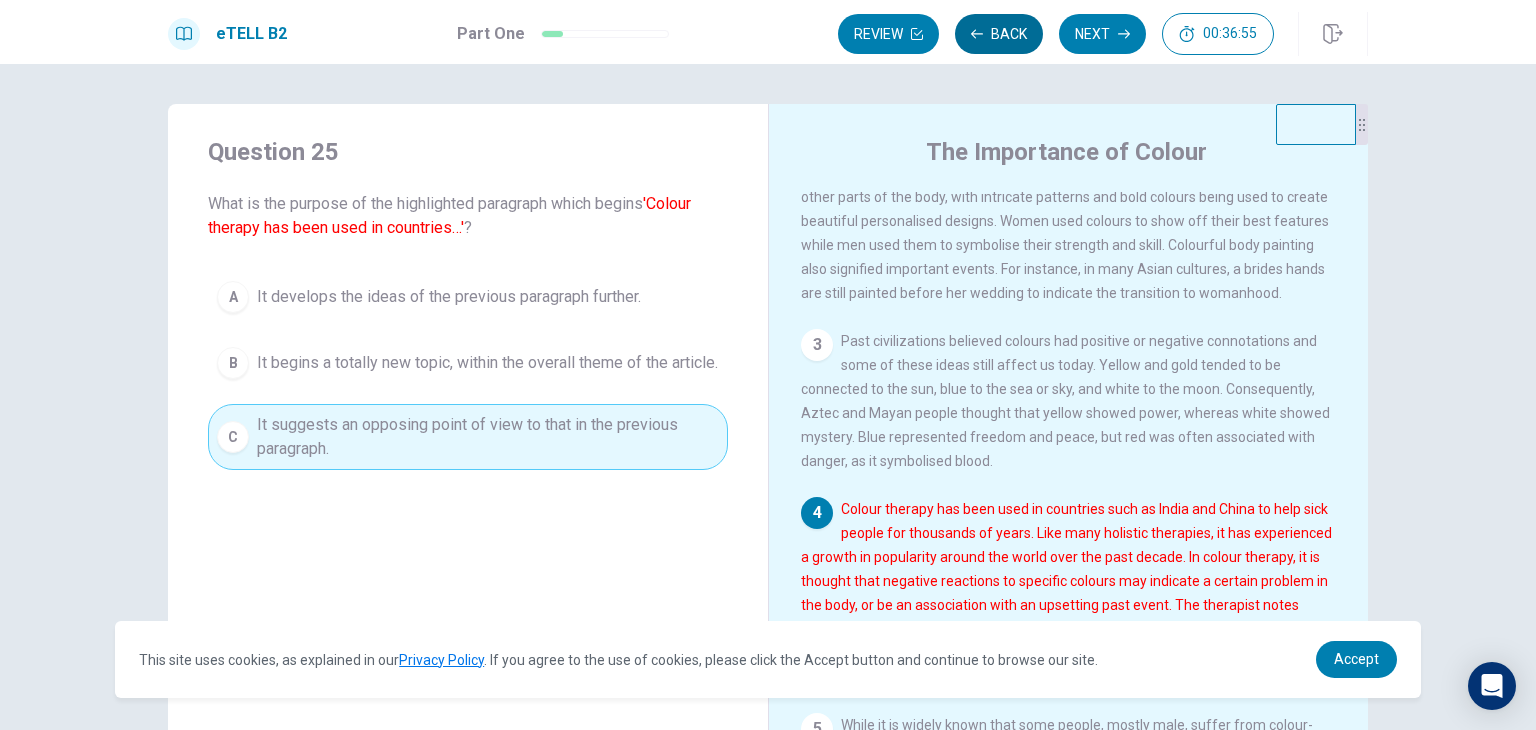 scroll, scrollTop: 462, scrollLeft: 0, axis: vertical 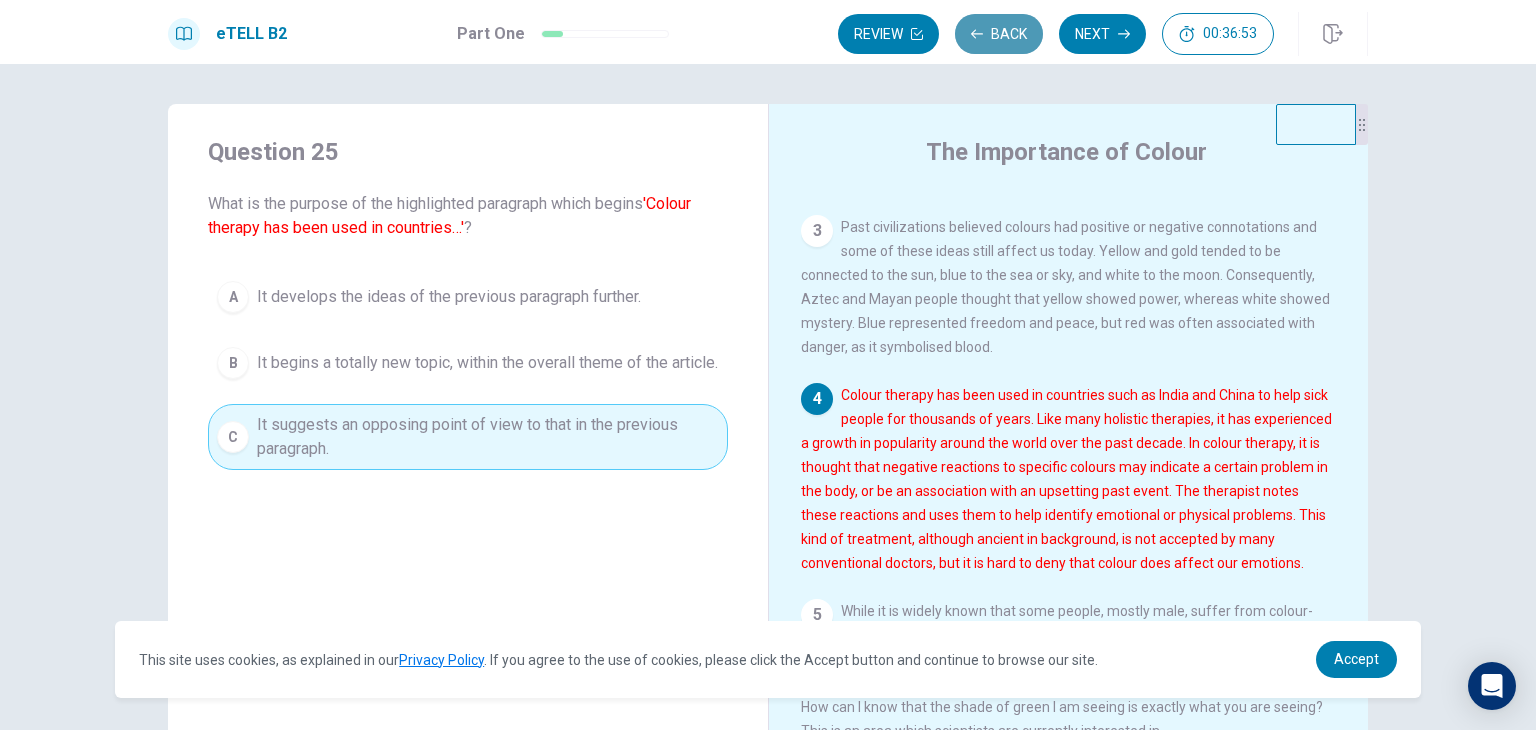 click 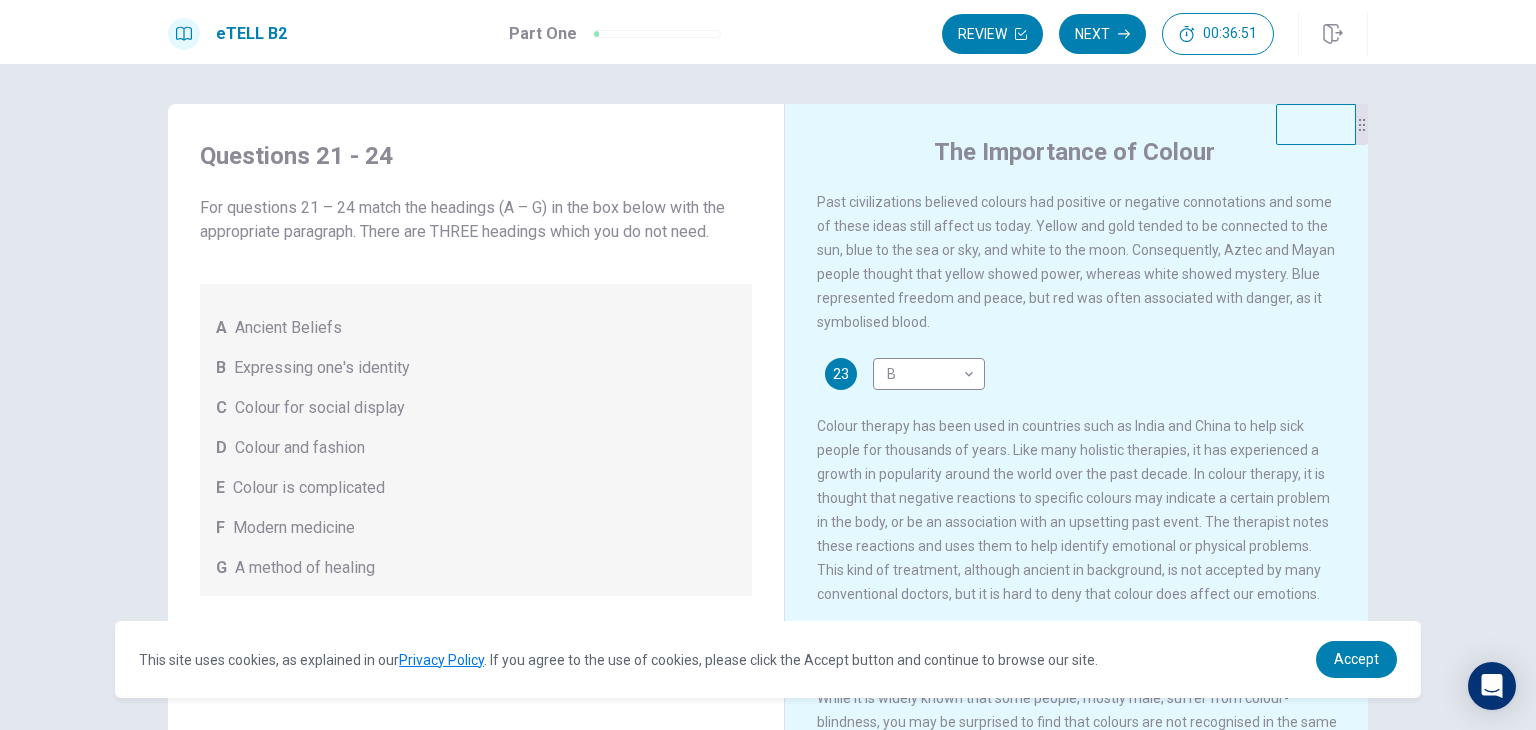 scroll, scrollTop: 657, scrollLeft: 0, axis: vertical 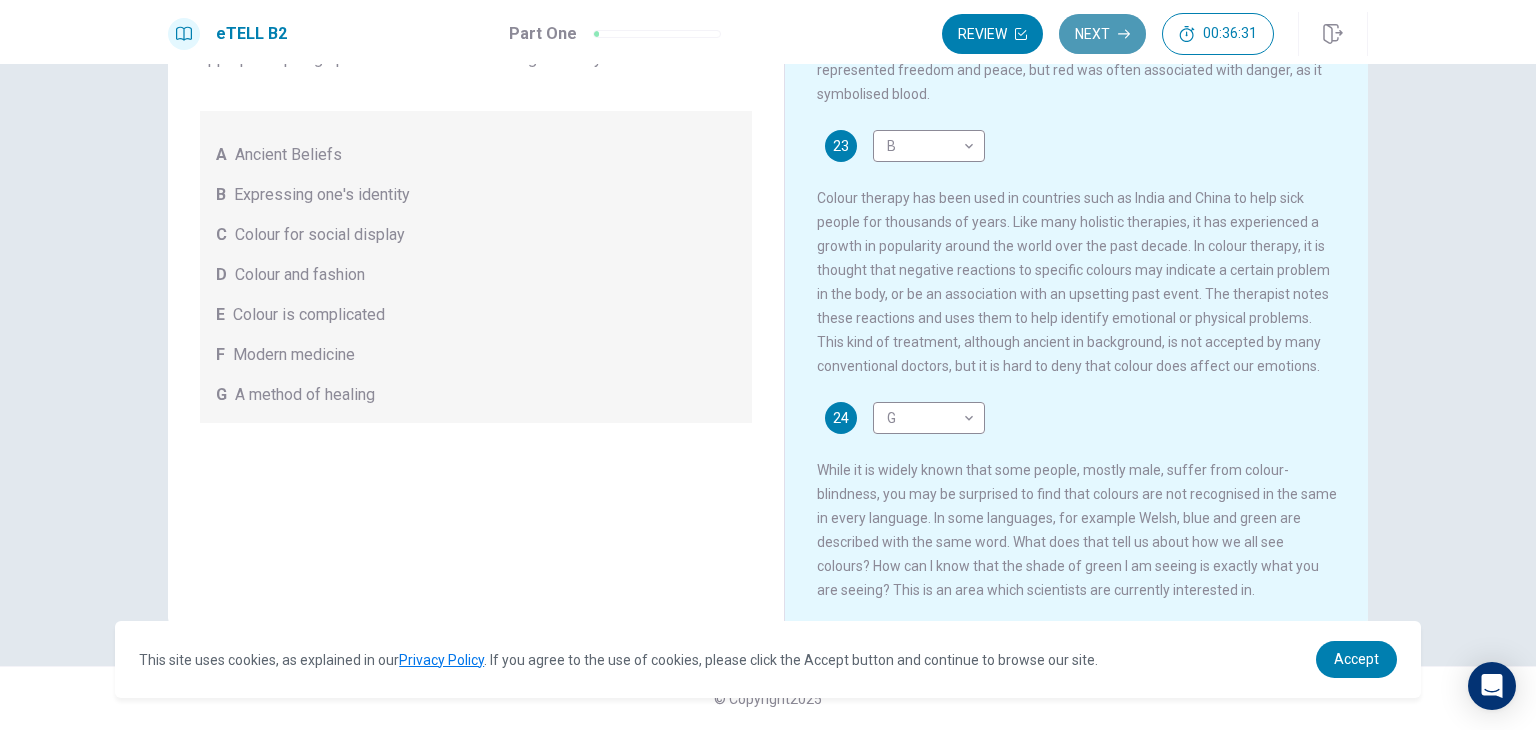 click on "Next" at bounding box center (1102, 34) 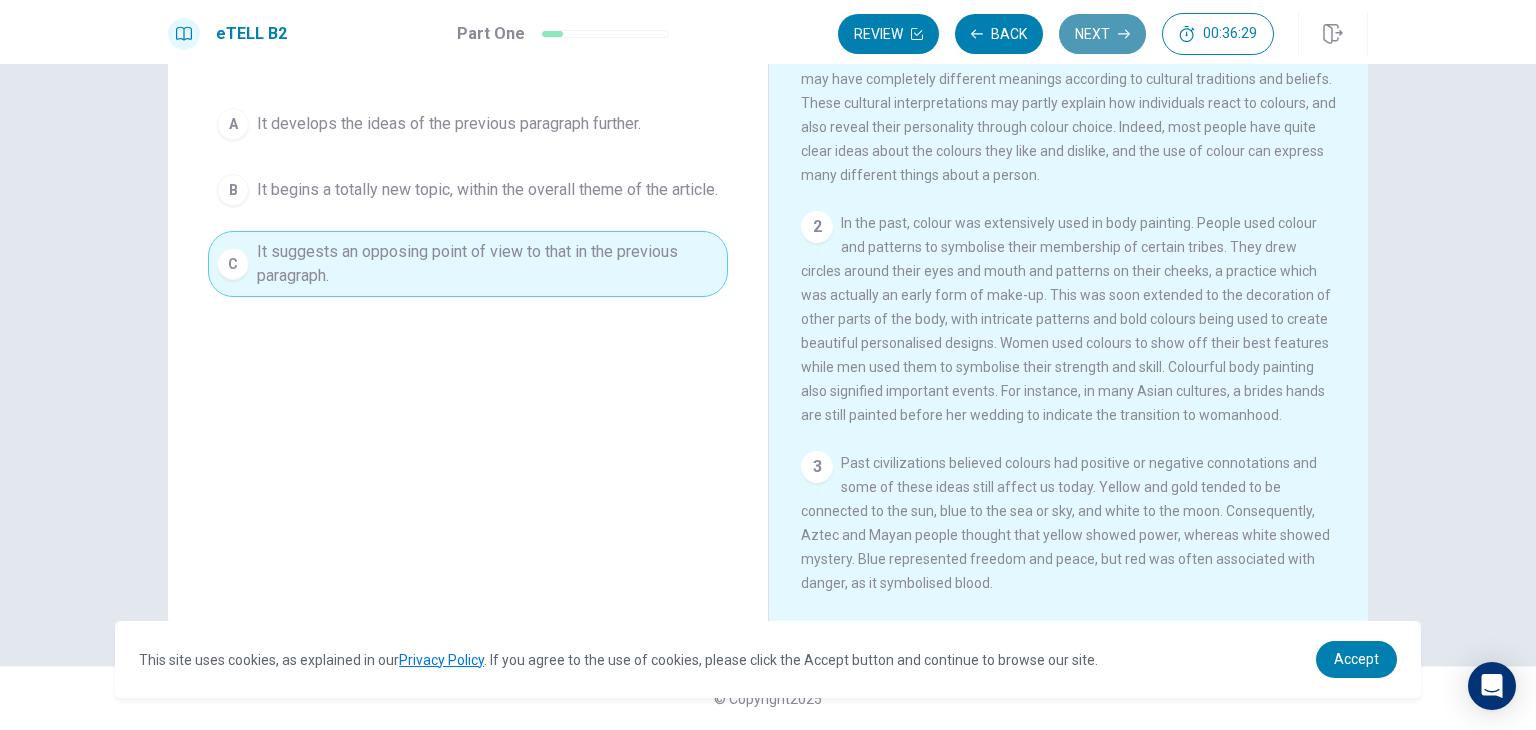 click on "Next" at bounding box center (1102, 34) 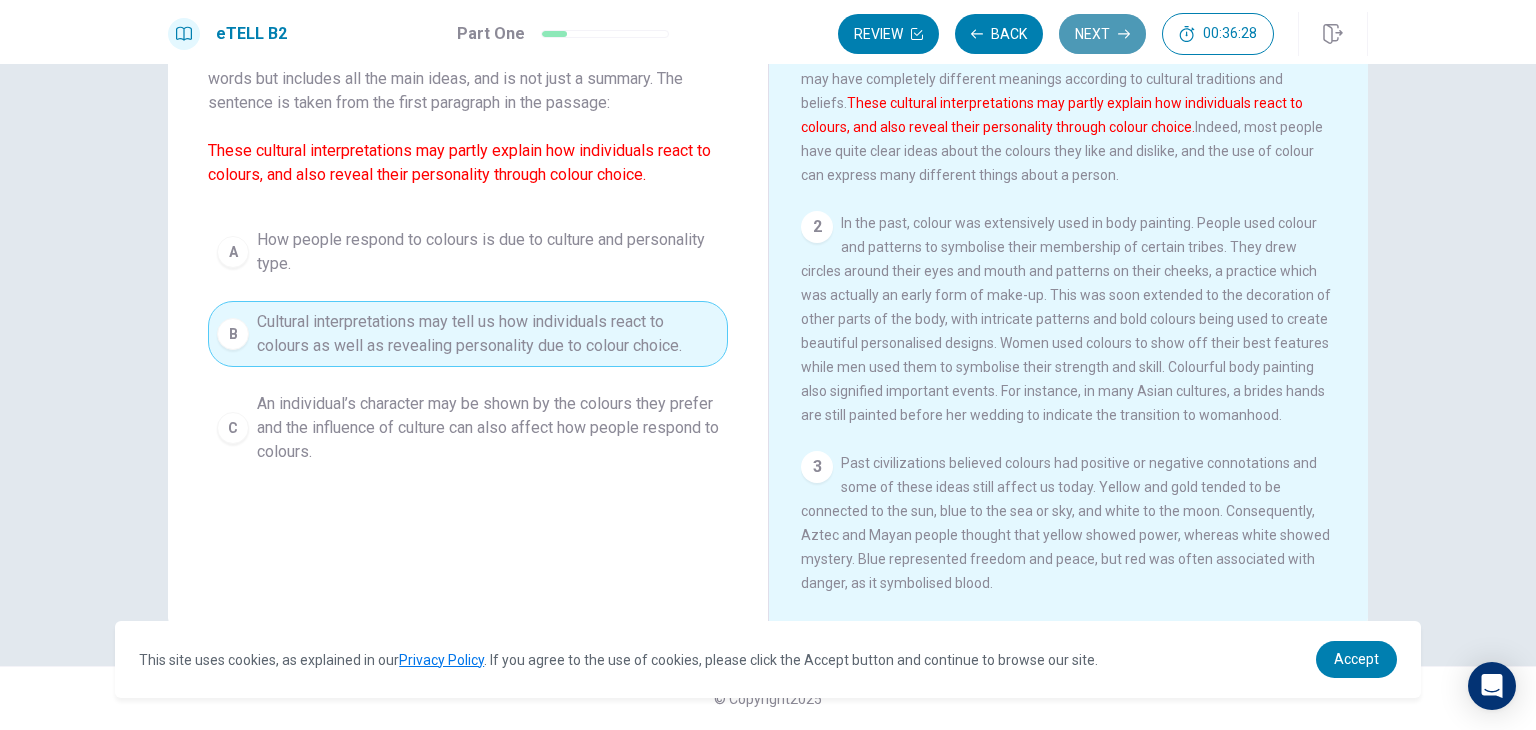 click on "Next" at bounding box center (1102, 34) 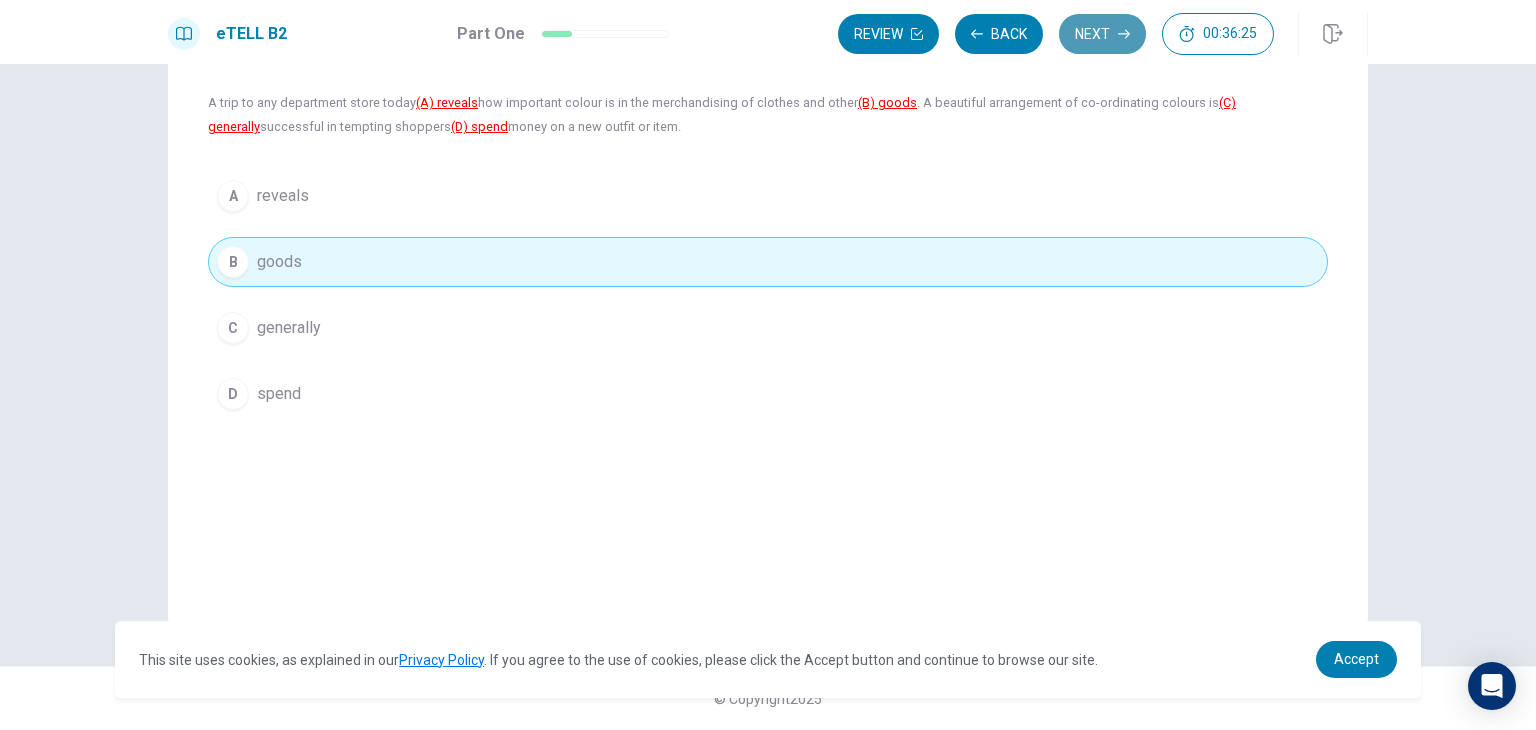 click 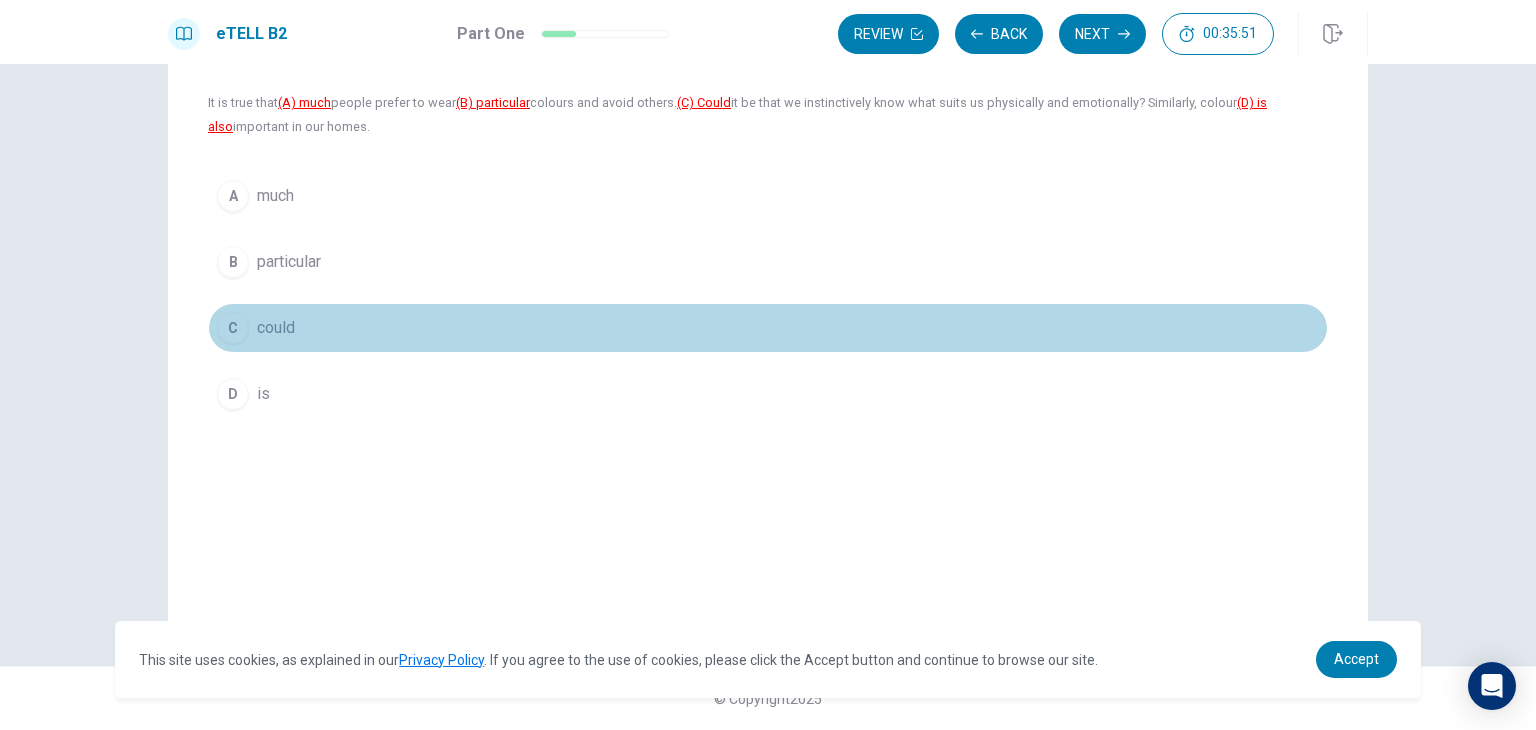 click on "C could" at bounding box center [768, 328] 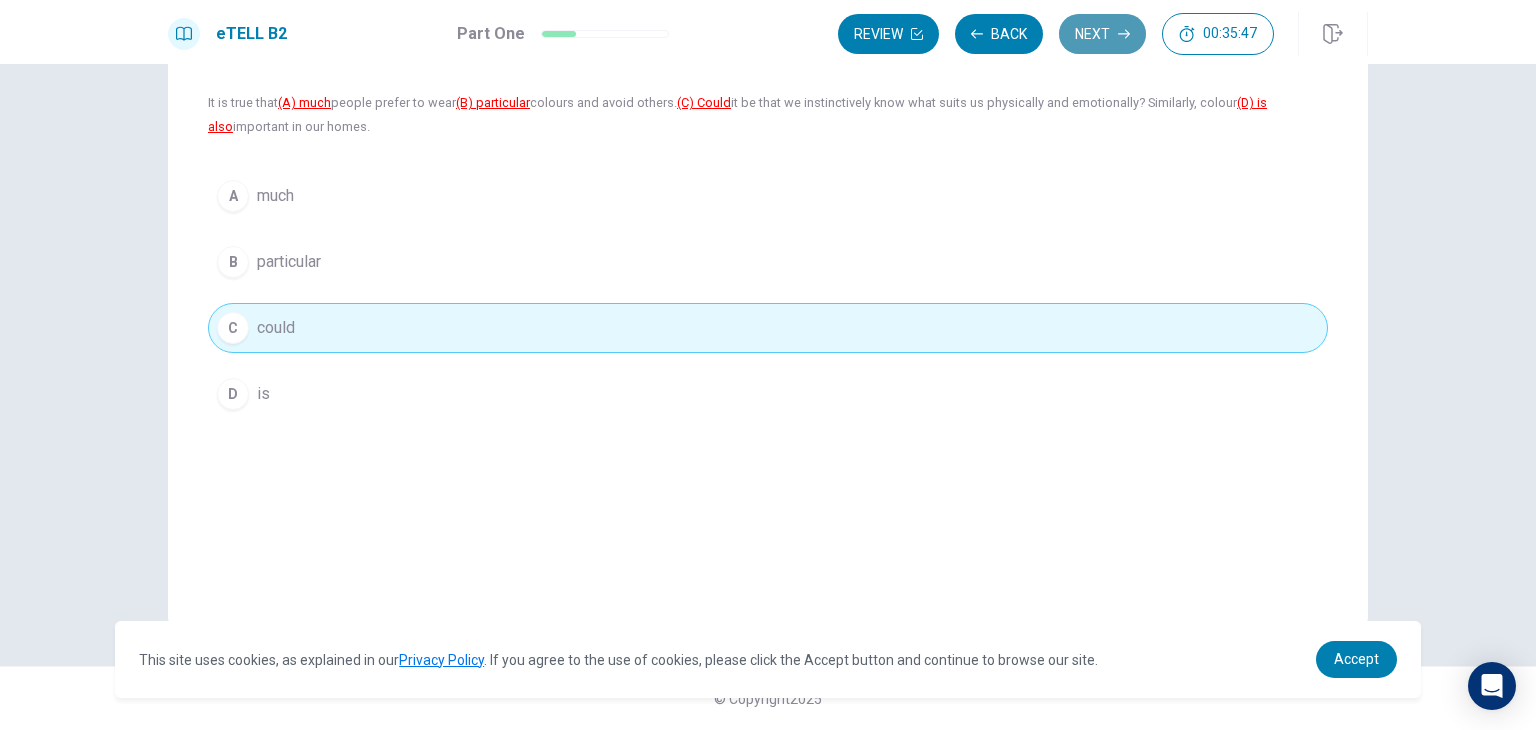 click on "Next" at bounding box center [1102, 34] 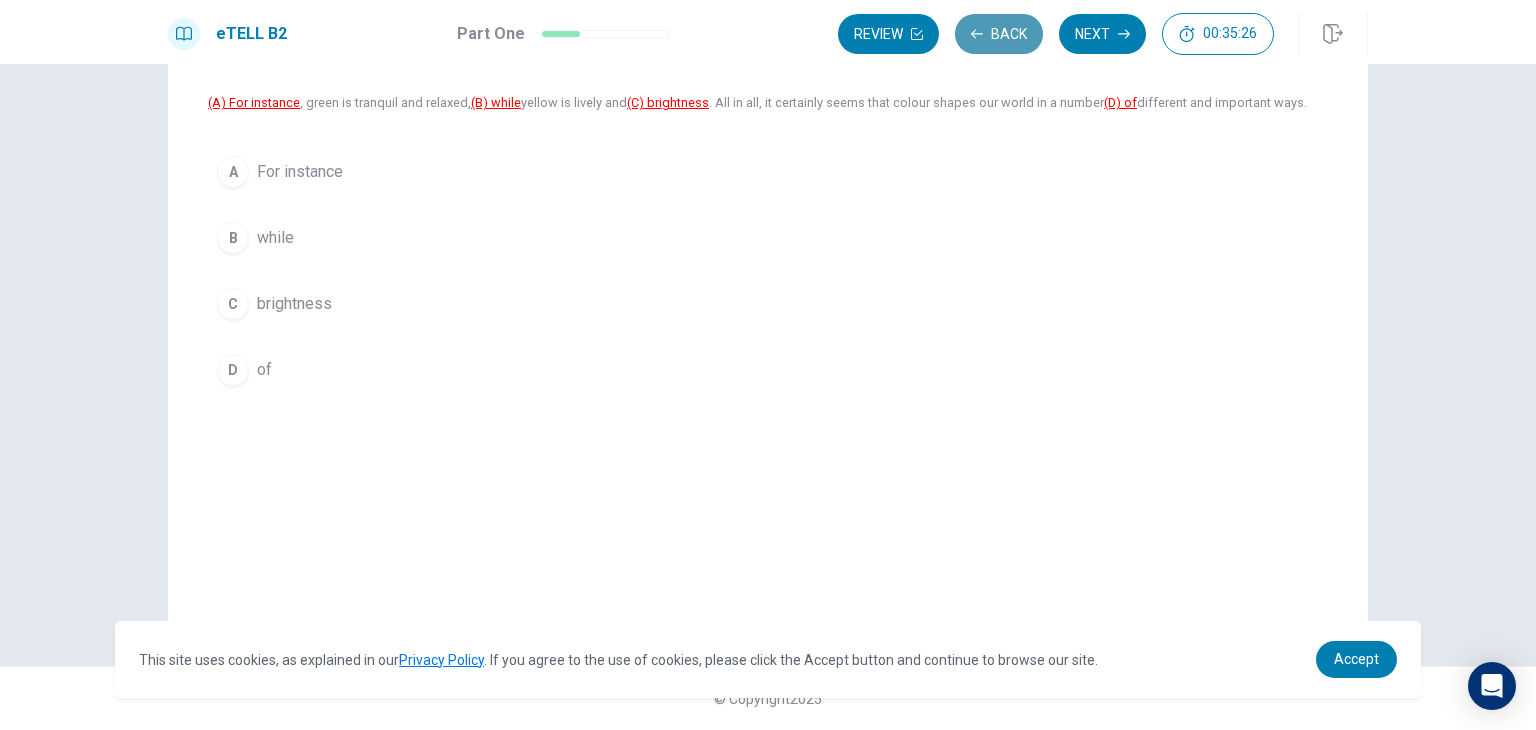 click on "Back" at bounding box center [999, 34] 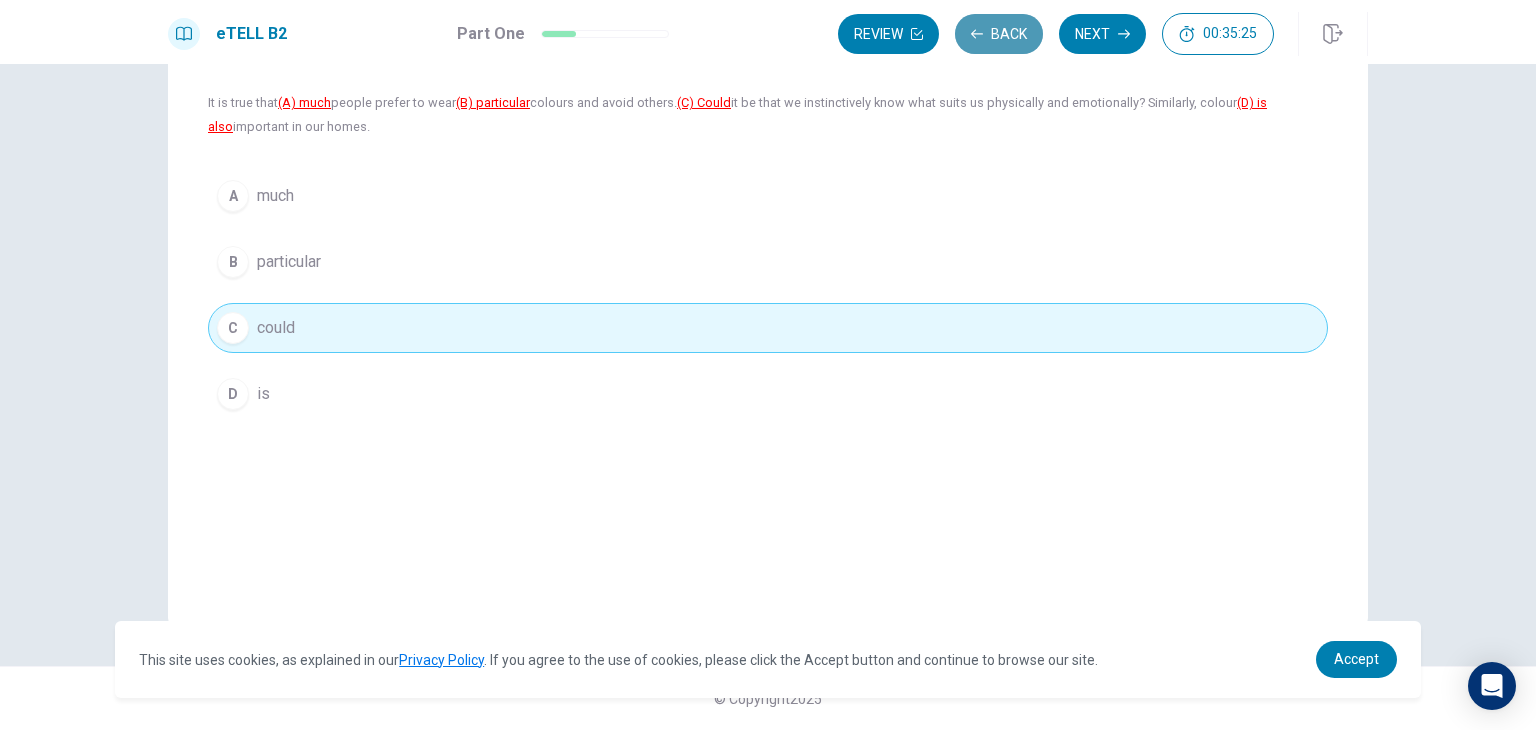click on "Back" at bounding box center [999, 34] 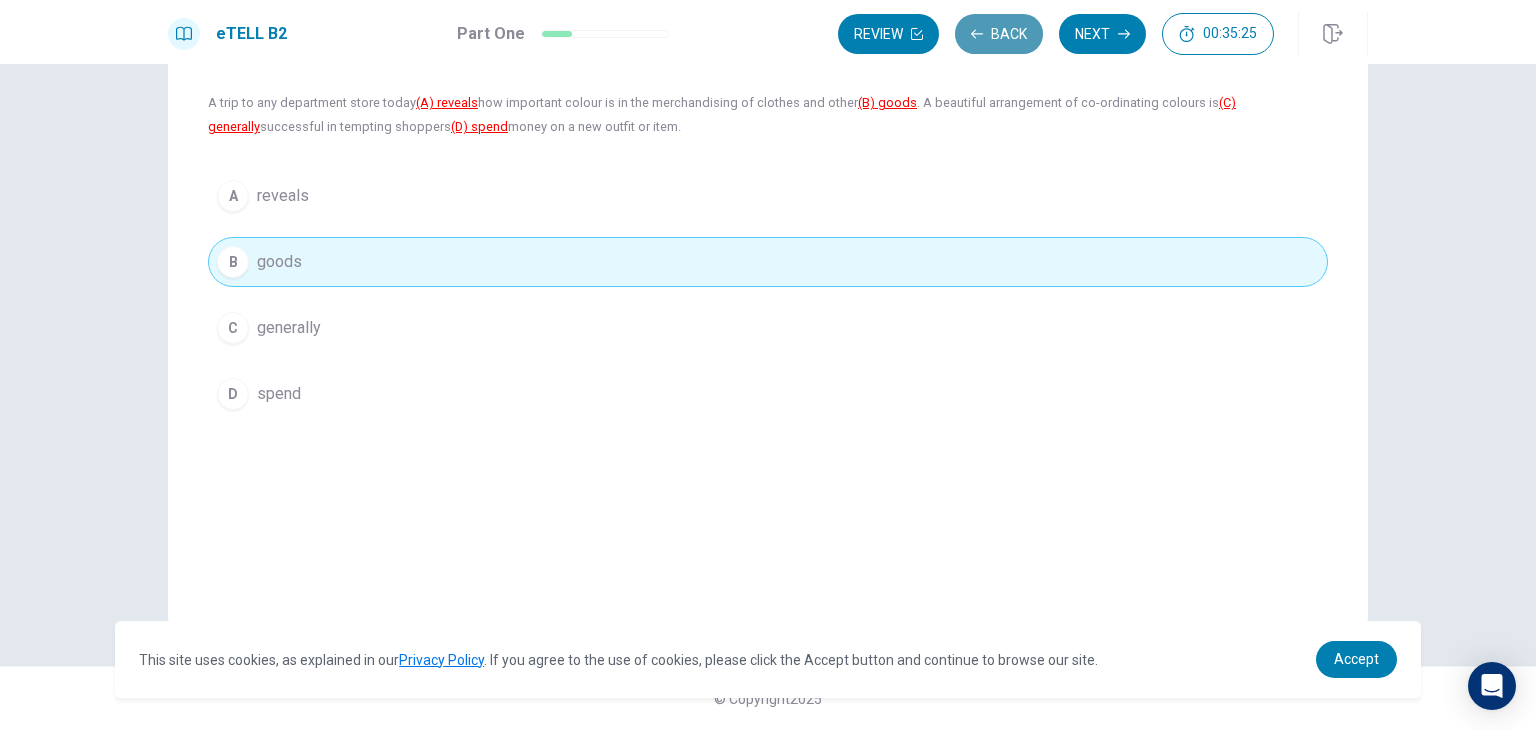 click on "Back" at bounding box center [999, 34] 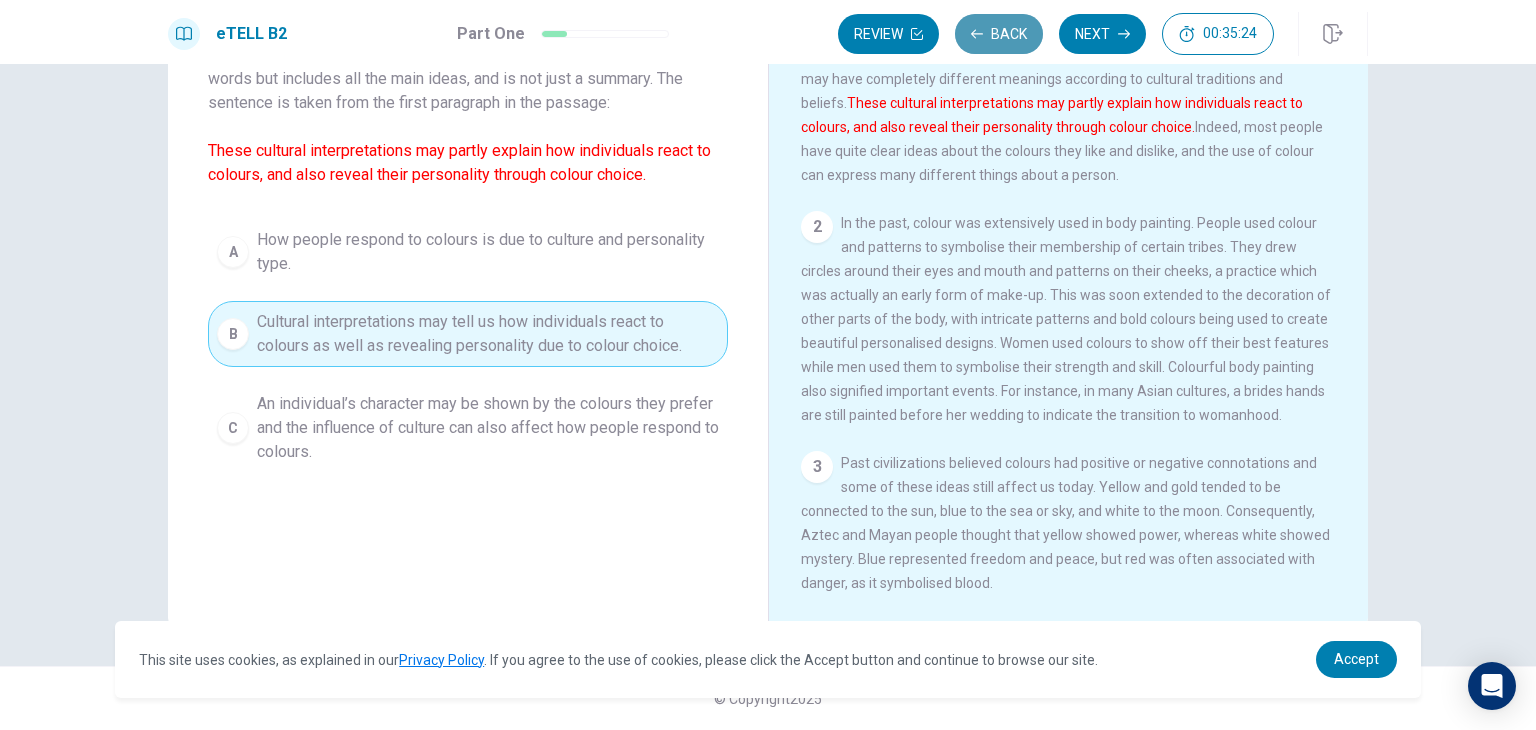 click on "Back" at bounding box center (999, 34) 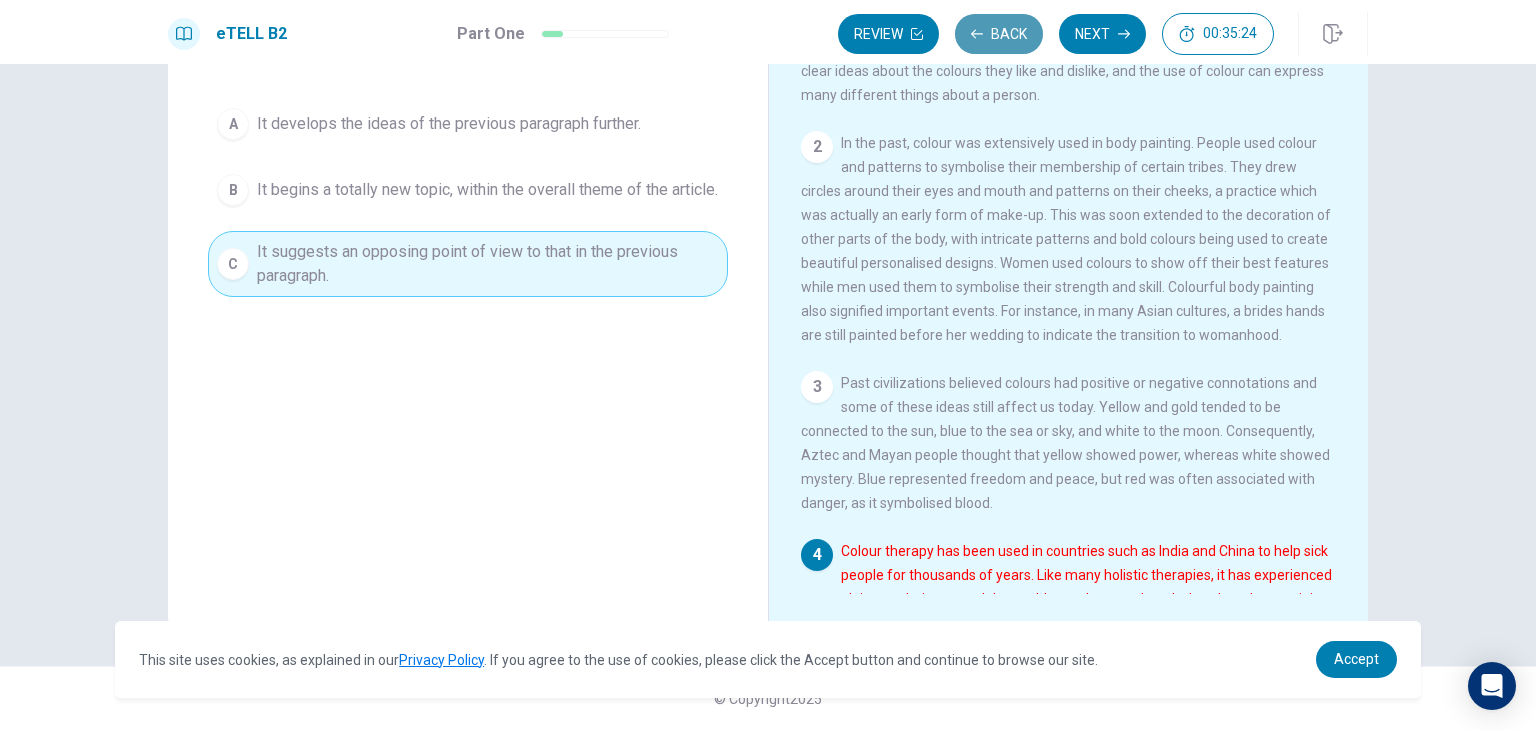 click on "Back" at bounding box center (999, 34) 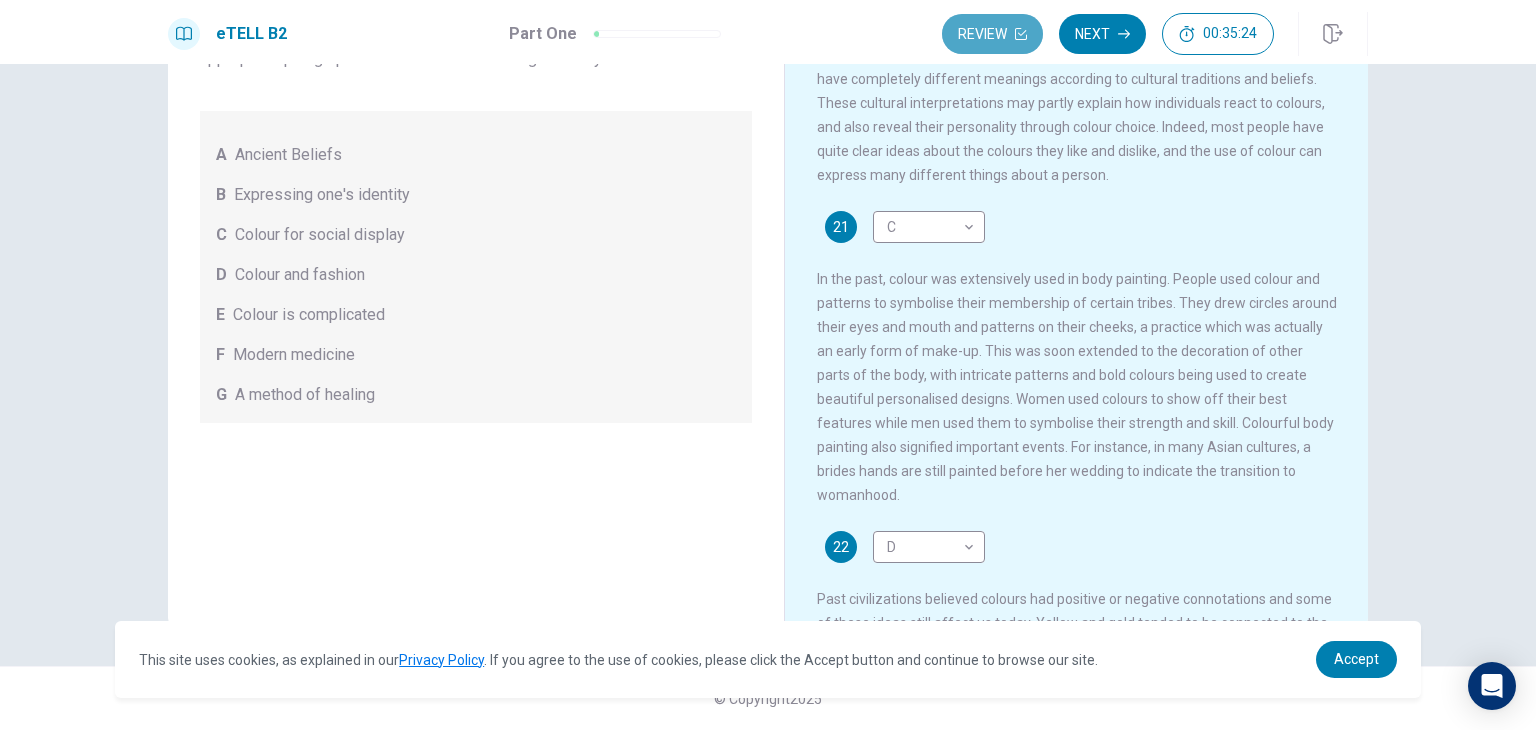 click on "Review" at bounding box center [992, 34] 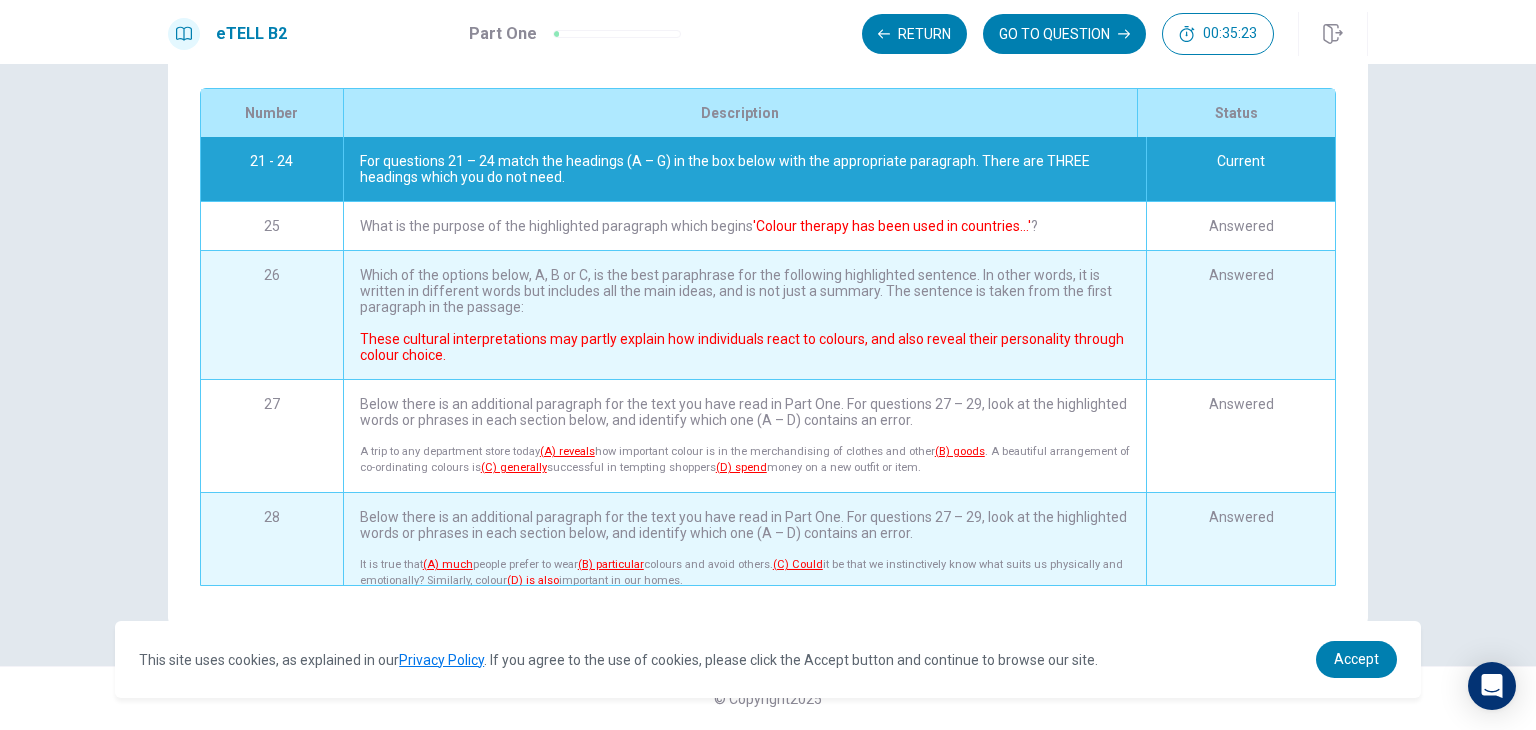 scroll, scrollTop: 280, scrollLeft: 0, axis: vertical 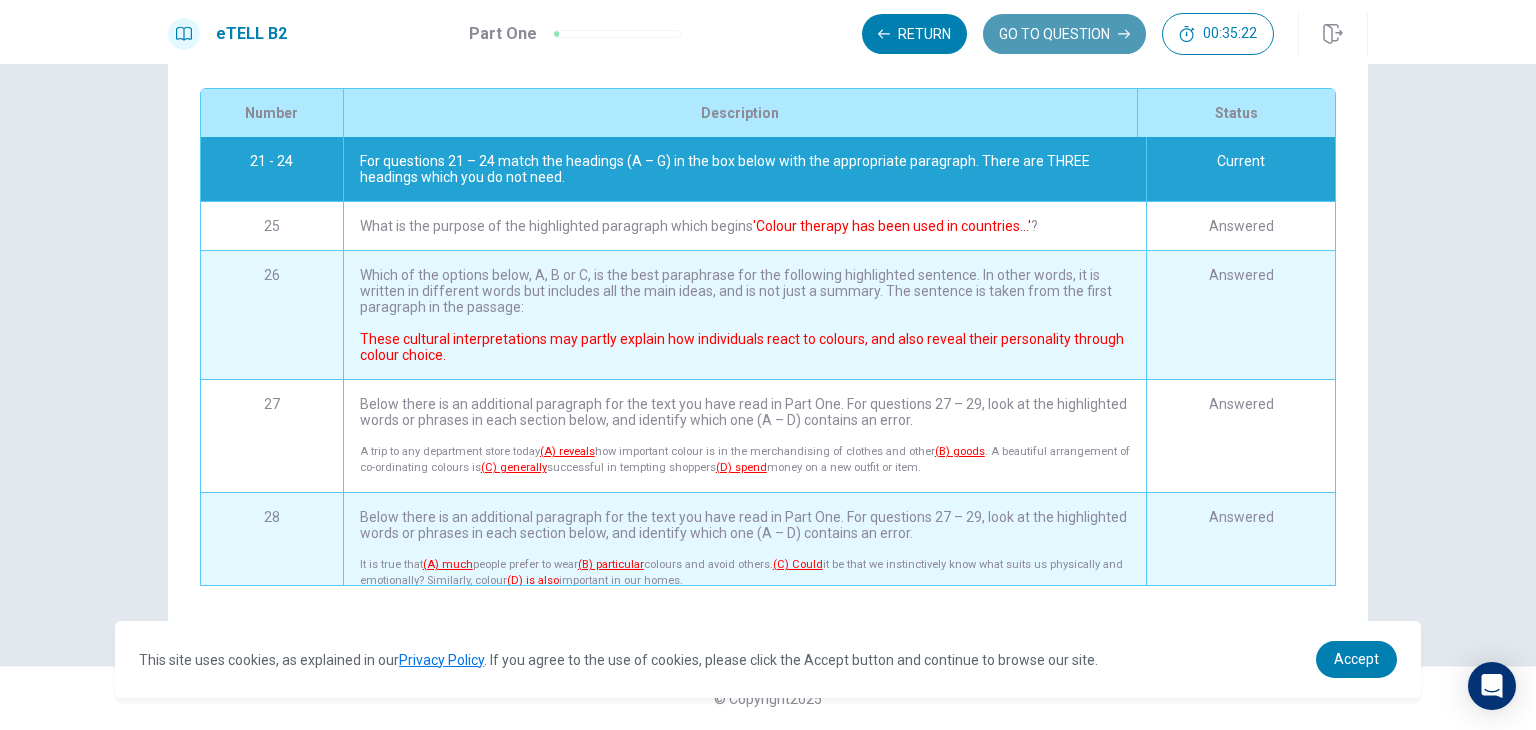click on "GO TO QUESTION" at bounding box center (1064, 34) 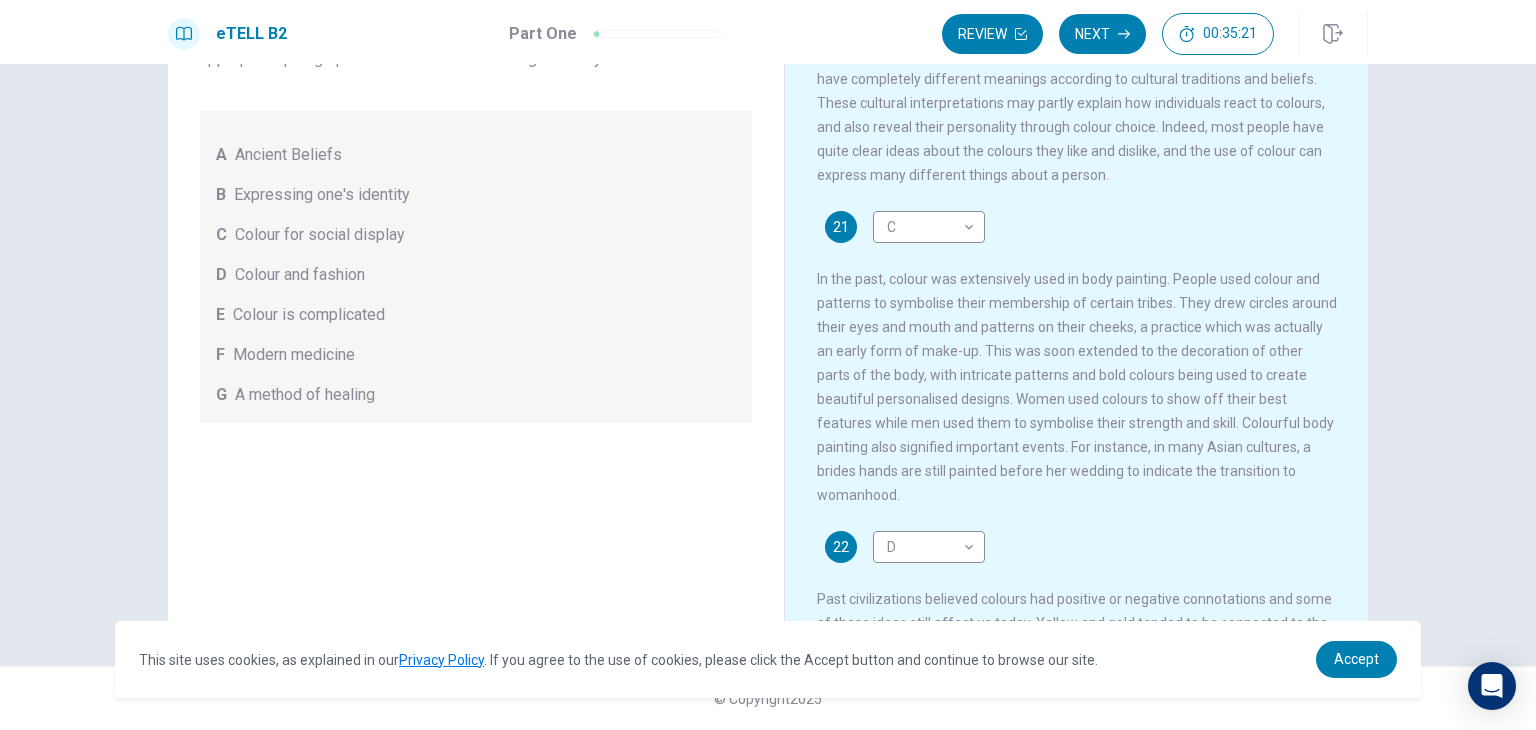 scroll, scrollTop: 173, scrollLeft: 0, axis: vertical 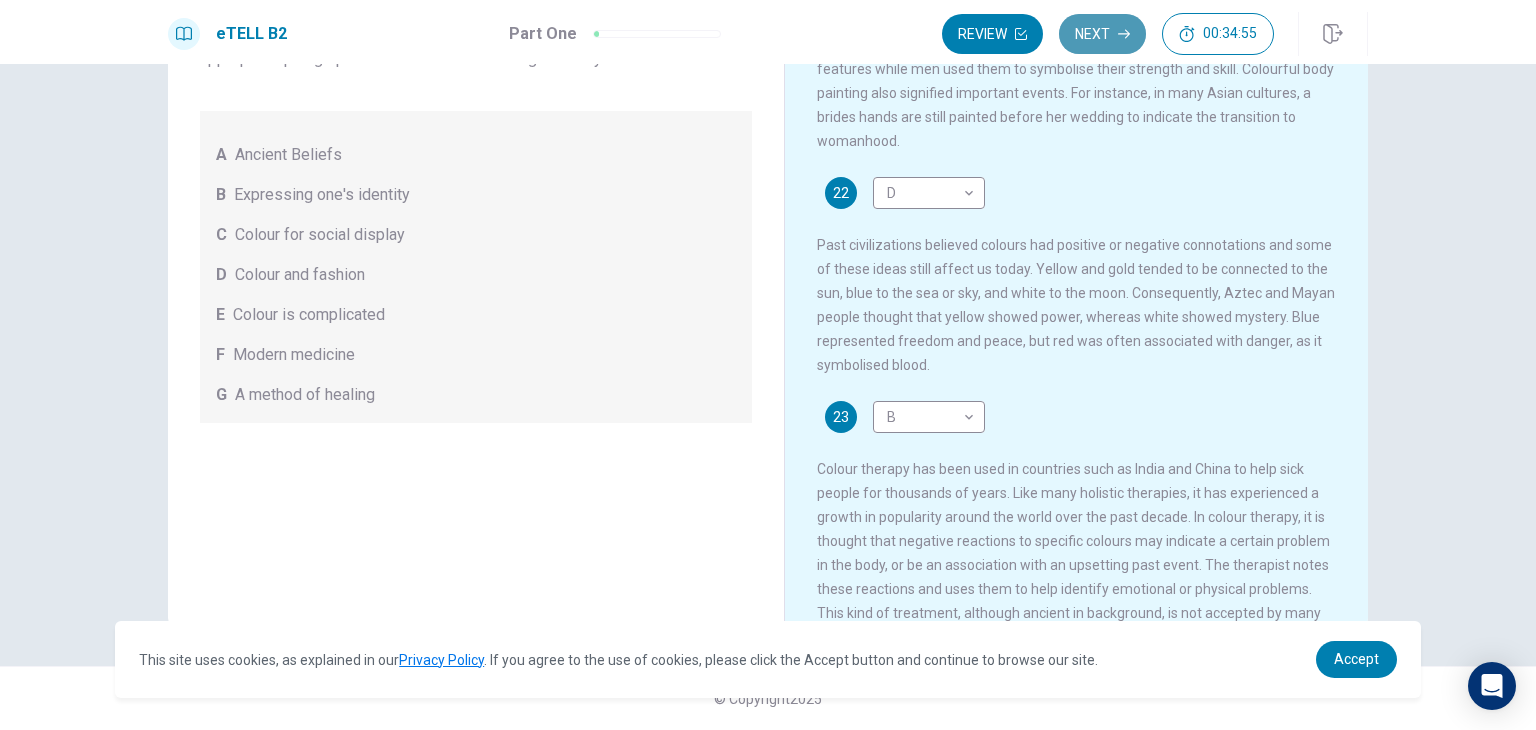 click 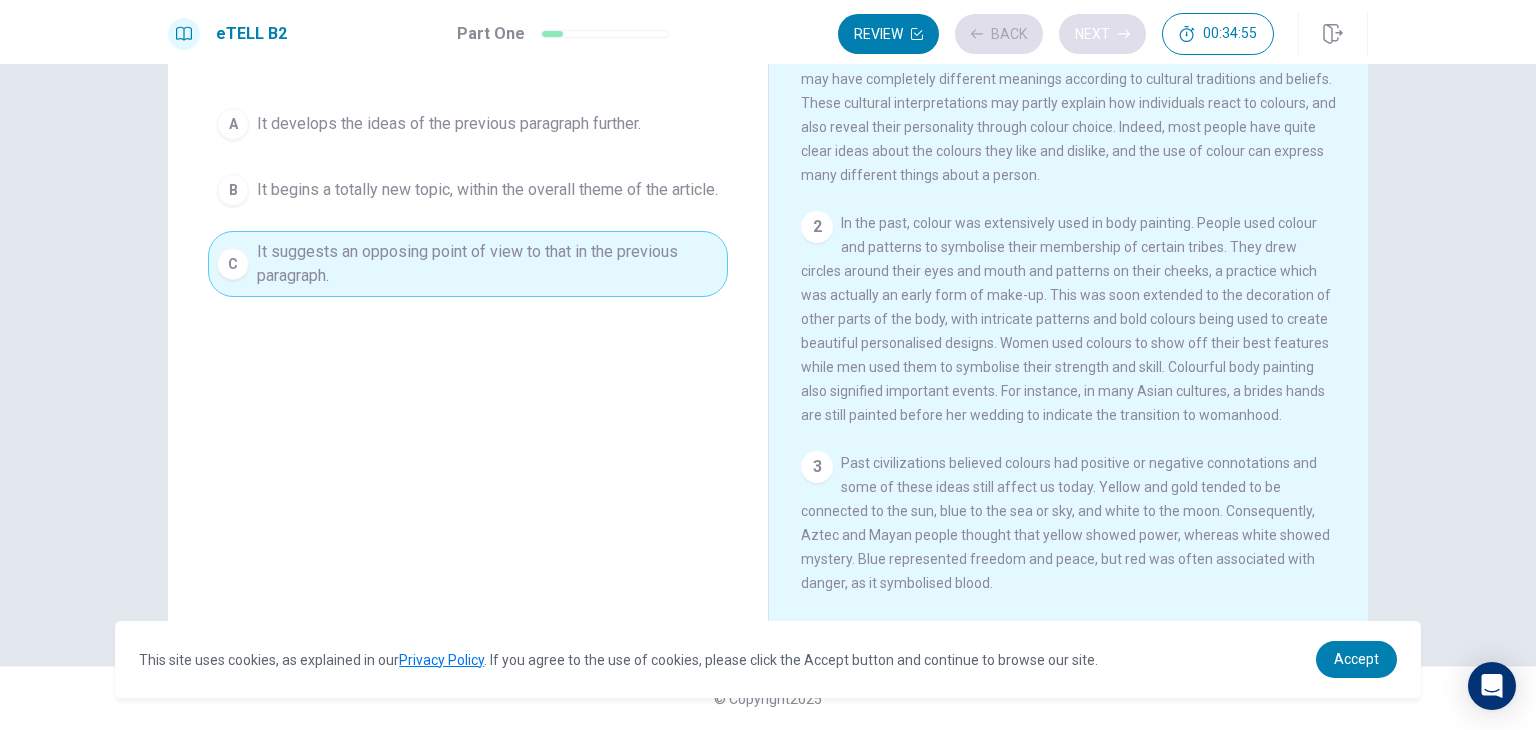 click on "Review Back Next 00:34:55" at bounding box center [1056, 34] 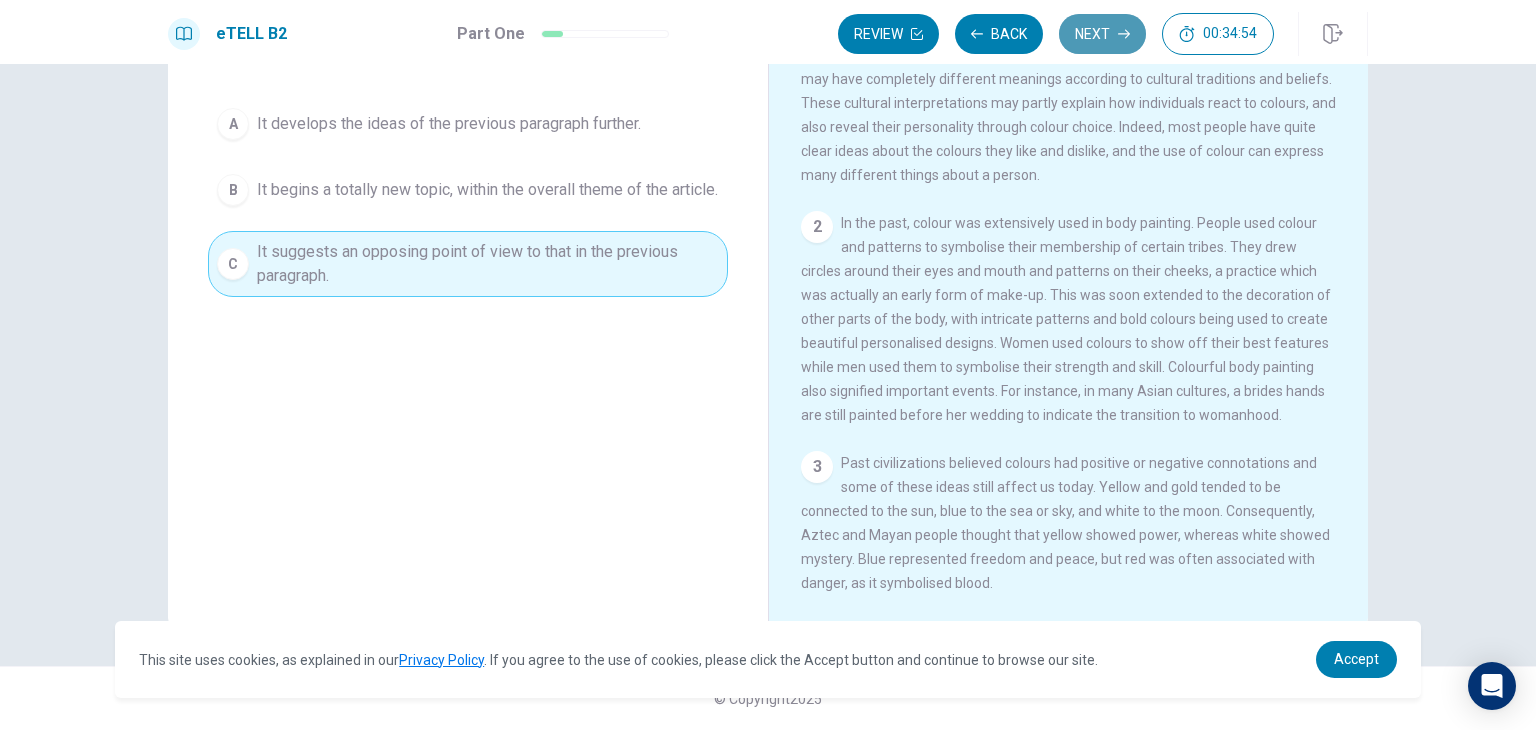 click 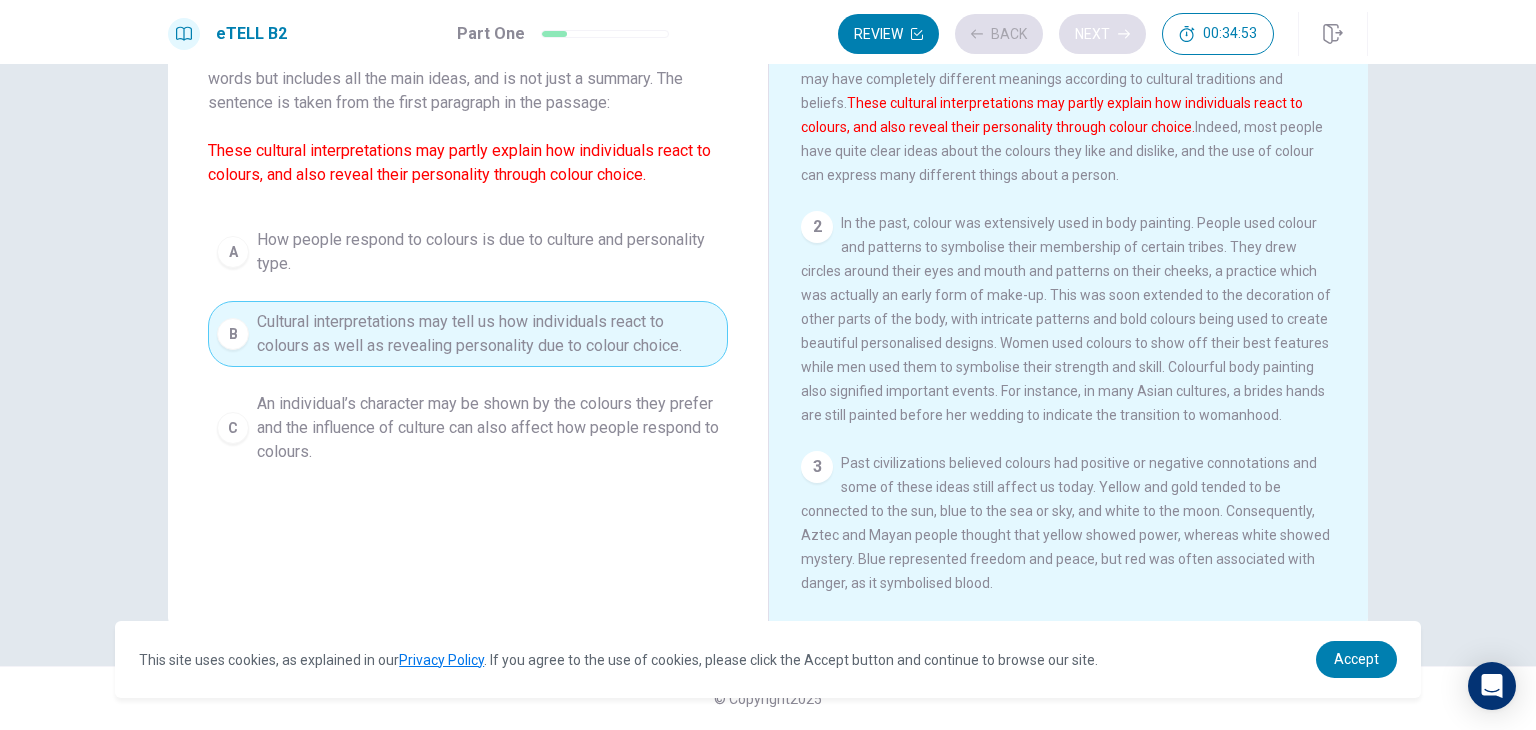 click on "Review Back Next 00:34:53" at bounding box center (1056, 34) 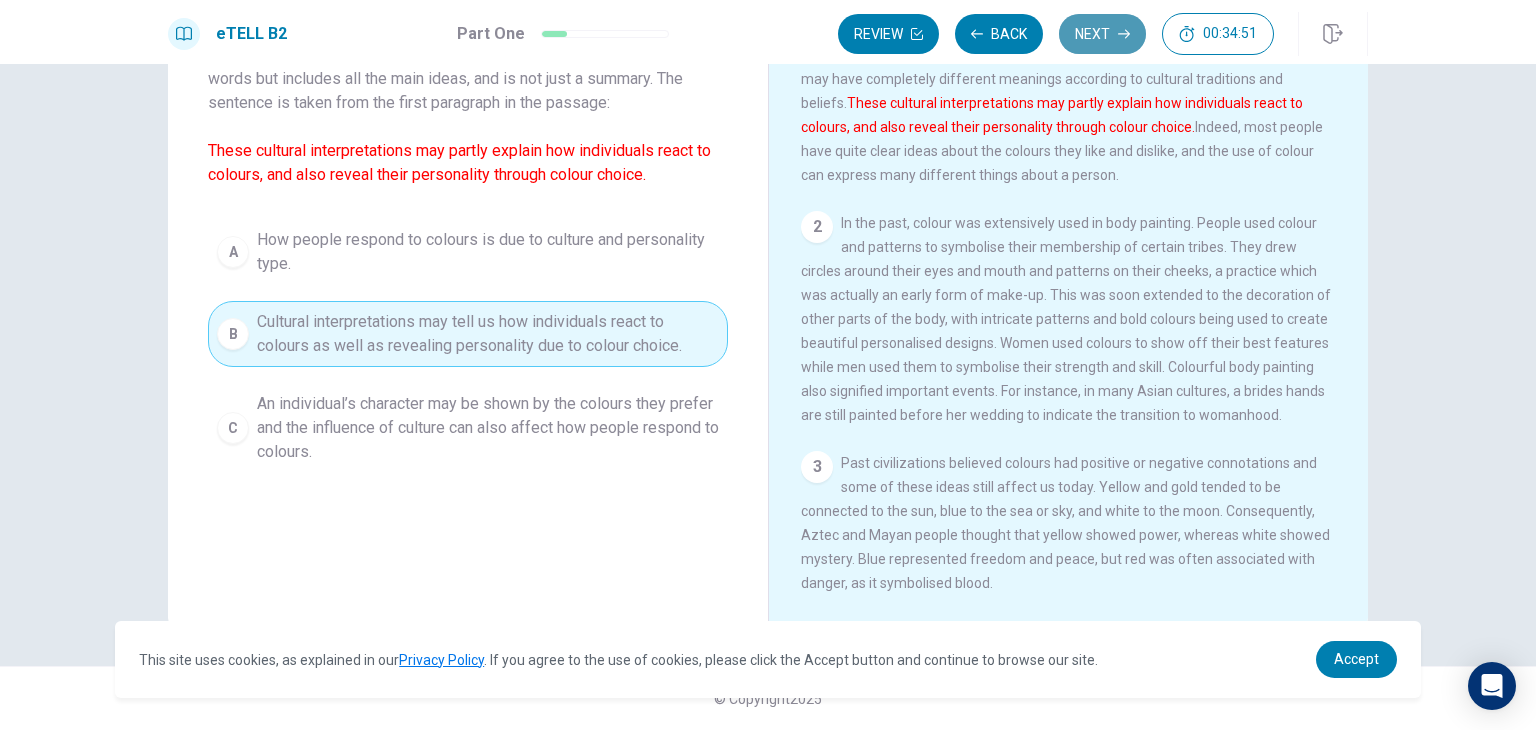 click 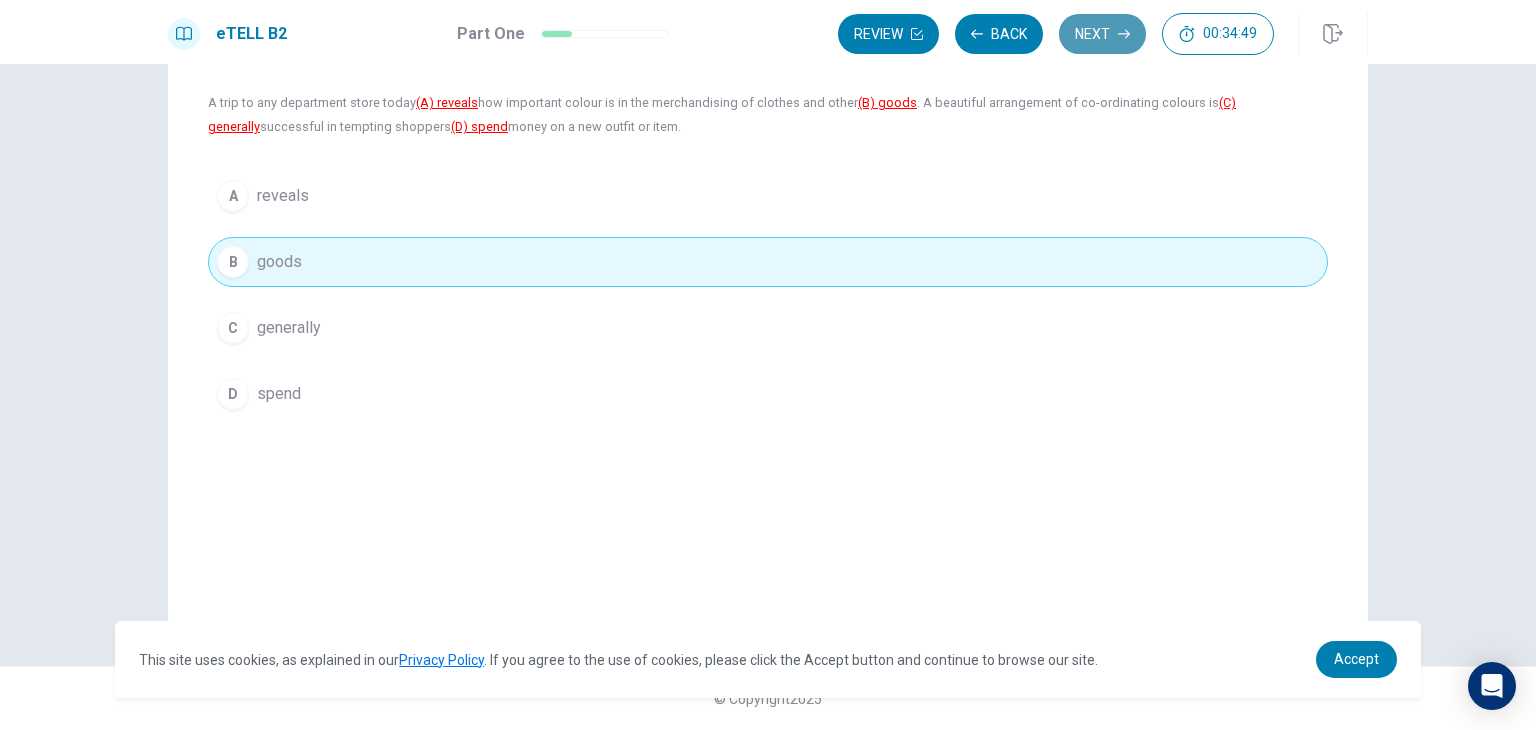 click 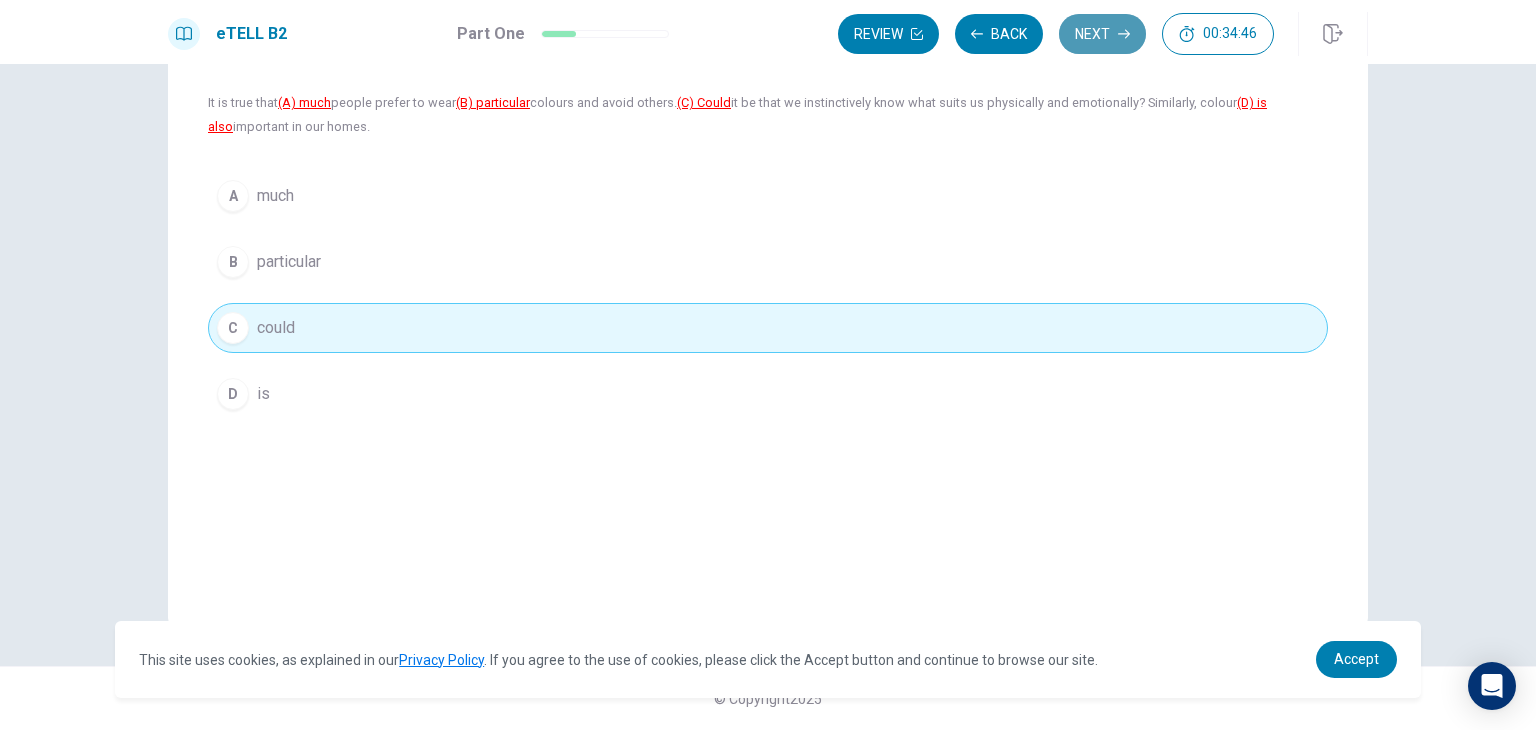 click 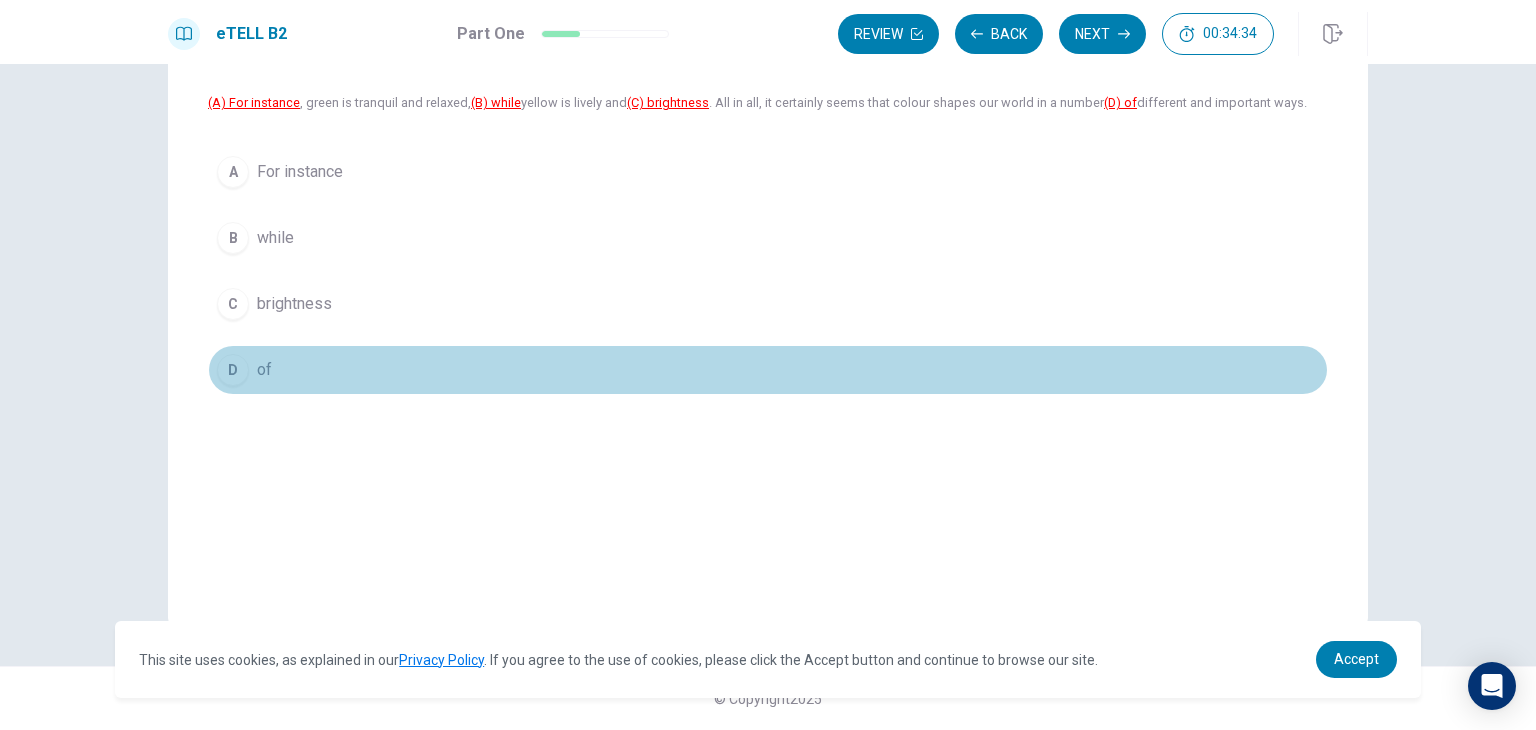 click on "D of" at bounding box center (768, 370) 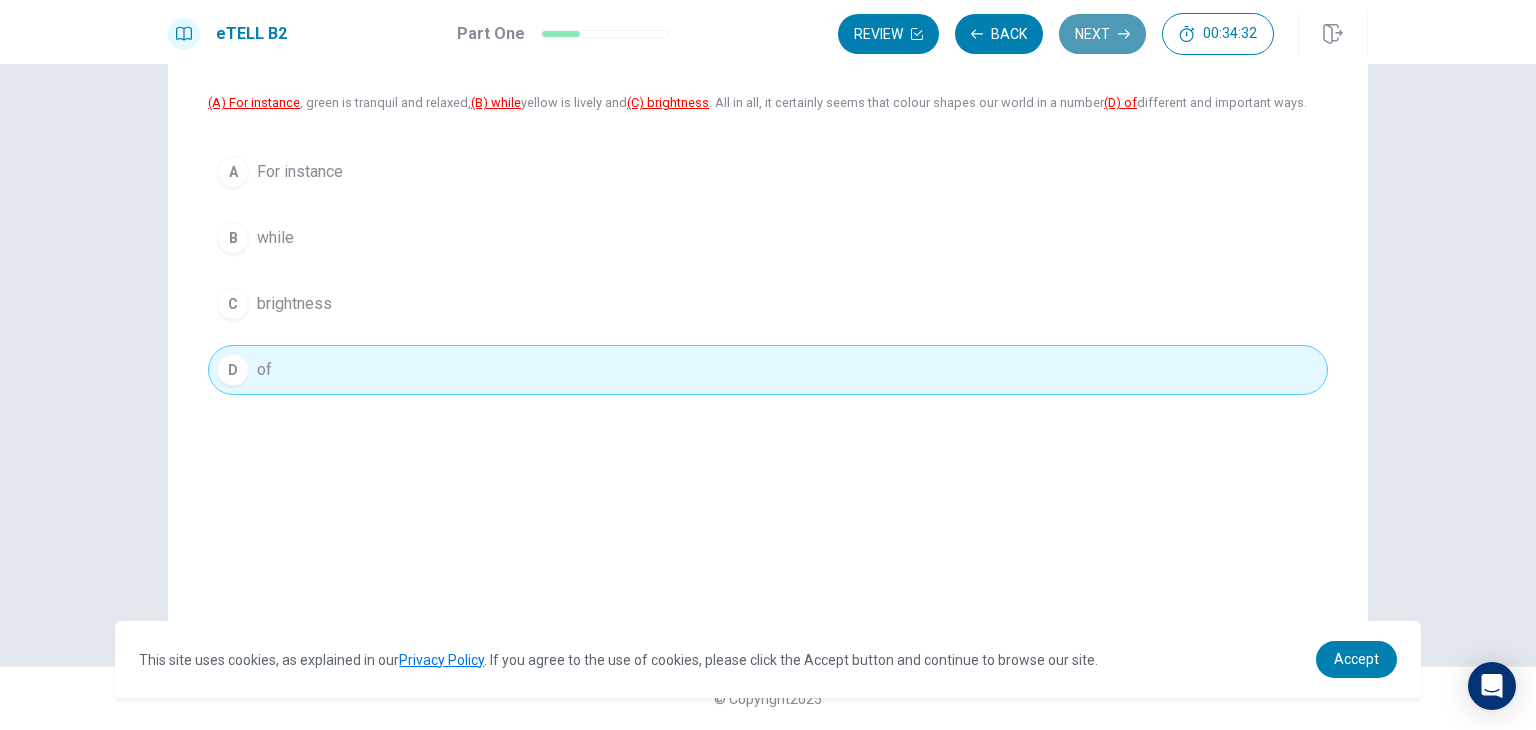 click on "Next" at bounding box center [1102, 34] 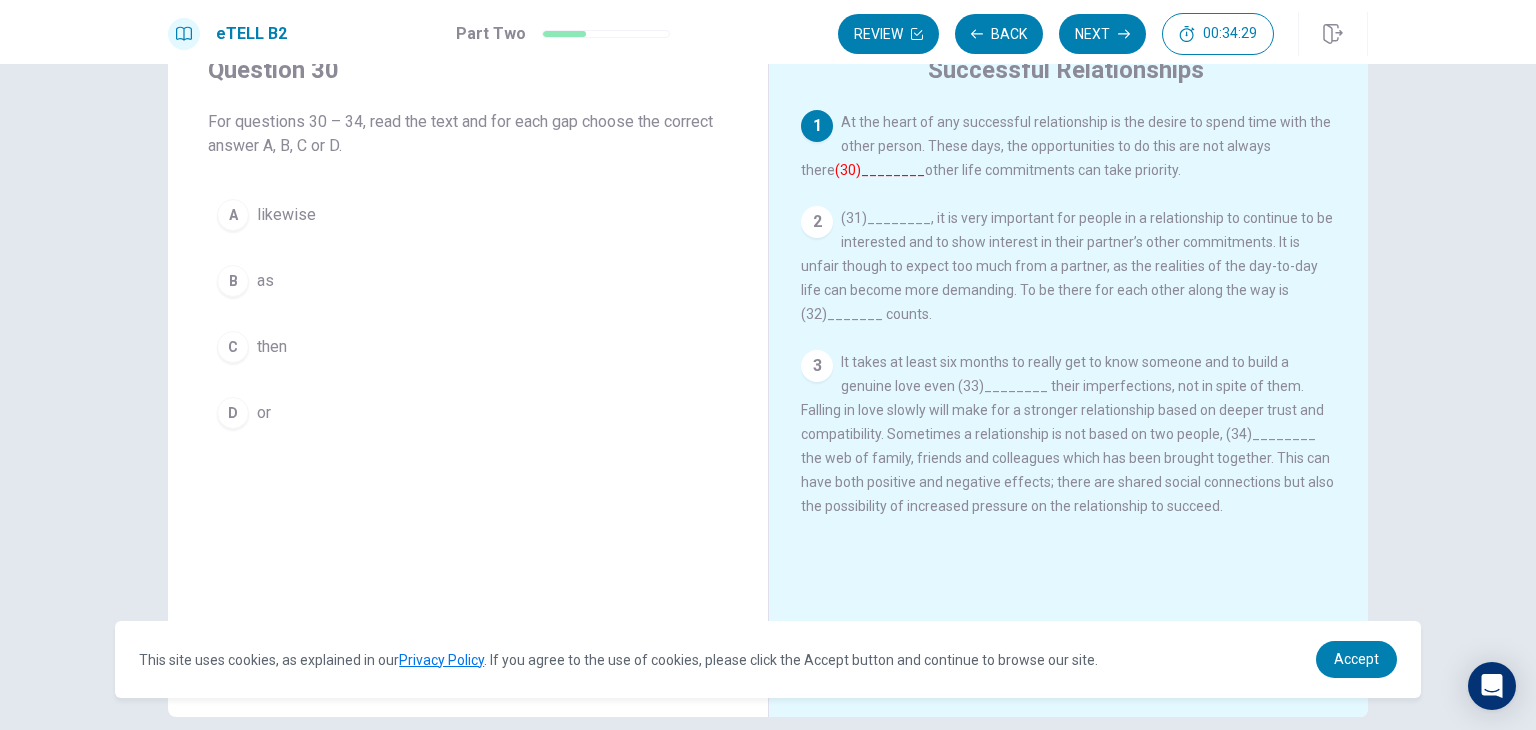 scroll, scrollTop: 0, scrollLeft: 0, axis: both 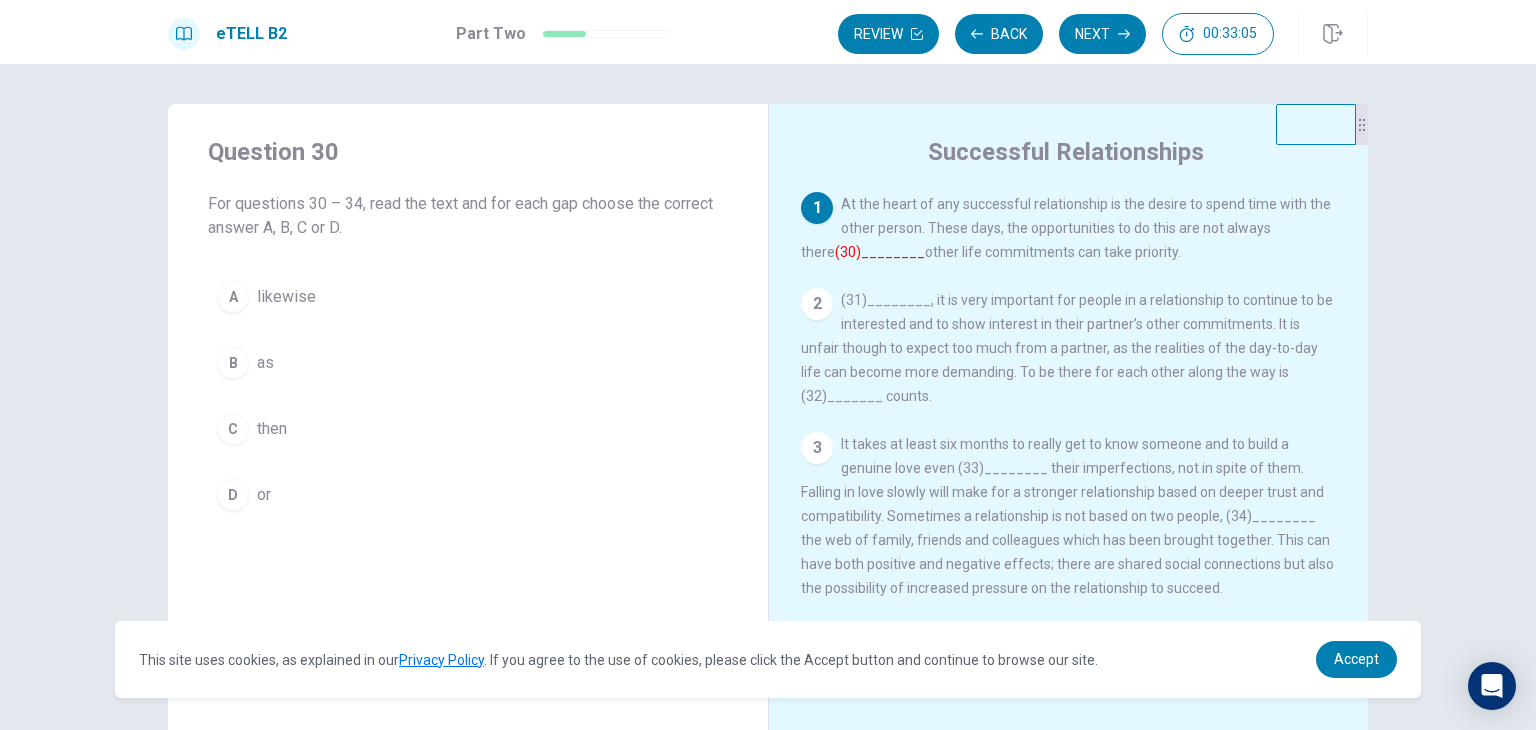 click on "1 At the heart of any successful relationship is the desire to spend time with the other person. These days, the opportunities to do this are not always there  (30)________  other life commitments can take priority." at bounding box center (1069, 228) 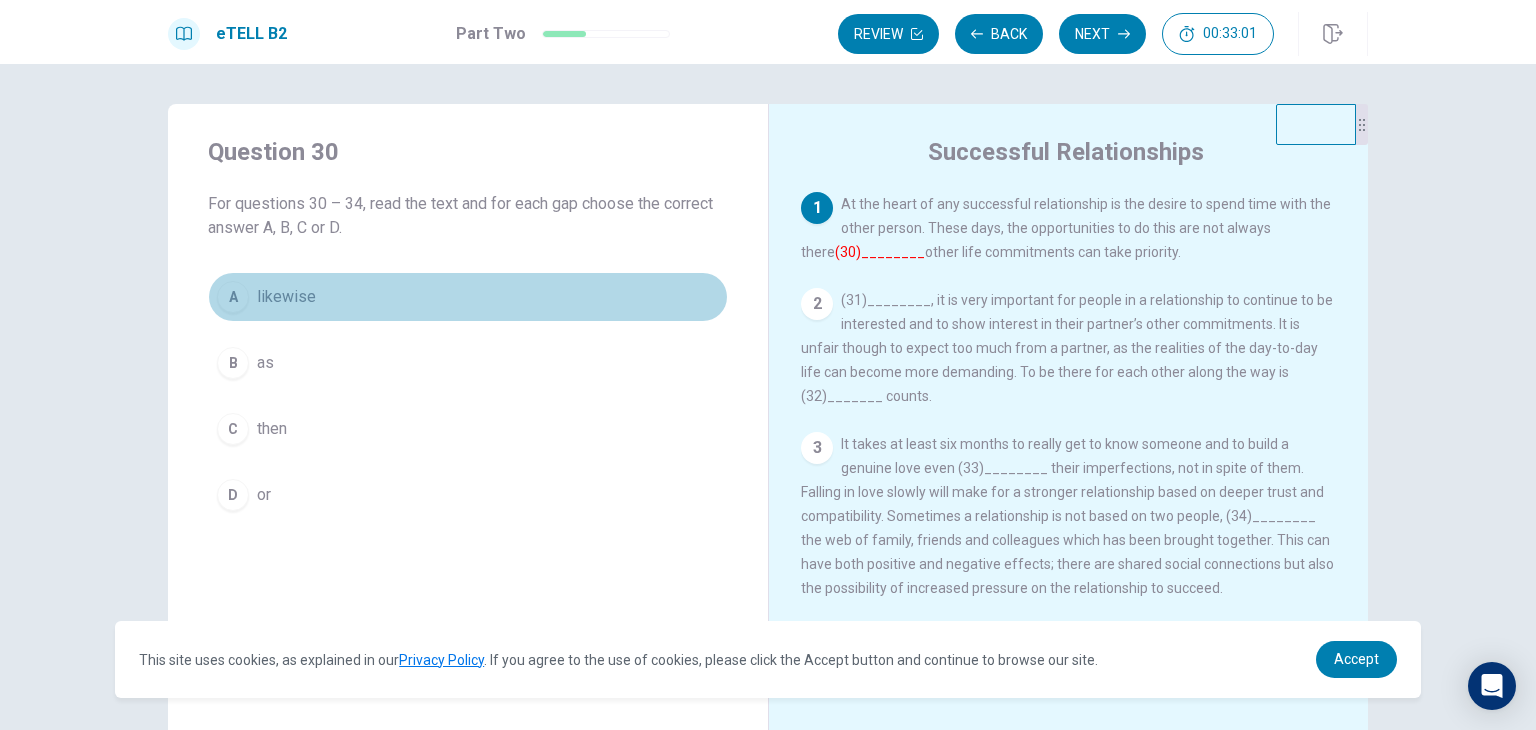 click on "A likewise" at bounding box center [468, 297] 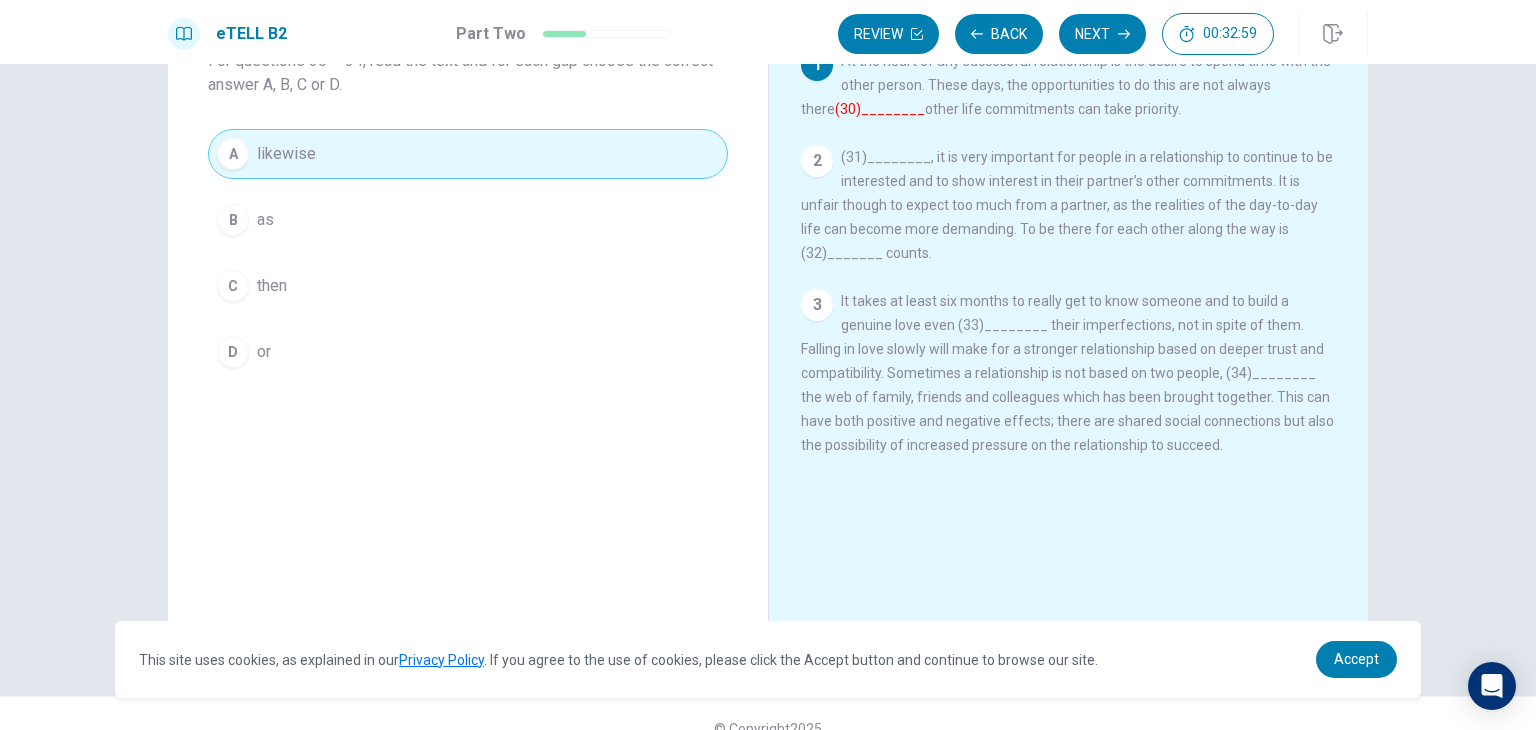scroll, scrollTop: 173, scrollLeft: 0, axis: vertical 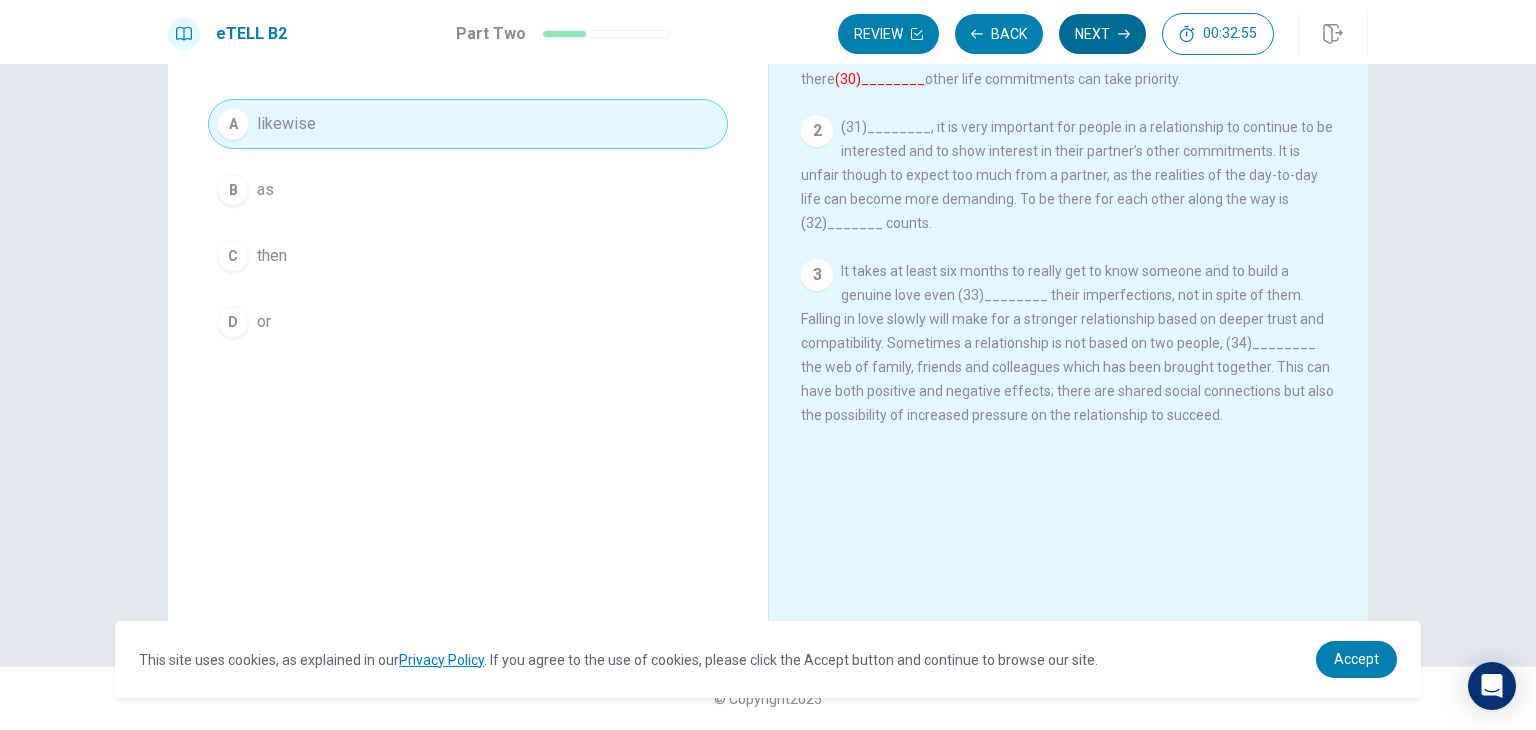 drag, startPoint x: 892, startPoint y: 111, endPoint x: 1068, endPoint y: 29, distance: 194.16487 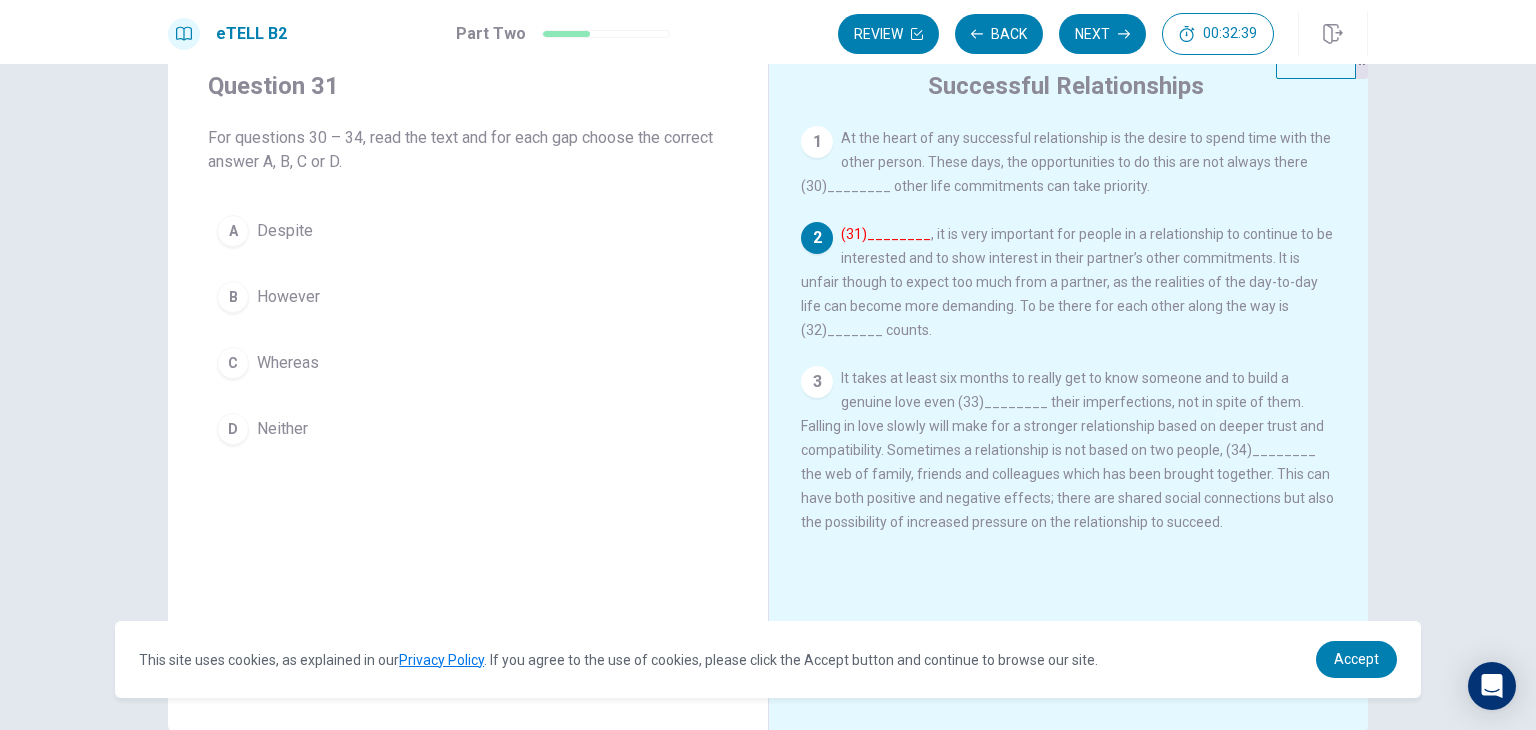 scroll, scrollTop: 65, scrollLeft: 0, axis: vertical 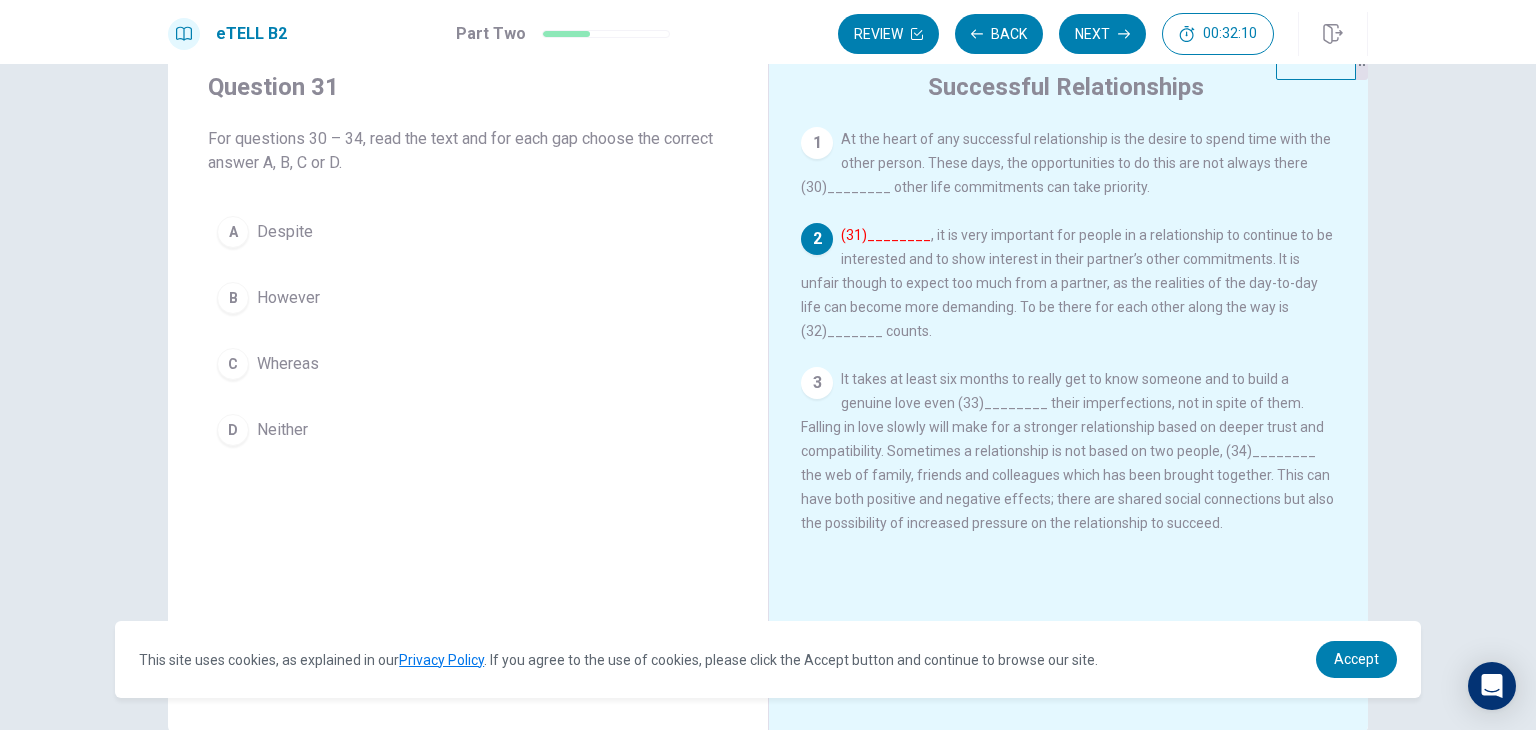click on "1 At the heart of any successful relationship is the desire to spend time with the other person. These days, the opportunities to do this are not always there (30)________ other life commitments can take priority." at bounding box center [1069, 163] 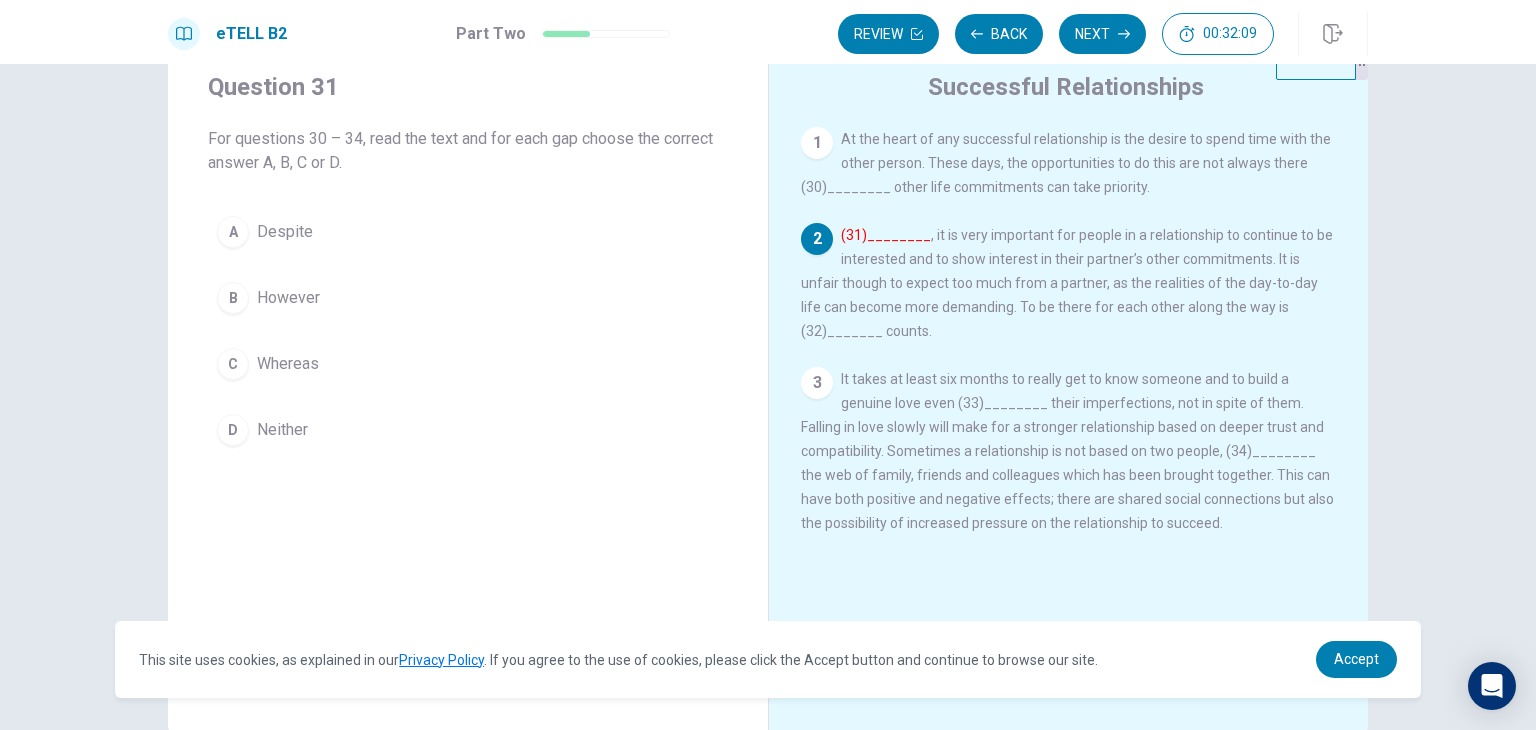 click on "1 At the heart of any successful relationship is the desire to spend time with the other person. These days, the opportunities to do this are not always there (30)________ other life commitments can take priority." at bounding box center (1069, 163) 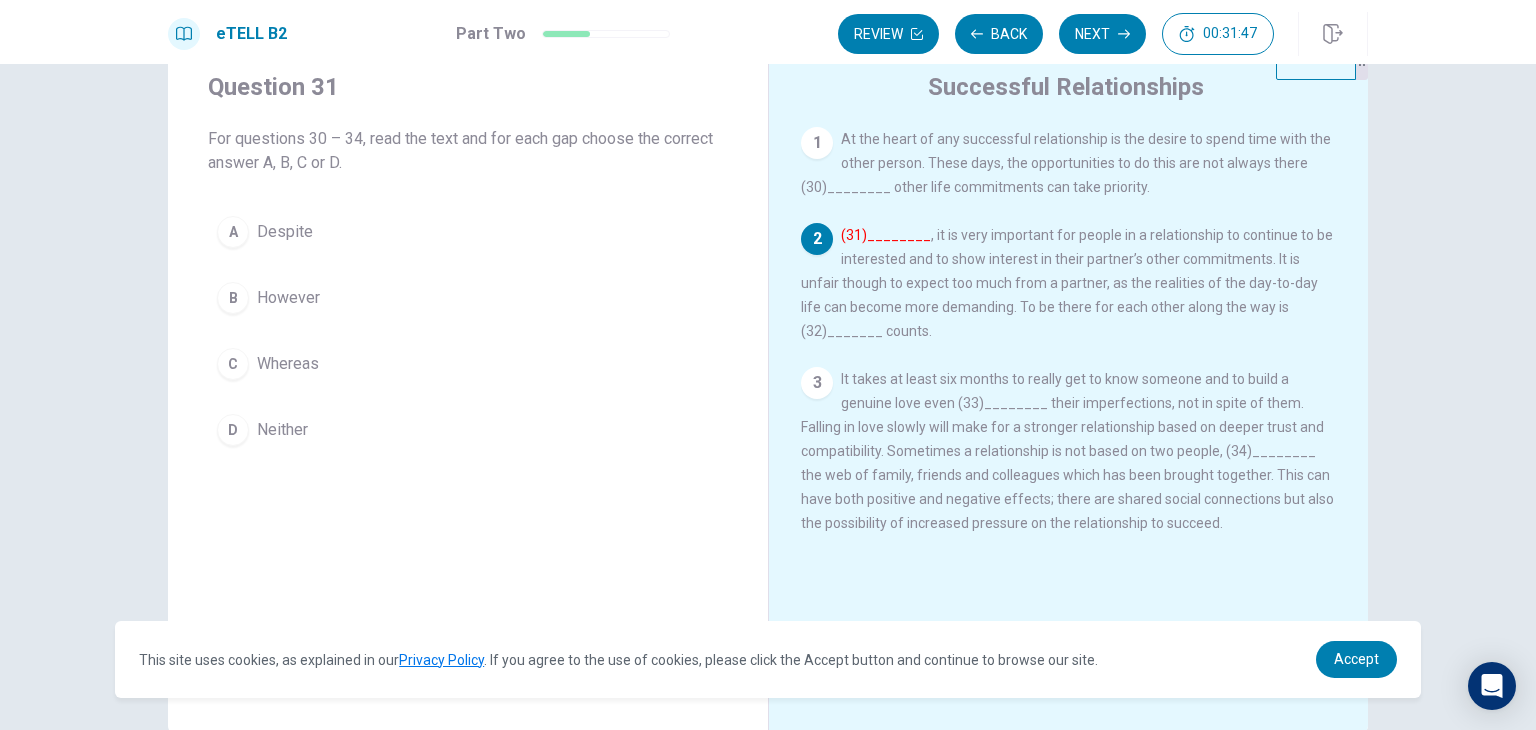 click on "(31)________" at bounding box center (886, 235) 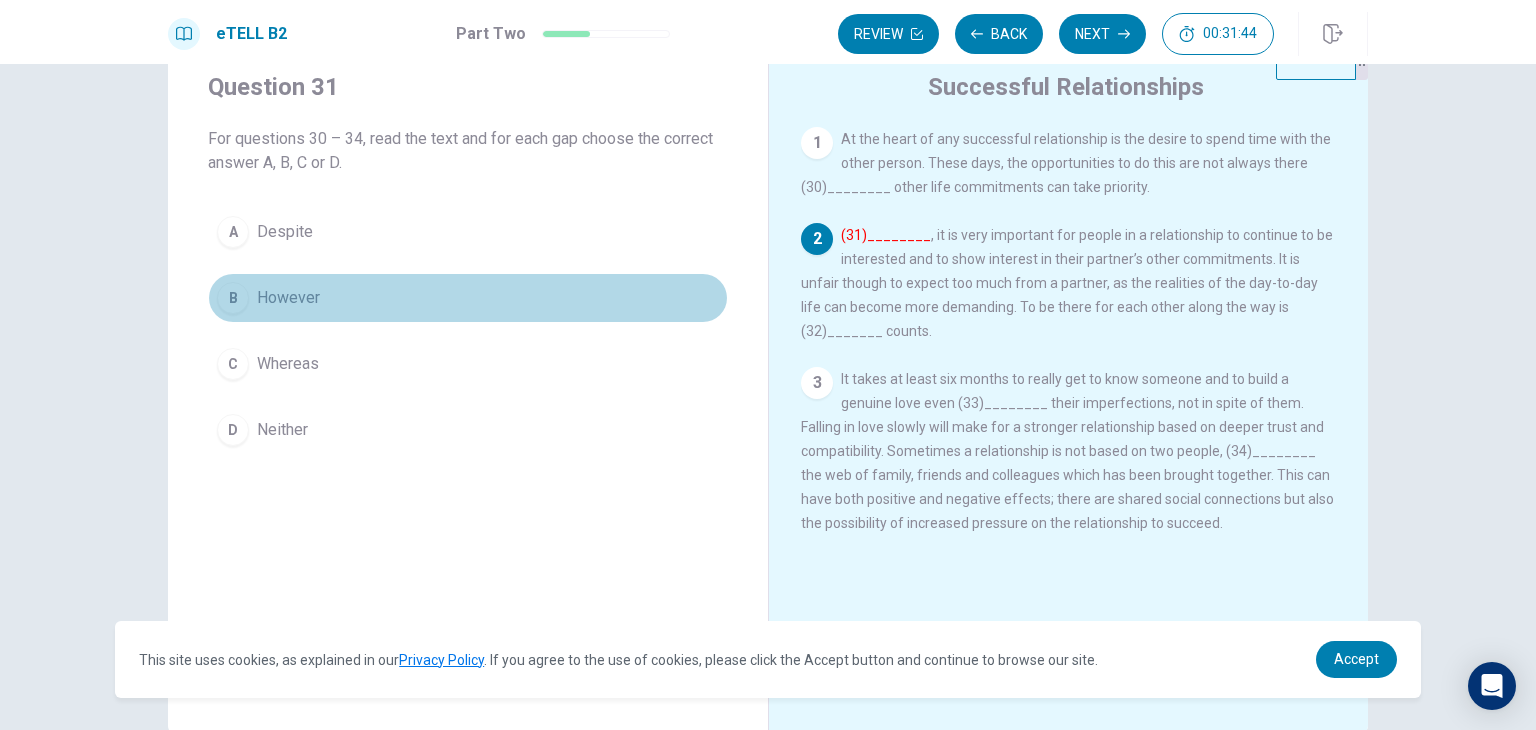 click on "B However" at bounding box center [468, 298] 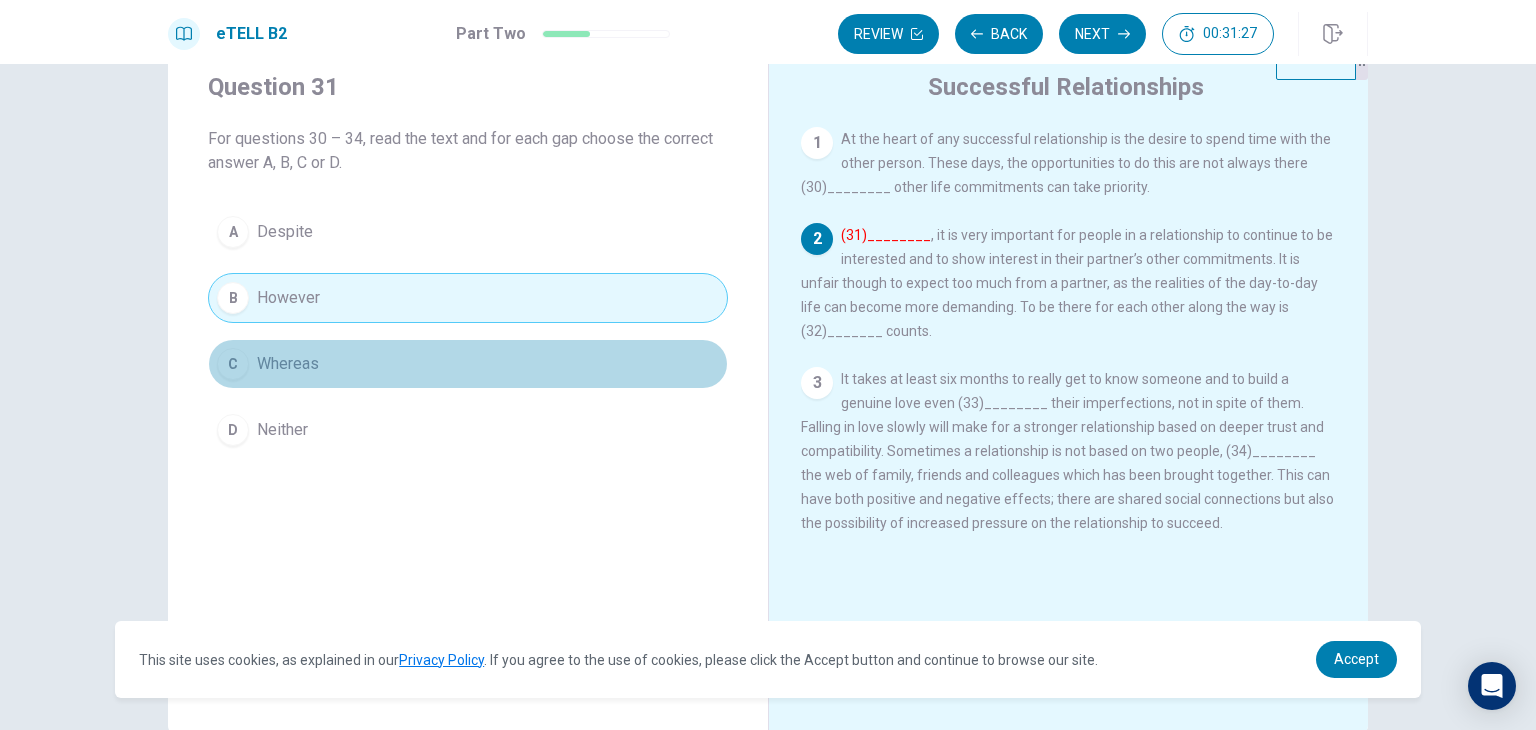 click on "C Whereas" at bounding box center (468, 364) 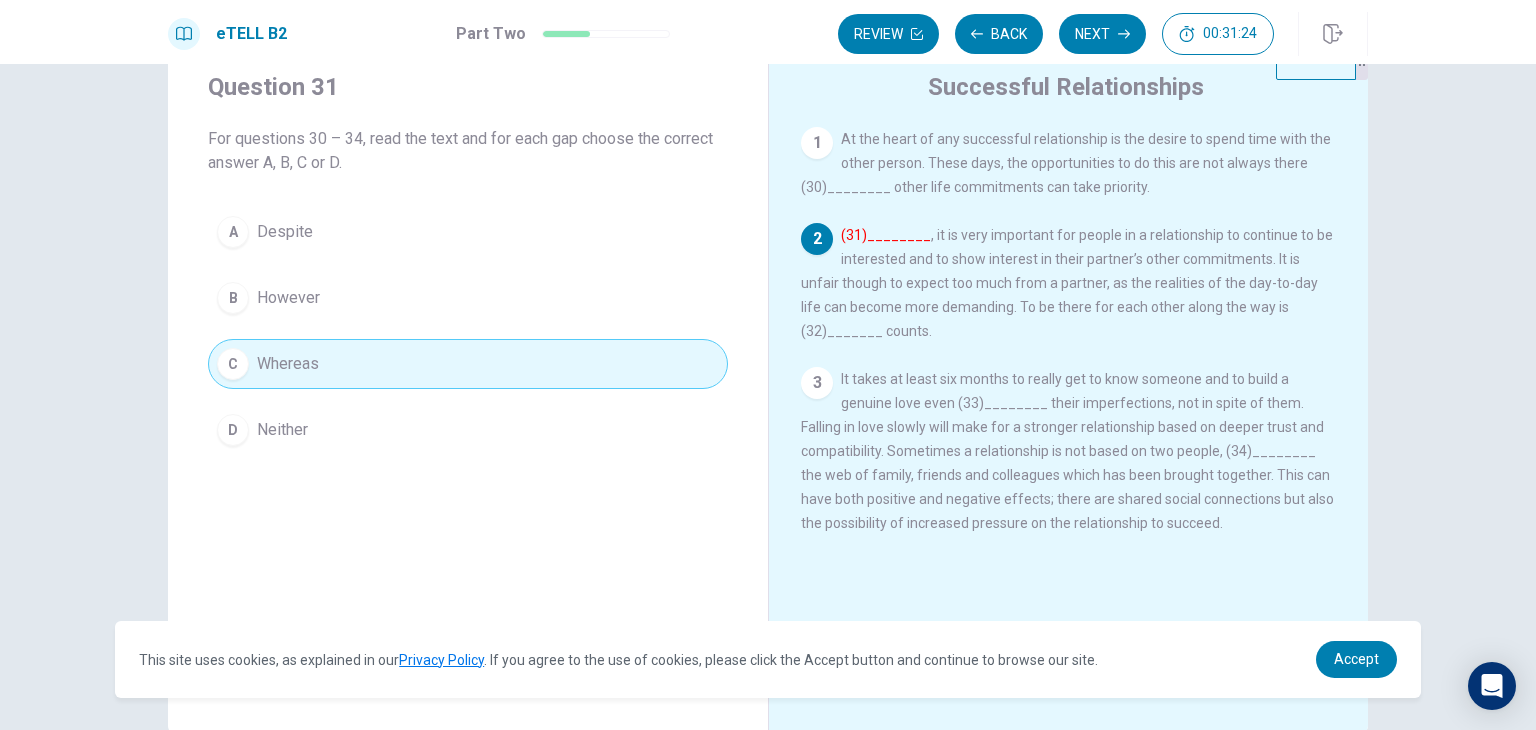 click on "It takes at least six months to really get to know someone and to build a genuine love even (33)________ their imperfections, not in spite of them. Falling in love slowly will make for a stronger relationship based on deeper trust and compatibility. Sometimes a relationship is not based on two people, (34)________ the web of family, friends and colleagues which has been brought together. This can have both positive and negative effects; there are shared social connections but also the possibility of increased pressure on the relationship to succeed." at bounding box center (1067, 451) 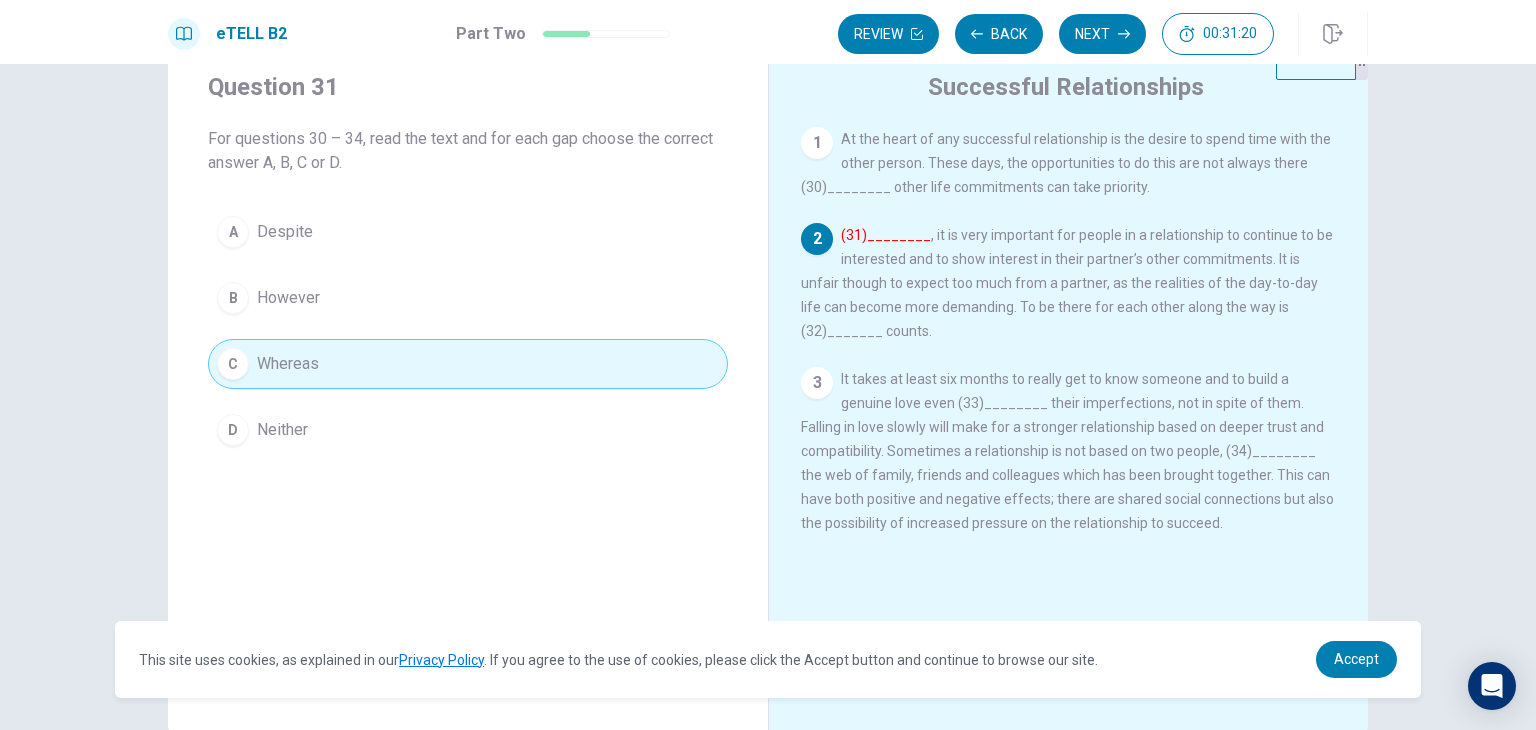 click on "(31)________" at bounding box center (886, 235) 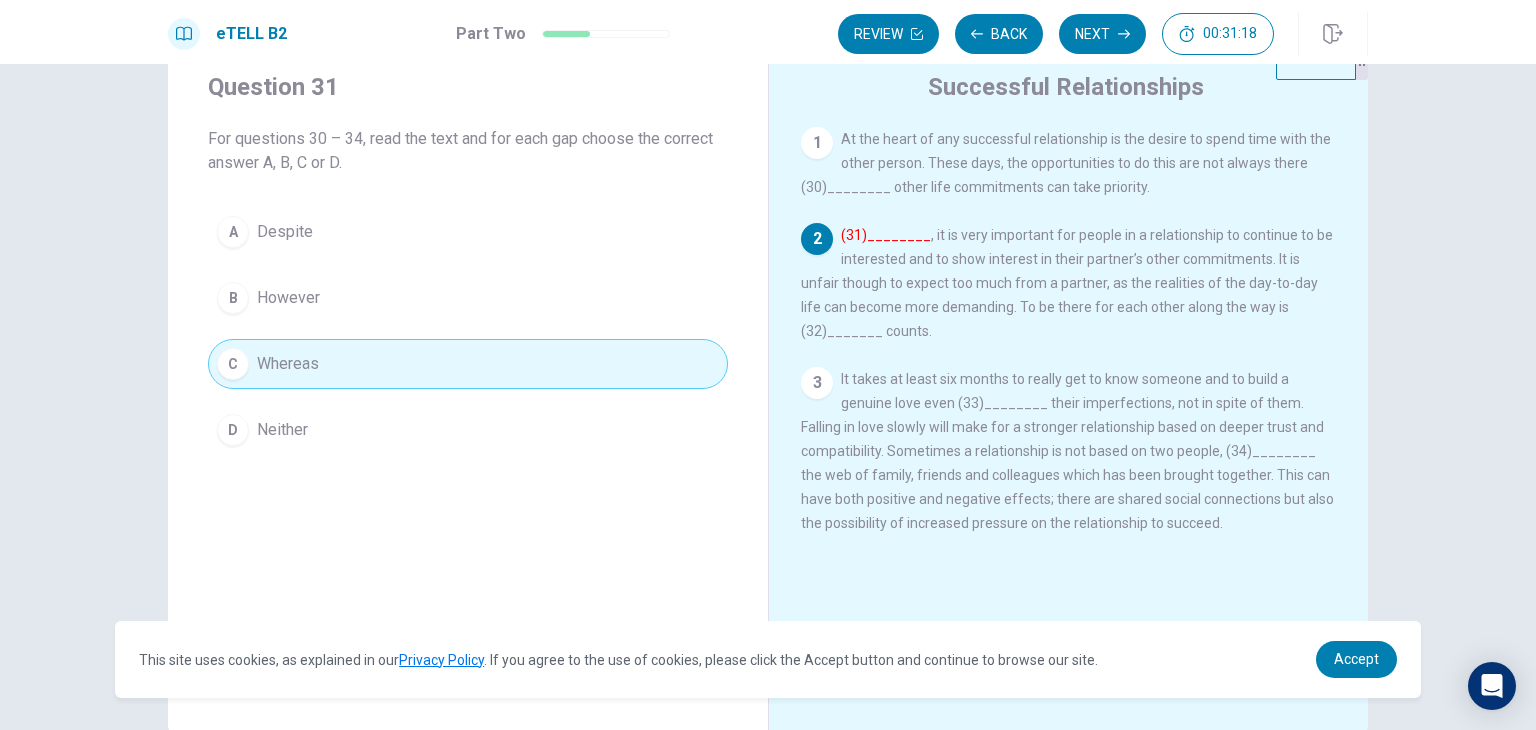 click on "3" at bounding box center (817, 383) 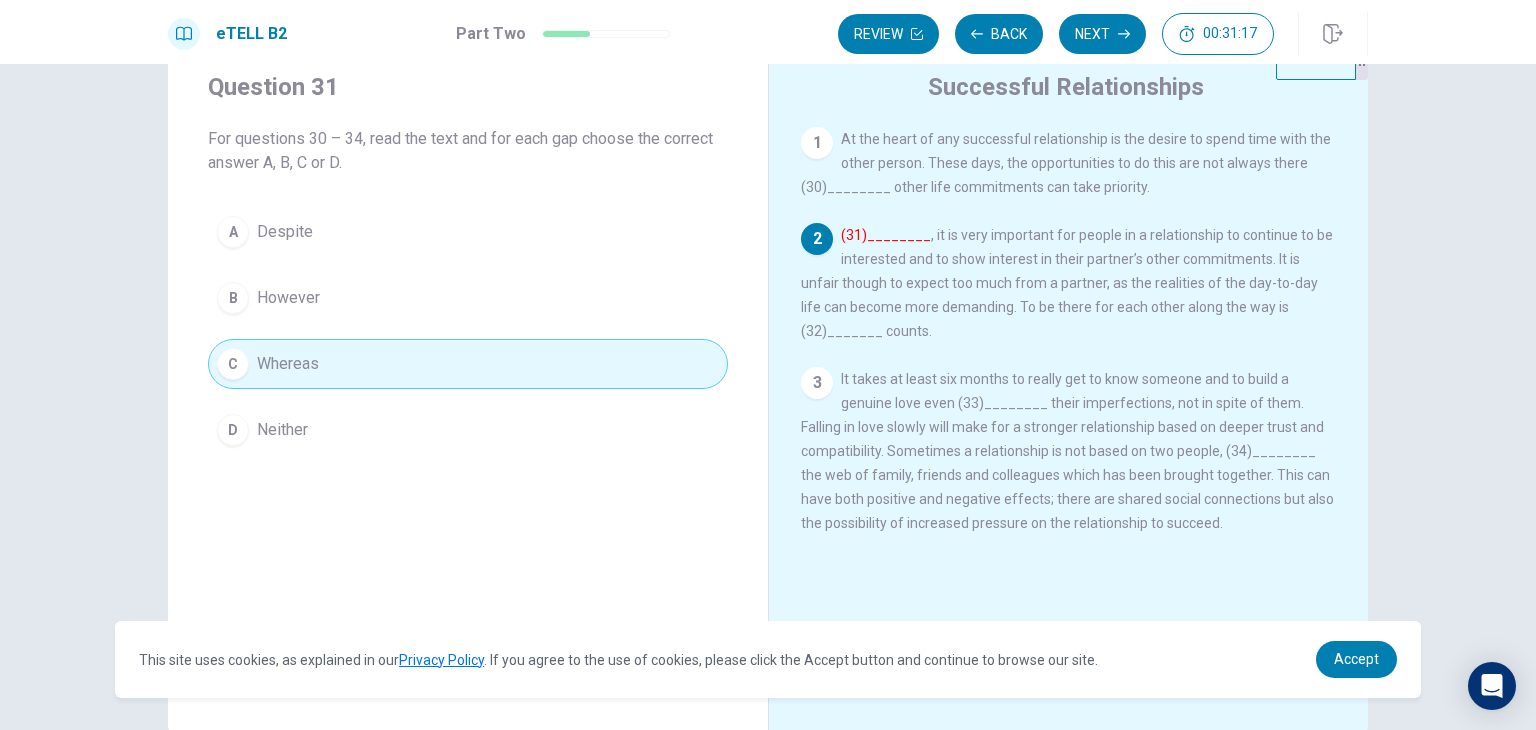 click on "It takes at least six months to really get to know someone and to build a genuine love even (33)________ their imperfections, not in spite of them. Falling in love slowly will make for a stronger relationship based on deeper trust and compatibility. Sometimes a relationship is not based on two people, (34)________ the web of family, friends and colleagues which has been brought together. This can have both positive and negative effects; there are shared social connections but also the possibility of increased pressure on the relationship to succeed." at bounding box center [1067, 451] 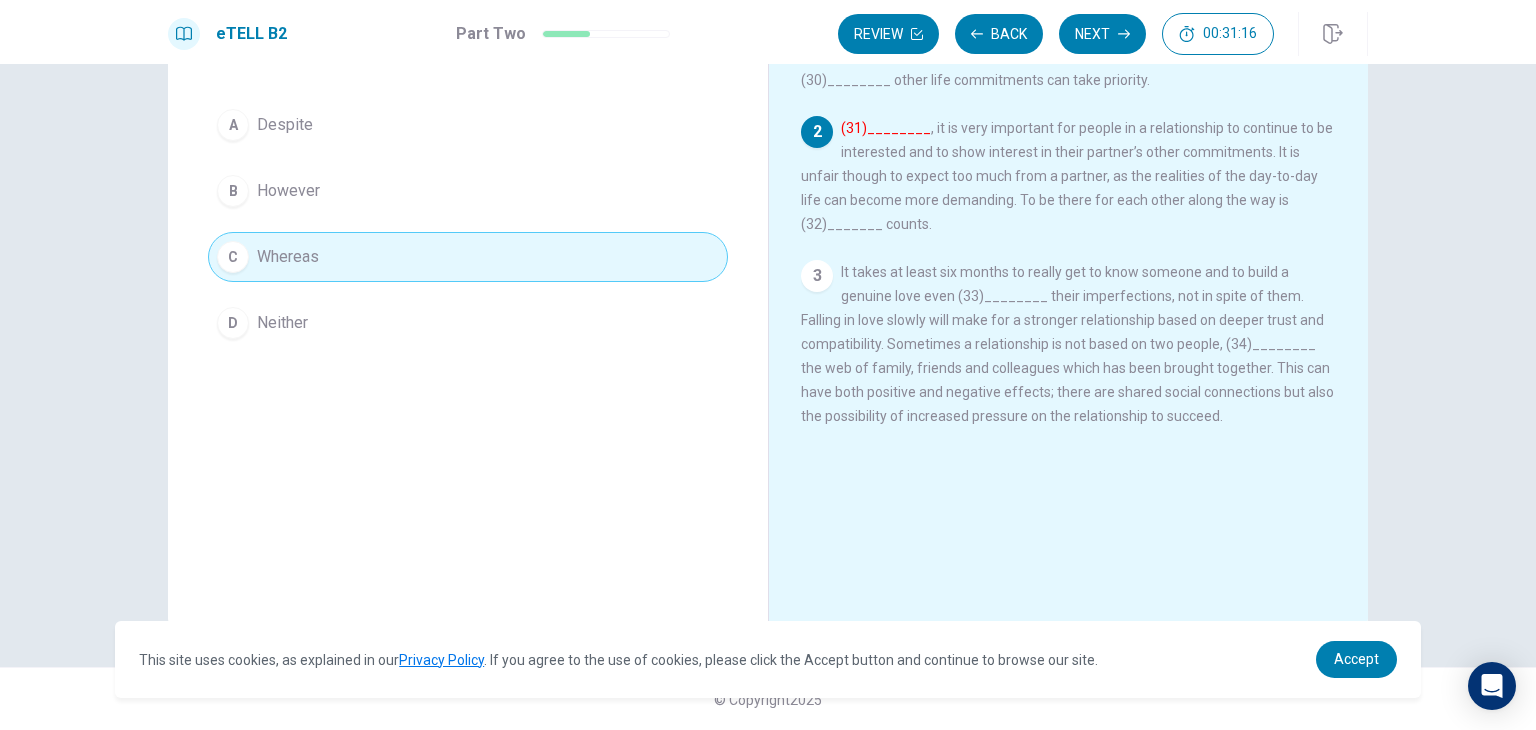 scroll, scrollTop: 173, scrollLeft: 0, axis: vertical 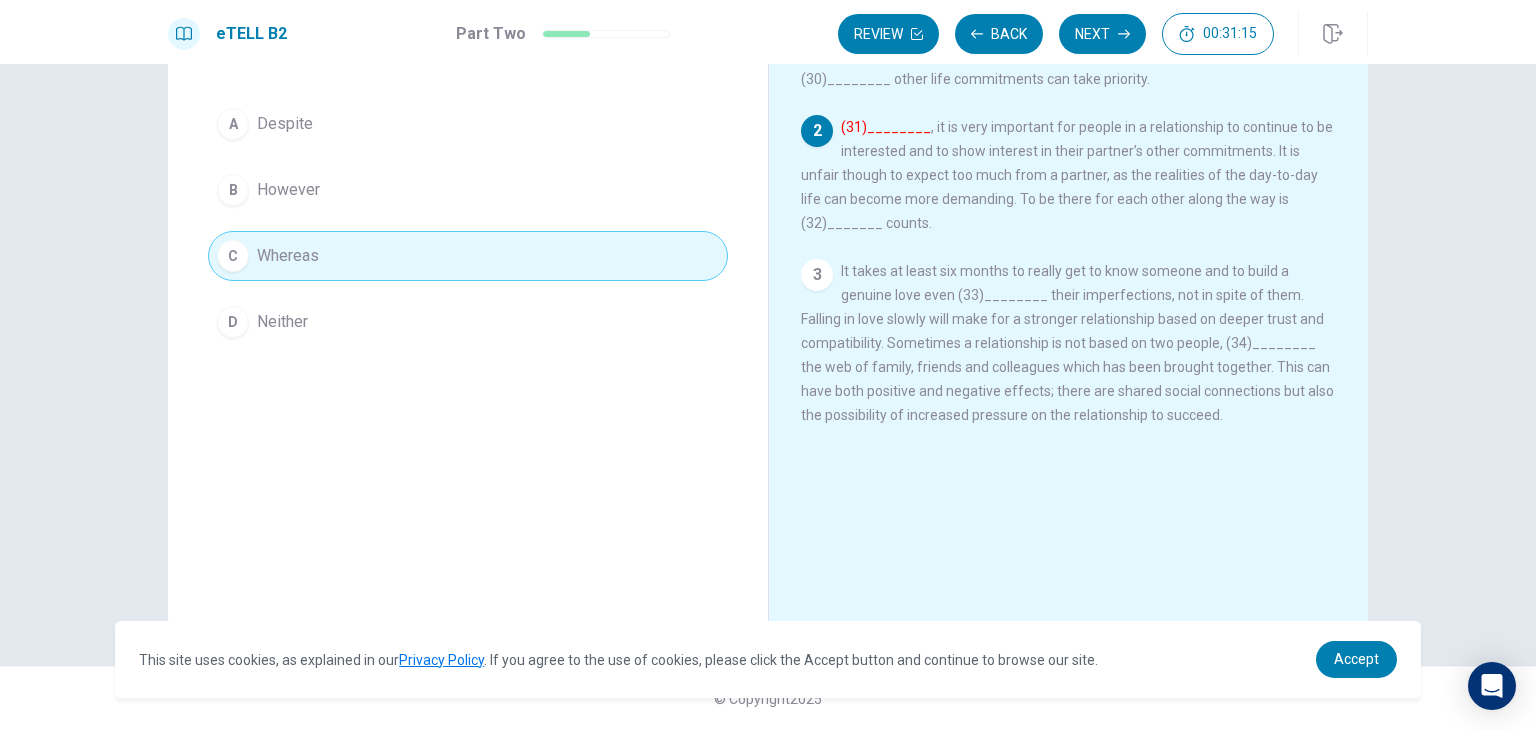 click on "2    (31)________ , it is very important for people in a relationship to continue to be interested and to show interest in their partner’s other commitments. It is unfair though to expect too much from a partner, as the realities of the day-to-day life can become more demanding. To be there for each other along the way is (32)_______ counts." at bounding box center (1069, 175) 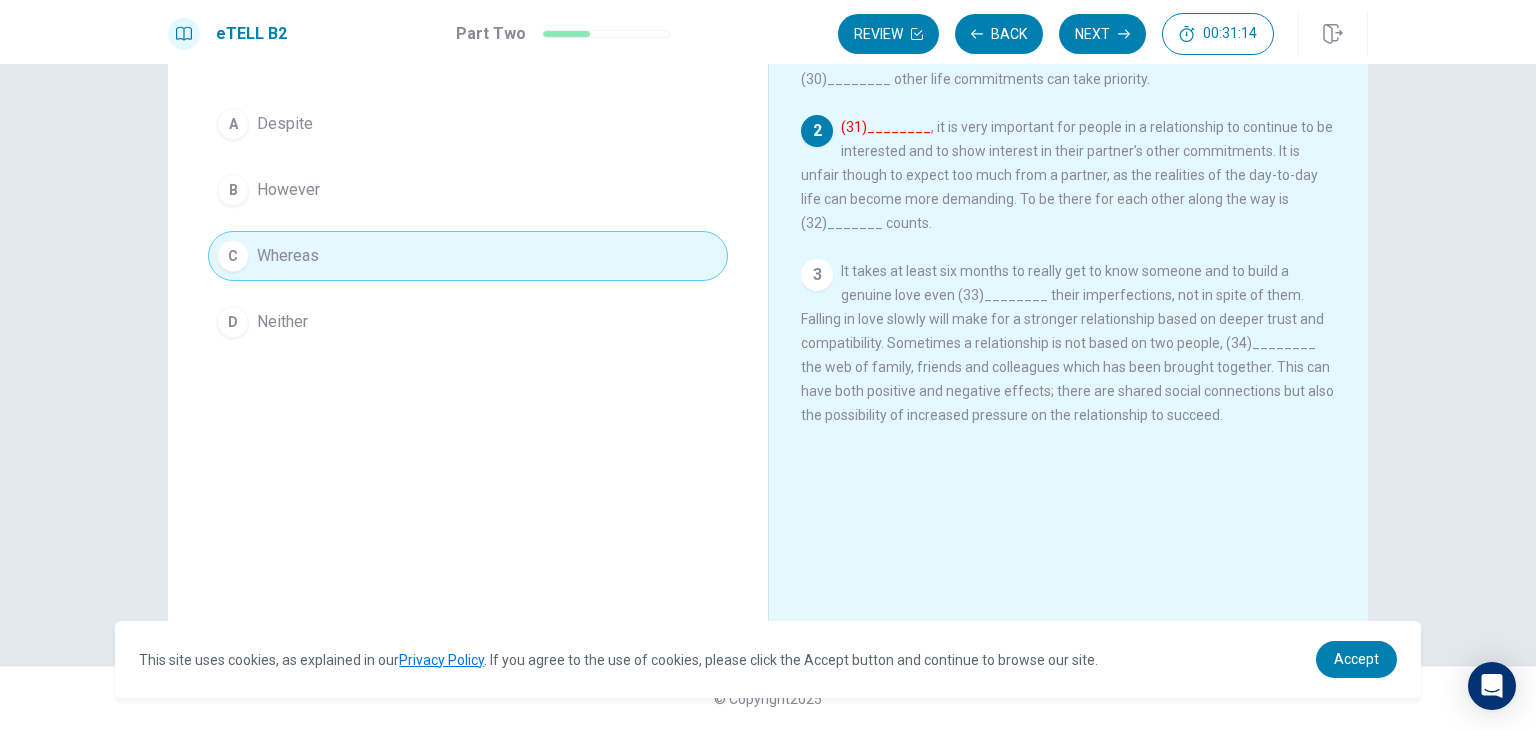 click on "2    (31)________ , it is very important for people in a relationship to continue to be interested and to show interest in their partner’s other commitments. It is unfair though to expect too much from a partner, as the realities of the day-to-day life can become more demanding. To be there for each other along the way is (32)_______ counts." at bounding box center [1069, 175] 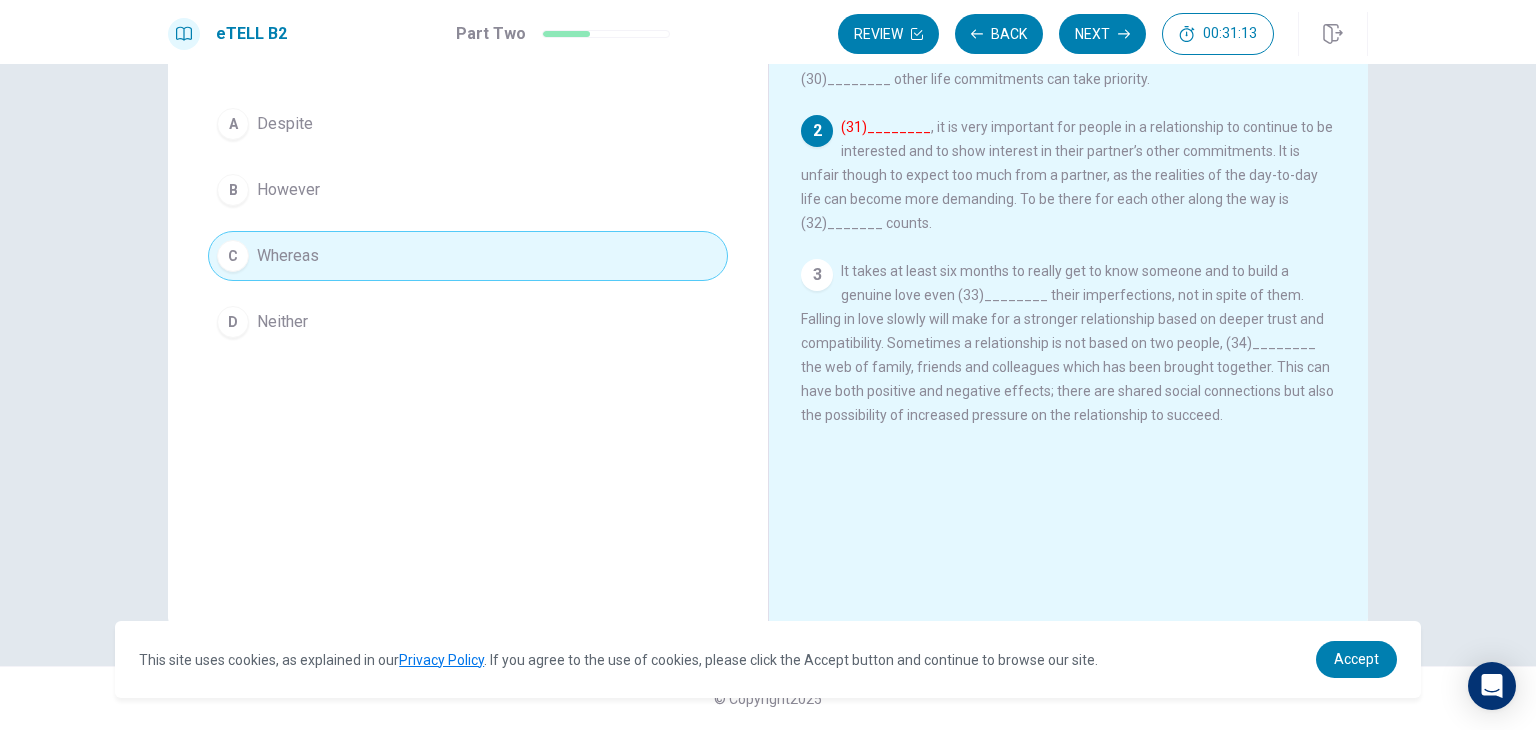 click on "(31)________ , it is very important for people in a relationship to continue to be interested and to show interest in their partner’s other commitments. It is unfair though to expect too much from a partner, as the realities of the day-to-day life can become more demanding. To be there for each other along the way is (32)_______ counts." at bounding box center (1067, 175) 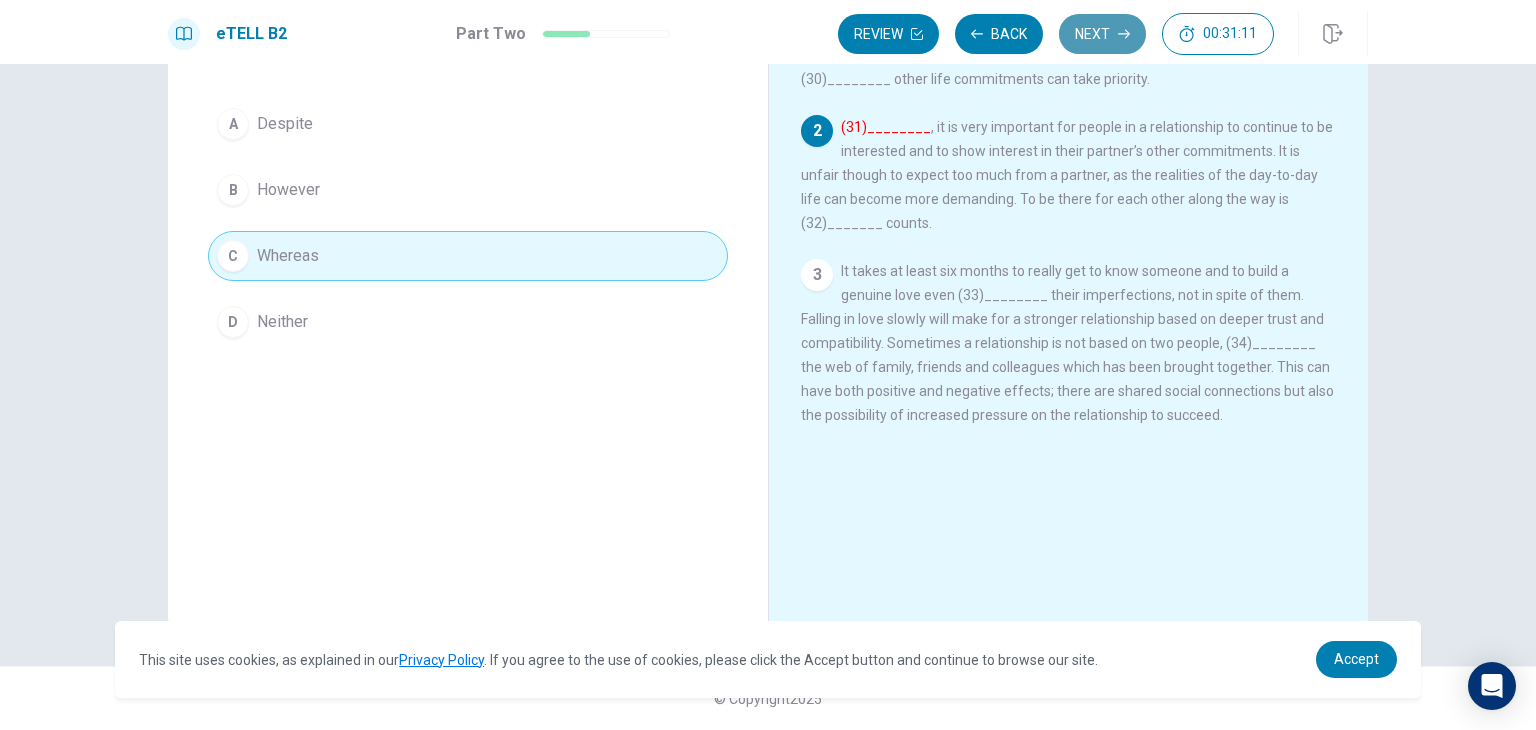 click on "Next" at bounding box center [1102, 34] 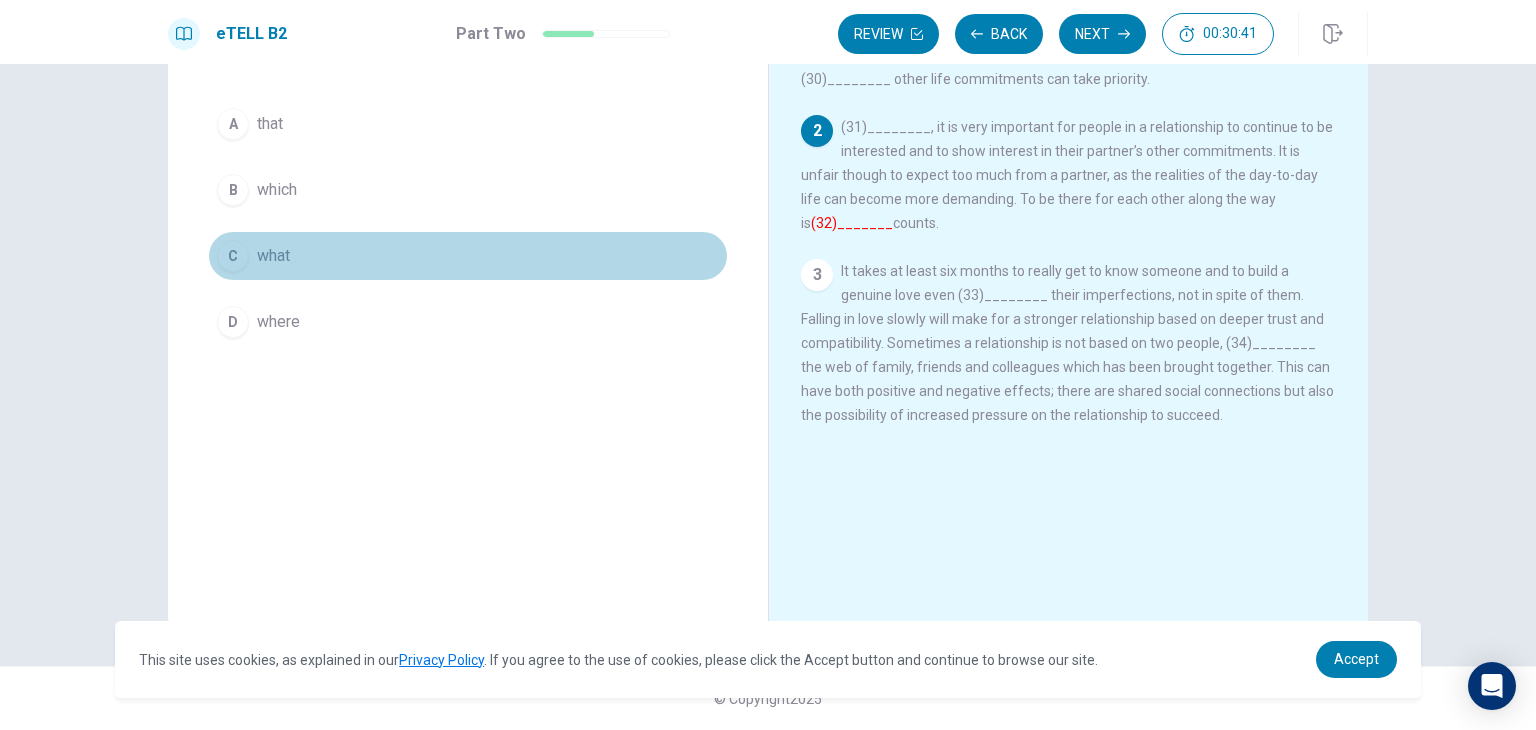 click on "what" at bounding box center (273, 256) 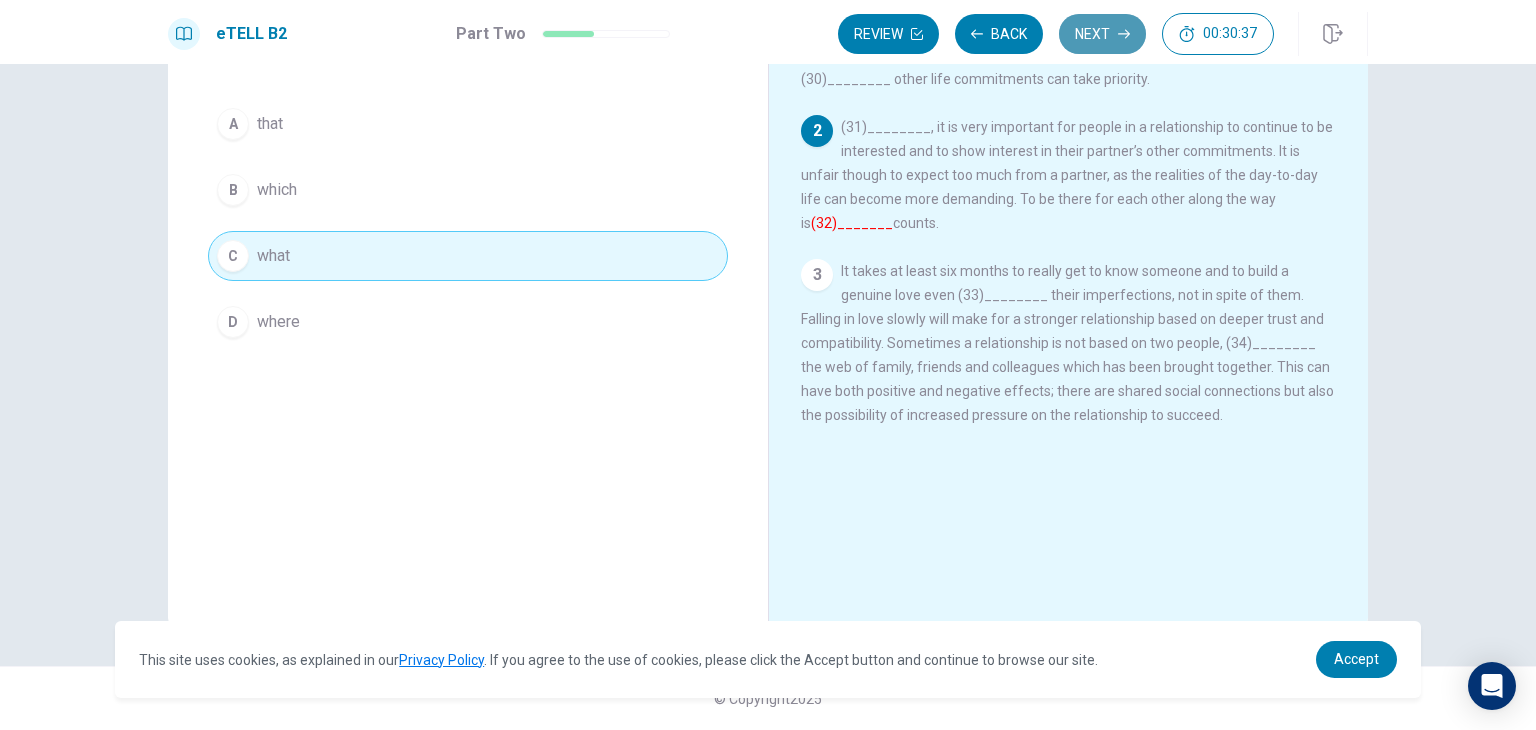 click on "Next" at bounding box center [1102, 34] 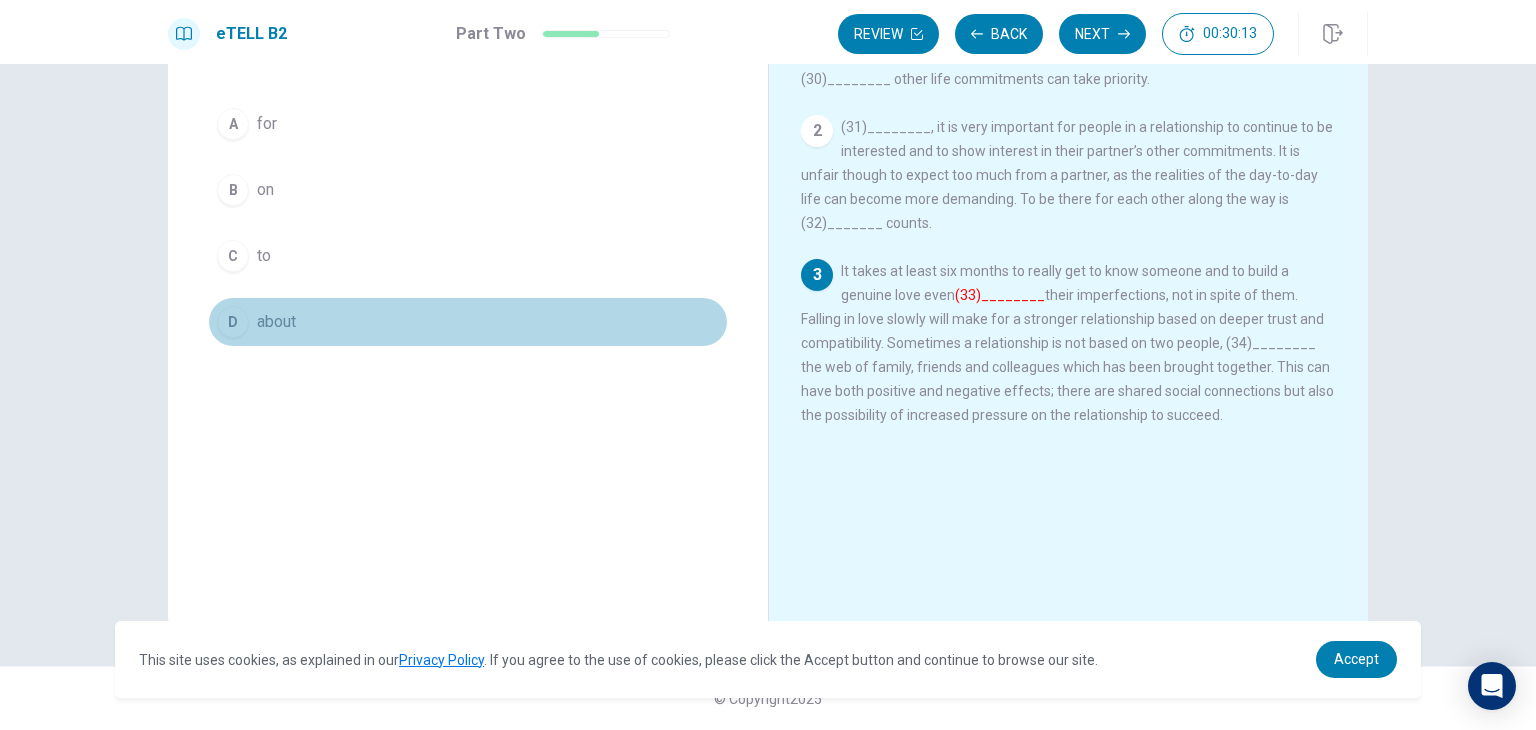 click on "D about" at bounding box center (468, 322) 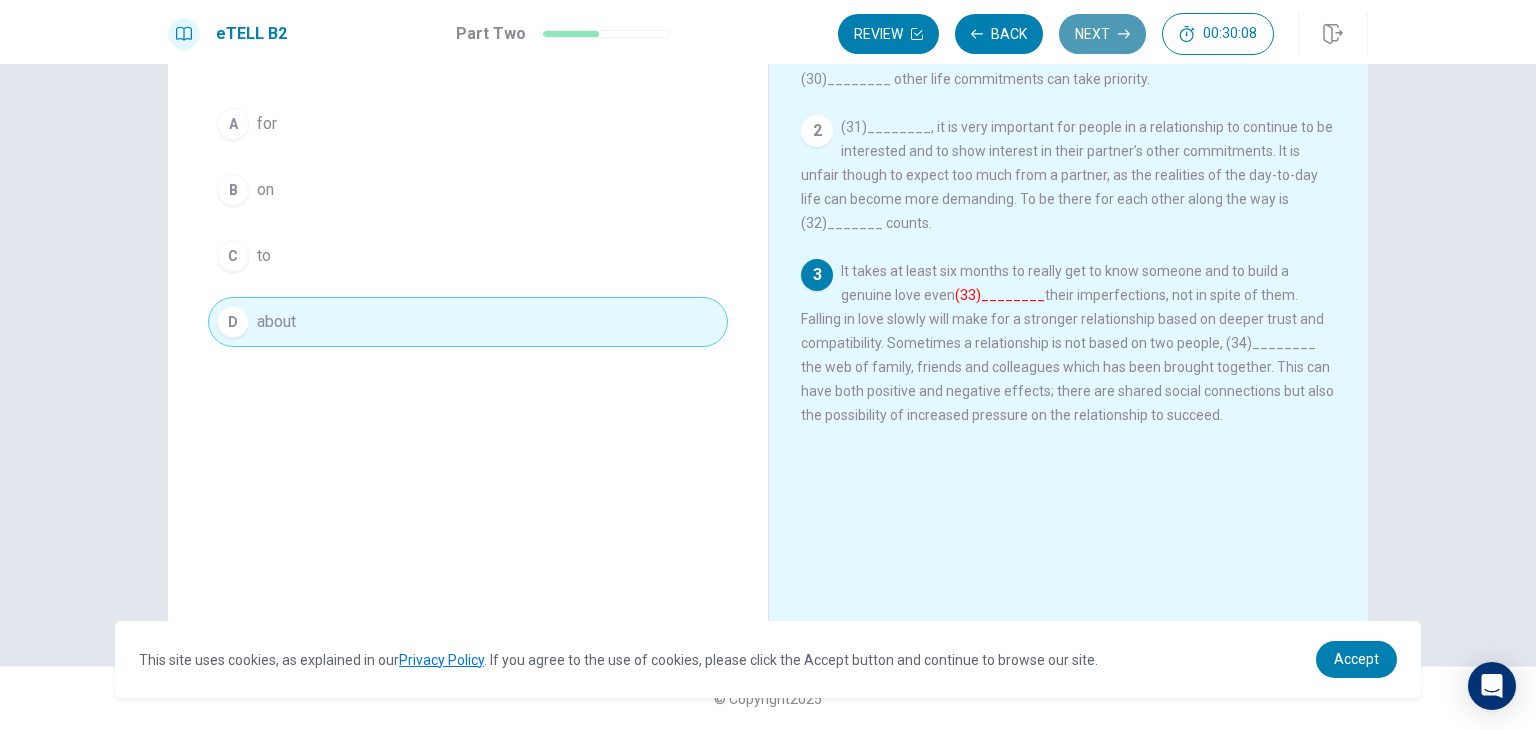 click on "Next" at bounding box center (1102, 34) 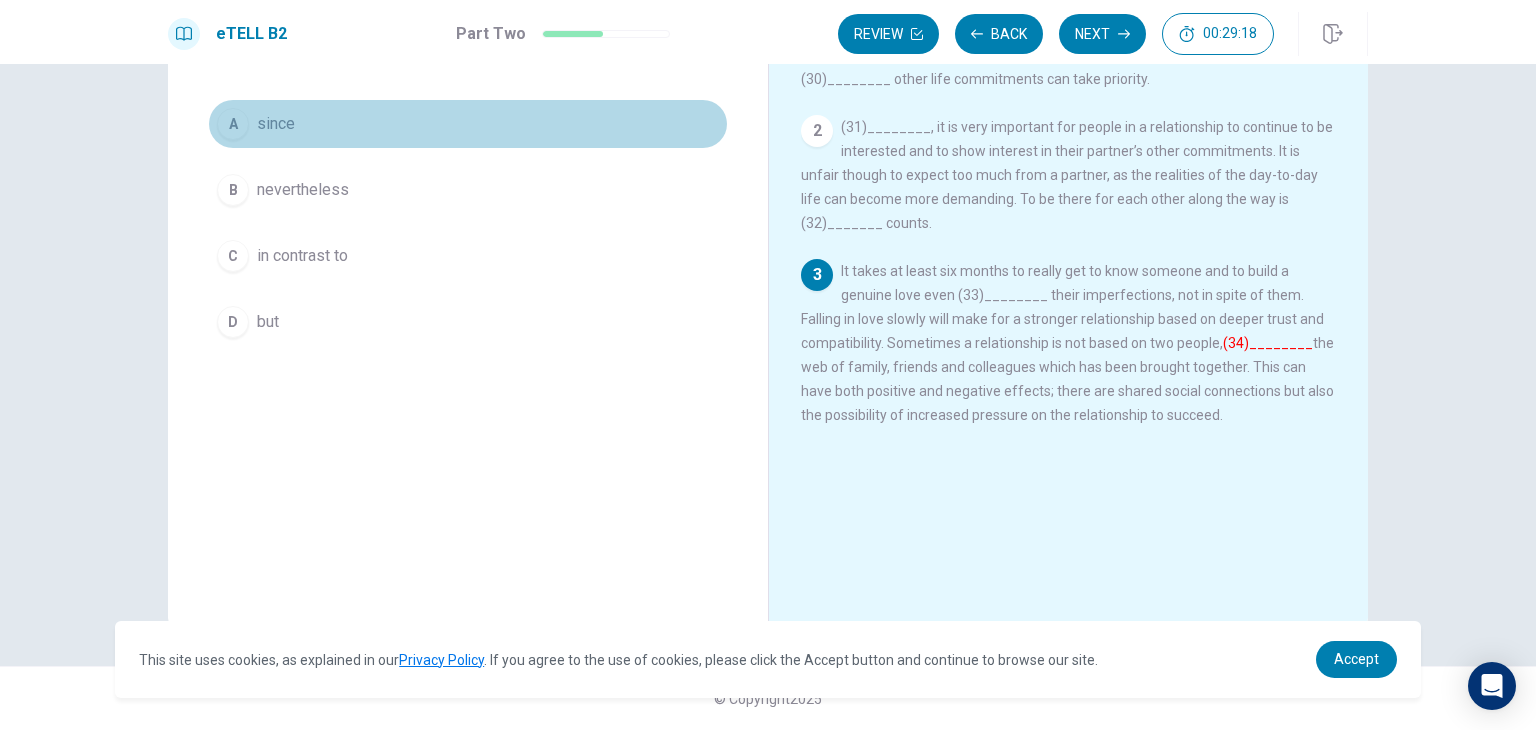 click on "since" at bounding box center (276, 124) 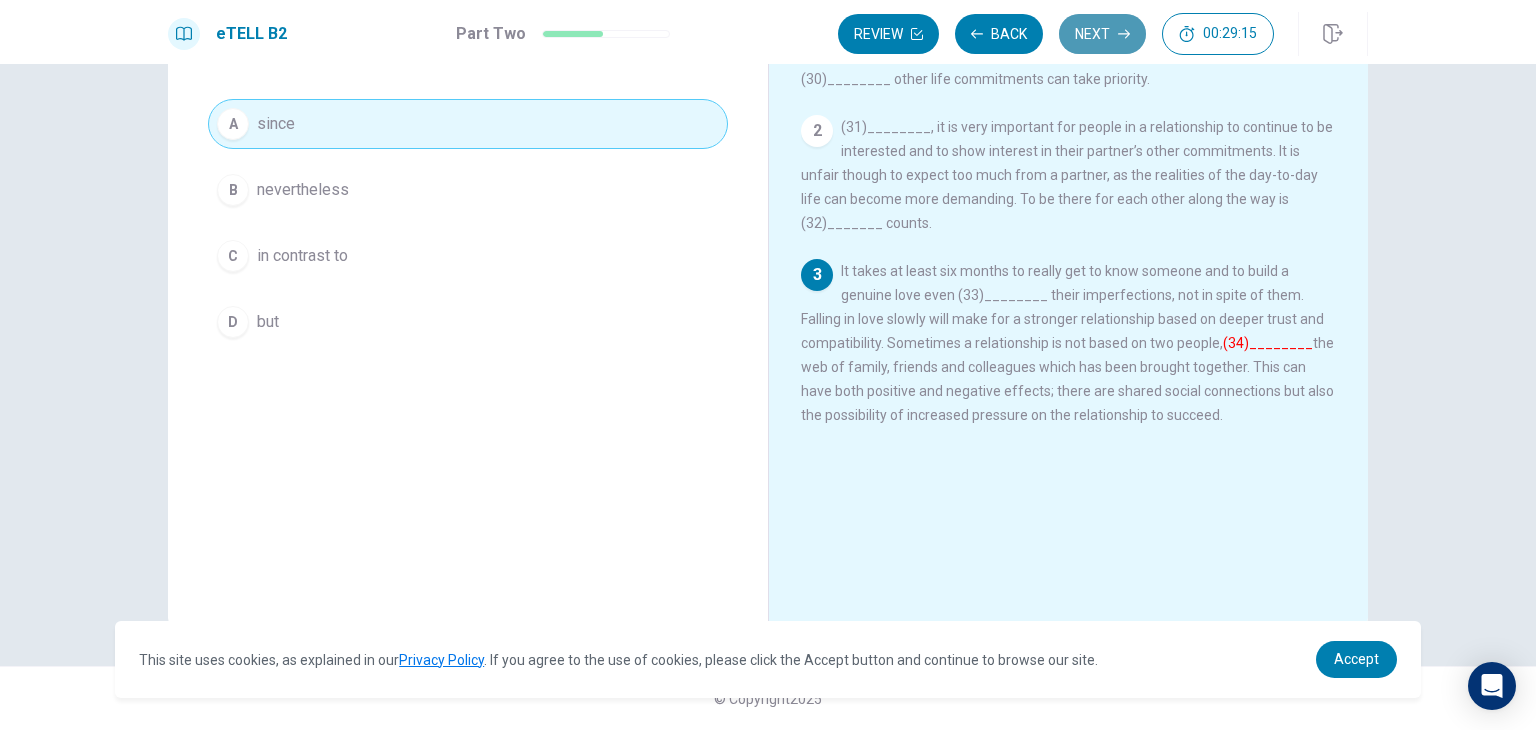 click on "Next" at bounding box center (1102, 34) 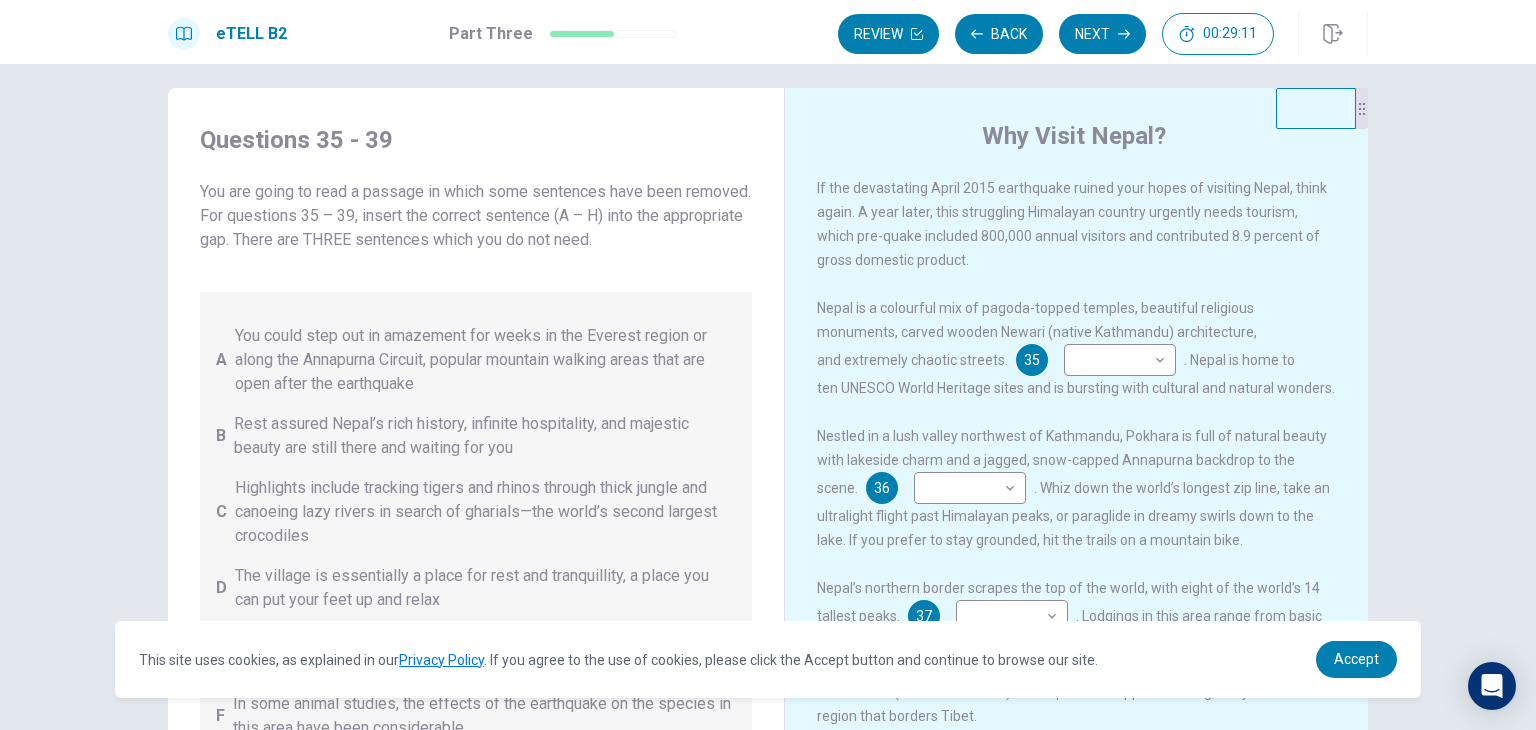 scroll, scrollTop: 0, scrollLeft: 0, axis: both 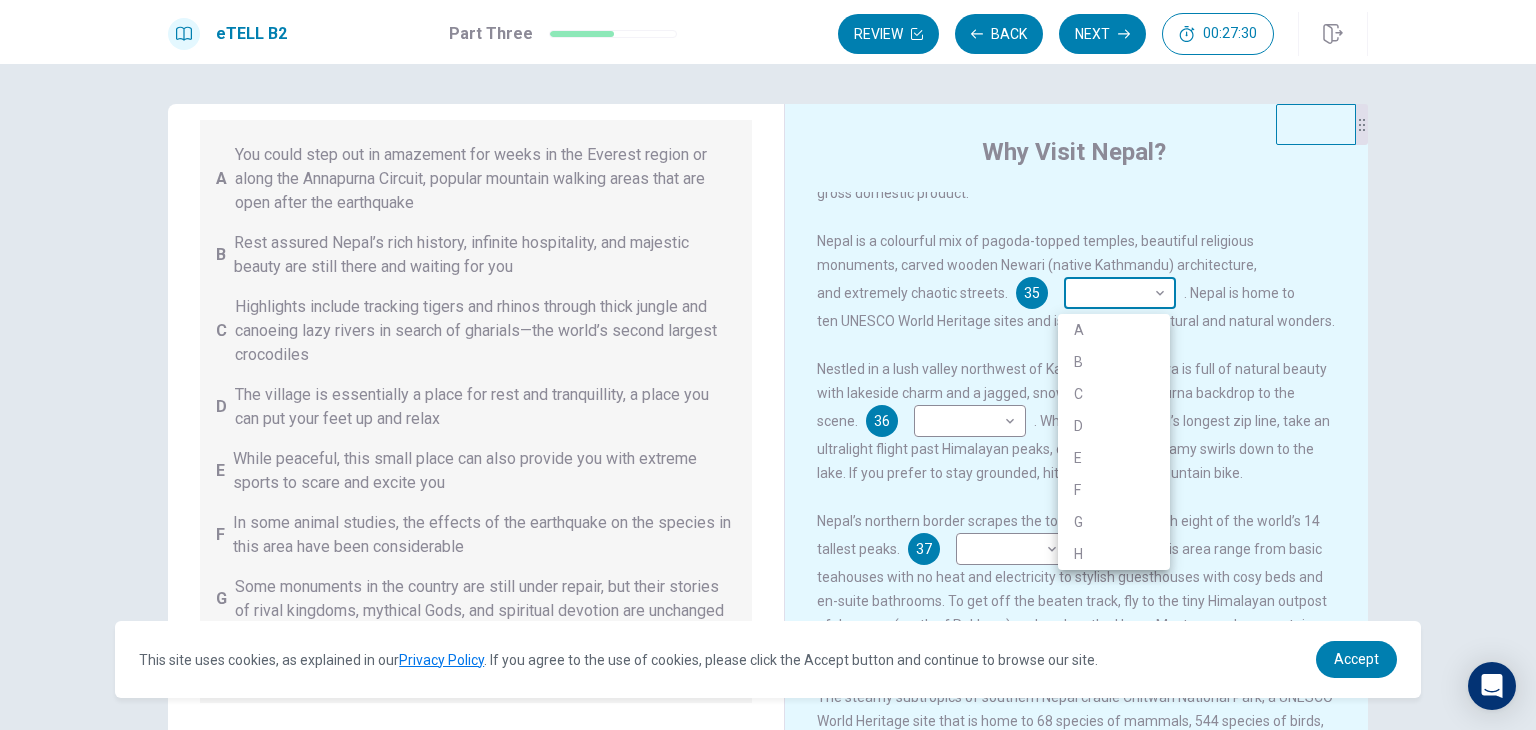 click on "This site uses cookies, as explained in our  Privacy Policy . If you agree to the use of cookies, please click the Accept button and continue to browse our site.   Privacy Policy Accept   eTELL B2 Part Three Review Back Next 00:27:30 Question 15 - 19 of 30 00:27:30 Review Back Next Questions 35 - 39 You are going to read a passage in which some sentences have been  removed. For questions 35 – 39, insert the correct sentence (A – H) into the  appropriate gap. There are THREE sentences which you do not need. A You could step out in amazement for weeks in the Everest region or along the Annapurna Circuit, popular mountain walking areas that are open after the earthquake B Rest assured Nepal’s rich history, infinite hospitality, and majestic beauty are still there and waiting for you C Highlights include tracking tigers and rhinos through thick jungle and canoeing lazy rivers in search of gharials—the world’s second largest crocodiles D E F G H Why Visit Nepal? 35 ​ ​ 36 ​ ​ 37 ​ ​ 38 ​" at bounding box center [768, 365] 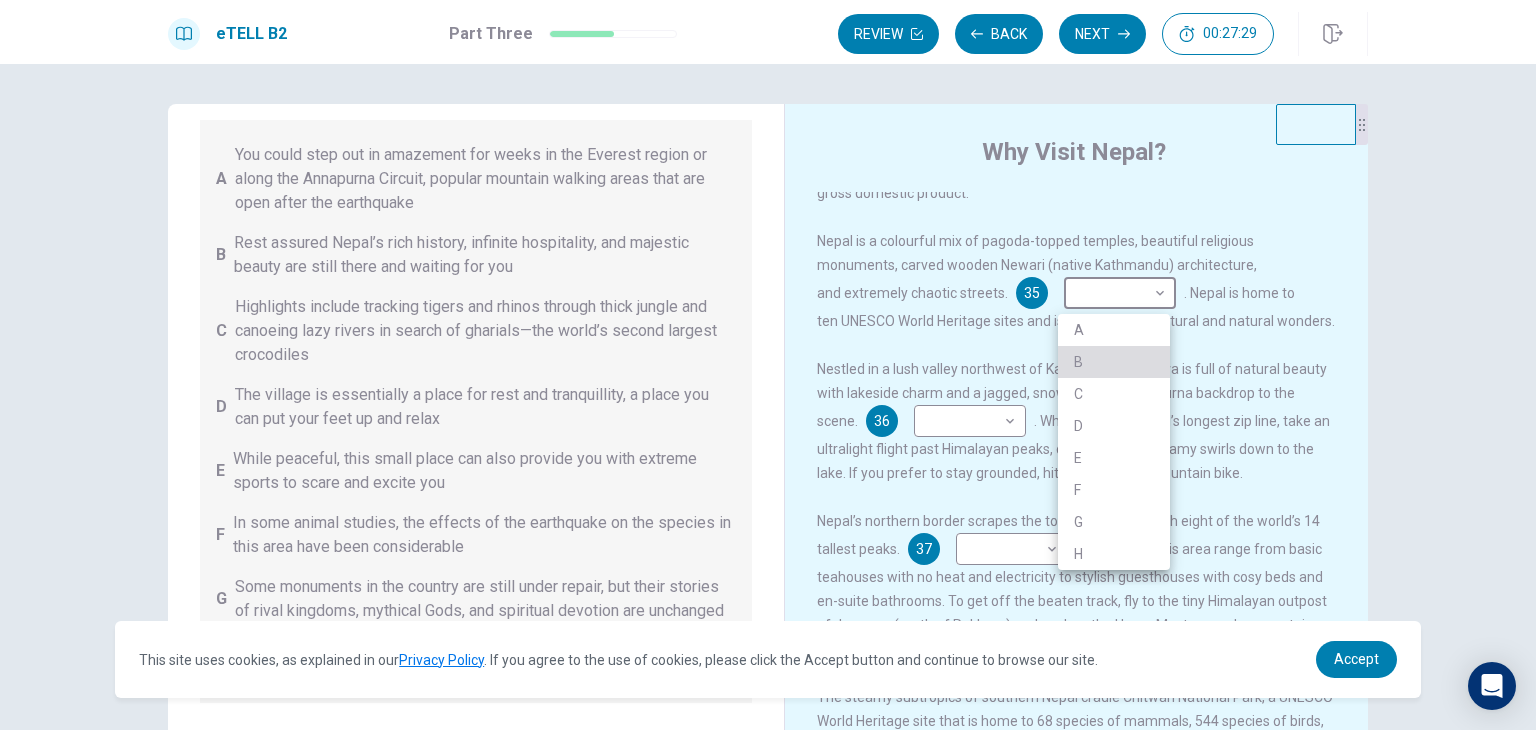 click on "B" at bounding box center [1114, 362] 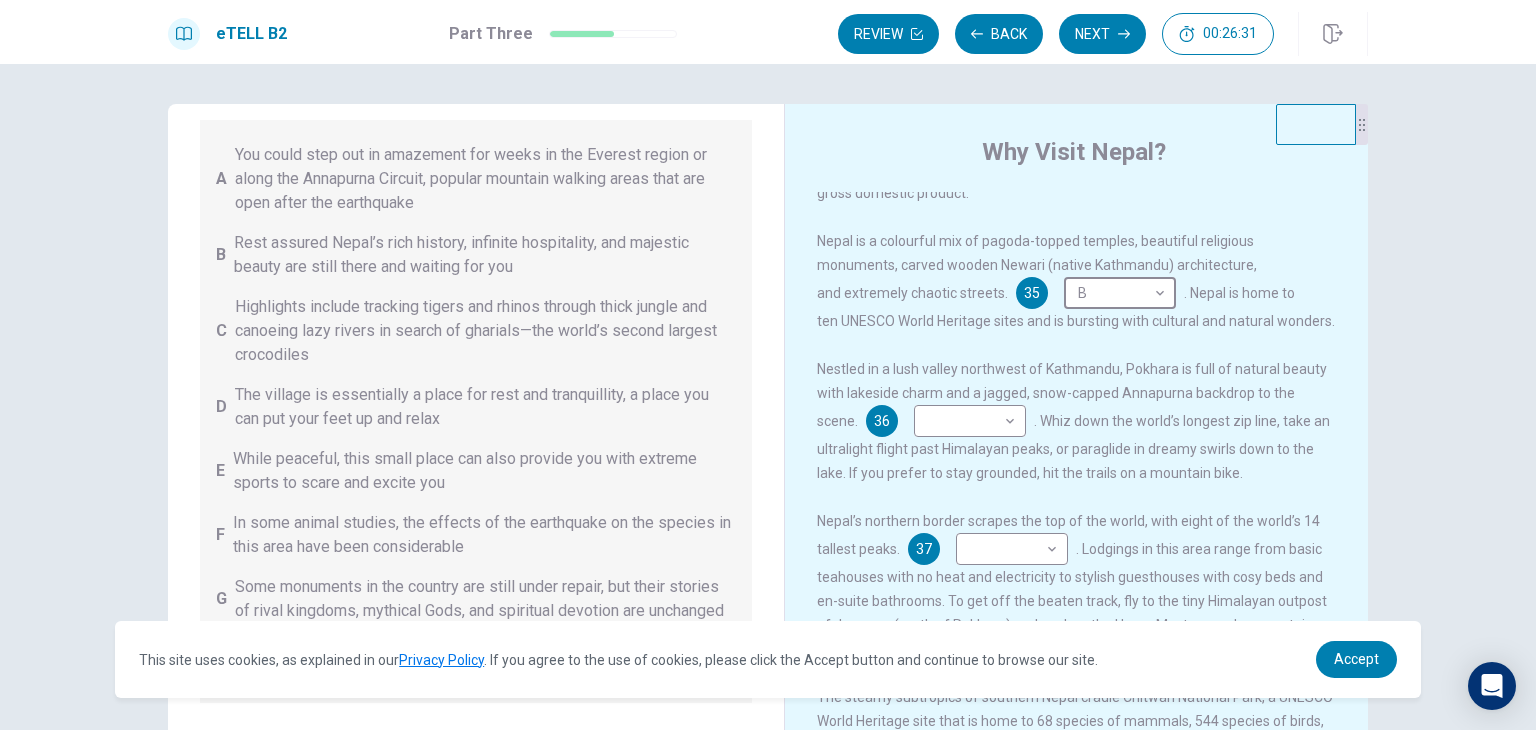 scroll, scrollTop: 220, scrollLeft: 0, axis: vertical 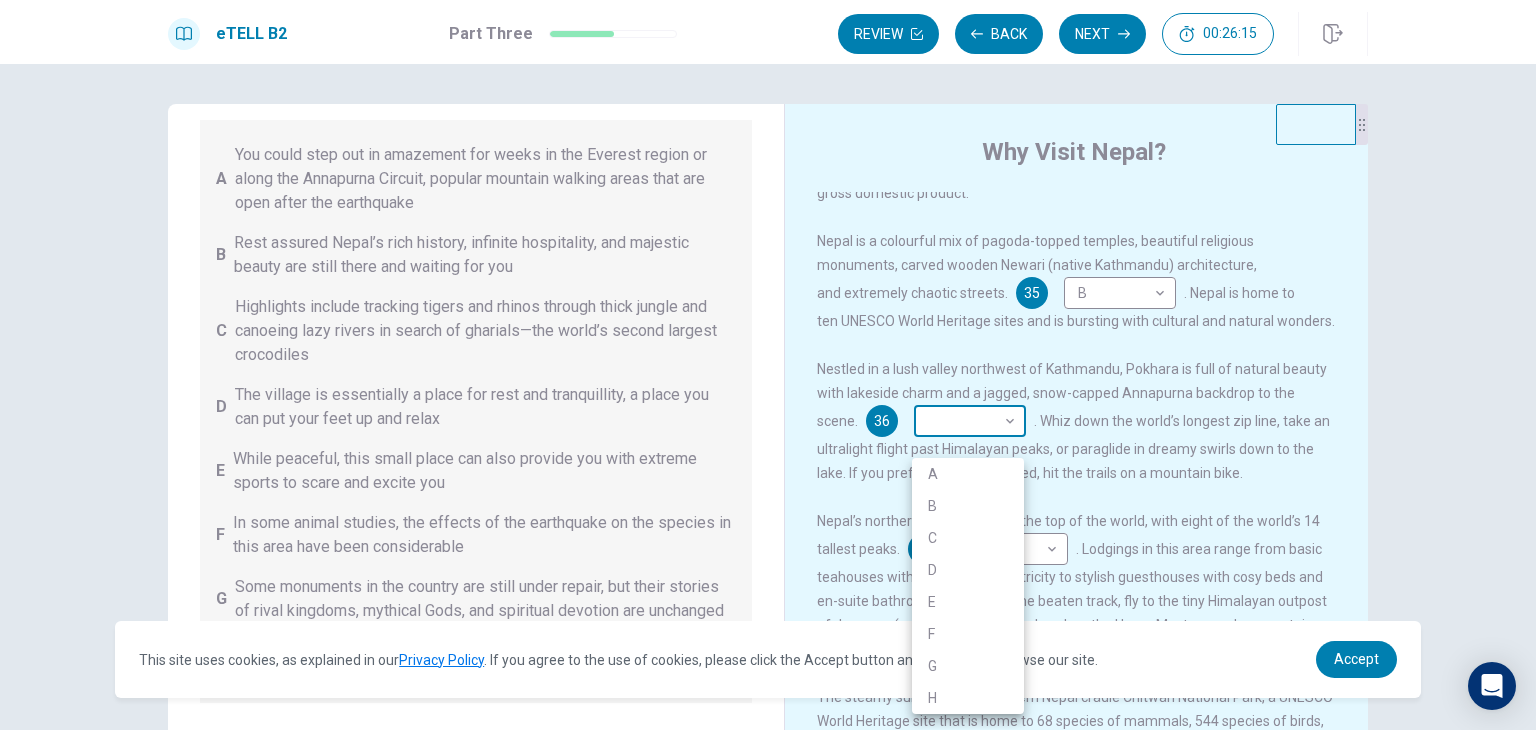 click on "This site uses cookies, as explained in our  Privacy Policy . If you agree to the use of cookies, please click the Accept button and continue to browse our site.   Privacy Policy Accept   eTELL B2 Part Three Review Back Next 00:26:15 Question 15 - 19 of 30 00:26:15 Review Back Next Questions 35 - 39 You are going to read a passage in which some sentences have been  removed. For questions 35 – 39, insert the correct sentence (A – H) into the  appropriate gap. There are THREE sentences which you do not need. A You could step out in amazement for weeks in the Everest region or along the Annapurna Circuit, popular mountain walking areas that are open after the earthquake B Rest assured Nepal’s rich history, infinite hospitality, and majestic beauty are still there and waiting for you C Highlights include tracking tigers and rhinos through thick jungle and canoeing lazy rivers in search of gharials—the world’s second largest crocodiles D E F G H Why Visit Nepal? 35 B * ​ 36 ​ ​ 37 ​ ​ 38 ​" at bounding box center (768, 365) 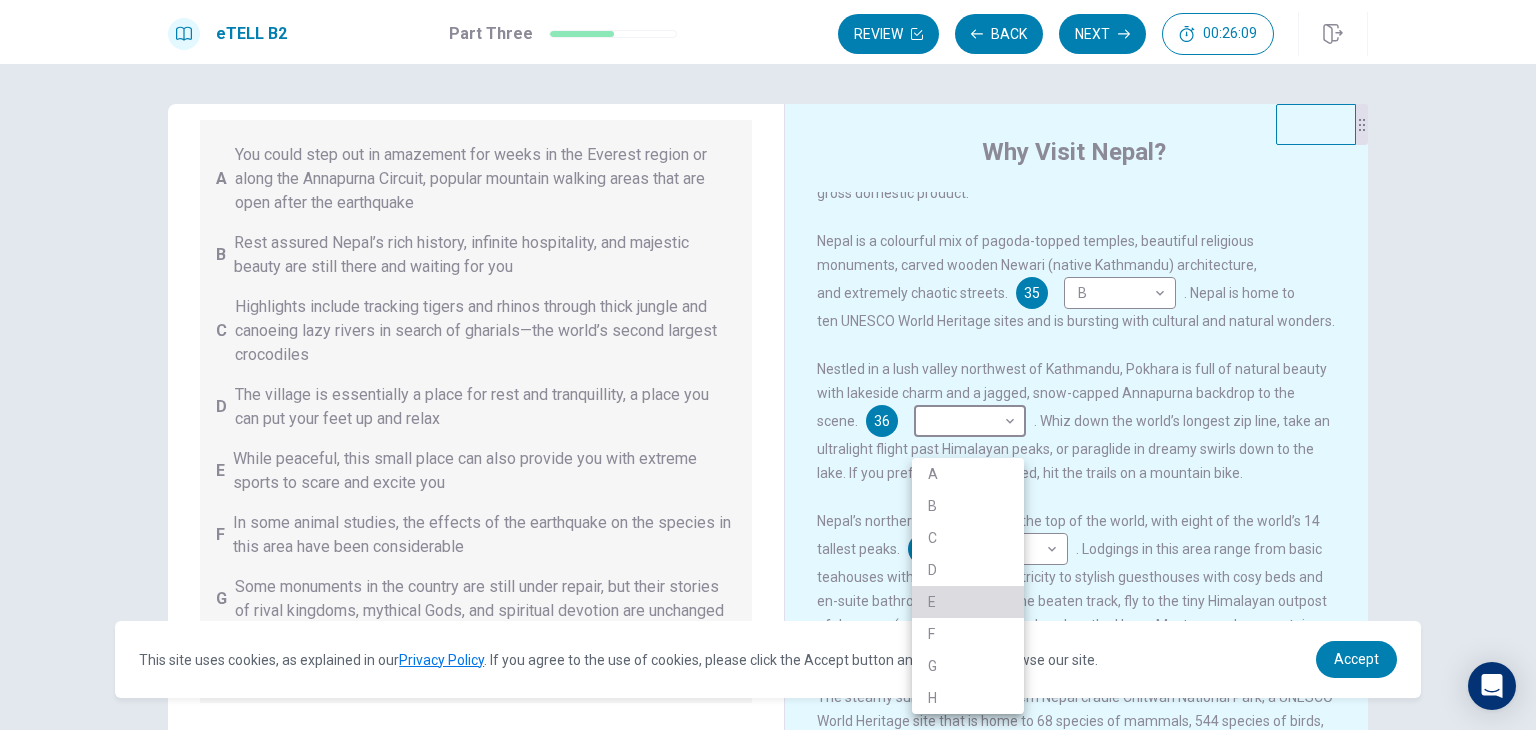 click on "E" at bounding box center (968, 602) 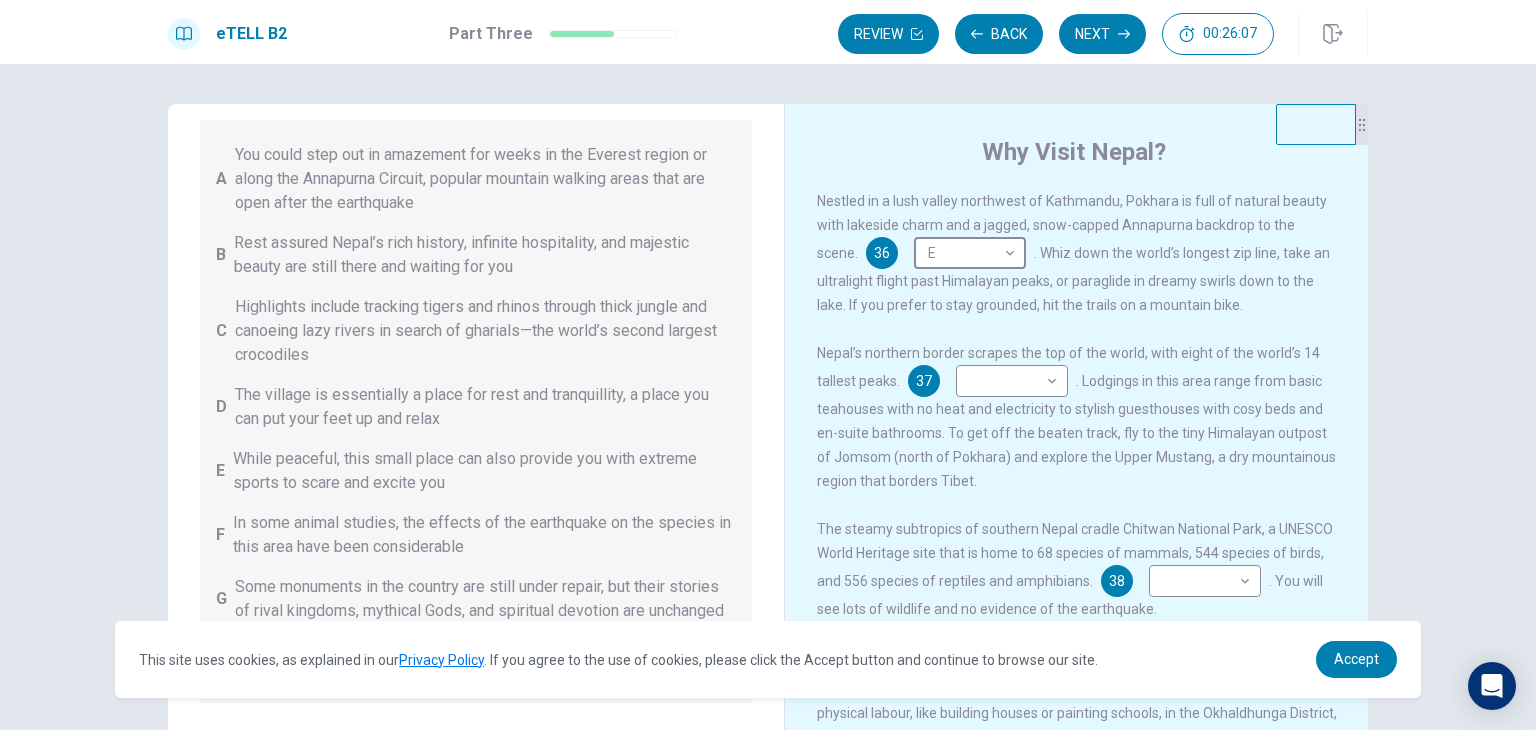scroll, scrollTop: 252, scrollLeft: 0, axis: vertical 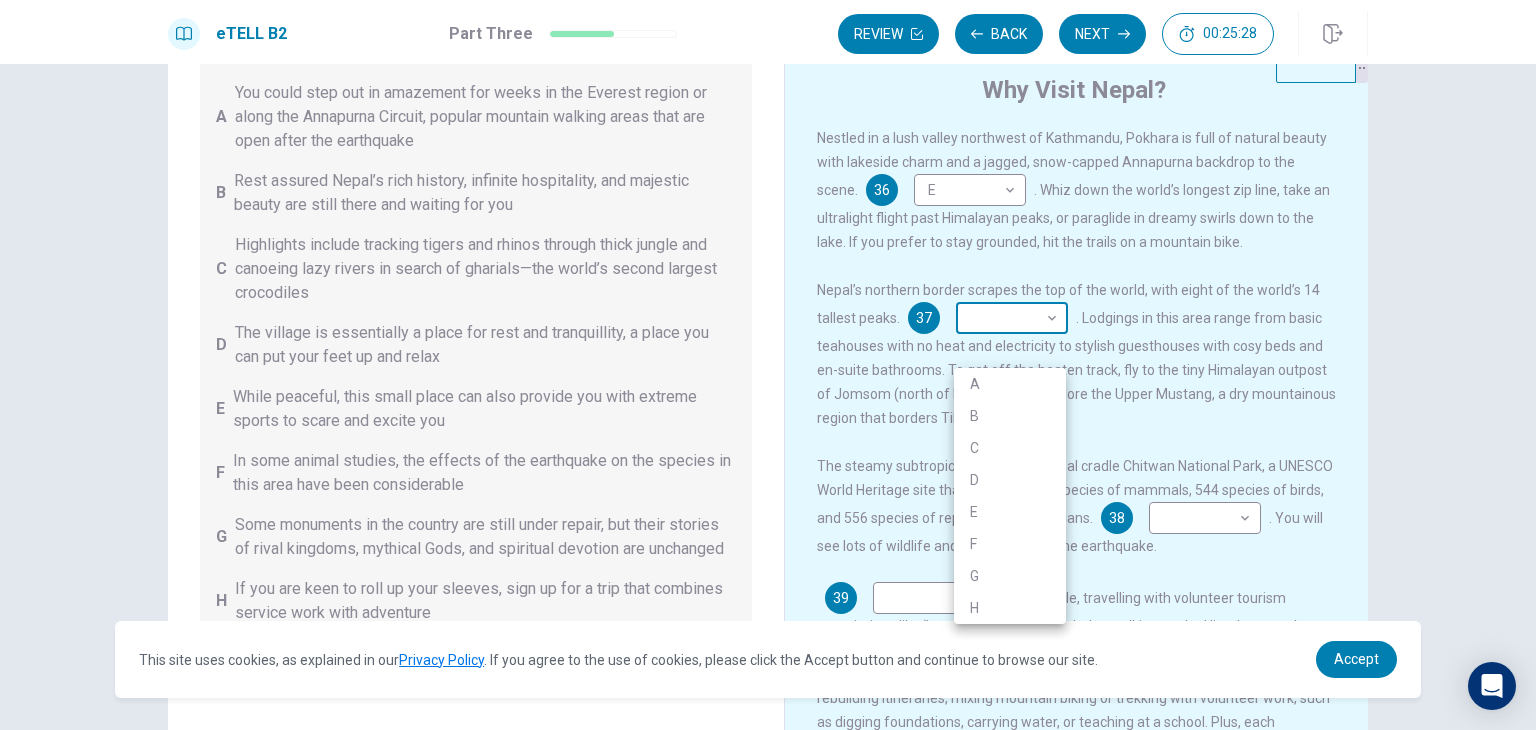 click on "This site uses cookies, as explained in our  Privacy Policy . If you agree to the use of cookies, please click the Accept button and continue to browse our site.   Privacy Policy Accept   eTELL B2 Part Three Review Back Next 00:25:28 Question 15 - 19 of 30 00:25:28 Review Back Next Questions 35 - 39 You are going to read a passage in which some sentences have been  removed. For questions 35 – 39, insert the correct sentence (A – H) into the  appropriate gap. There are THREE sentences which you do not need. A You could step out in amazement for weeks in the Everest region or along the Annapurna Circuit, popular mountain walking areas that are open after the earthquake B Rest assured Nepal’s rich history, infinite hospitality, and majestic beauty are still there and waiting for you C Highlights include tracking tigers and rhinos through thick jungle and canoeing lazy rivers in search of gharials—the world’s second largest crocodiles D E F G H Why Visit Nepal? 35 B * ​ 36 E * ​ 37 ​ ​ 38 ​" at bounding box center (768, 365) 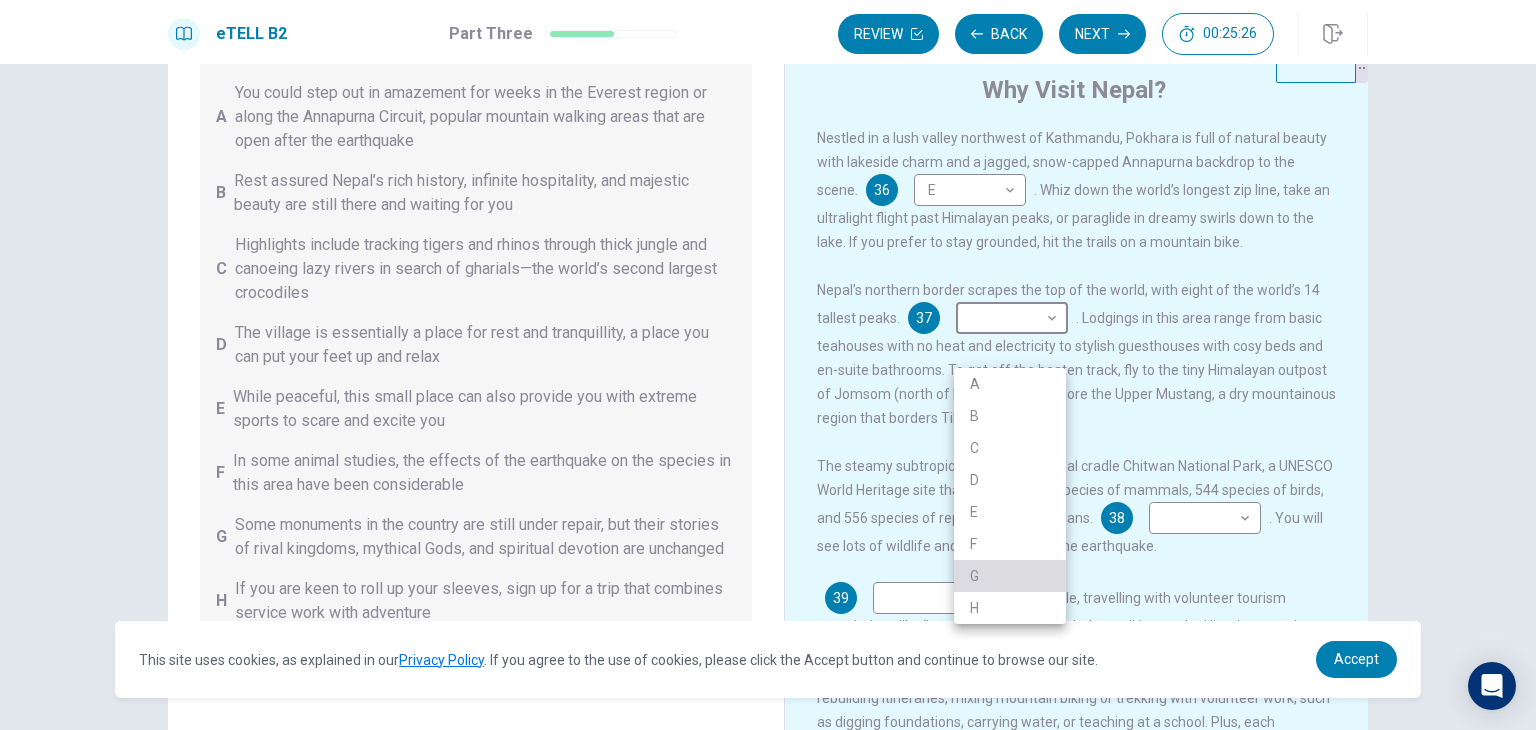 click on "G" at bounding box center (1010, 576) 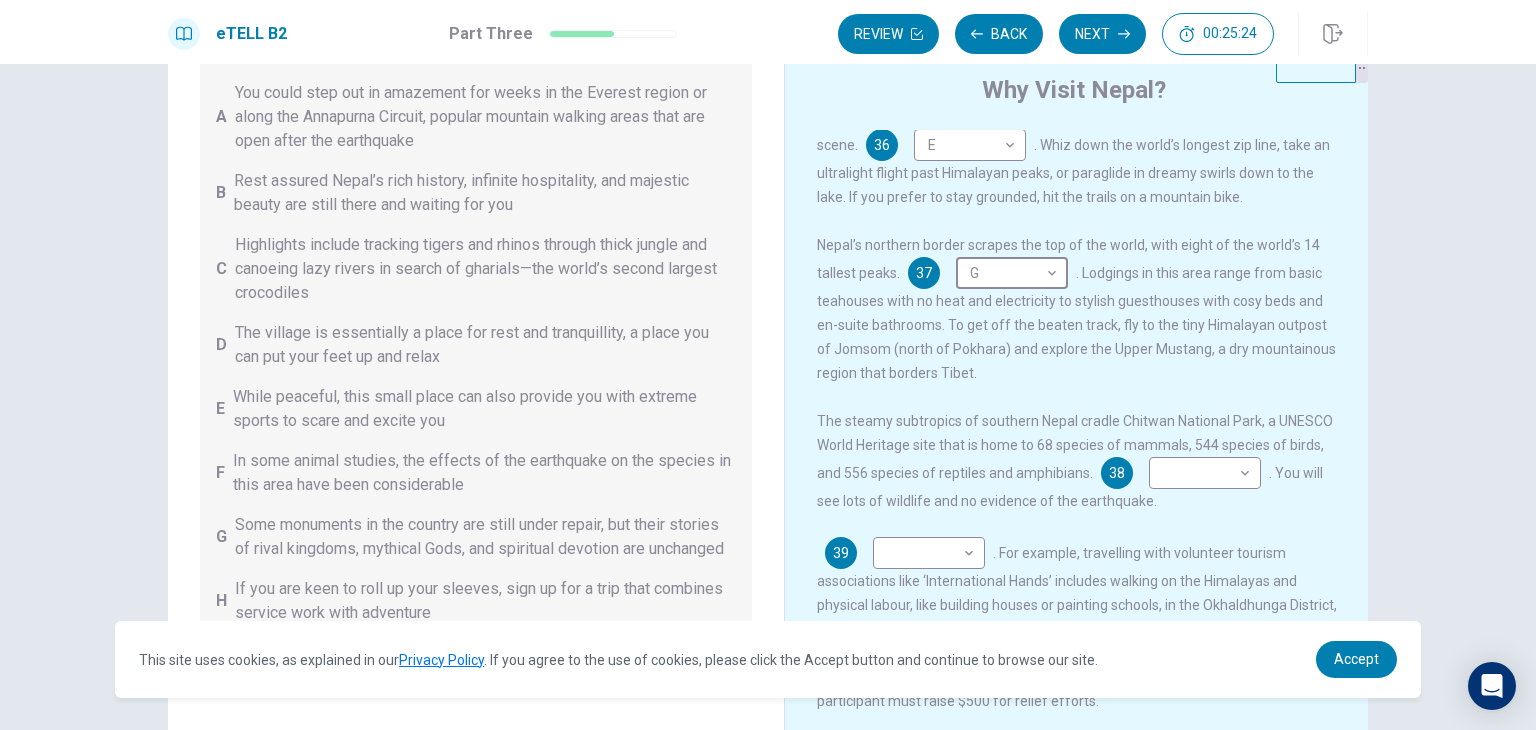 scroll, scrollTop: 341, scrollLeft: 0, axis: vertical 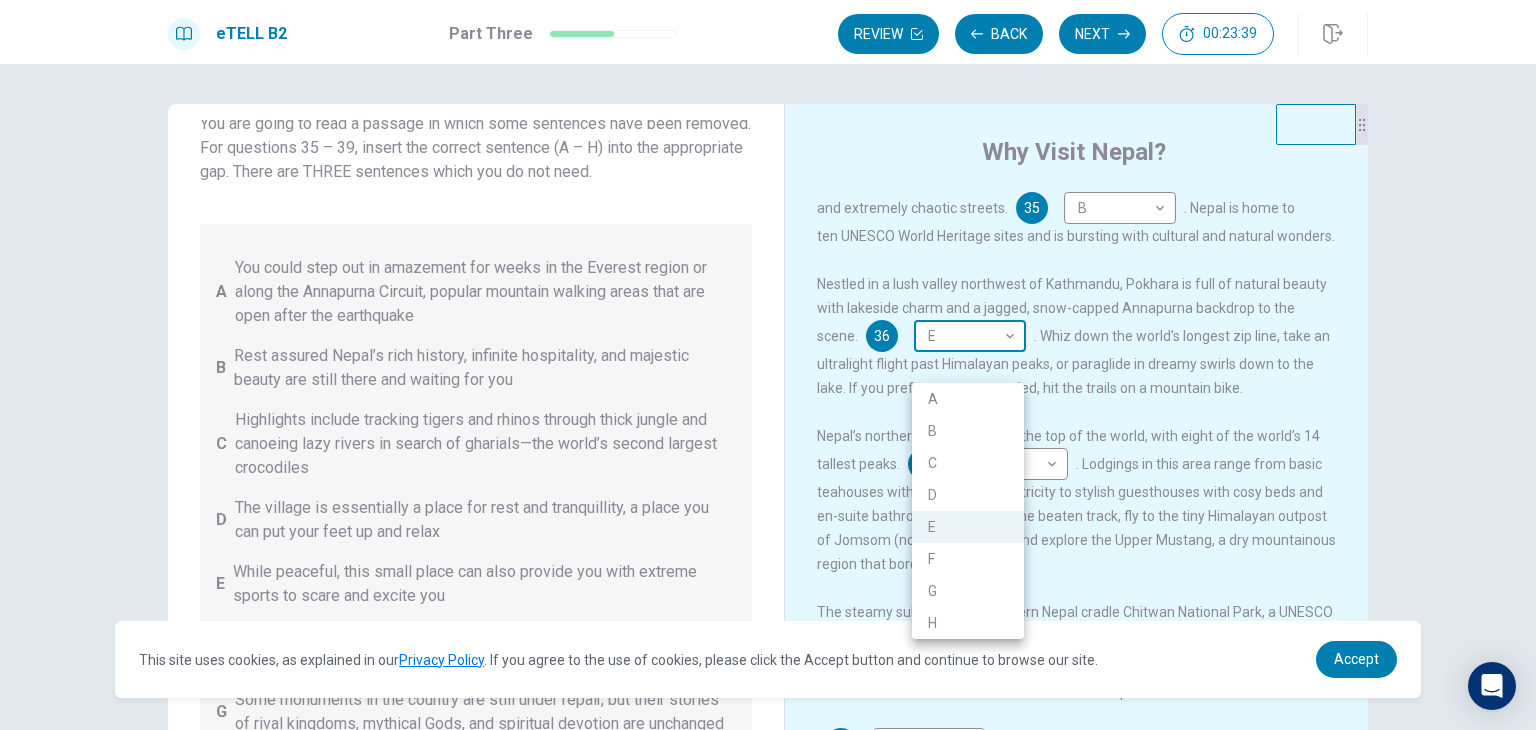 click on "This site uses cookies, as explained in our  Privacy Policy . If you agree to the use of cookies, please click the Accept button and continue to browse our site.   Privacy Policy Accept   eTELL B2 Part Three Review Back Next 00:23:39 Question 15 - 19 of 30 00:23:39 Review Back Next Questions 35 - 39 You are going to read a passage in which some sentences have been  removed. For questions 35 – 39, insert the correct sentence (A – H) into the  appropriate gap. There are THREE sentences which you do not need. A You could step out in amazement for weeks in the Everest region or along the Annapurna Circuit, popular mountain walking areas that are open after the earthquake B Rest assured Nepal’s rich history, infinite hospitality, and majestic beauty are still there and waiting for you C Highlights include tracking tigers and rhinos through thick jungle and canoeing lazy rivers in search of gharials—the world’s second largest crocodiles D E F G H Why Visit Nepal? 35 B * ​ 36 E * ​ 37 G * ​ 38 ​" at bounding box center (768, 365) 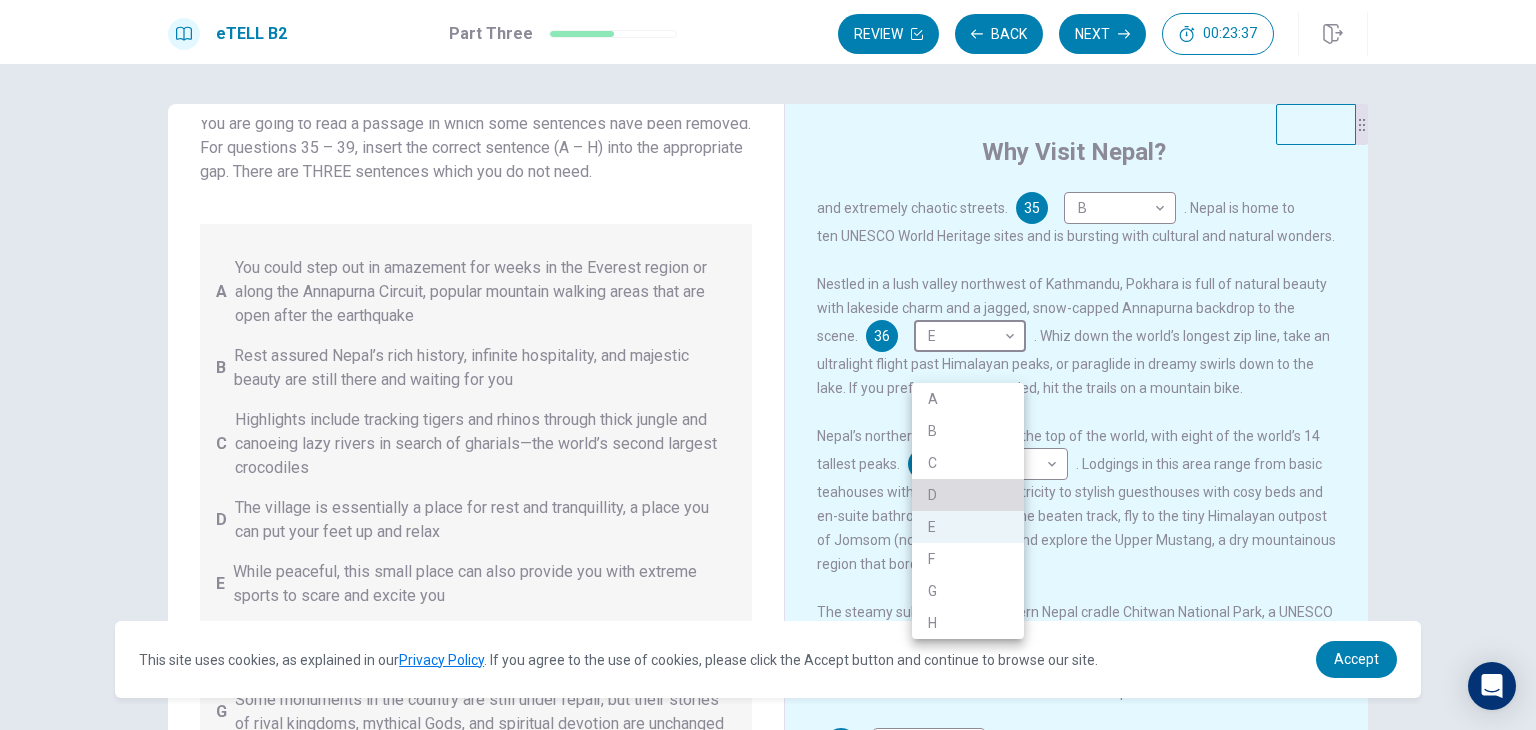 click on "D" at bounding box center [968, 495] 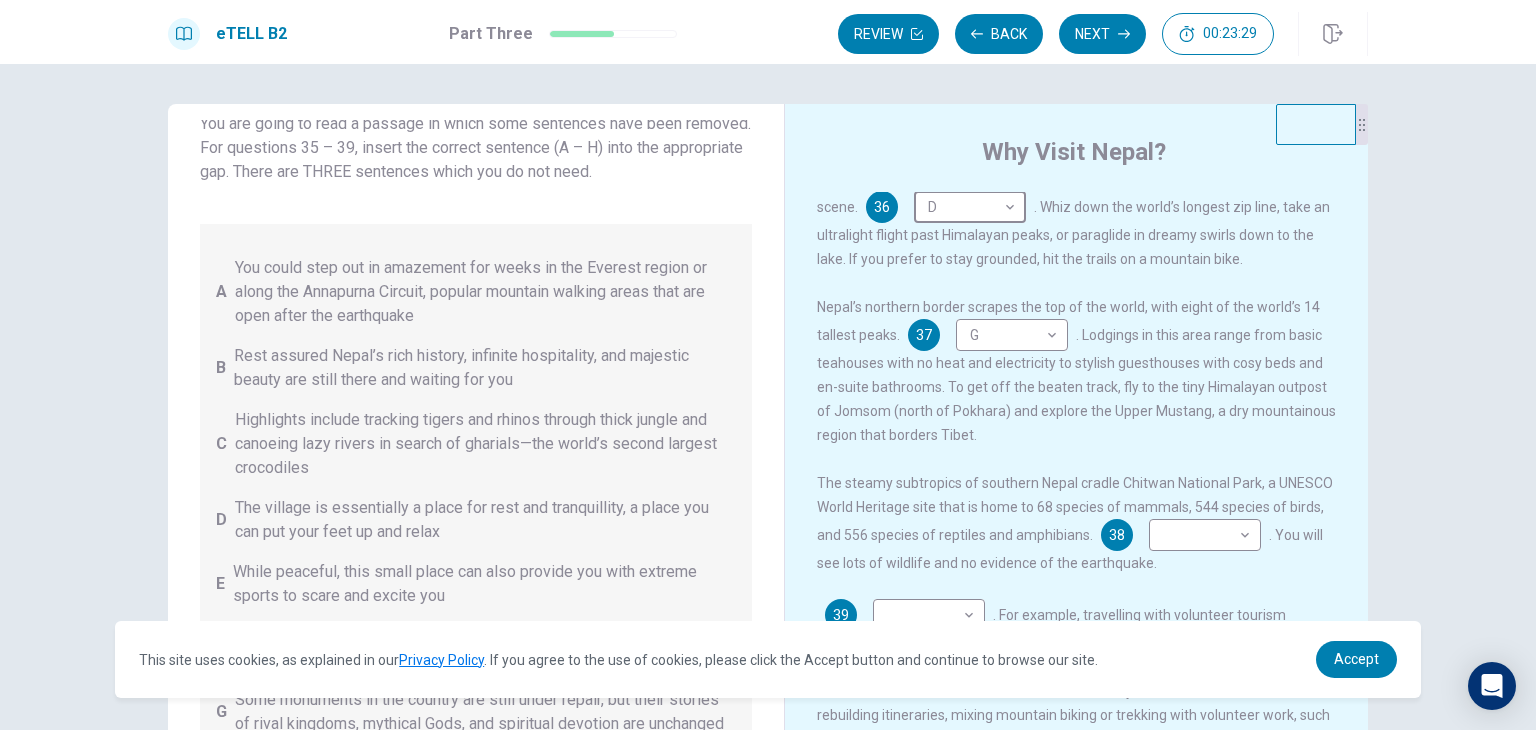 scroll, scrollTop: 336, scrollLeft: 0, axis: vertical 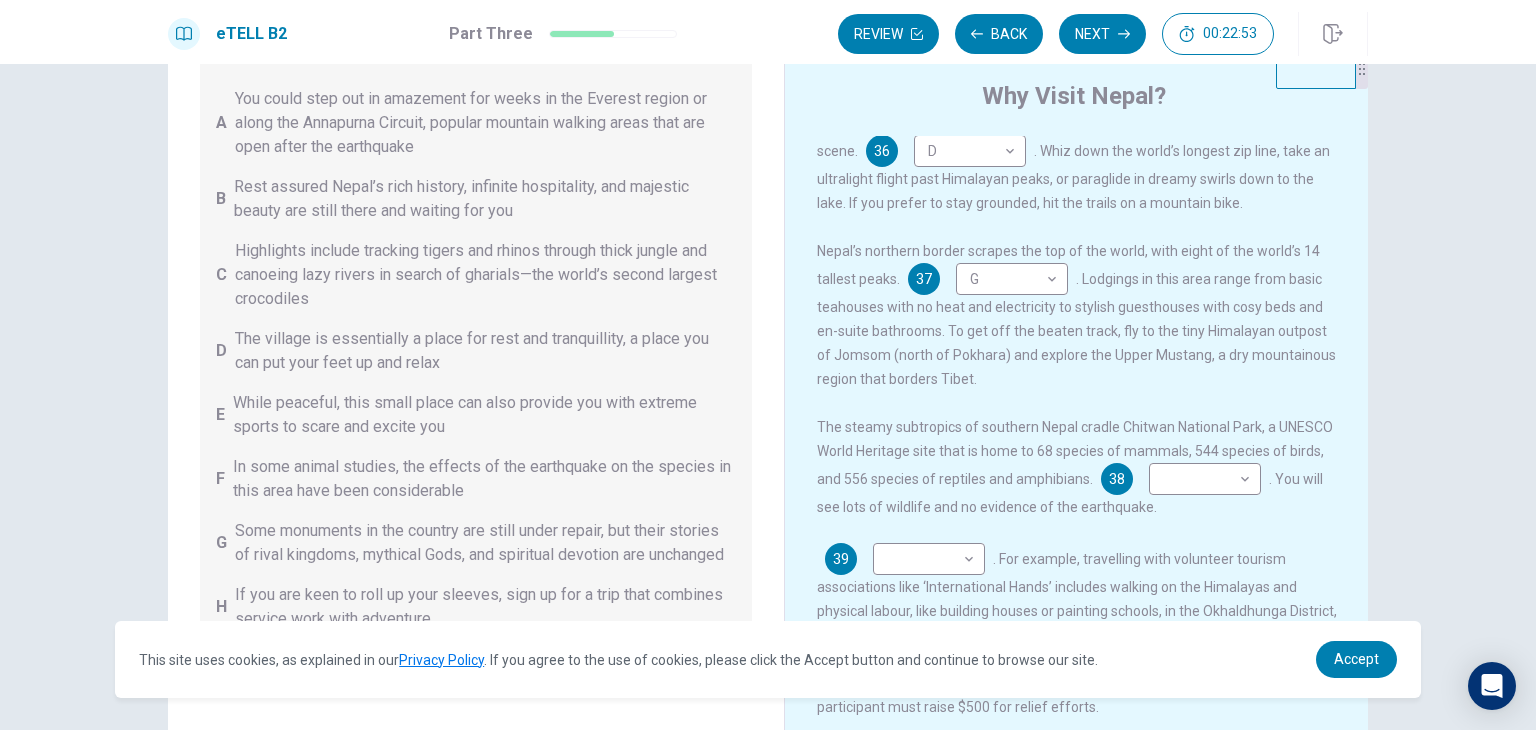 click on "The steamy subtropics of southern Nepal cradle Chitwan National Park, a UNESCO World Heritage site that is home to 68 species of mammals, 544 species of birds, and 556 species of reptiles and amphibians." at bounding box center [1075, 453] 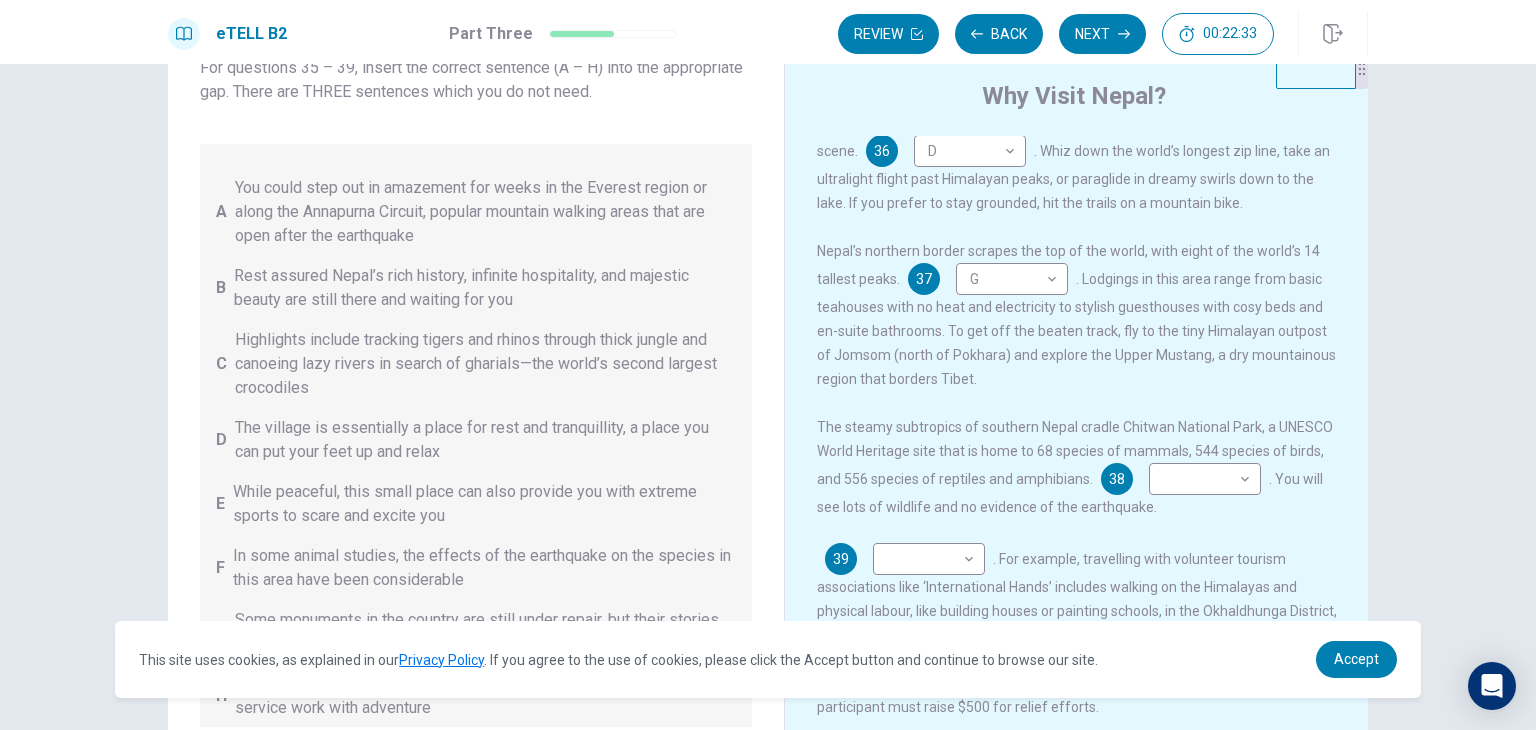 scroll, scrollTop: 220, scrollLeft: 0, axis: vertical 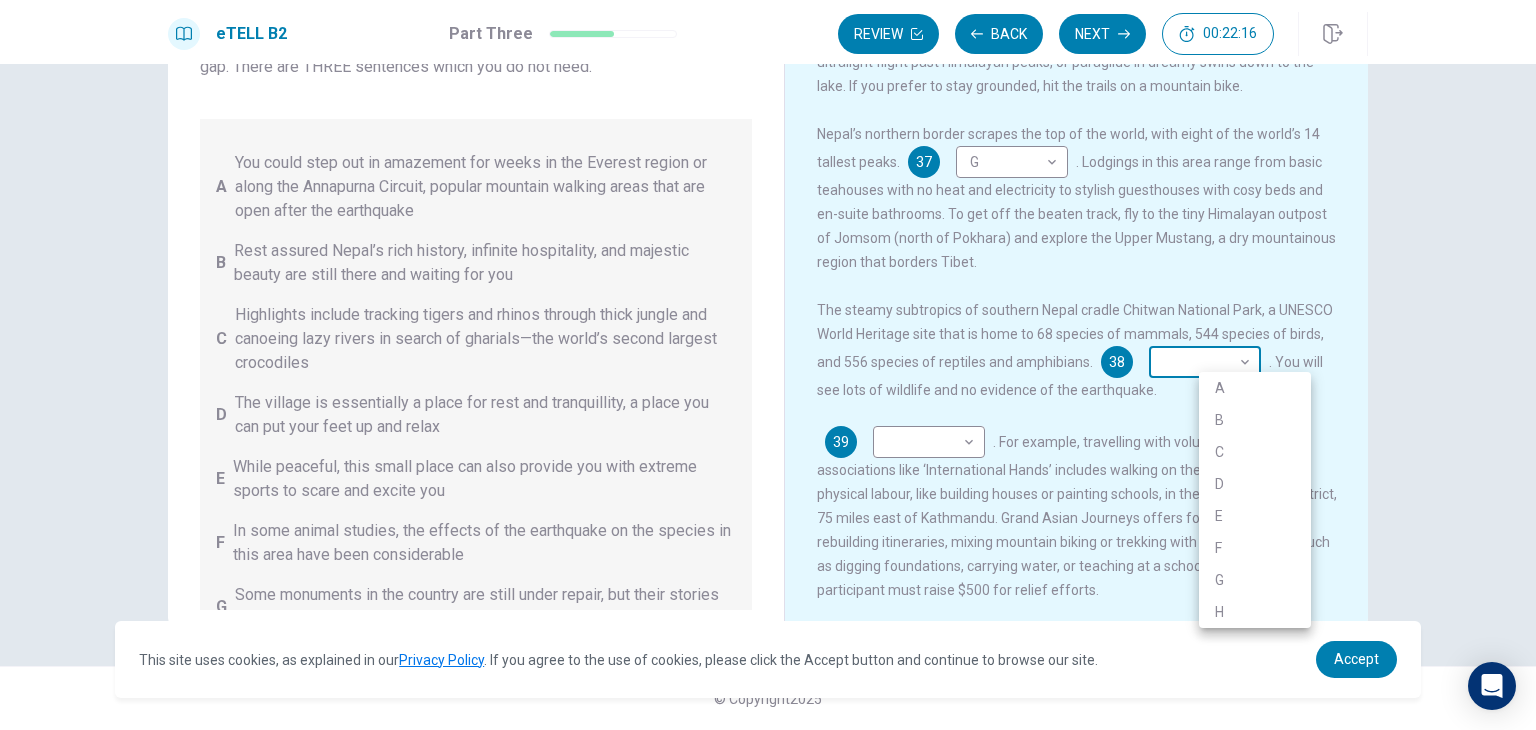 click on "This site uses cookies, as explained in our  Privacy Policy . If you agree to the use of cookies, please click the Accept button and continue to browse our site.   Privacy Policy Accept   eTELL B2 Part Three Review Back Next 00:22:16 Question 15 - 19 of 30 00:22:16 Review Back Next Questions 35 - 39 You are going to read a passage in which some sentences have been  removed. For questions 35 – 39, insert the correct sentence (A – H) into the  appropriate gap. There are THREE sentences which you do not need. A You could step out in amazement for weeks in the Everest region or along the Annapurna Circuit, popular mountain walking areas that are open after the earthquake B Rest assured Nepal’s rich history, infinite hospitality, and majestic beauty are still there and waiting for you C Highlights include tracking tigers and rhinos through thick jungle and canoeing lazy rivers in search of gharials—the world’s second largest crocodiles D E F G H Why Visit Nepal? 35 B * ​ 36 D * ​ 37 G * ​ 38 ​" at bounding box center [768, 365] 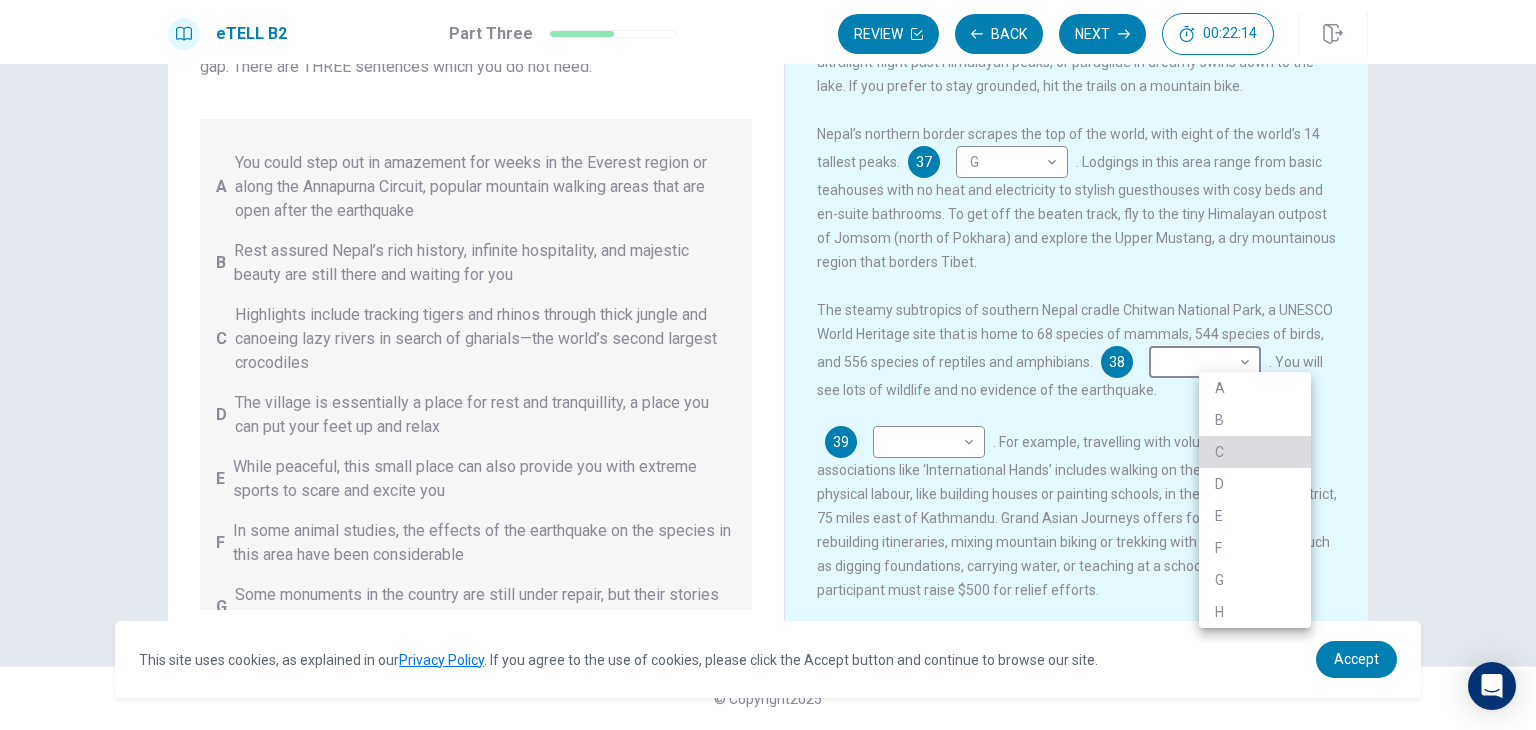 click on "C" at bounding box center (1255, 452) 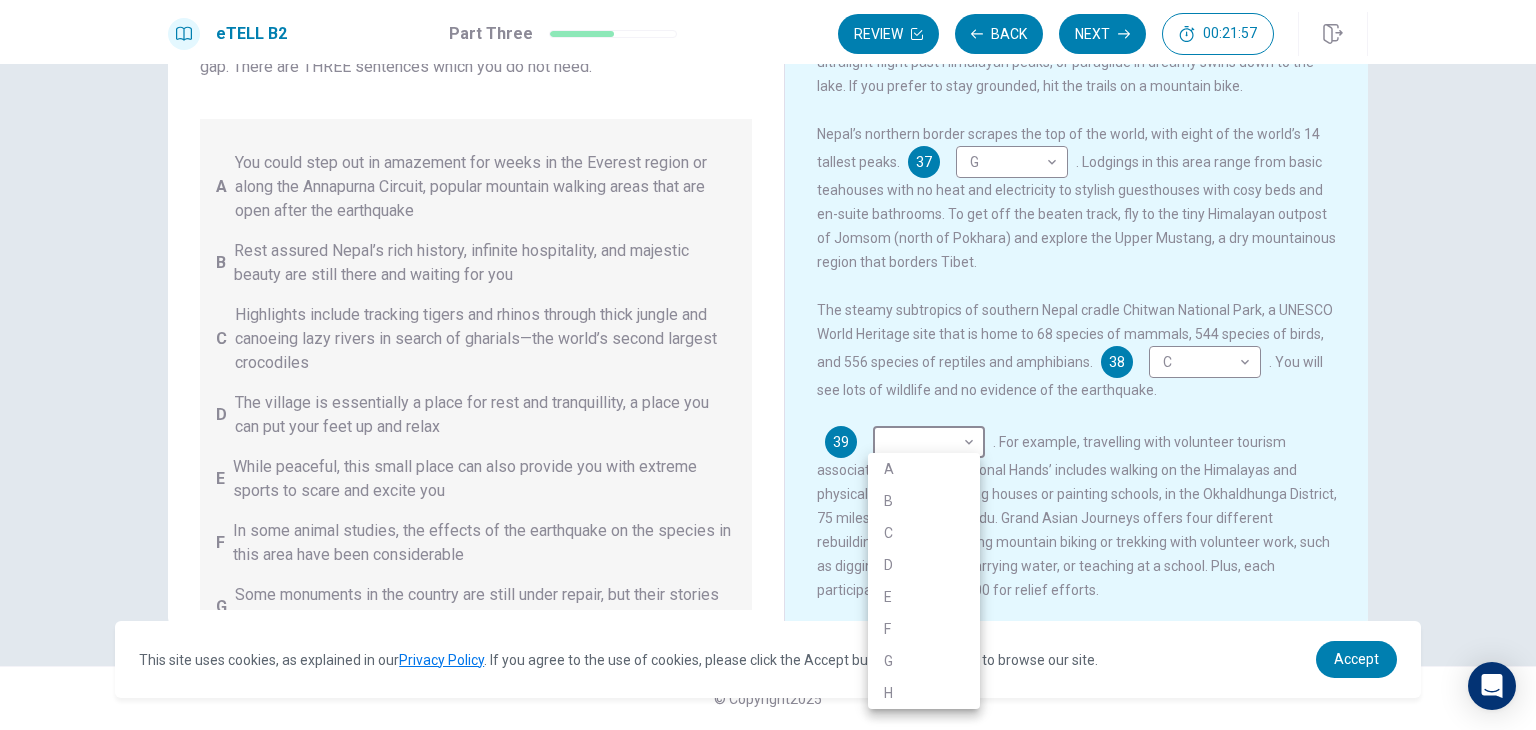 drag, startPoint x: 934, startPoint y: 428, endPoint x: 928, endPoint y: 494, distance: 66.27216 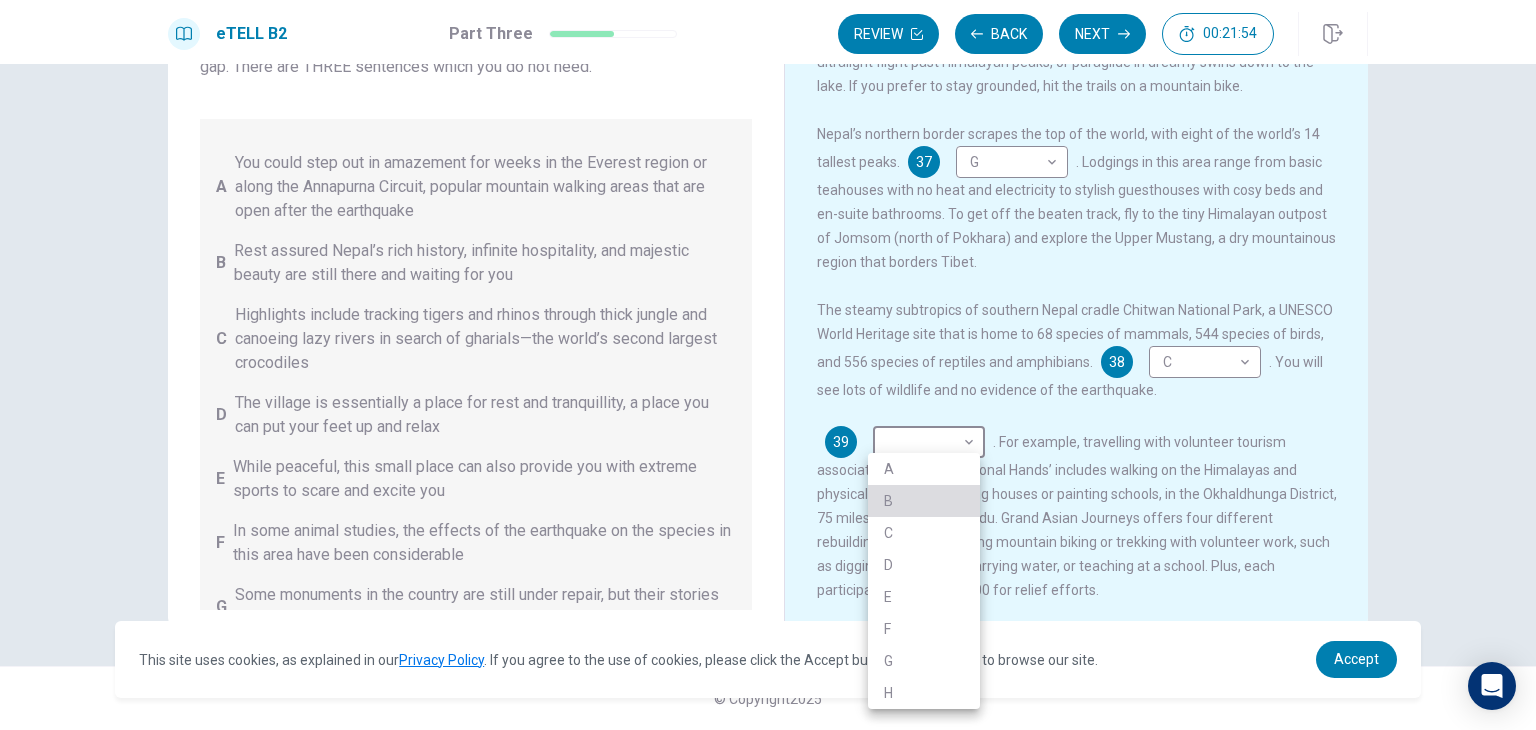 click on "B" at bounding box center (924, 501) 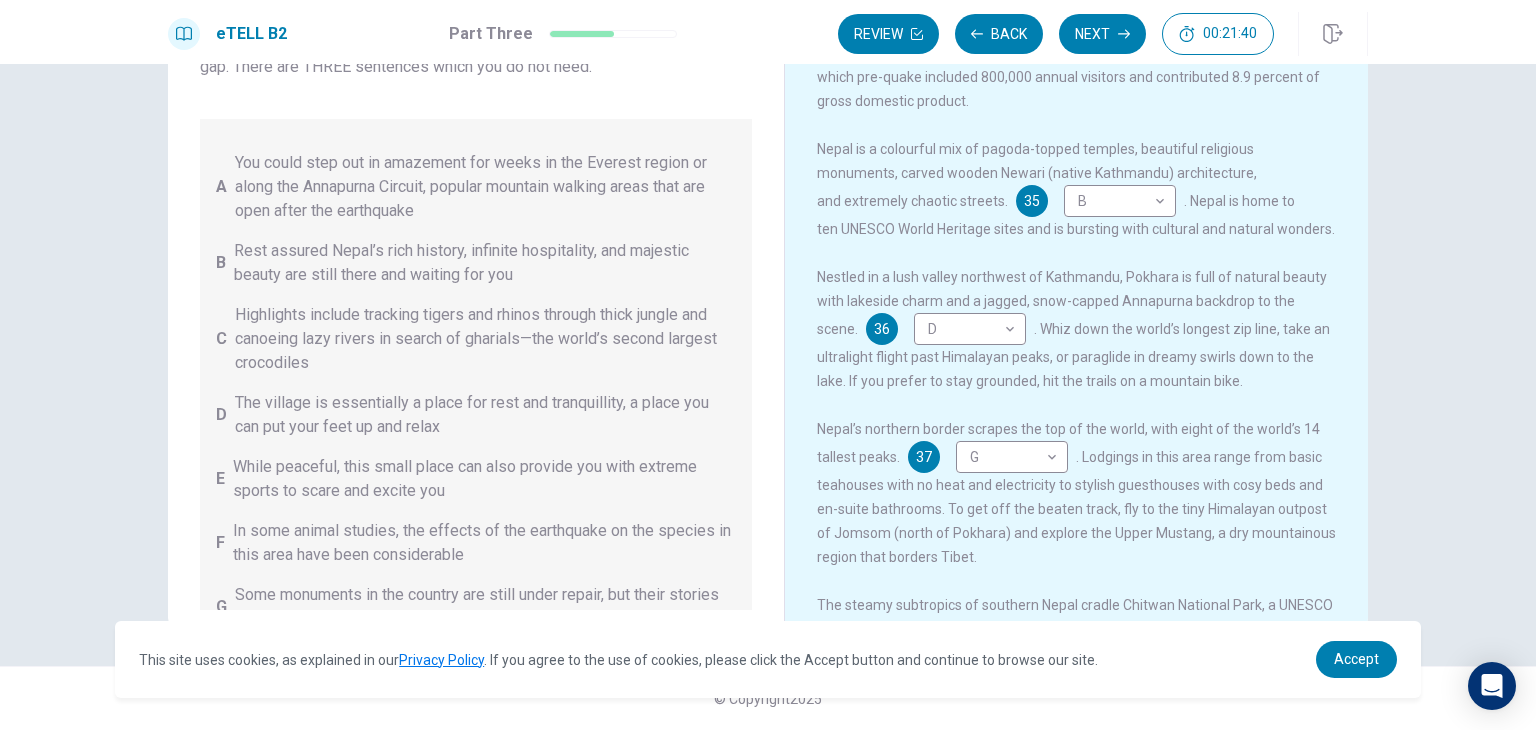 scroll, scrollTop: 0, scrollLeft: 0, axis: both 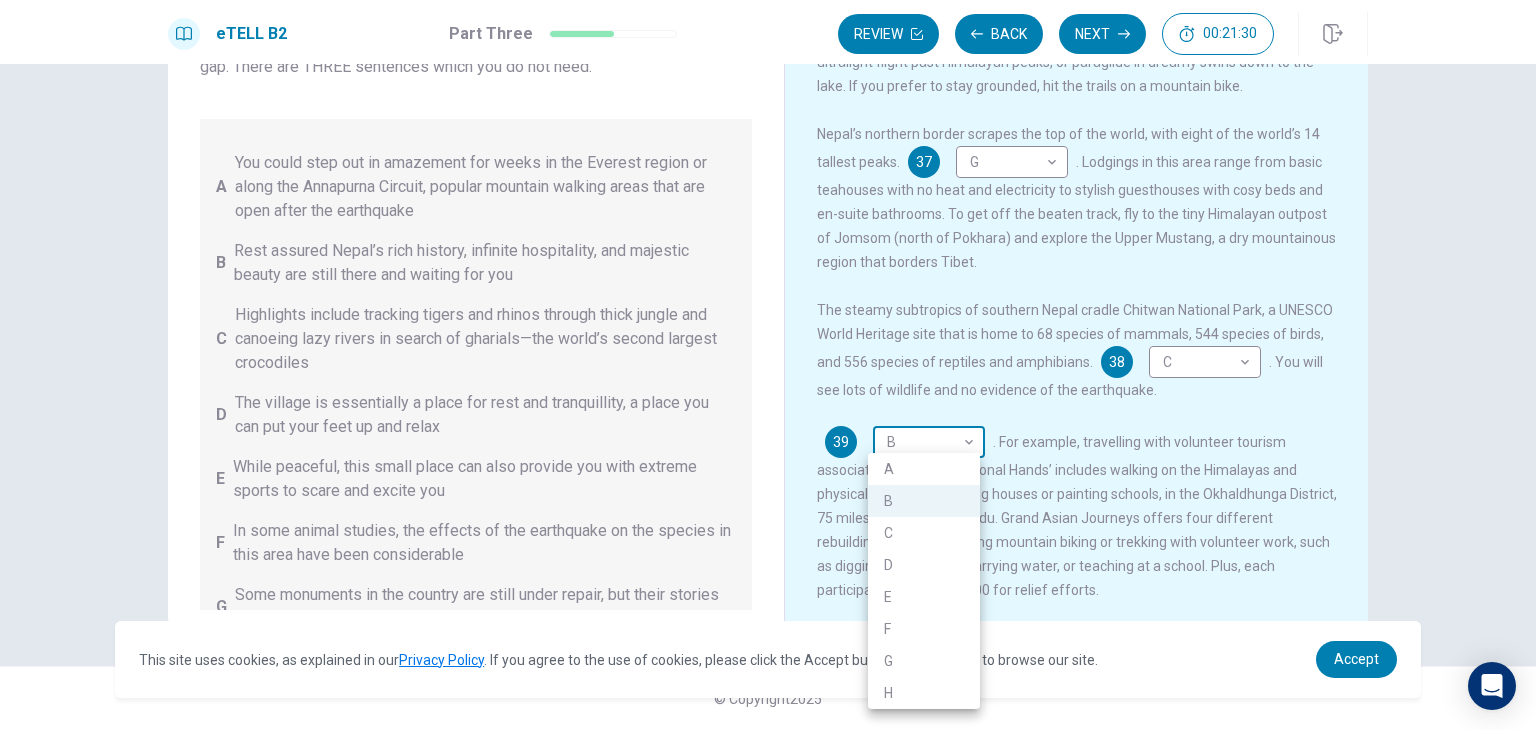 click on "This site uses cookies, as explained in our  Privacy Policy . If you agree to the use of cookies, please click the Accept button and continue to browse our site.   Privacy Policy Accept   eTELL B2 Part Three Review Back Next 00:21:30 Question 15 - 19 of 30 00:21:30 Review Back Next Questions 35 - 39 You are going to read a passage in which some sentences have been  removed. For questions 35 – 39, insert the correct sentence (A – H) into the  appropriate gap. There are THREE sentences which you do not need. A You could step out in amazement for weeks in the Everest region or along the Annapurna Circuit, popular mountain walking areas that are open after the earthquake B Rest assured Nepal’s rich history, infinite hospitality, and majestic beauty are still there and waiting for you C Highlights include tracking tigers and rhinos through thick jungle and canoeing lazy rivers in search of gharials—the world’s second largest crocodiles D E F G H Why Visit Nepal? 35 B * ​ 36 D * ​ 37 G * ​ 38 C *" at bounding box center [768, 365] 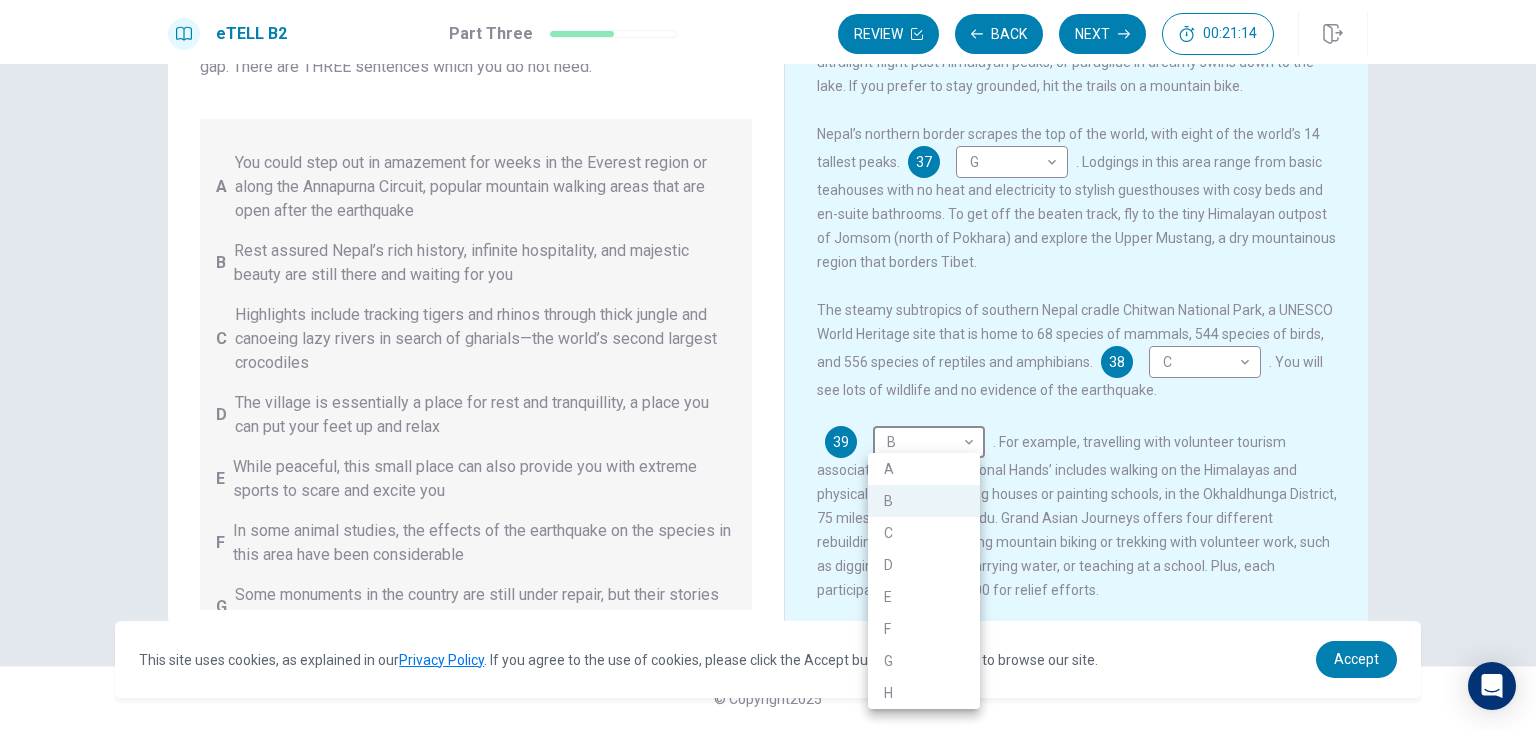 click at bounding box center (768, 365) 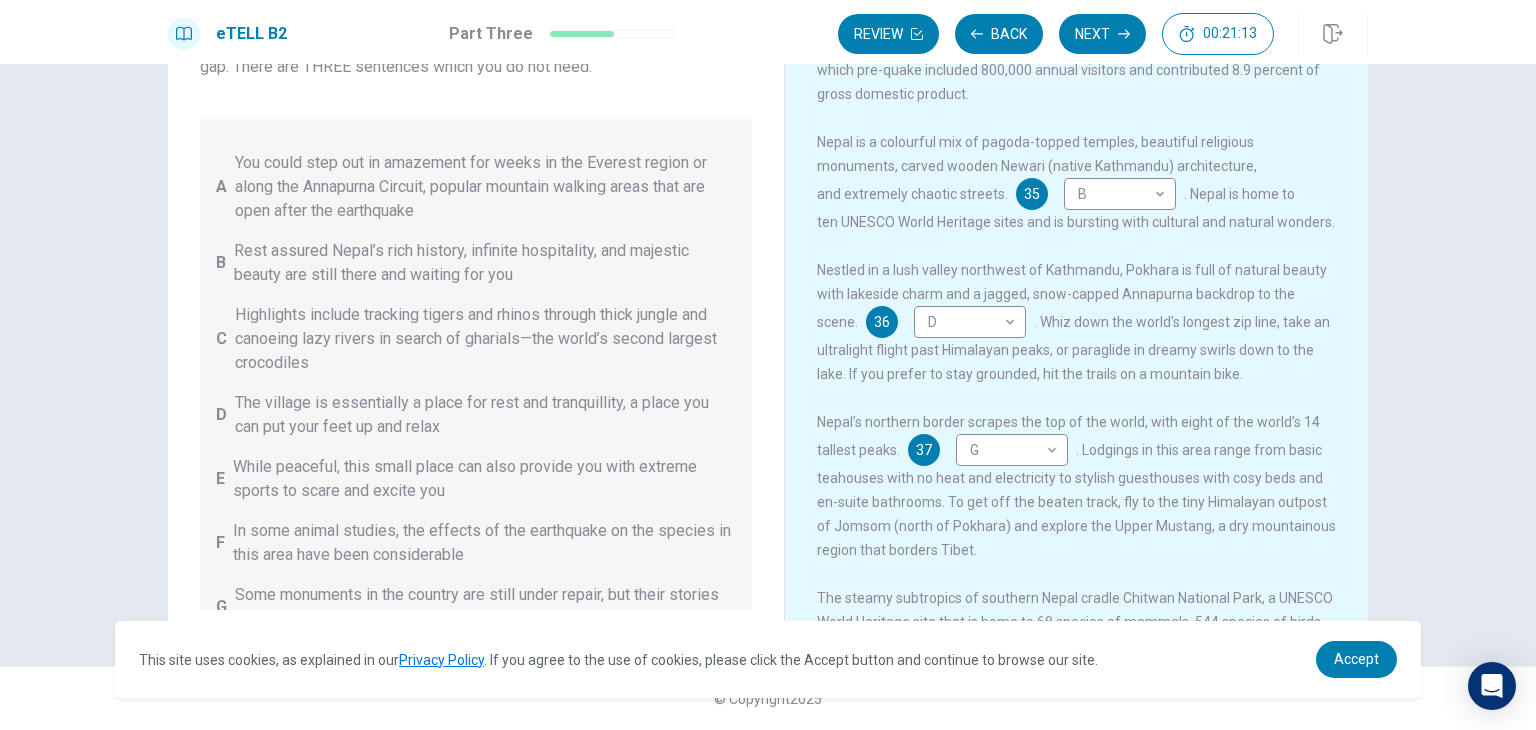 scroll, scrollTop: 0, scrollLeft: 0, axis: both 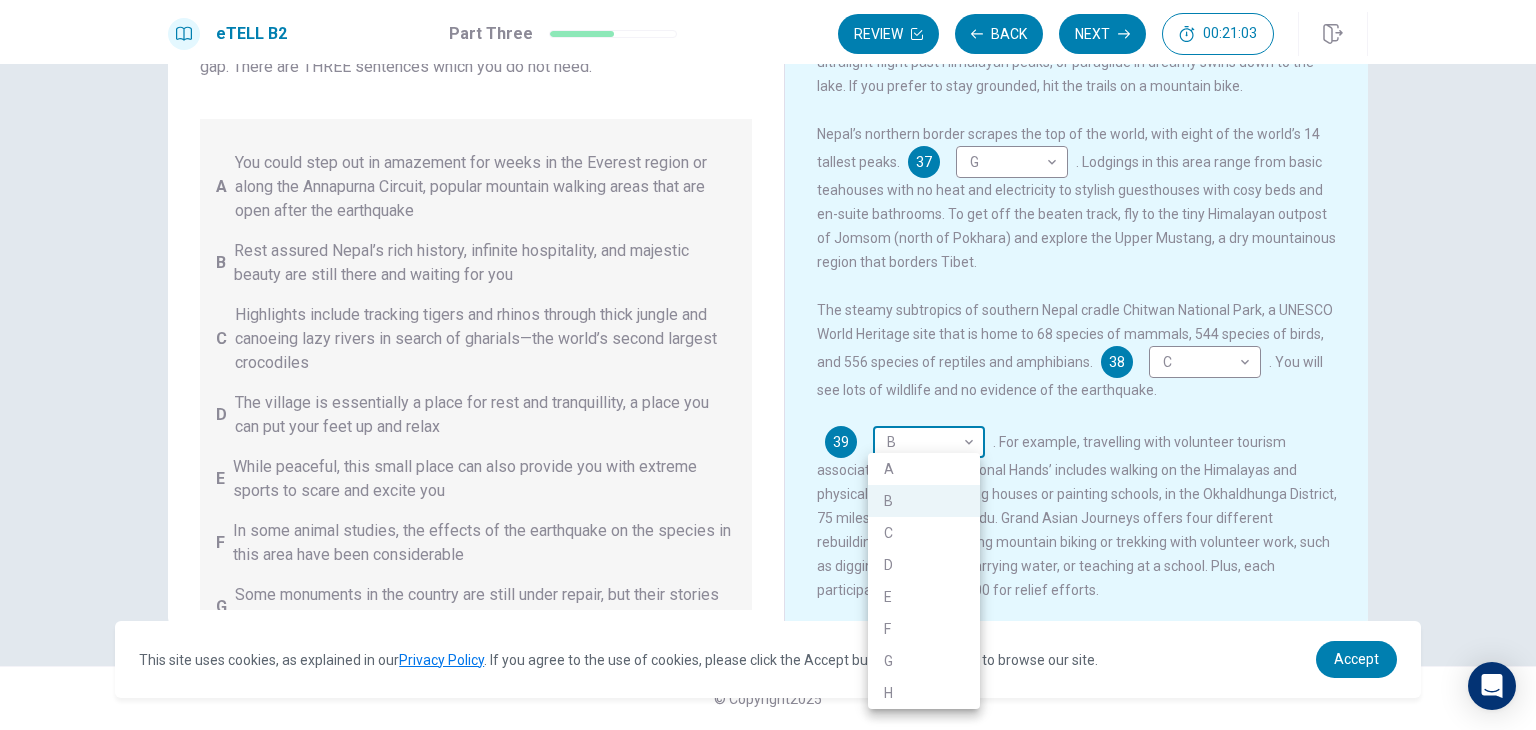 click on "This site uses cookies, as explained in our  Privacy Policy . If you agree to the use of cookies, please click the Accept button and continue to browse our site.   Privacy Policy Accept   eTELL B2 Part Three Review Back Next 00:21:03 Question 15 - 19 of 30 00:21:03 Review Back Next Questions 35 - 39 You are going to read a passage in which some sentences have been  removed. For questions 35 – 39, insert the correct sentence (A – H) into the  appropriate gap. There are THREE sentences which you do not need. A You could step out in amazement for weeks in the Everest region or along the Annapurna Circuit, popular mountain walking areas that are open after the earthquake B Rest assured Nepal’s rich history, infinite hospitality, and majestic beauty are still there and waiting for you C Highlights include tracking tigers and rhinos through thick jungle and canoeing lazy rivers in search of gharials—the world’s second largest crocodiles D E F G H Why Visit Nepal? 35 B * ​ 36 D * ​ 37 G * ​ 38 C * B" at bounding box center (768, 365) 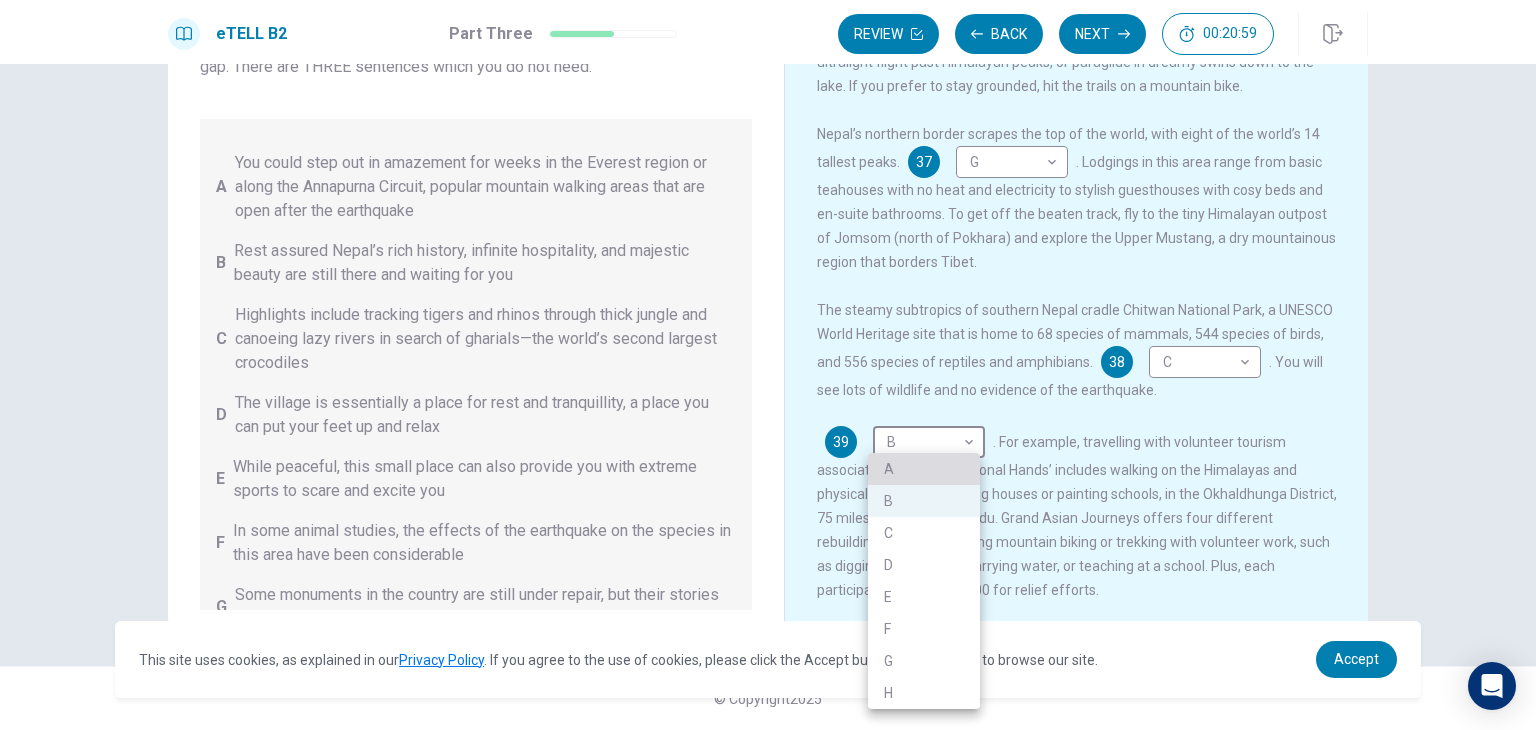 click on "A" at bounding box center (924, 469) 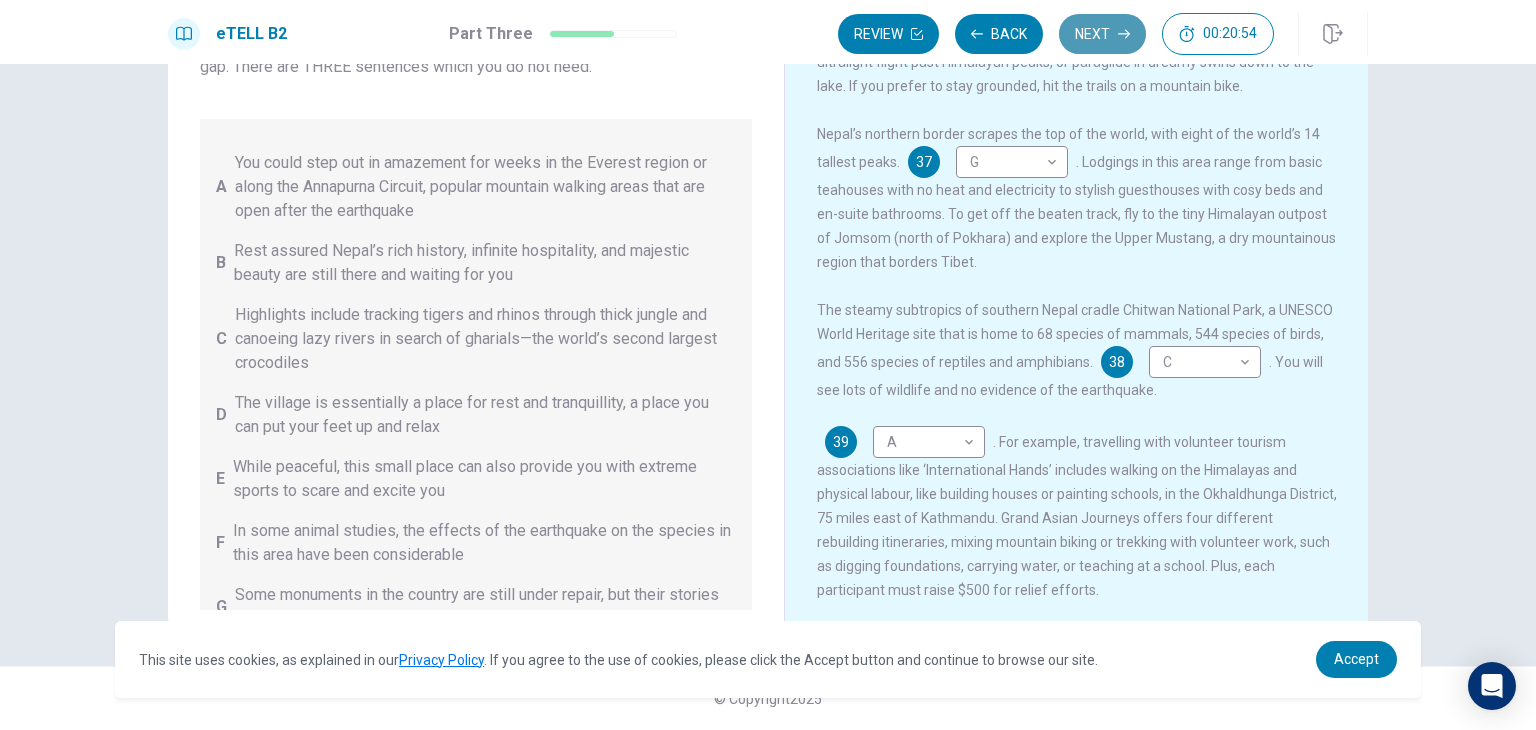 click on "Next" at bounding box center [1102, 34] 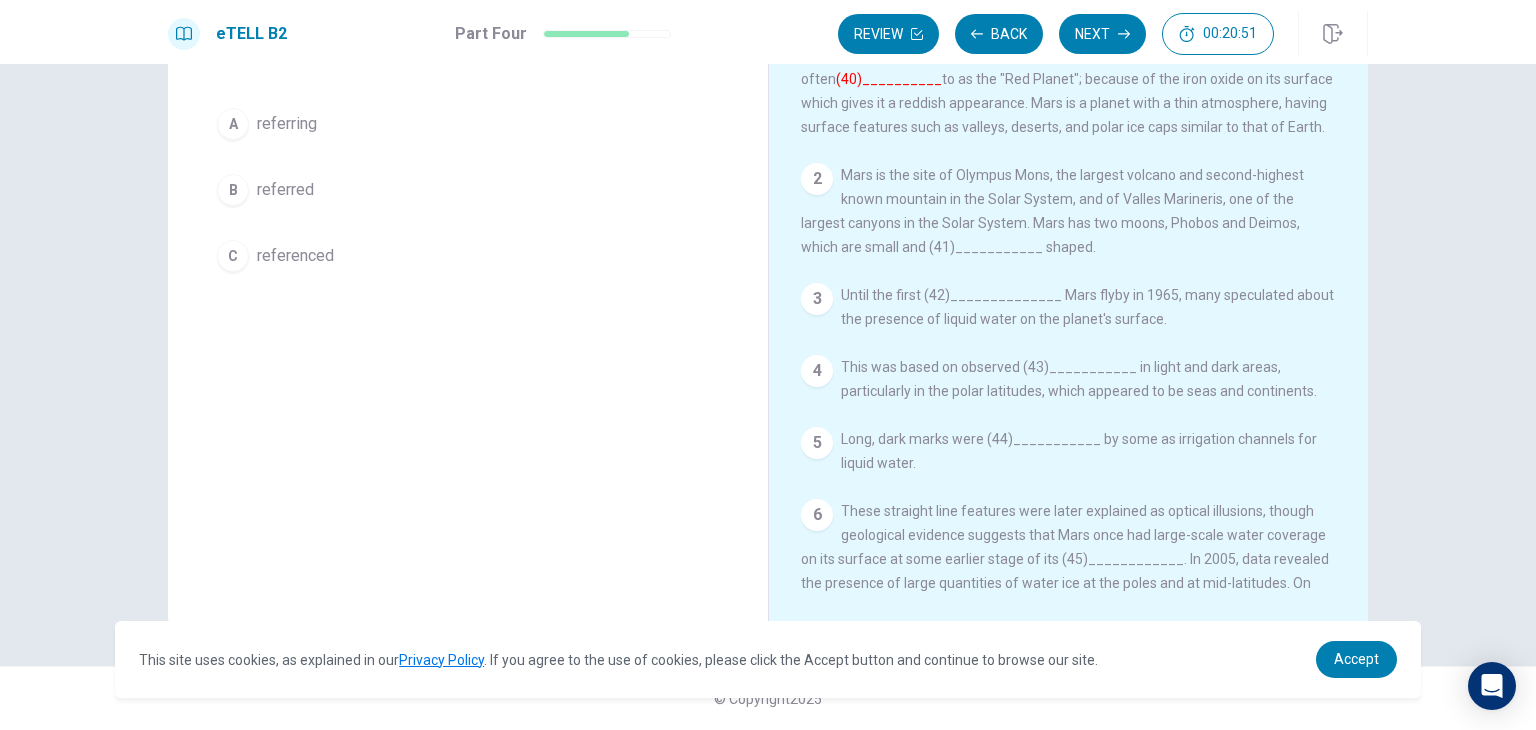 scroll, scrollTop: 0, scrollLeft: 0, axis: both 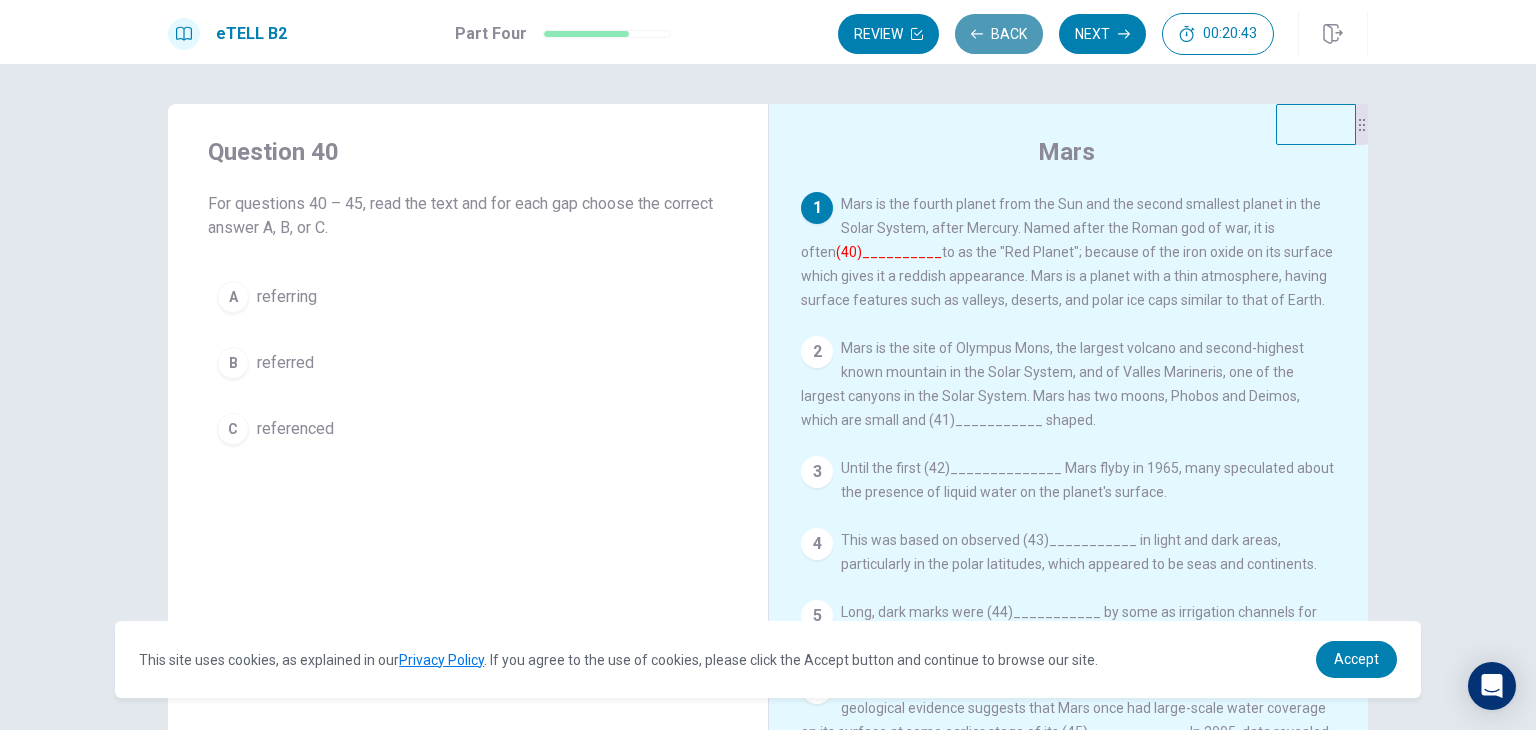 click on "Back" at bounding box center (999, 34) 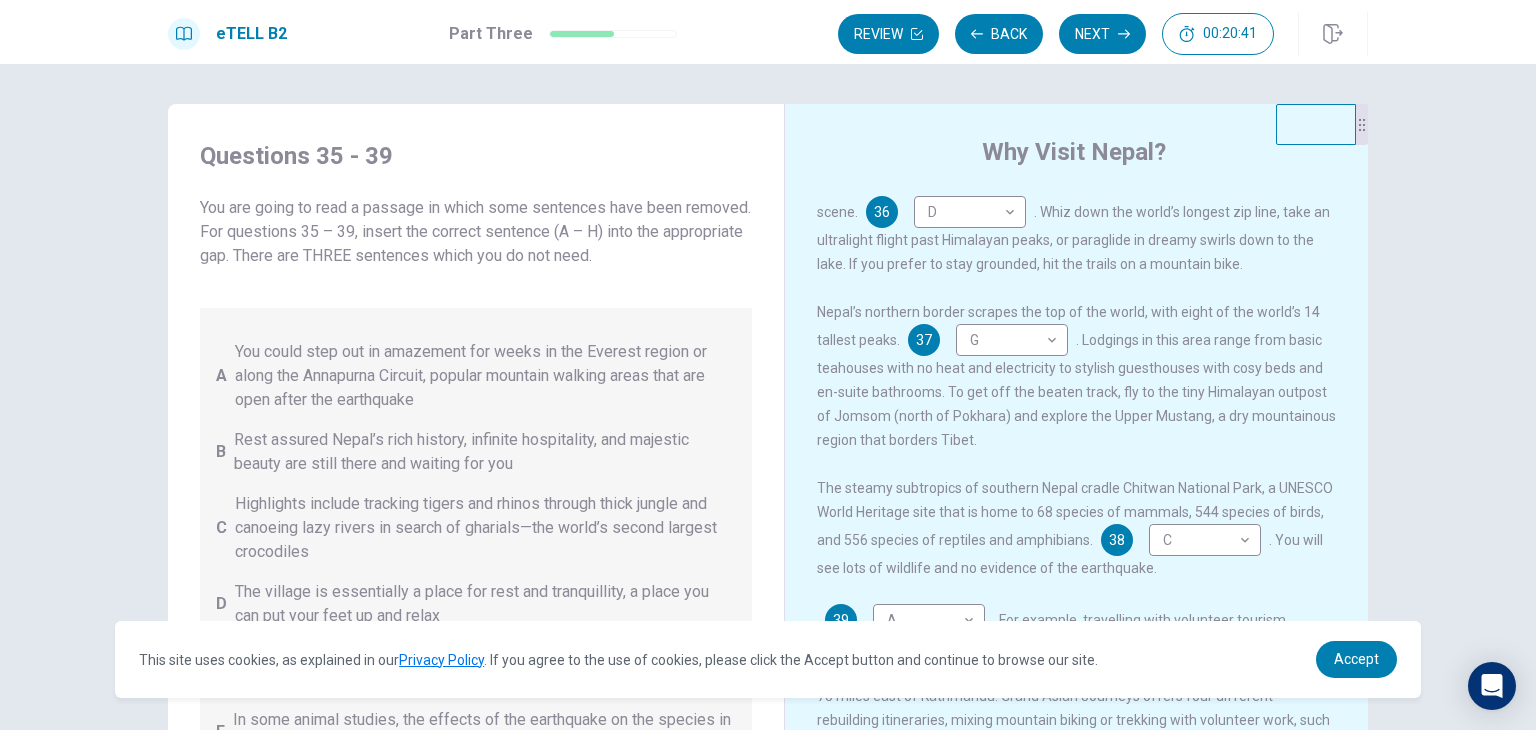 scroll, scrollTop: 341, scrollLeft: 0, axis: vertical 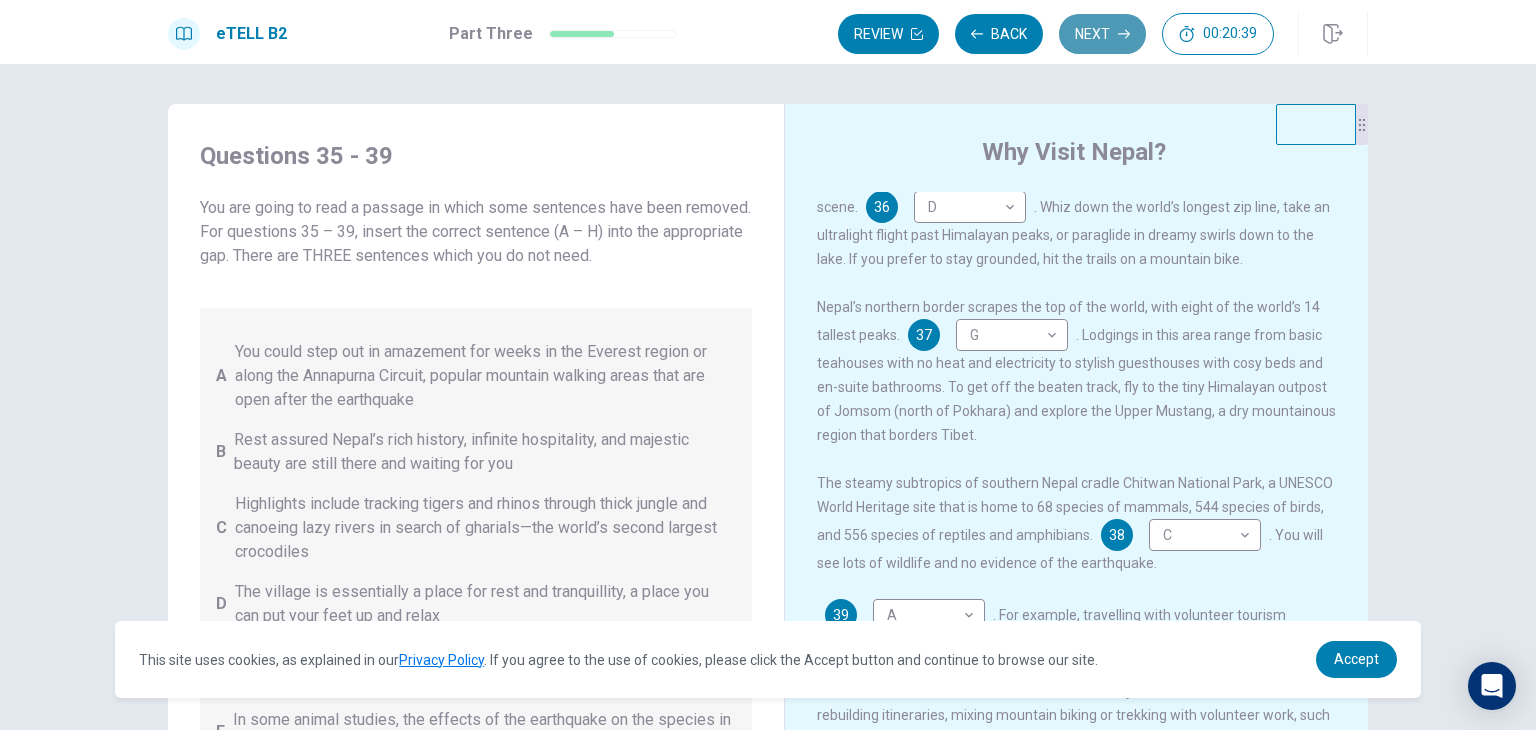 click on "Next" at bounding box center (1102, 34) 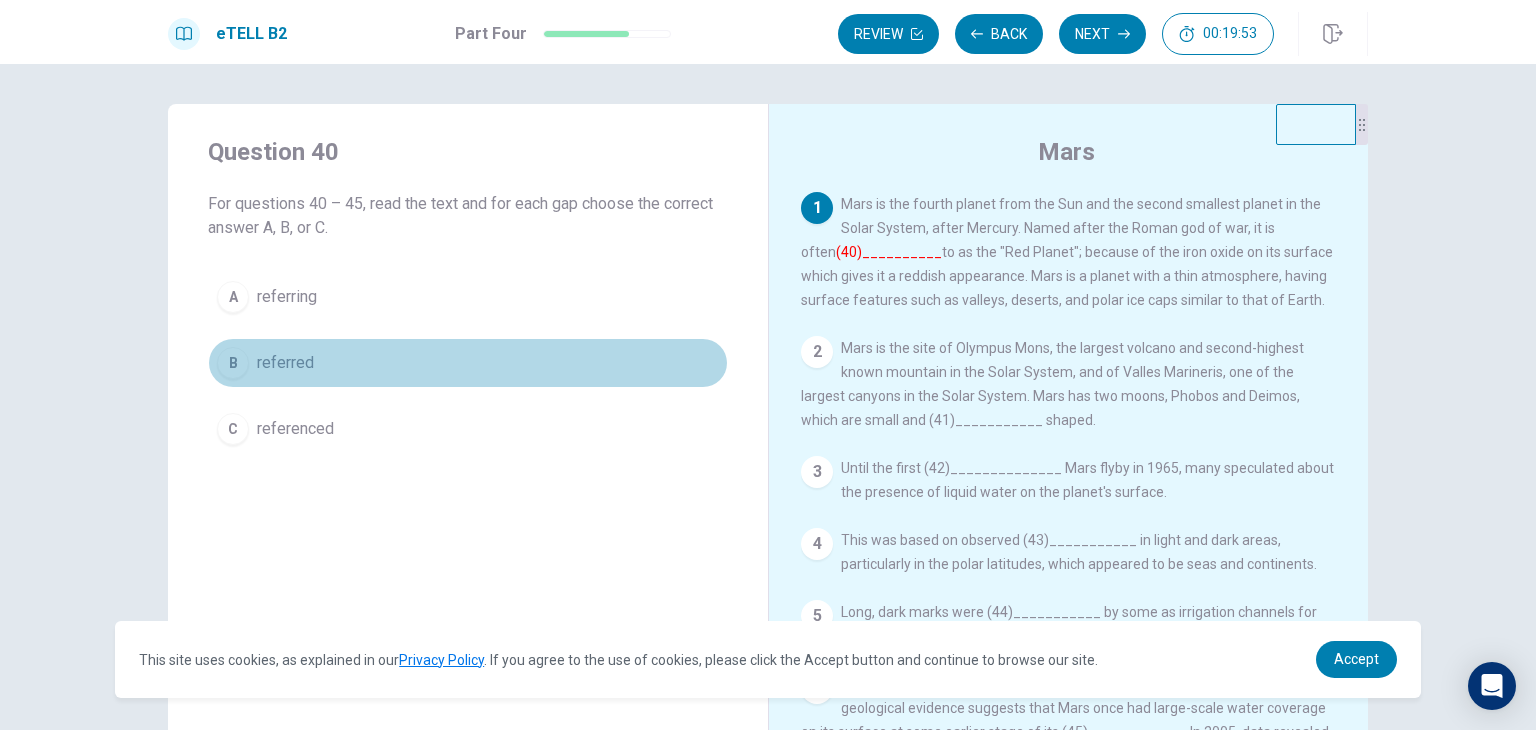 click on "B referred" at bounding box center (468, 363) 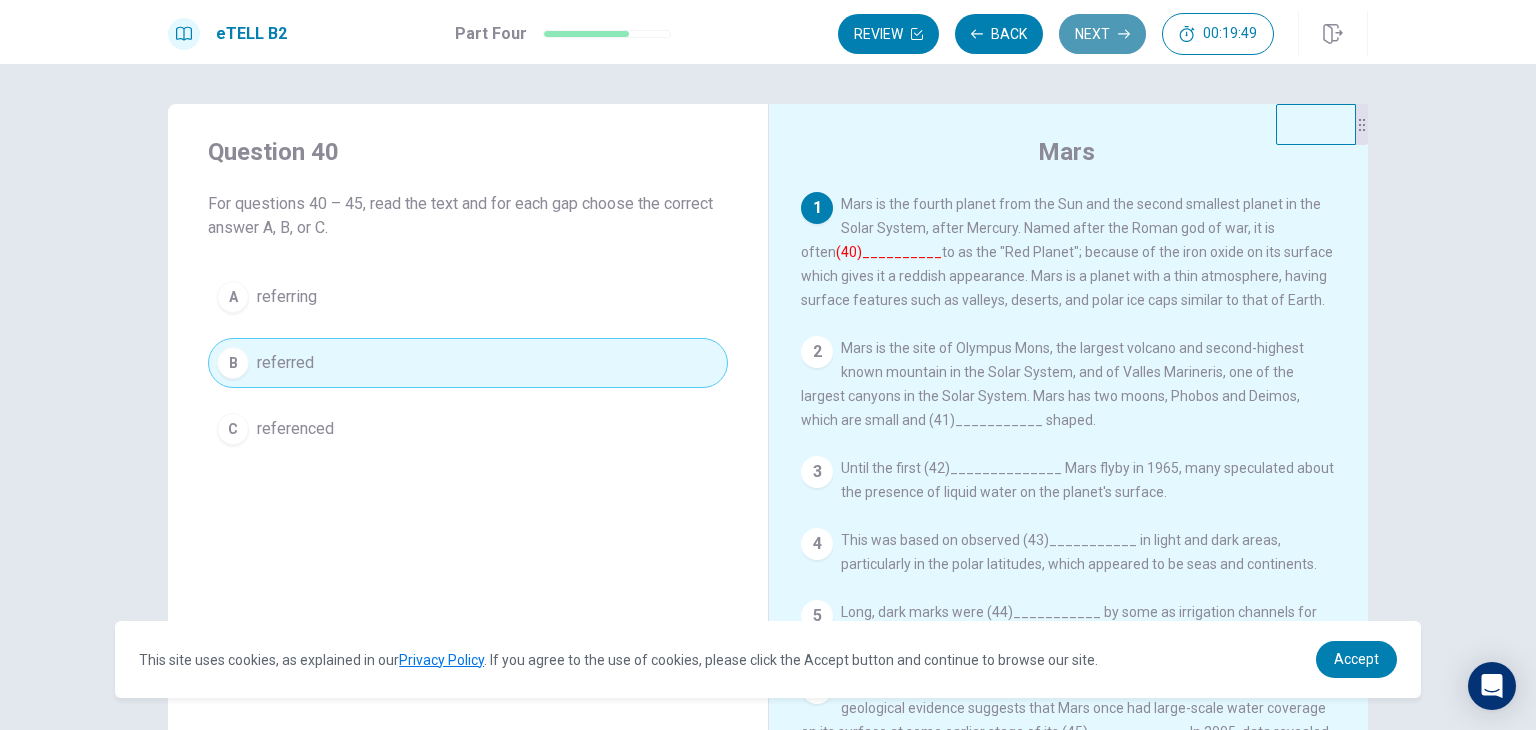 click on "Next" at bounding box center (1102, 34) 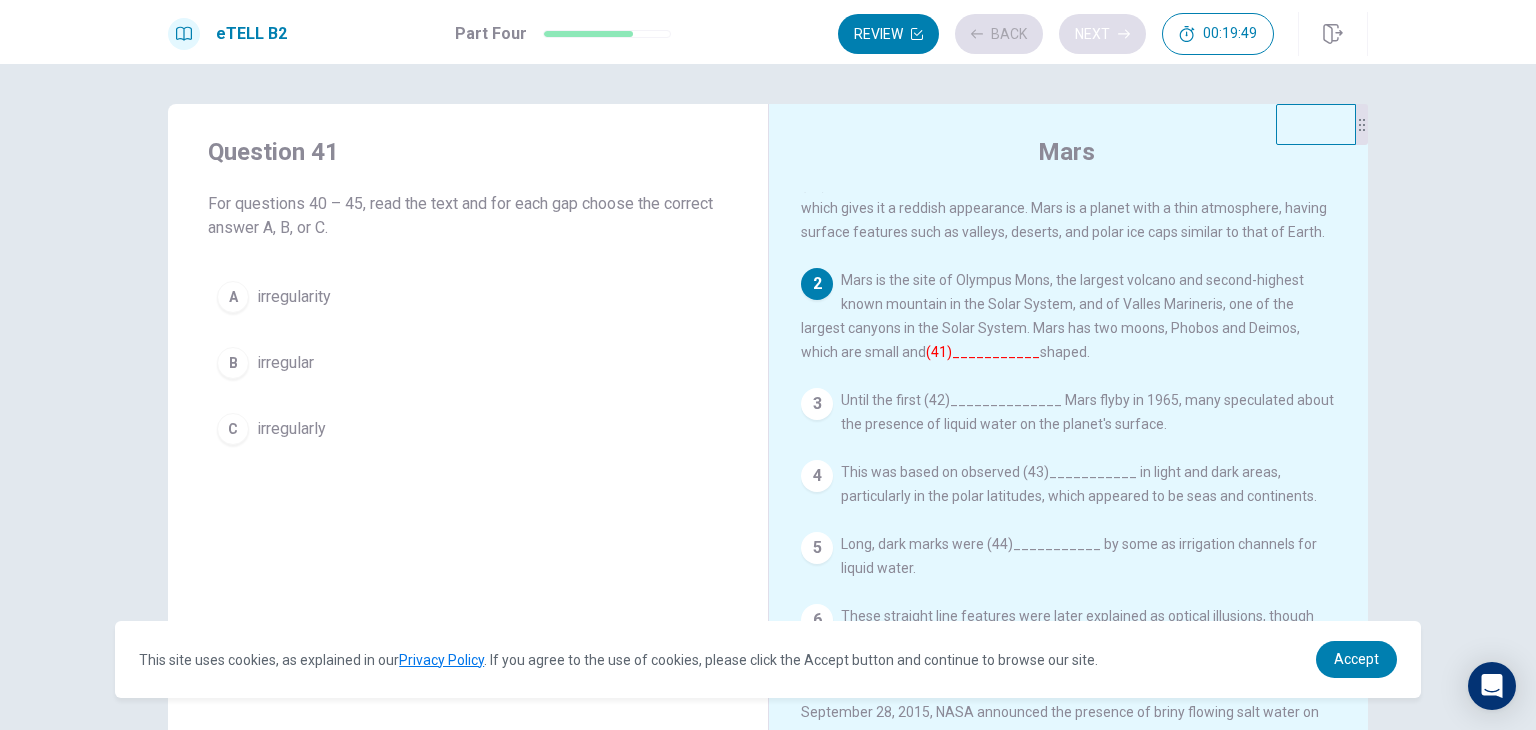 scroll, scrollTop: 89, scrollLeft: 0, axis: vertical 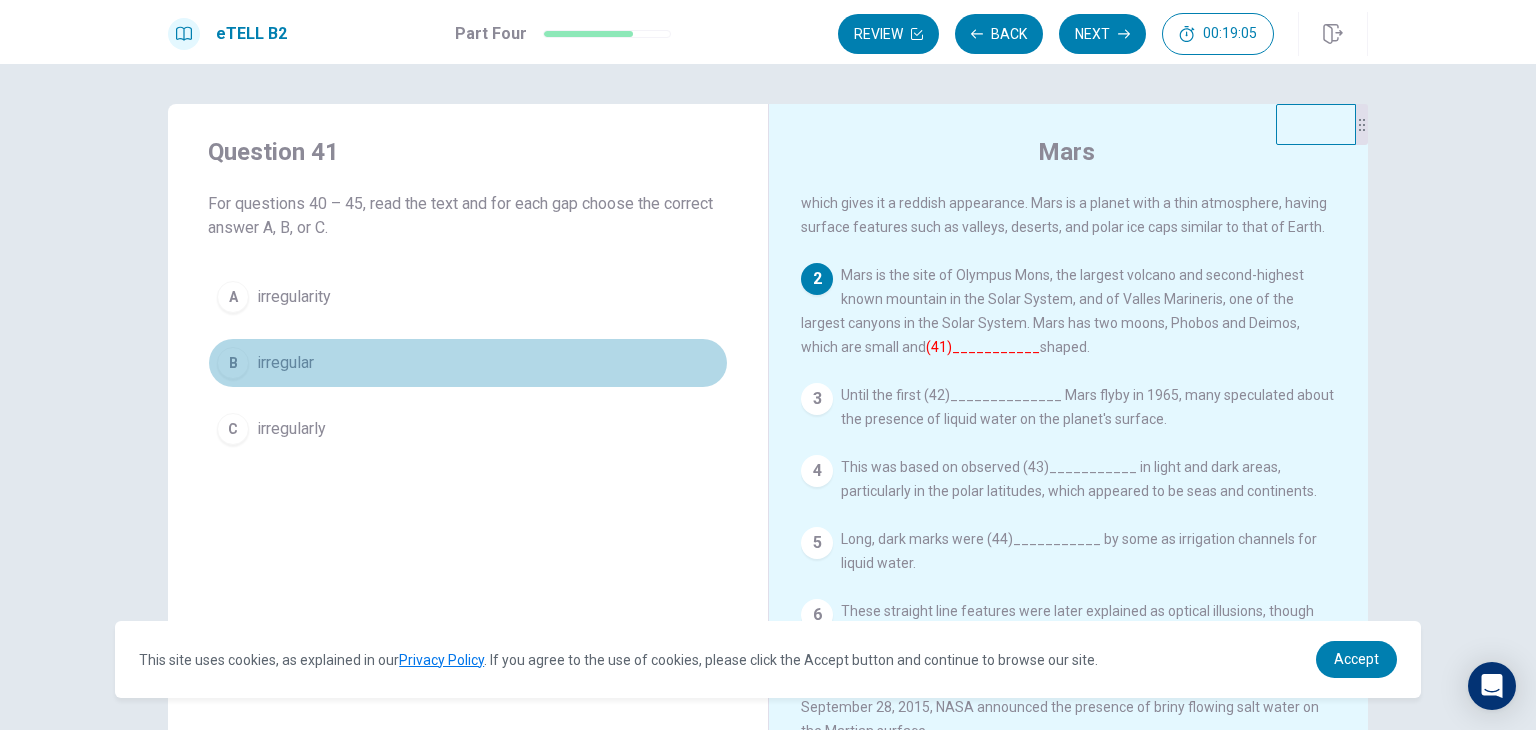 click on "B irregular" at bounding box center [468, 363] 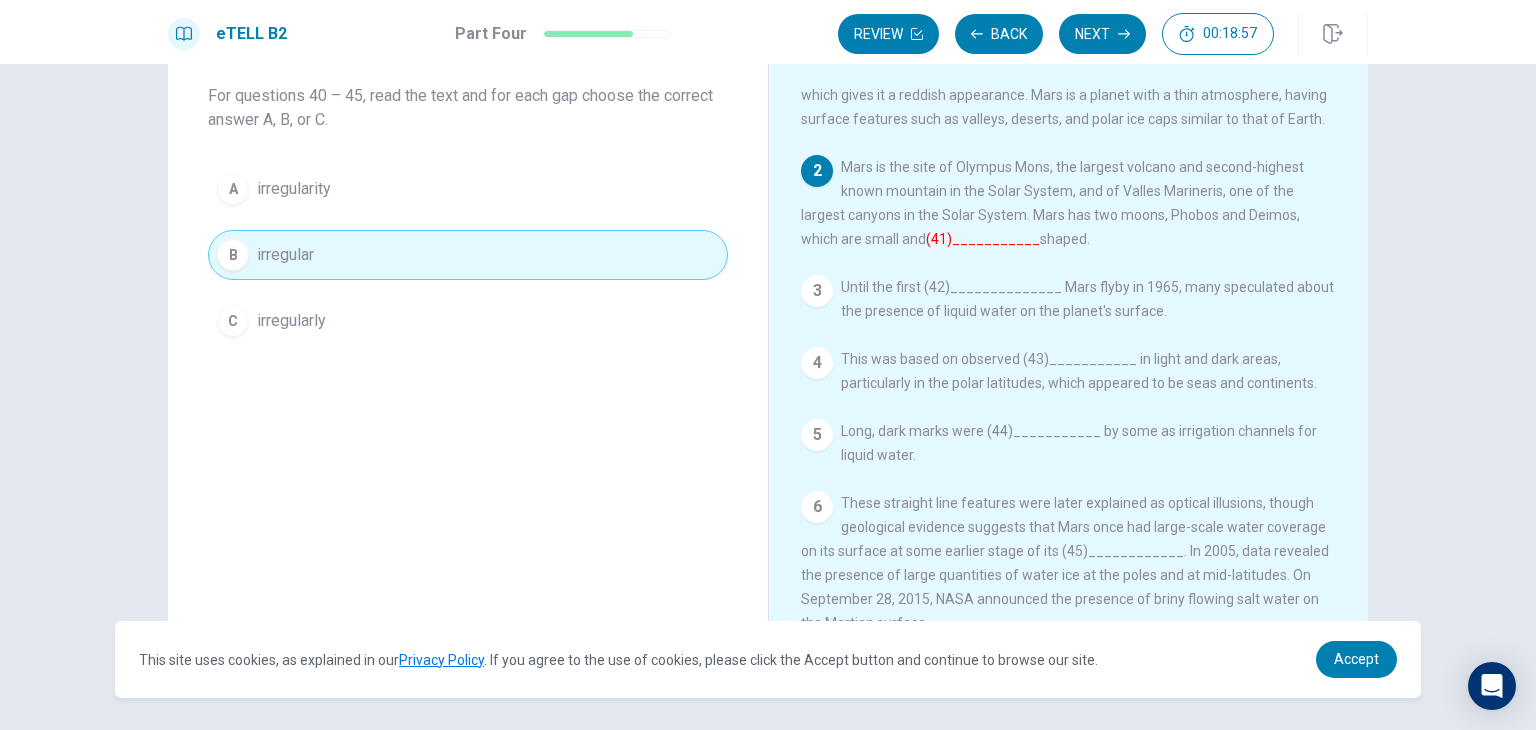scroll, scrollTop: 118, scrollLeft: 0, axis: vertical 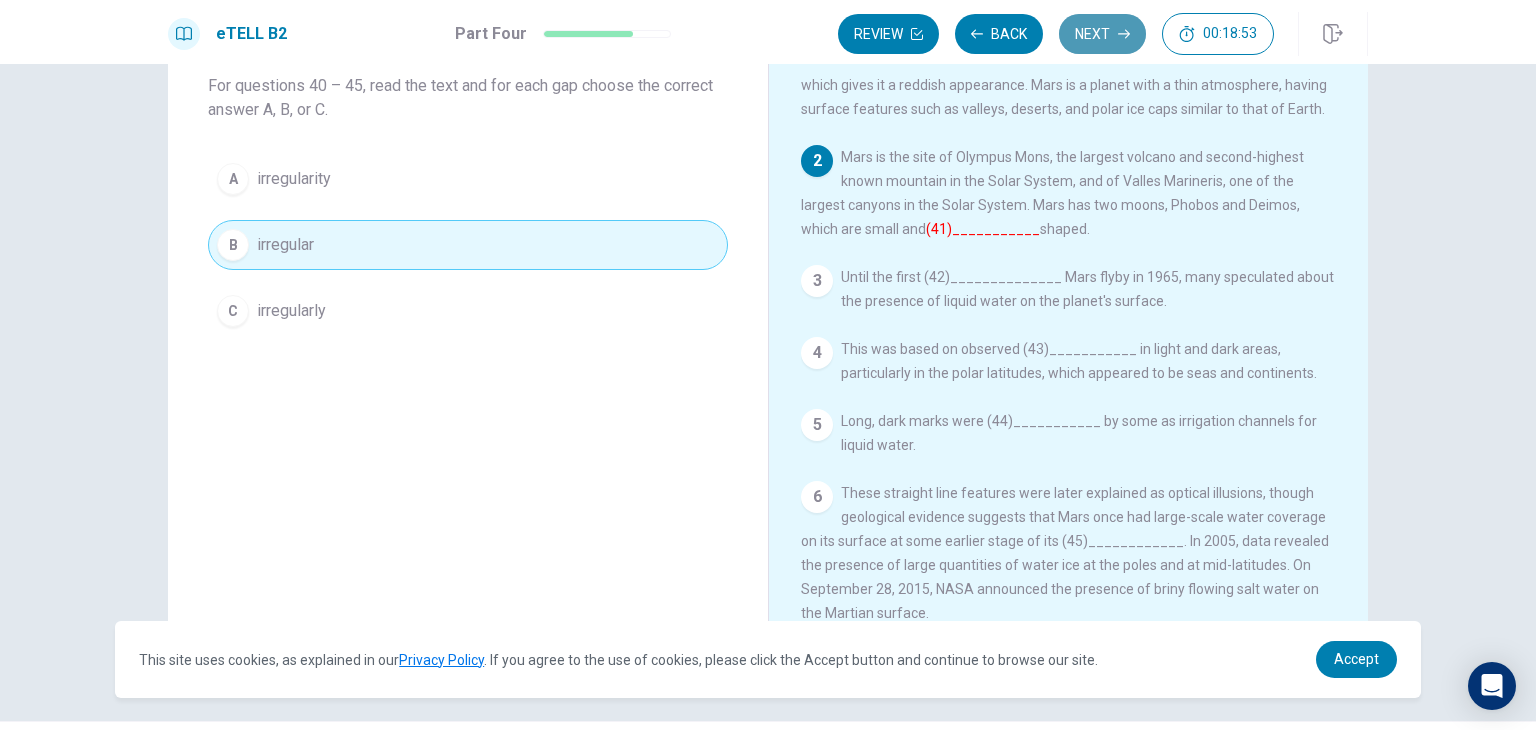 click on "Next" at bounding box center [1102, 34] 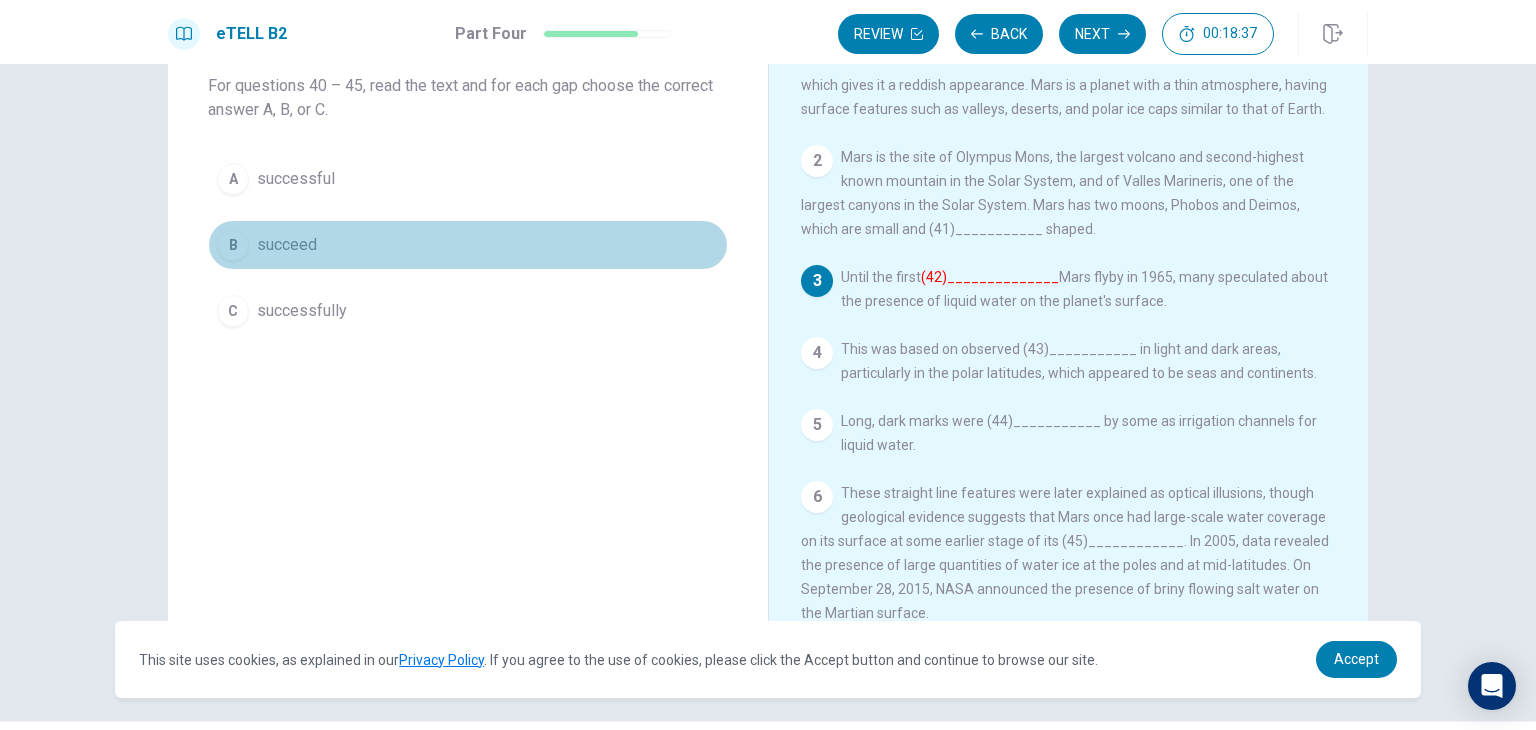 click on "B succeed" at bounding box center [468, 245] 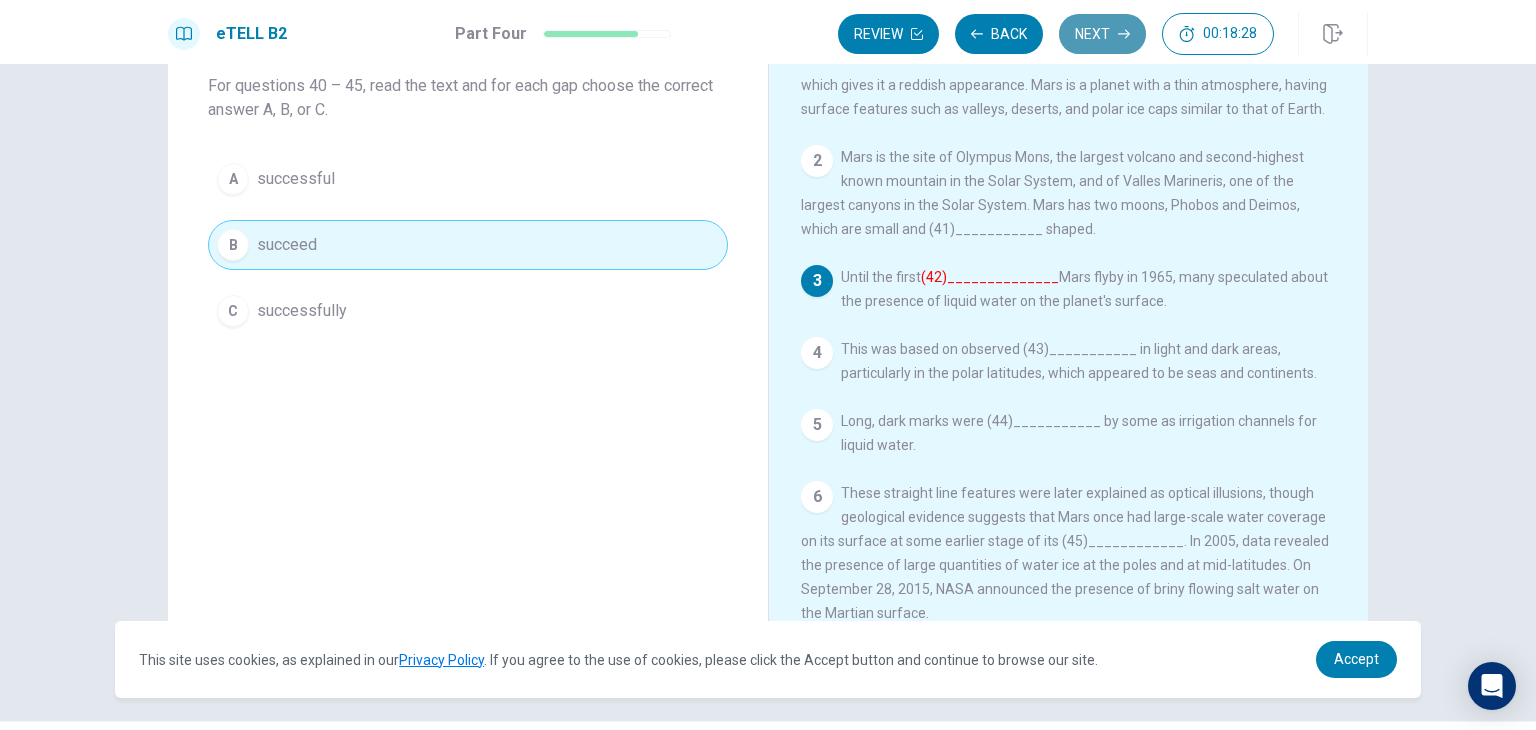 click on "Next" at bounding box center [1102, 34] 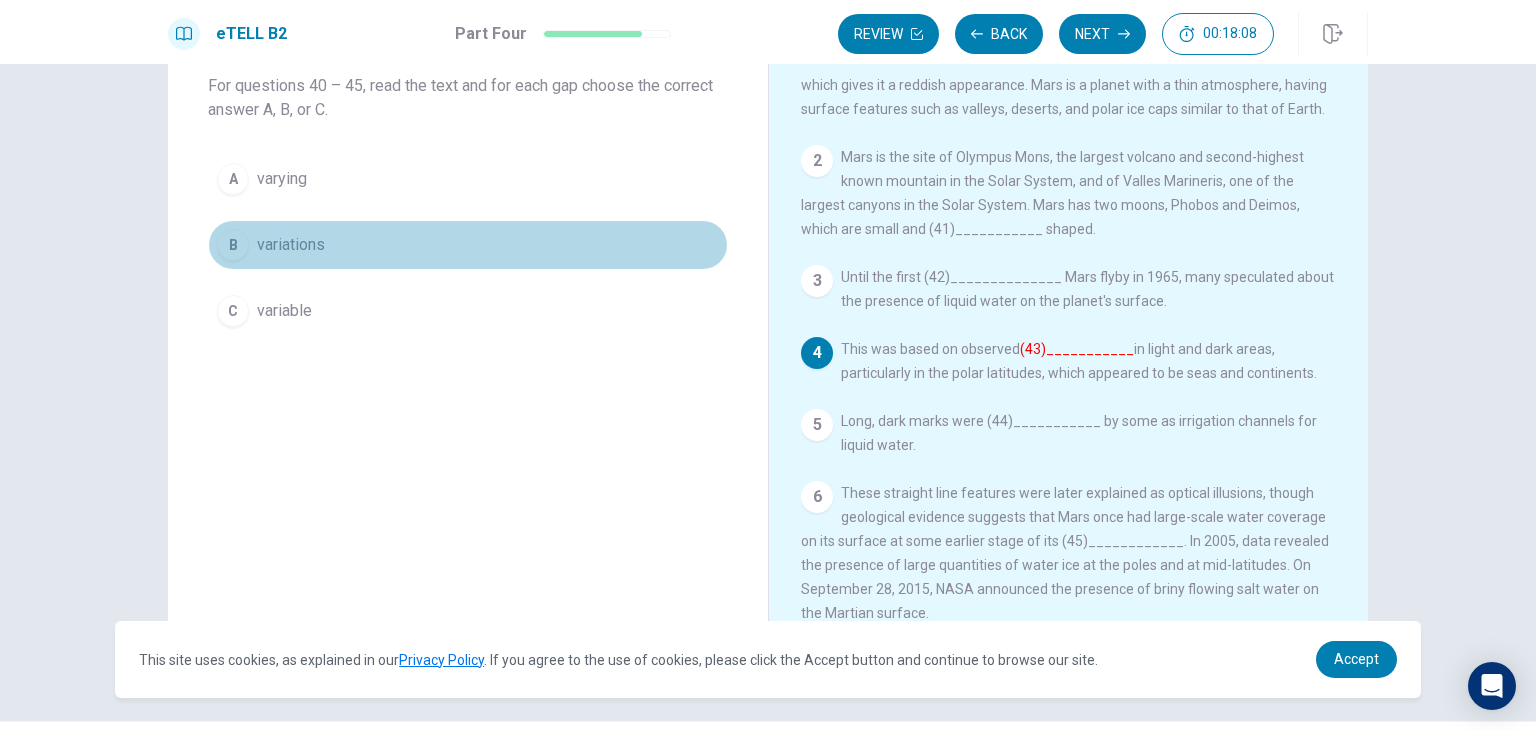 click on "variations" at bounding box center [291, 245] 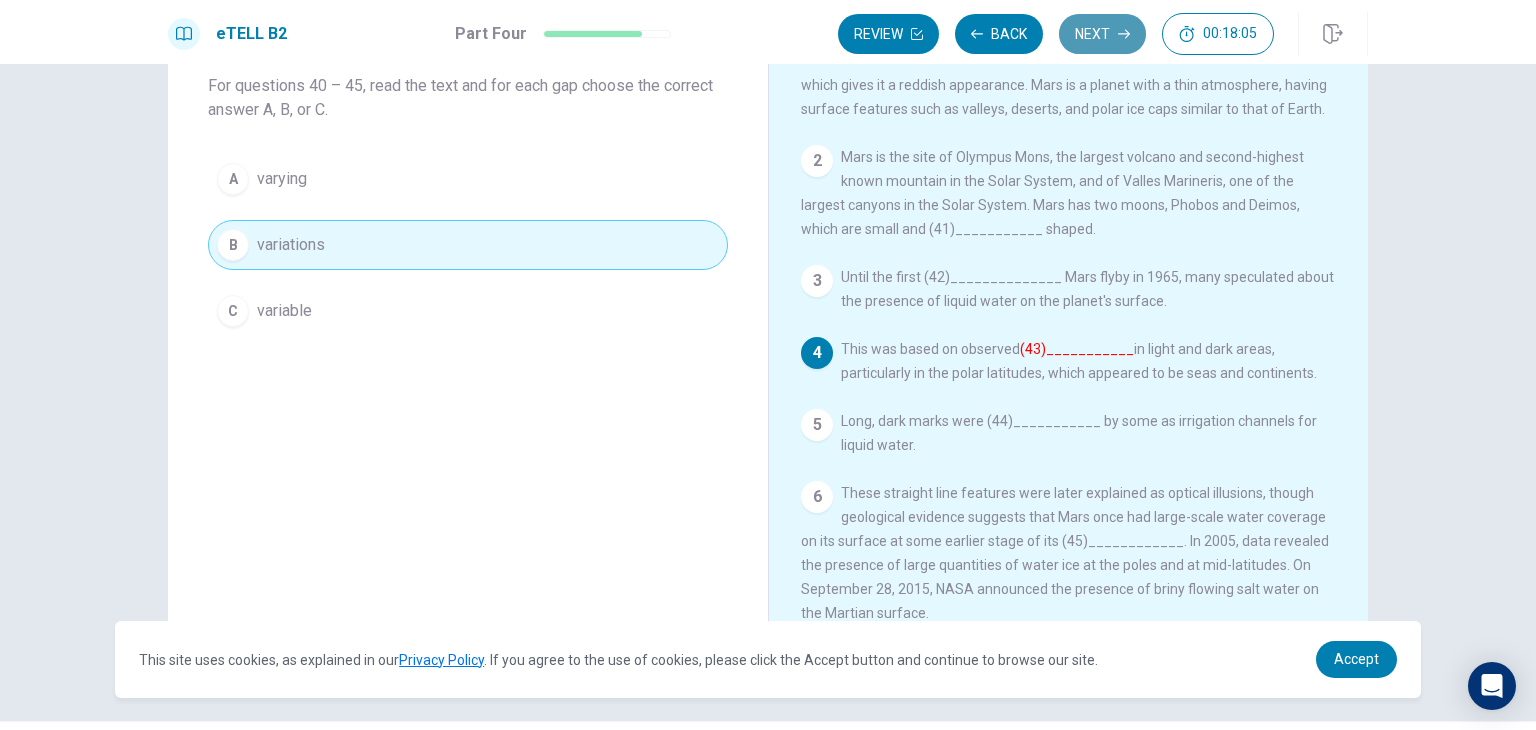 click on "Next" at bounding box center (1102, 34) 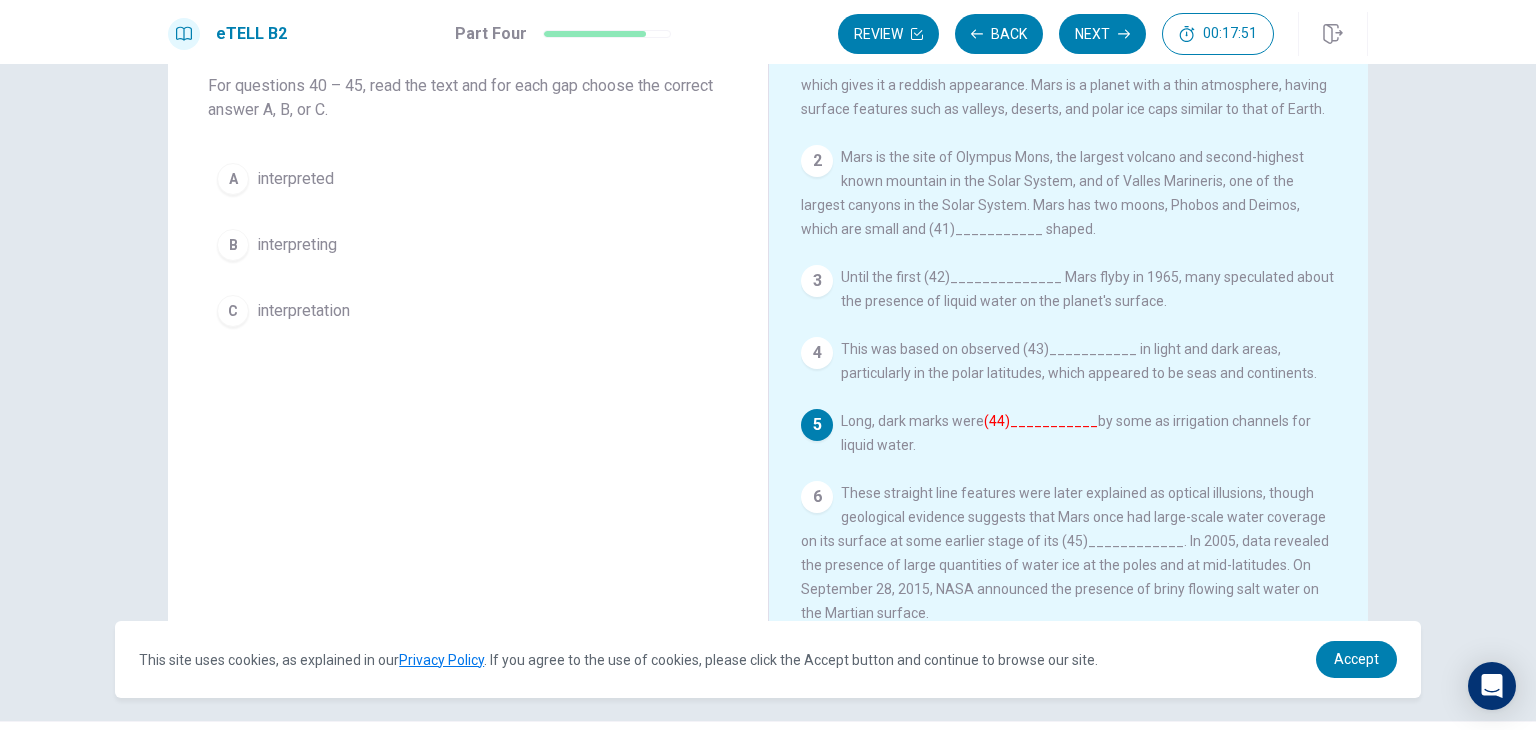 click on "interpreted" at bounding box center (295, 179) 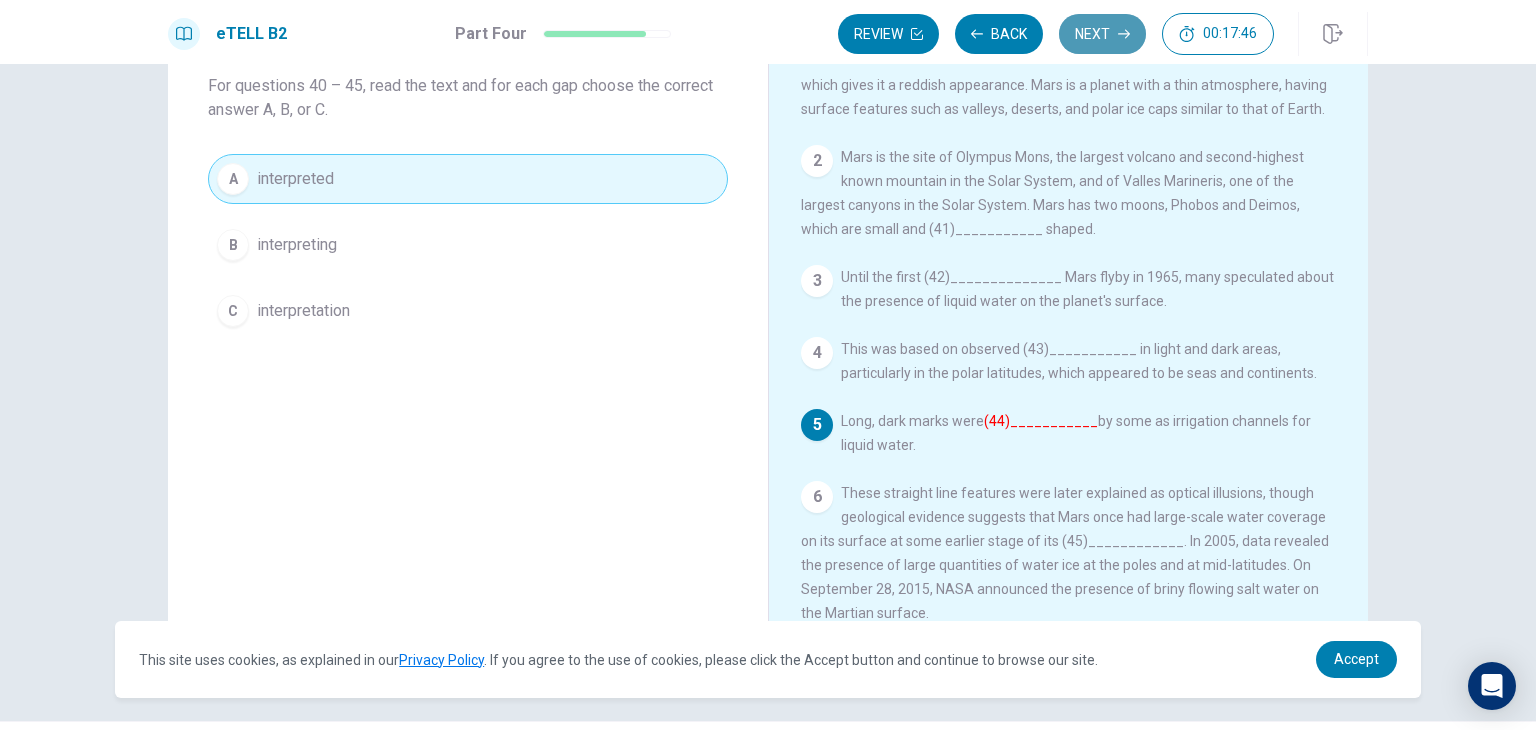 click on "Next" at bounding box center [1102, 34] 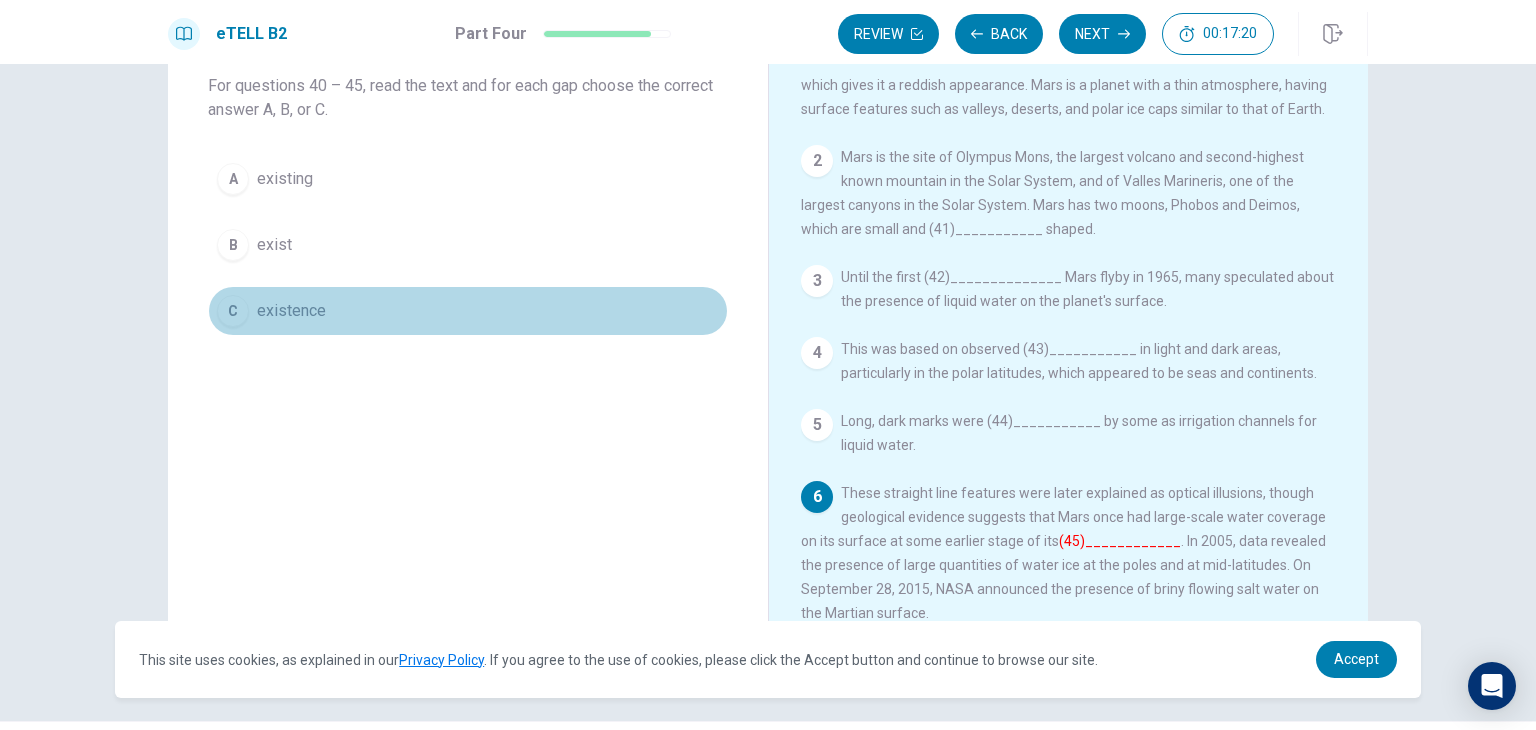 click on "existence" at bounding box center [291, 311] 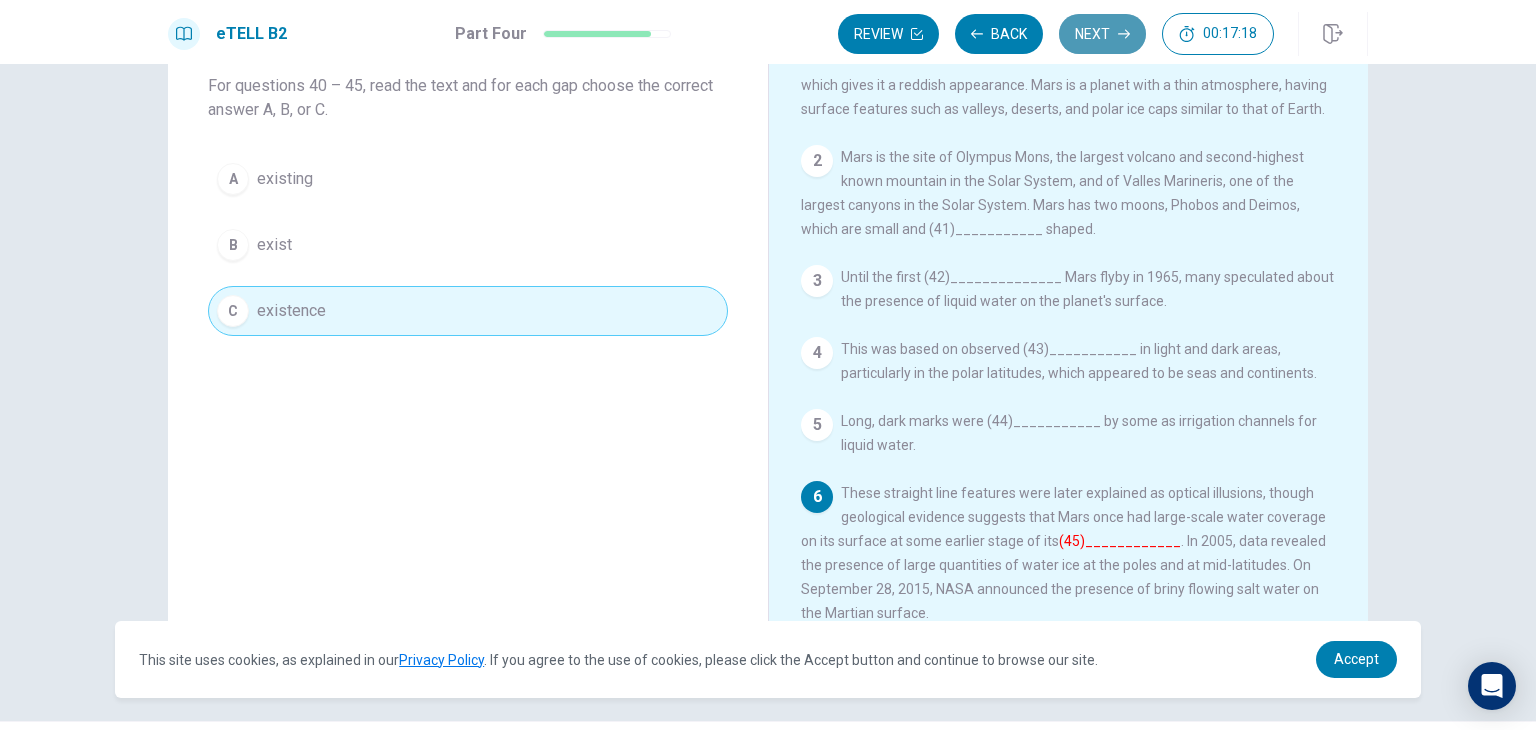 click on "Next" at bounding box center [1102, 34] 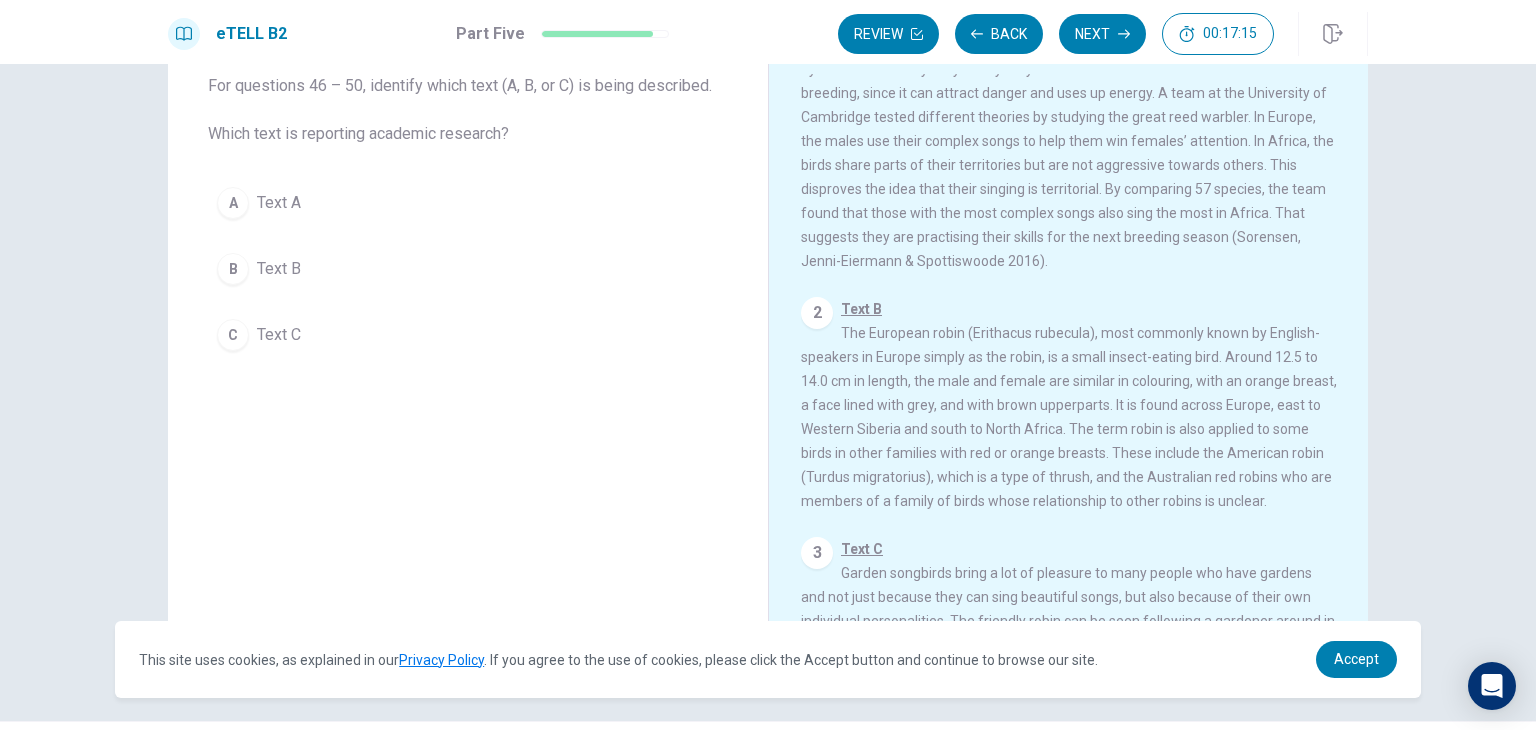 scroll, scrollTop: 0, scrollLeft: 0, axis: both 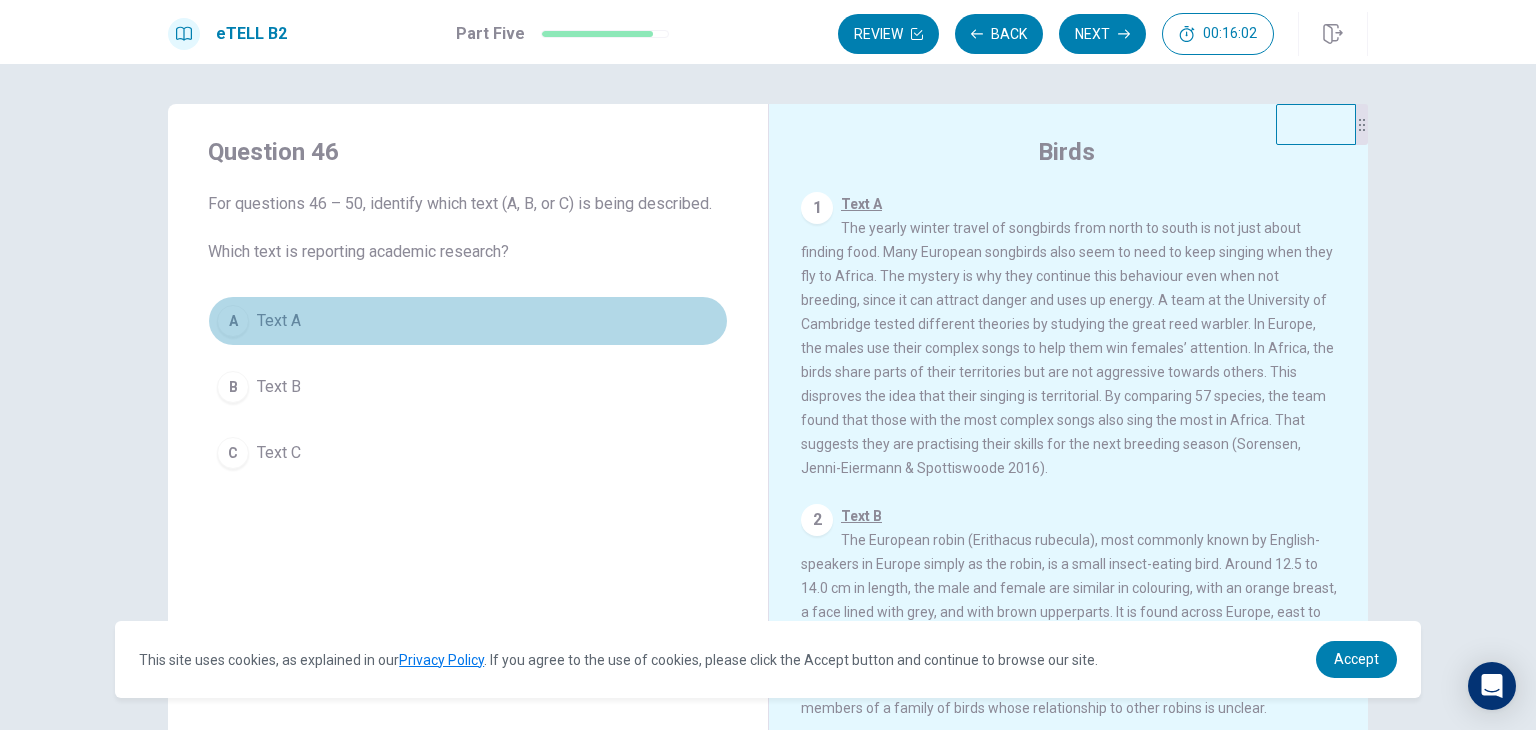 click on "Text A" at bounding box center [279, 321] 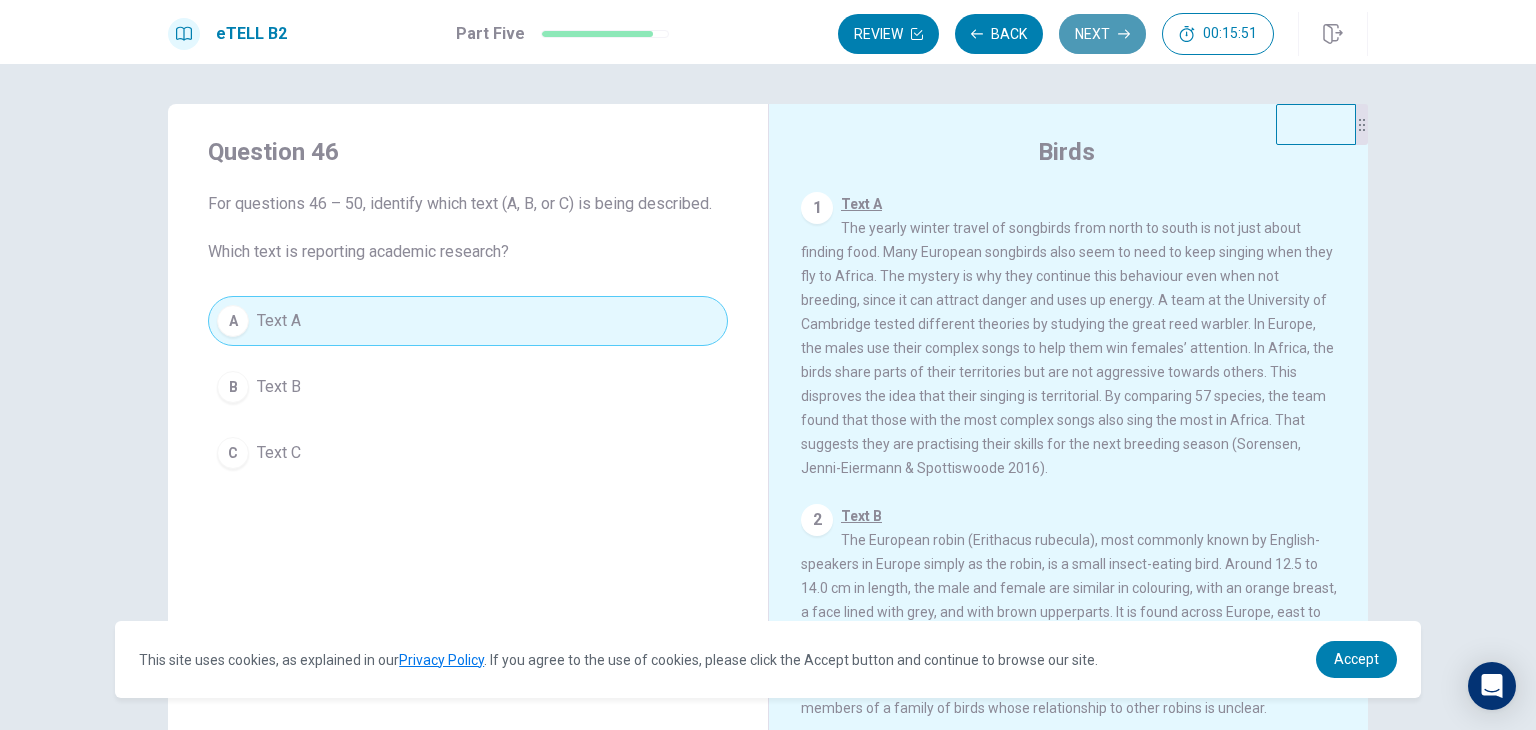 click on "Next" at bounding box center [1102, 34] 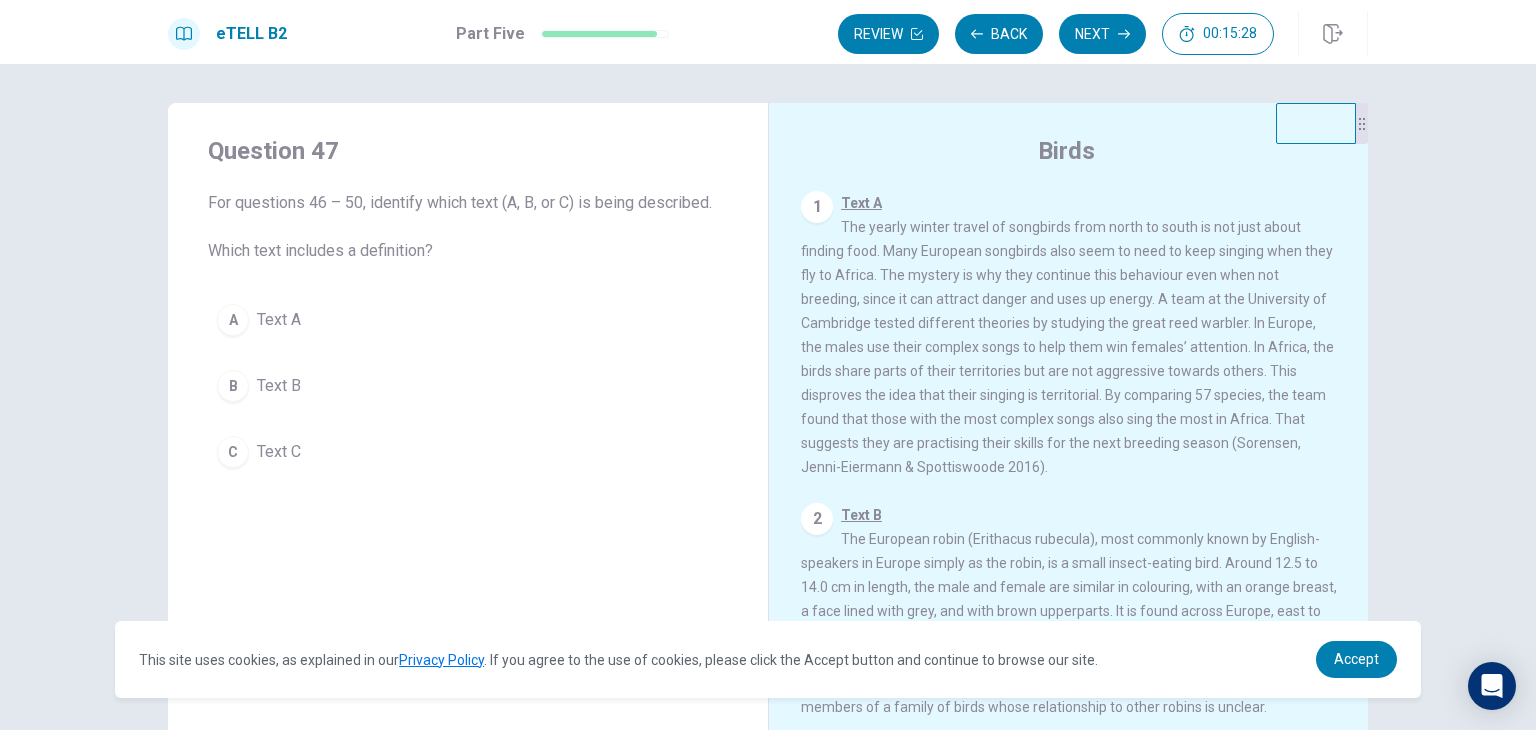 scroll, scrollTop: 0, scrollLeft: 0, axis: both 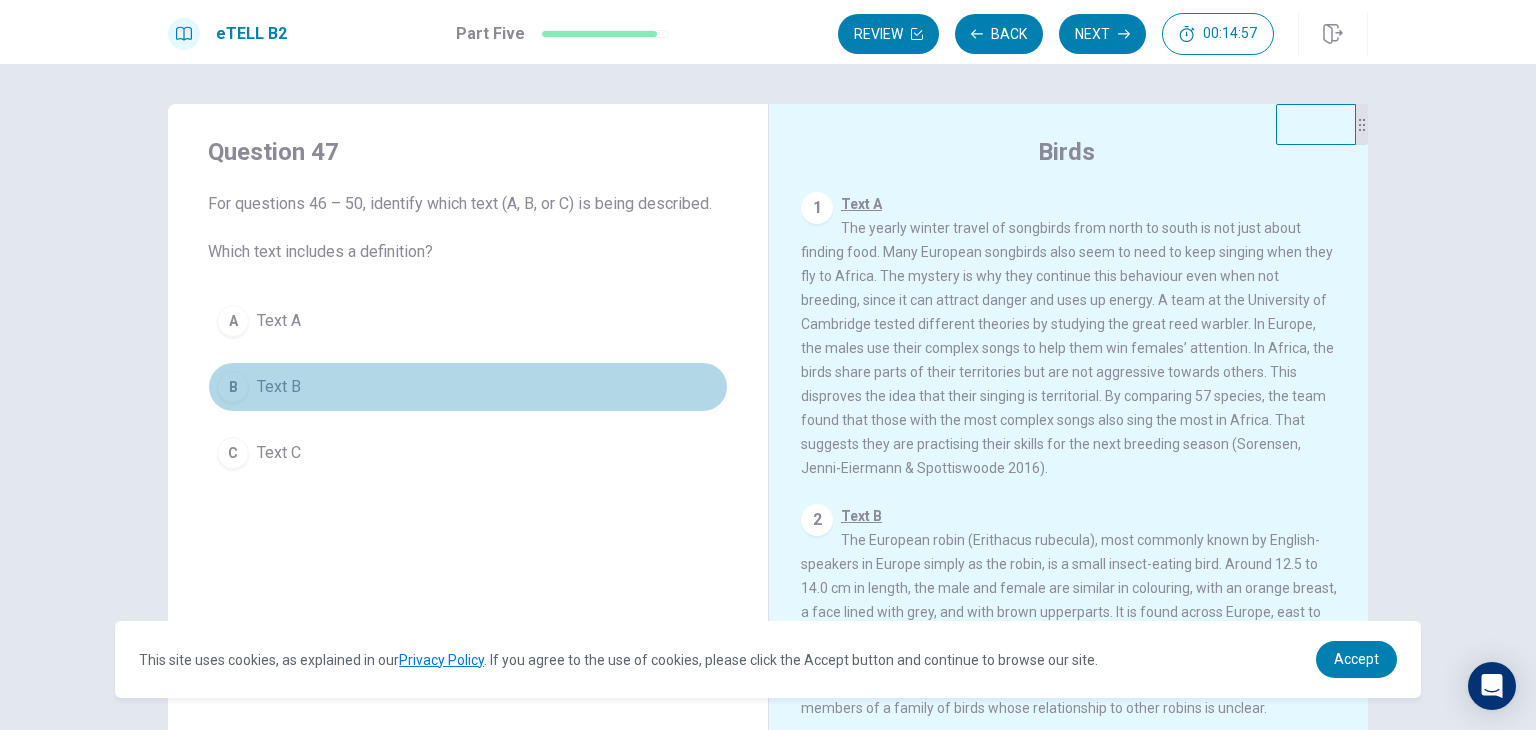 click on "B Text B" at bounding box center (468, 387) 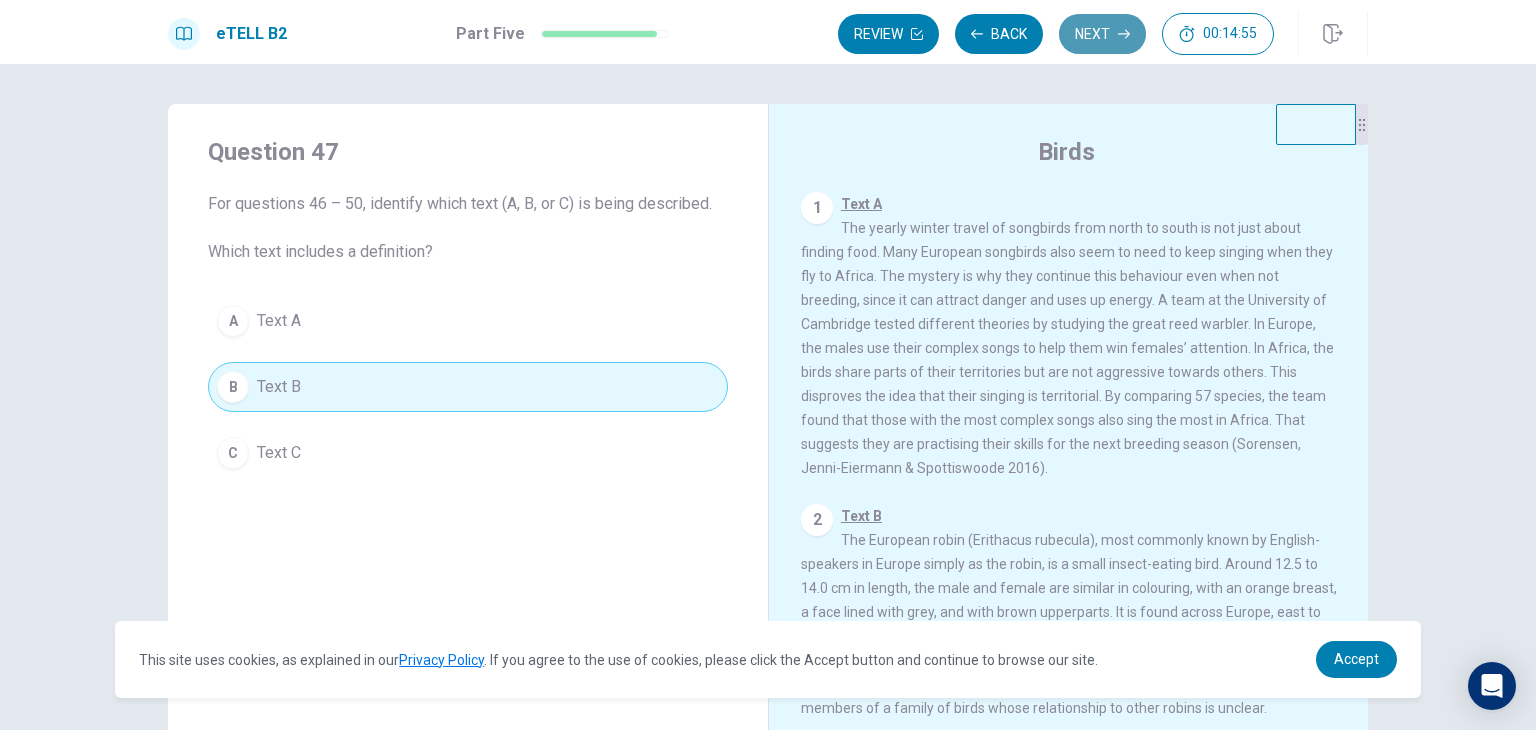 click on "Next" at bounding box center (1102, 34) 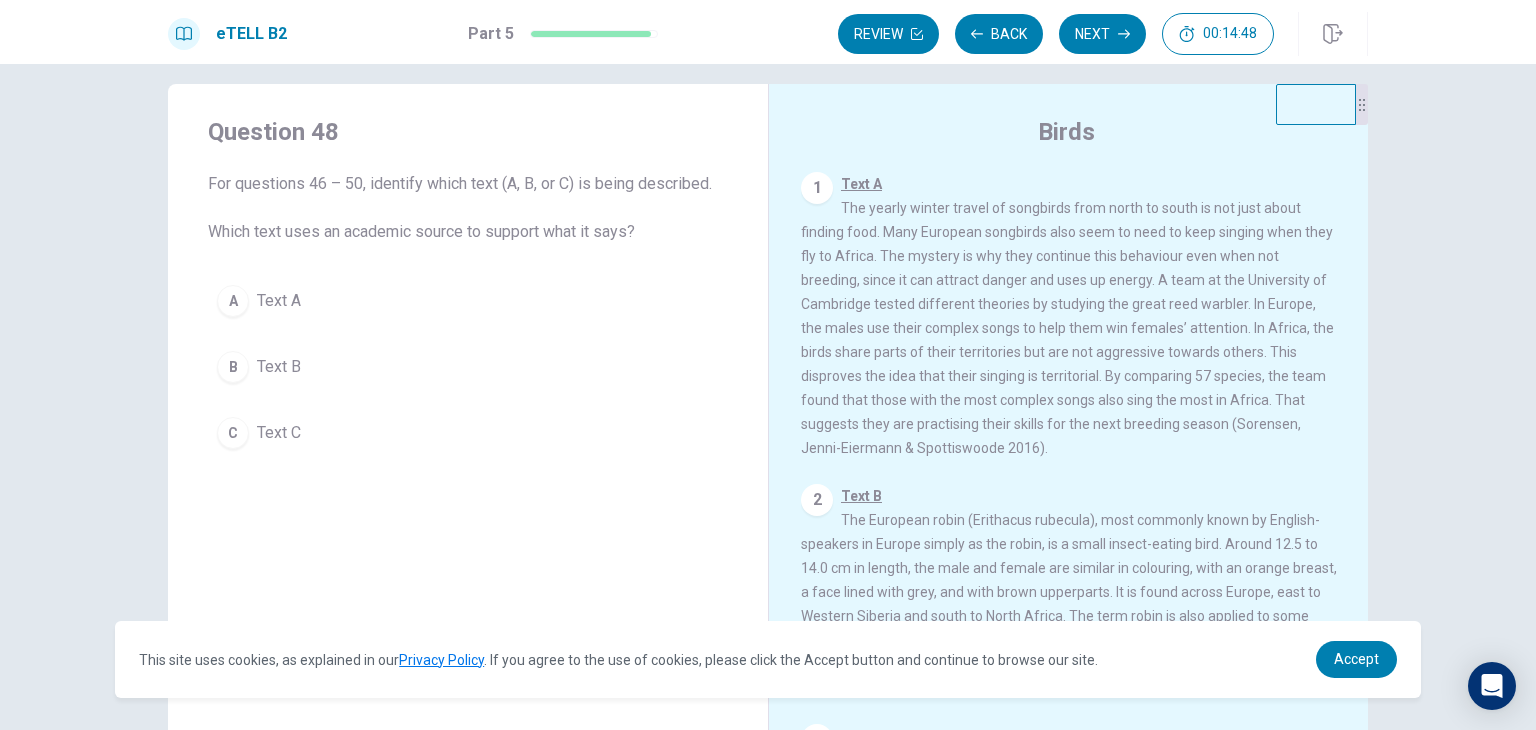 scroll, scrollTop: 16, scrollLeft: 0, axis: vertical 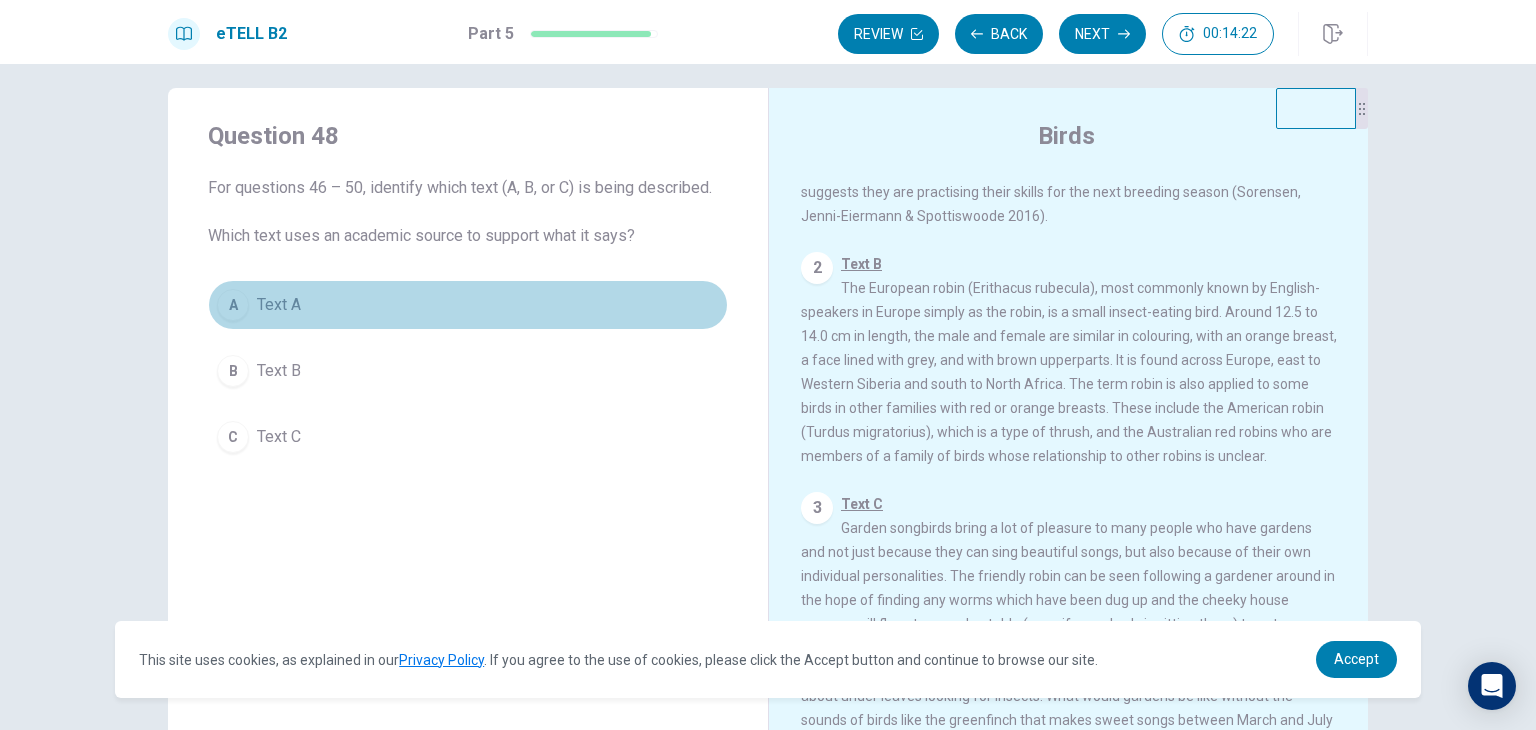 click on "Text A" at bounding box center [279, 305] 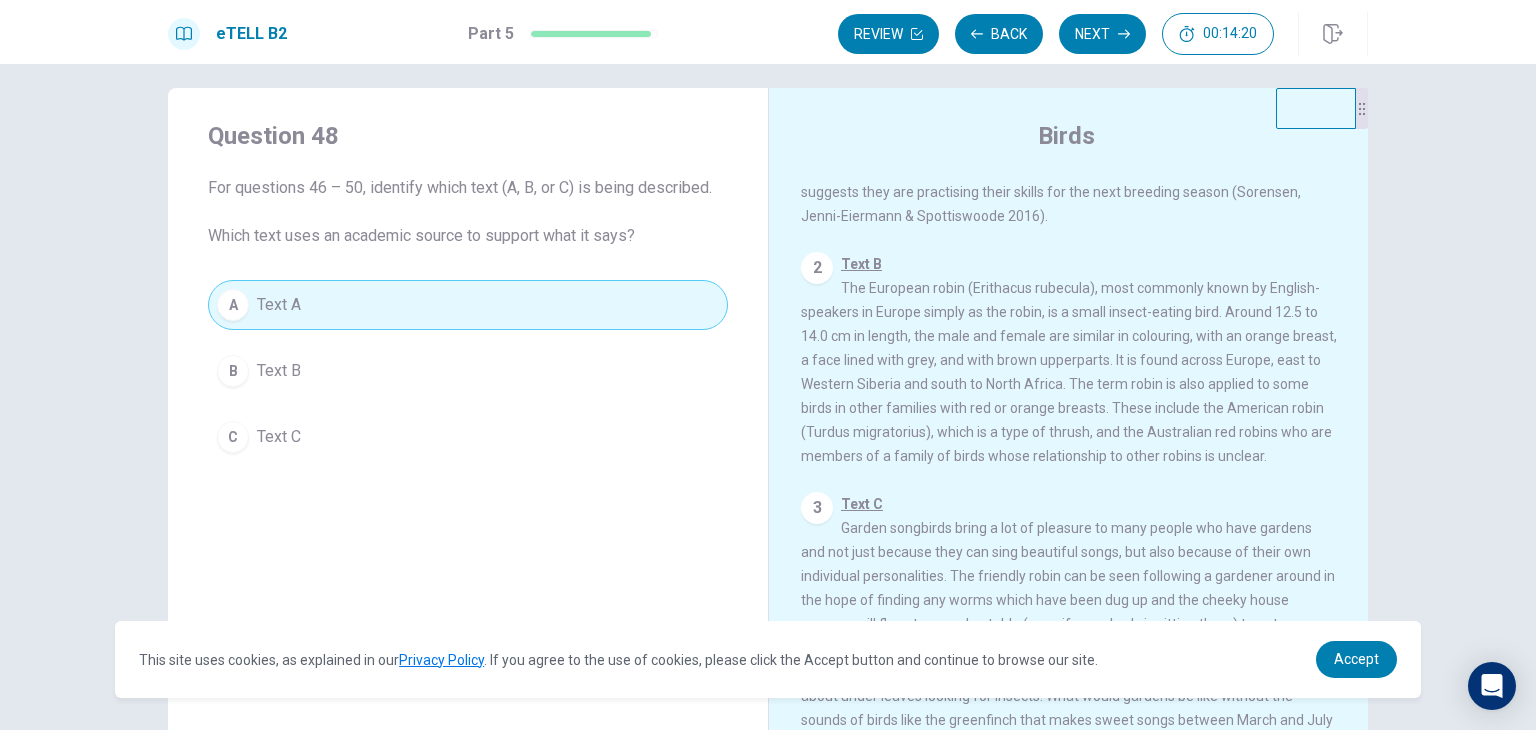 scroll, scrollTop: 173, scrollLeft: 0, axis: vertical 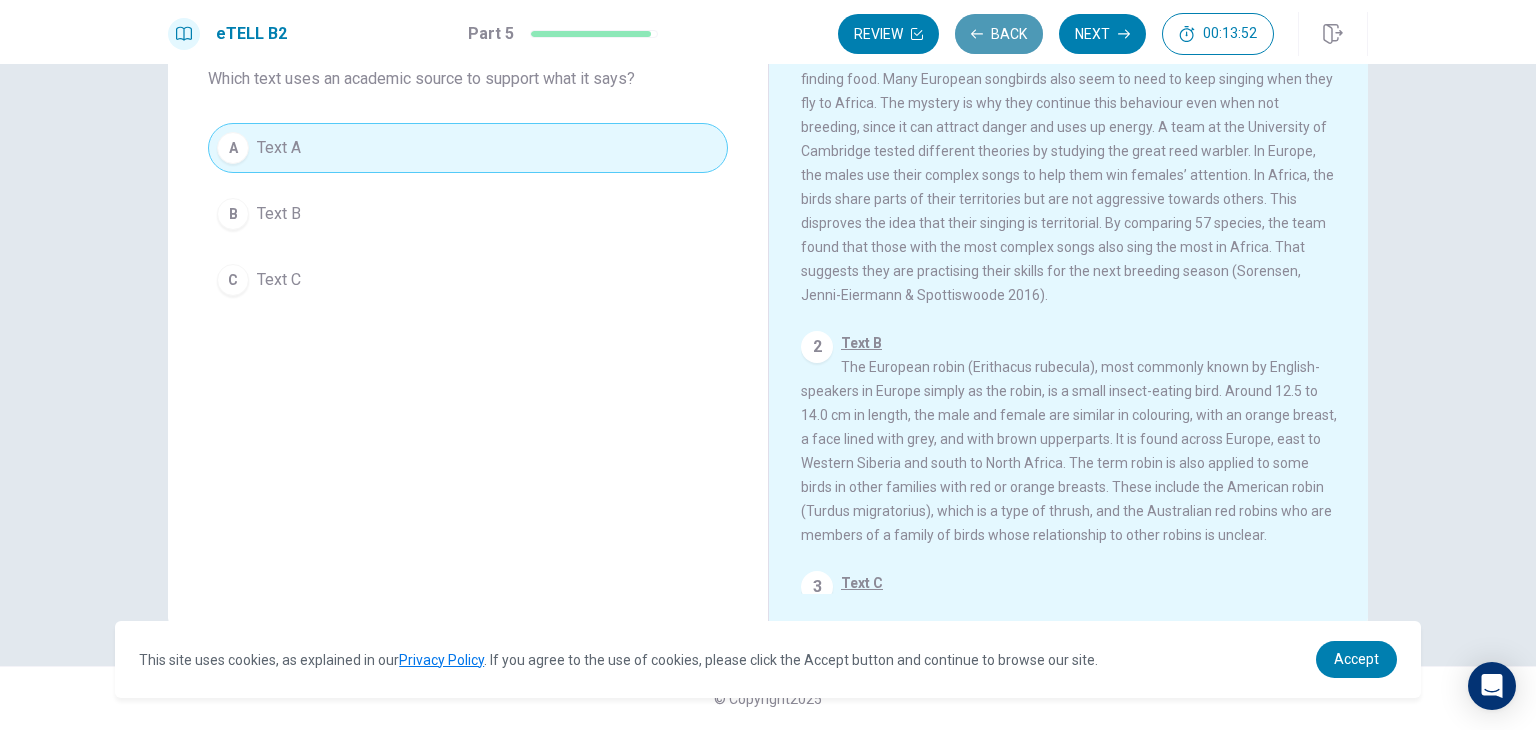 click on "Back" at bounding box center (999, 34) 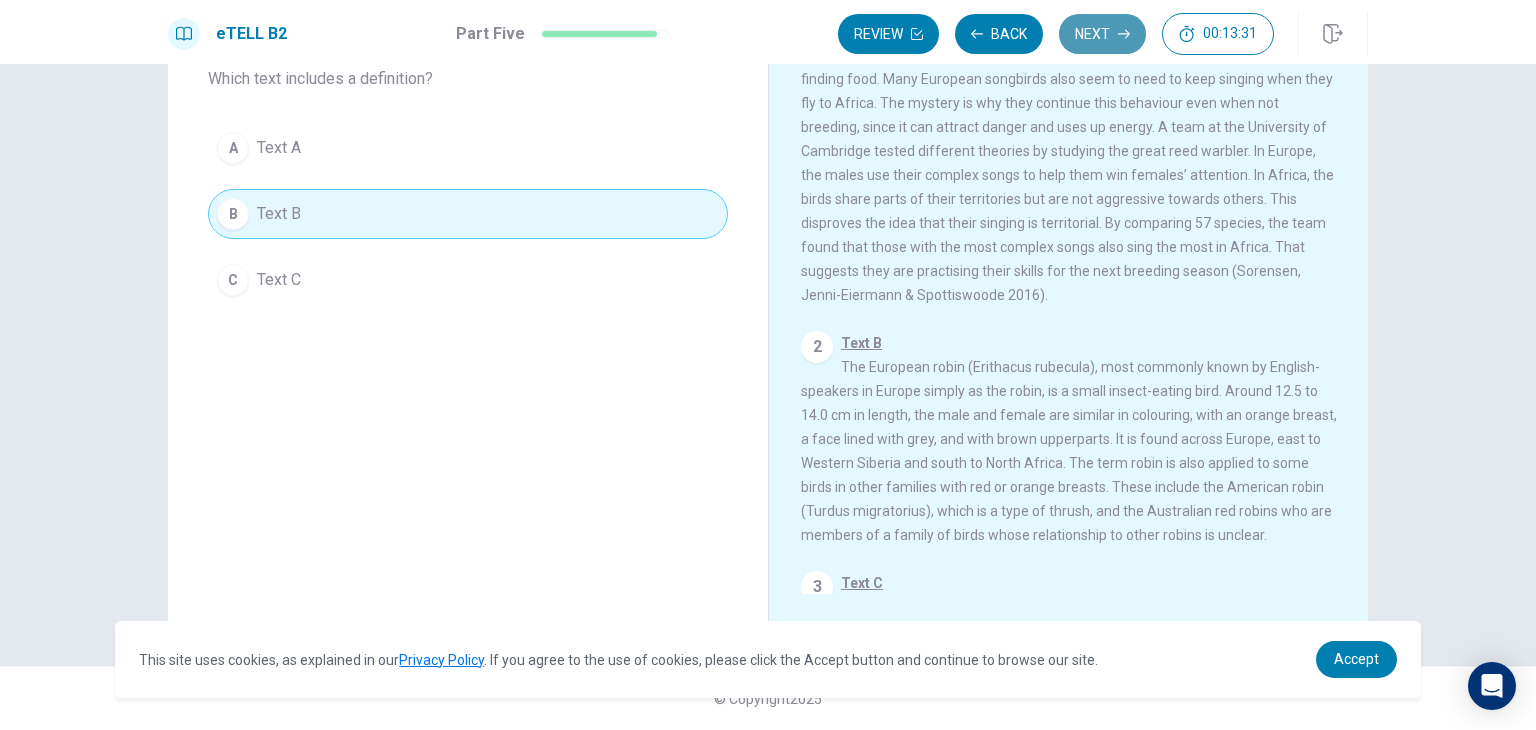 click on "Next" at bounding box center [1102, 34] 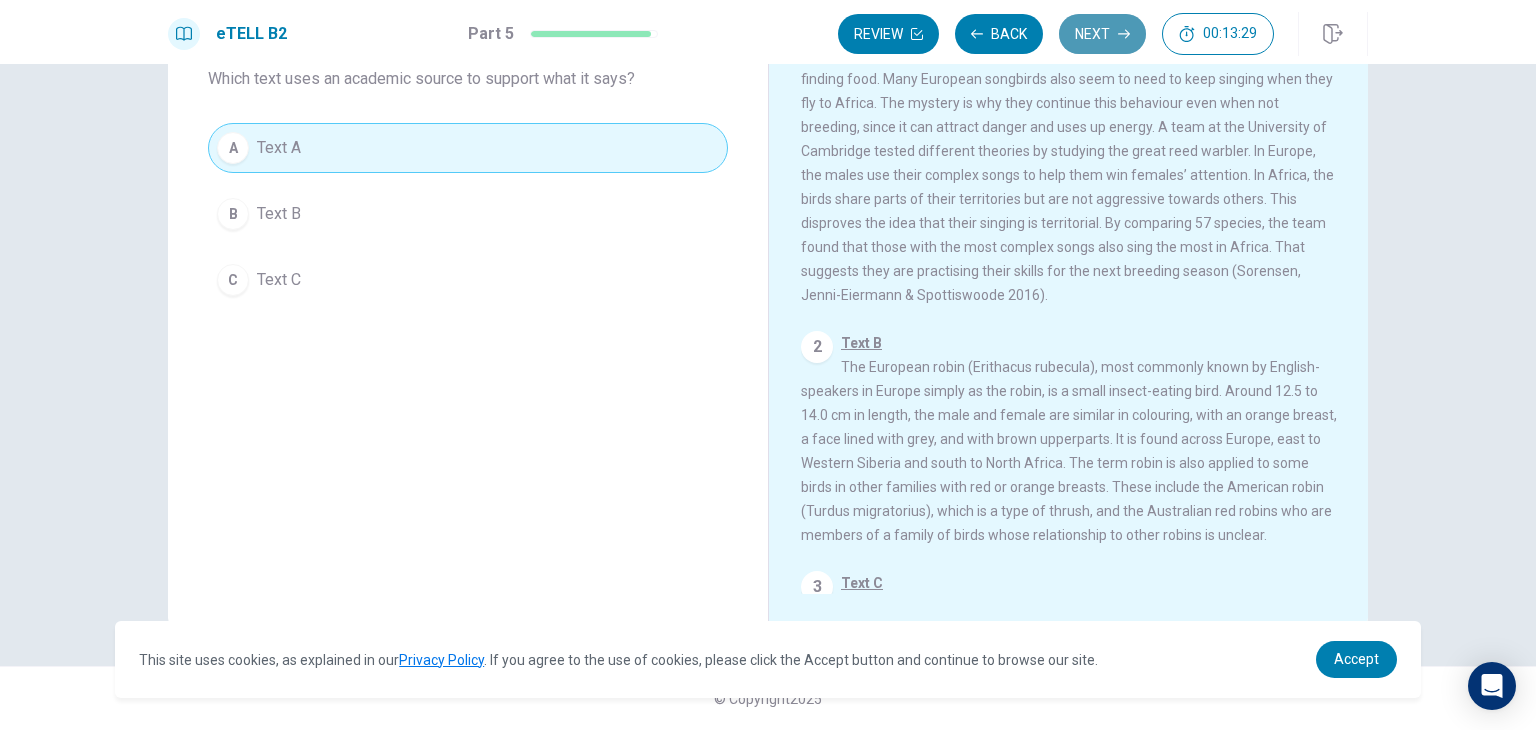 click on "Next" at bounding box center (1102, 34) 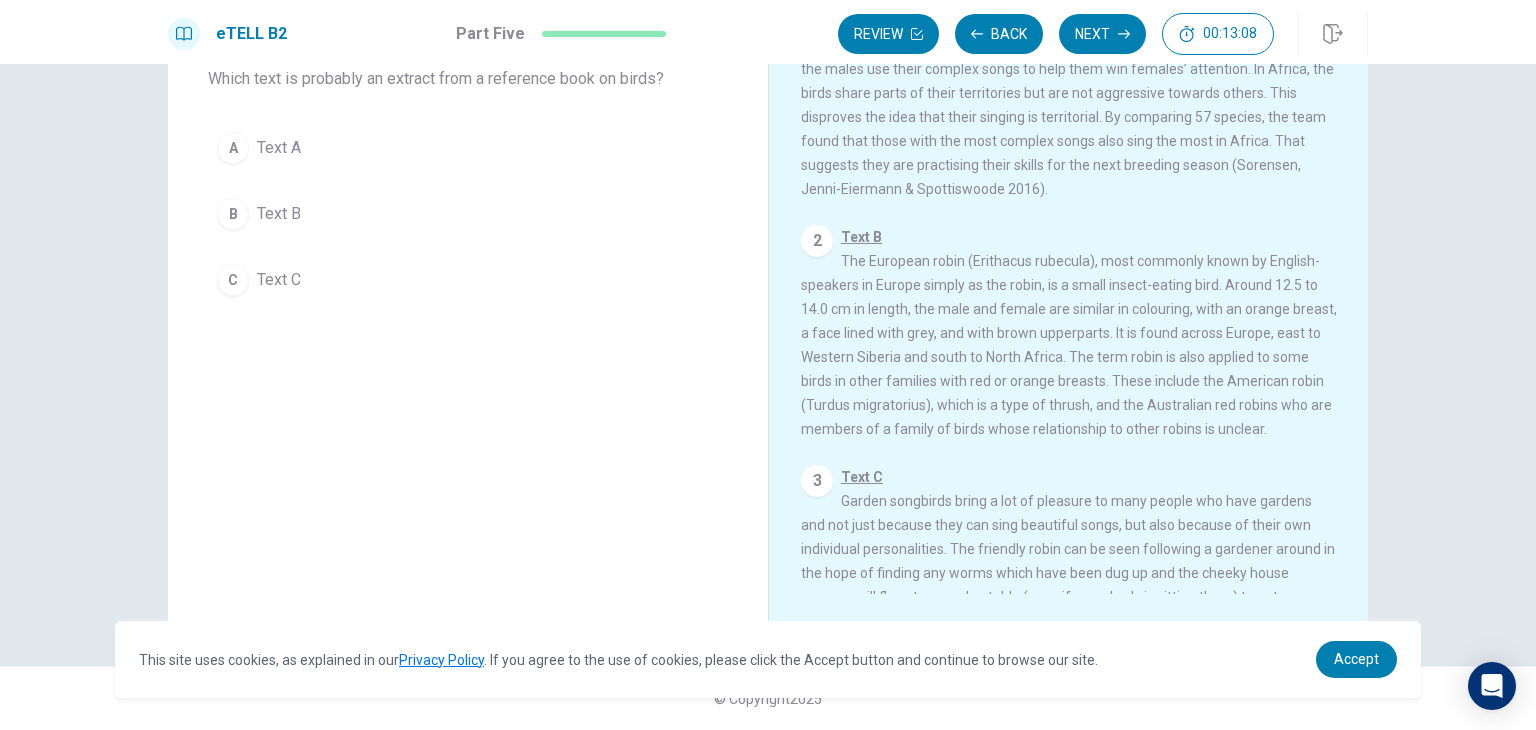 scroll, scrollTop: 107, scrollLeft: 0, axis: vertical 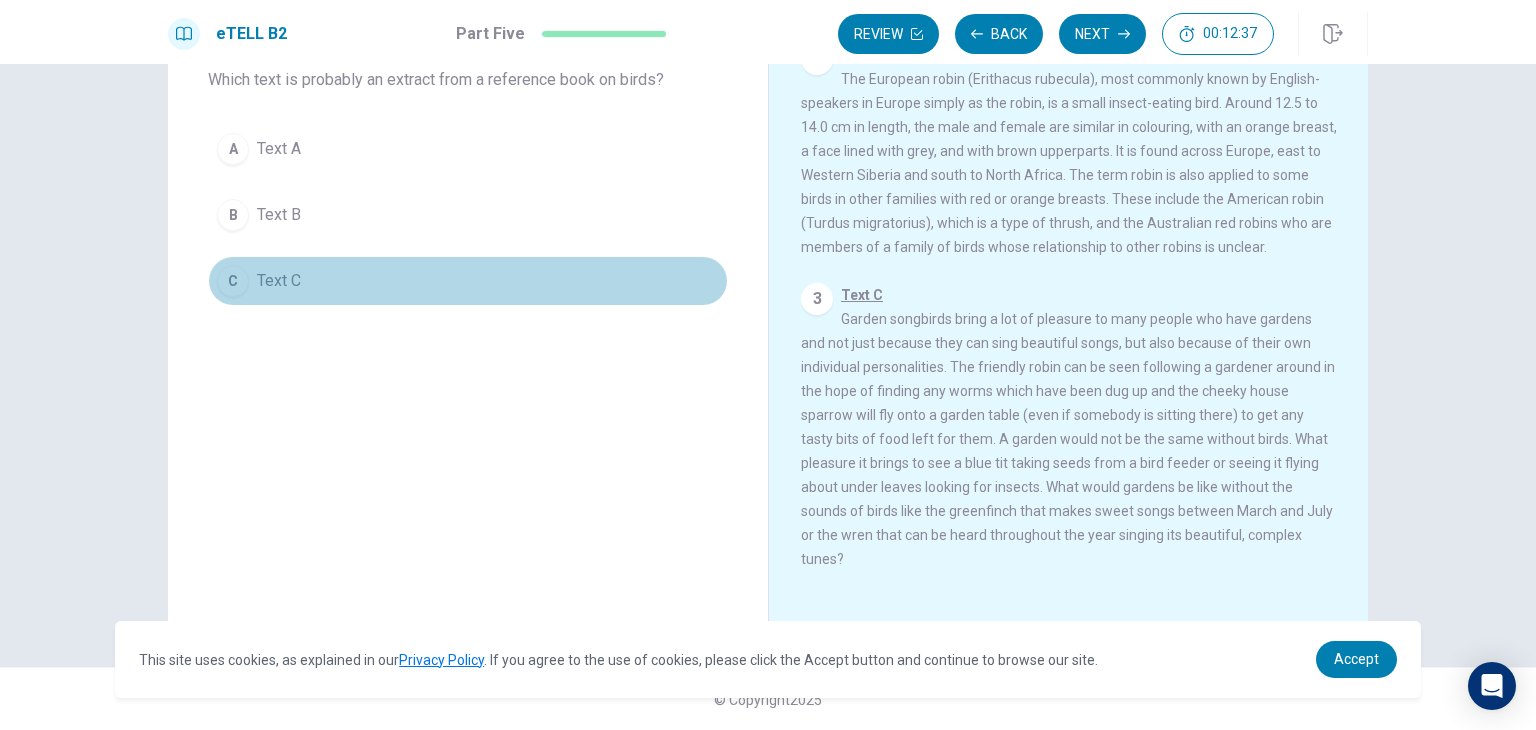 click on "Text C" at bounding box center [279, 281] 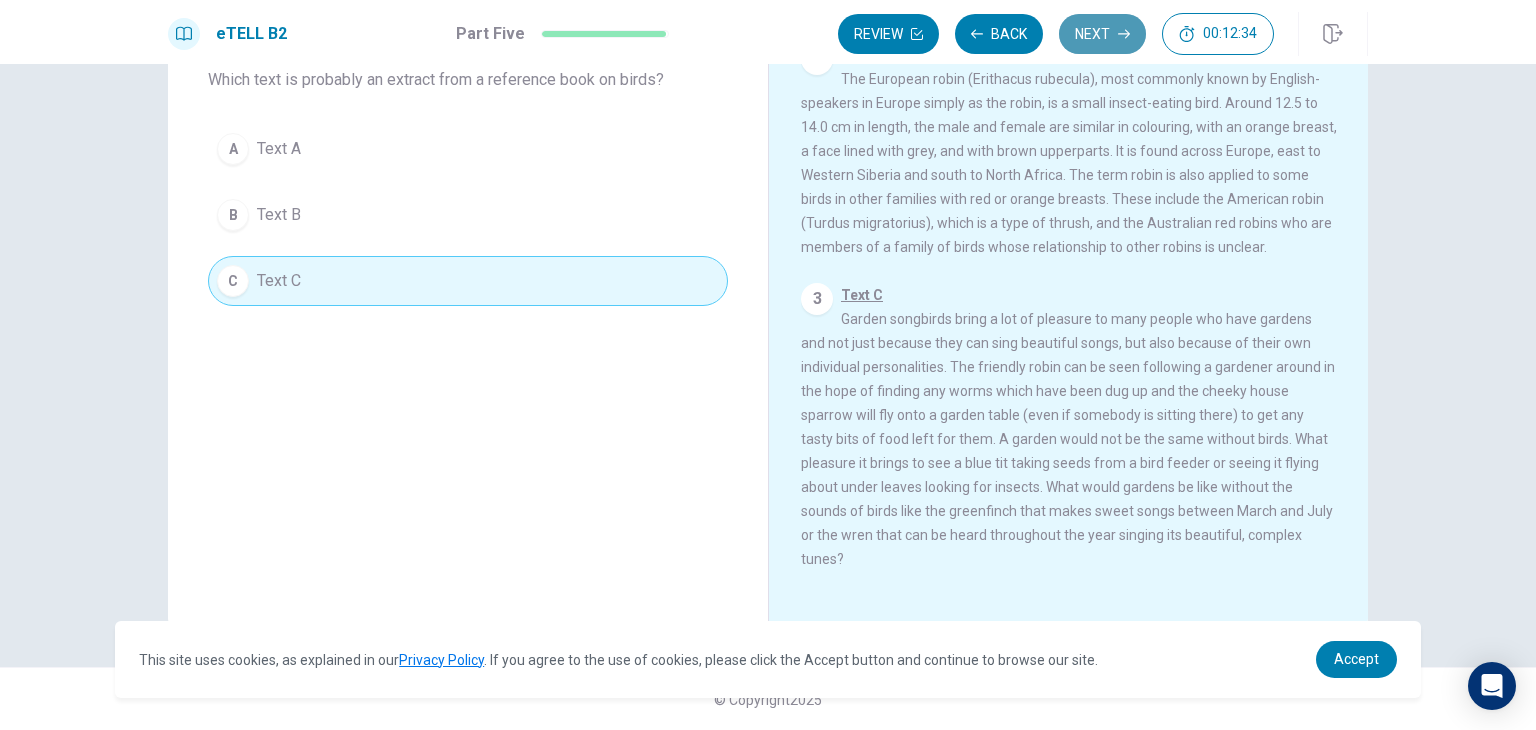click on "Next" at bounding box center (1102, 34) 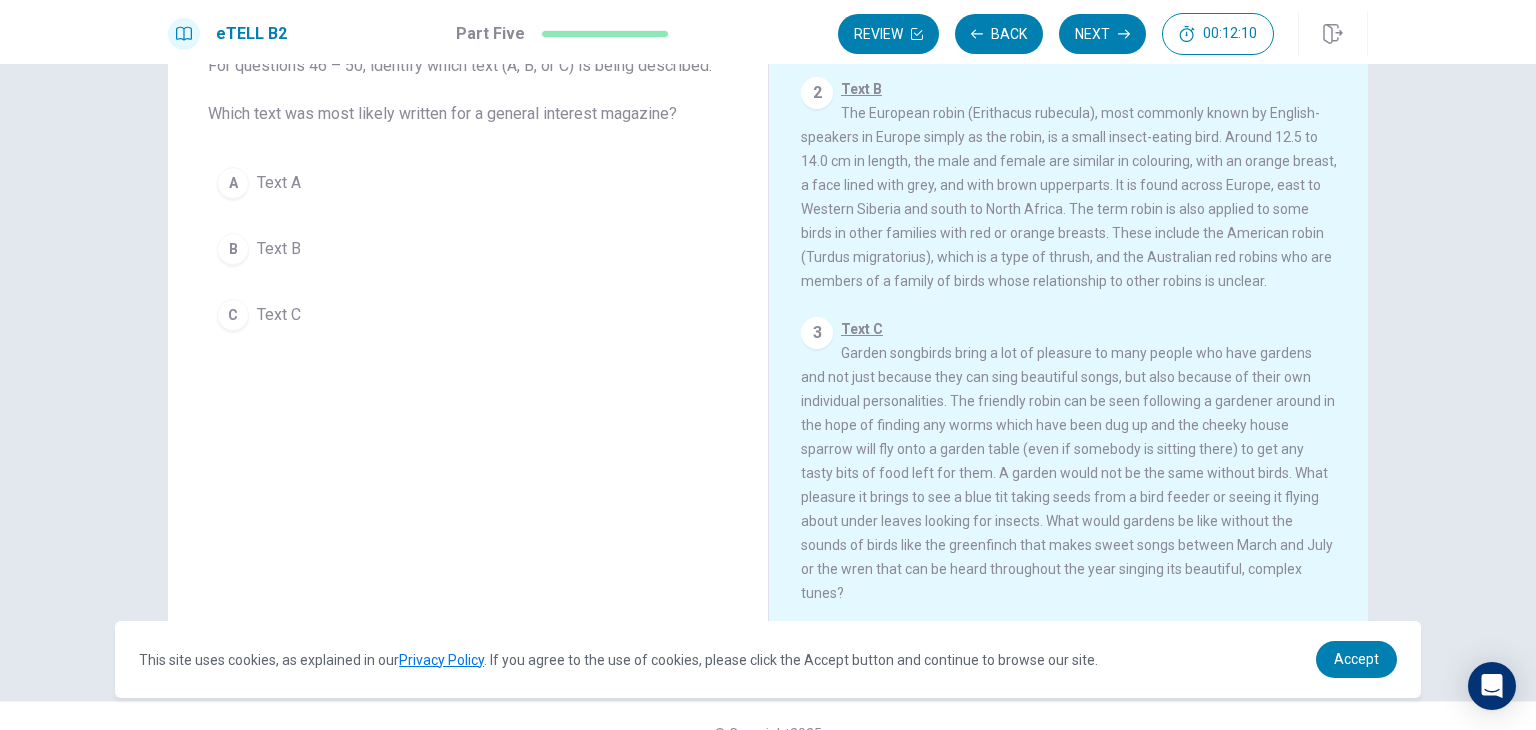 scroll, scrollTop: 148, scrollLeft: 0, axis: vertical 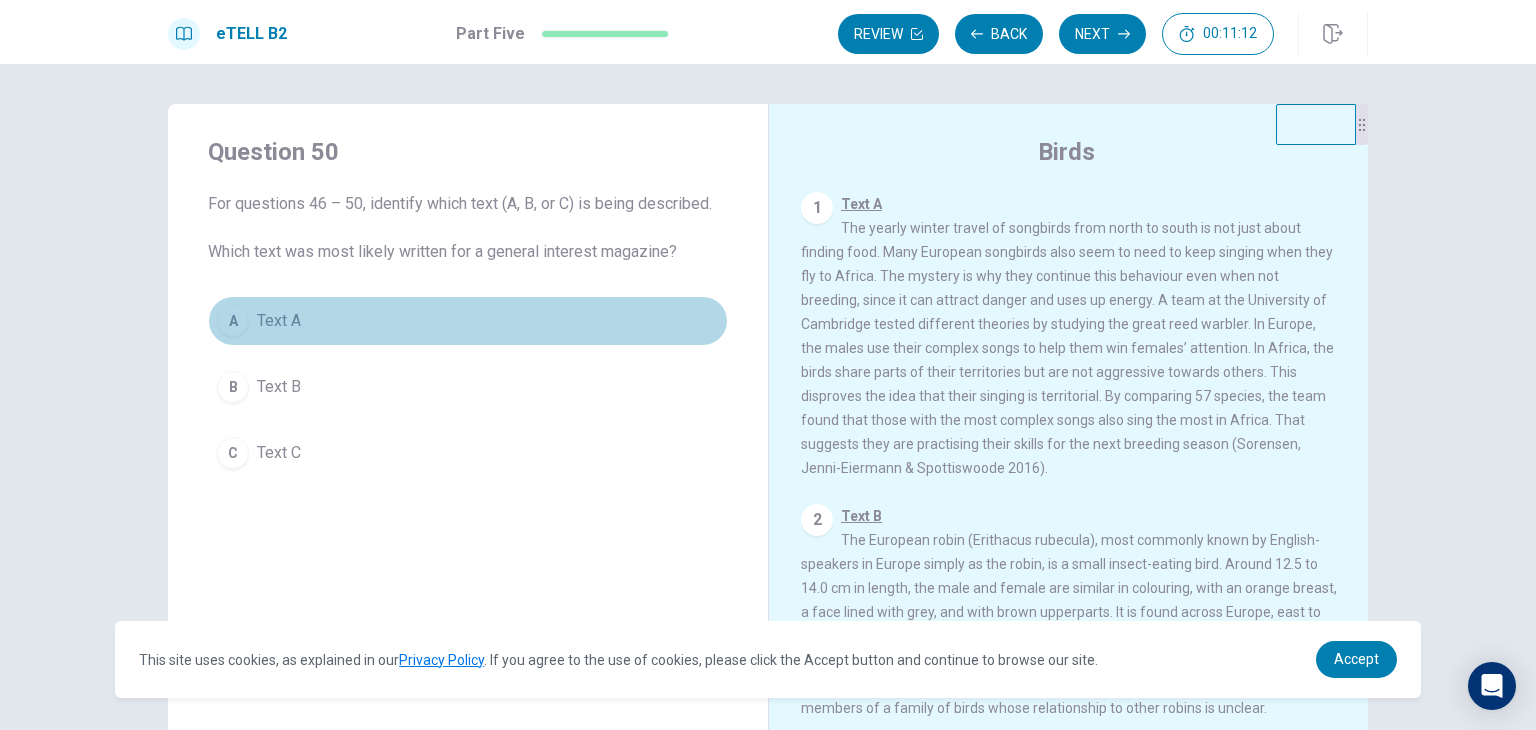 click on "A Text A" at bounding box center (468, 321) 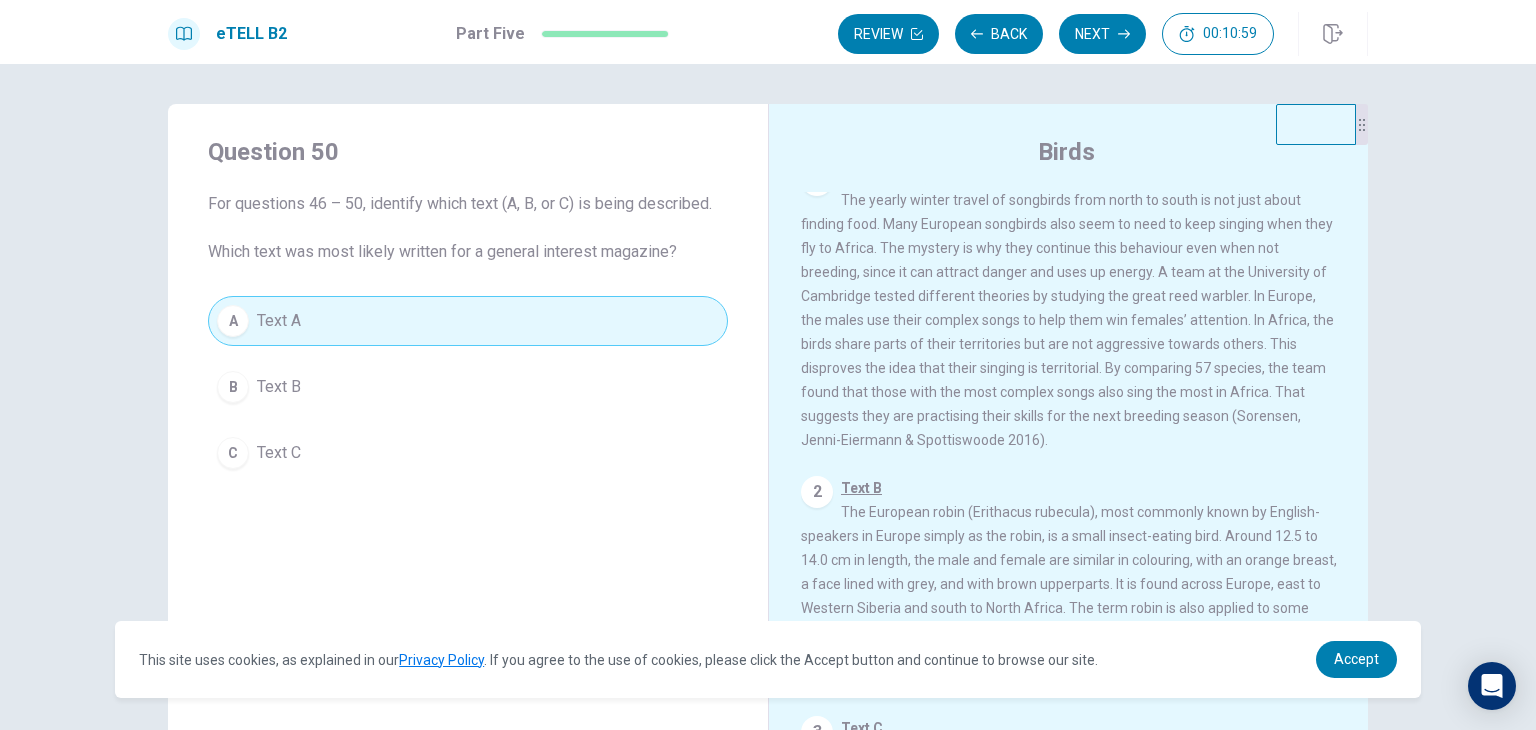 scroll, scrollTop: 0, scrollLeft: 0, axis: both 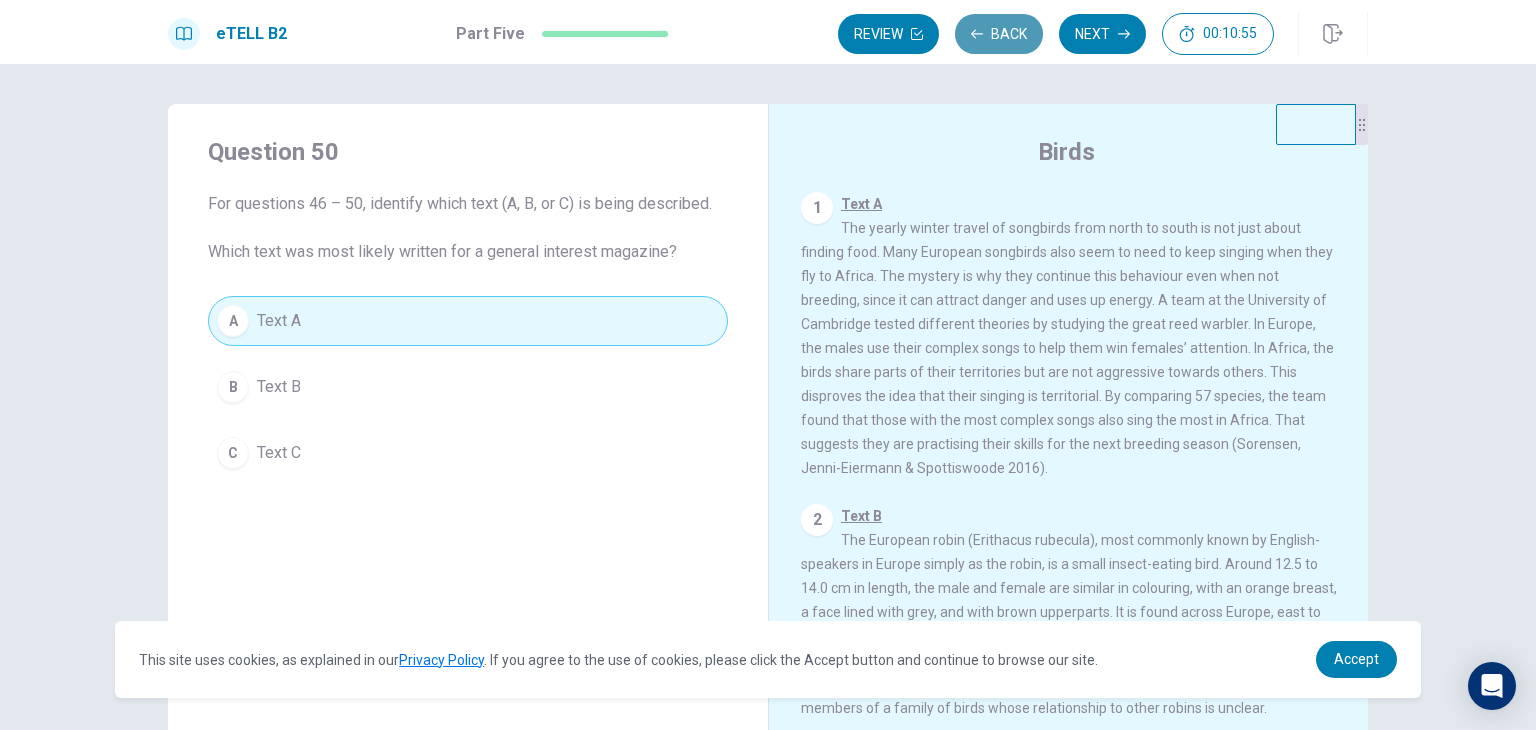 click on "Back" at bounding box center (999, 34) 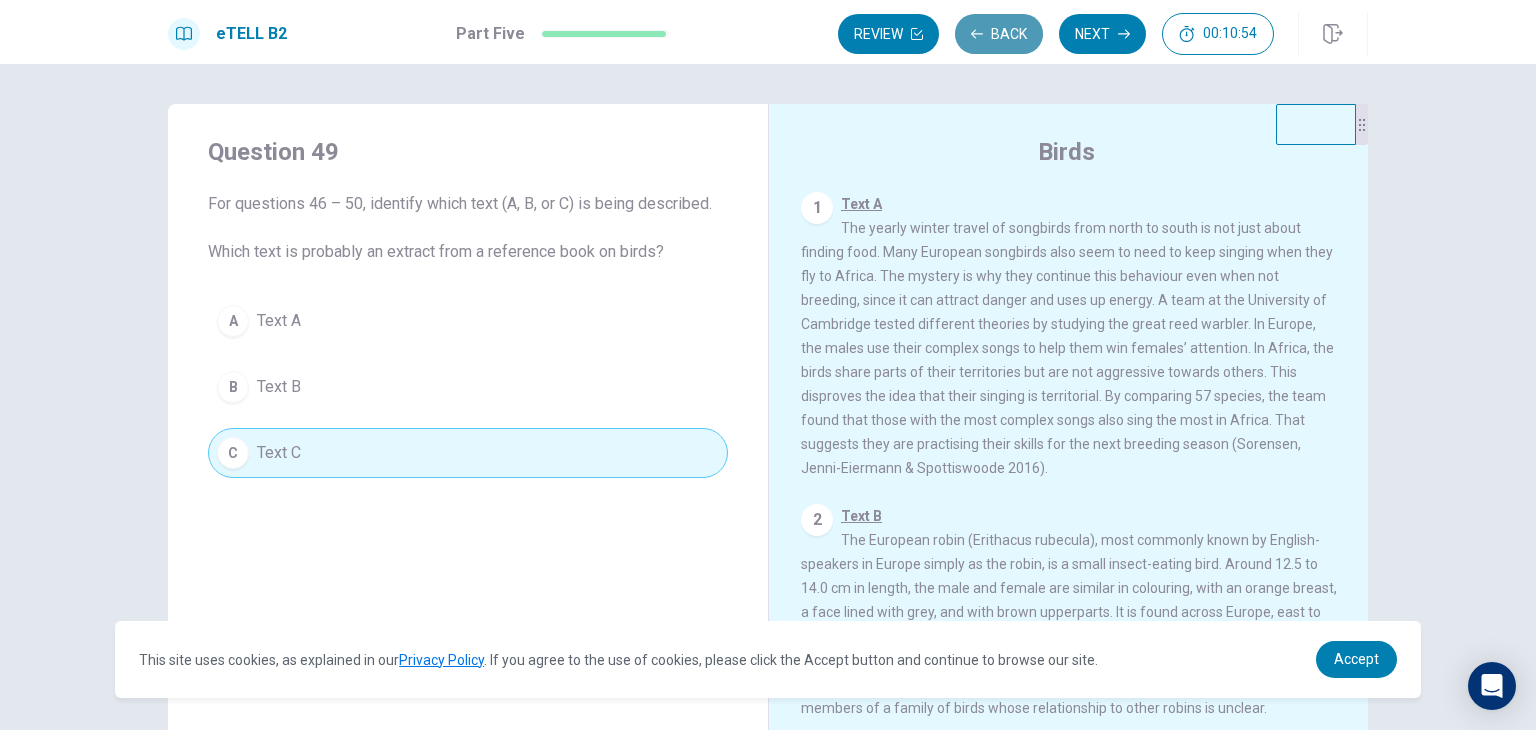 click on "Back" at bounding box center [999, 34] 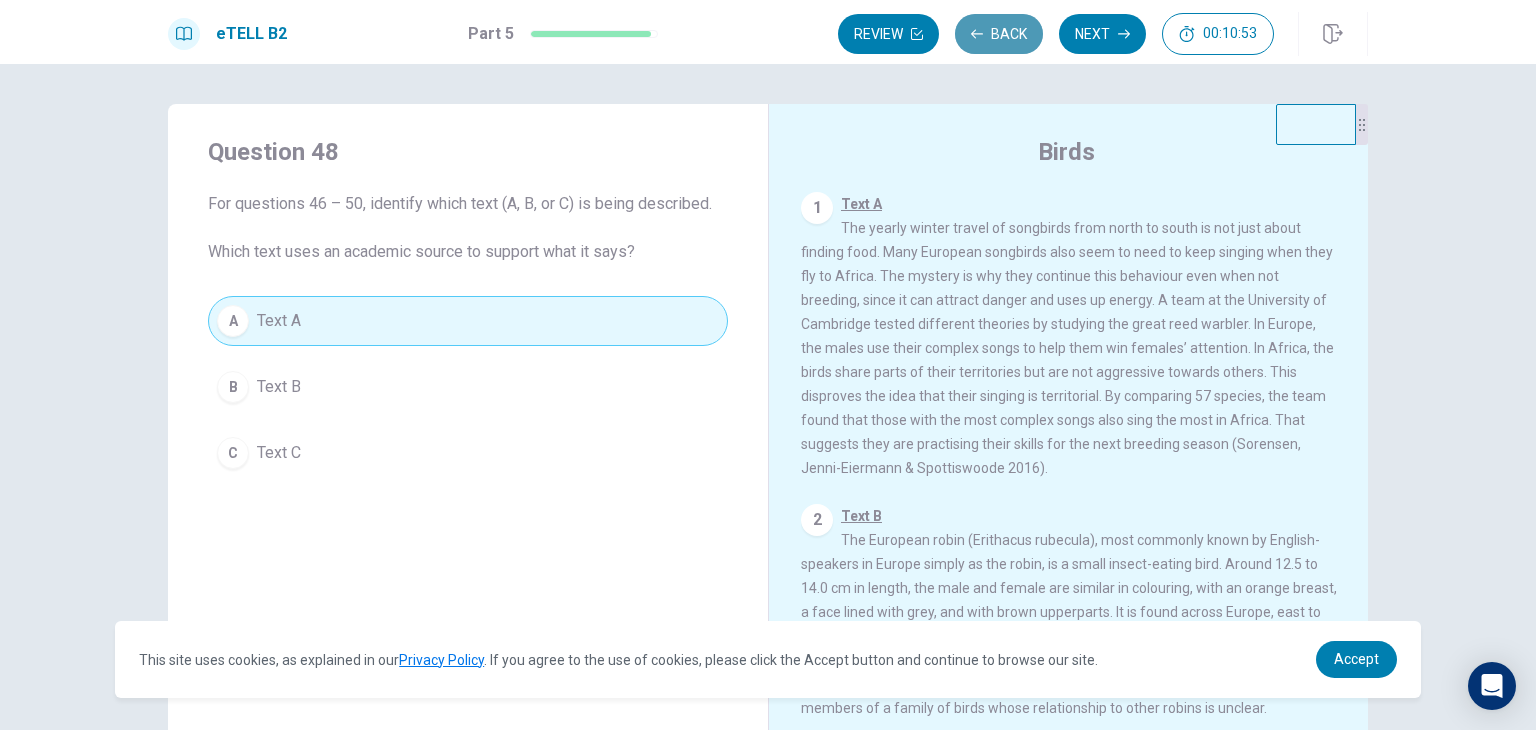 click on "Back" at bounding box center [999, 34] 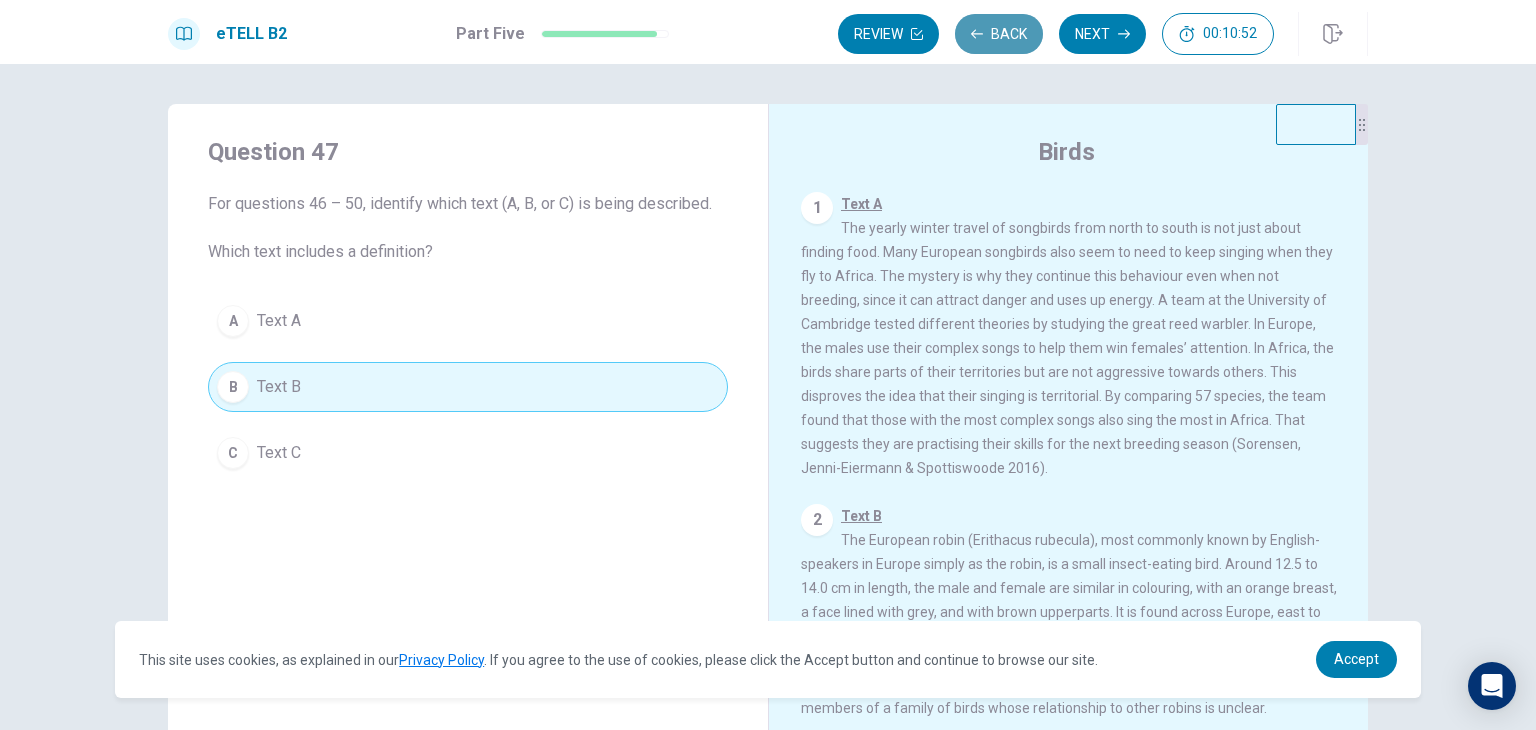 click on "Back" at bounding box center (999, 34) 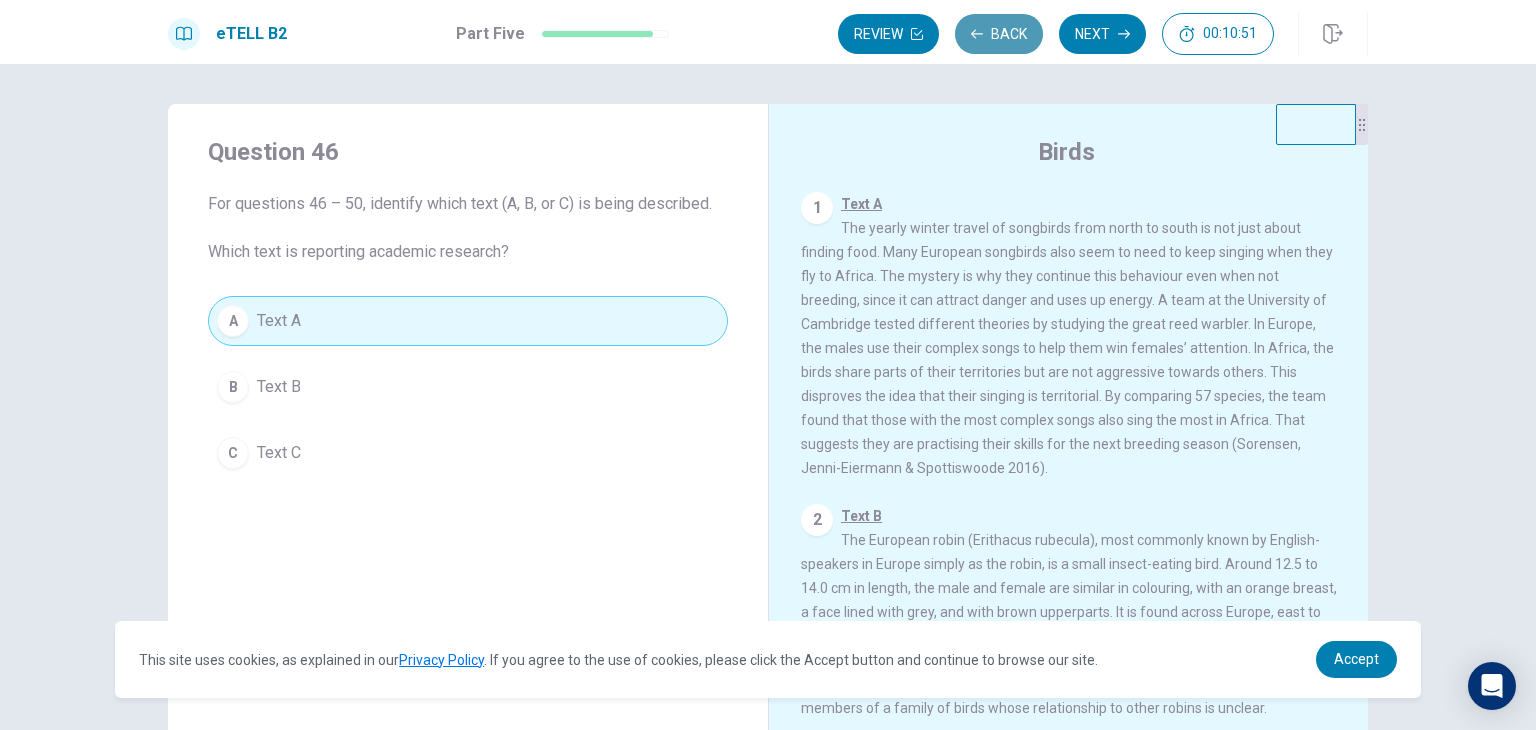 click on "Back" at bounding box center (999, 34) 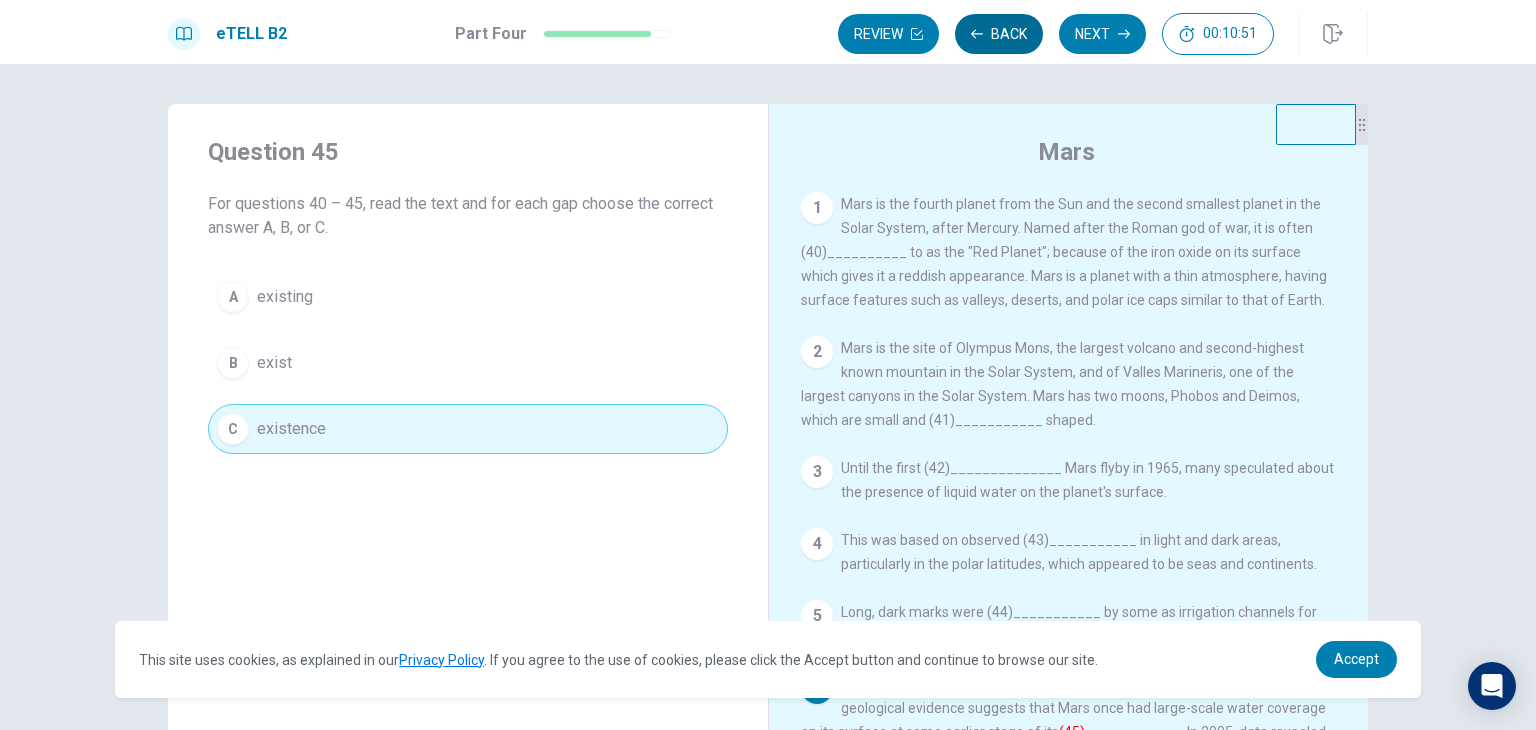 scroll, scrollTop: 89, scrollLeft: 0, axis: vertical 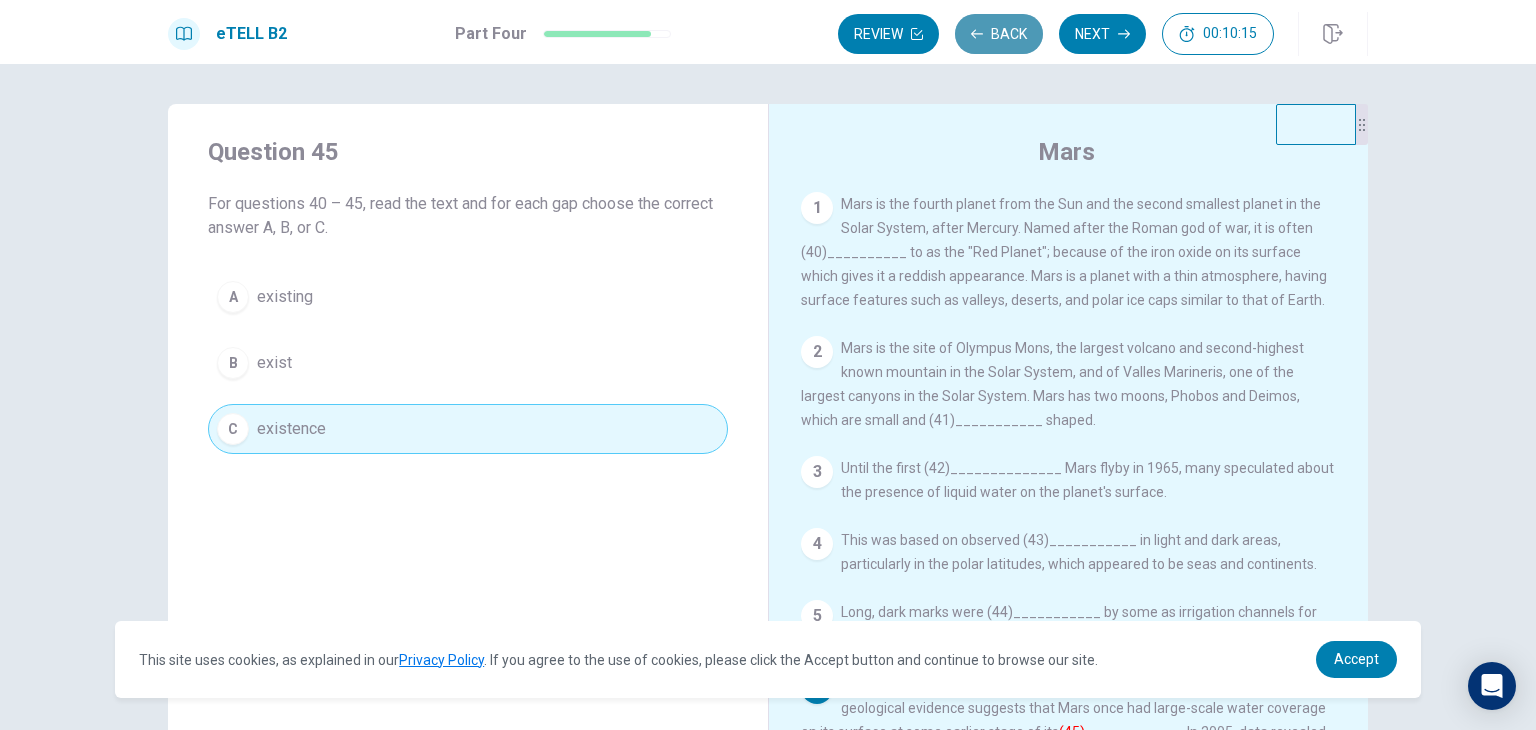 click on "Back" at bounding box center [999, 34] 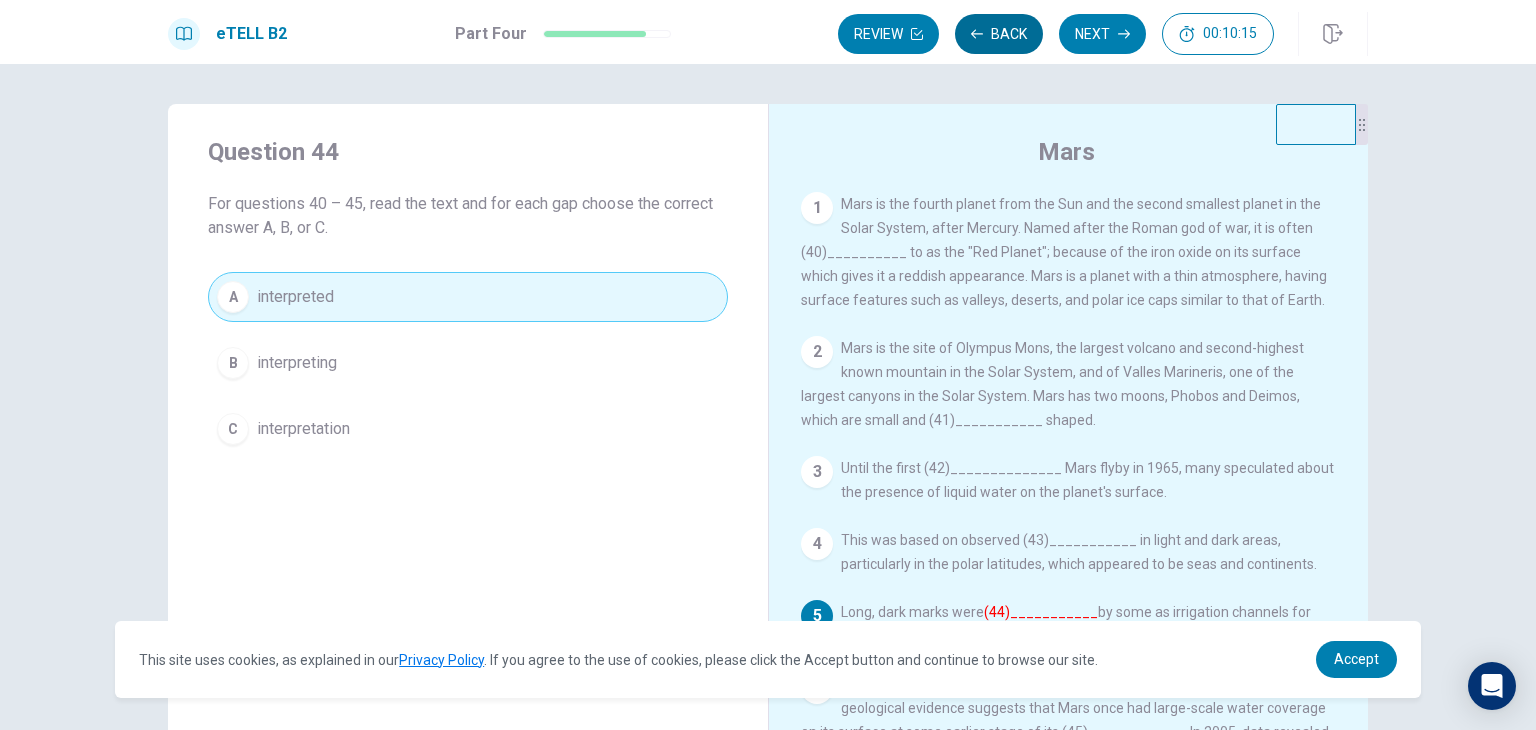 scroll, scrollTop: 89, scrollLeft: 0, axis: vertical 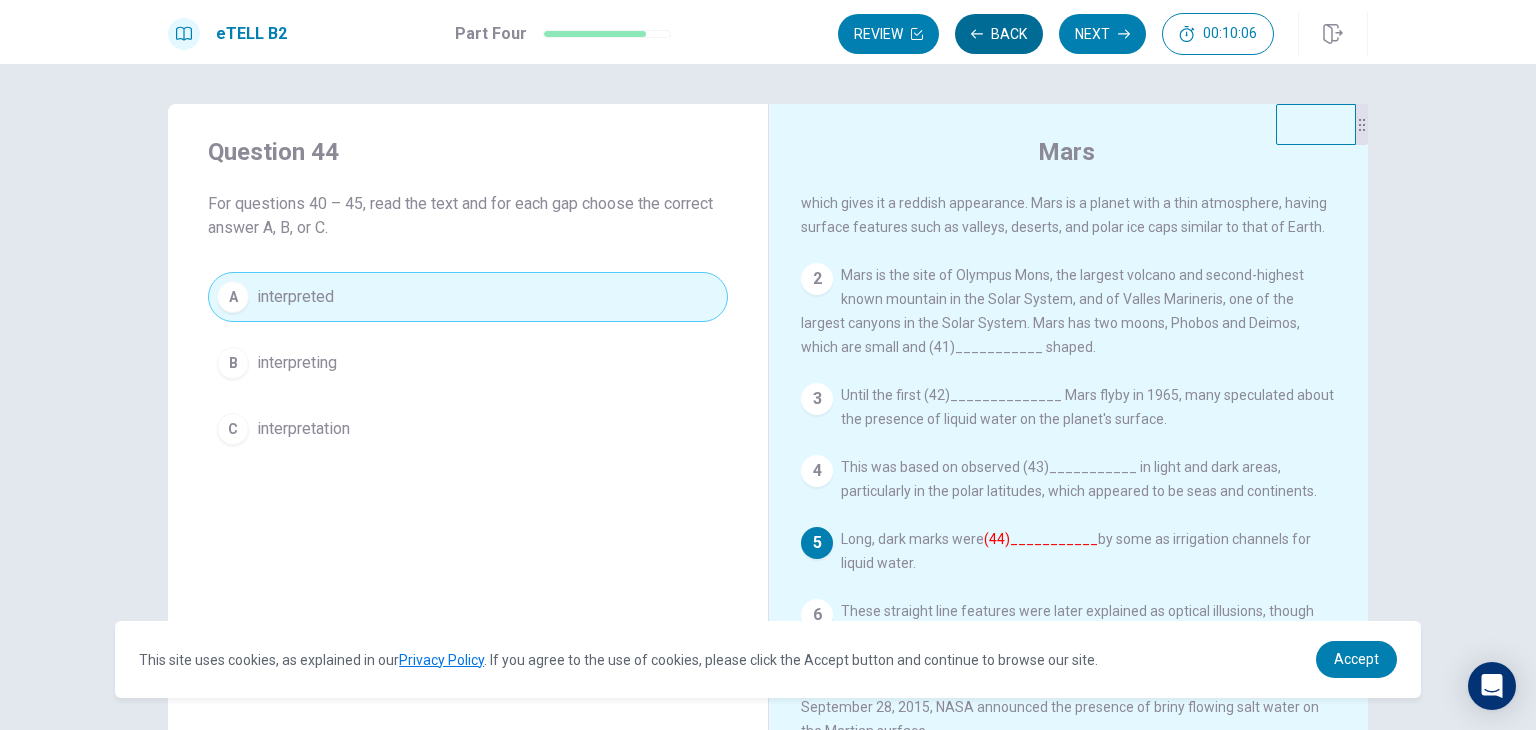 click on "Back" at bounding box center (999, 34) 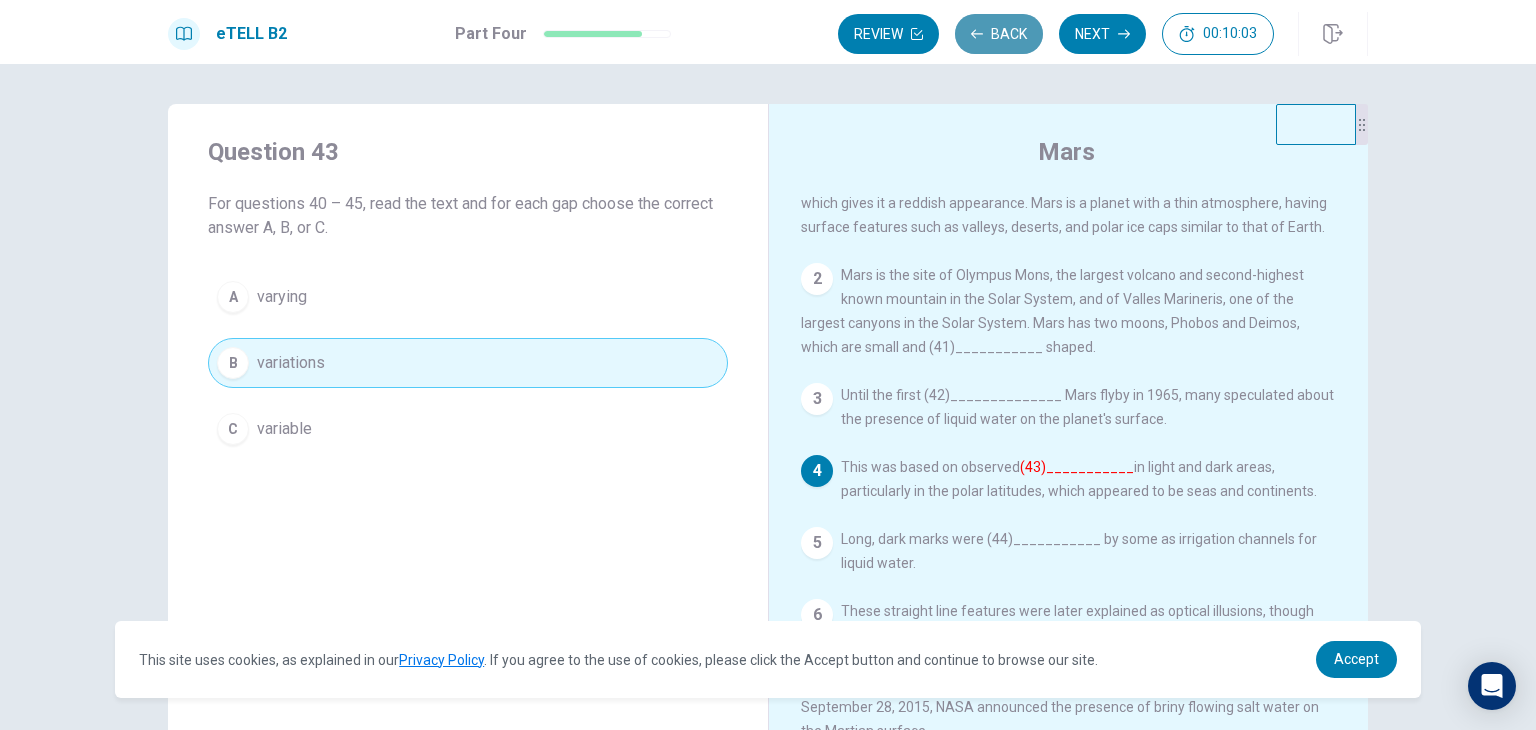 click on "Back" at bounding box center [999, 34] 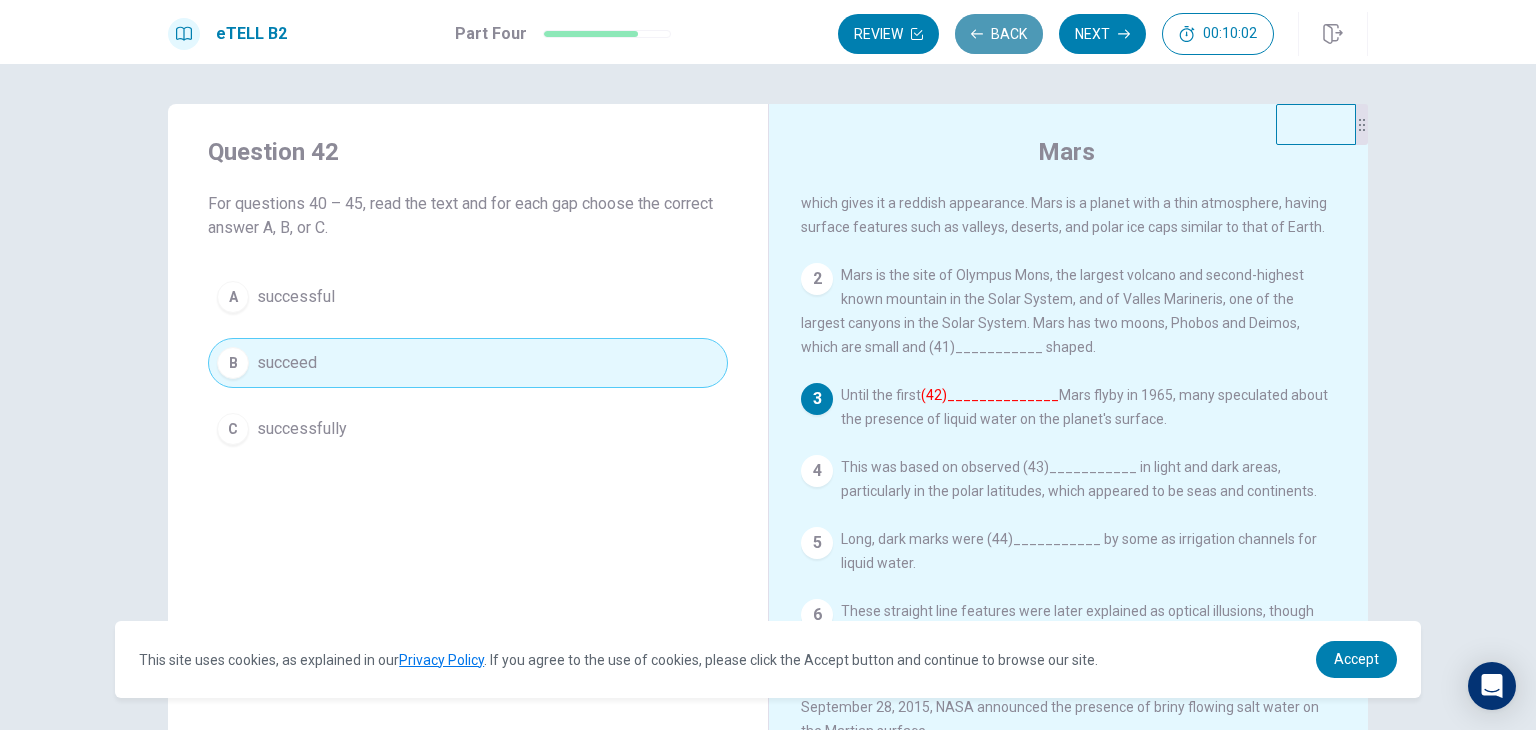 click on "Back" at bounding box center [999, 34] 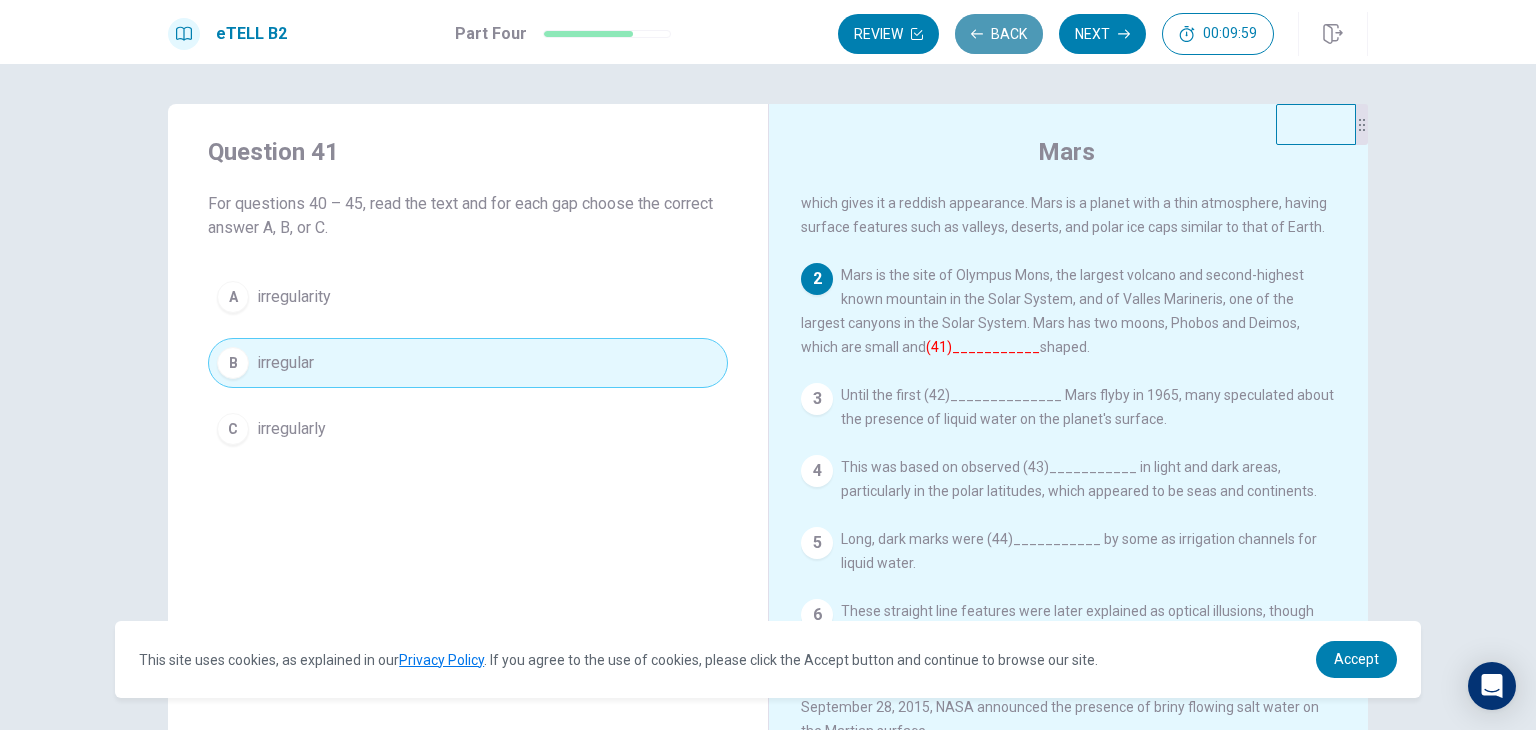 click on "Back" at bounding box center [999, 34] 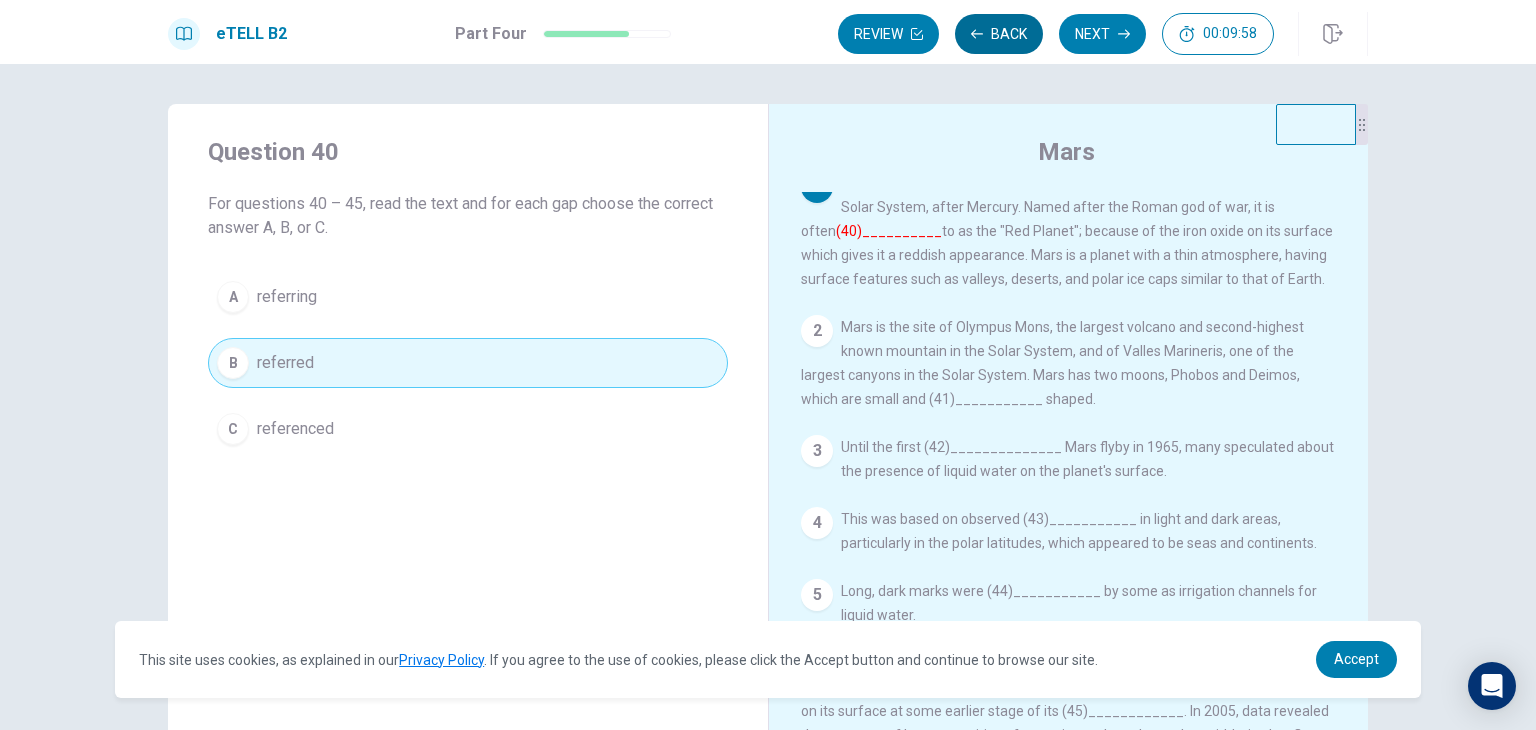 scroll, scrollTop: 0, scrollLeft: 0, axis: both 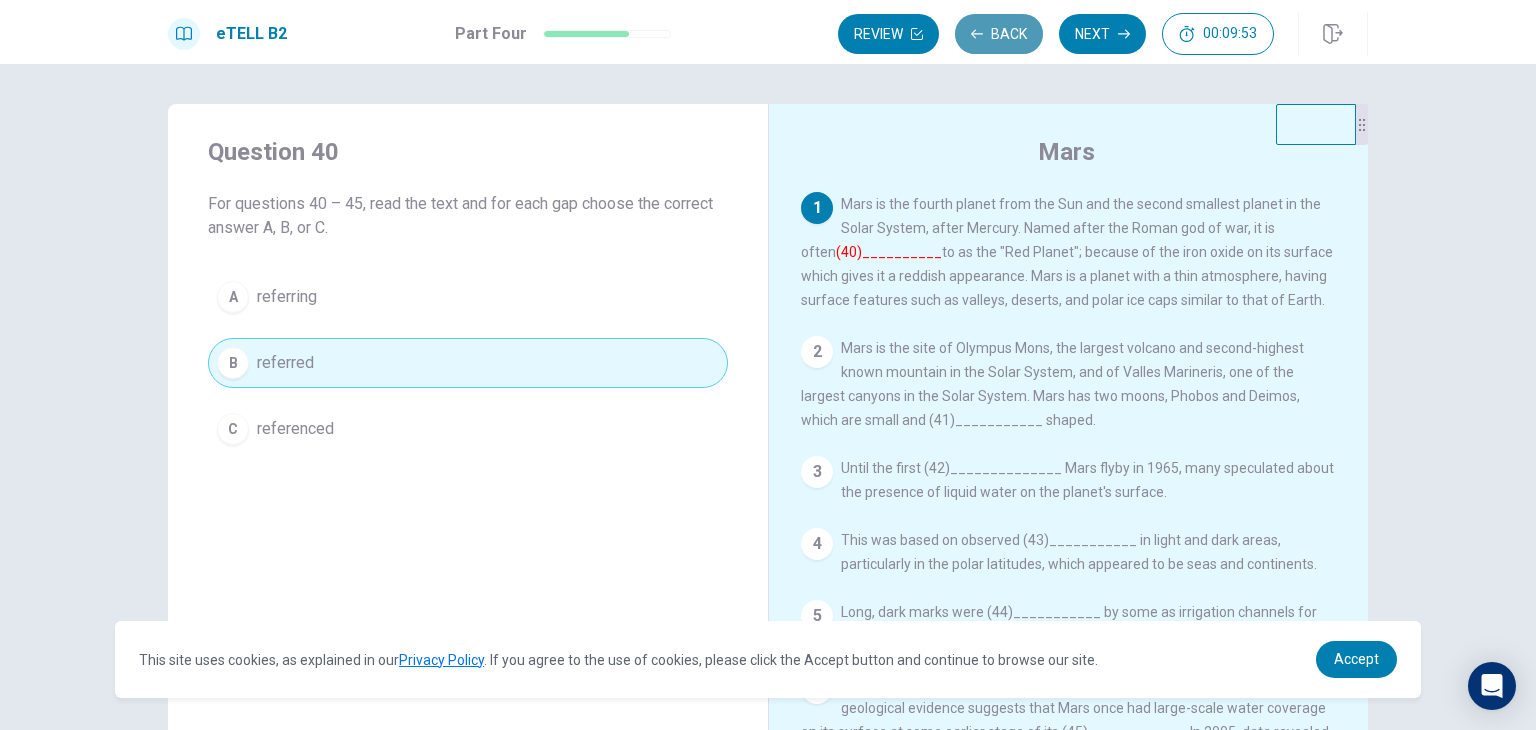 click on "Back" at bounding box center [999, 34] 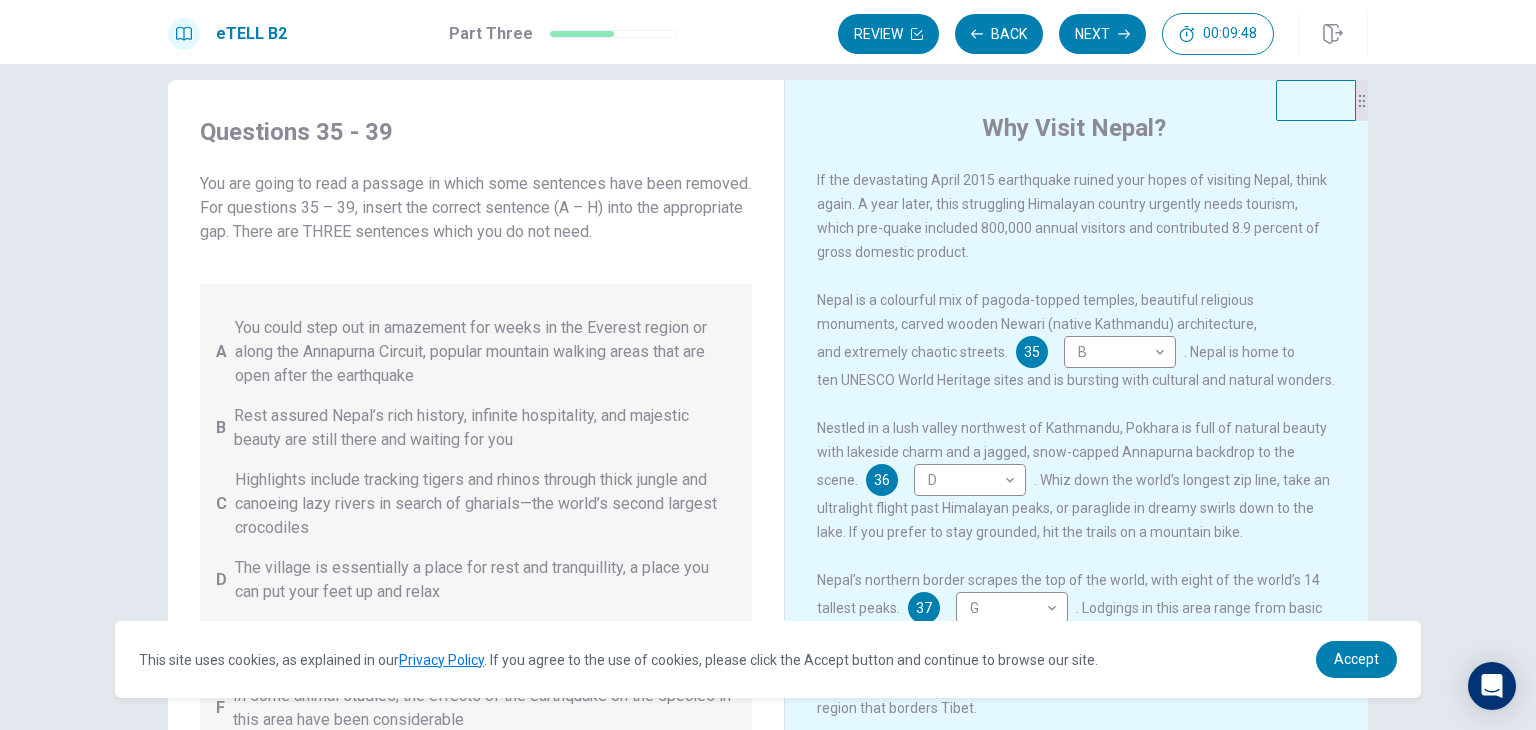 scroll, scrollTop: 12, scrollLeft: 0, axis: vertical 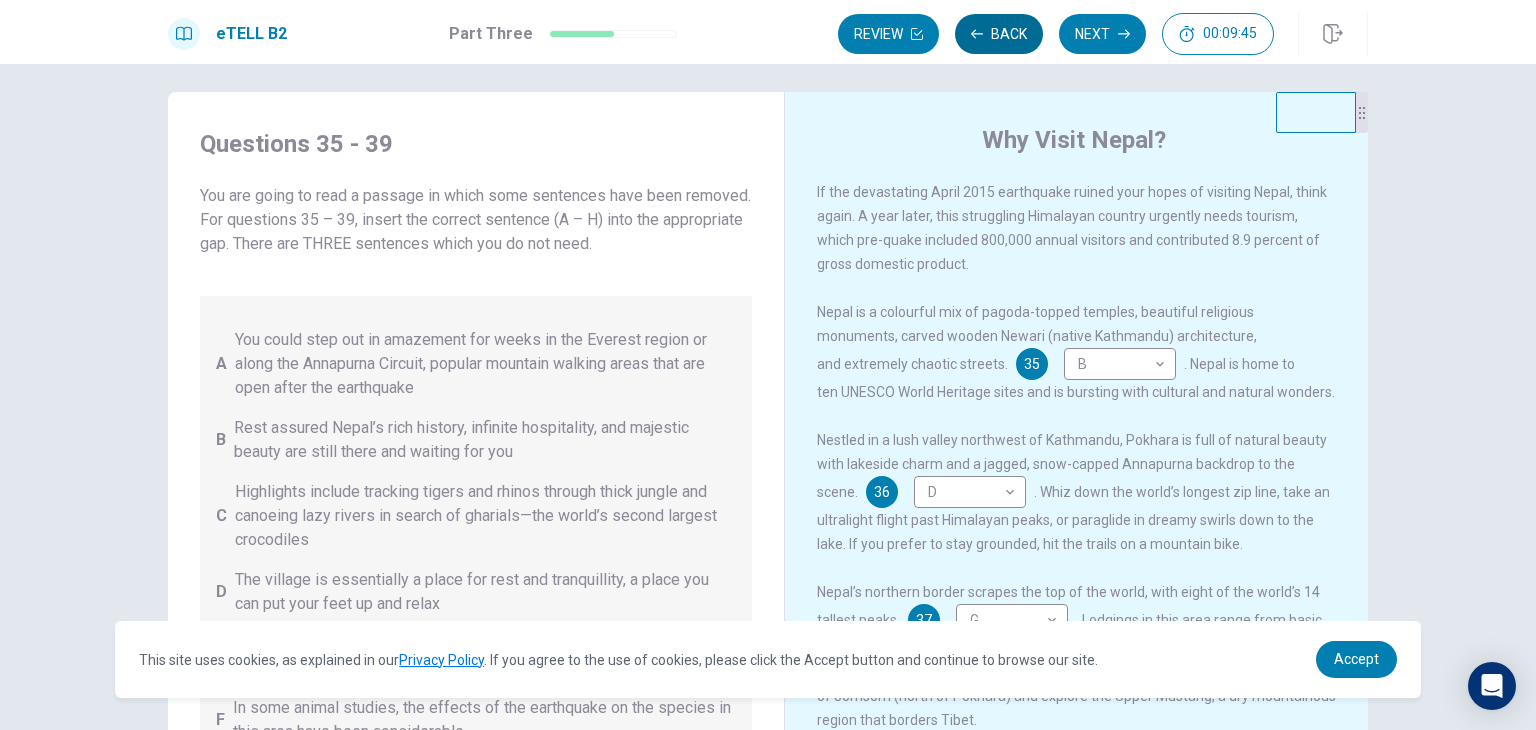 click on "Back" at bounding box center [999, 34] 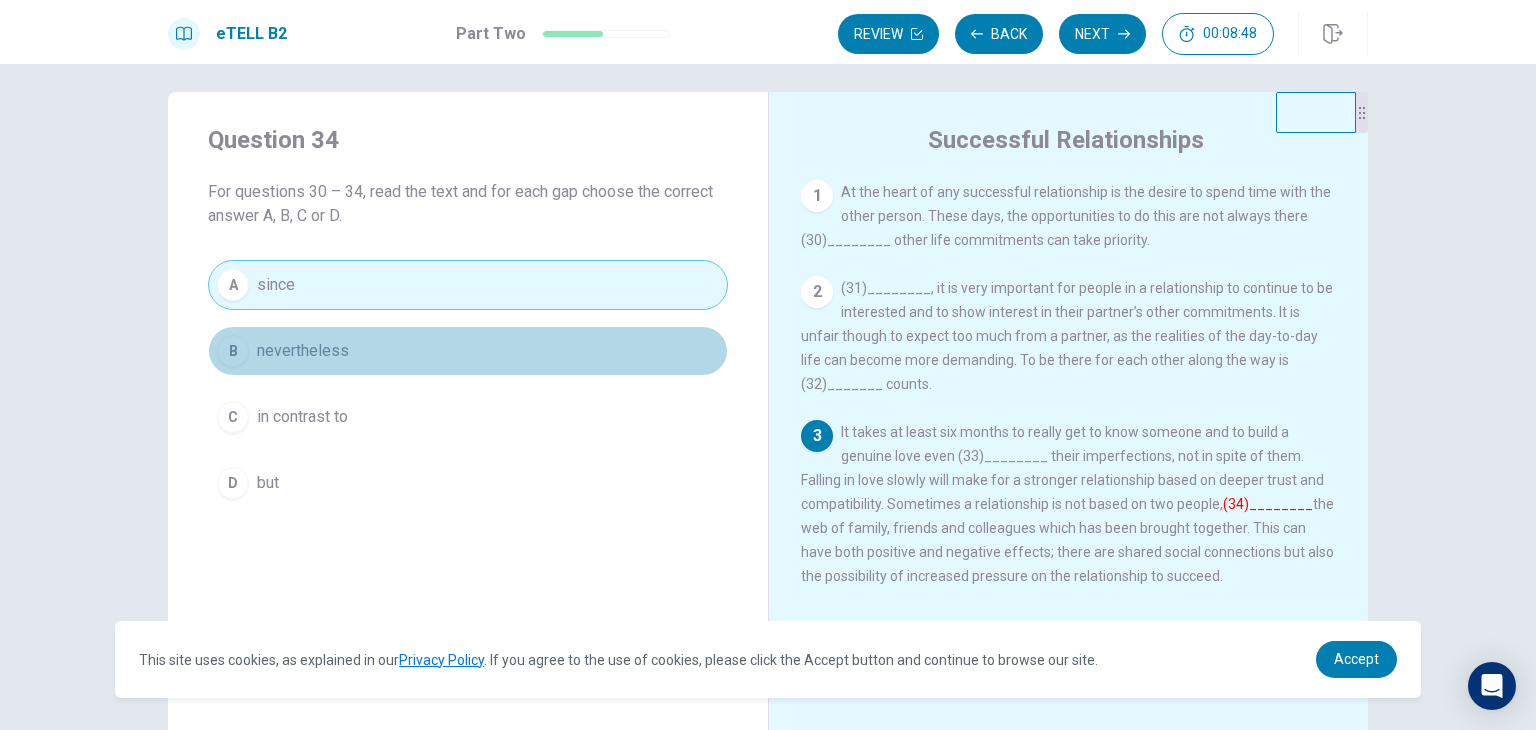 click on "B nevertheless" at bounding box center (468, 351) 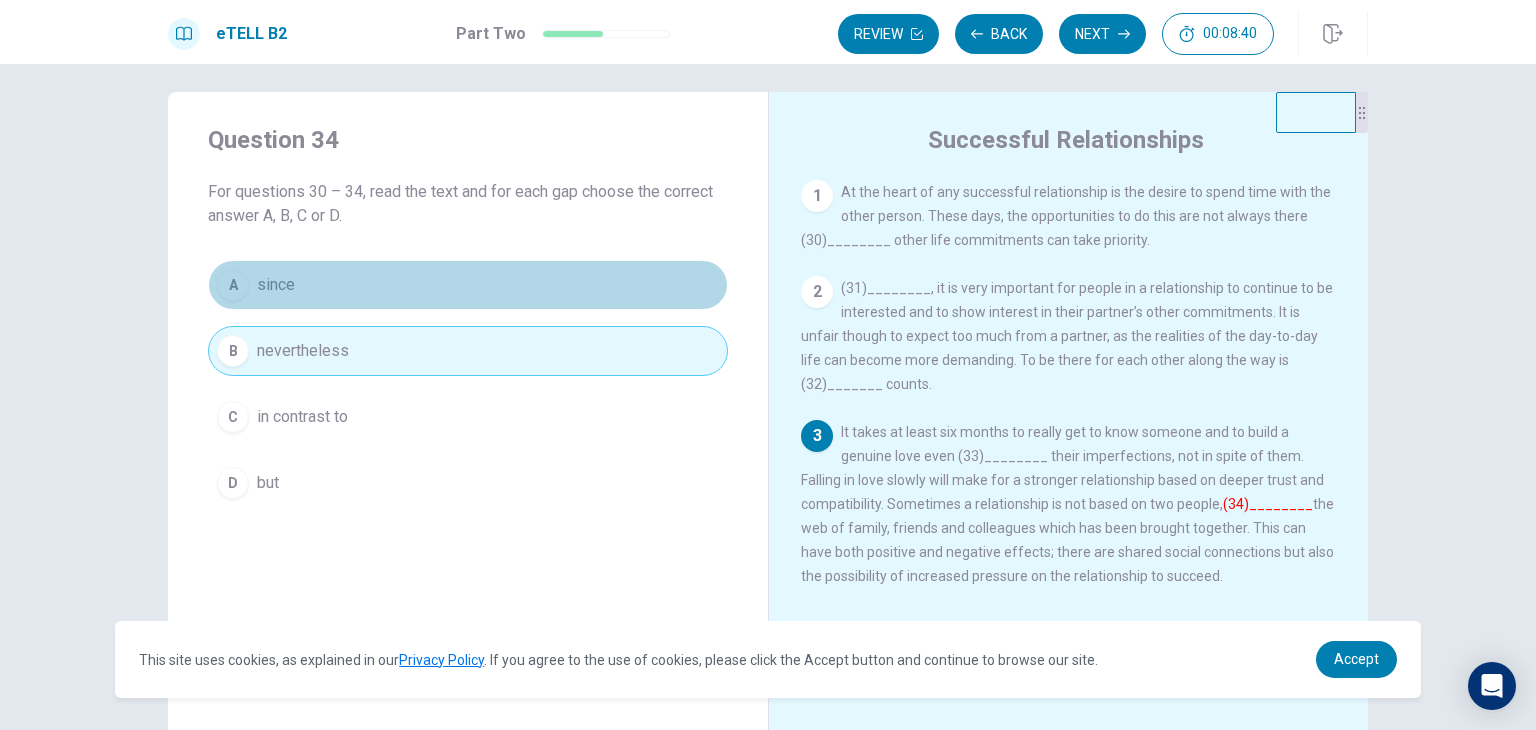 click on "A since" at bounding box center [468, 285] 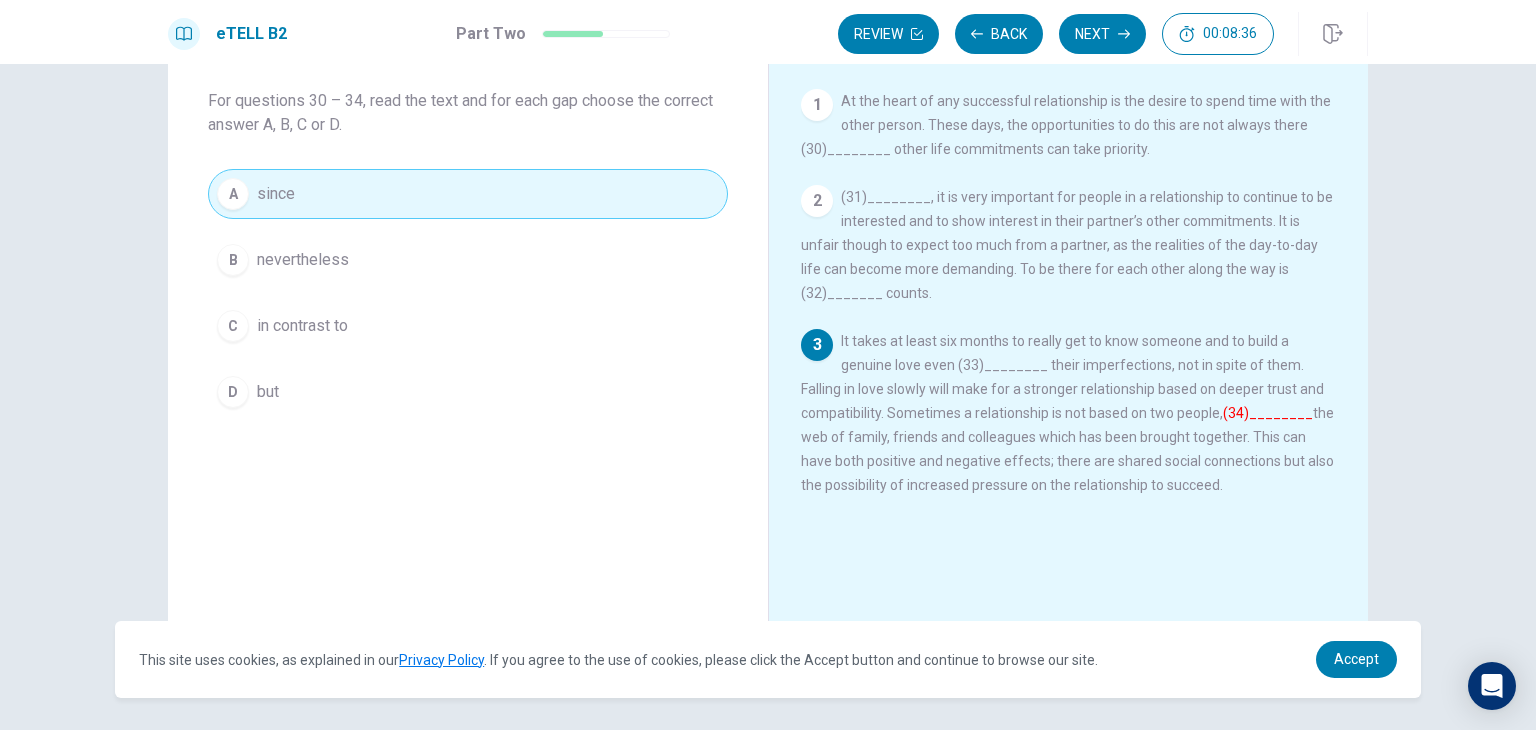 scroll, scrollTop: 0, scrollLeft: 0, axis: both 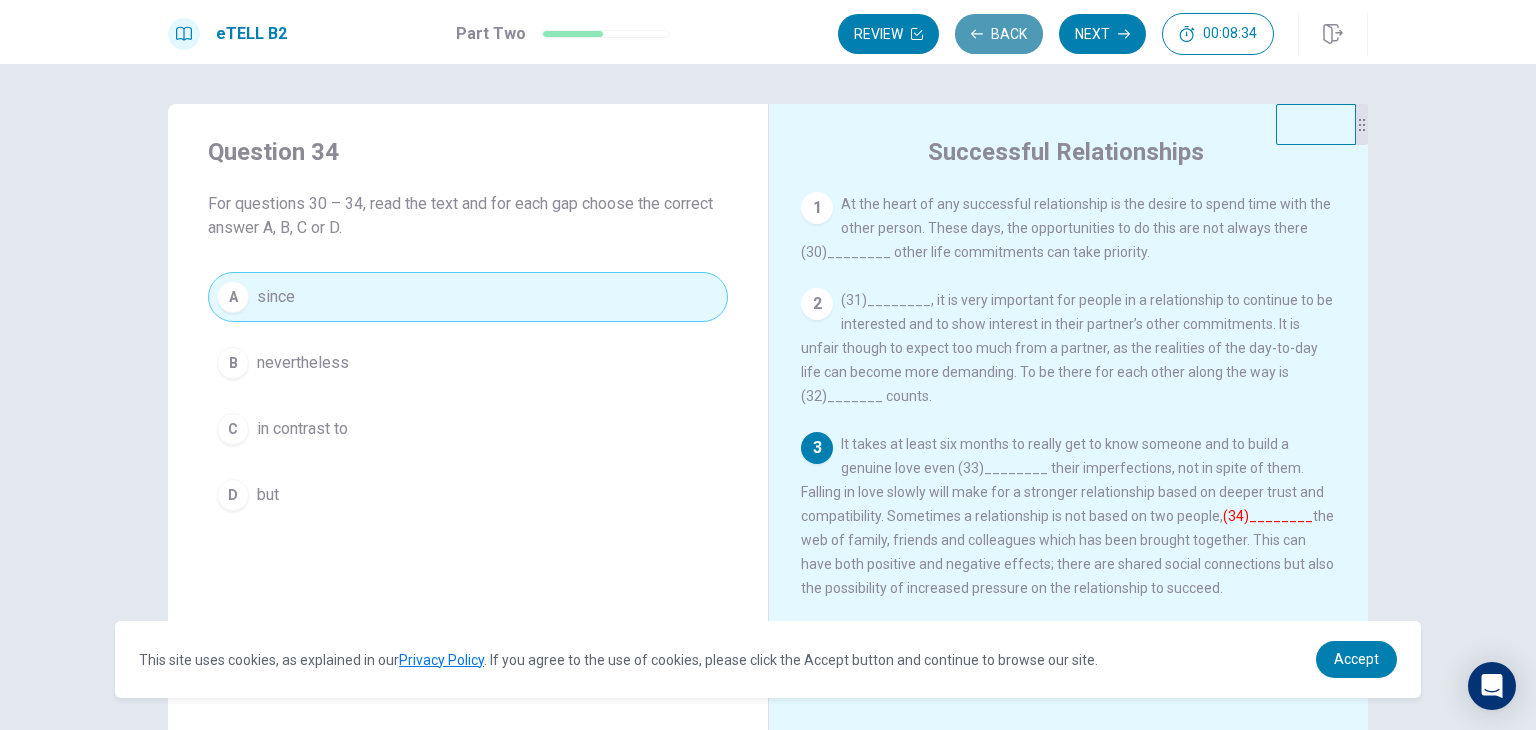 click 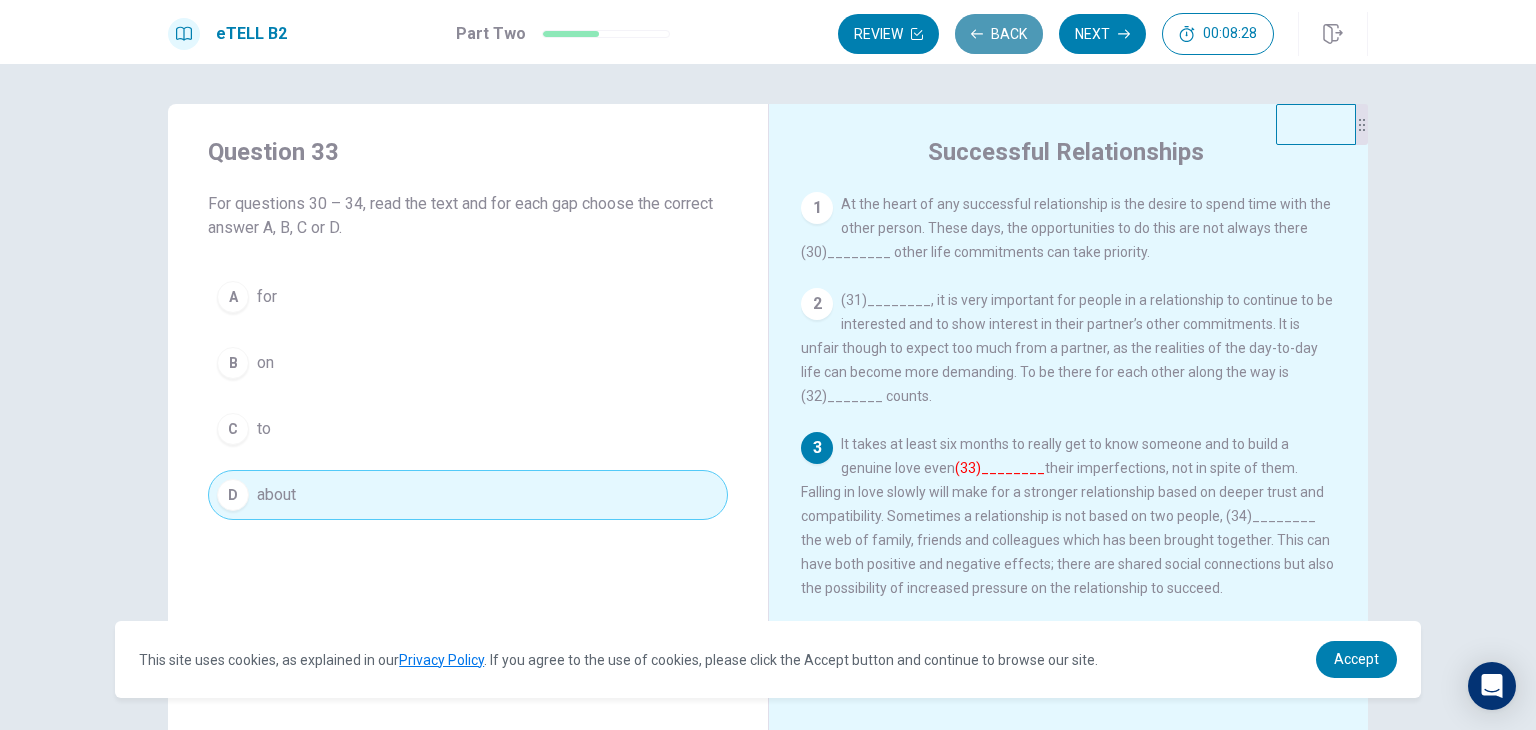 click on "Back" at bounding box center [999, 34] 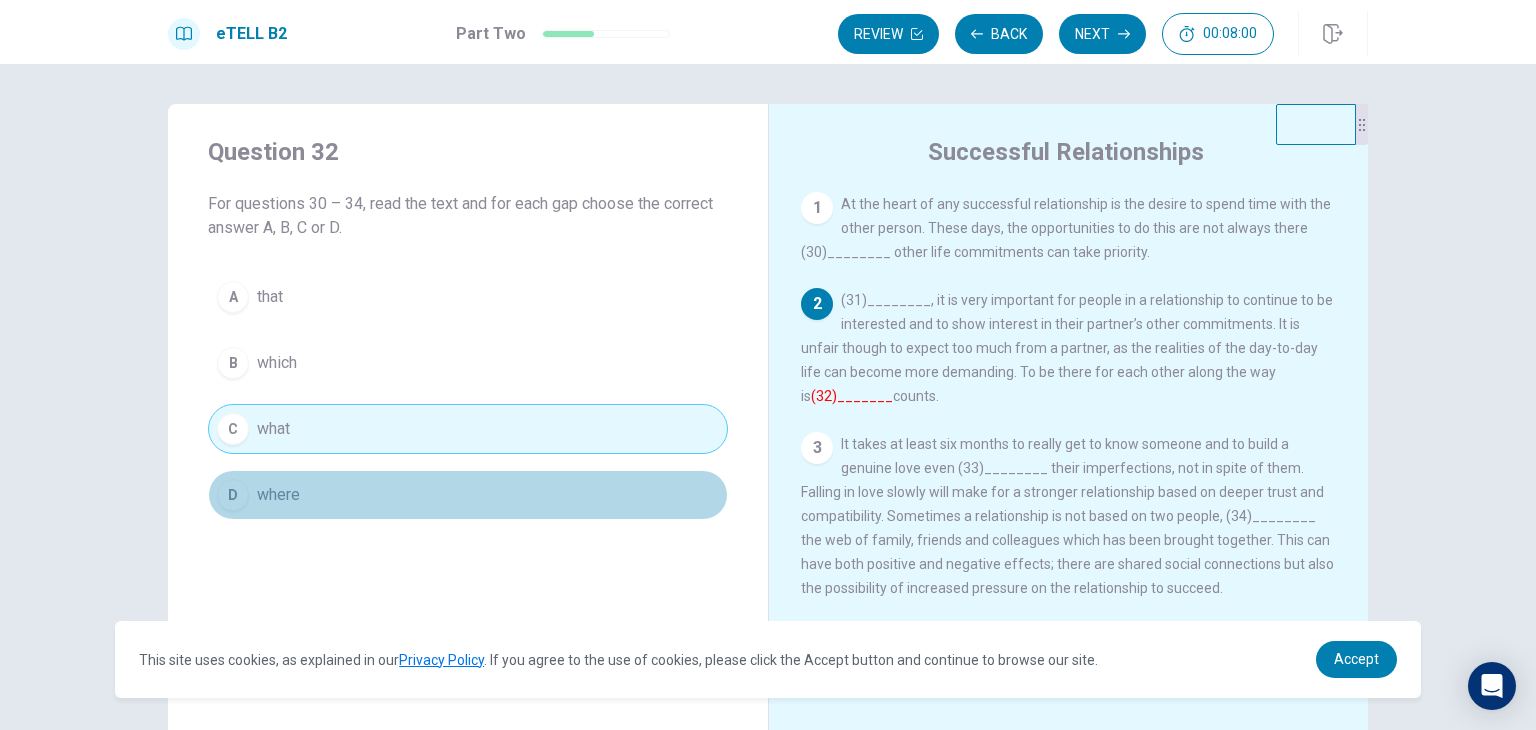 click on "D where" at bounding box center (468, 495) 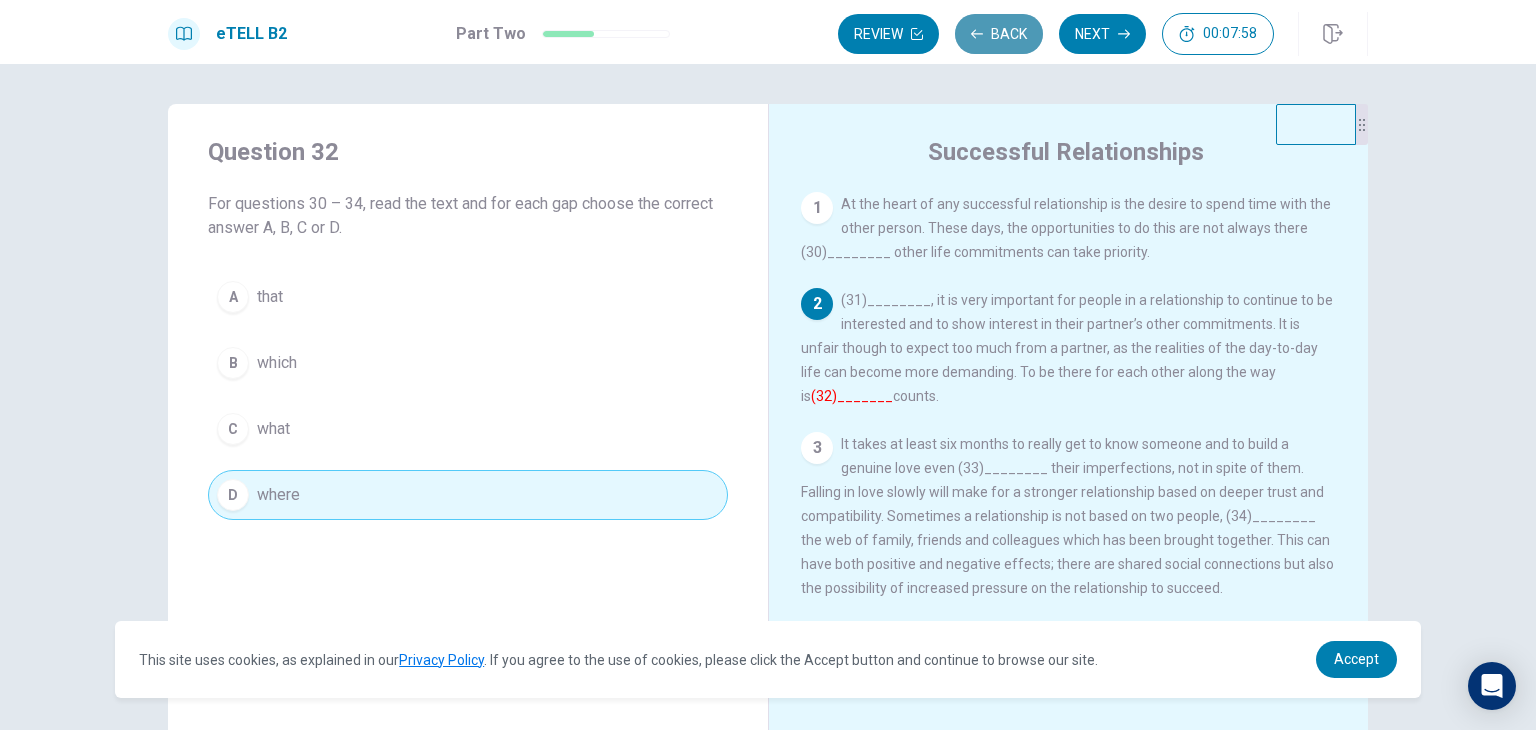 click on "Back" at bounding box center [999, 34] 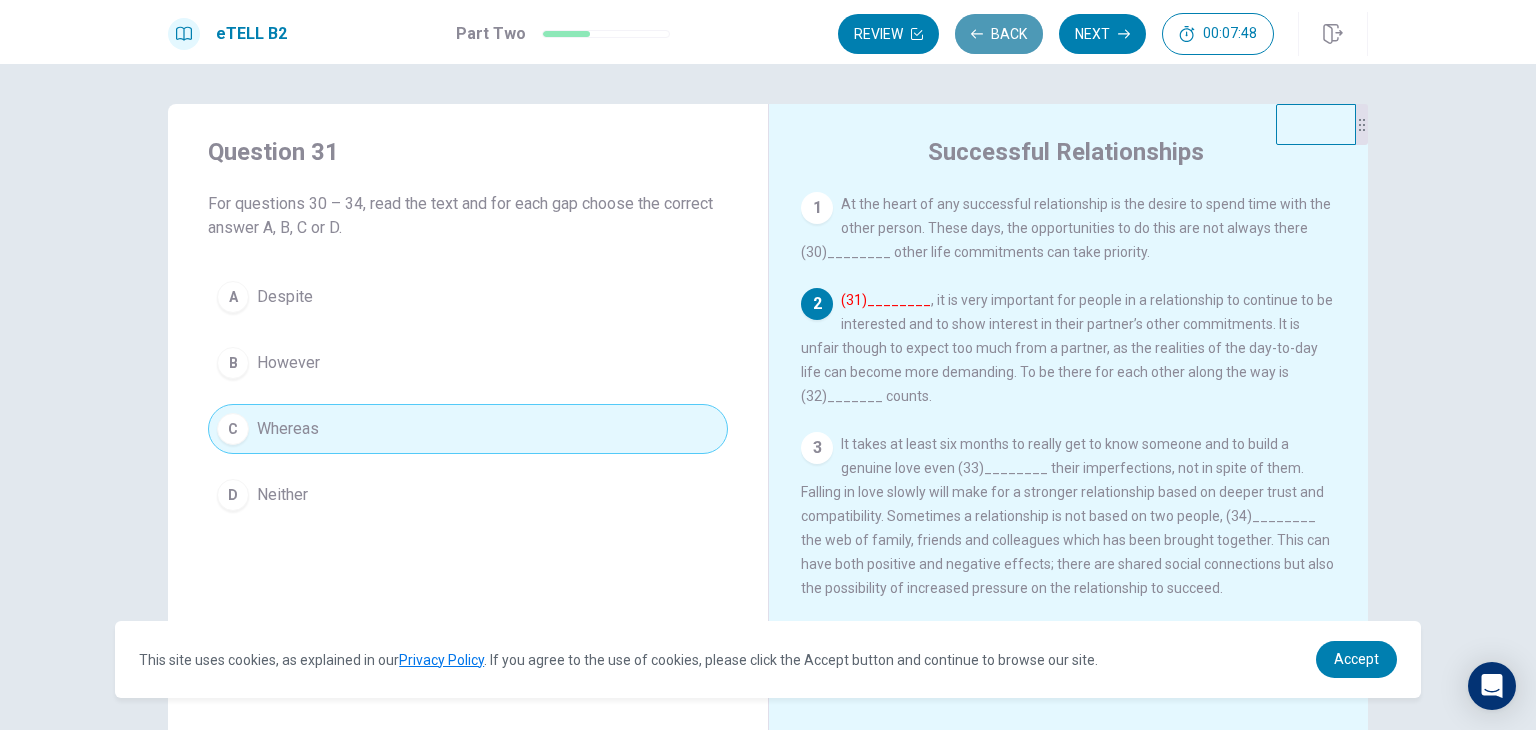 click on "Back" at bounding box center [999, 34] 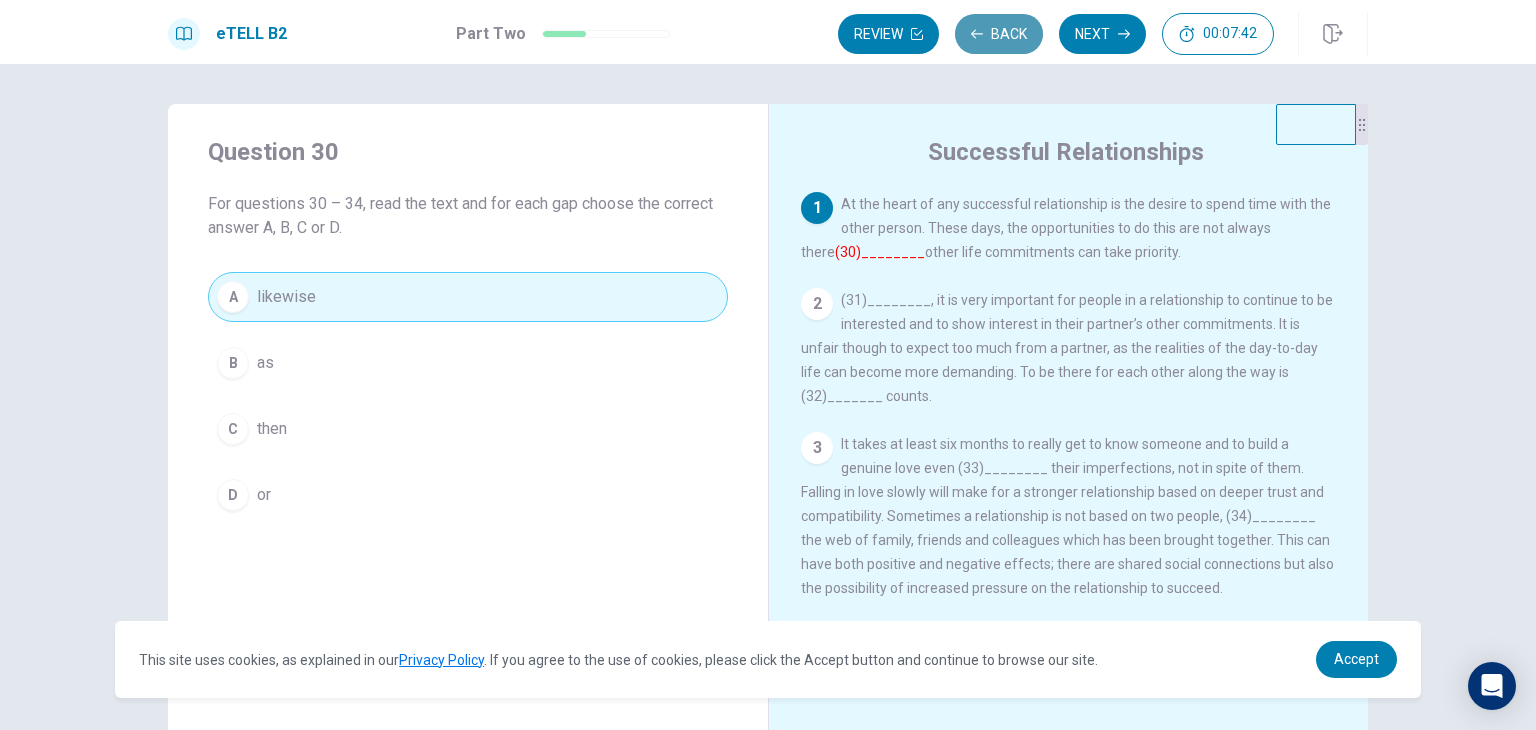 click on "Back" at bounding box center [999, 34] 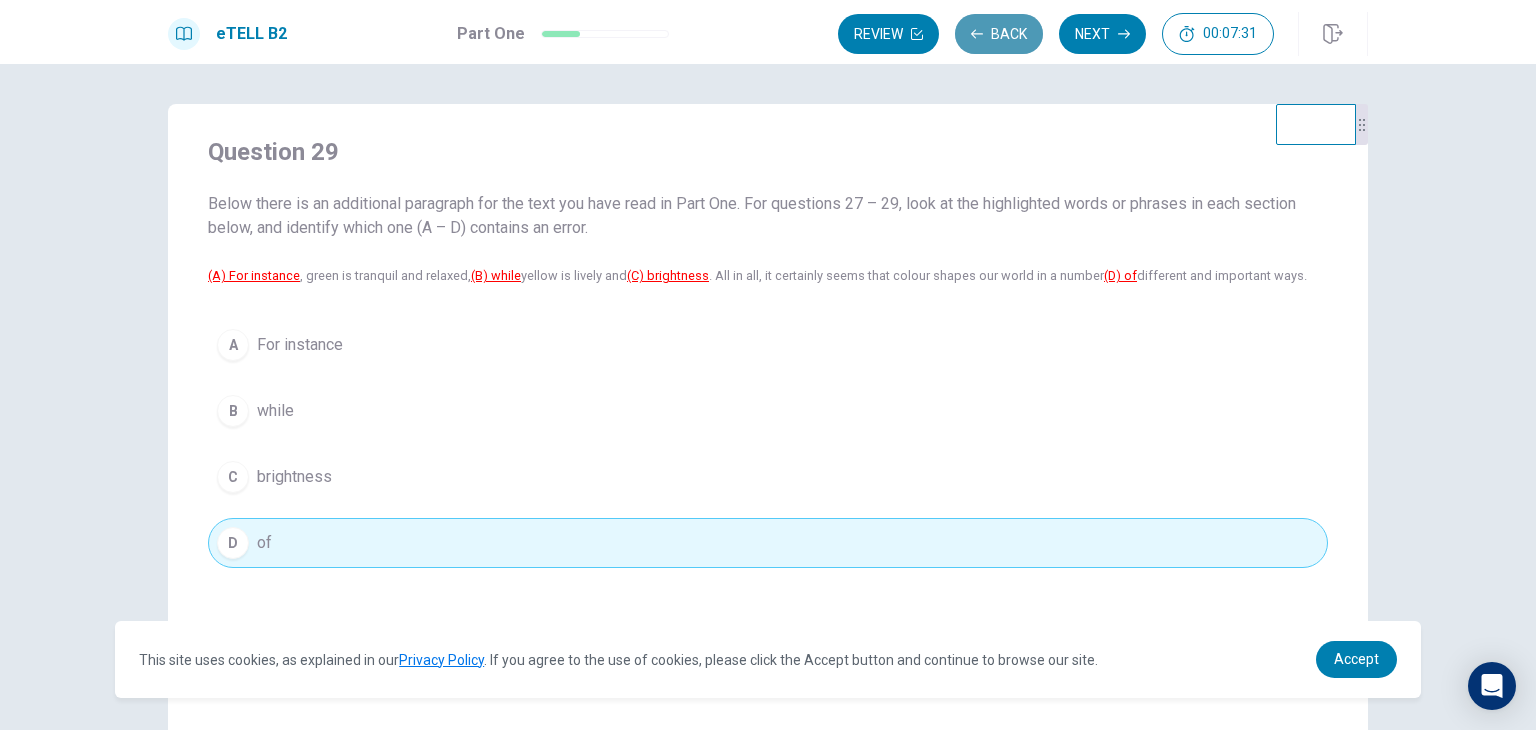 click on "Back" at bounding box center (999, 34) 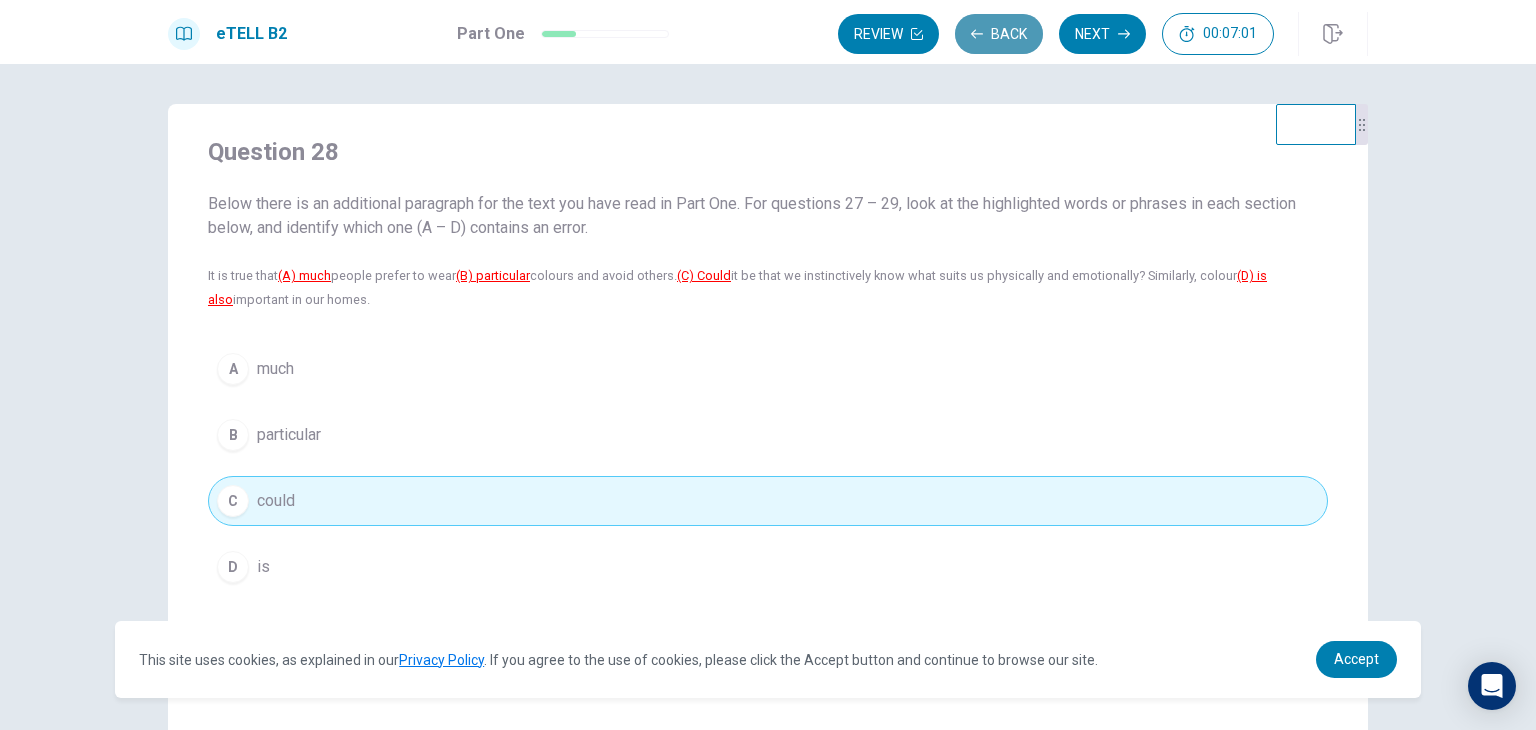 click on "Back" at bounding box center [999, 34] 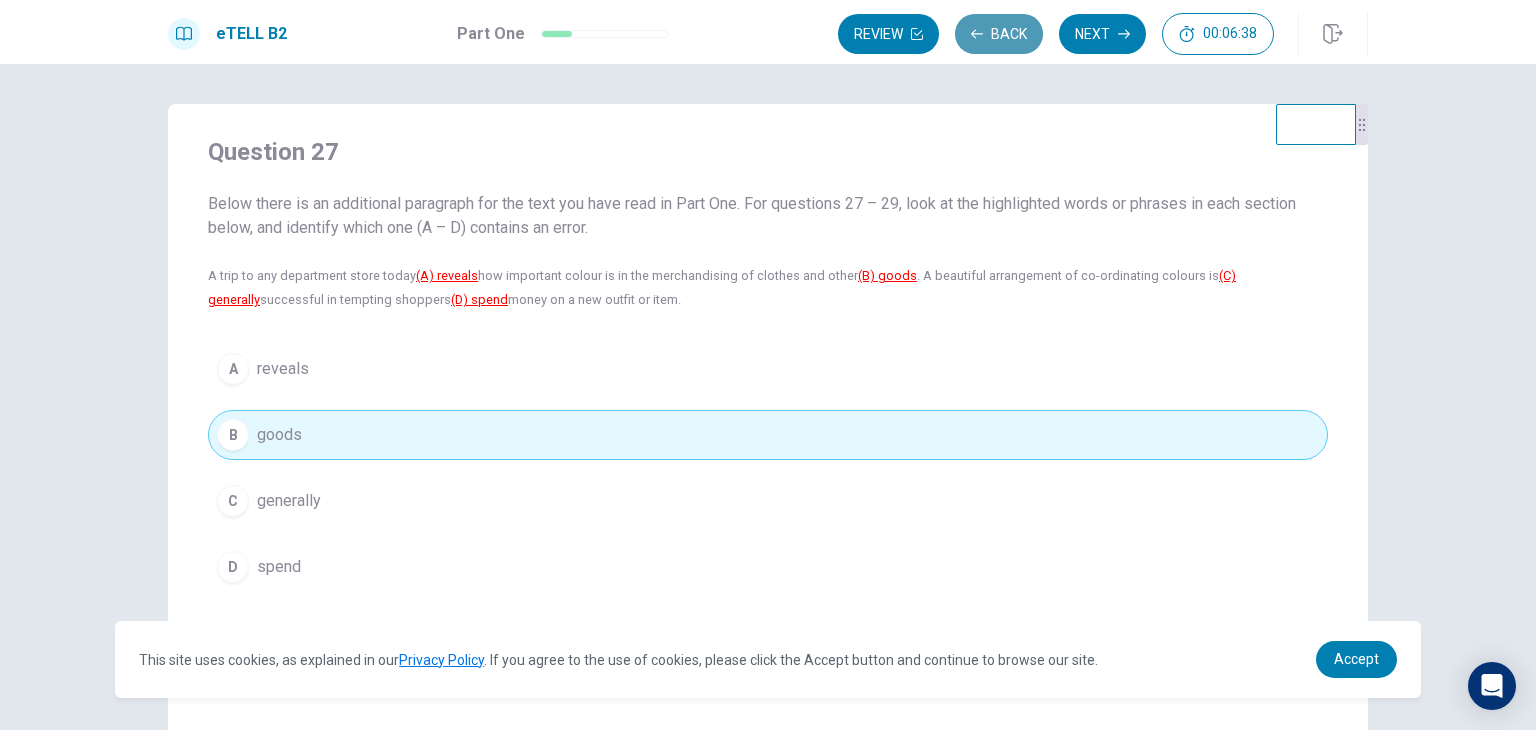 click on "Back" at bounding box center [999, 34] 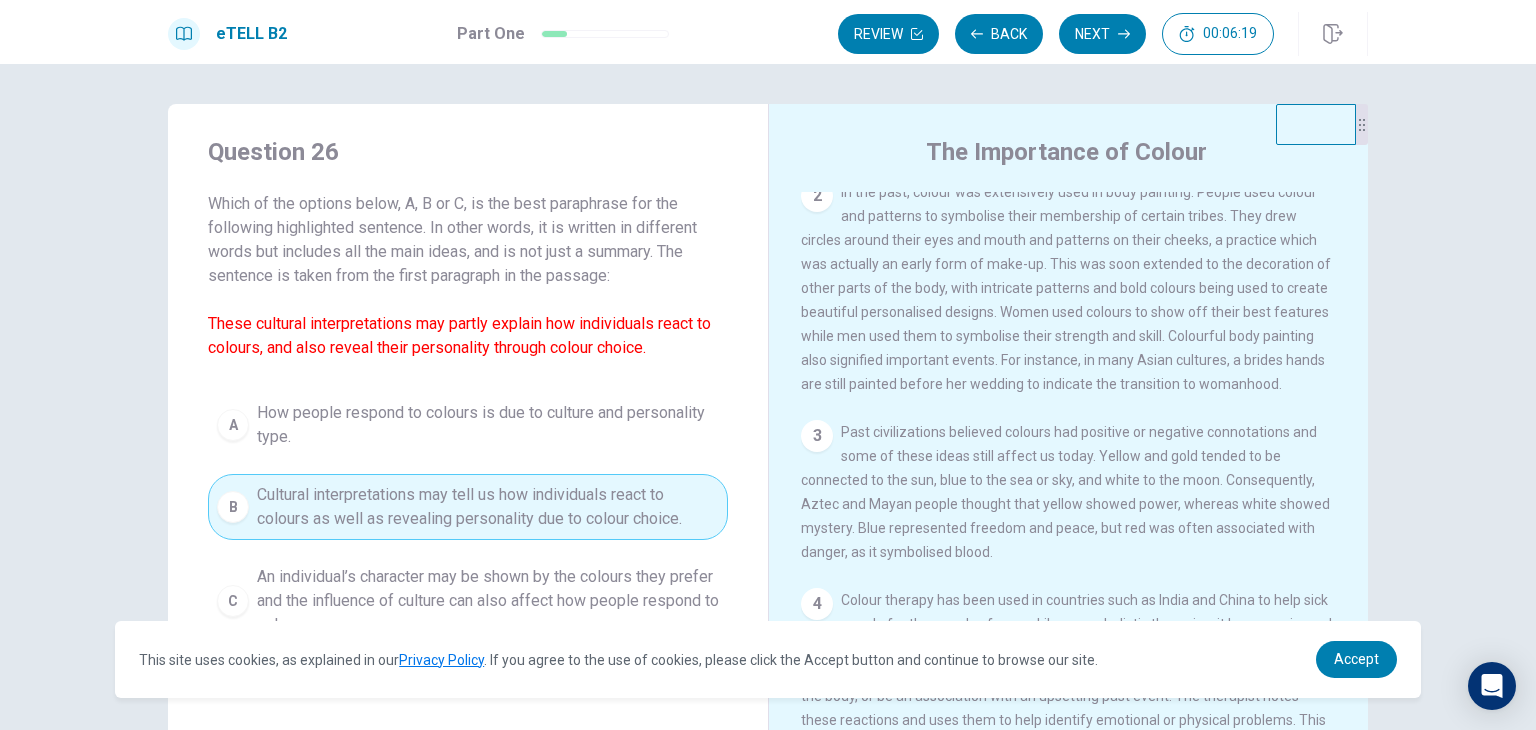 scroll, scrollTop: 214, scrollLeft: 0, axis: vertical 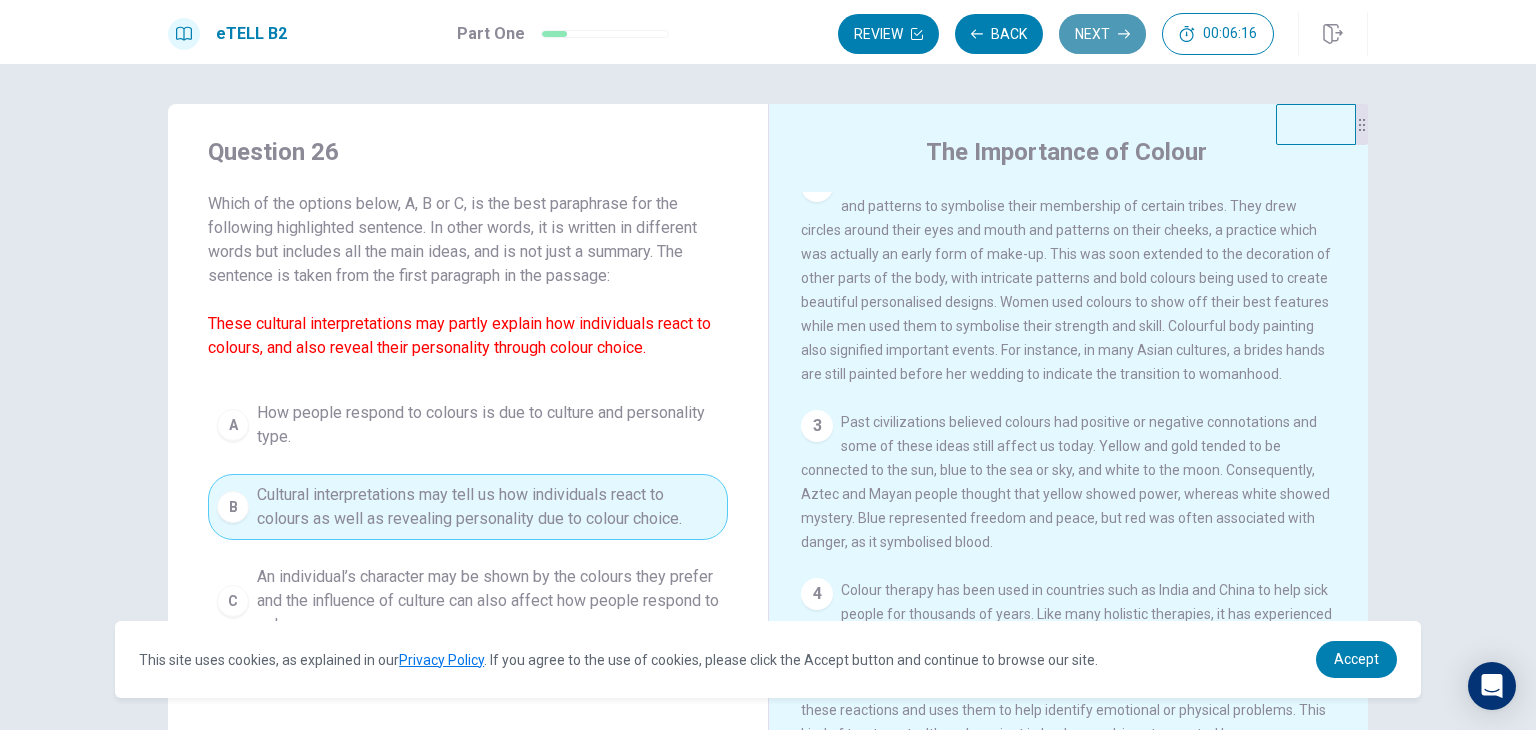 click on "Next" at bounding box center [1102, 34] 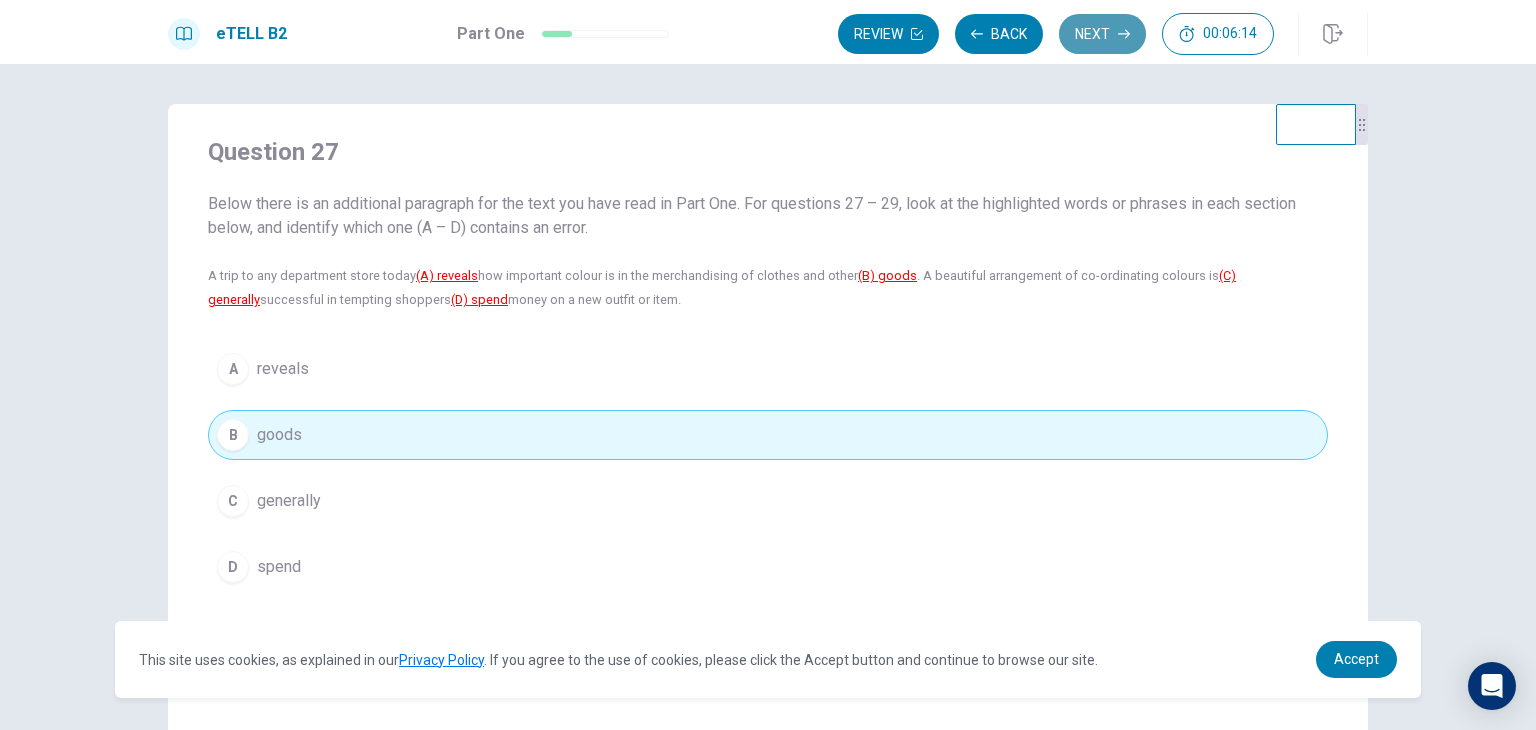 click on "Next" at bounding box center (1102, 34) 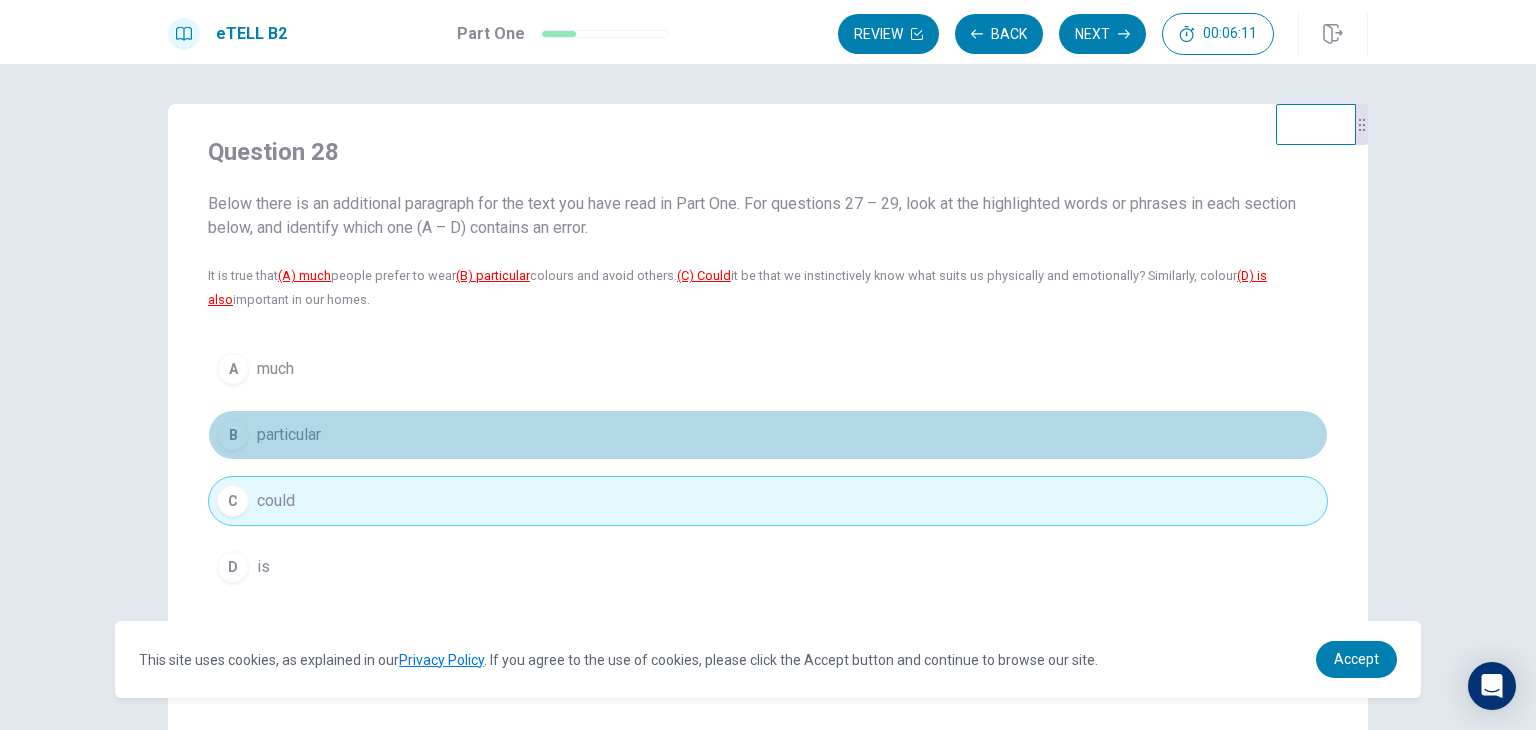 click on "B particular" at bounding box center (768, 435) 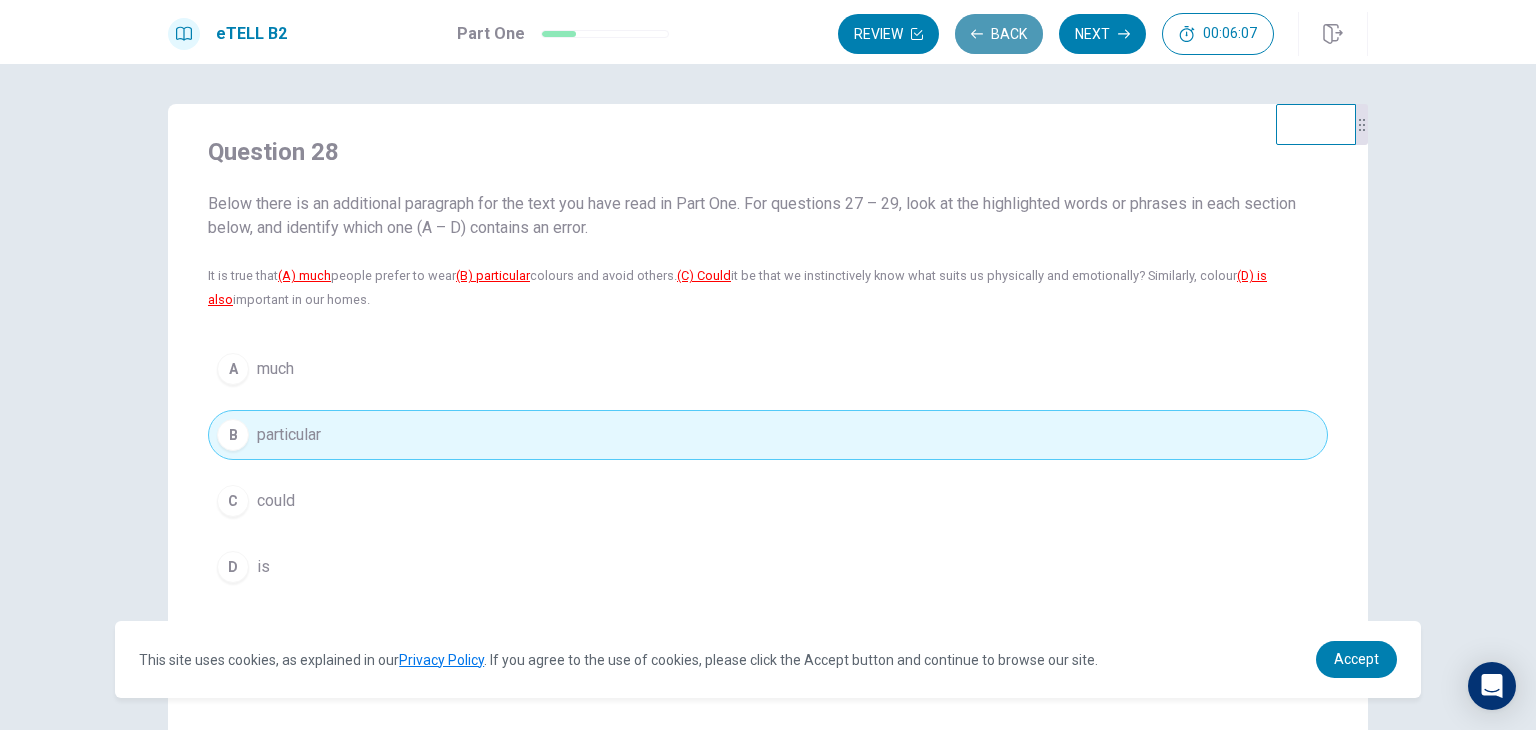 click on "Back" at bounding box center [999, 34] 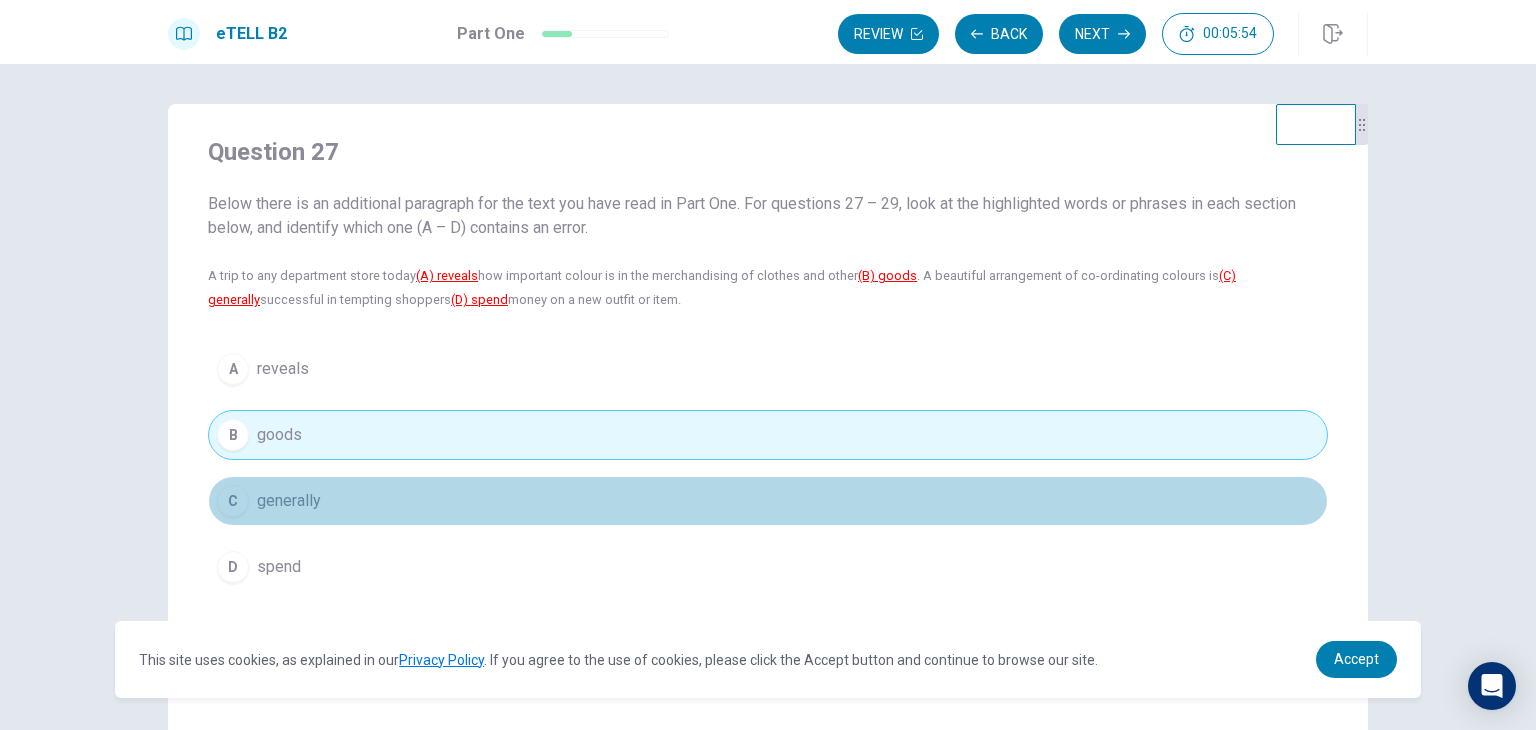 click on "generally" at bounding box center [289, 501] 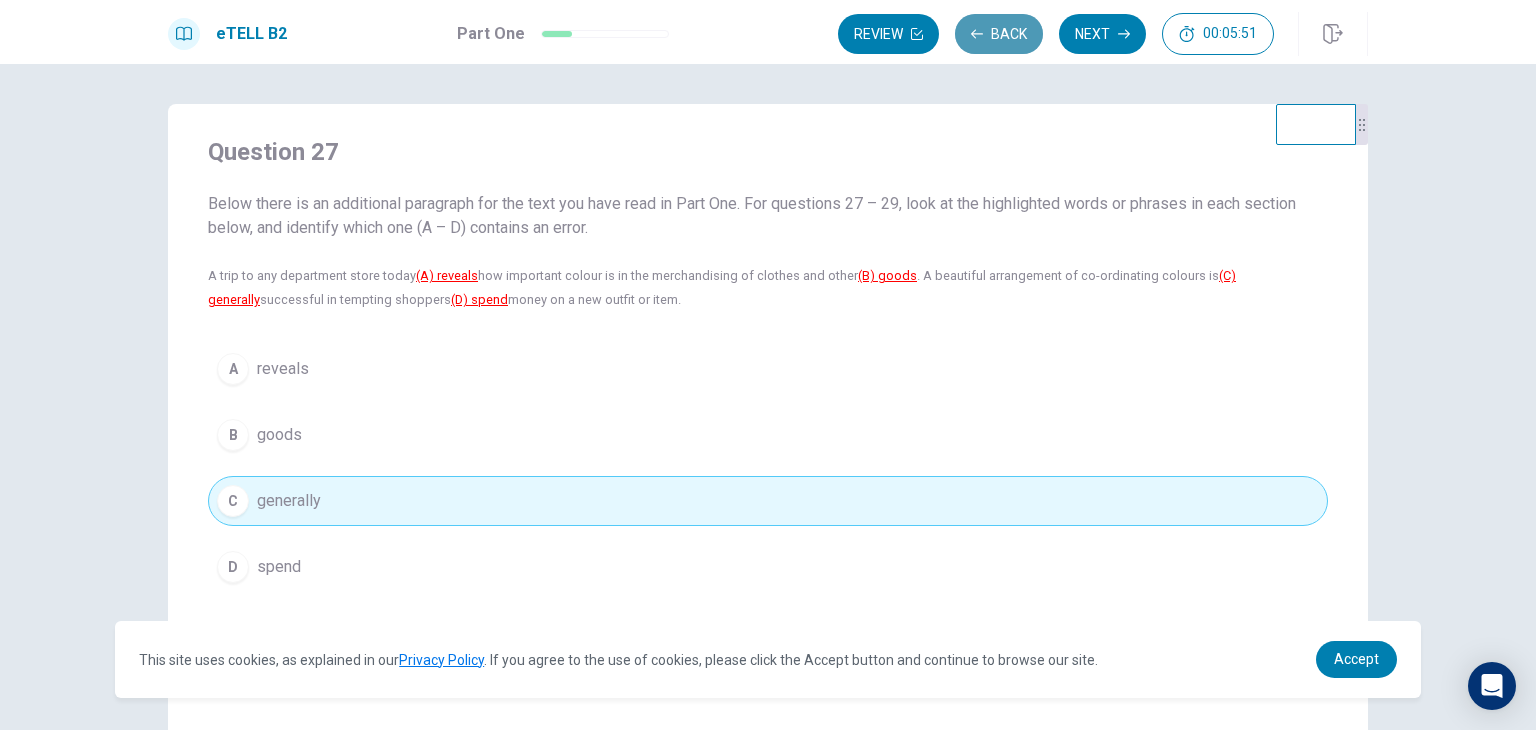 click on "Back" at bounding box center [999, 34] 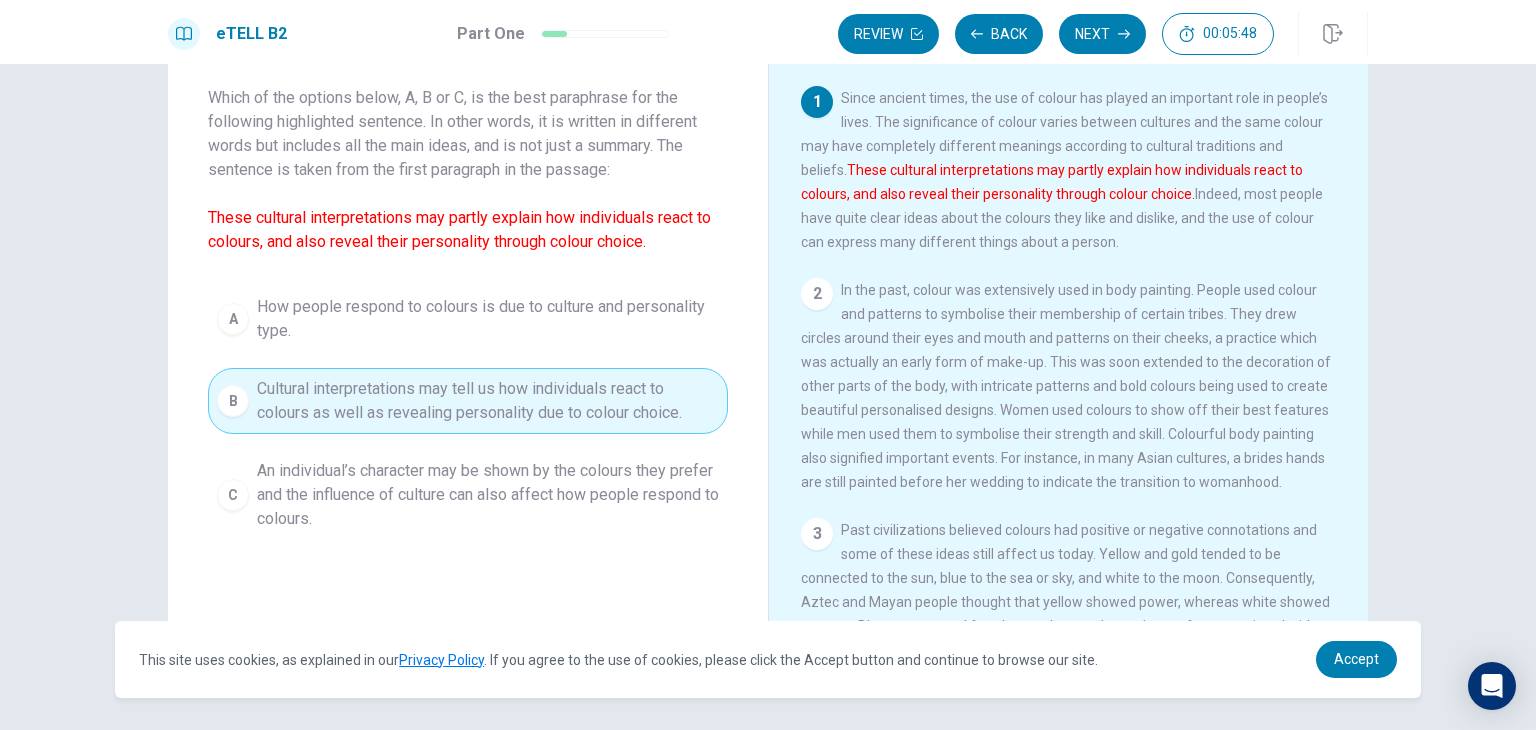 scroll, scrollTop: 107, scrollLeft: 0, axis: vertical 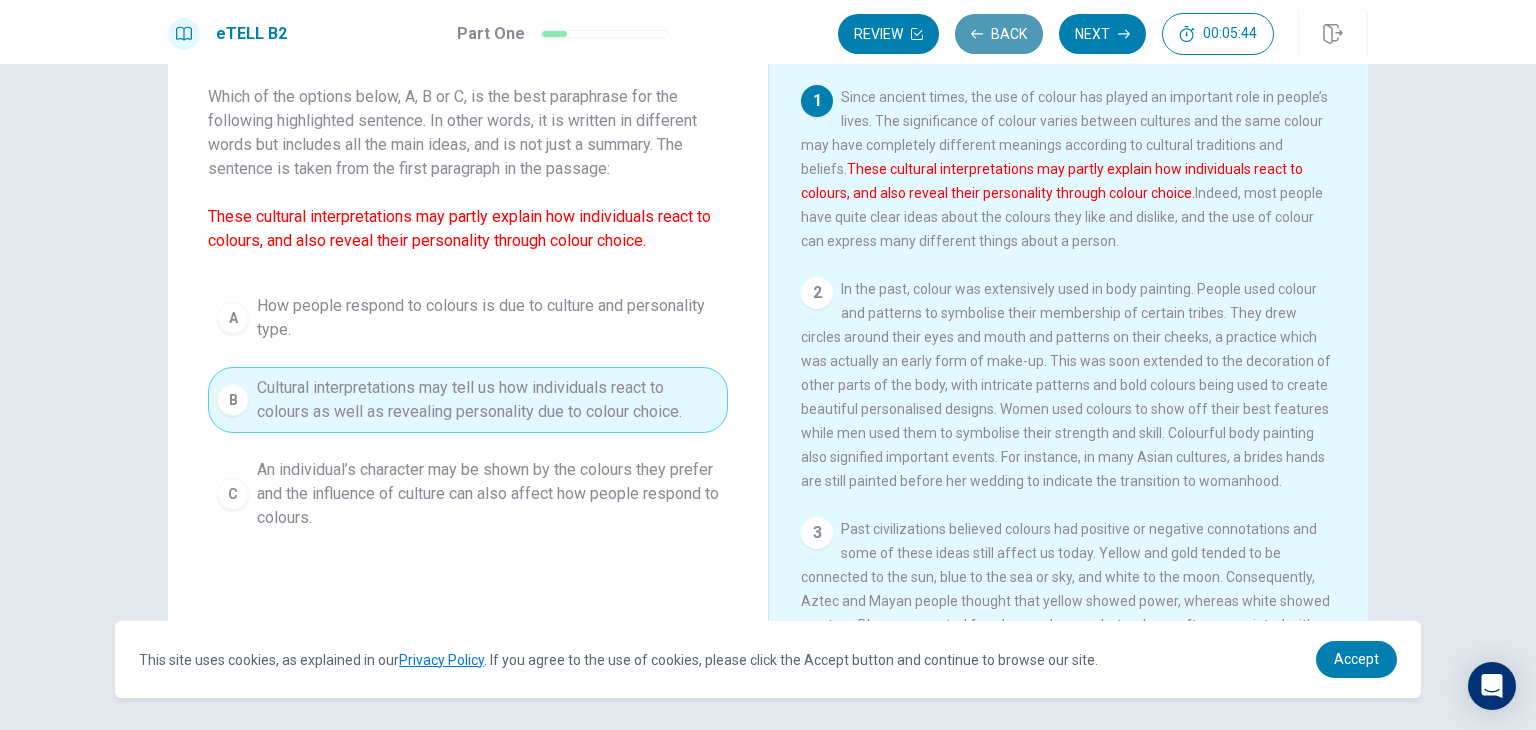 click on "Back" at bounding box center (999, 34) 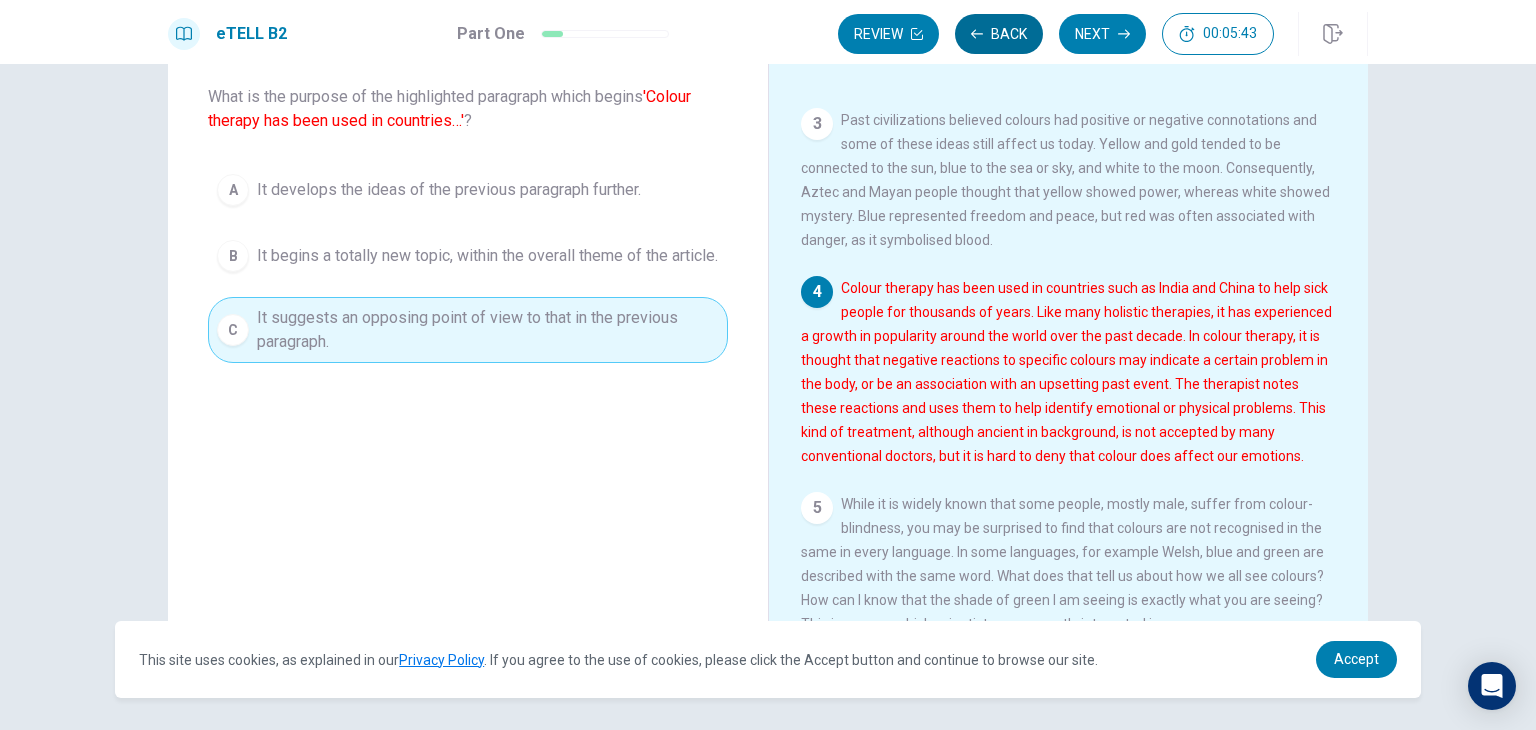 scroll, scrollTop: 462, scrollLeft: 0, axis: vertical 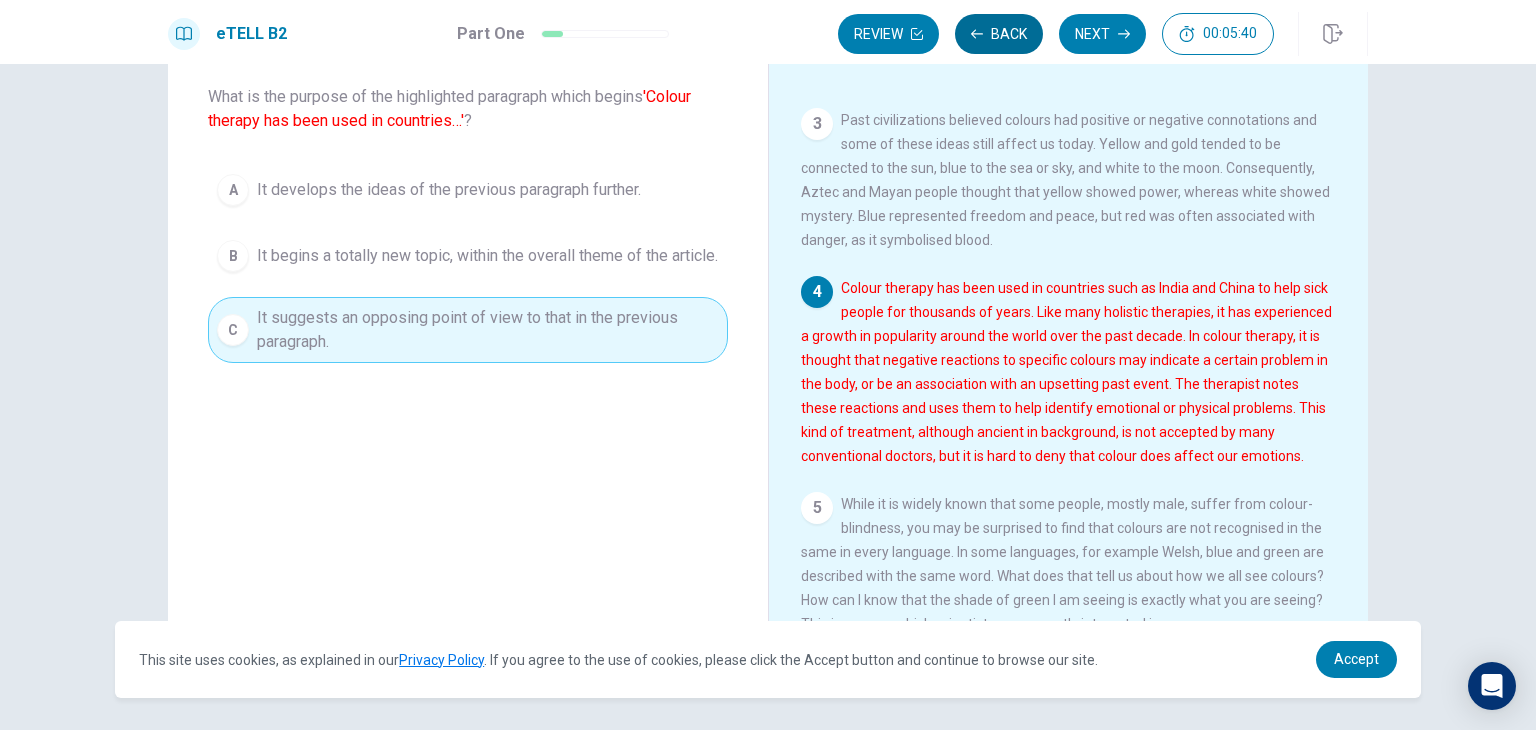 click on "Back" at bounding box center [999, 34] 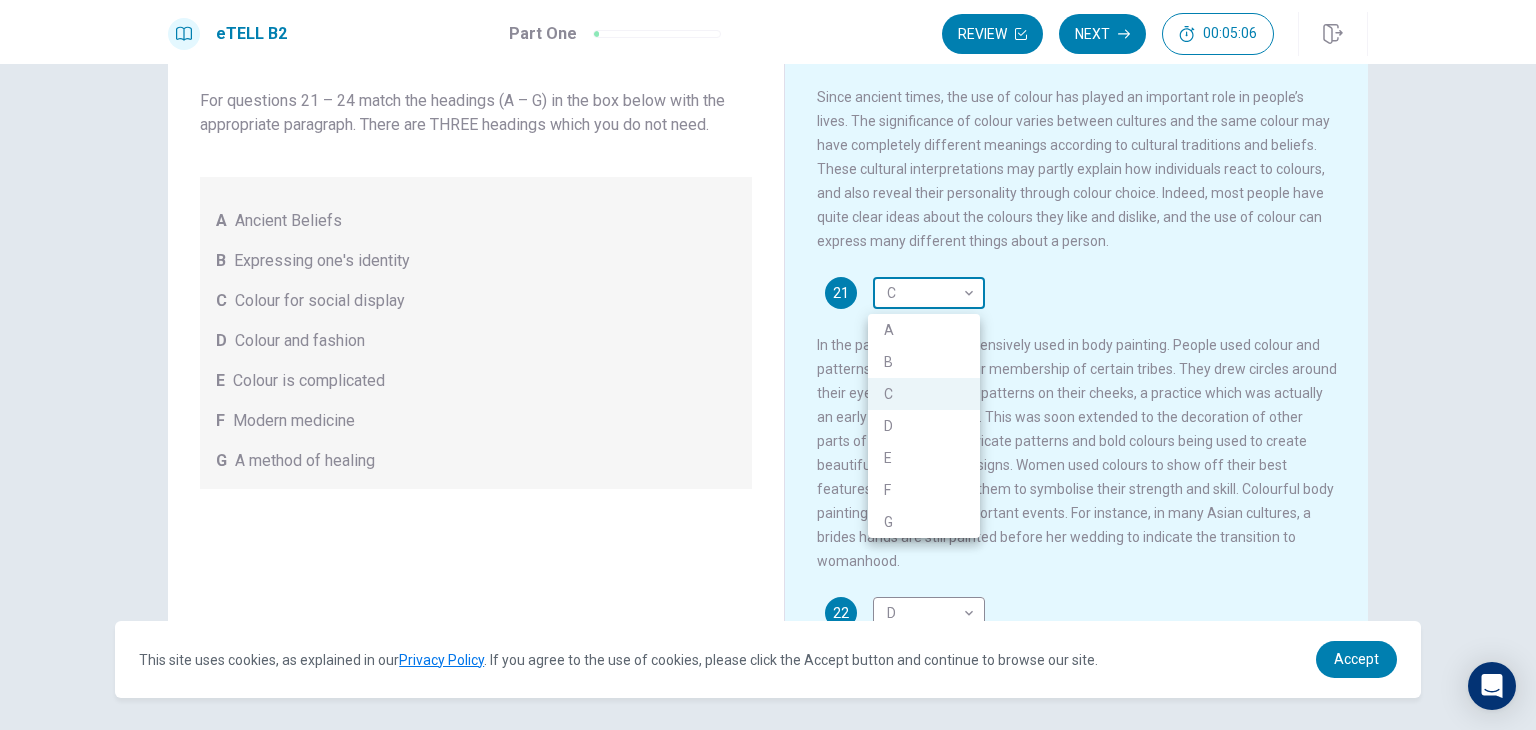 click on "This site uses cookies, as explained in our  Privacy Policy . If you agree to the use of cookies, please click the Accept button and continue to browse our site.   Privacy Policy Accept   eTELL B2 Part One Review Next 00:05:06 Question 1 - 4 of 30 00:05:06 Review Next Questions 21 - 24 For questions 21 – 24 match the headings (A – G) in the box below with the appropriate paragraph. There are THREE headings which you do not need. A Ancient Beliefs B Expressing one's identity C Colour for social display D Colour and fashion E Colour is complicated F Modern medicine G A method of healing The Importance of Colour 21 C * ​ 22 D * ​ 23 B * ​ 24 G * ​ © Copyright  2025 Going somewhere? You are not allowed to open other tabs/pages or switch windows during a test. Doing this will be reported as cheating to the Administrators. Are you sure you want to leave this page? Please continue until you finish your test. It looks like there is a problem with your internet connection. 00:00 Click to reconnect" at bounding box center [768, 365] 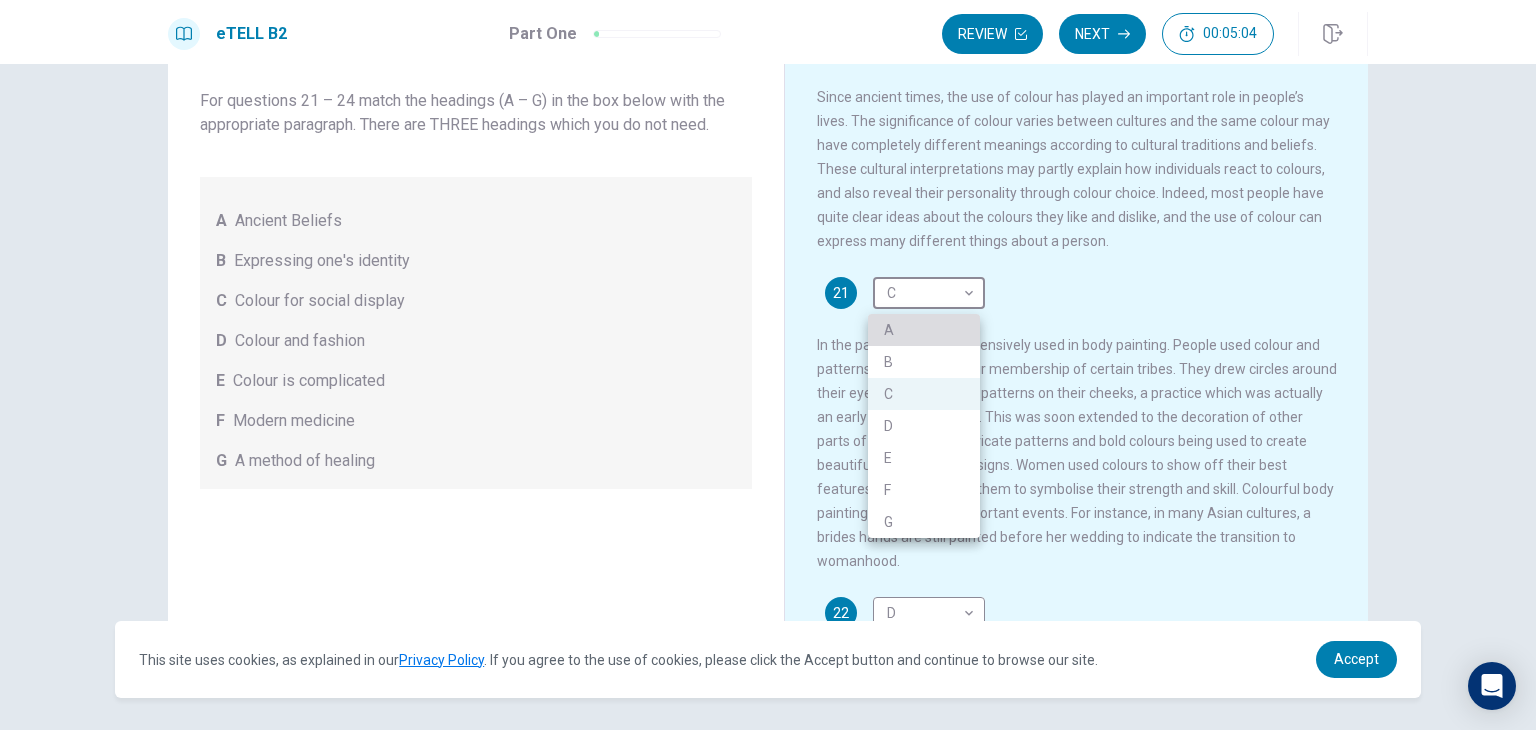 click on "A" at bounding box center [924, 330] 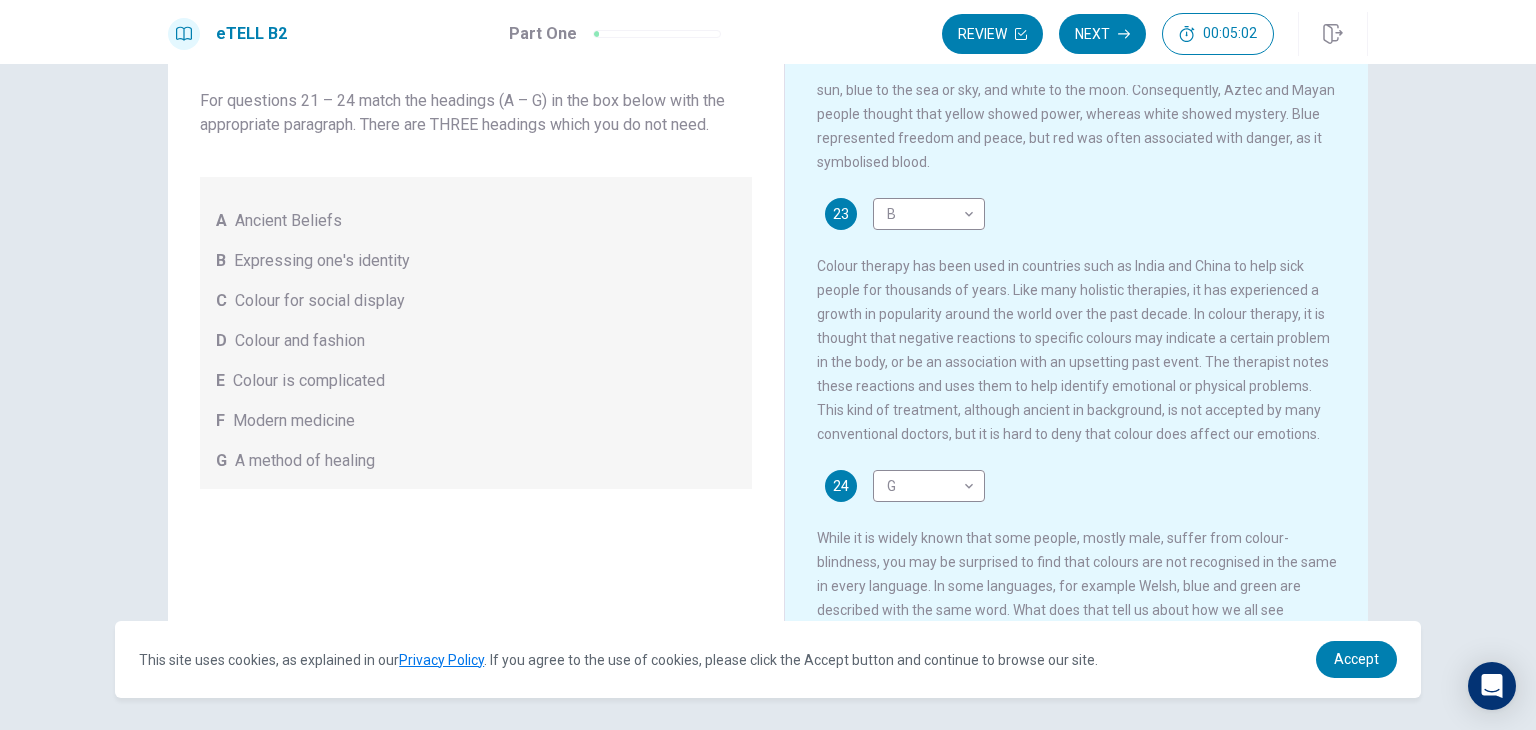 scroll, scrollTop: 657, scrollLeft: 0, axis: vertical 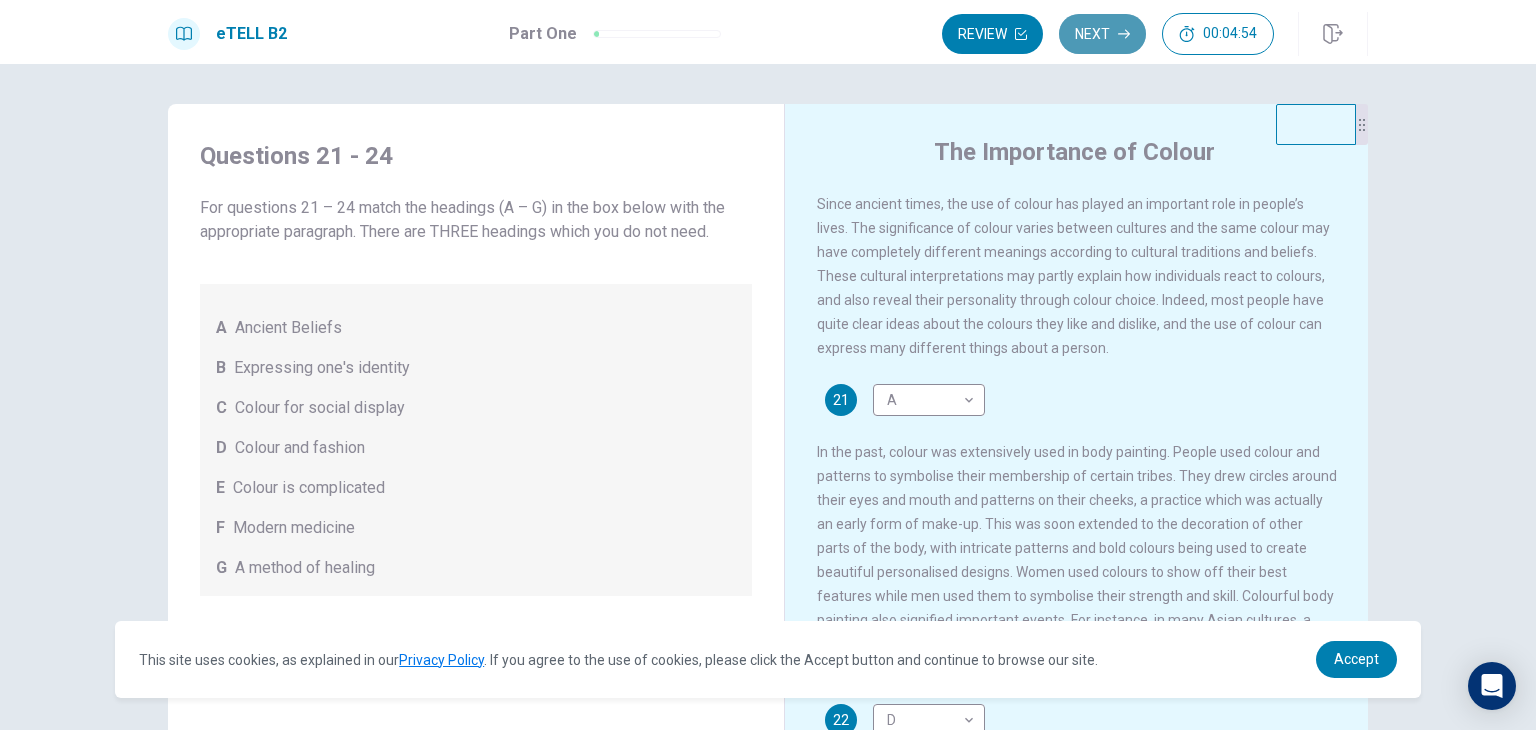 click on "Next" at bounding box center (1102, 34) 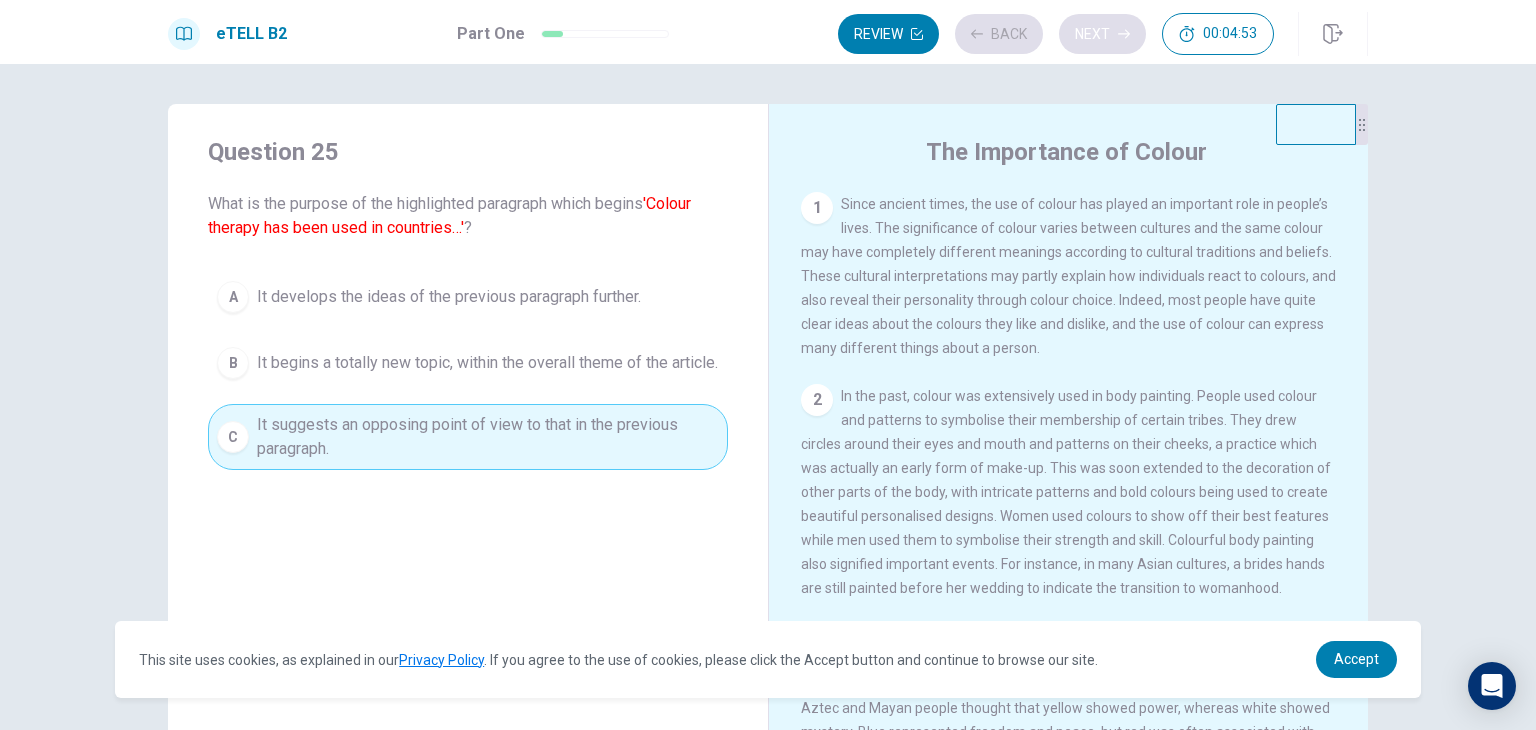 click on "Review Back Next 00:04:53" at bounding box center [1056, 34] 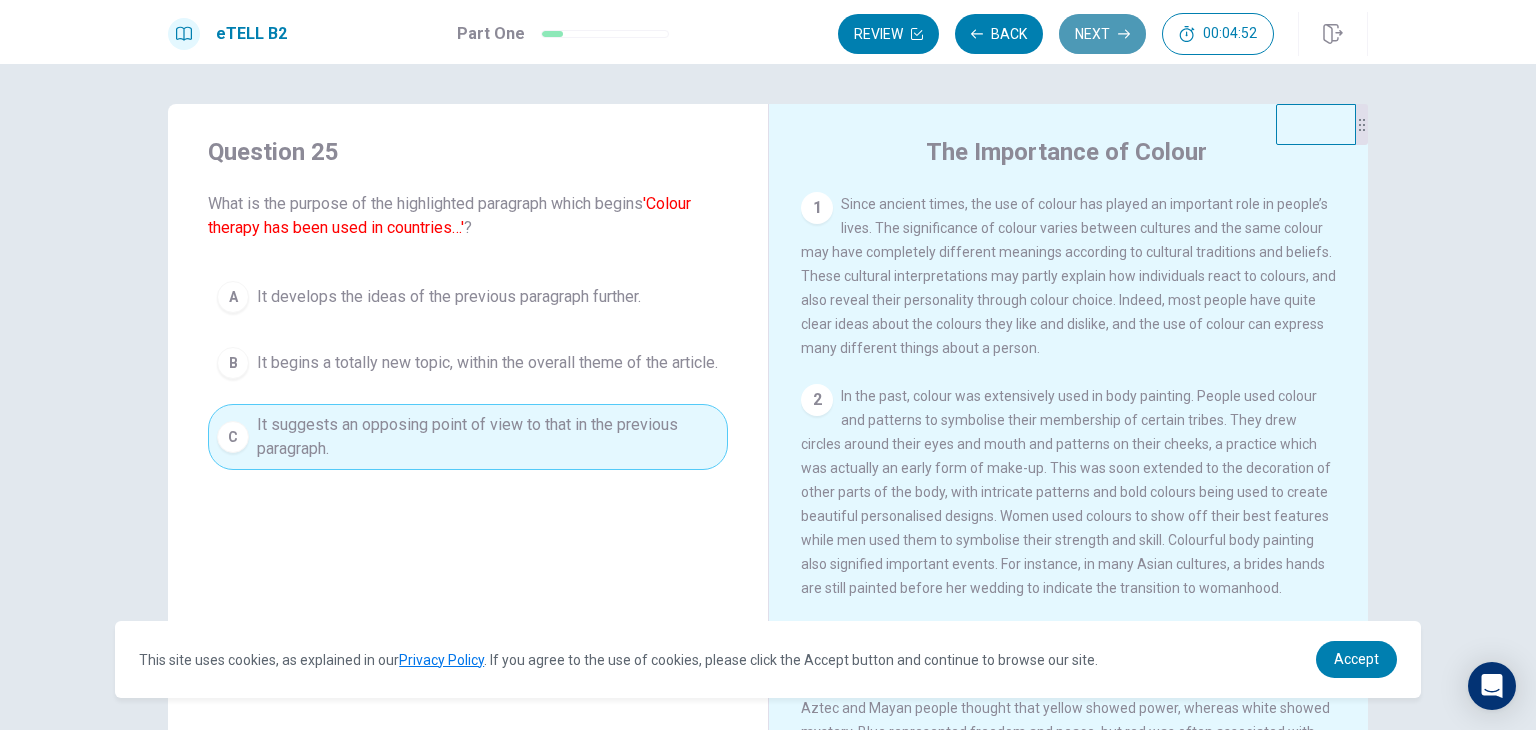 click on "Next" at bounding box center (1102, 34) 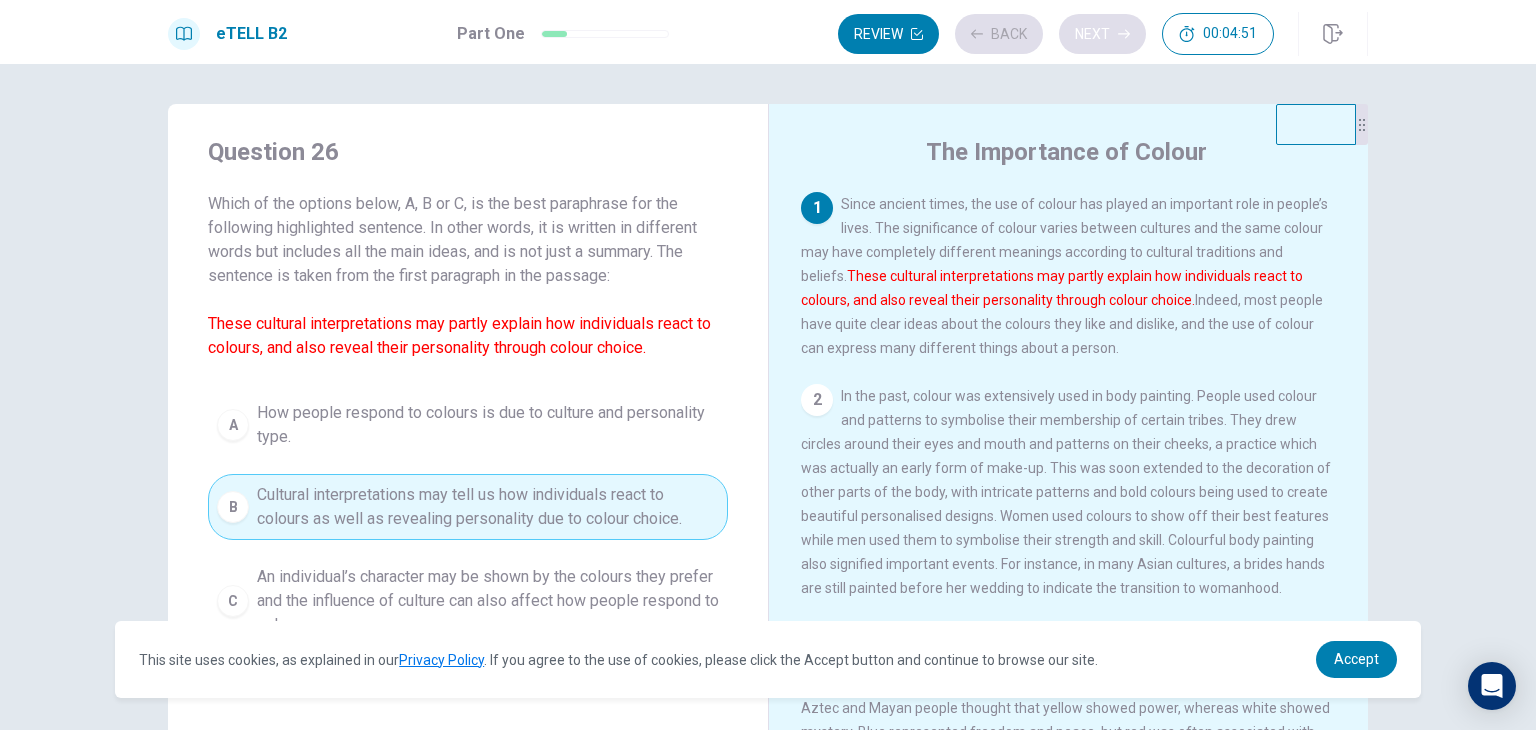 click on "Review Back Next 00:04:51" at bounding box center (1056, 34) 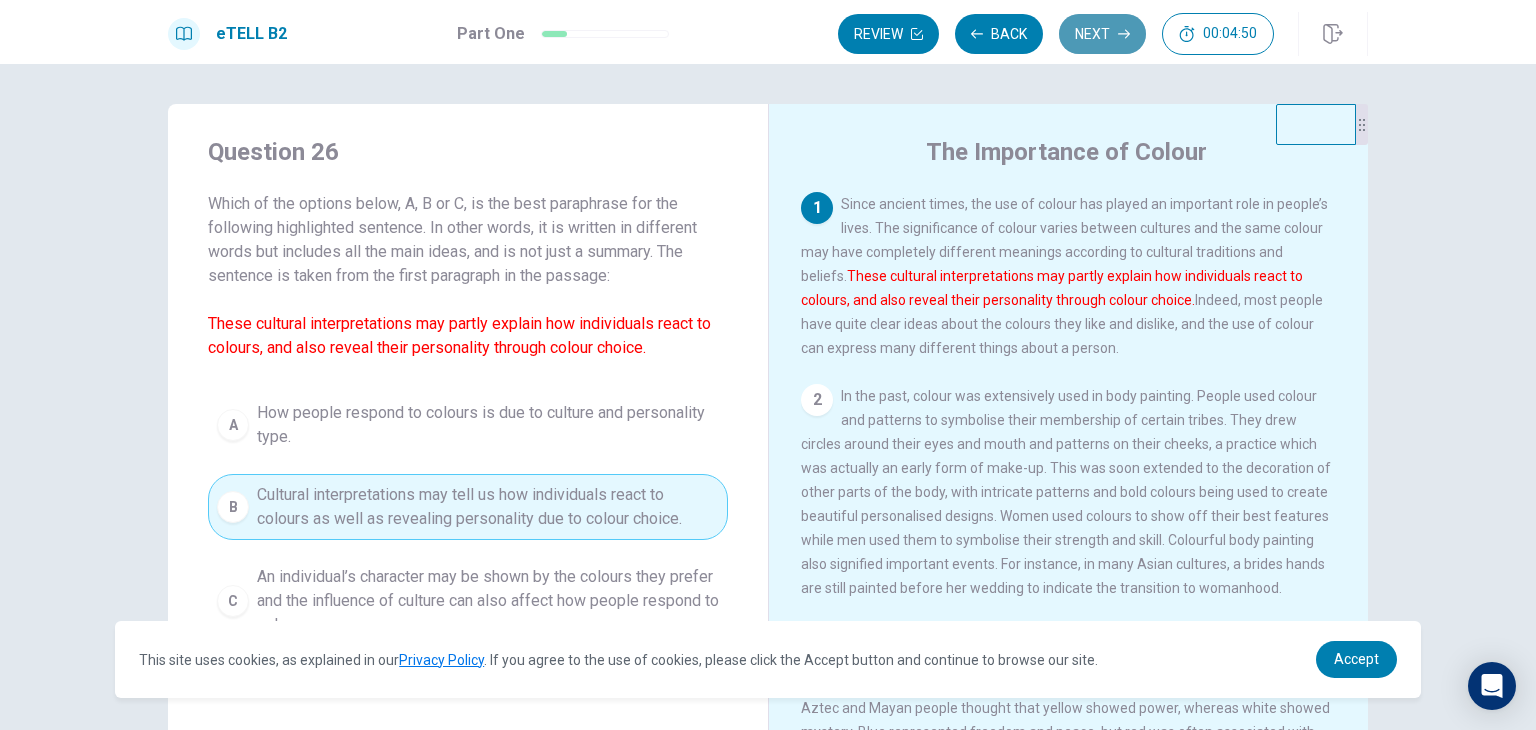 click on "Next" at bounding box center [1102, 34] 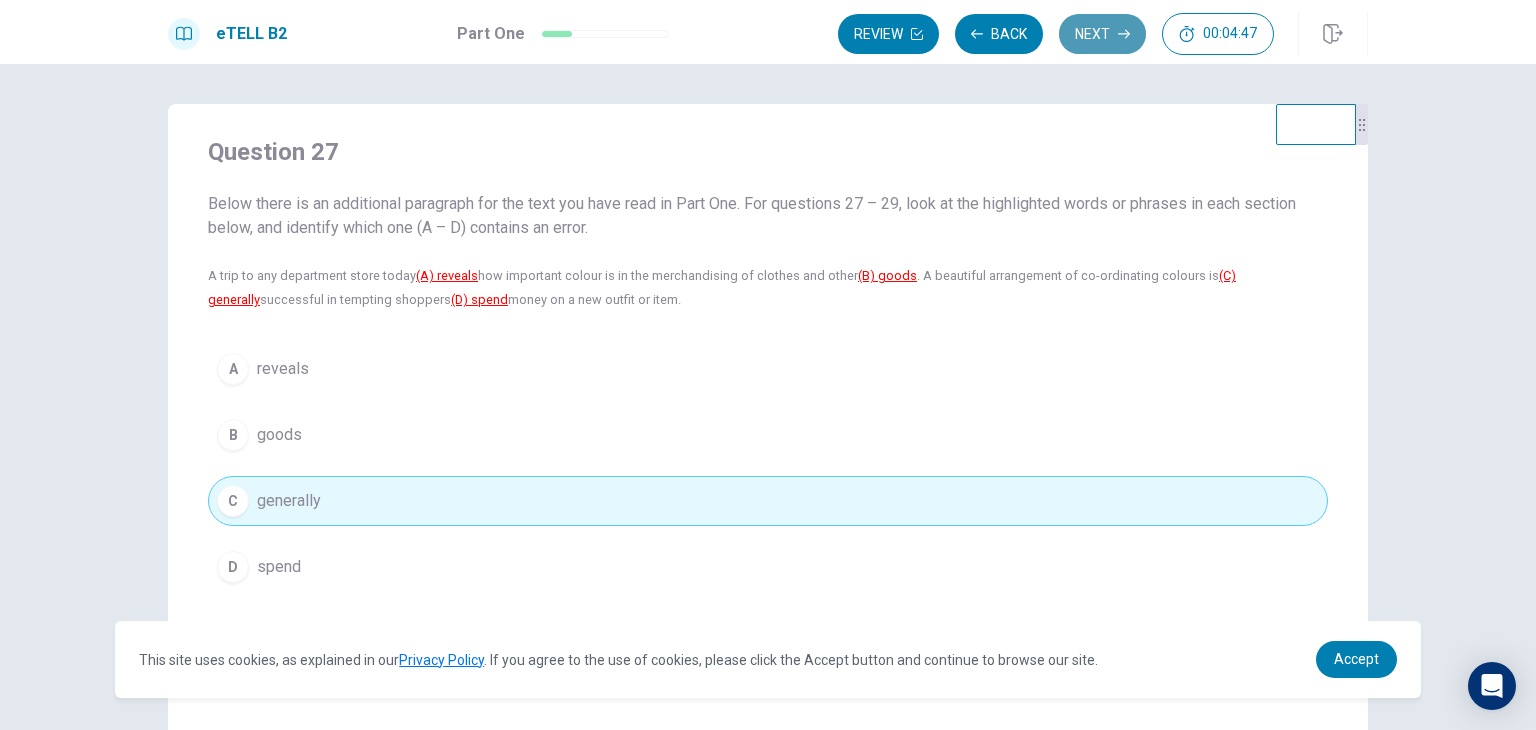 click on "Next" at bounding box center [1102, 34] 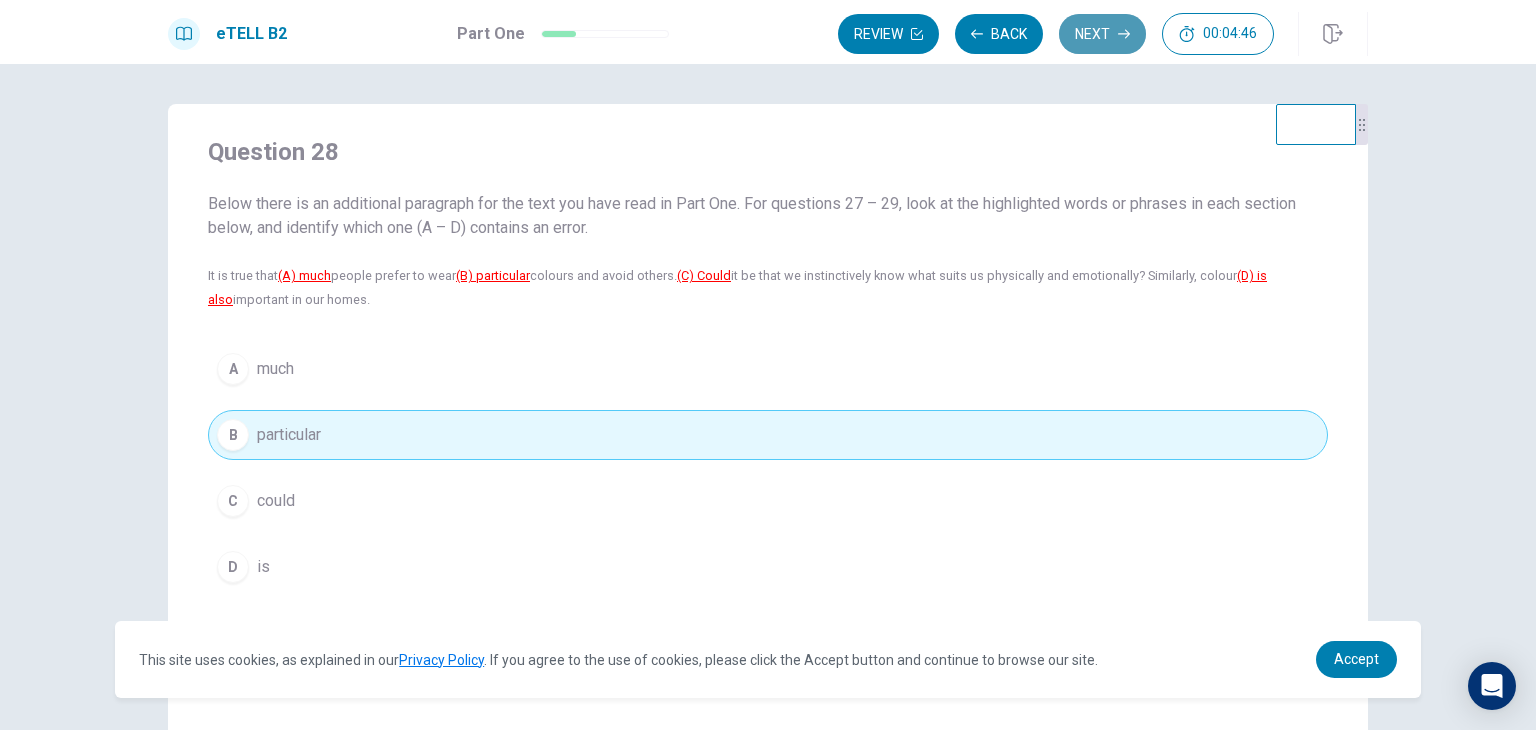 click on "Next" at bounding box center (1102, 34) 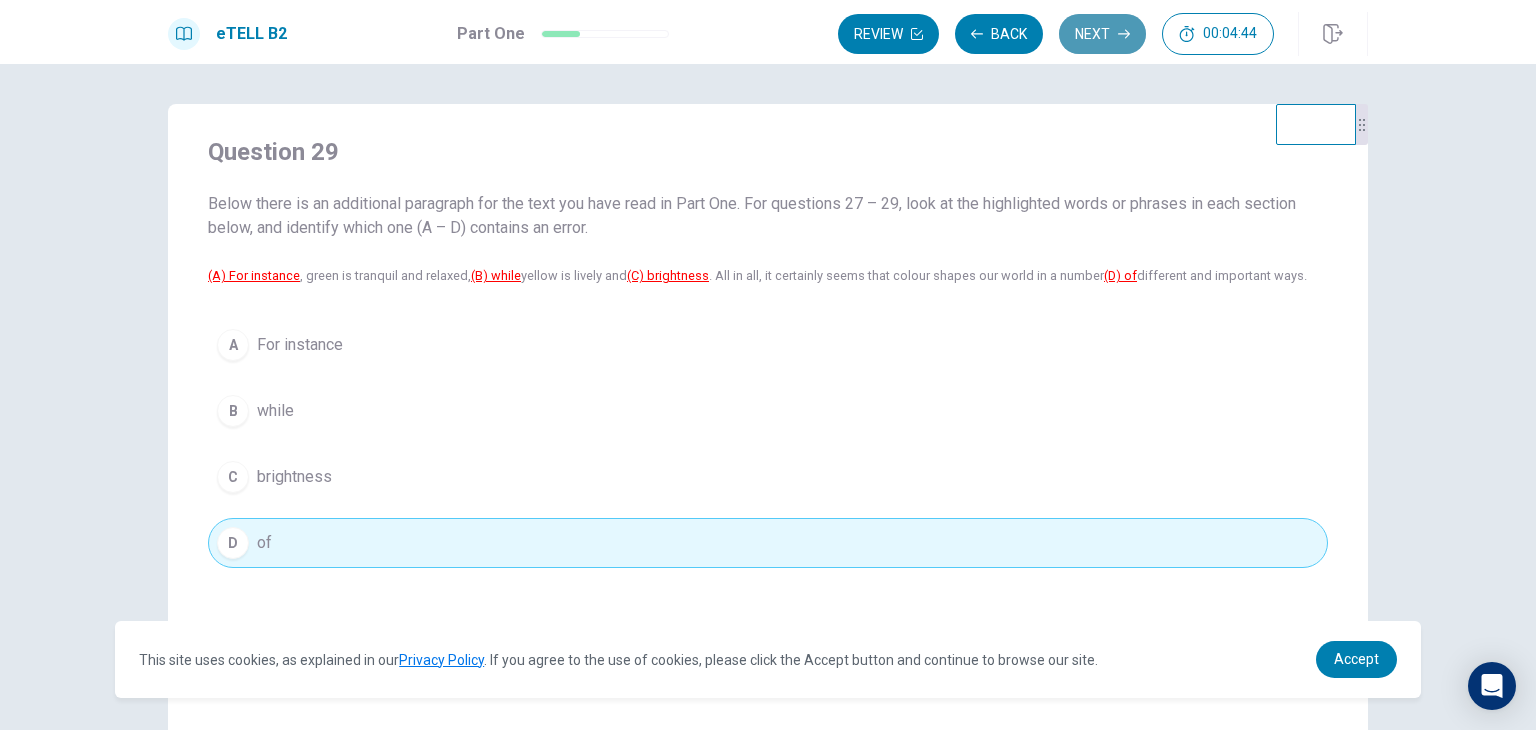 click on "Next" at bounding box center (1102, 34) 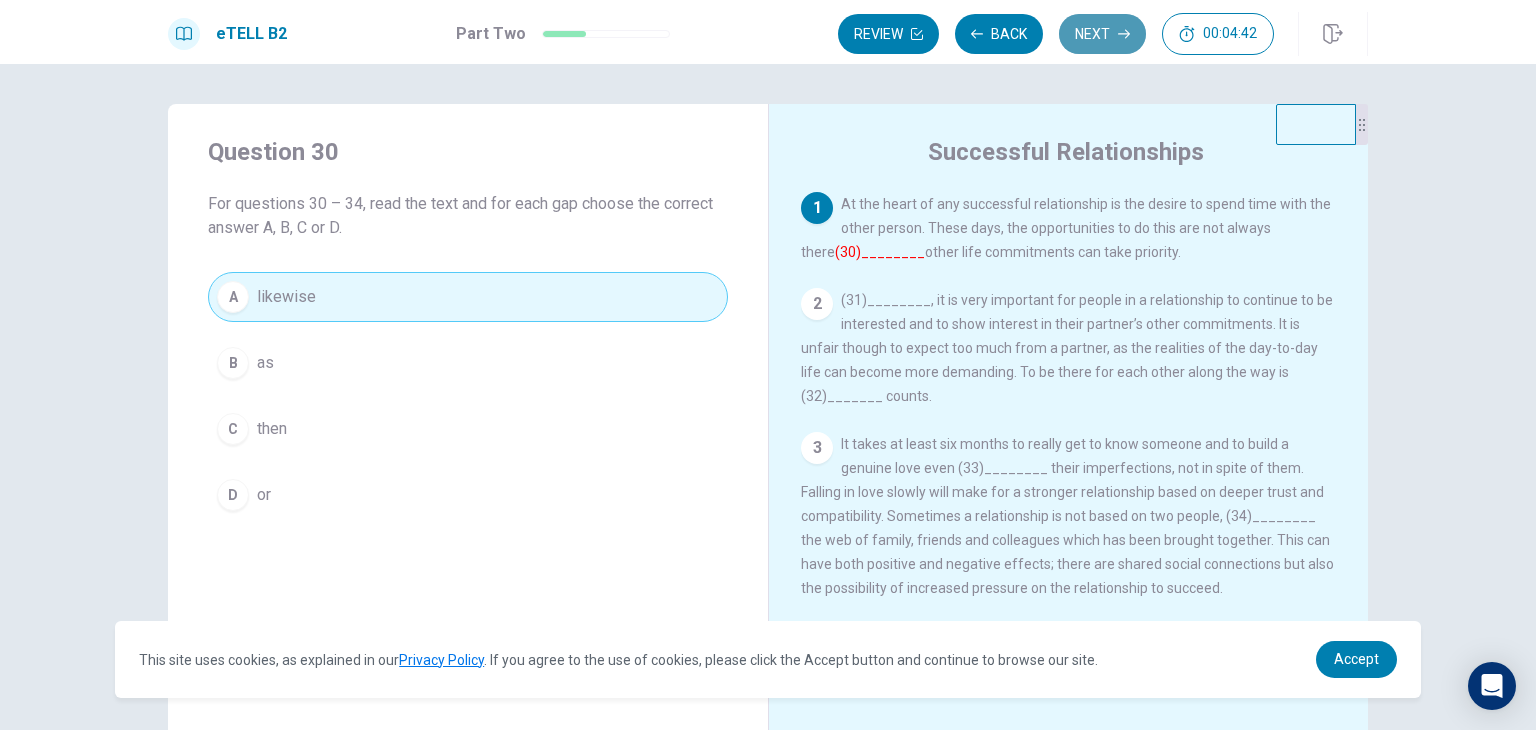 click on "Next" at bounding box center [1102, 34] 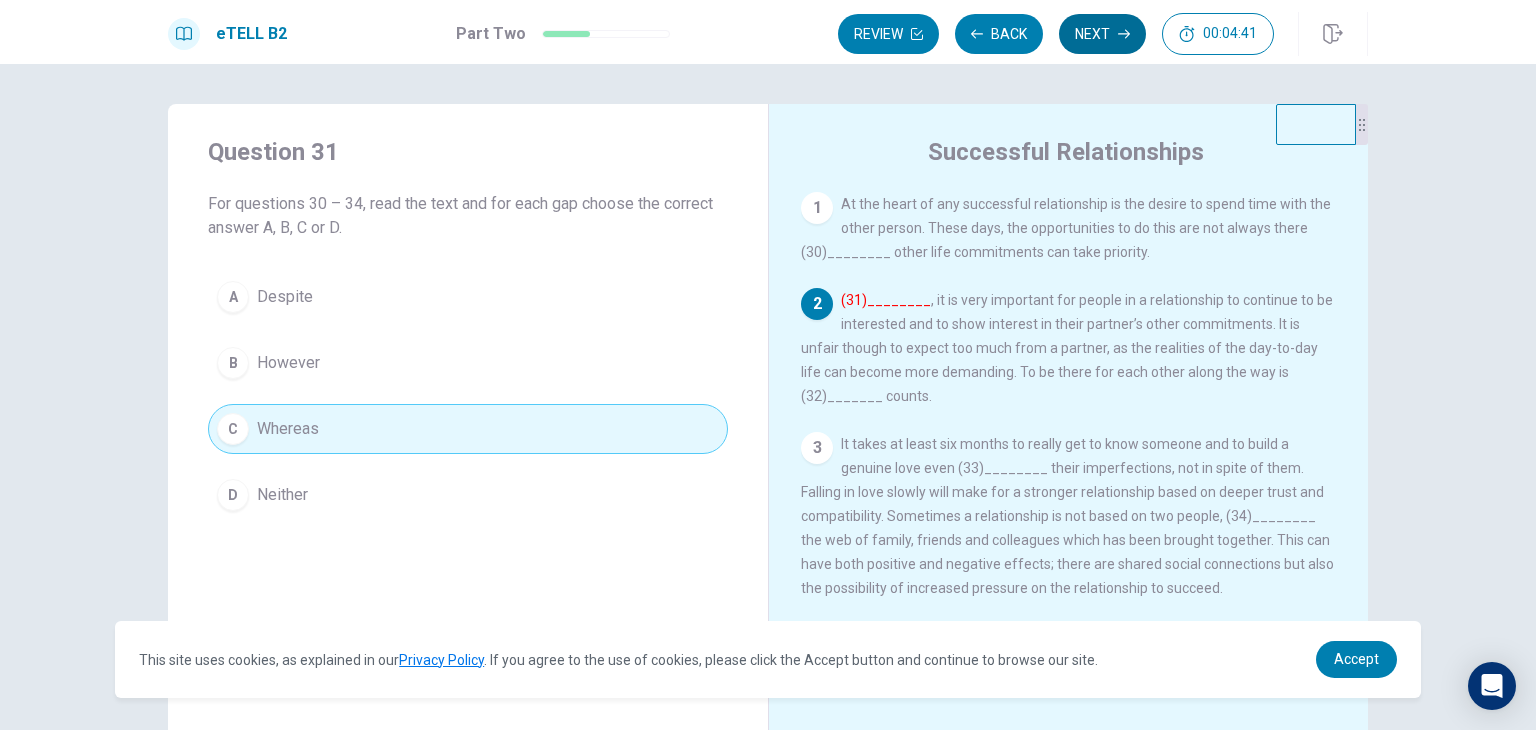 click on "Review Back Next 00:04:41" at bounding box center (1056, 34) 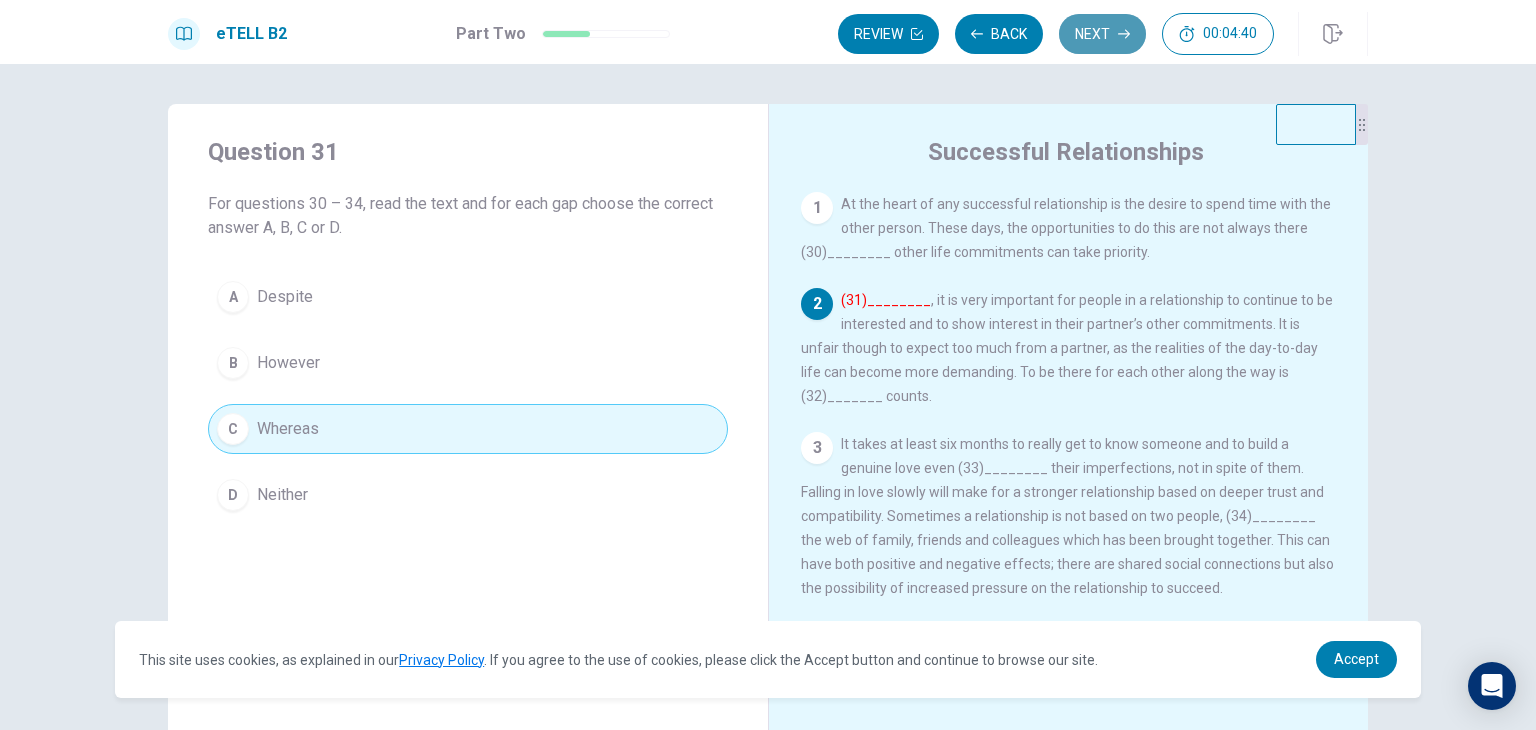 click on "Next" at bounding box center (1102, 34) 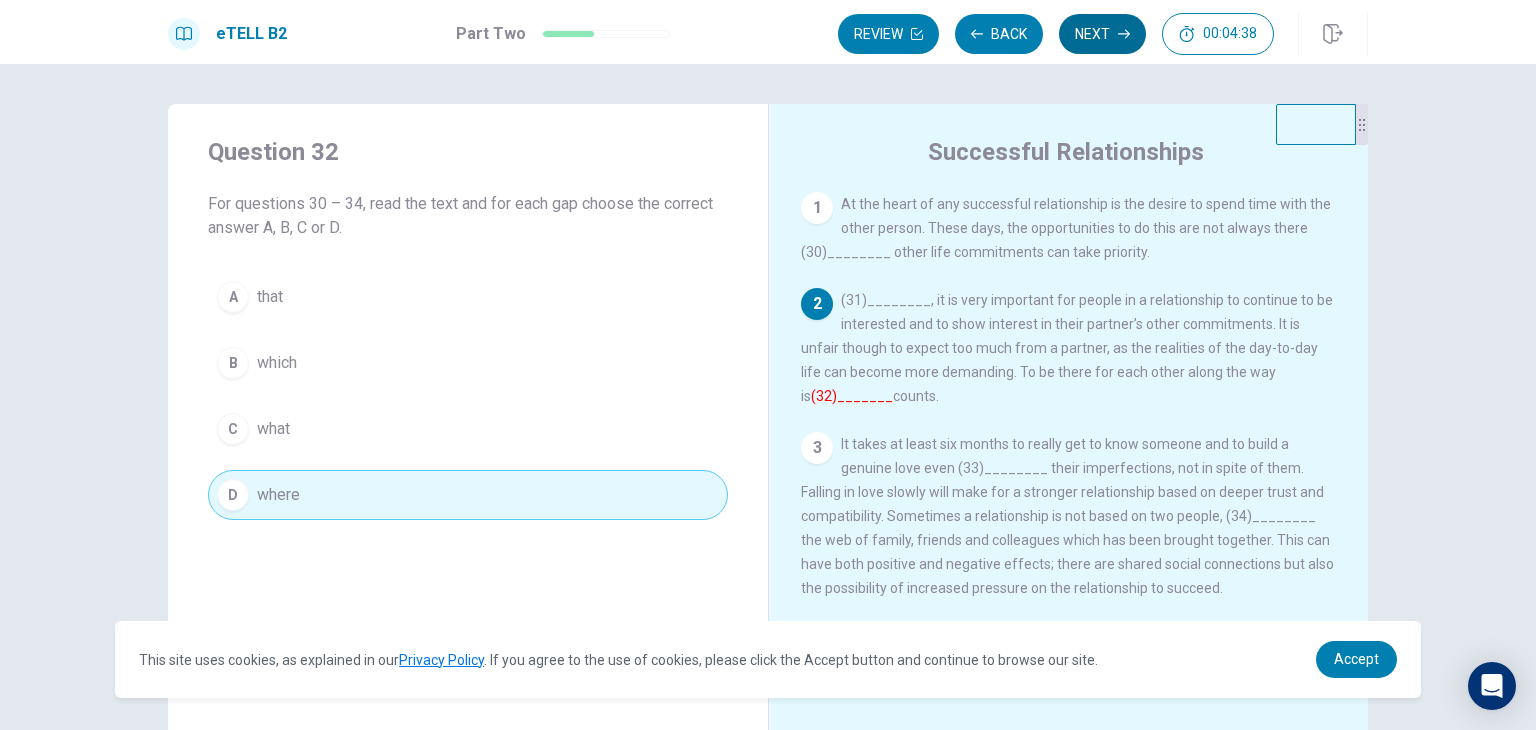 click on "Next" at bounding box center (1102, 34) 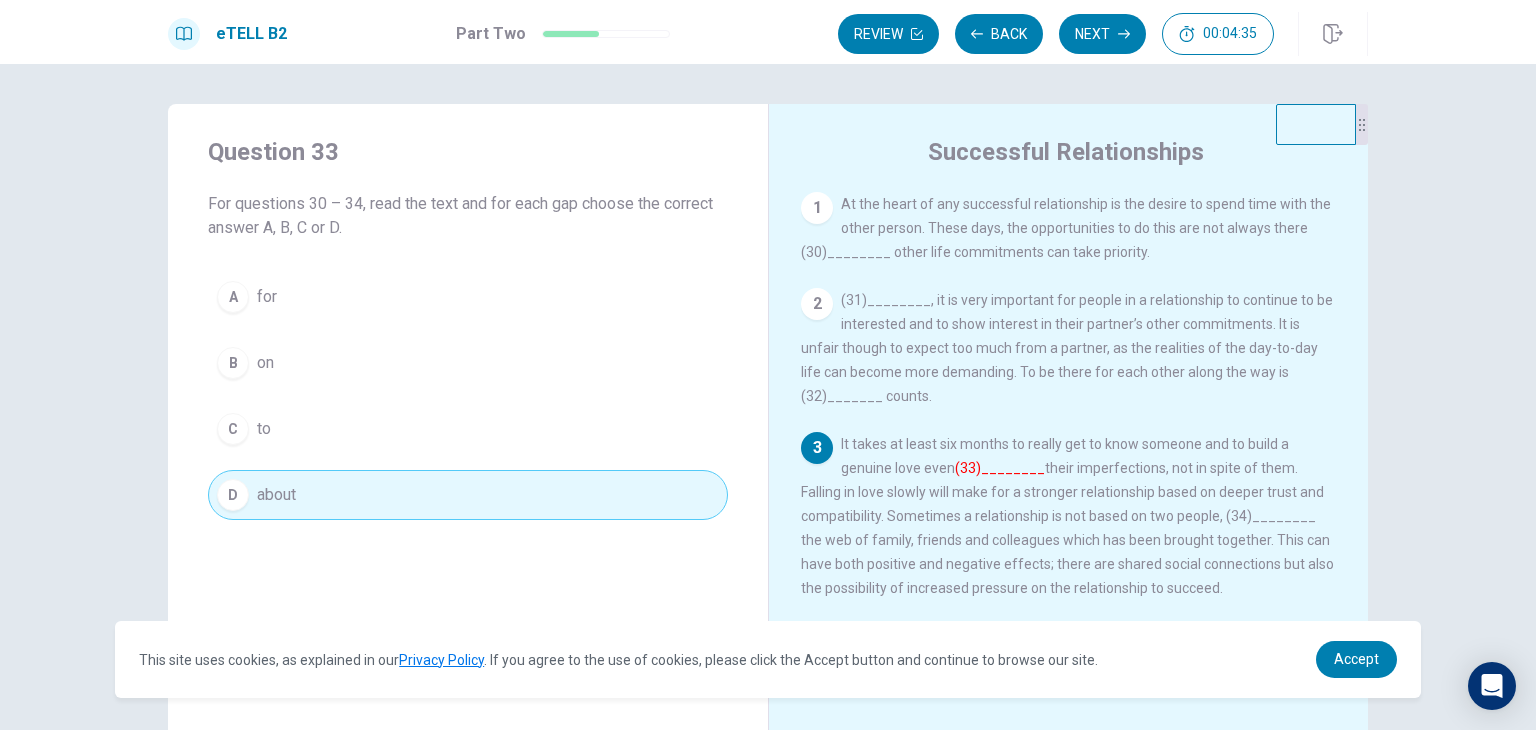 click on "eTELL B2 Part Two Review Back Next 00:04:35" at bounding box center (768, 32) 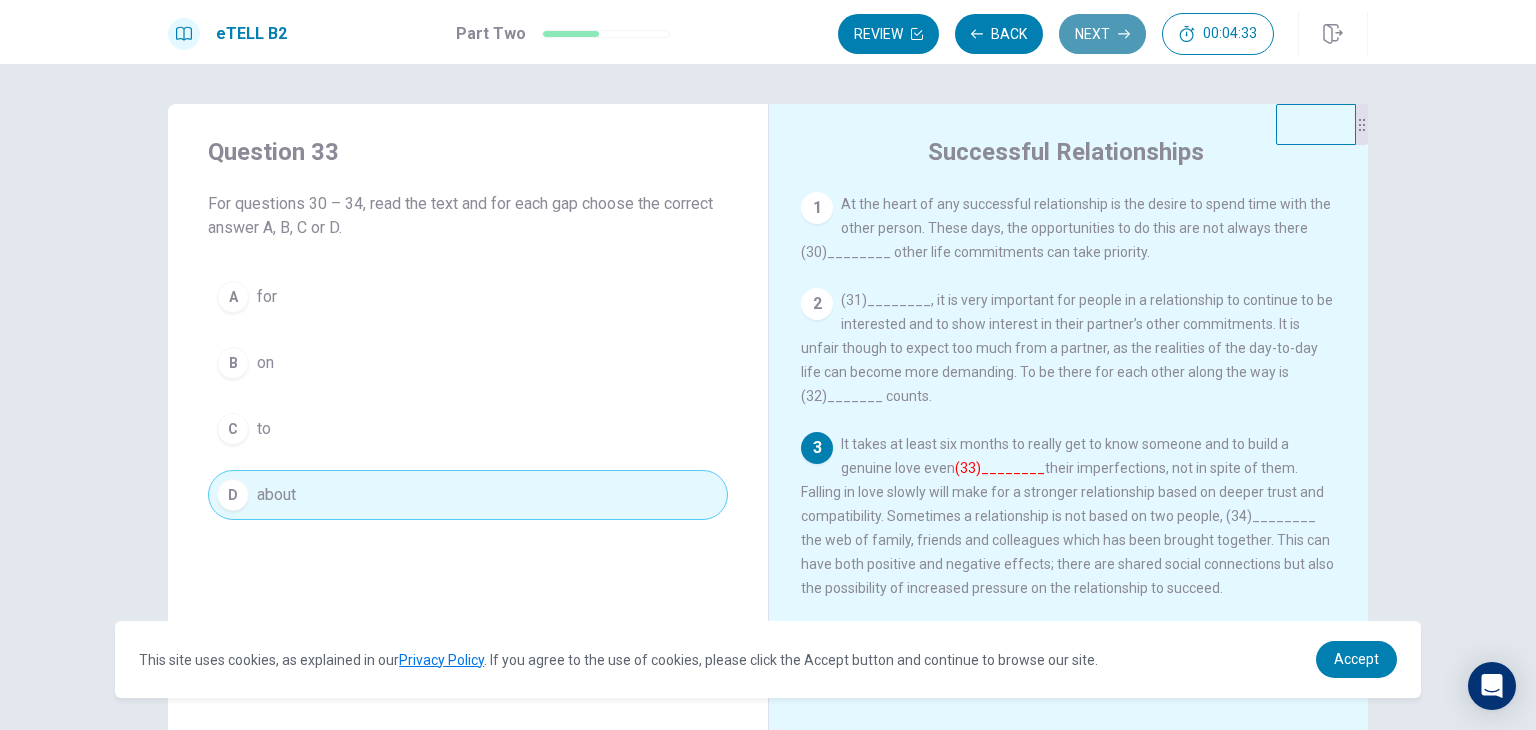 click on "Next" at bounding box center [1102, 34] 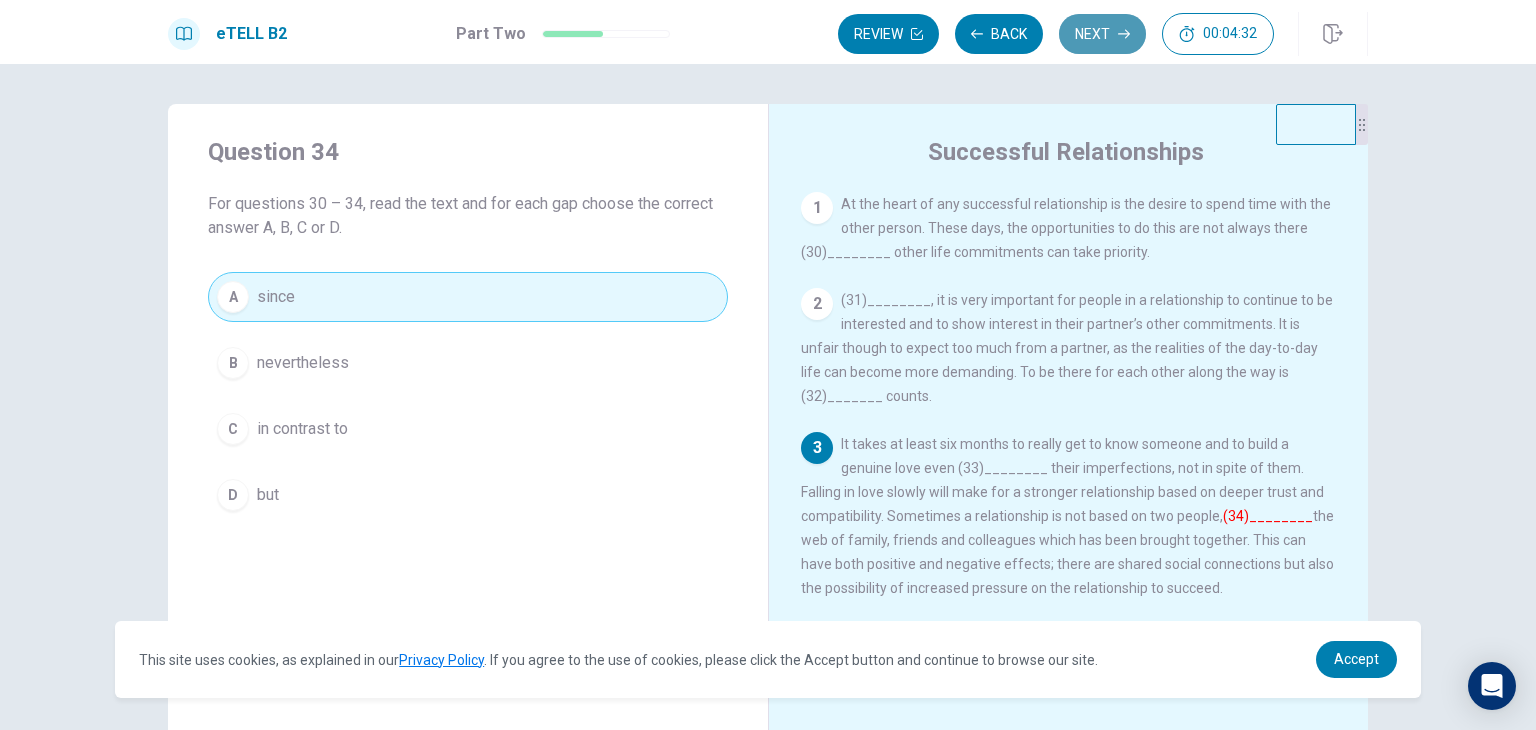 click on "Next" at bounding box center [1102, 34] 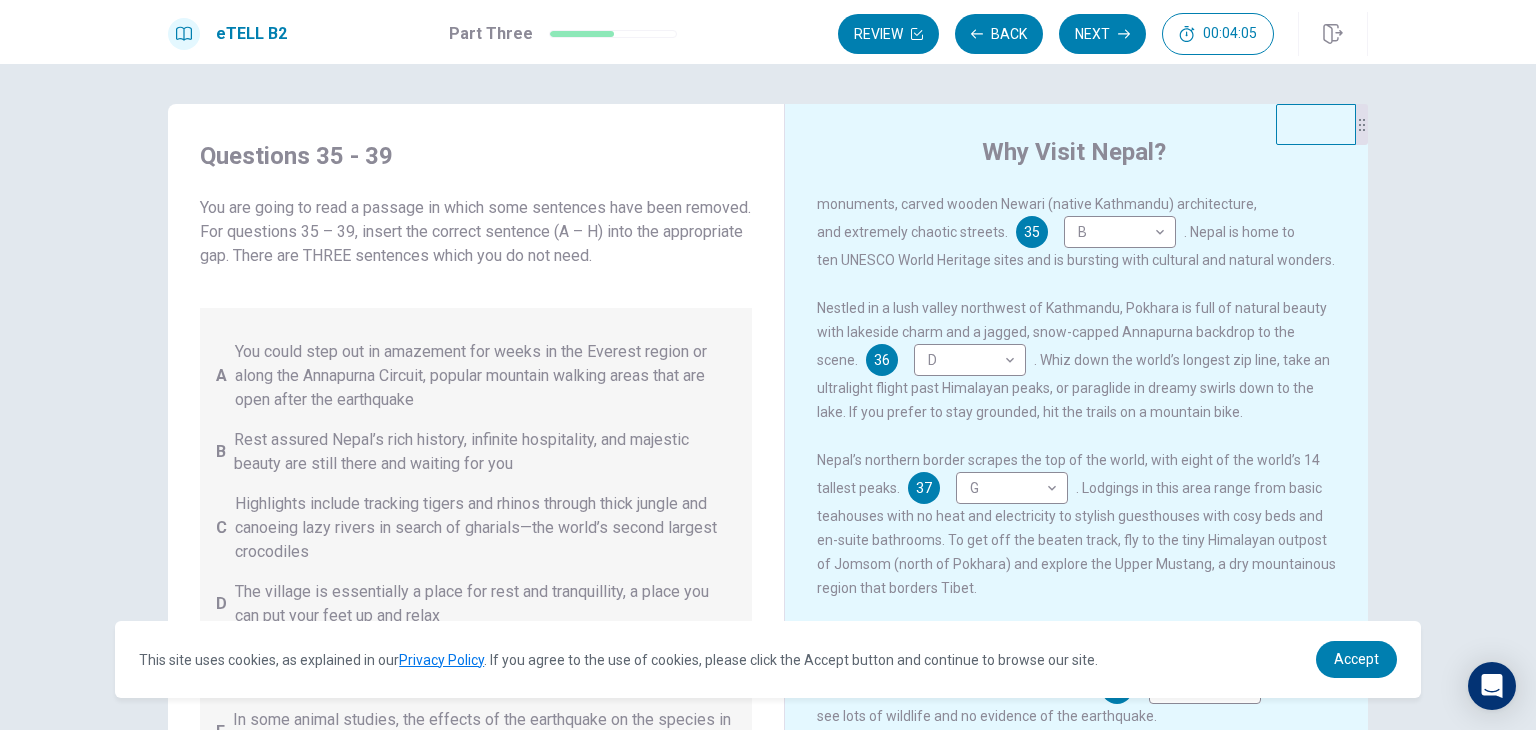 scroll, scrollTop: 148, scrollLeft: 0, axis: vertical 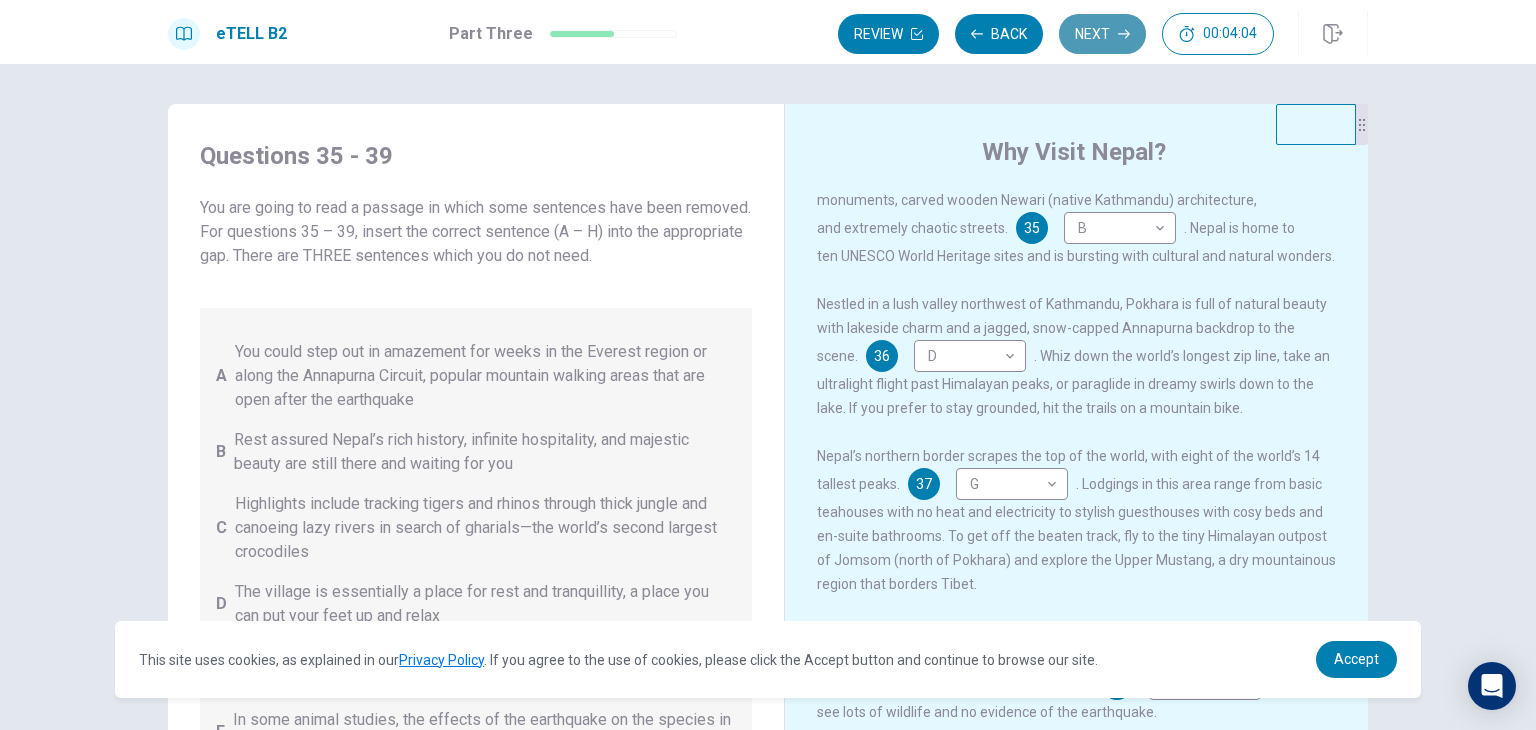 click on "Next" at bounding box center [1102, 34] 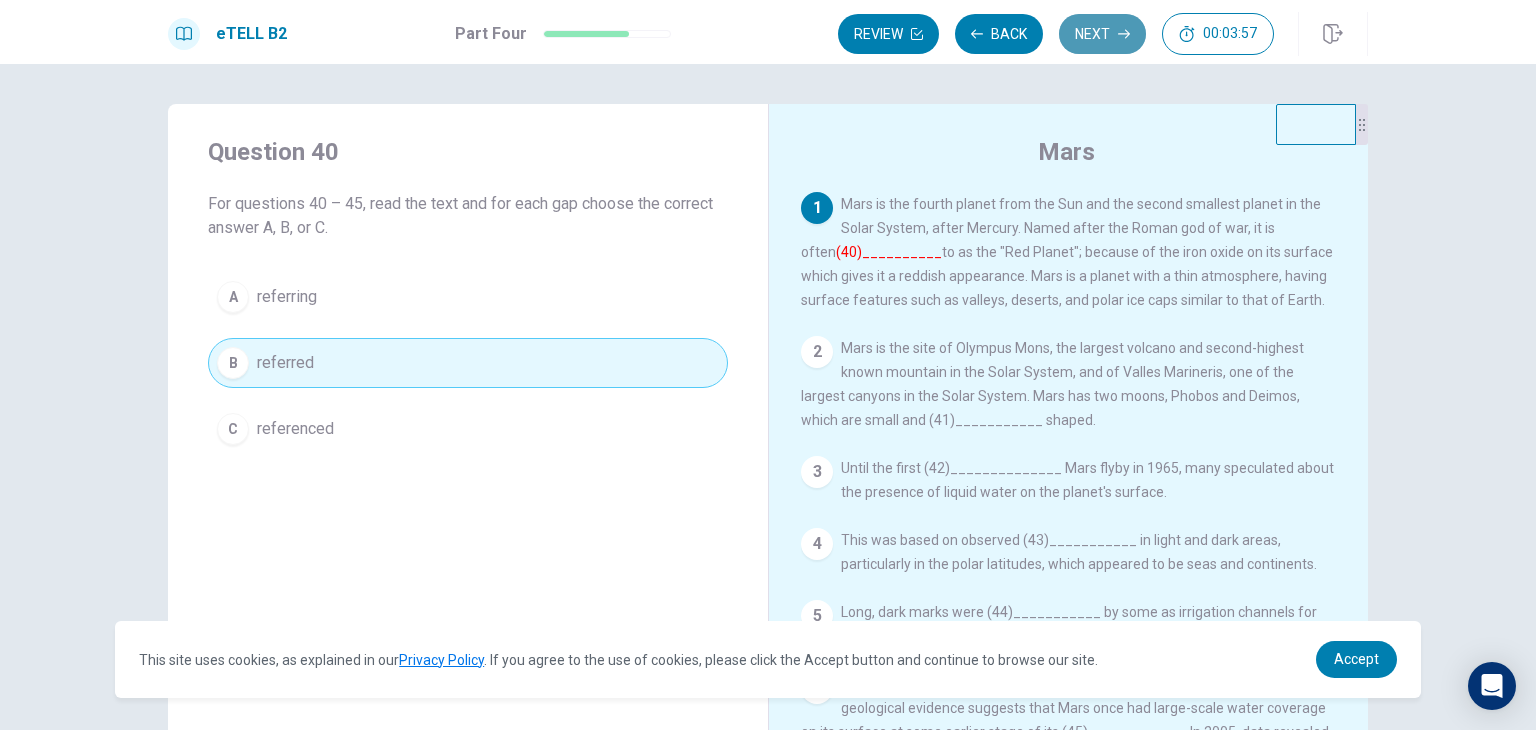 click on "Next" at bounding box center [1102, 34] 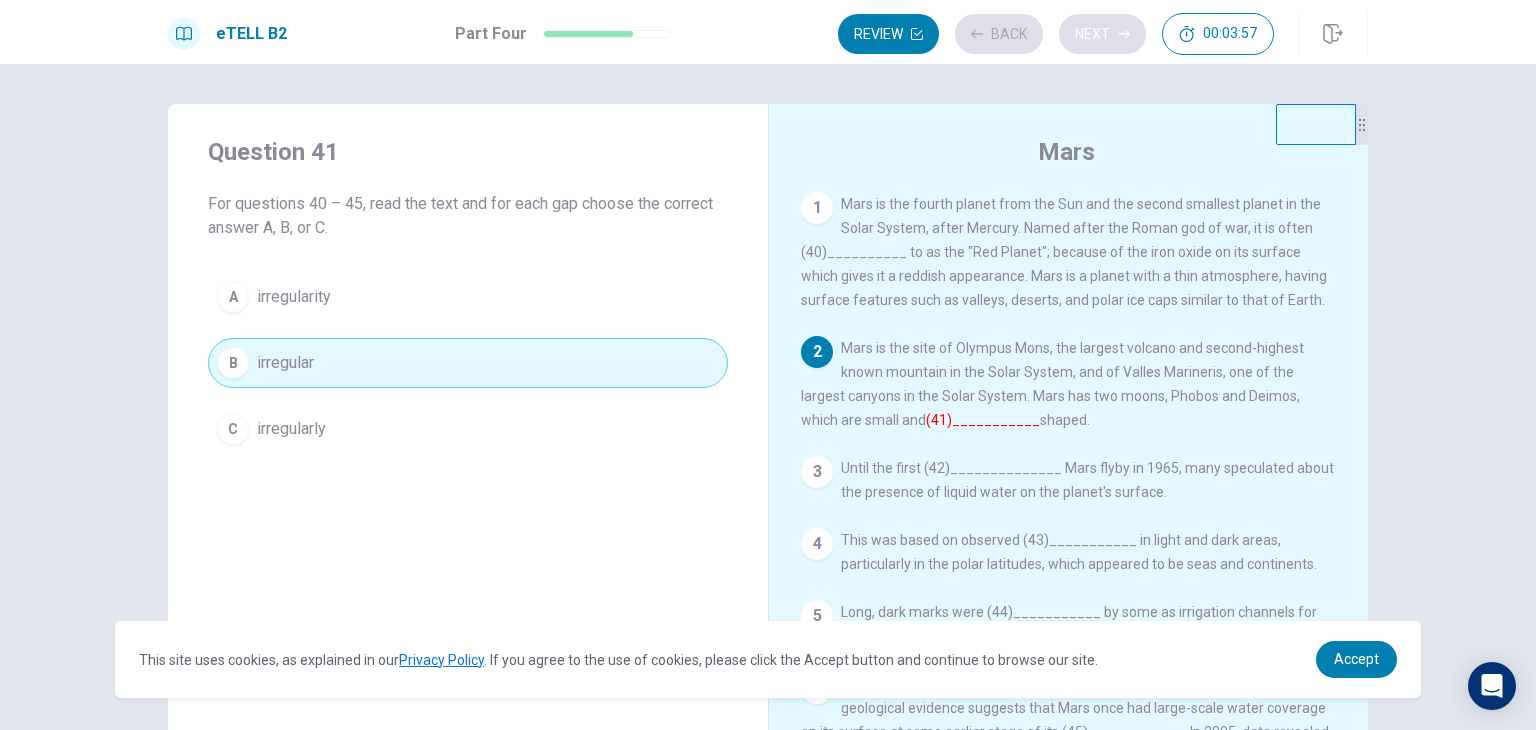 scroll, scrollTop: 89, scrollLeft: 0, axis: vertical 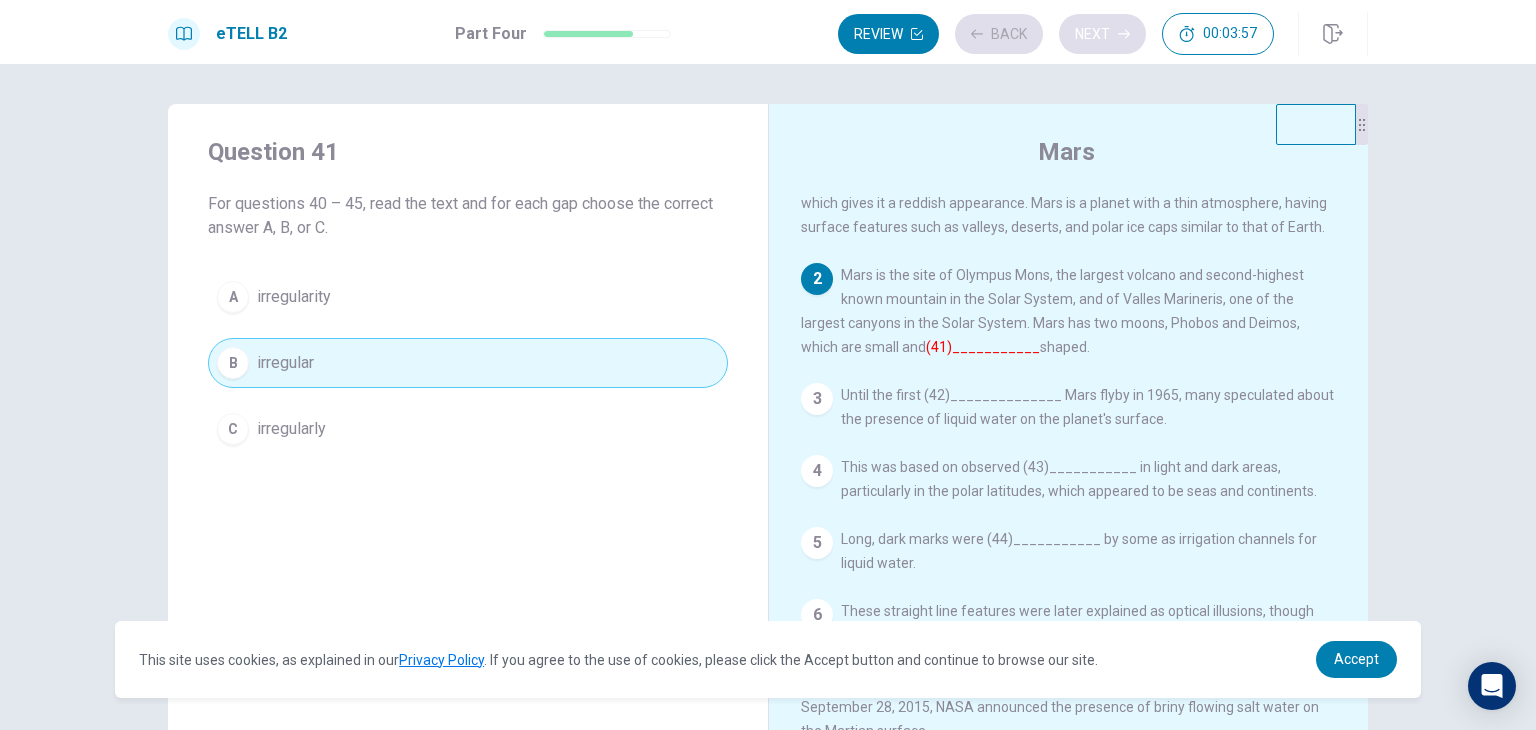 click on "Review Back Next 00:03:57" at bounding box center (1056, 34) 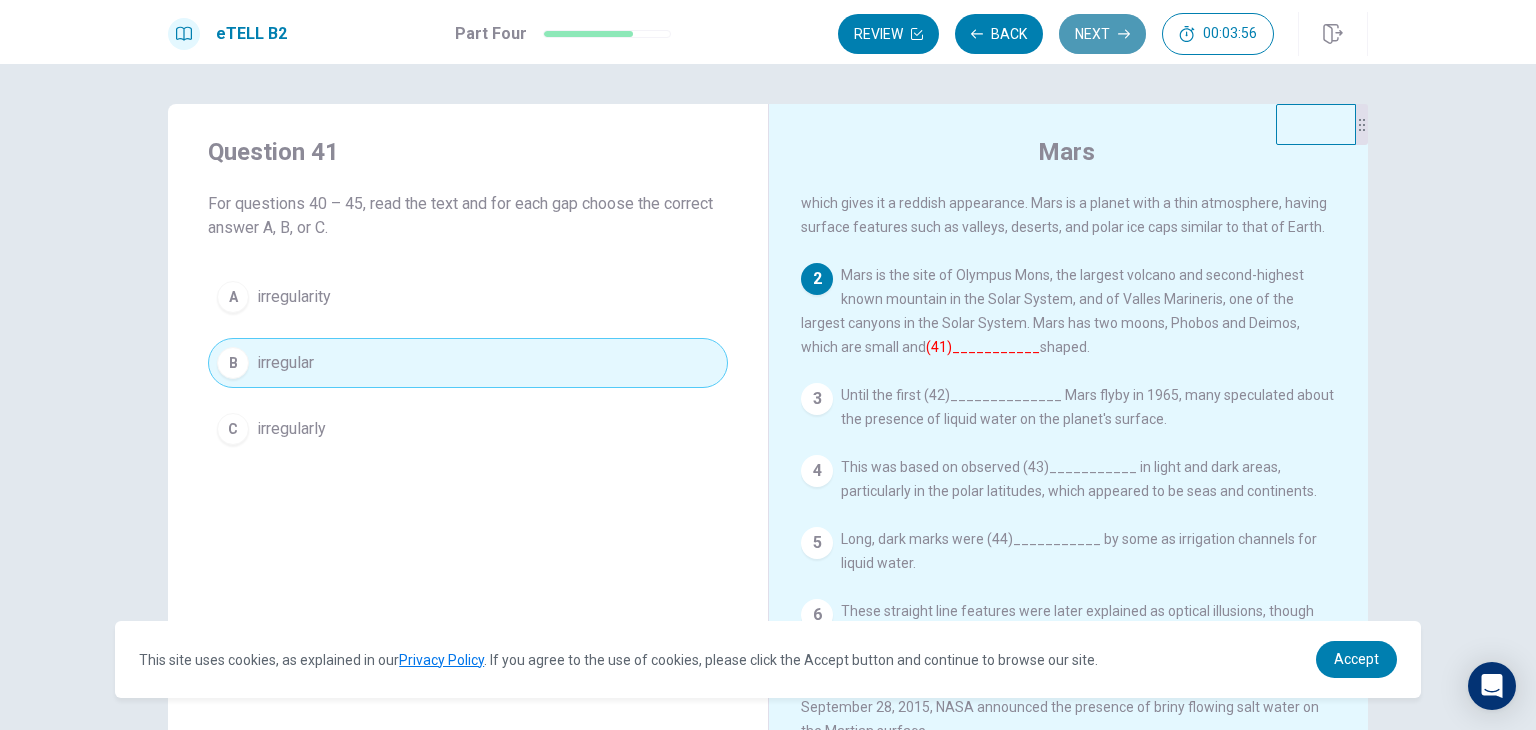 click on "Next" at bounding box center (1102, 34) 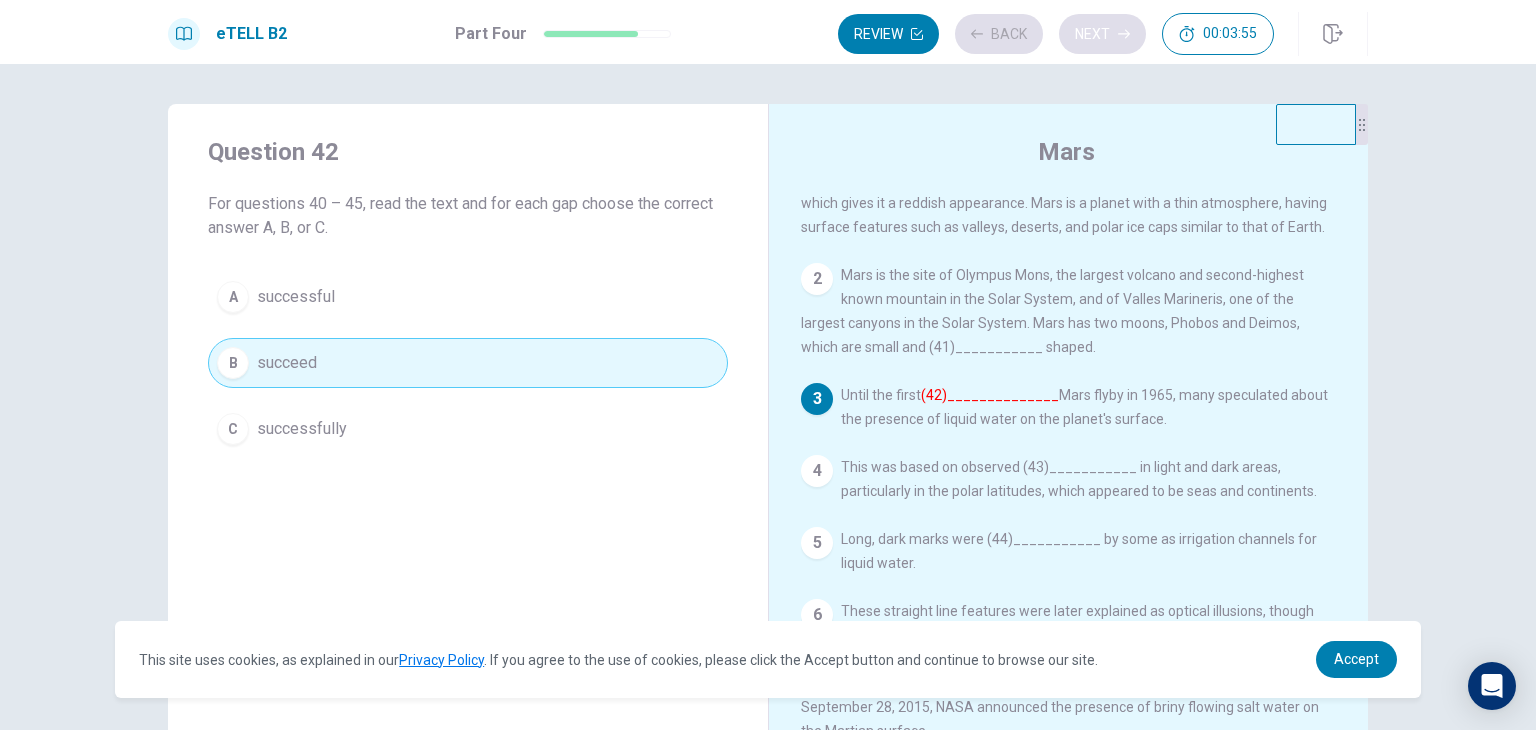 click on "Review Back Next 00:03:55" at bounding box center (1056, 34) 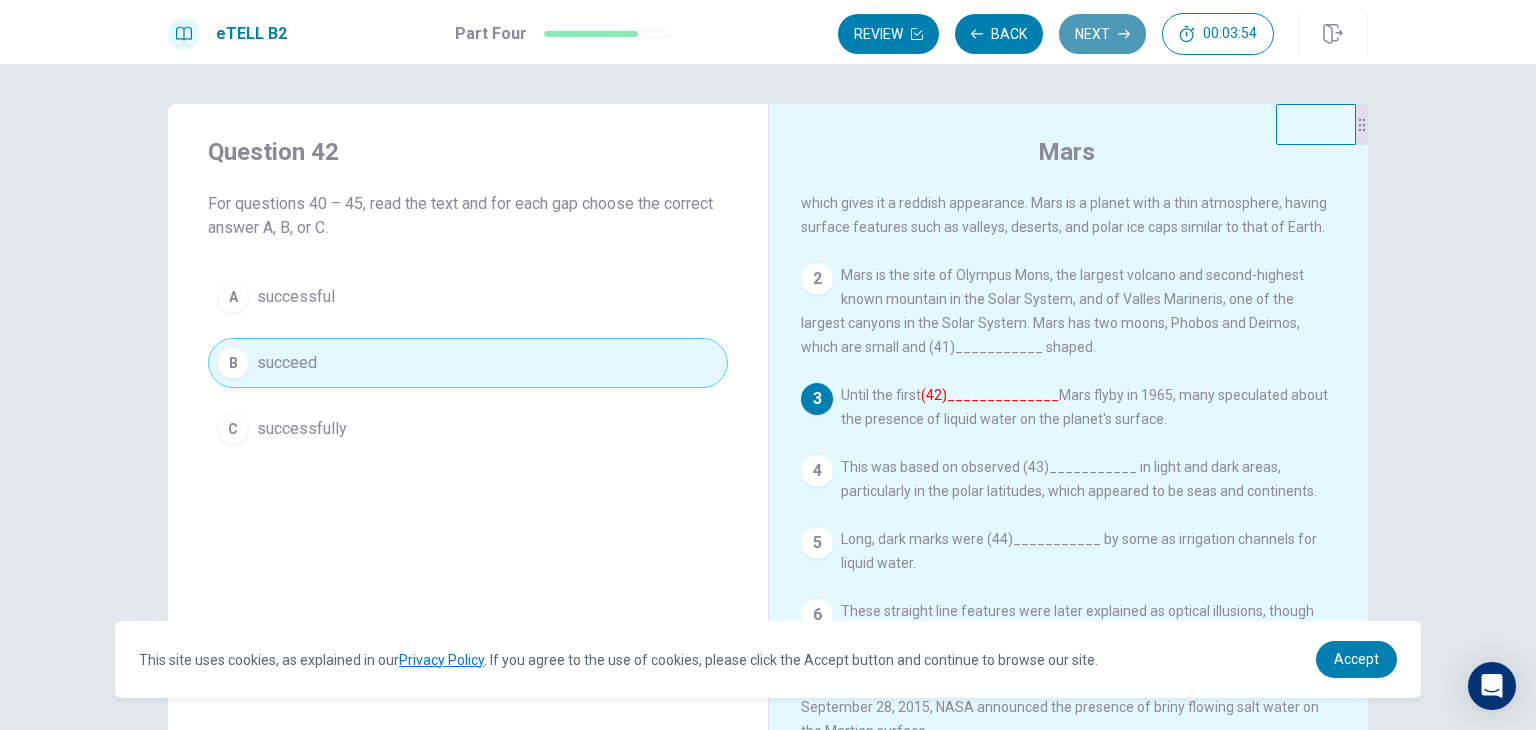 click on "Next" at bounding box center [1102, 34] 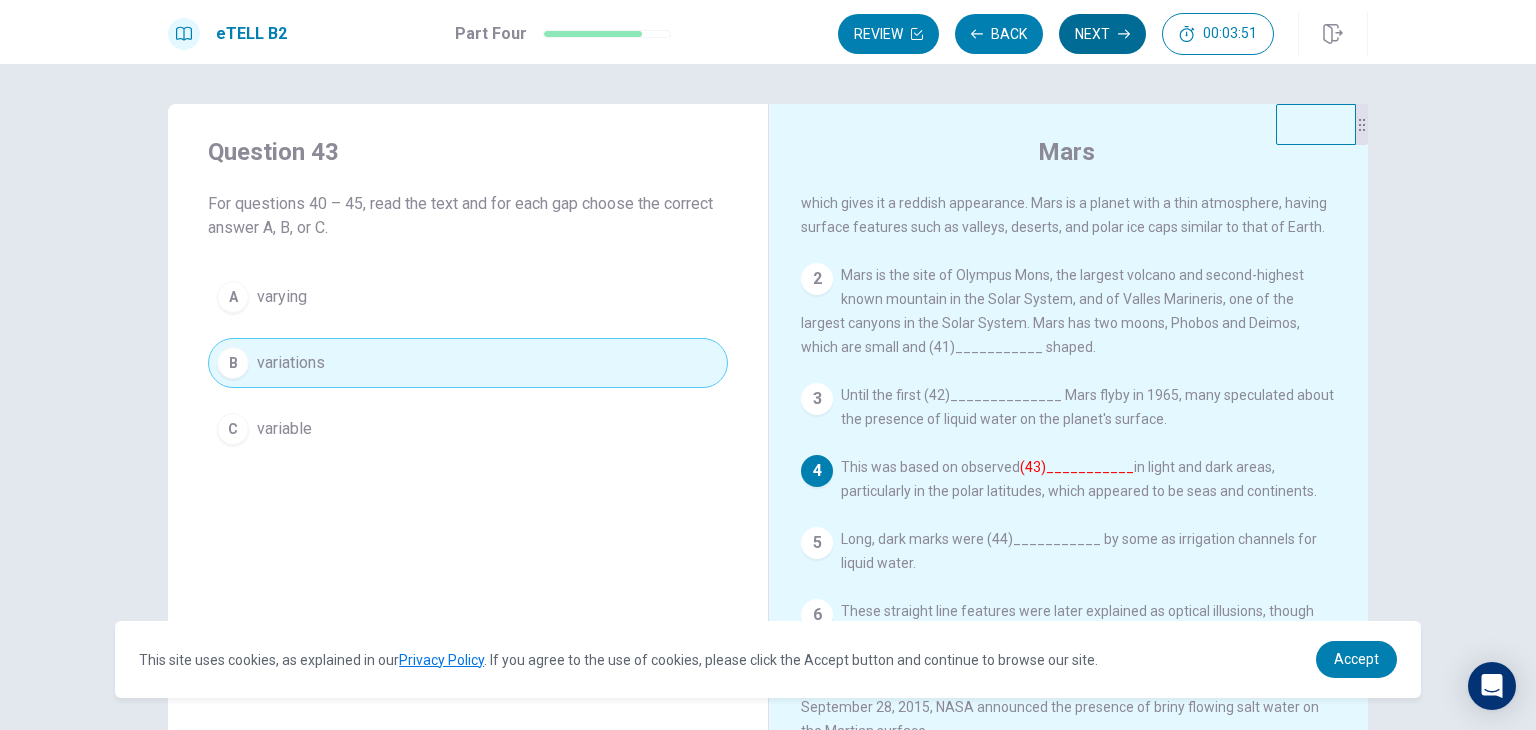 click on "Next" at bounding box center [1102, 34] 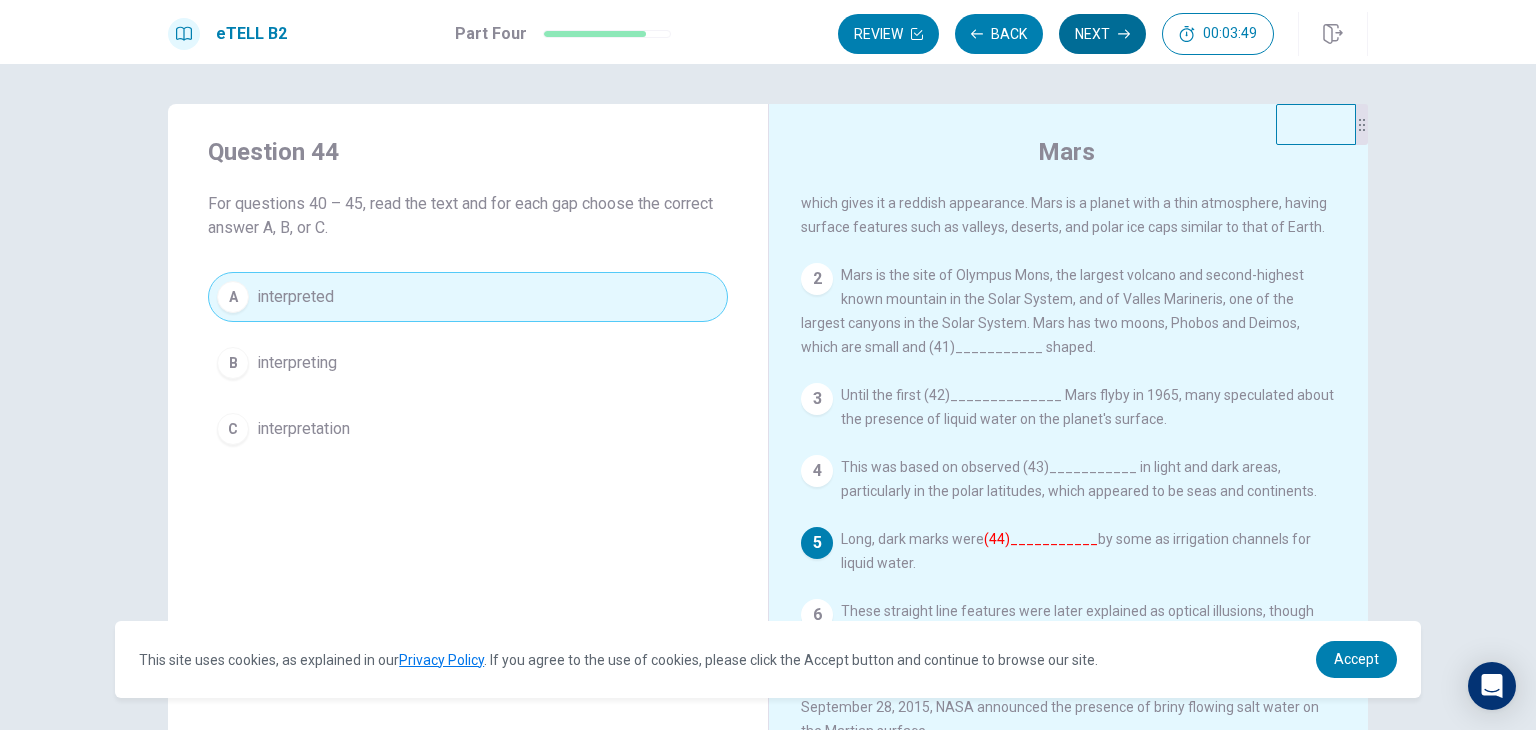 click on "Next" at bounding box center [1102, 34] 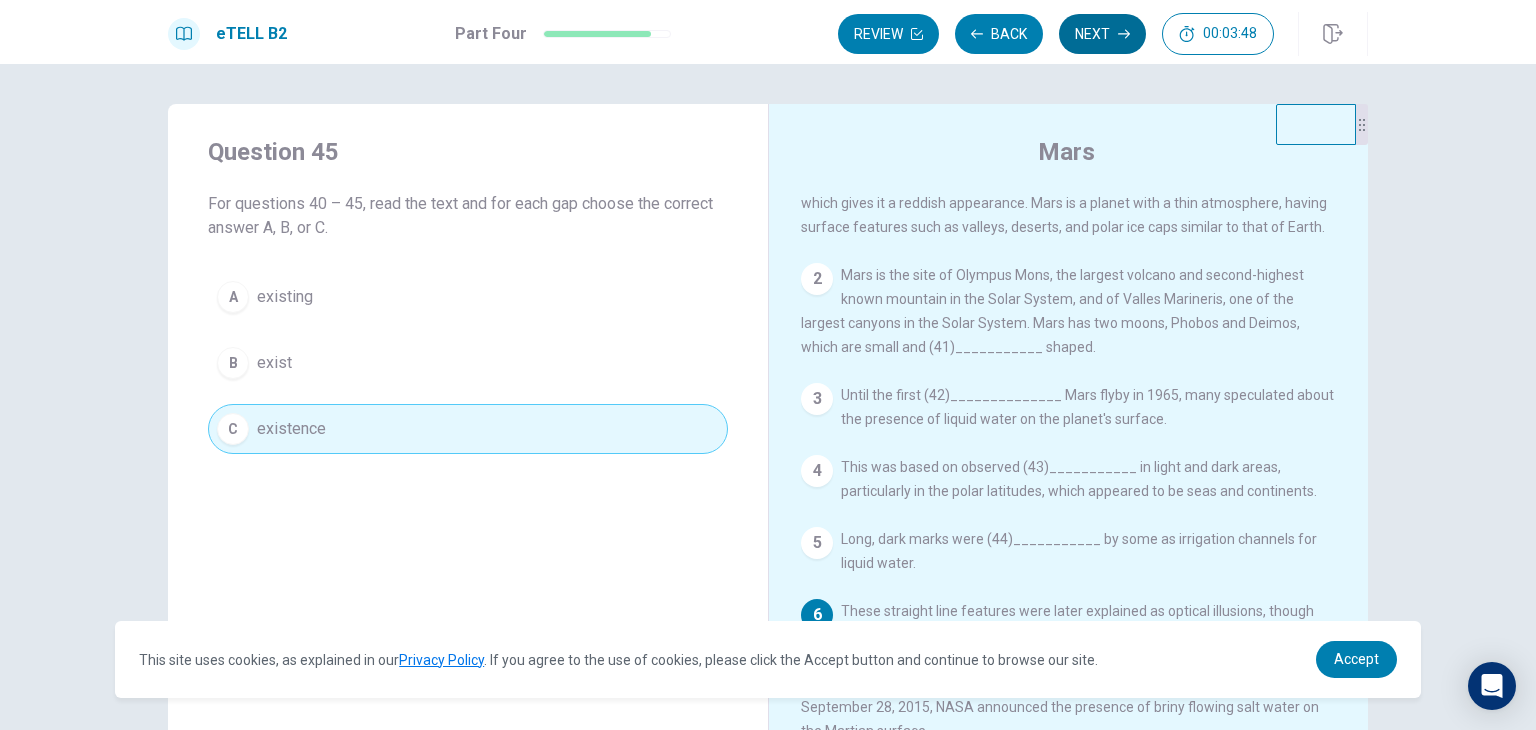 click on "Review Back Next 00:03:48" at bounding box center (1056, 34) 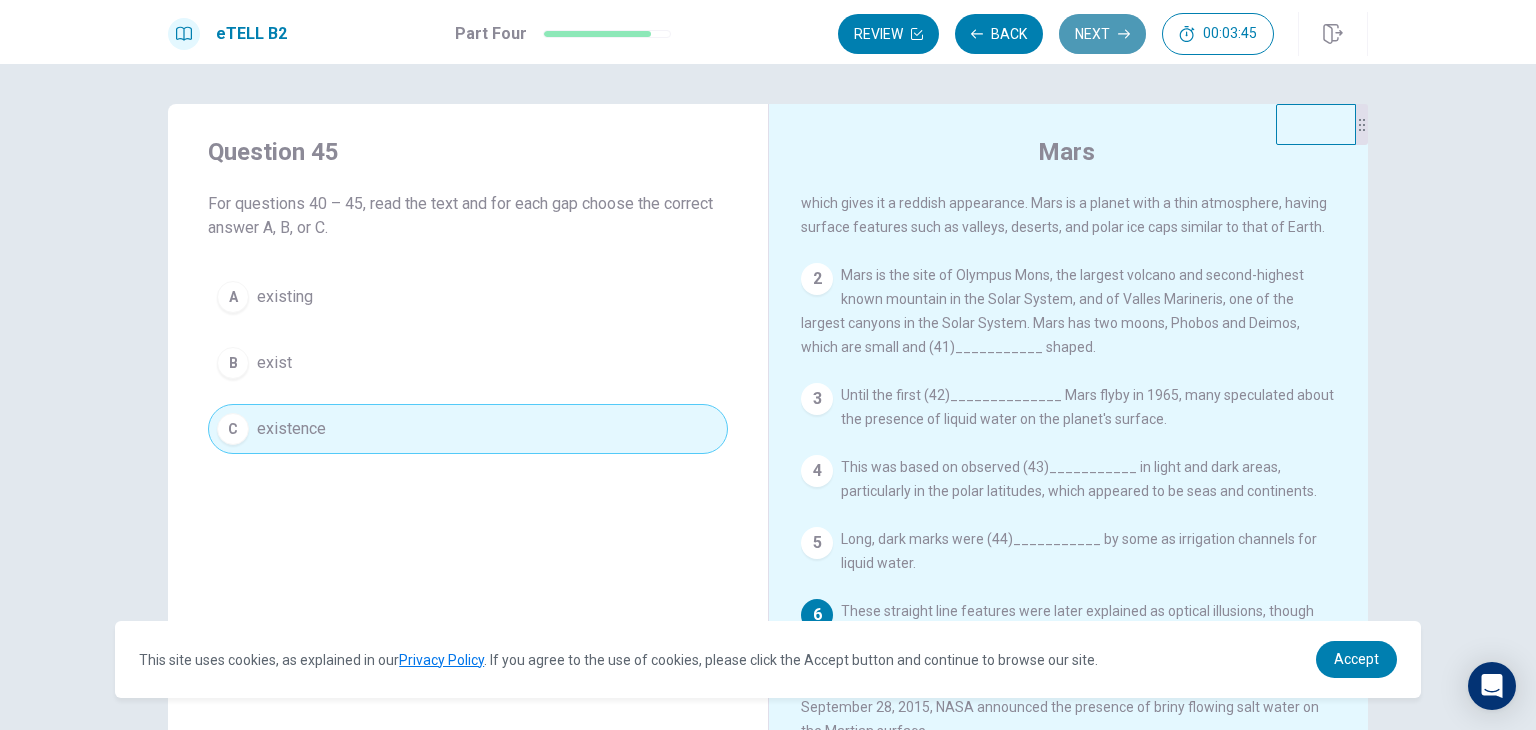 click on "Next" at bounding box center (1102, 34) 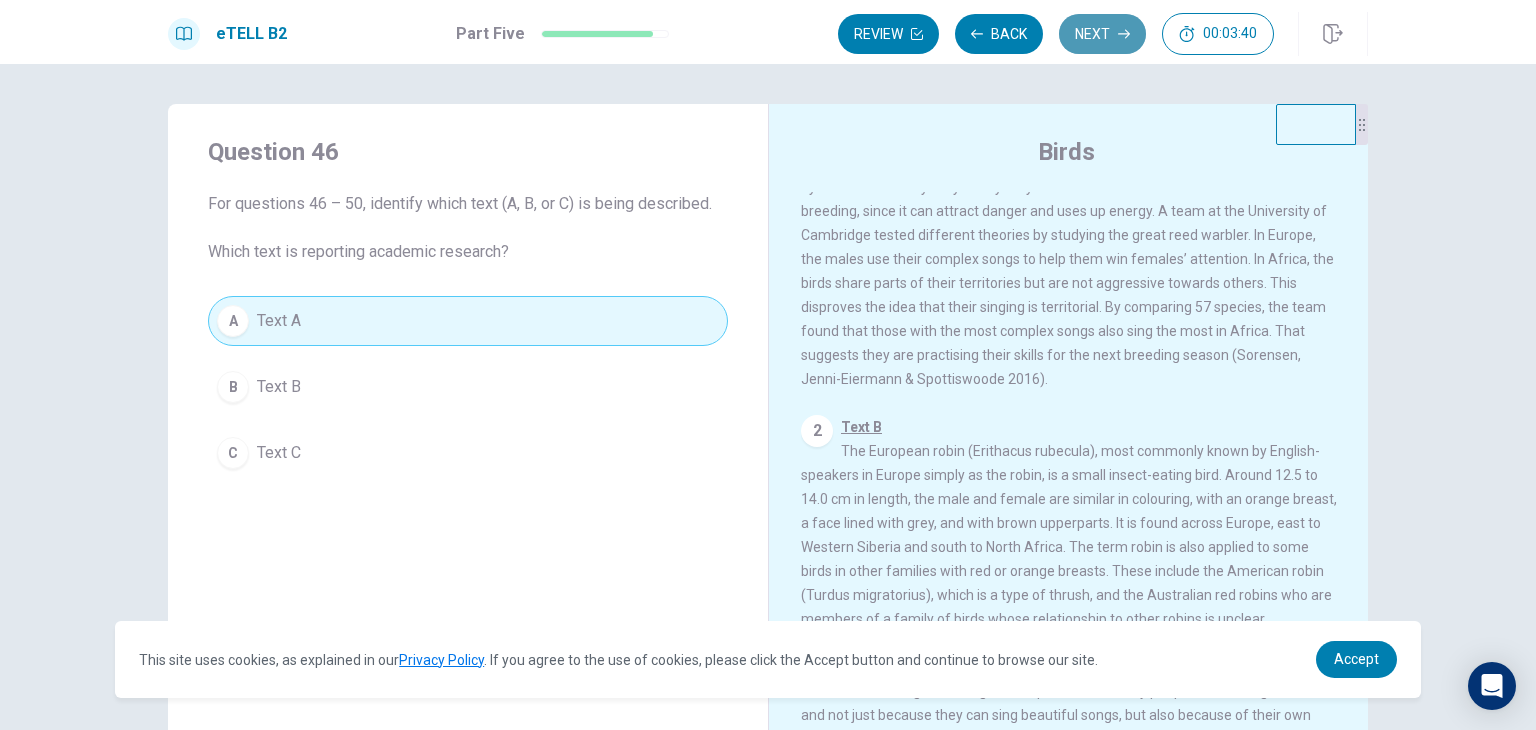 click on "Next" at bounding box center (1102, 34) 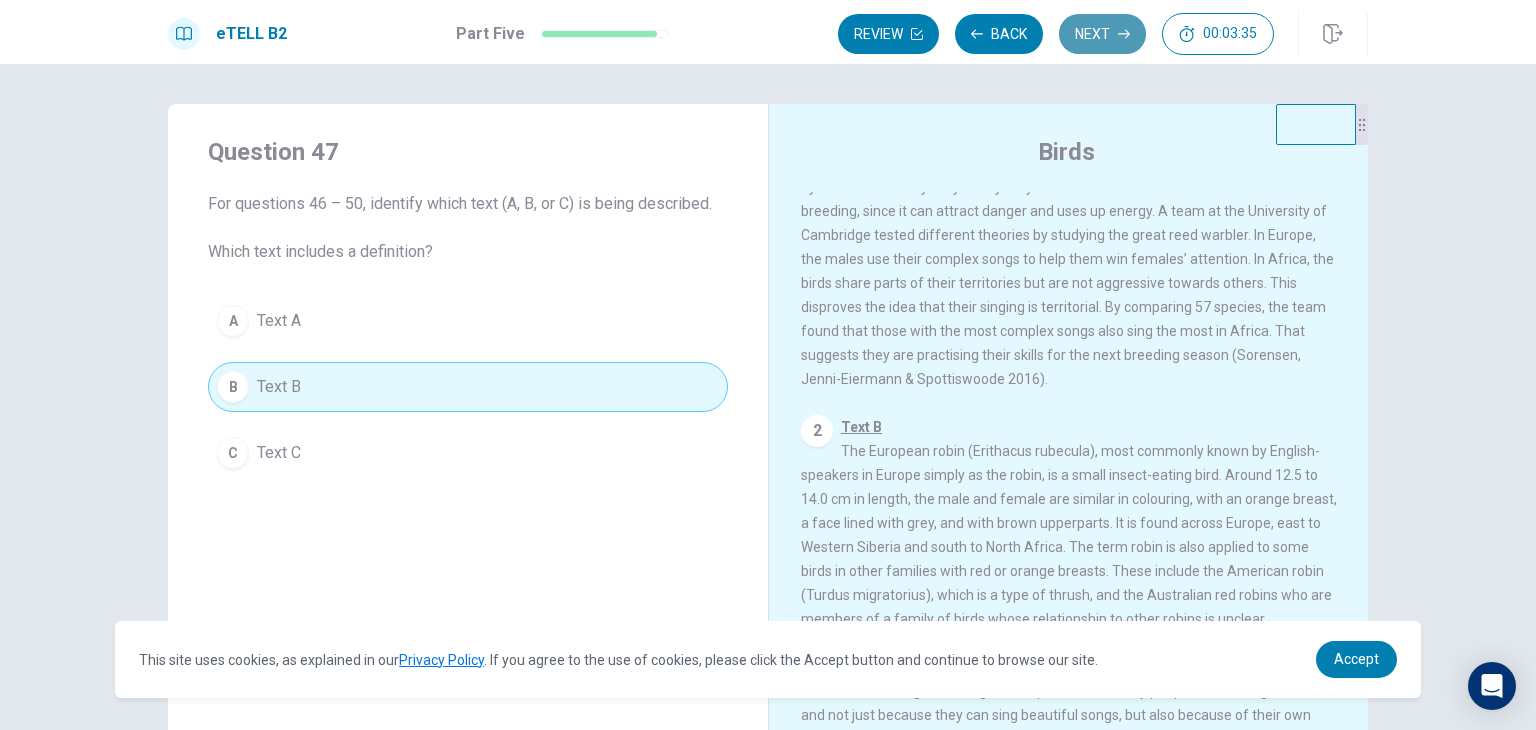 click on "Next" at bounding box center (1102, 34) 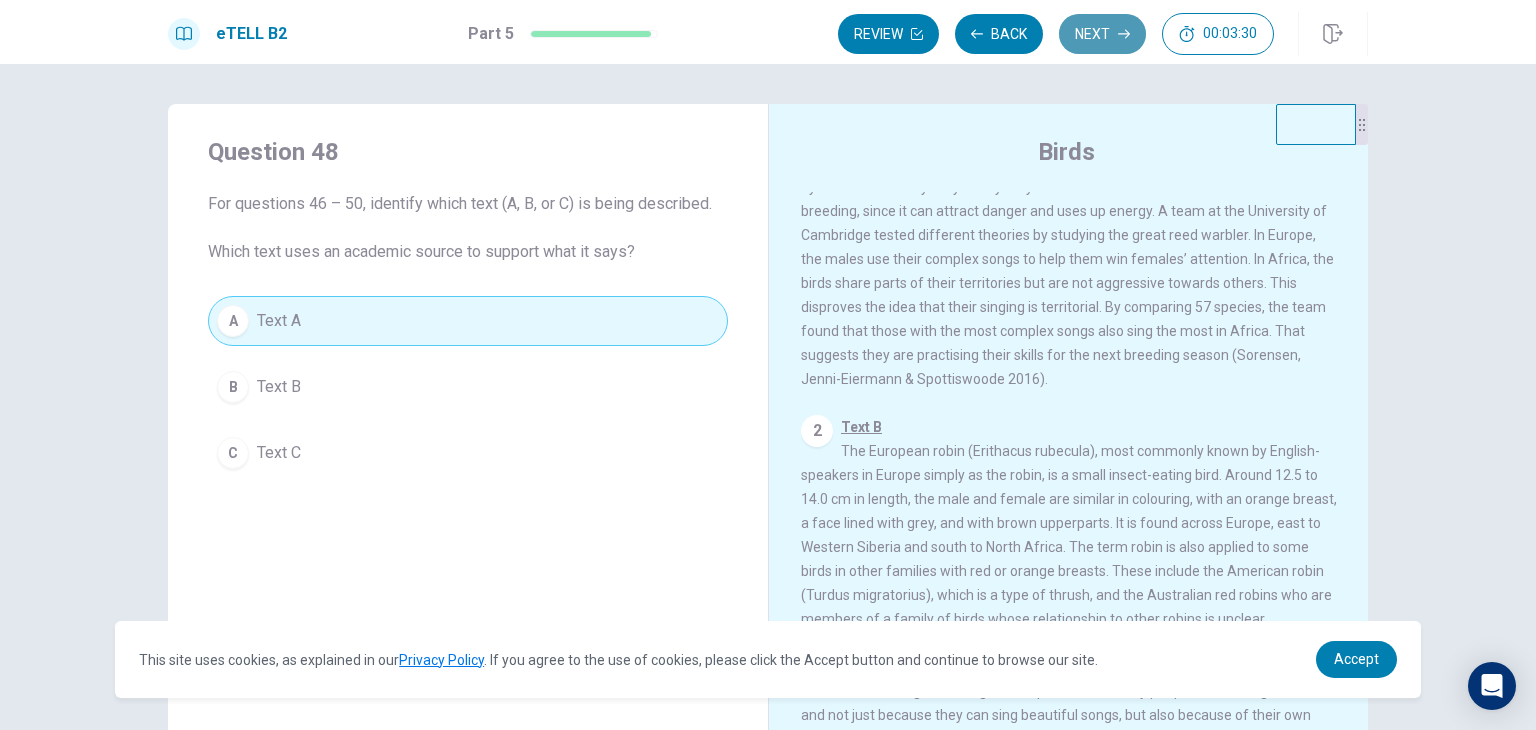 click on "Next" at bounding box center (1102, 34) 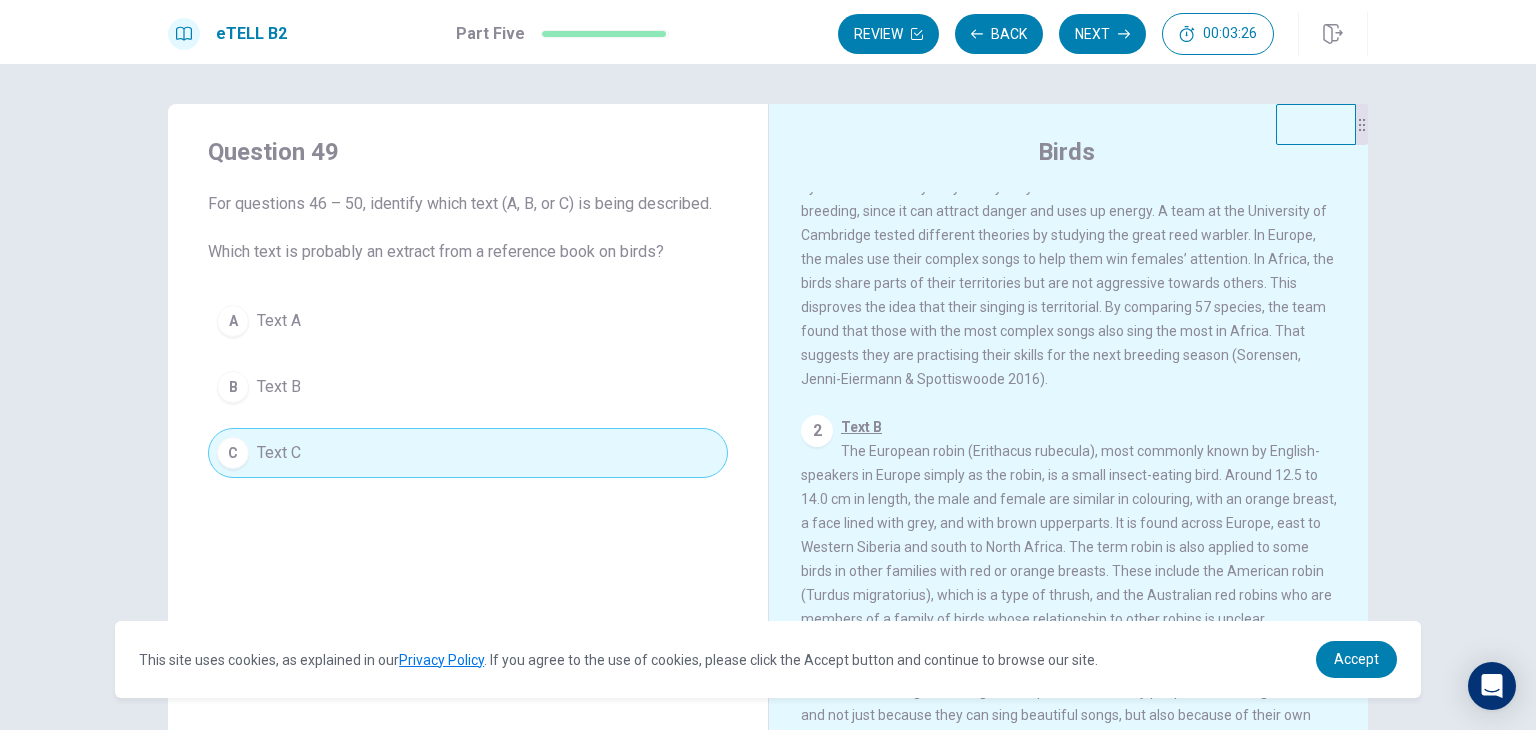 scroll, scrollTop: 315, scrollLeft: 0, axis: vertical 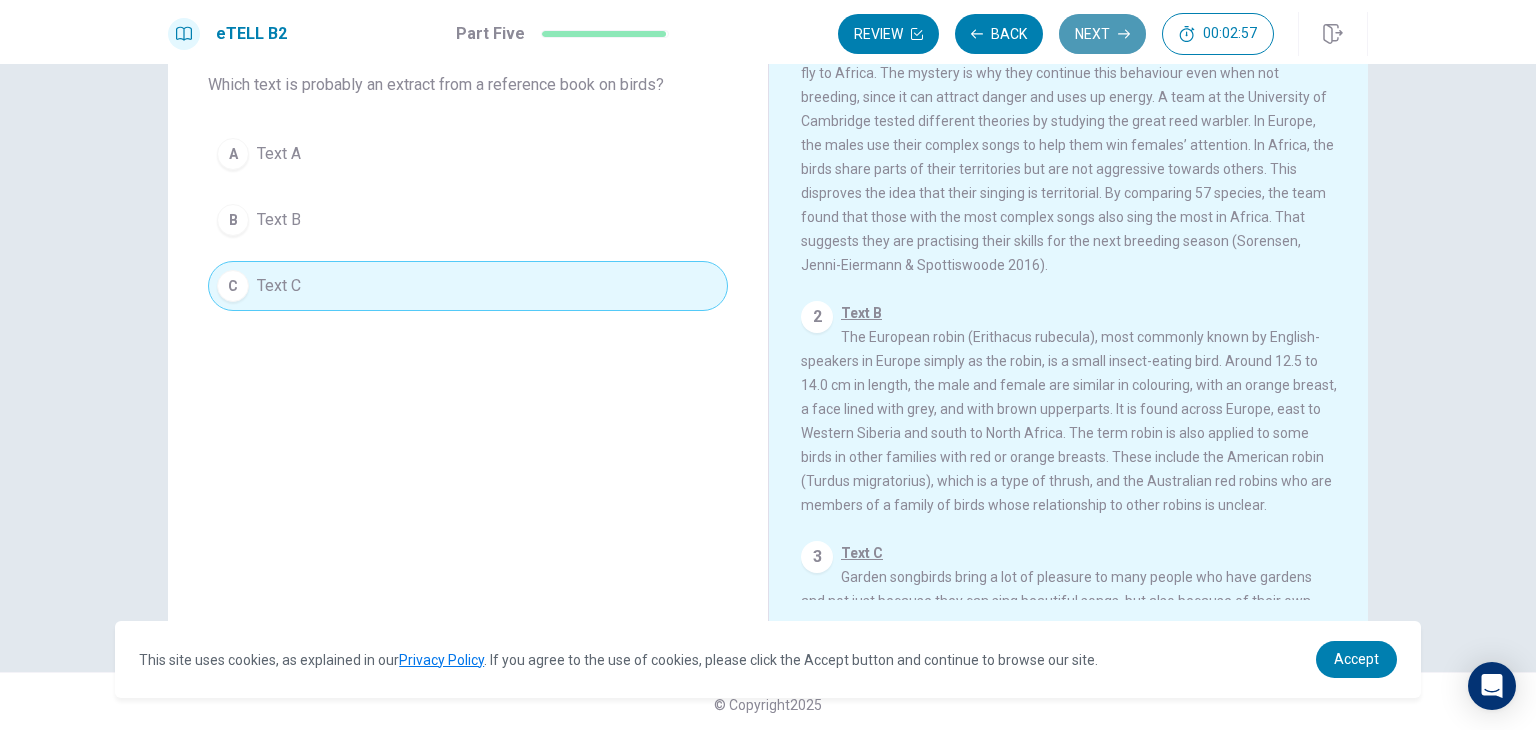 click on "Next" at bounding box center (1102, 34) 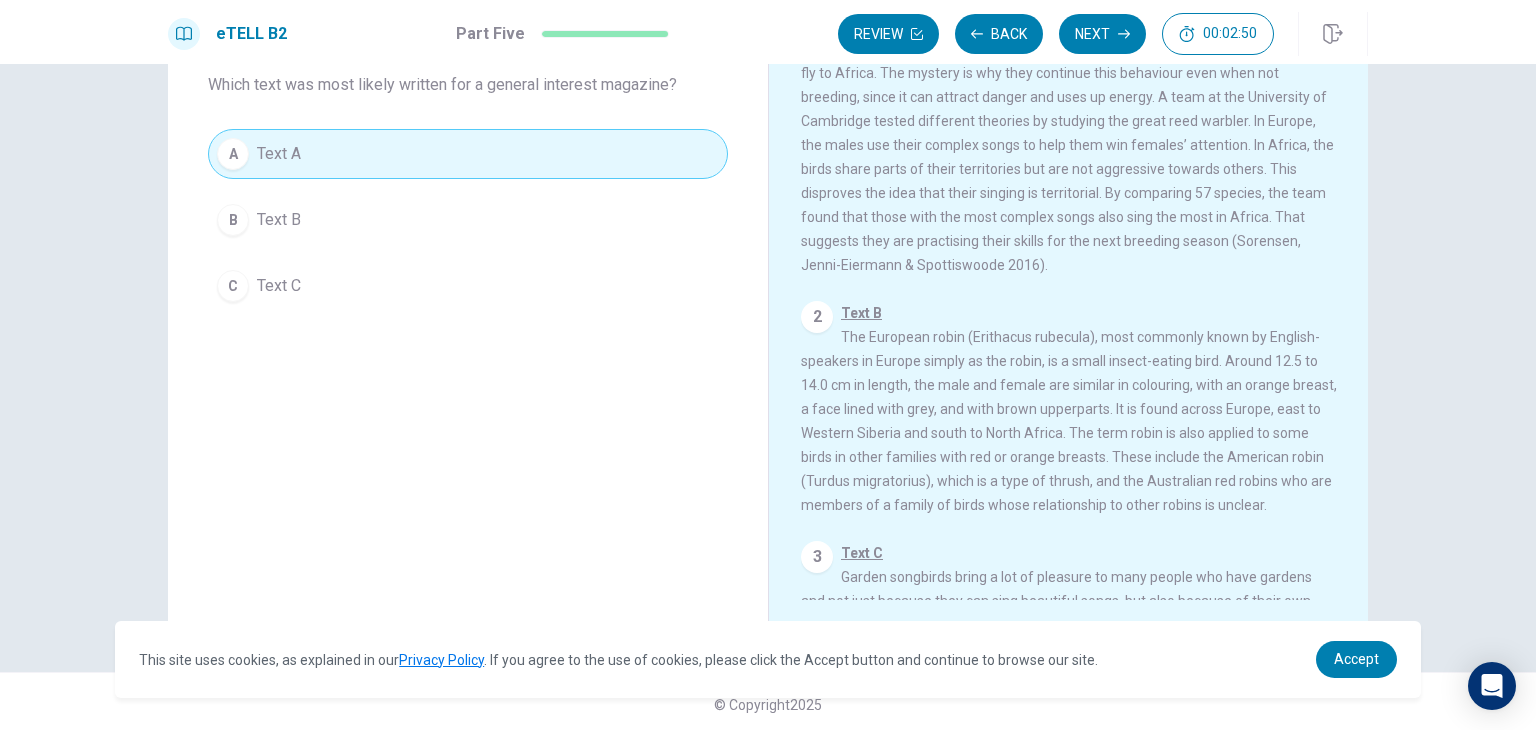 scroll, scrollTop: 0, scrollLeft: 0, axis: both 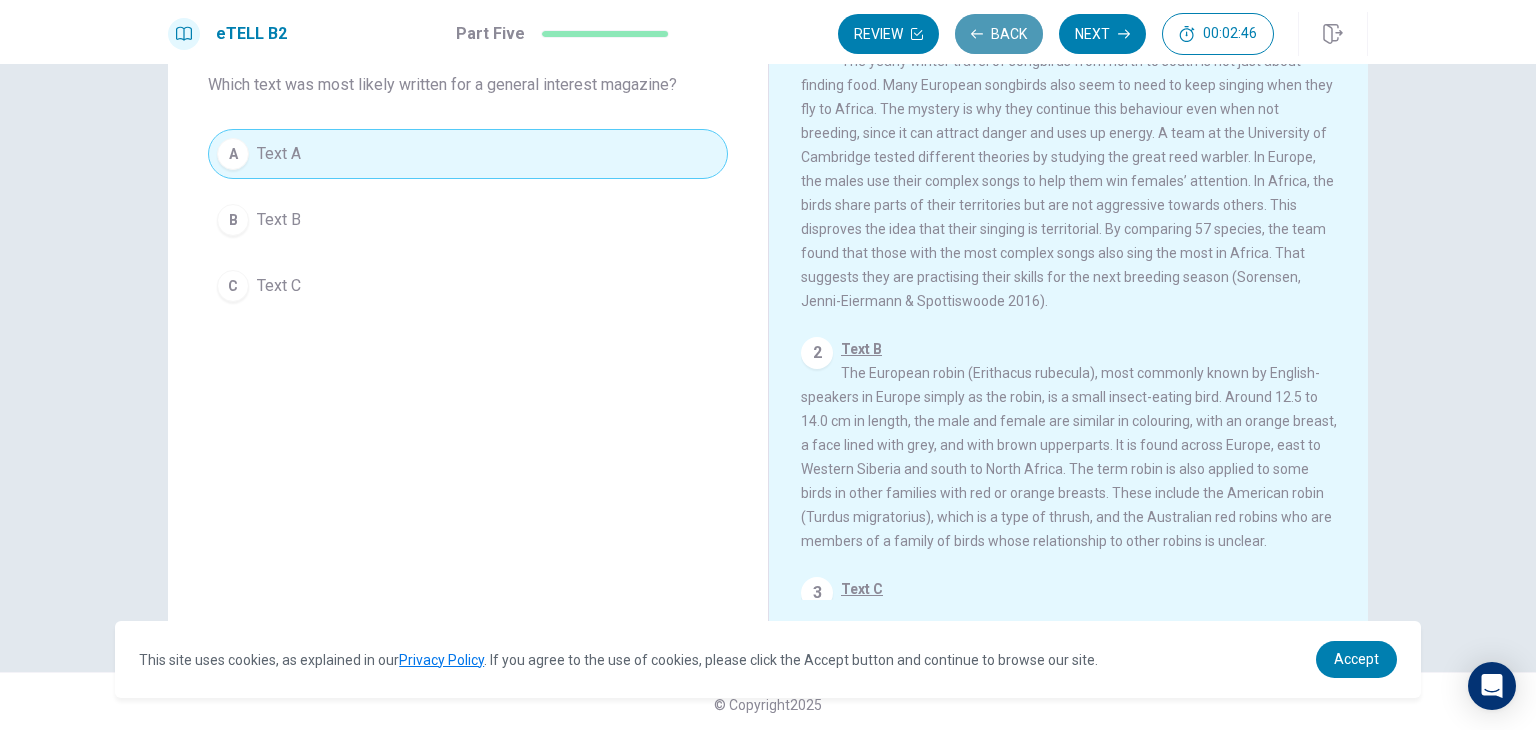 click on "Back" at bounding box center (999, 34) 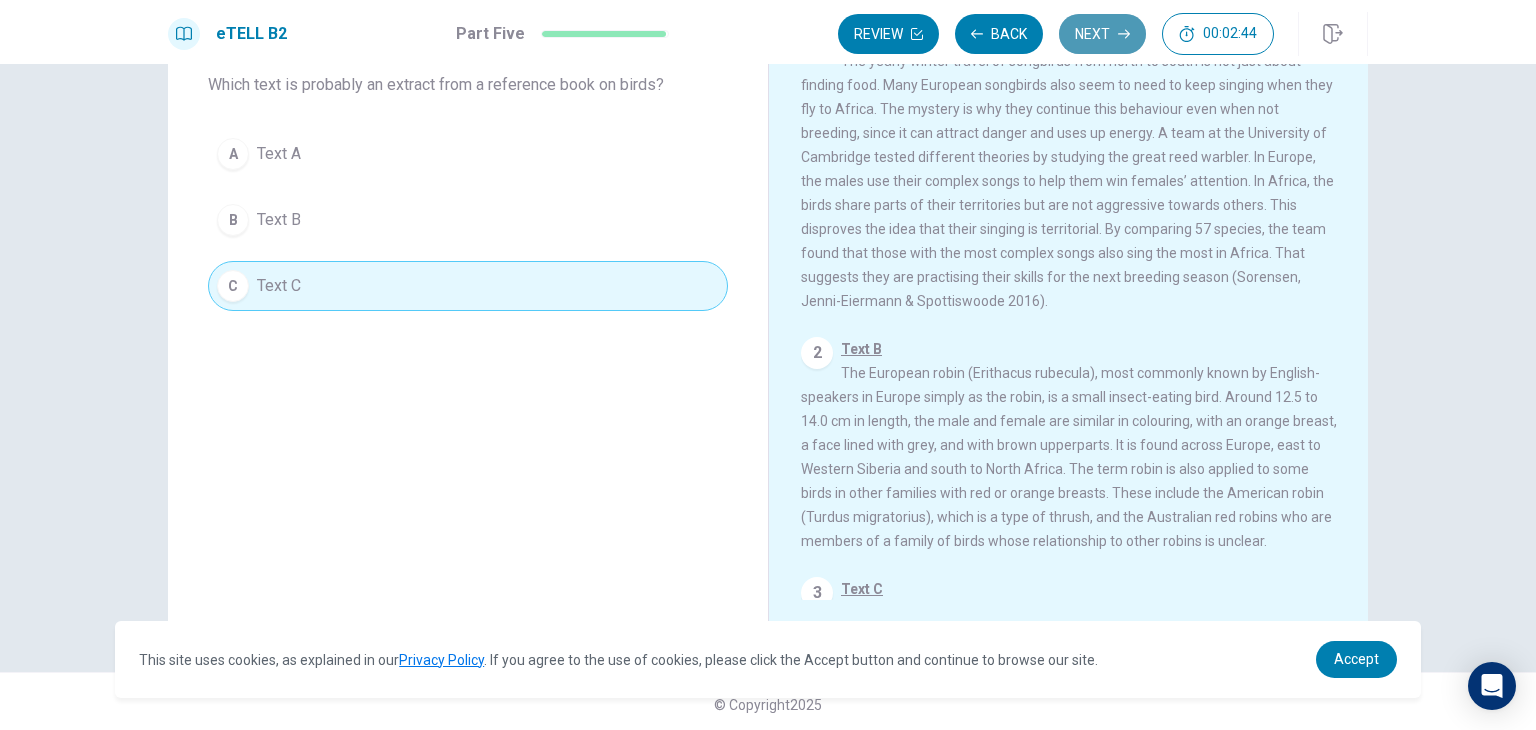 click on "Next" at bounding box center (1102, 34) 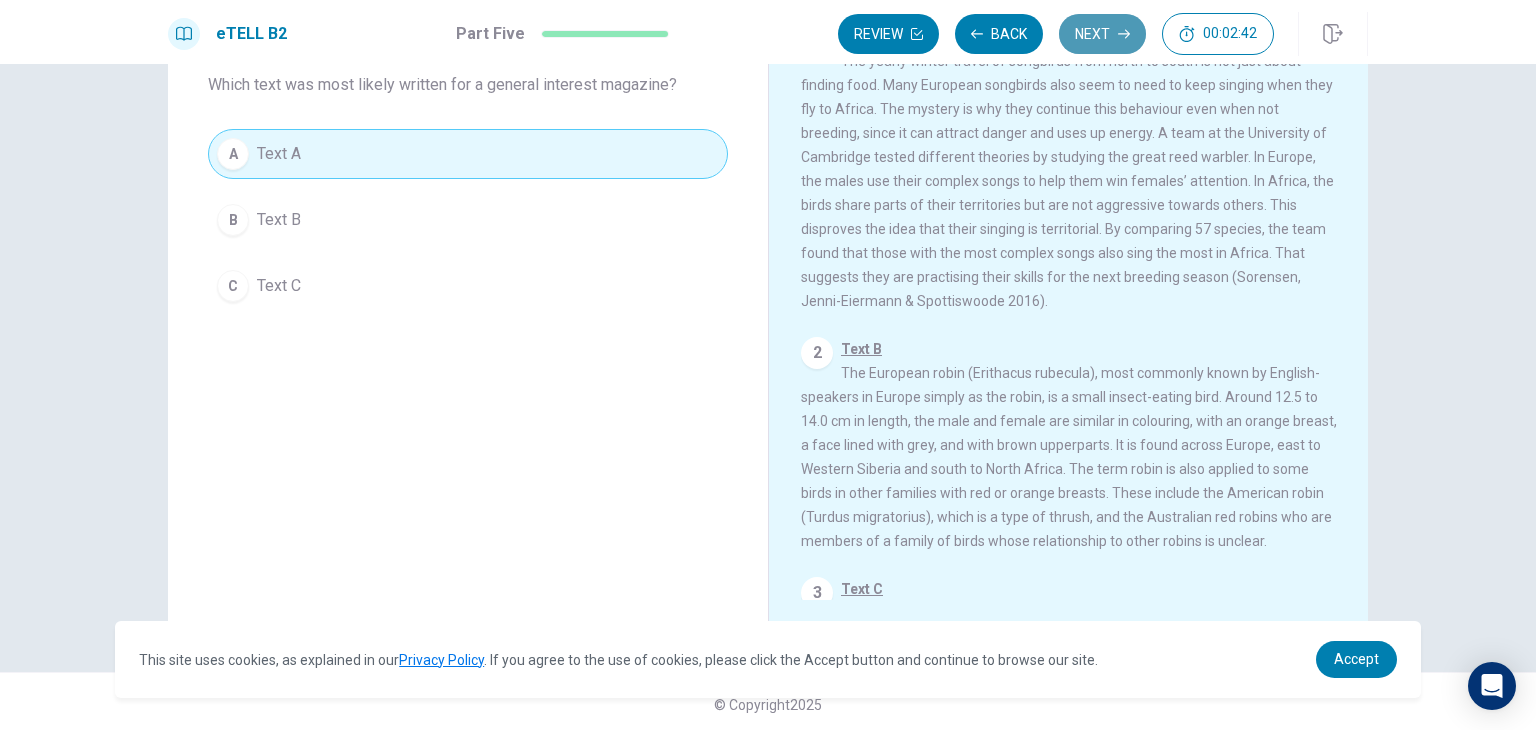 click on "Next" at bounding box center (1102, 34) 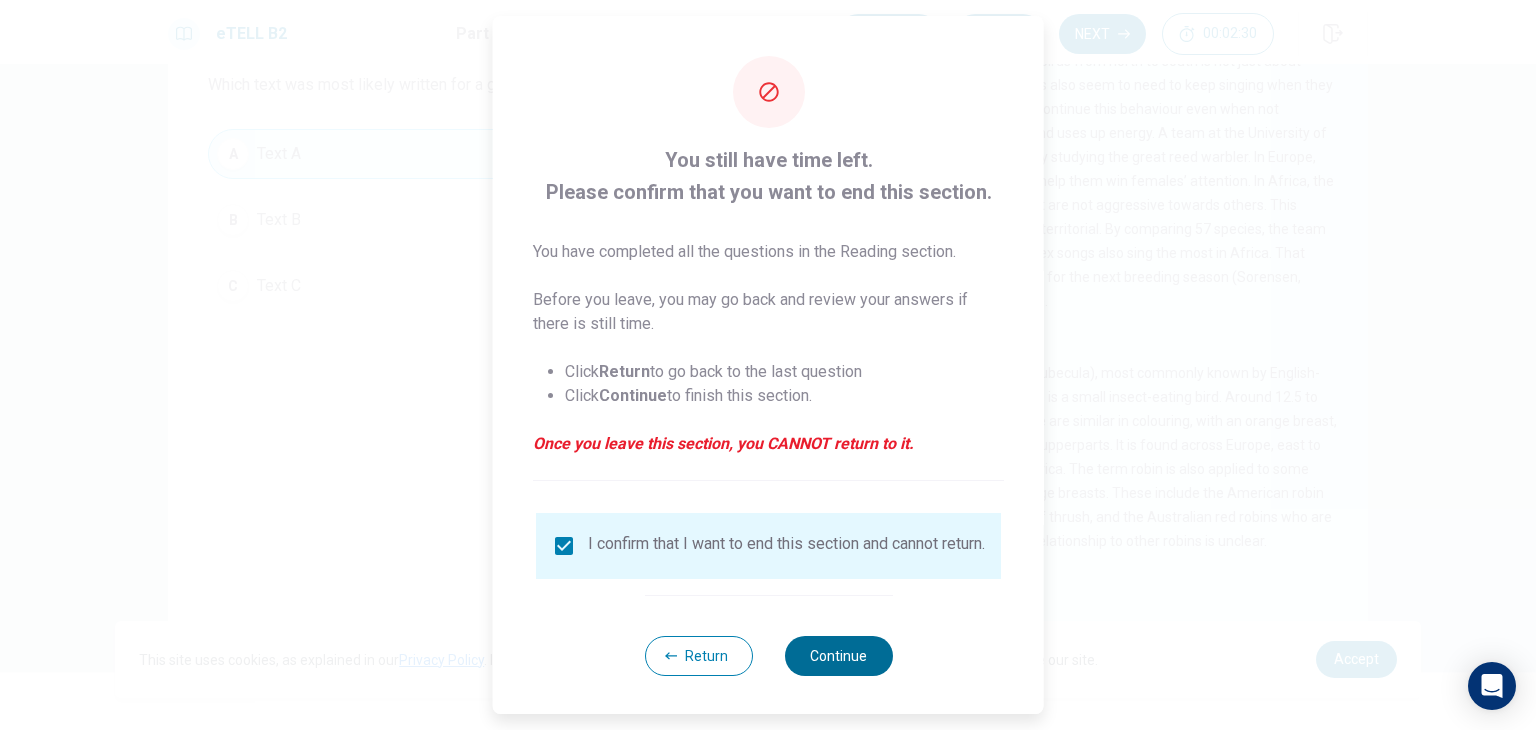 click on "Continue" at bounding box center [838, 656] 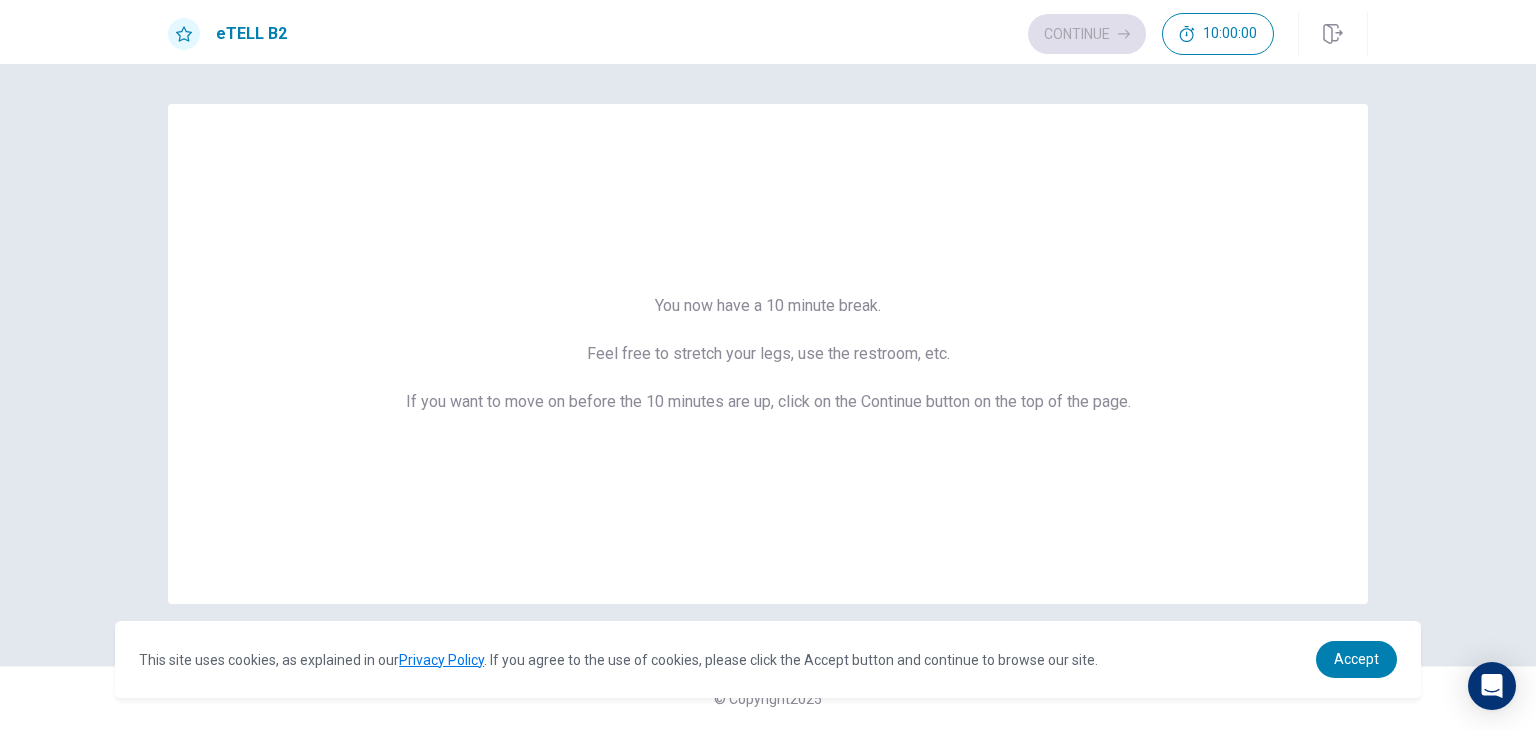 scroll, scrollTop: 0, scrollLeft: 0, axis: both 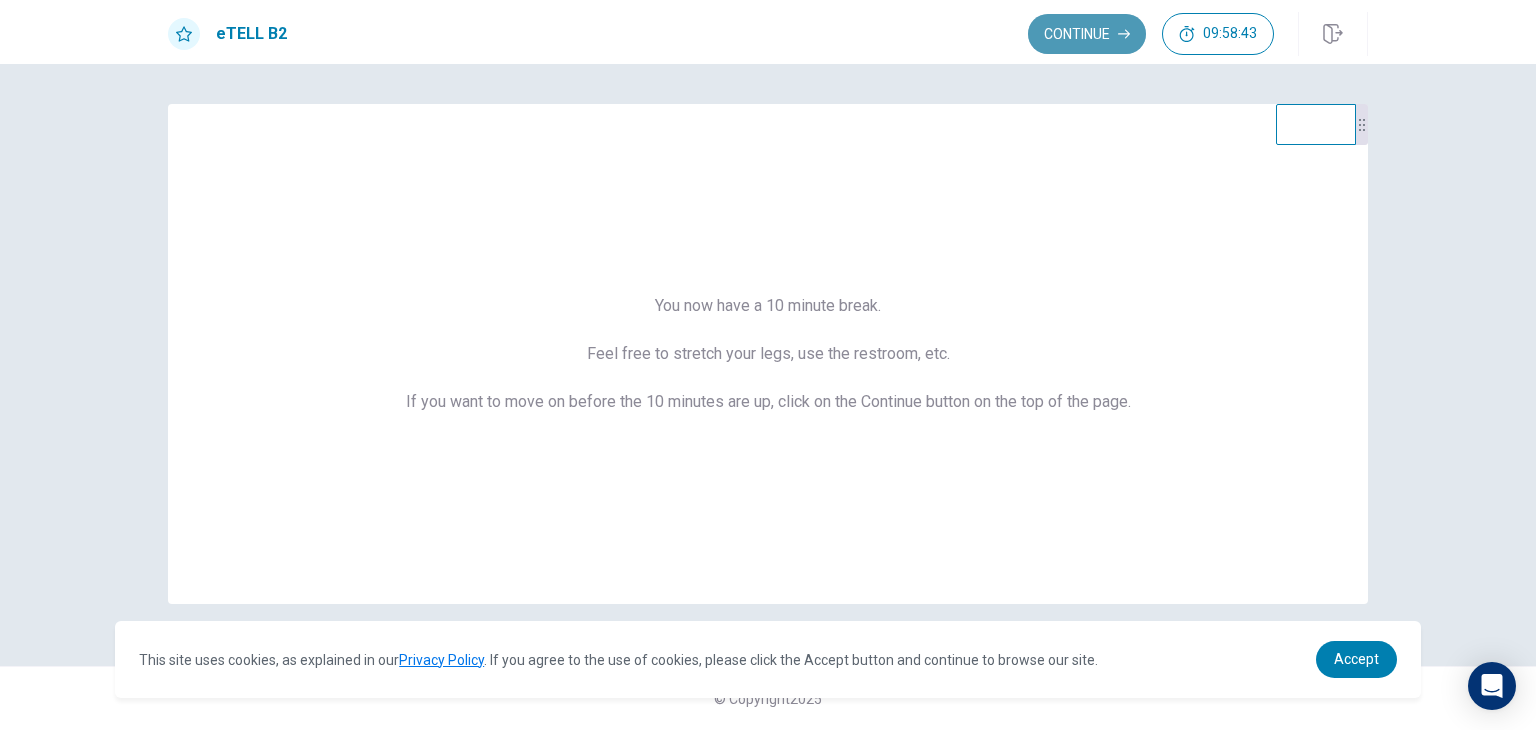 click on "Continue" at bounding box center [1087, 34] 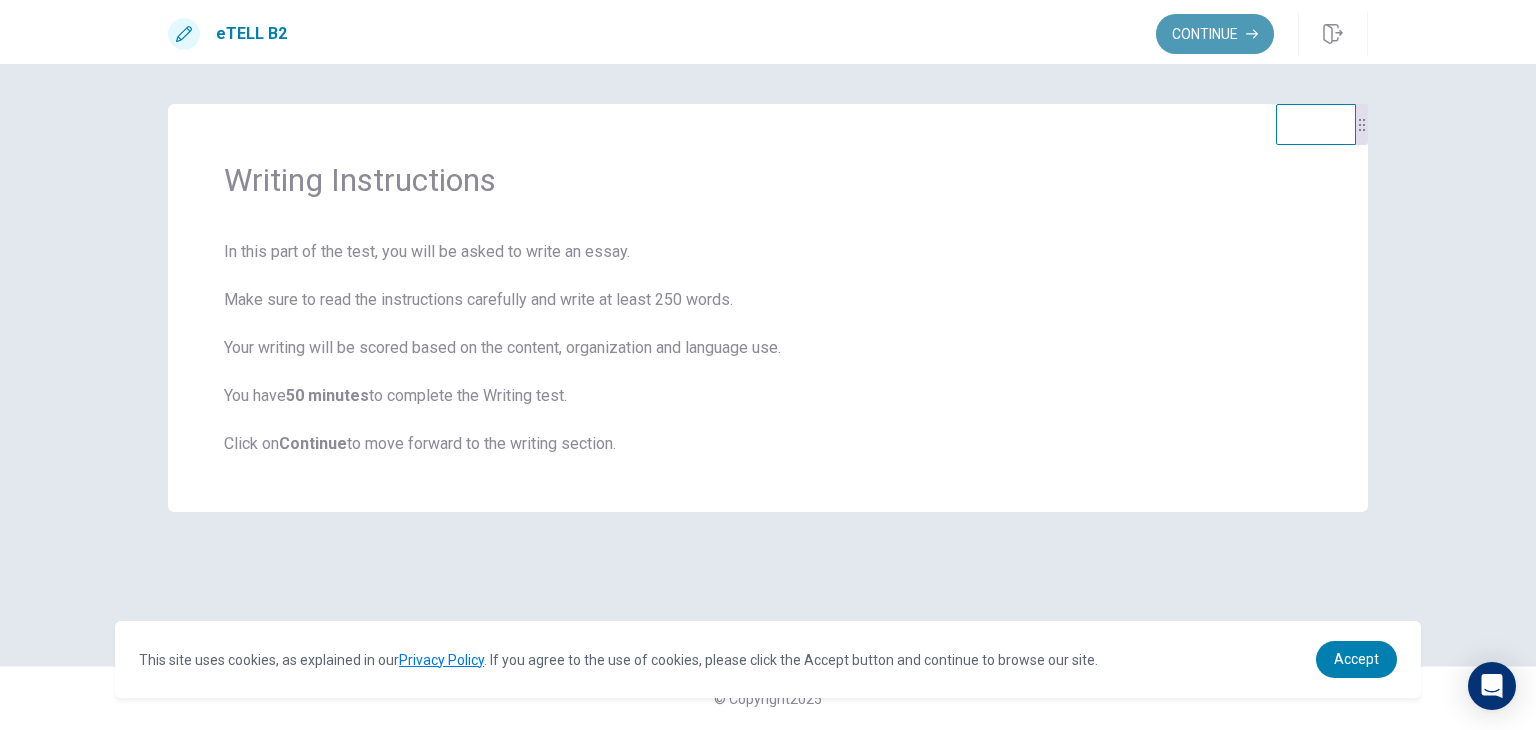click on "Continue" at bounding box center [1215, 34] 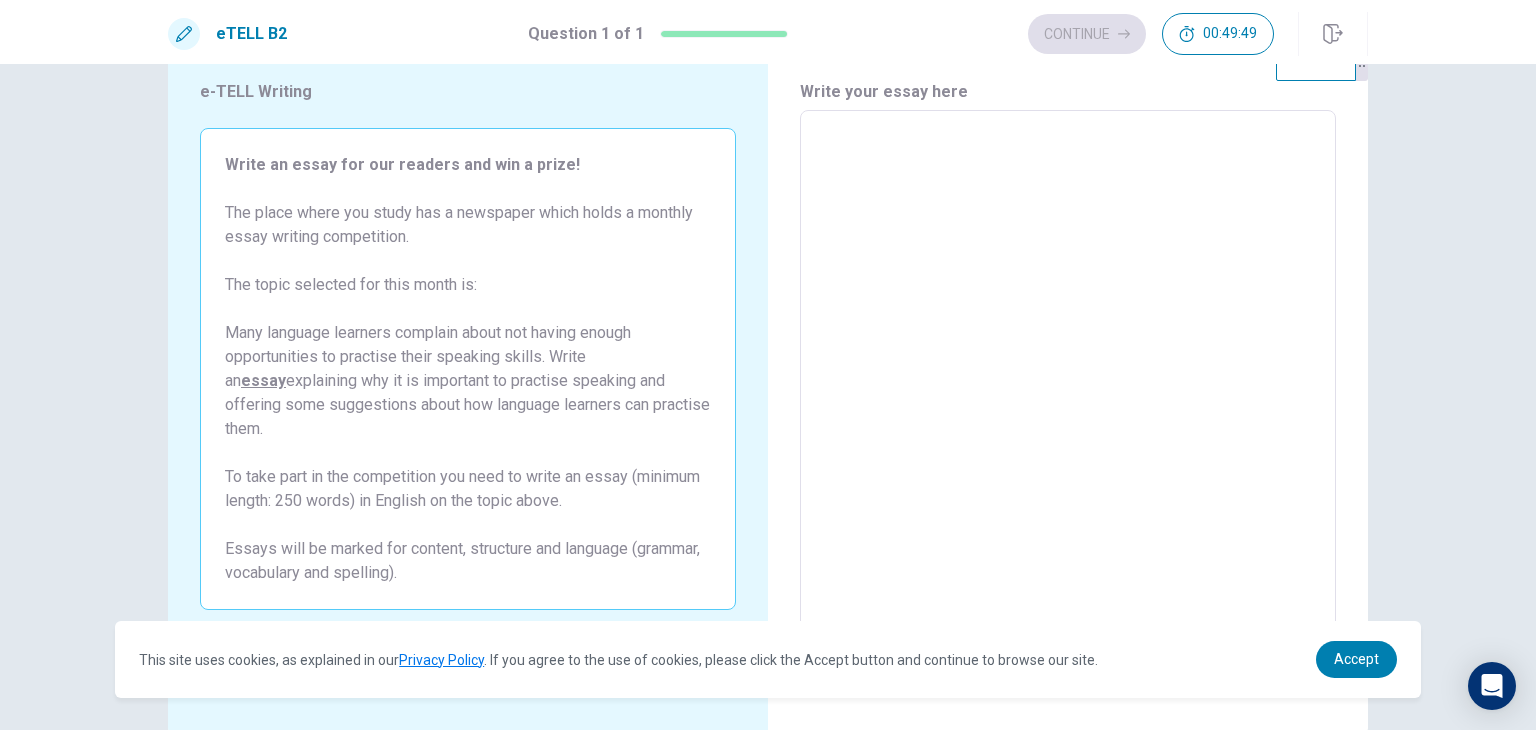 scroll, scrollTop: 66, scrollLeft: 0, axis: vertical 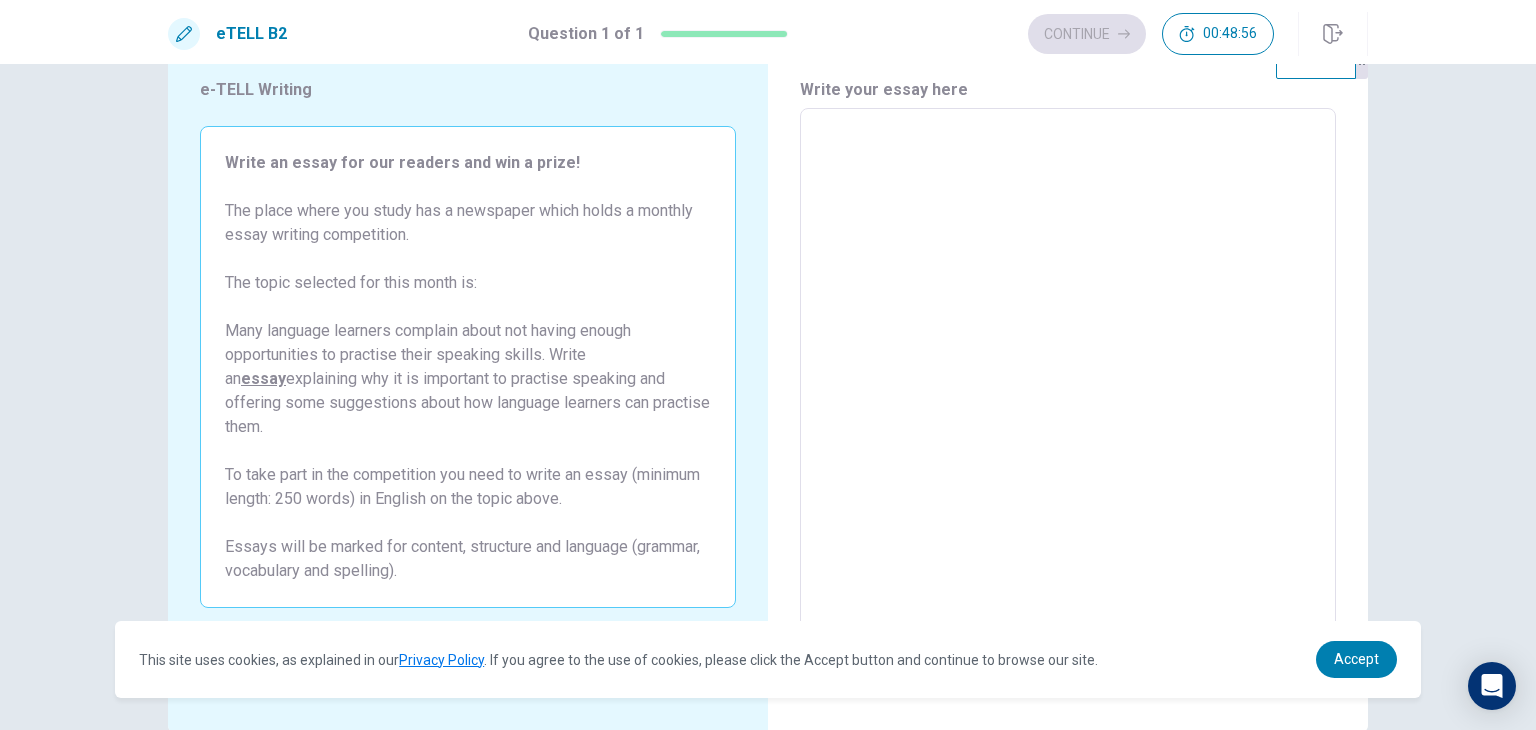 click on "* ​" at bounding box center (1068, 384) 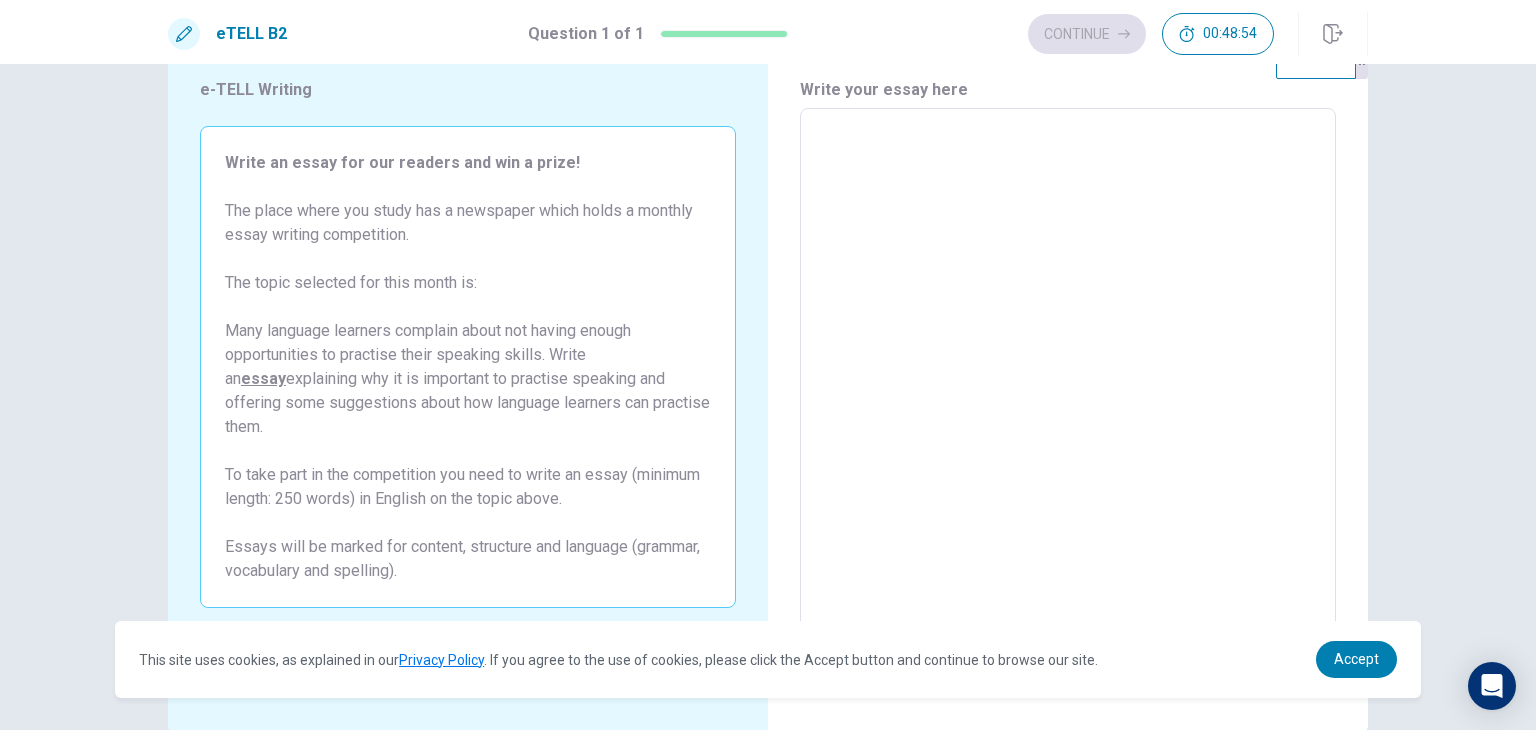 type on "*" 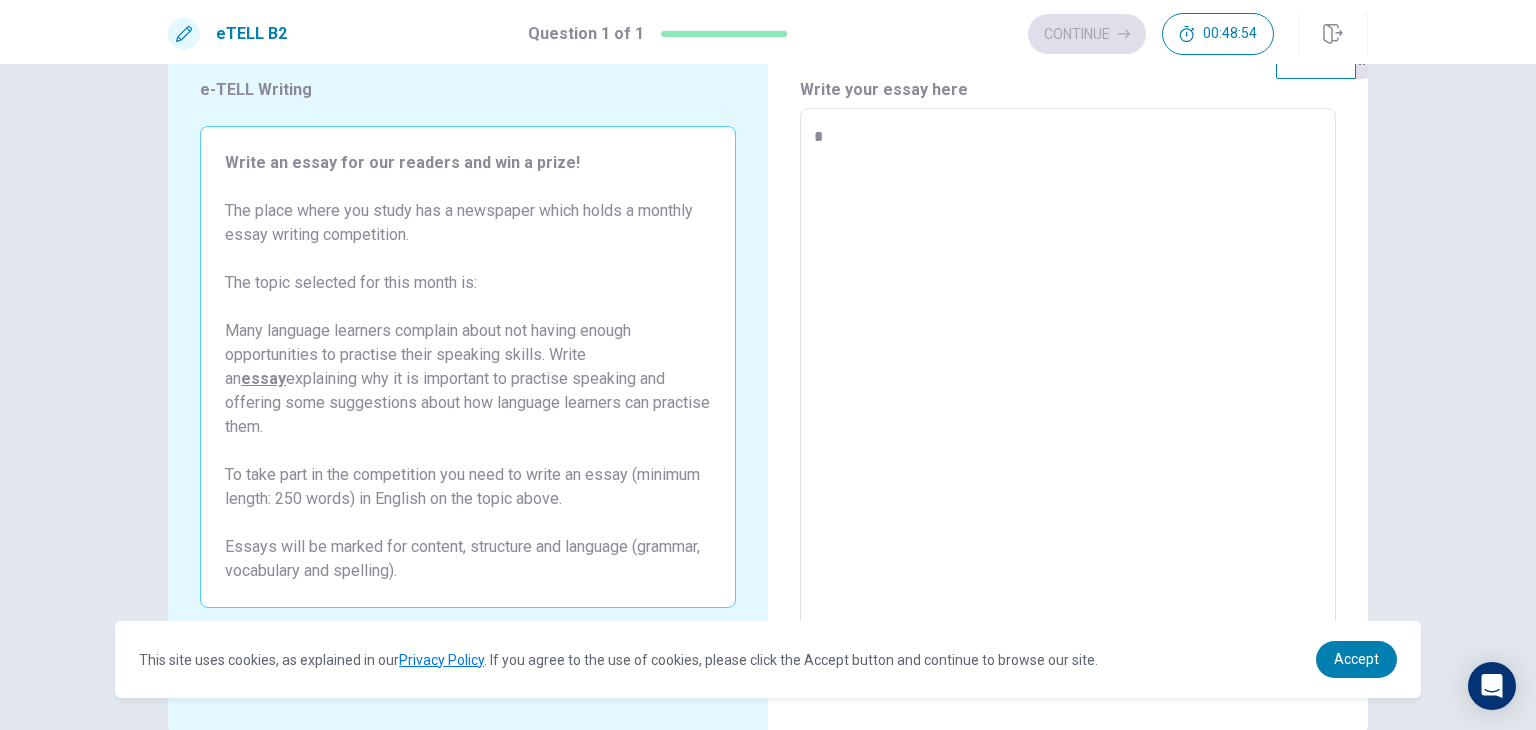 type on "*" 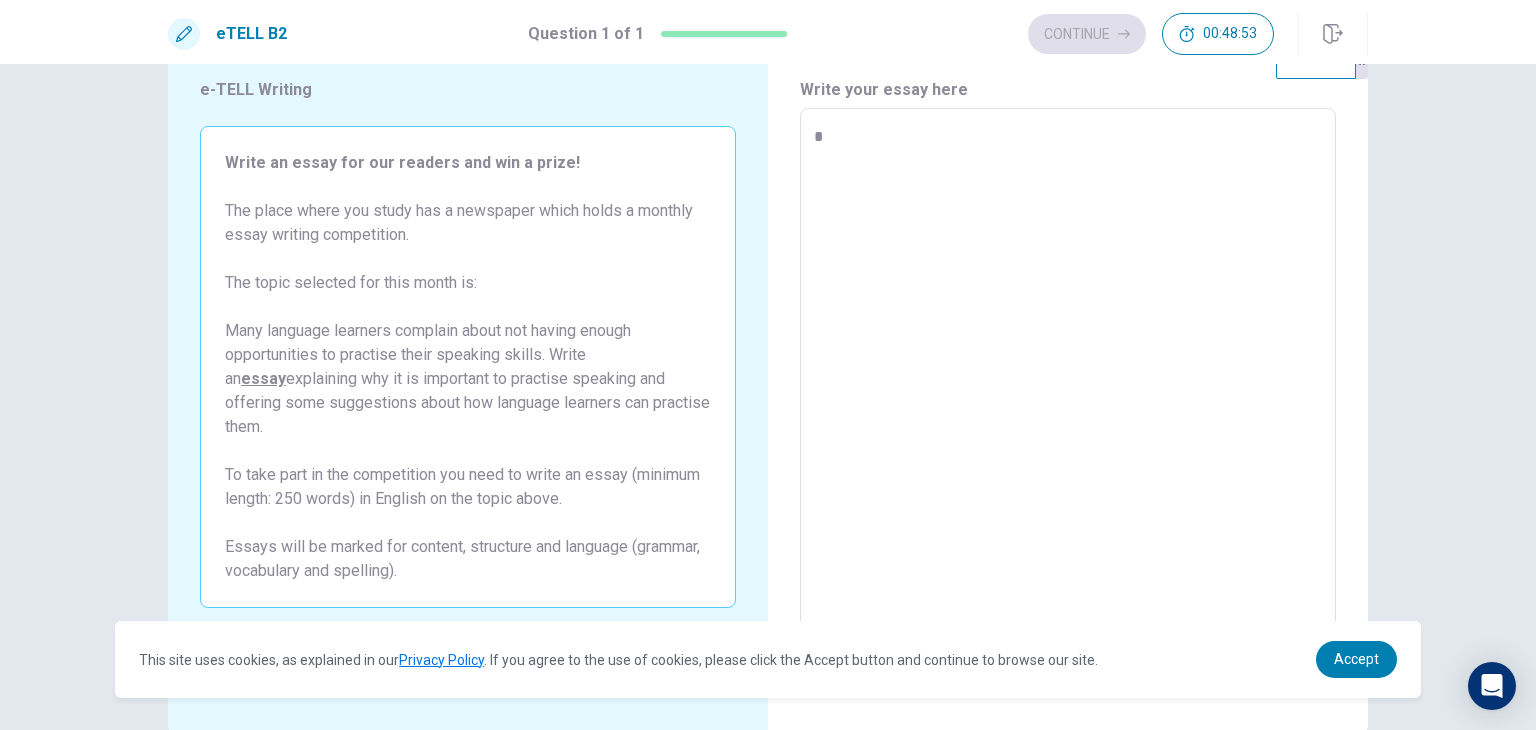 type on "**" 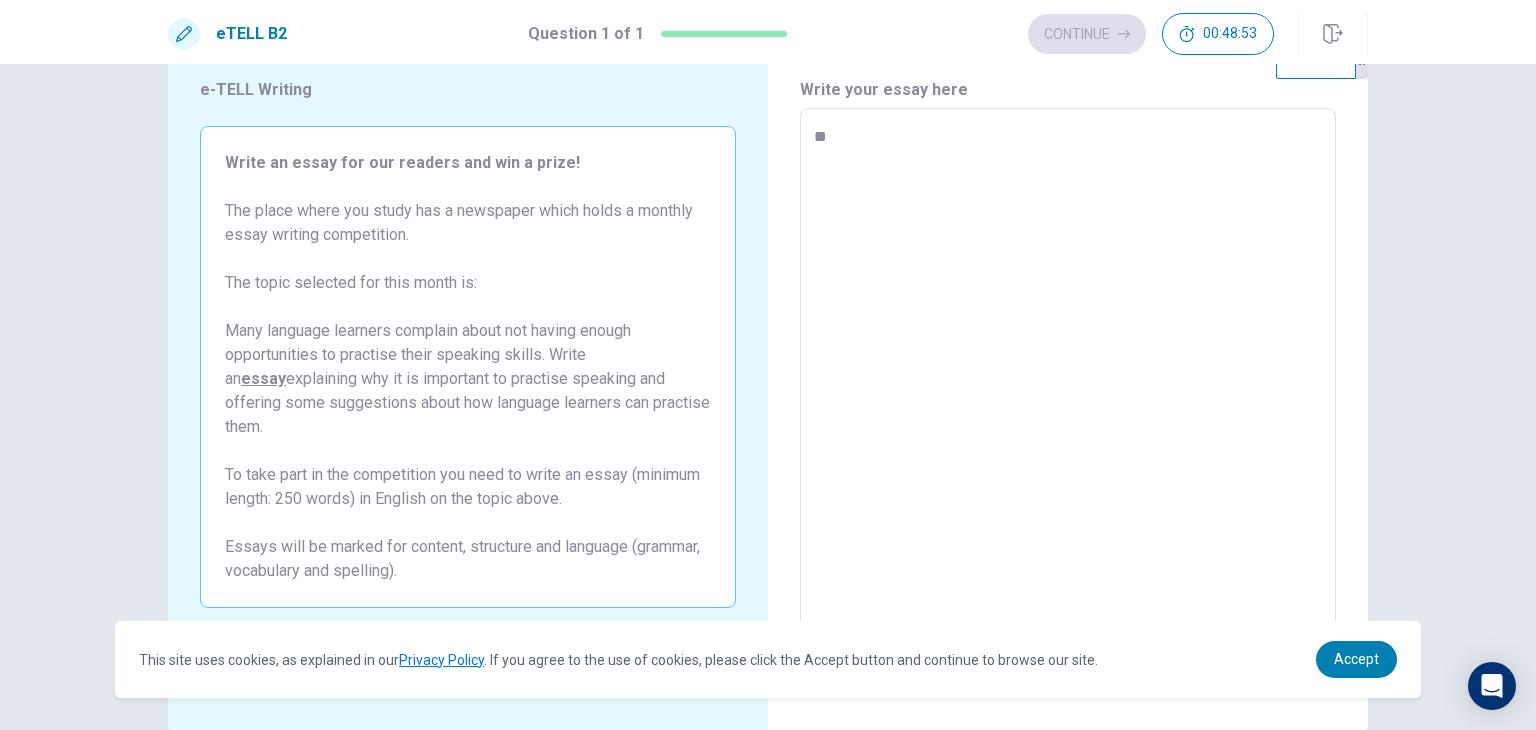 type on "*" 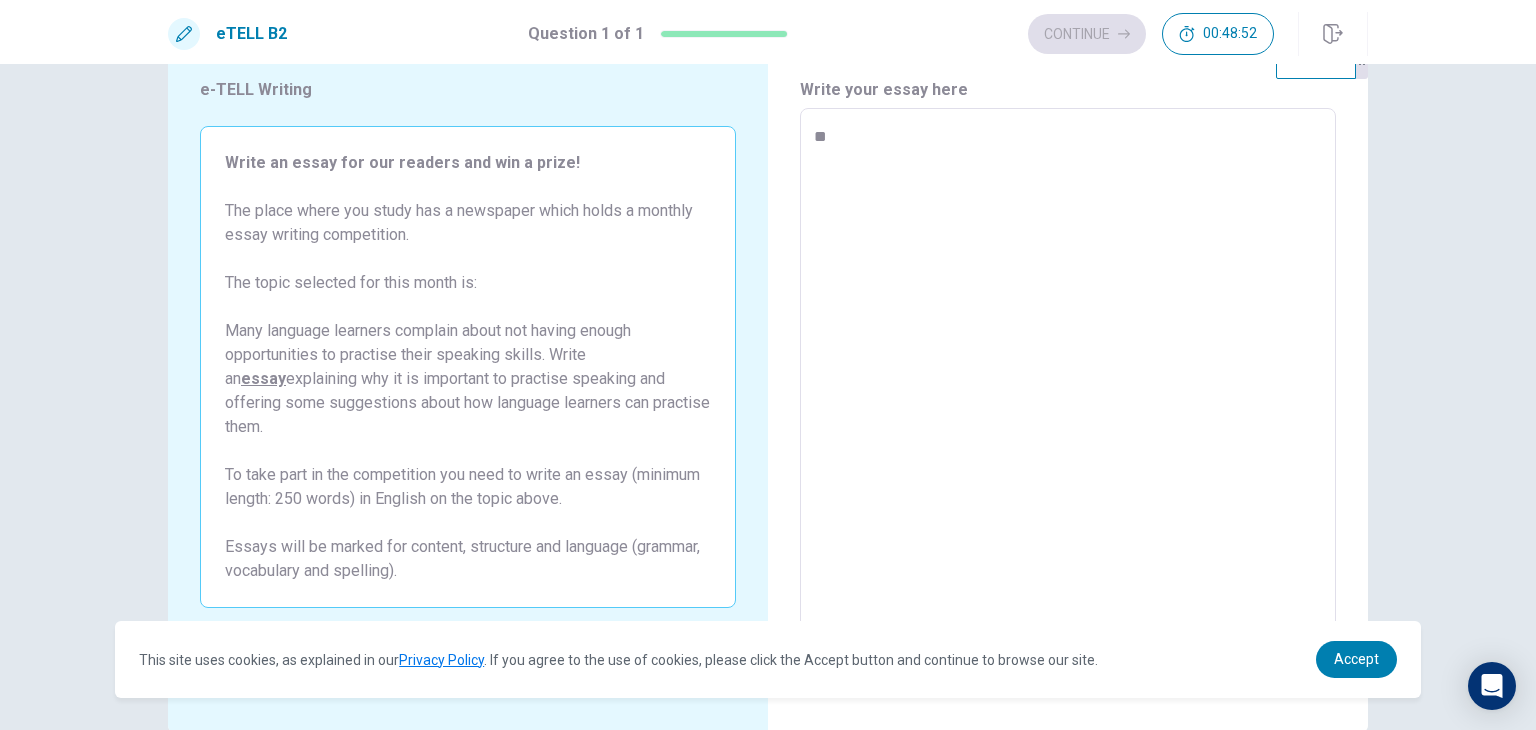 type on "**" 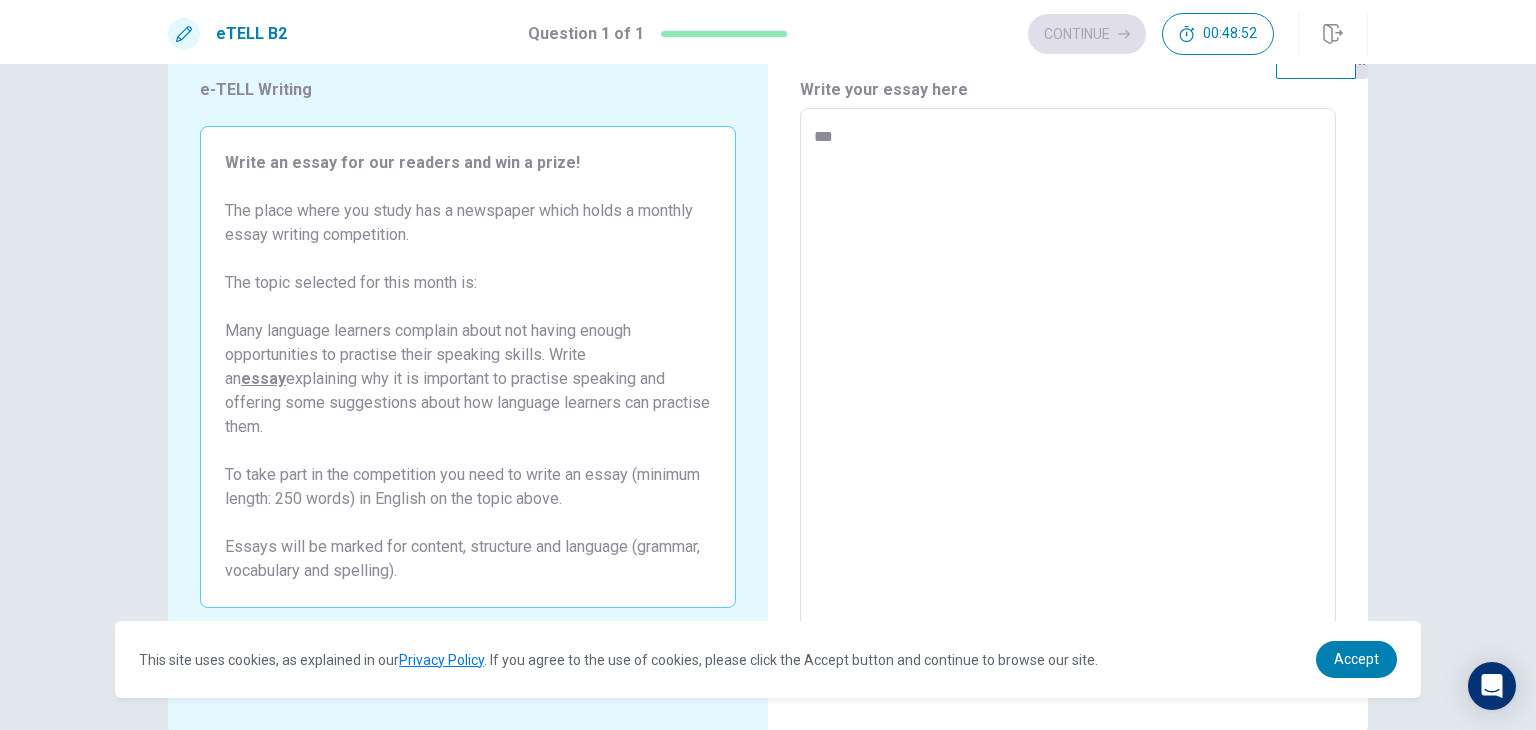type on "*" 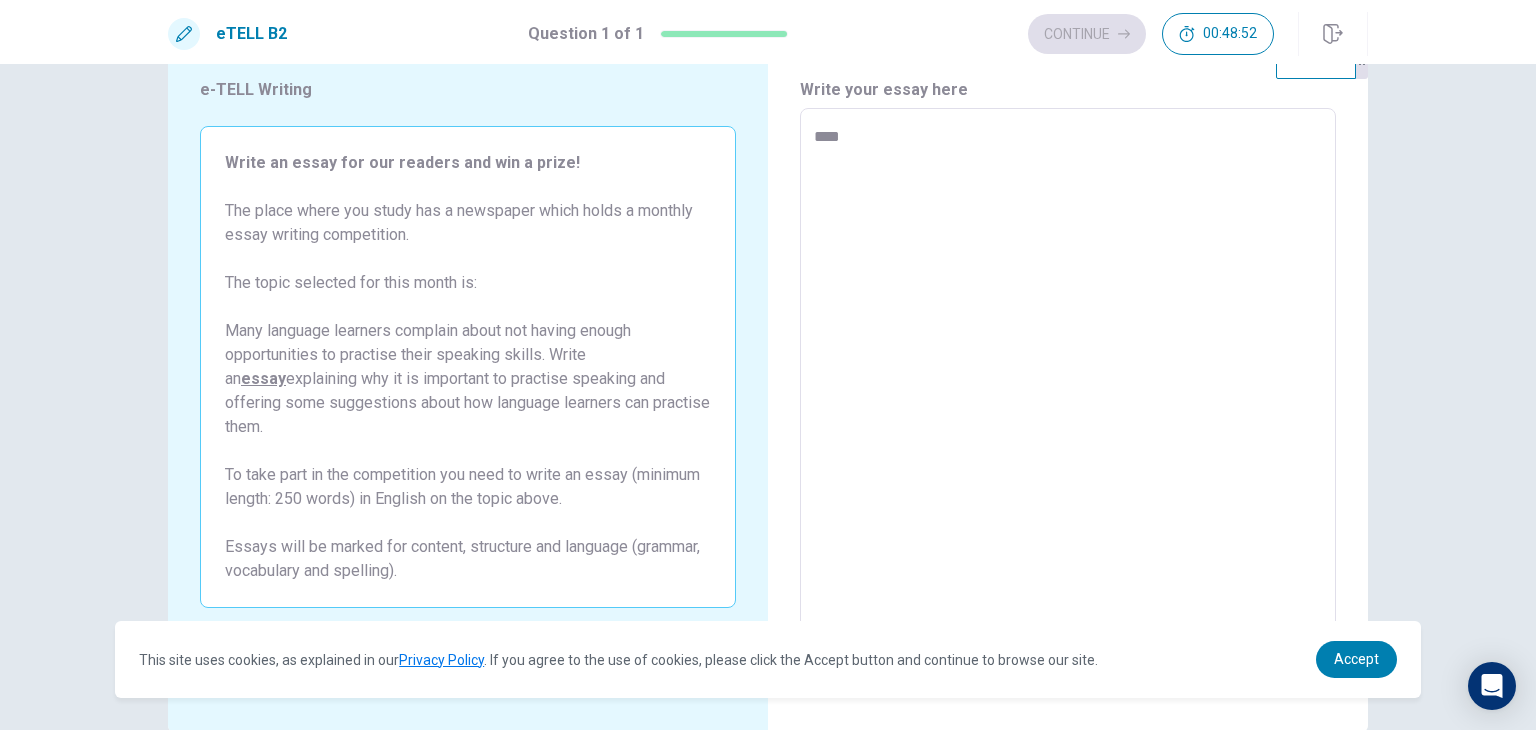 type on "*" 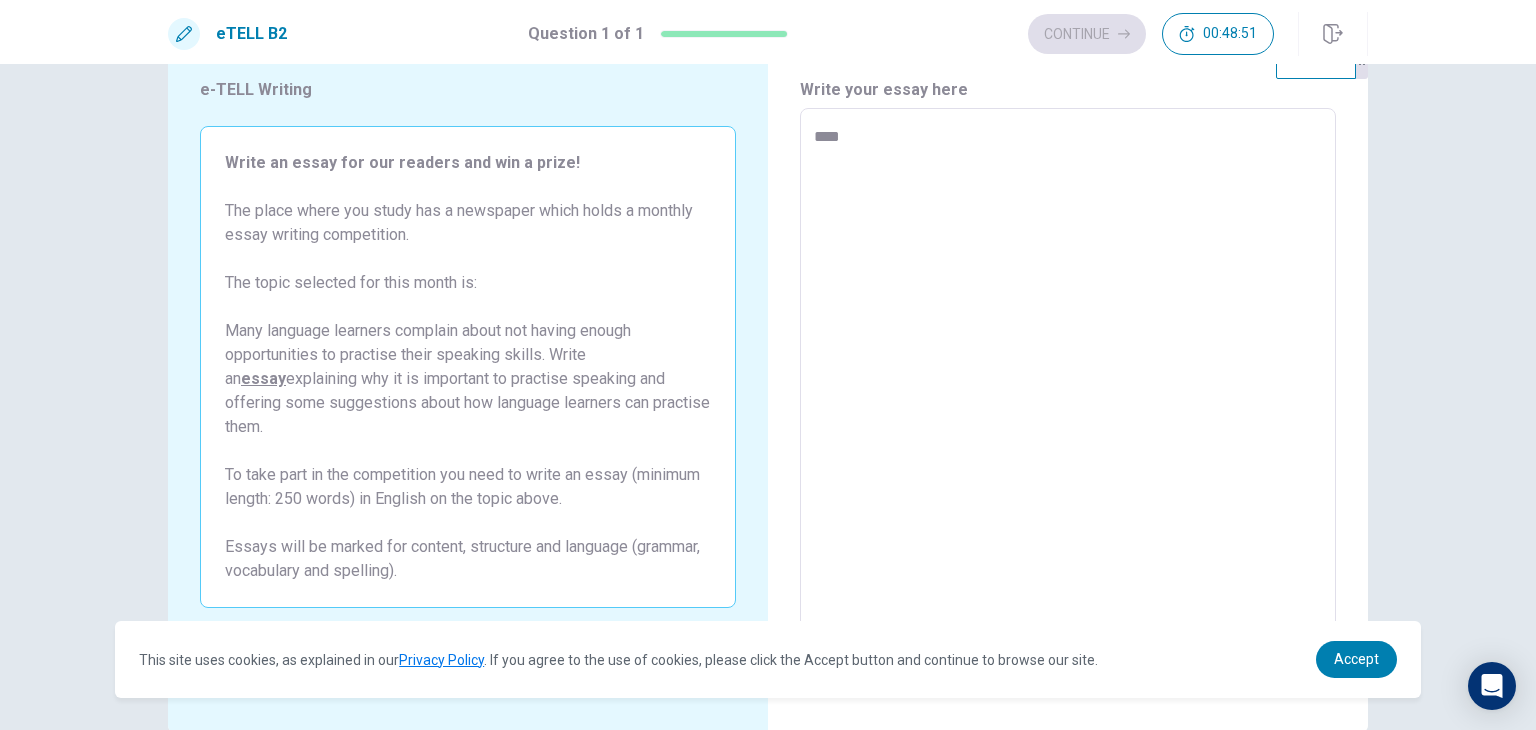 type on "*****" 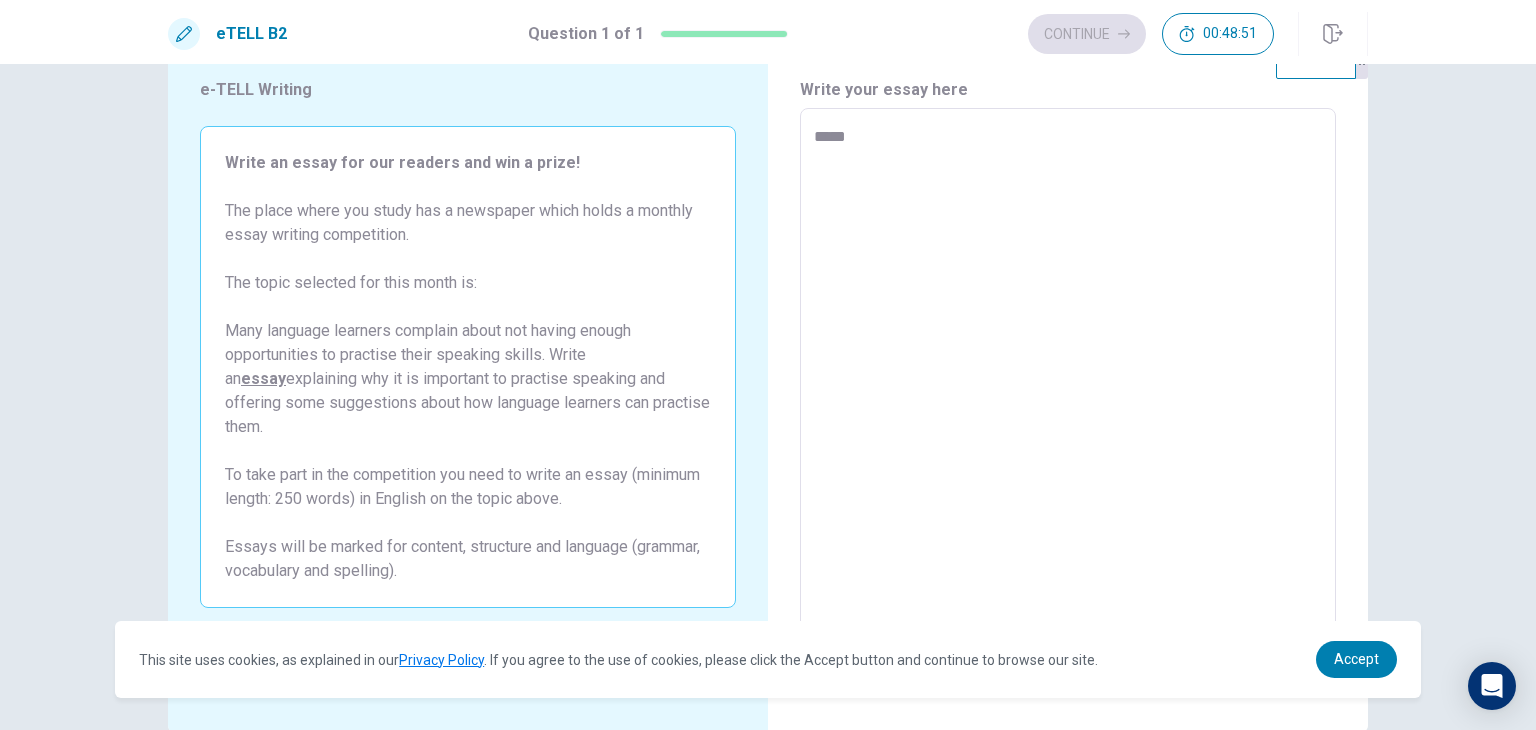 type on "*" 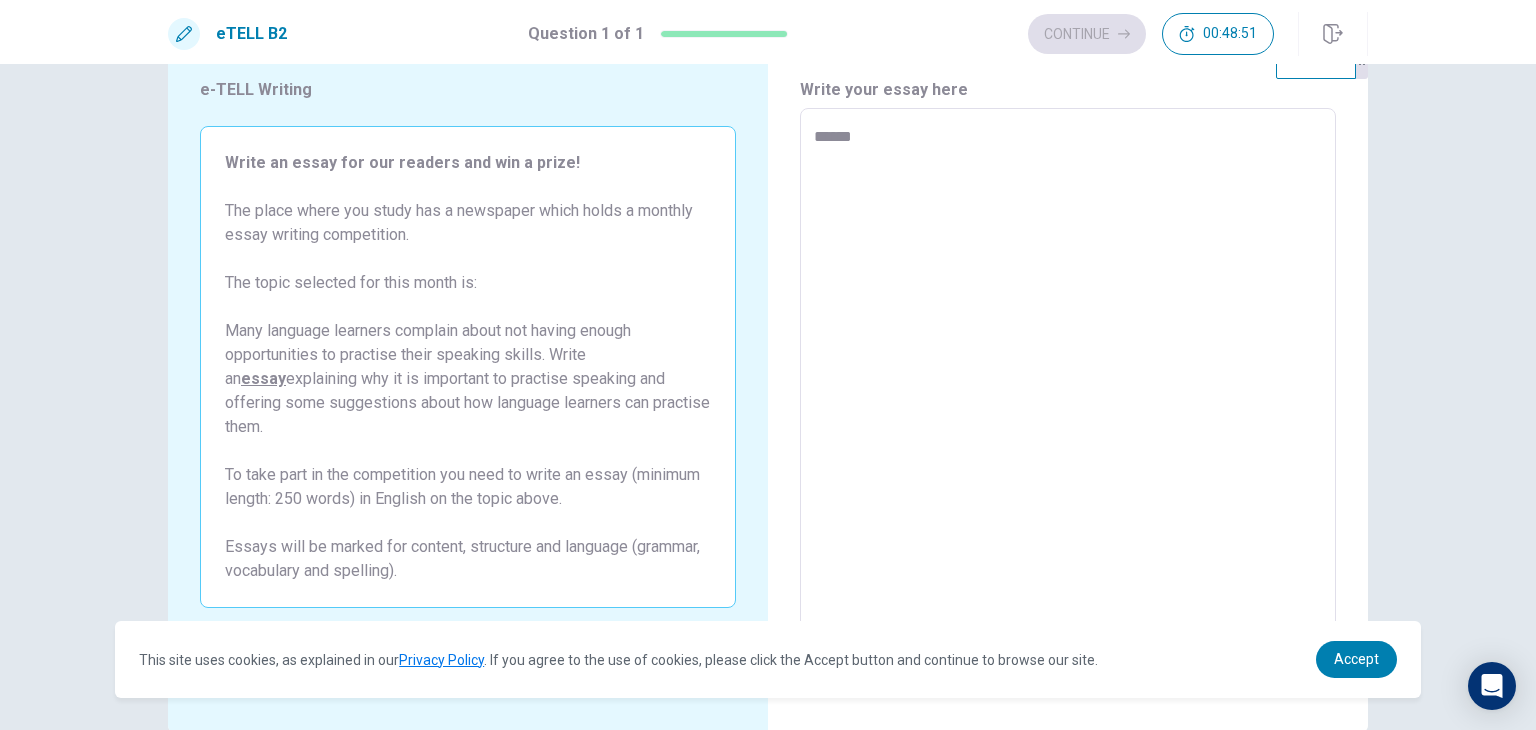 type on "*" 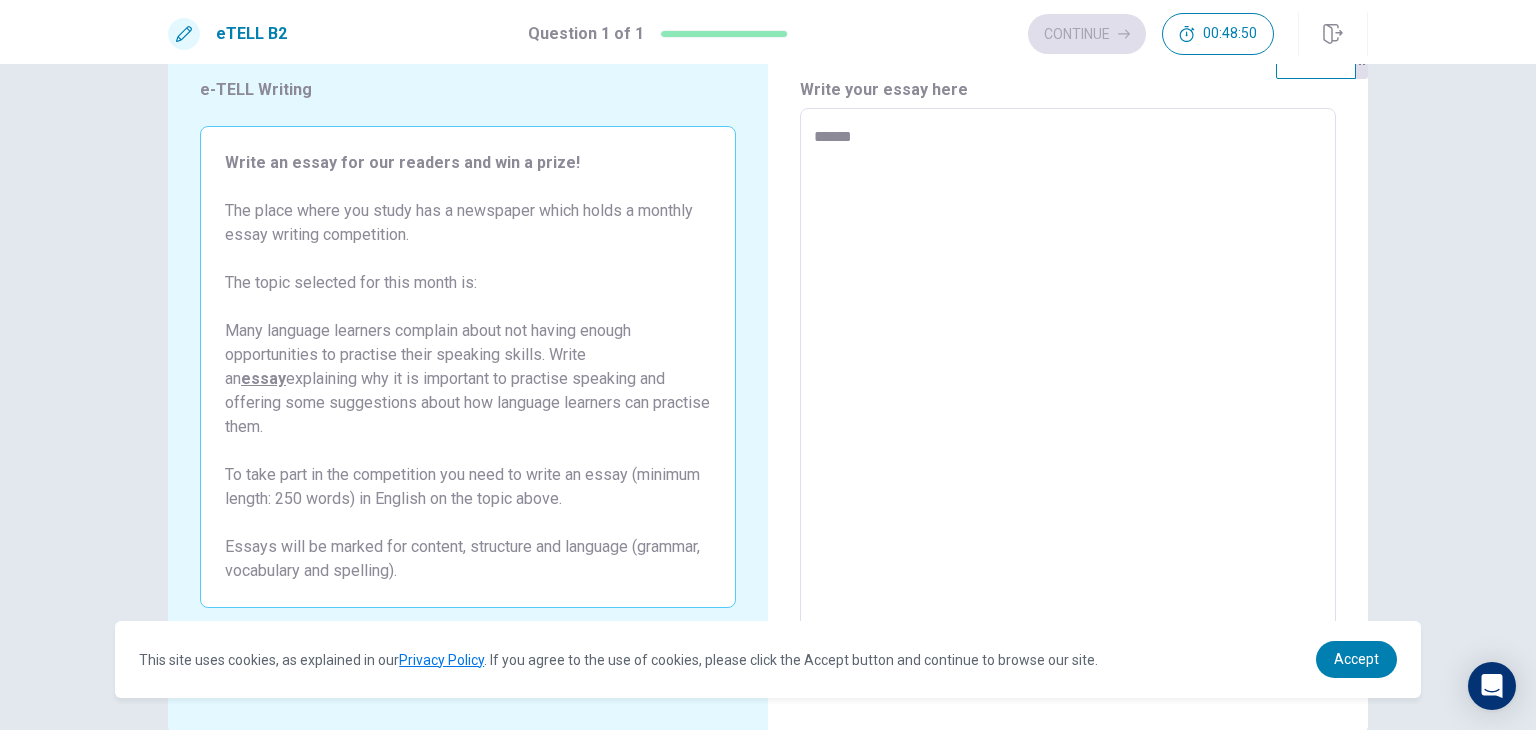 type on "*******" 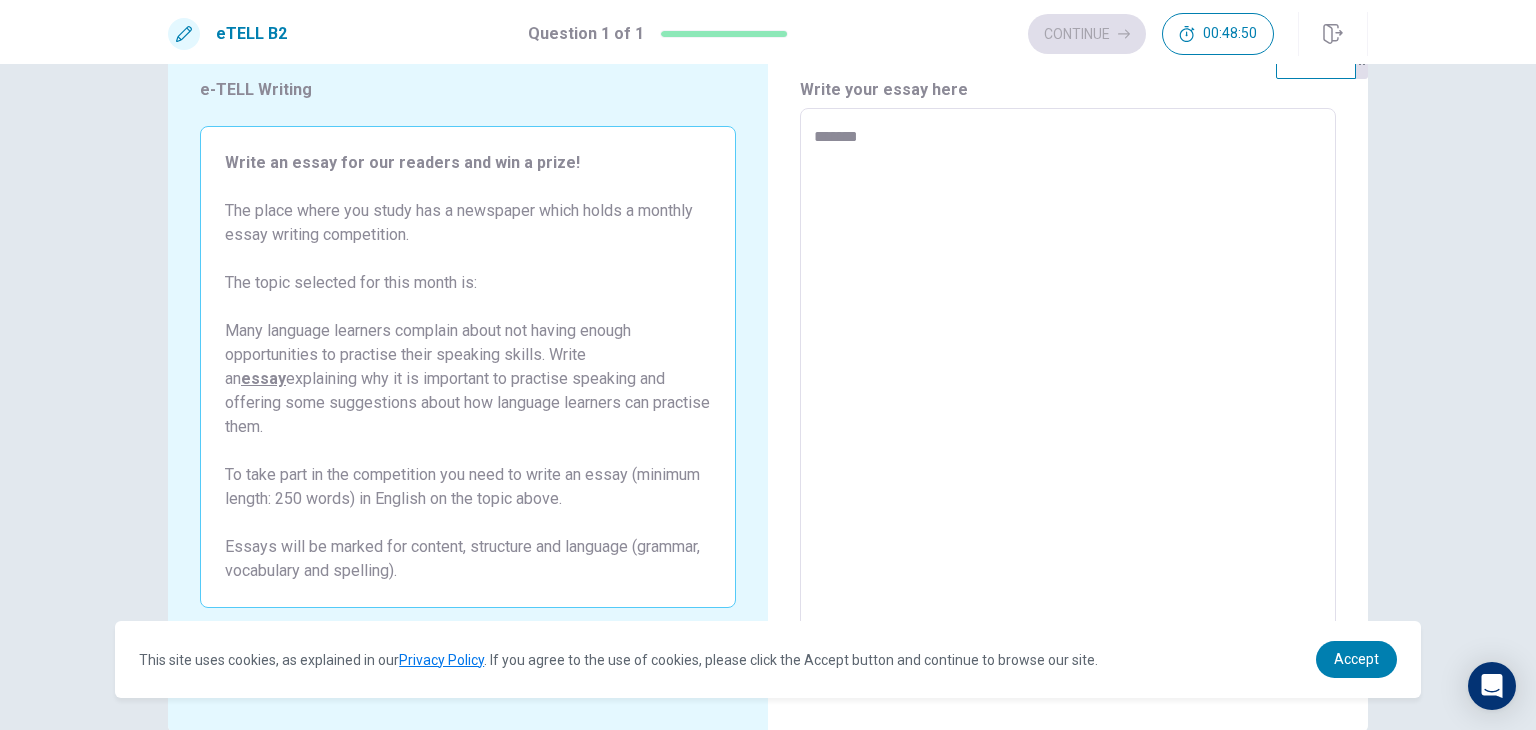 type on "*" 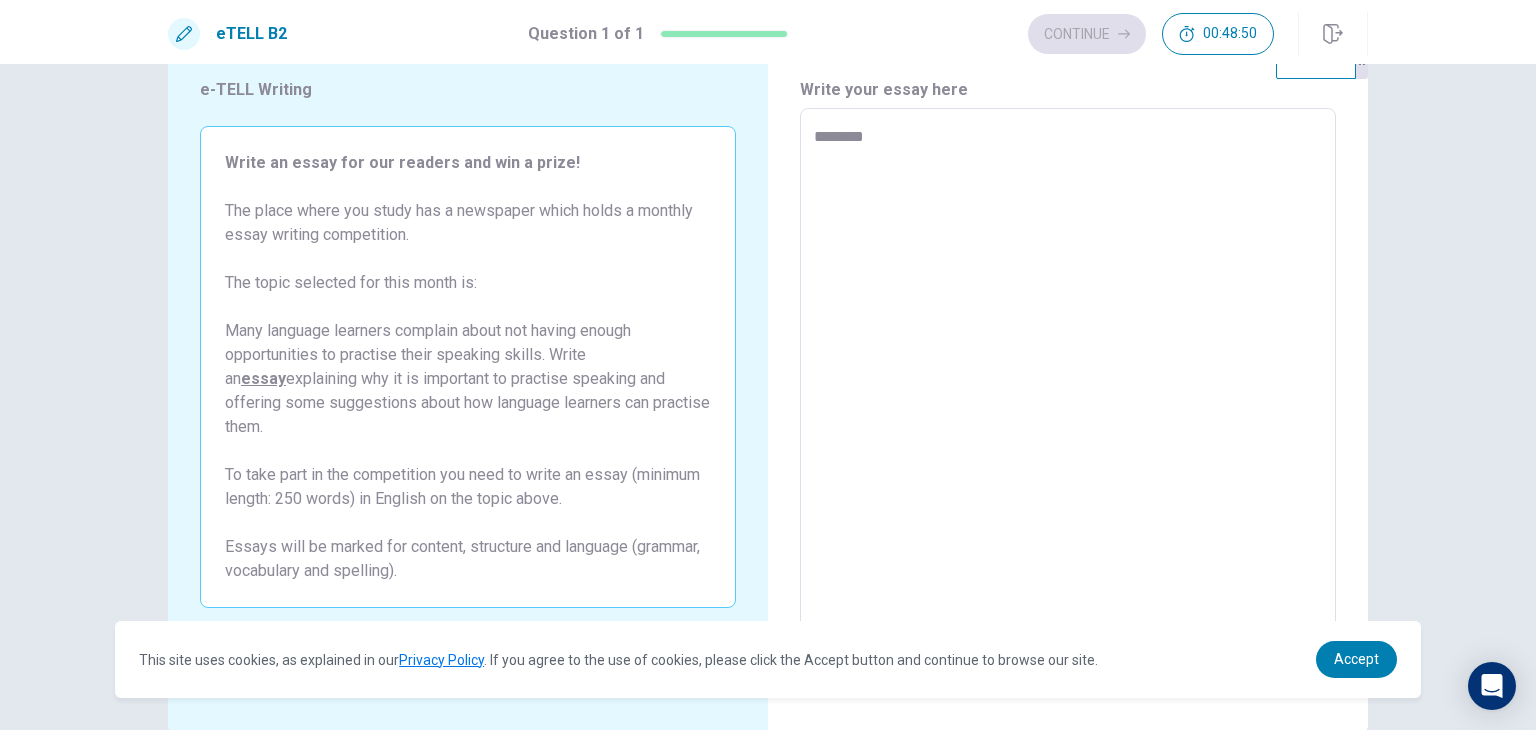 type on "*" 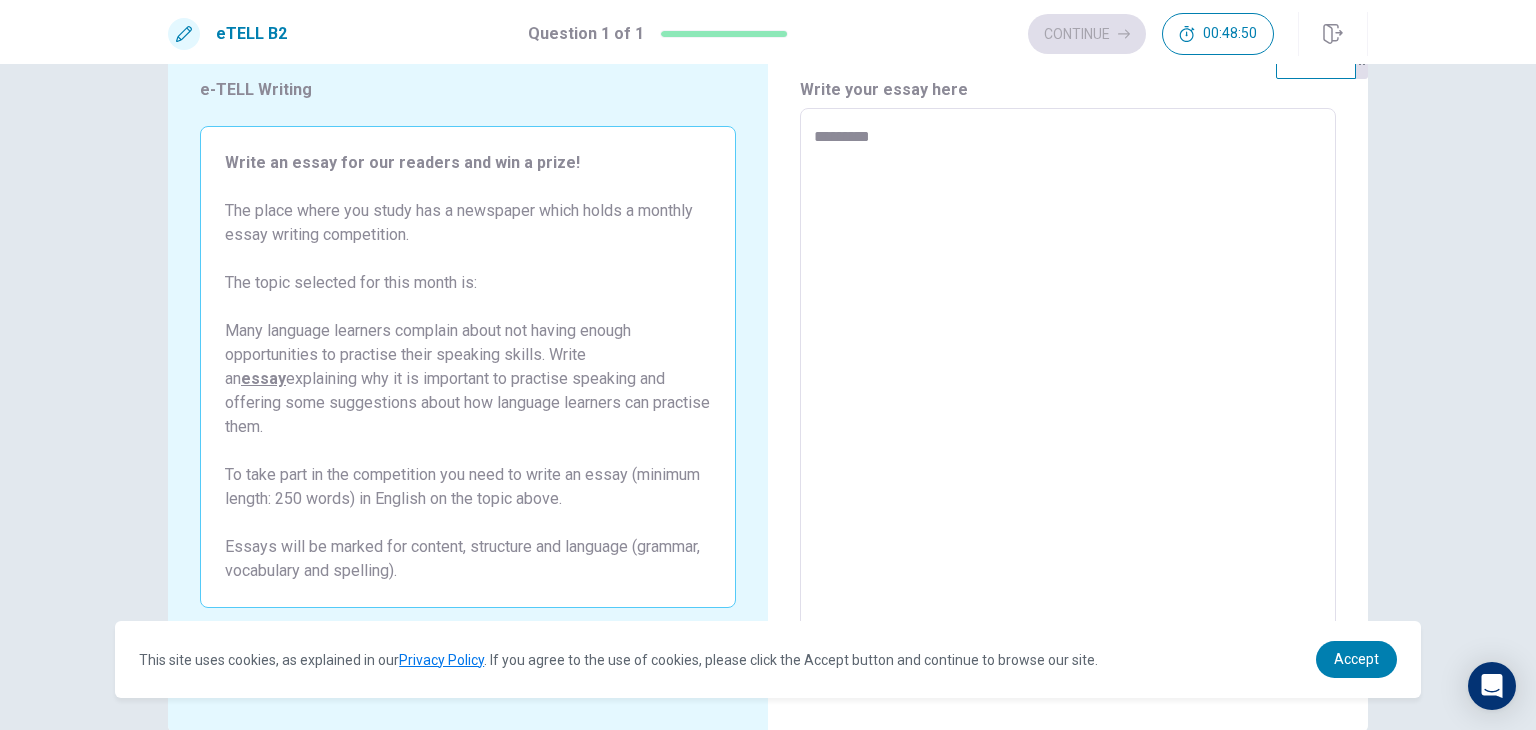 type on "*" 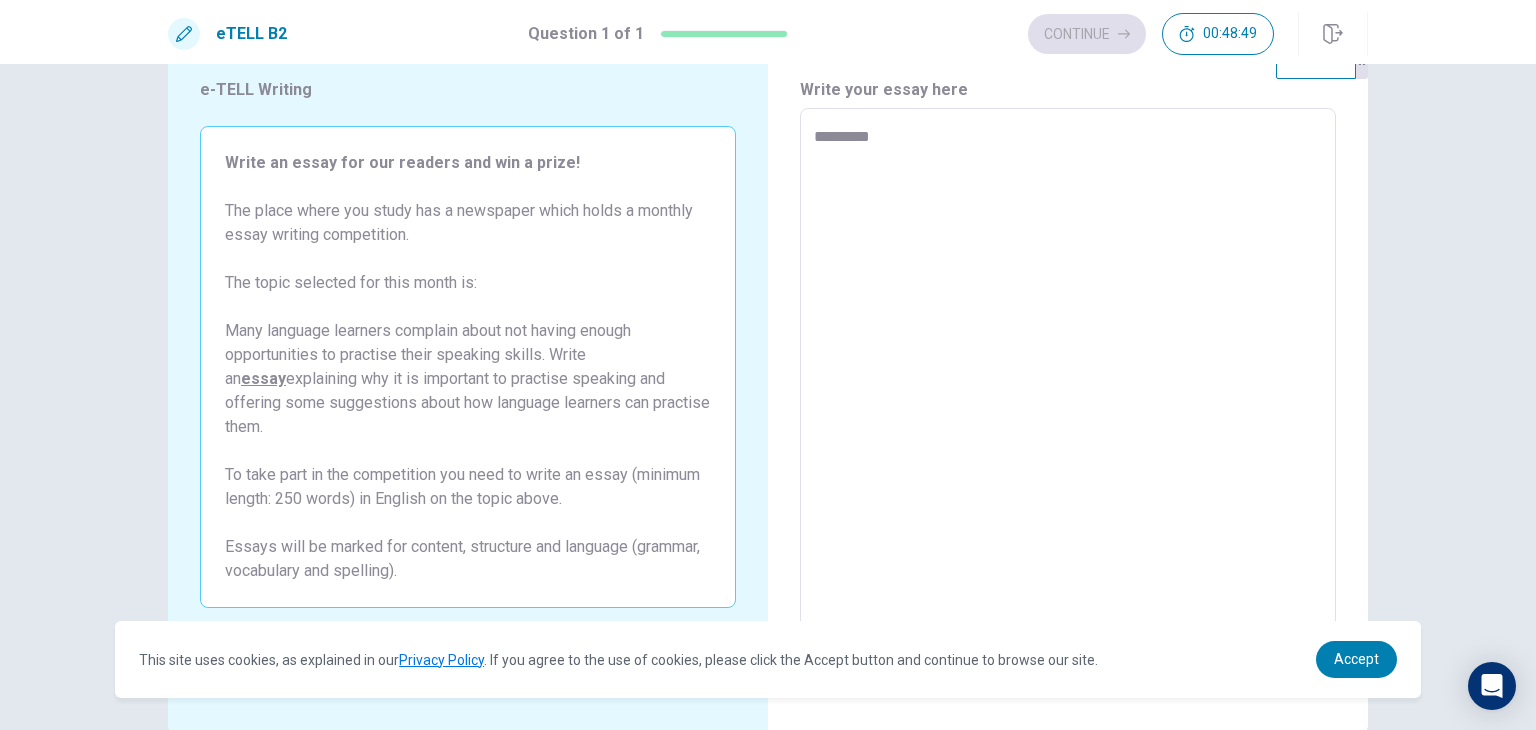 type on "**********" 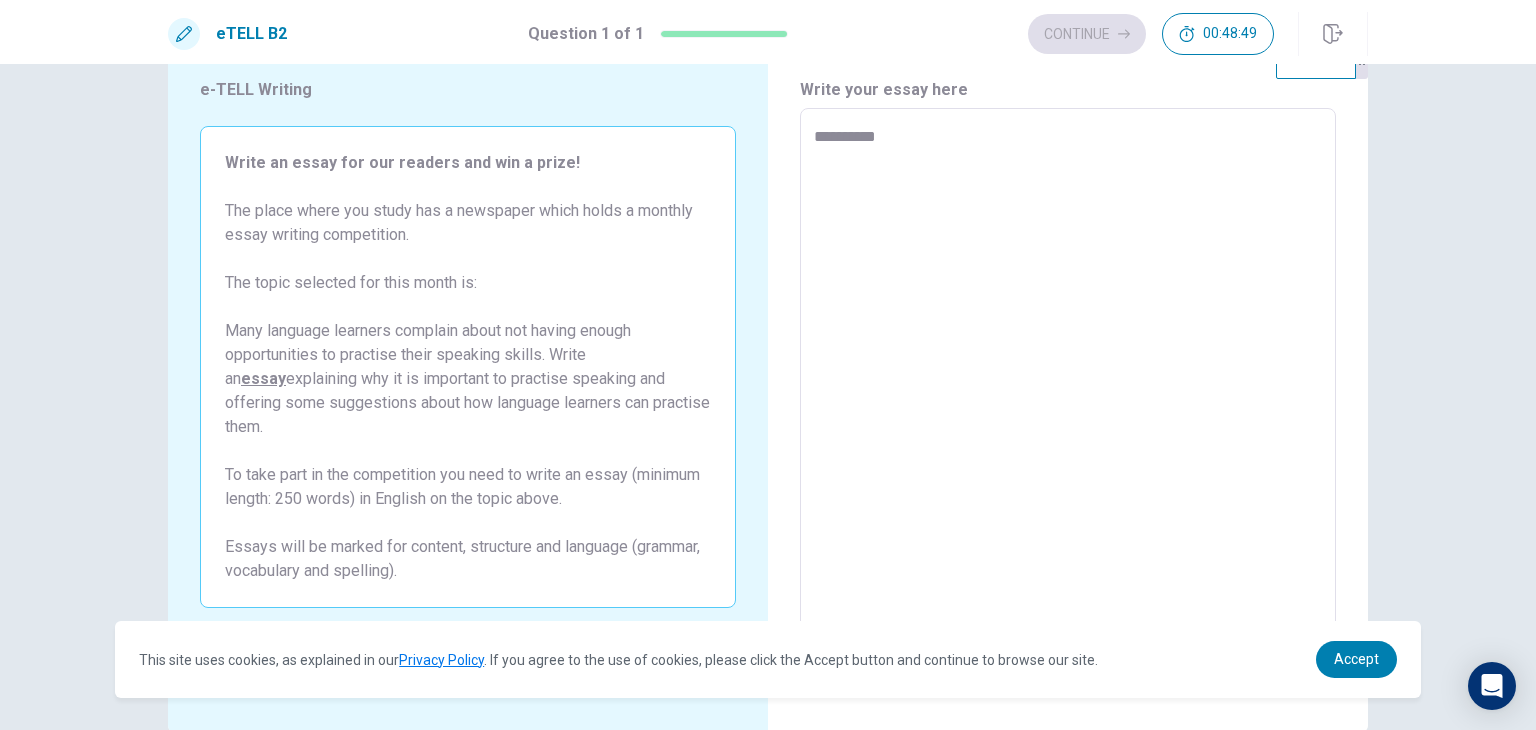 type on "*" 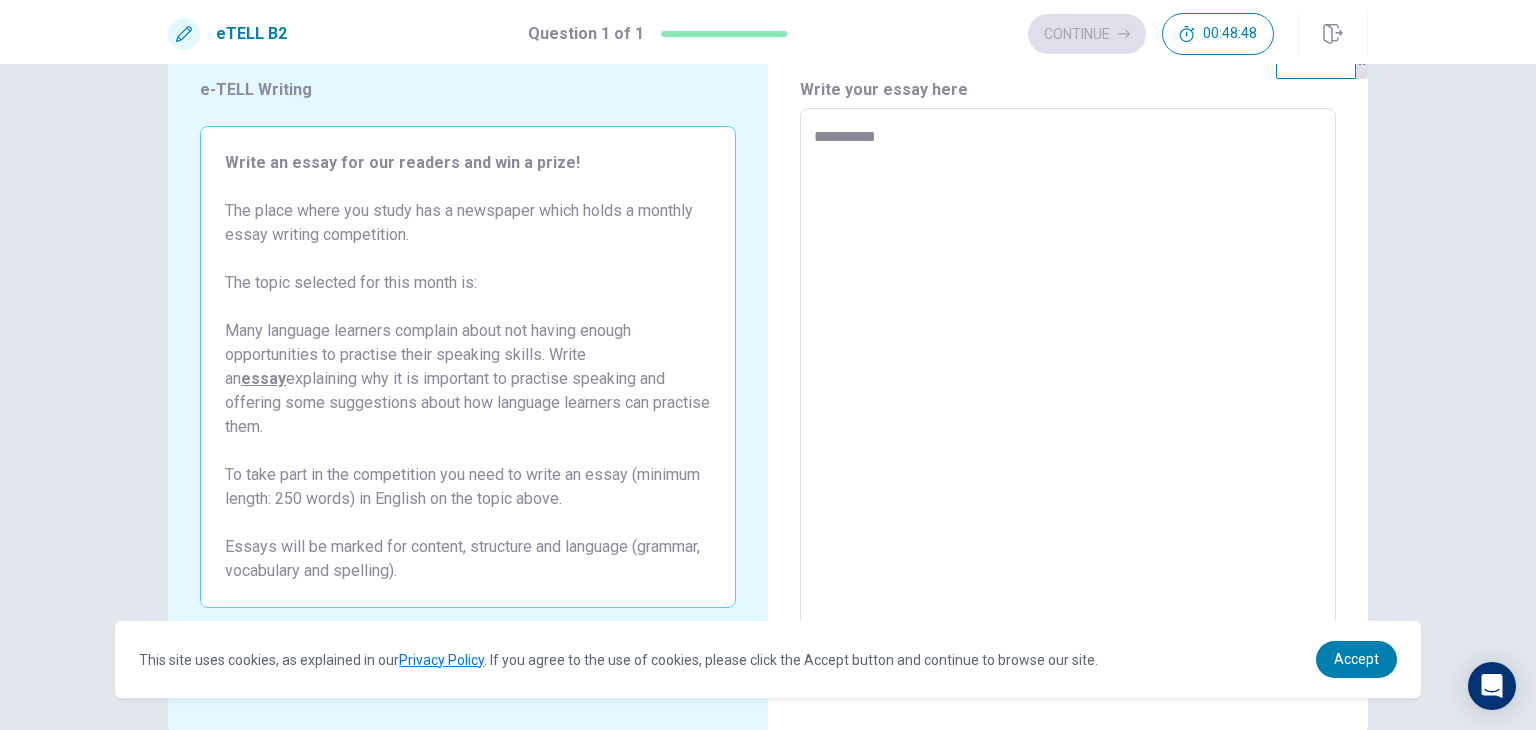 type on "**********" 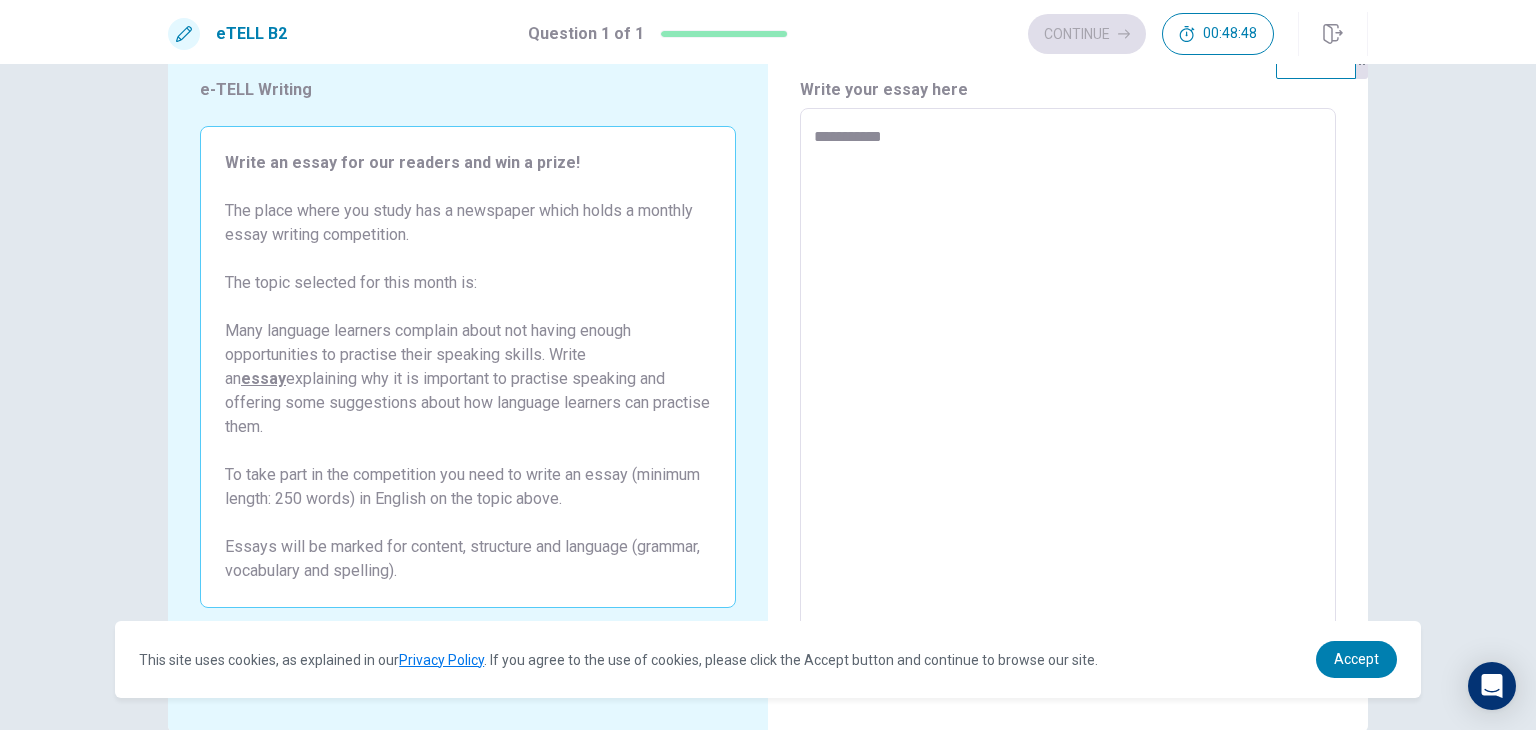 type on "*" 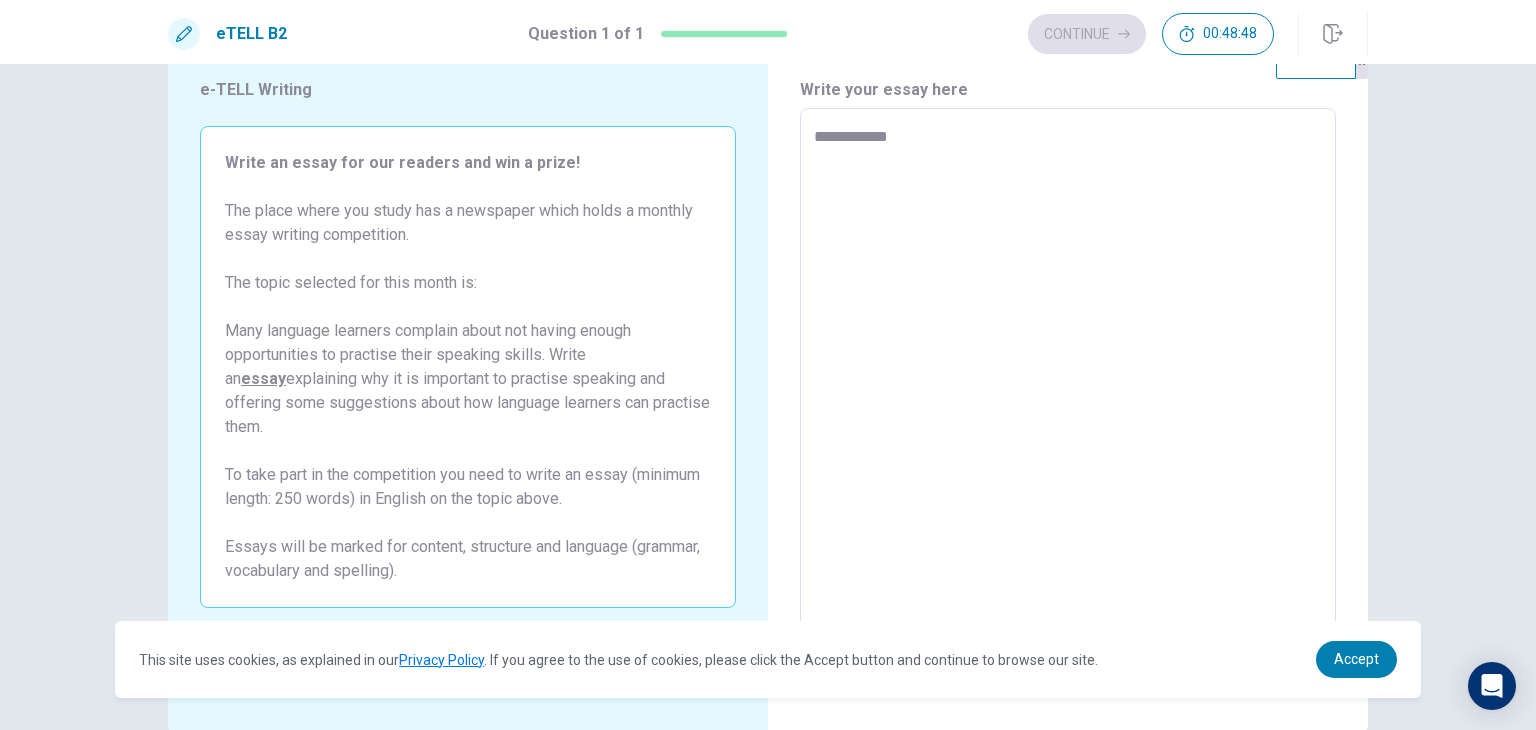 type on "*" 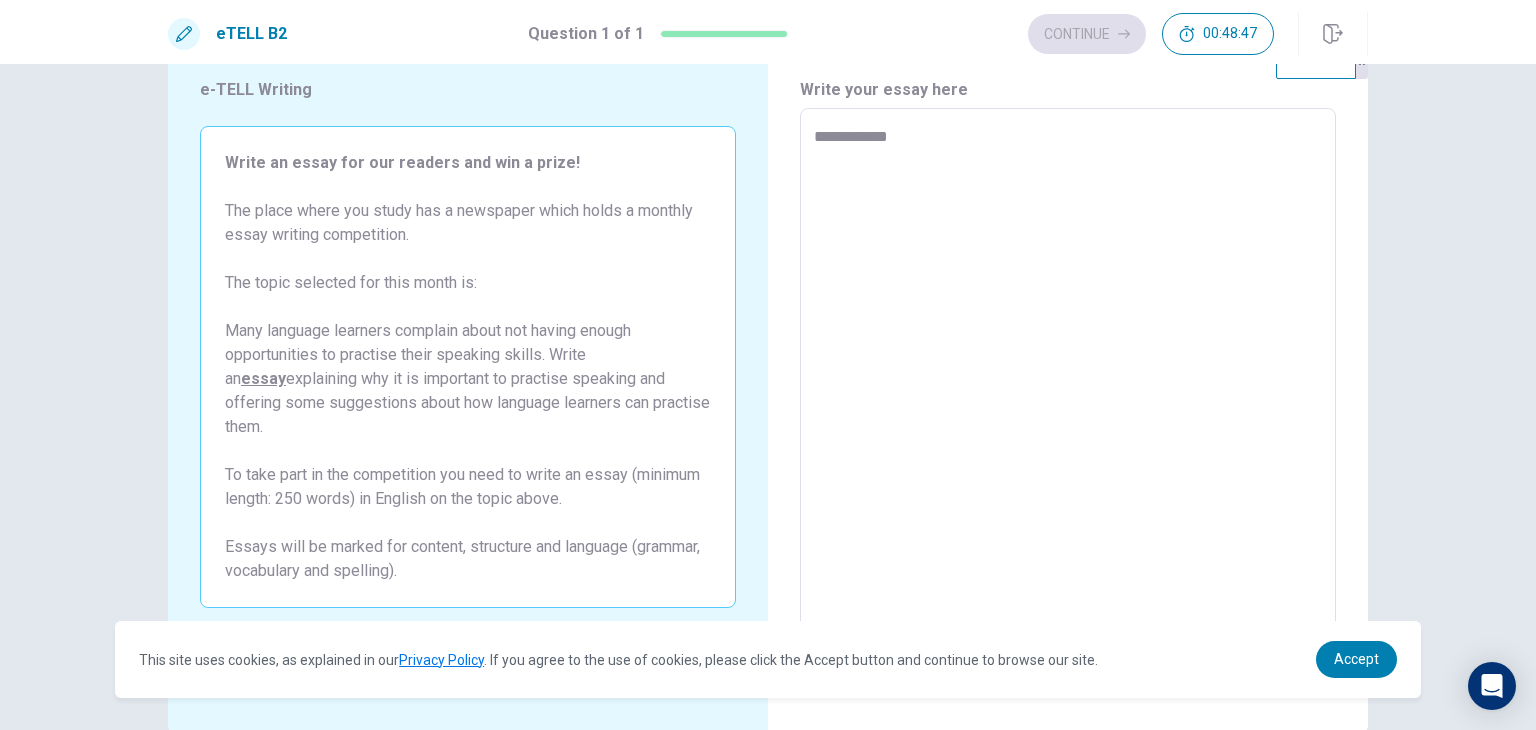 type on "**********" 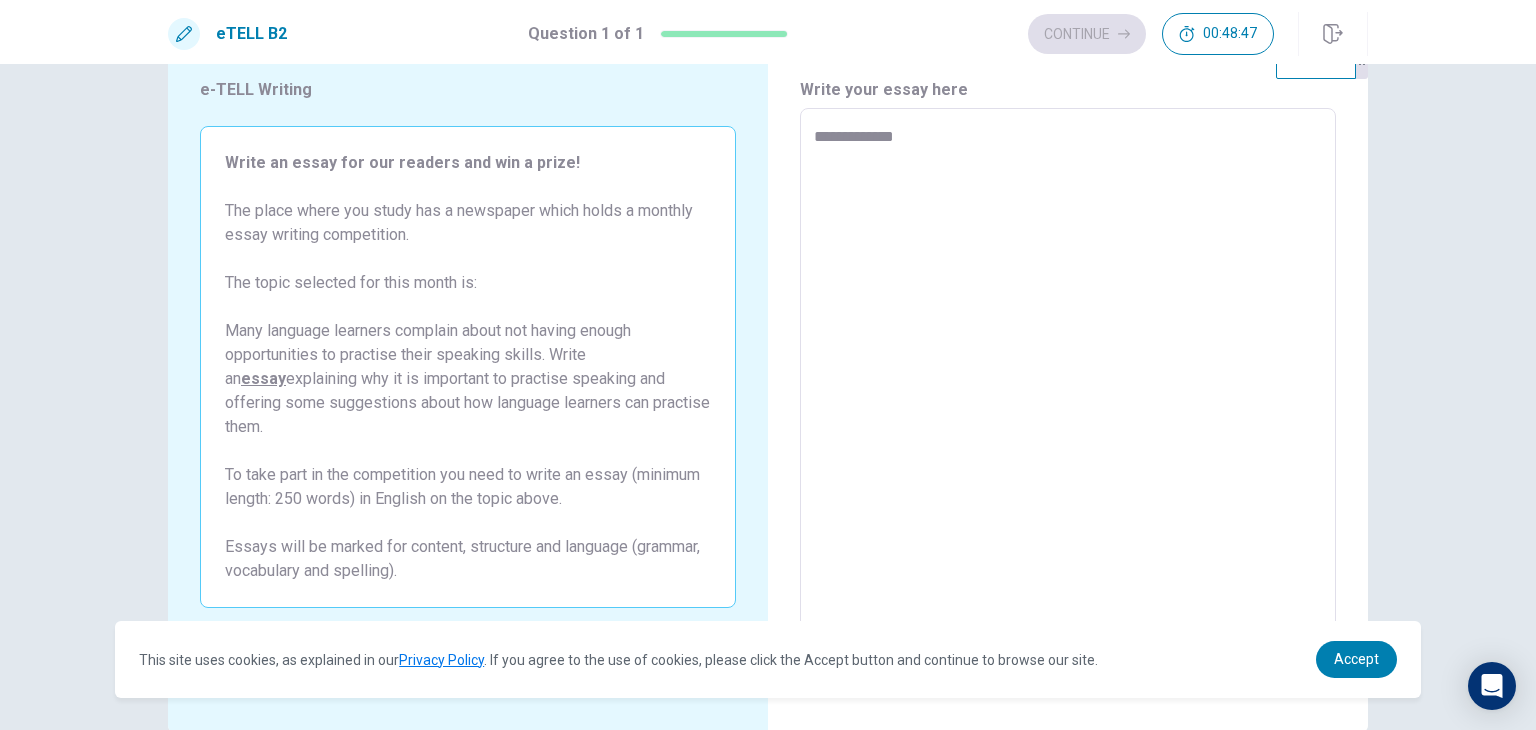 type on "*" 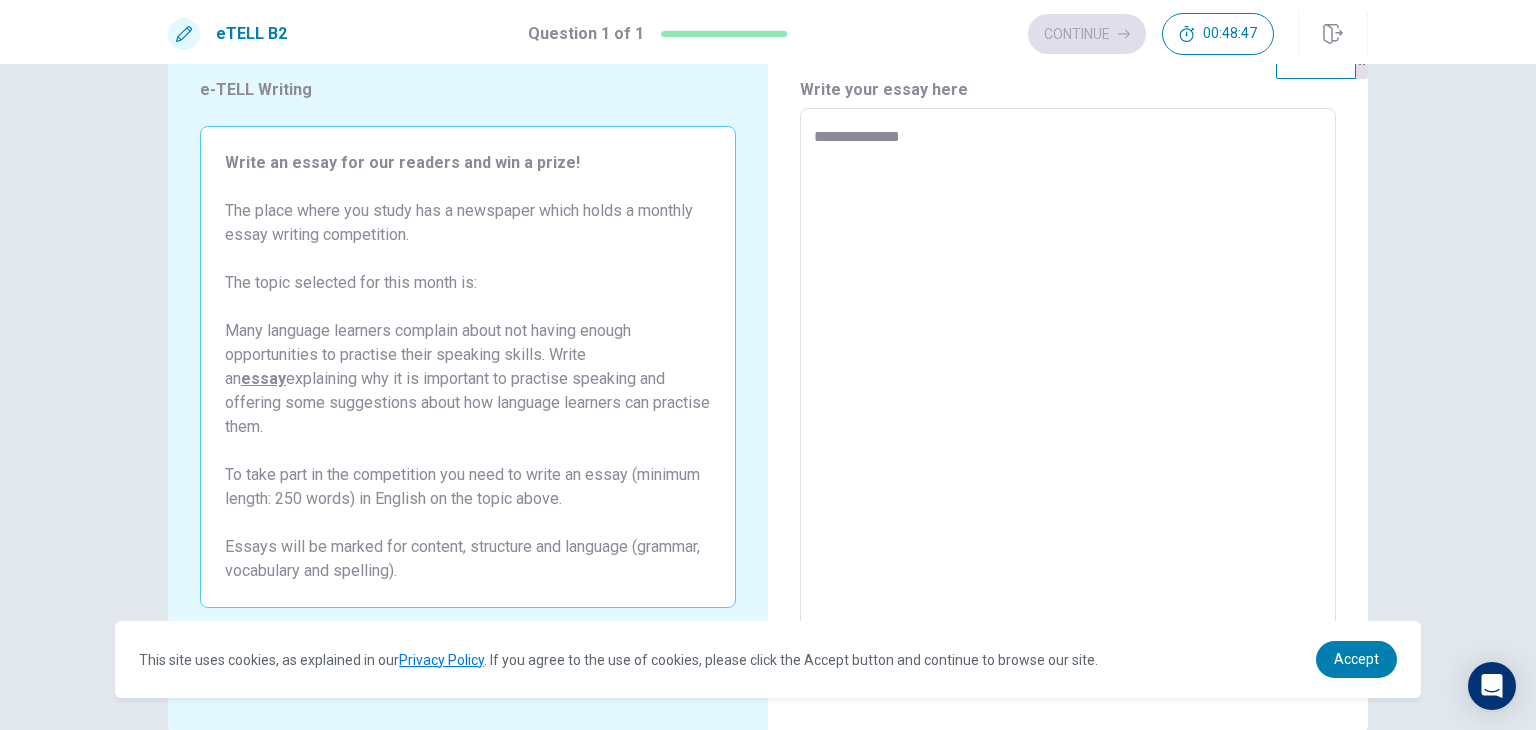 type on "*" 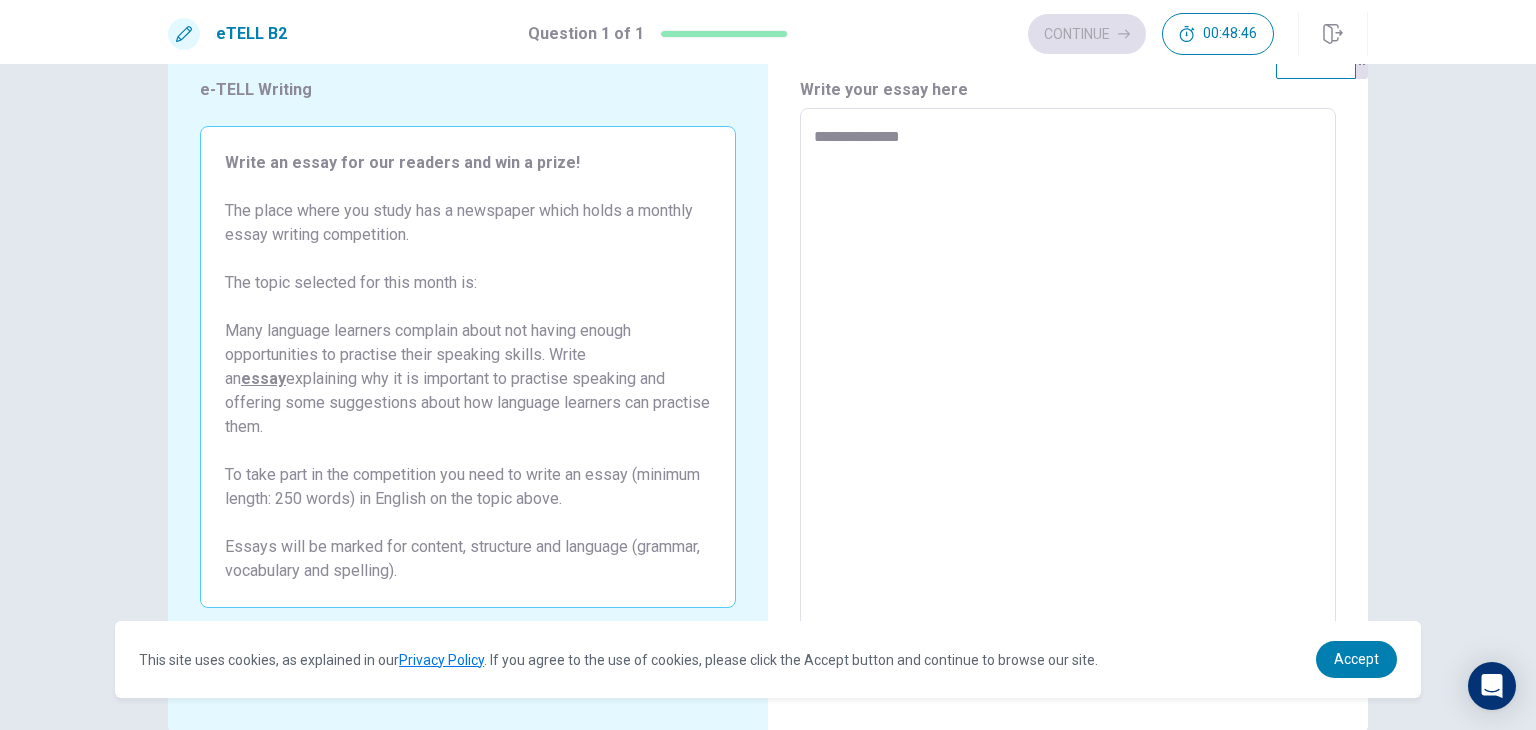 type on "**********" 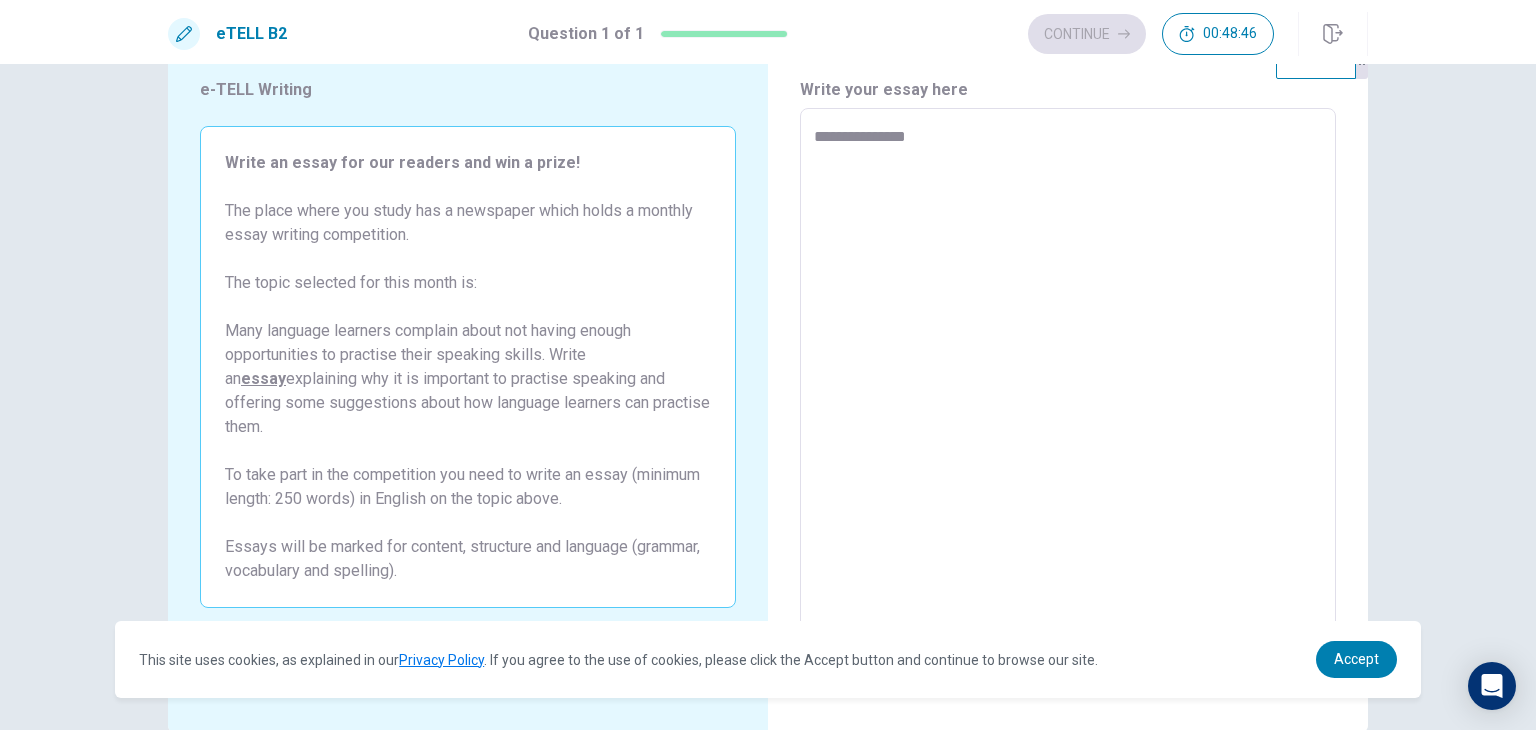 type on "*" 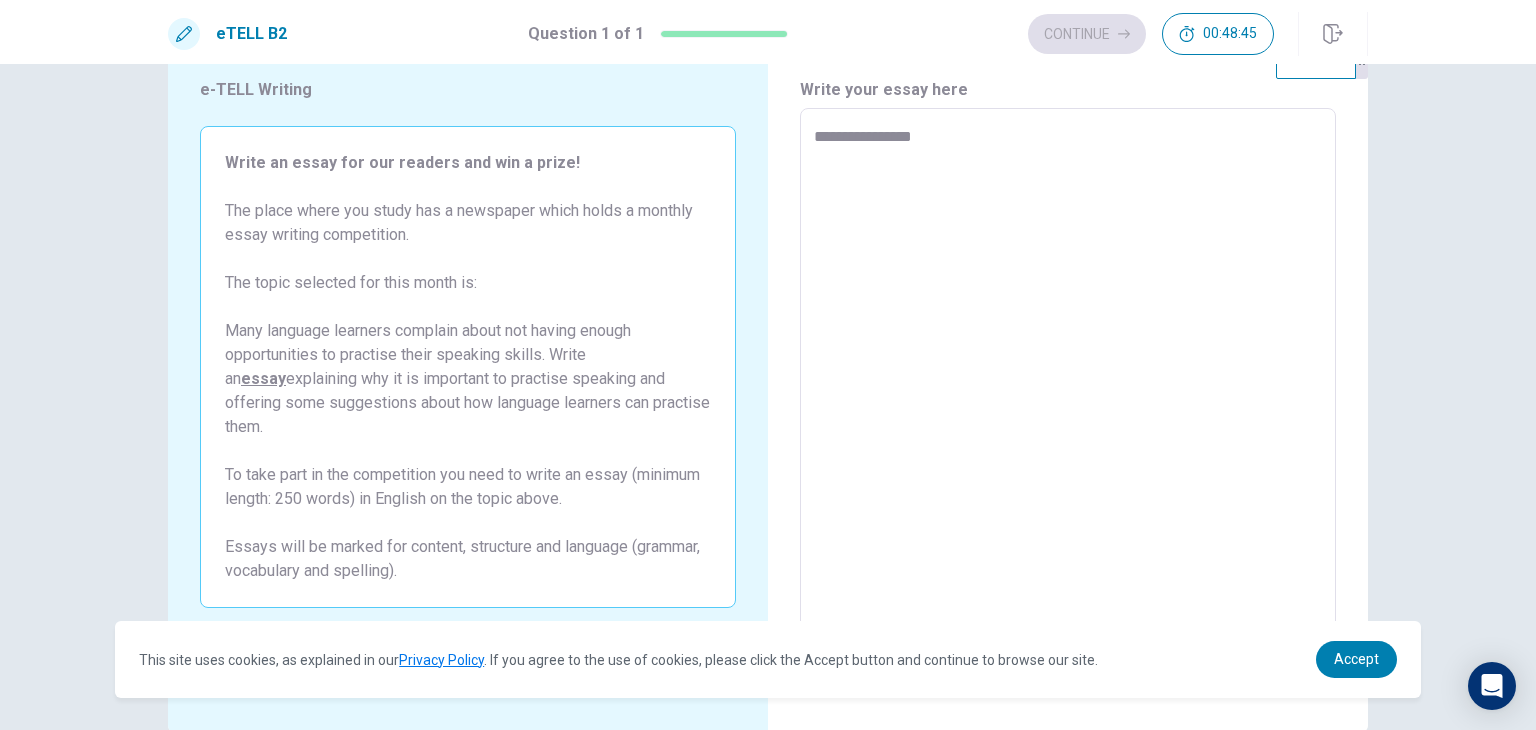 type on "*" 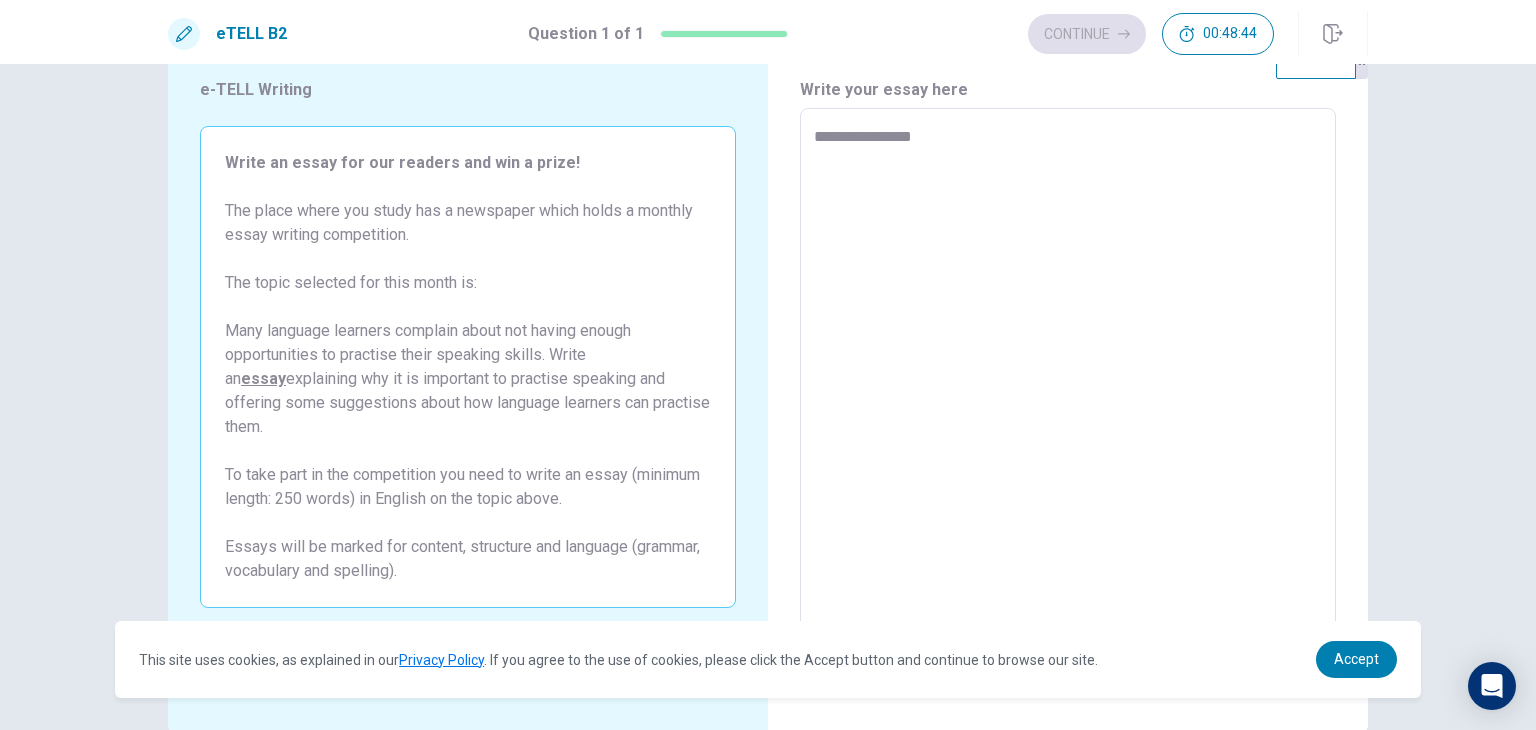 type on "**********" 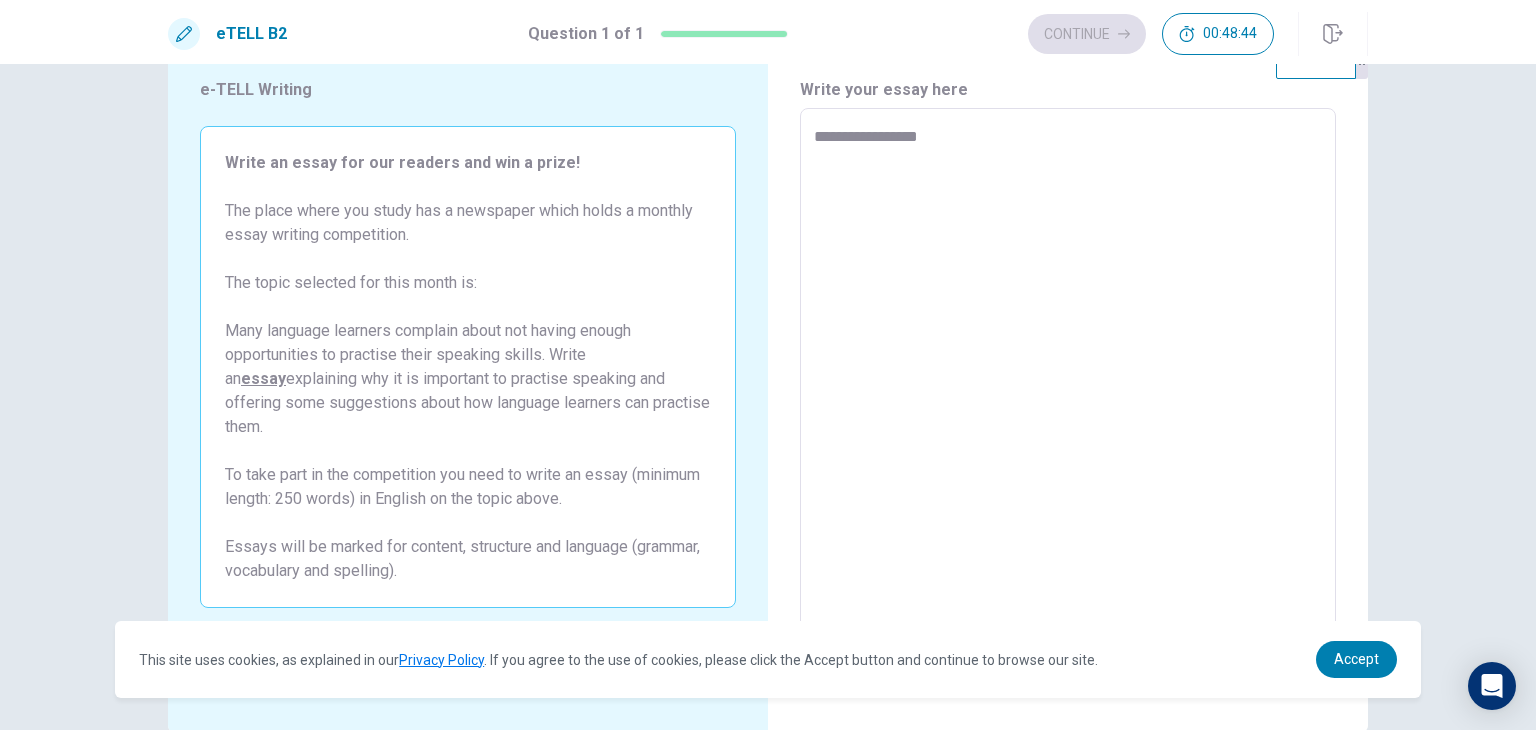 type on "*" 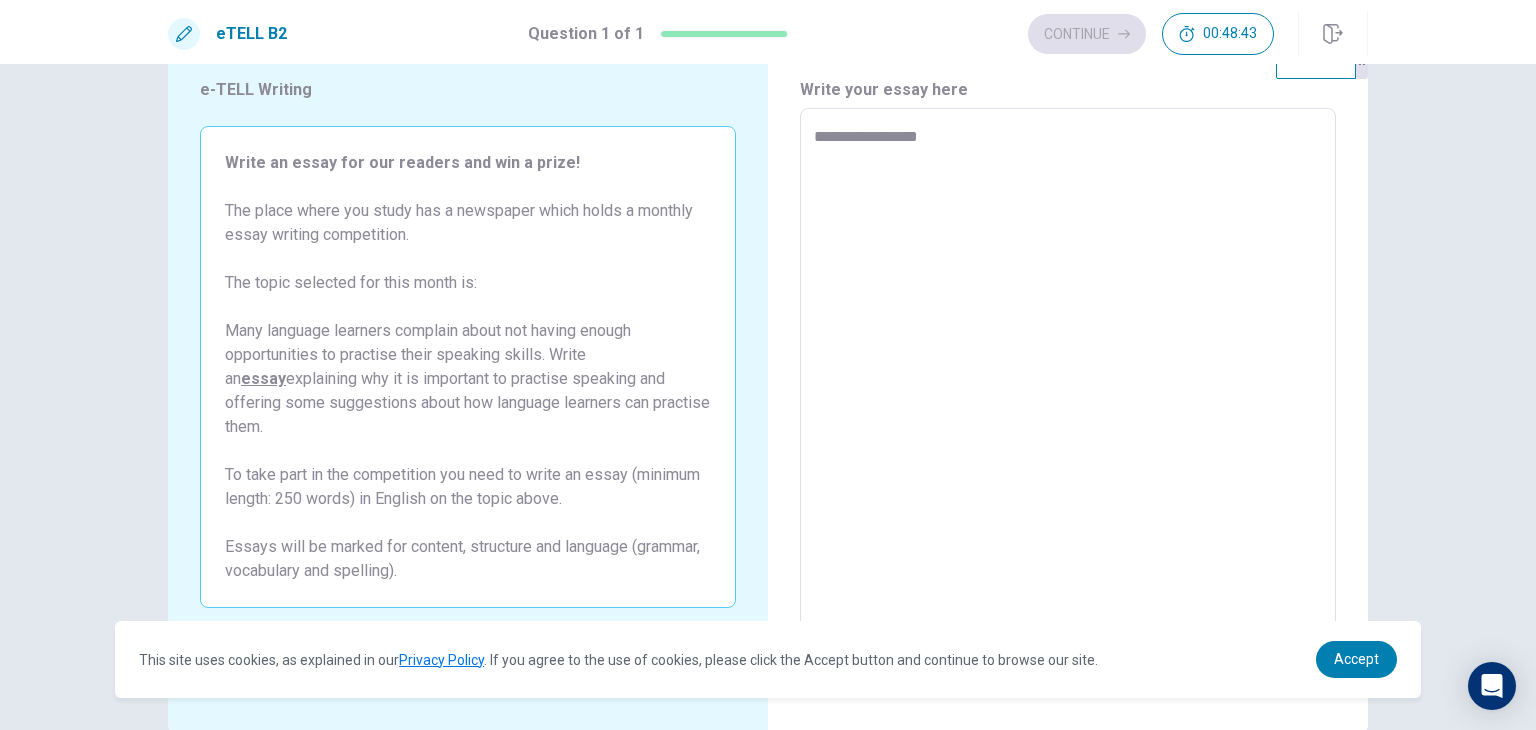 type on "**********" 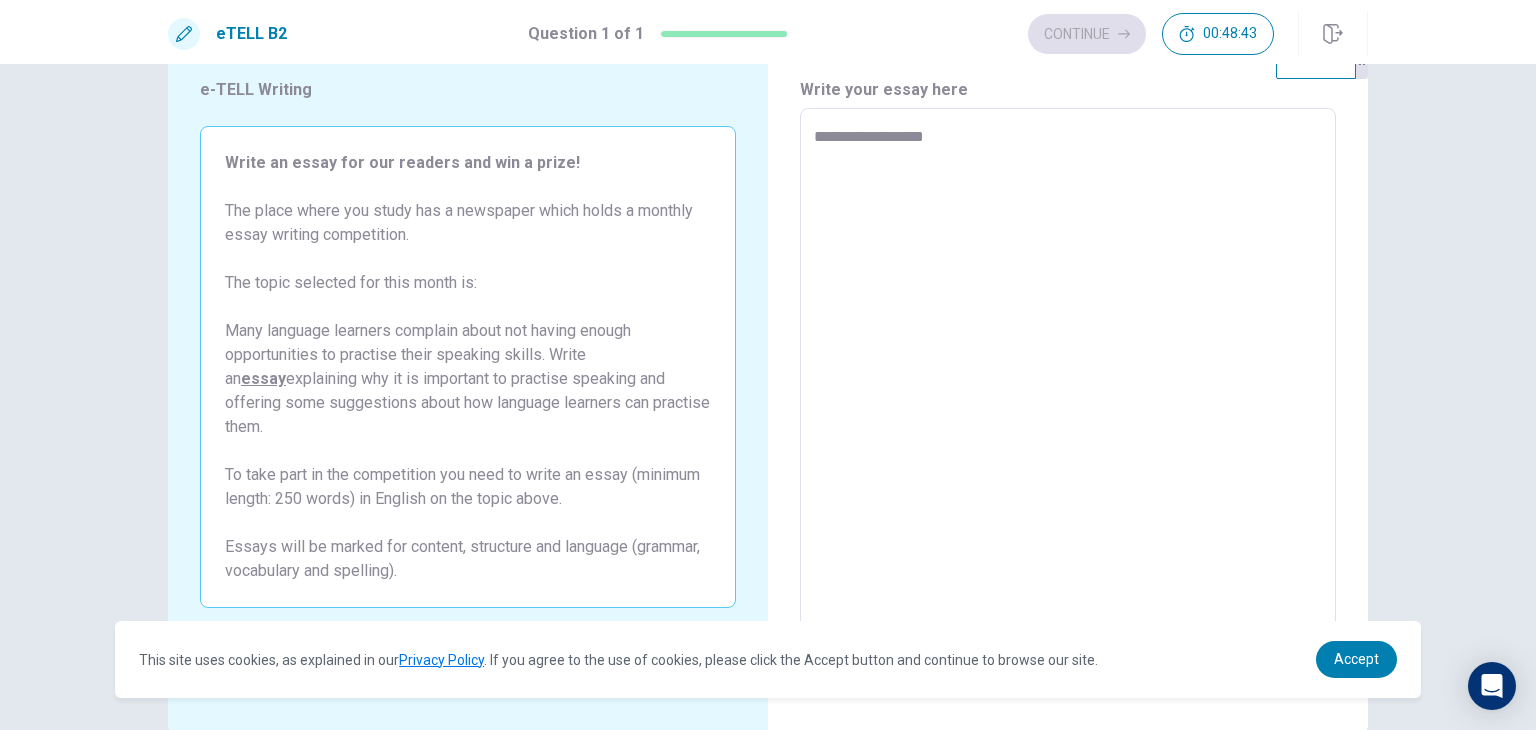 type on "*" 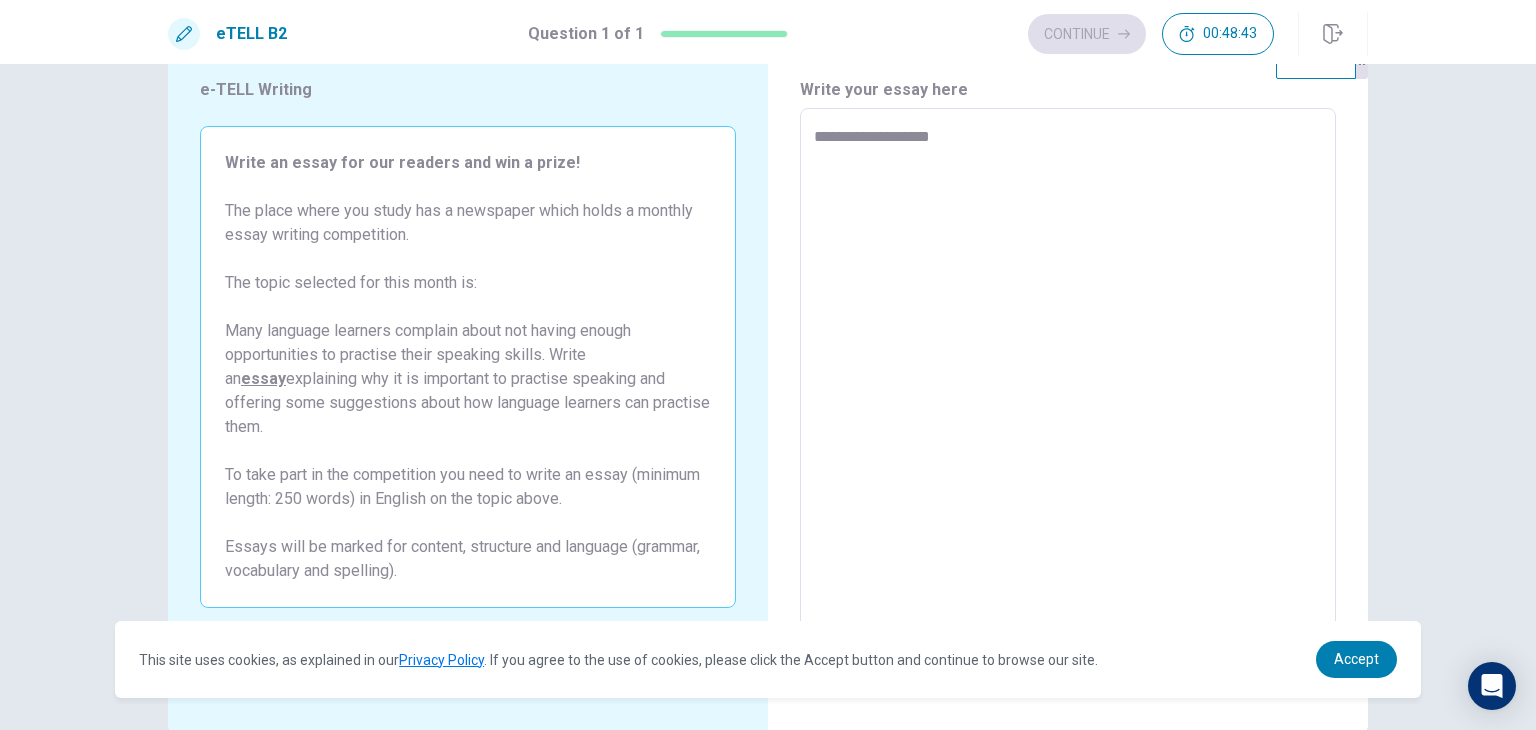 type on "*" 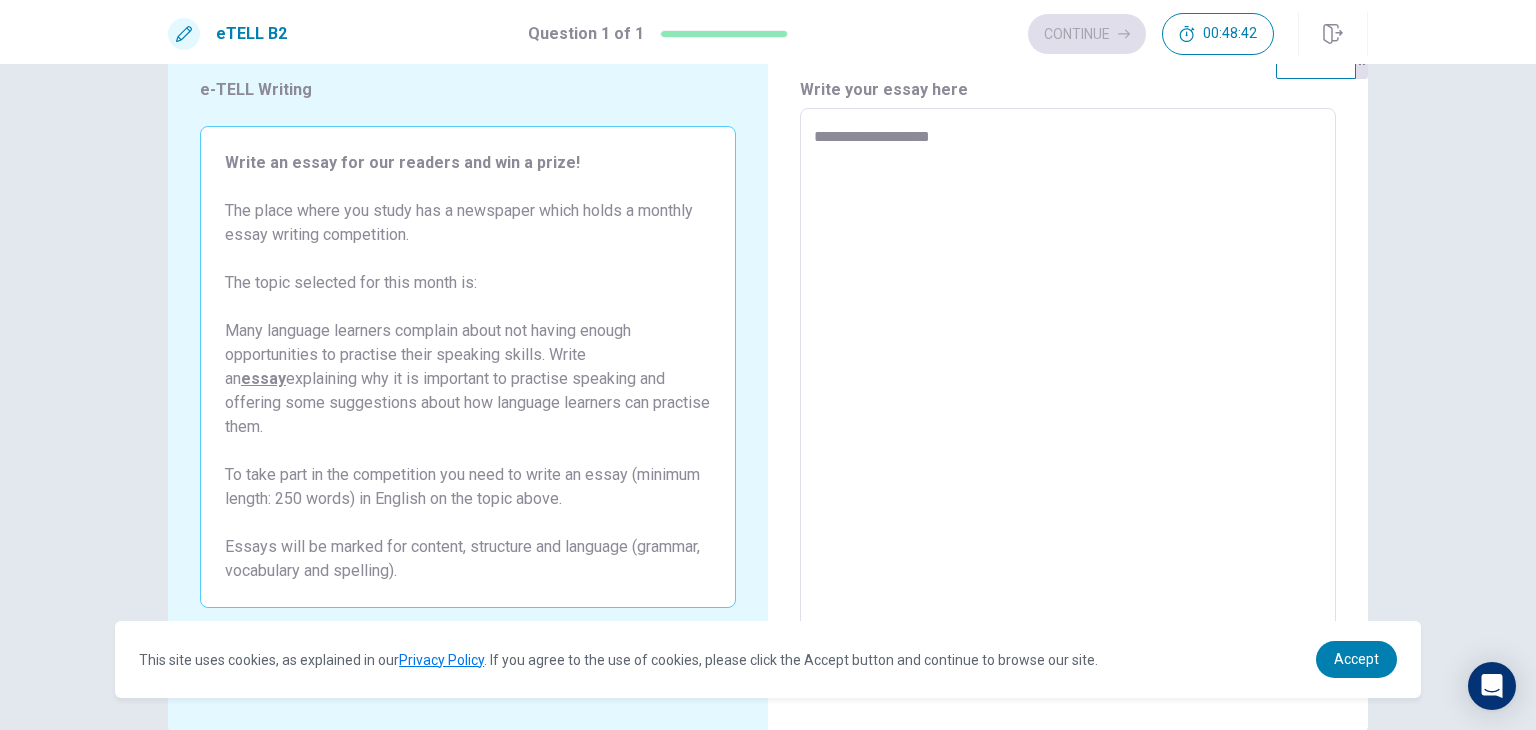 type on "**********" 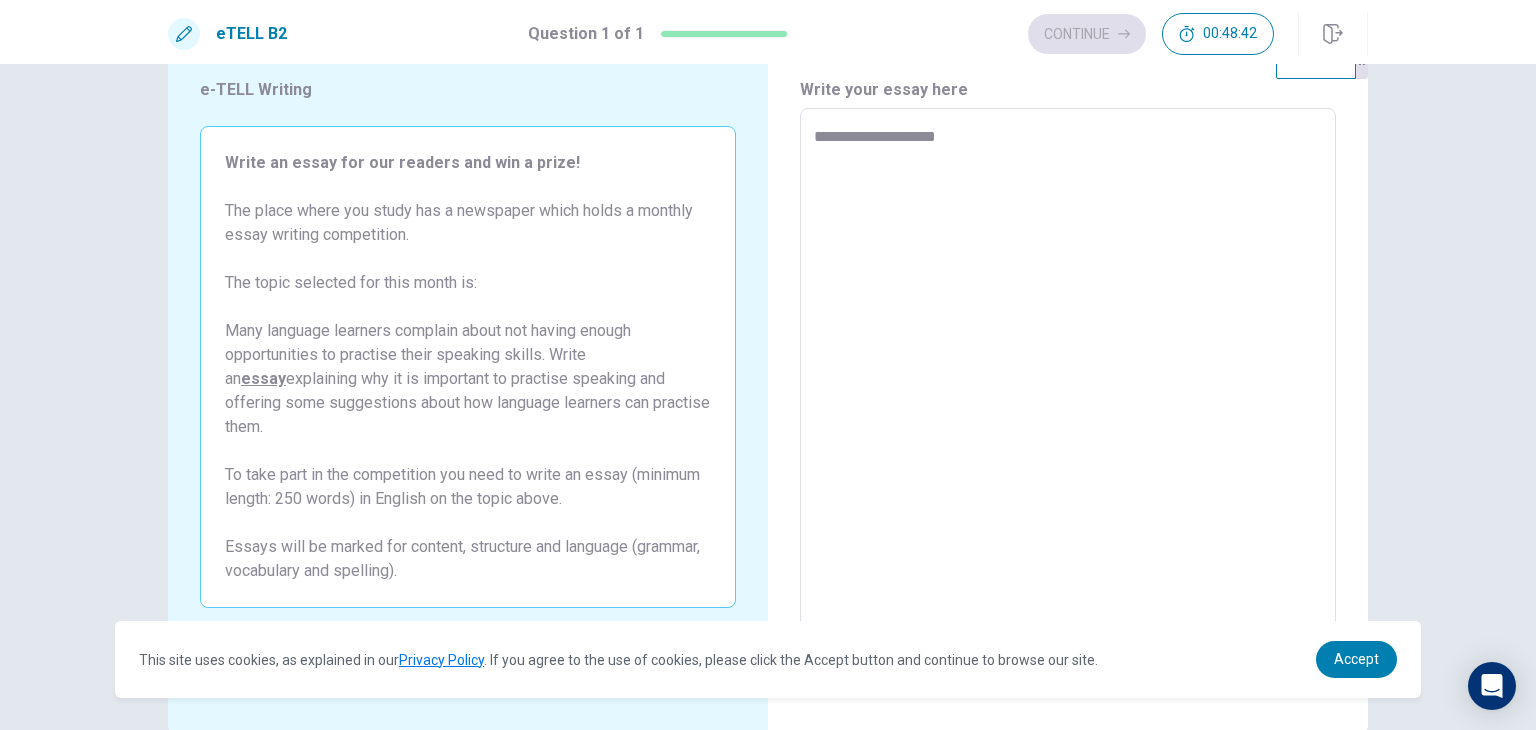 type on "*" 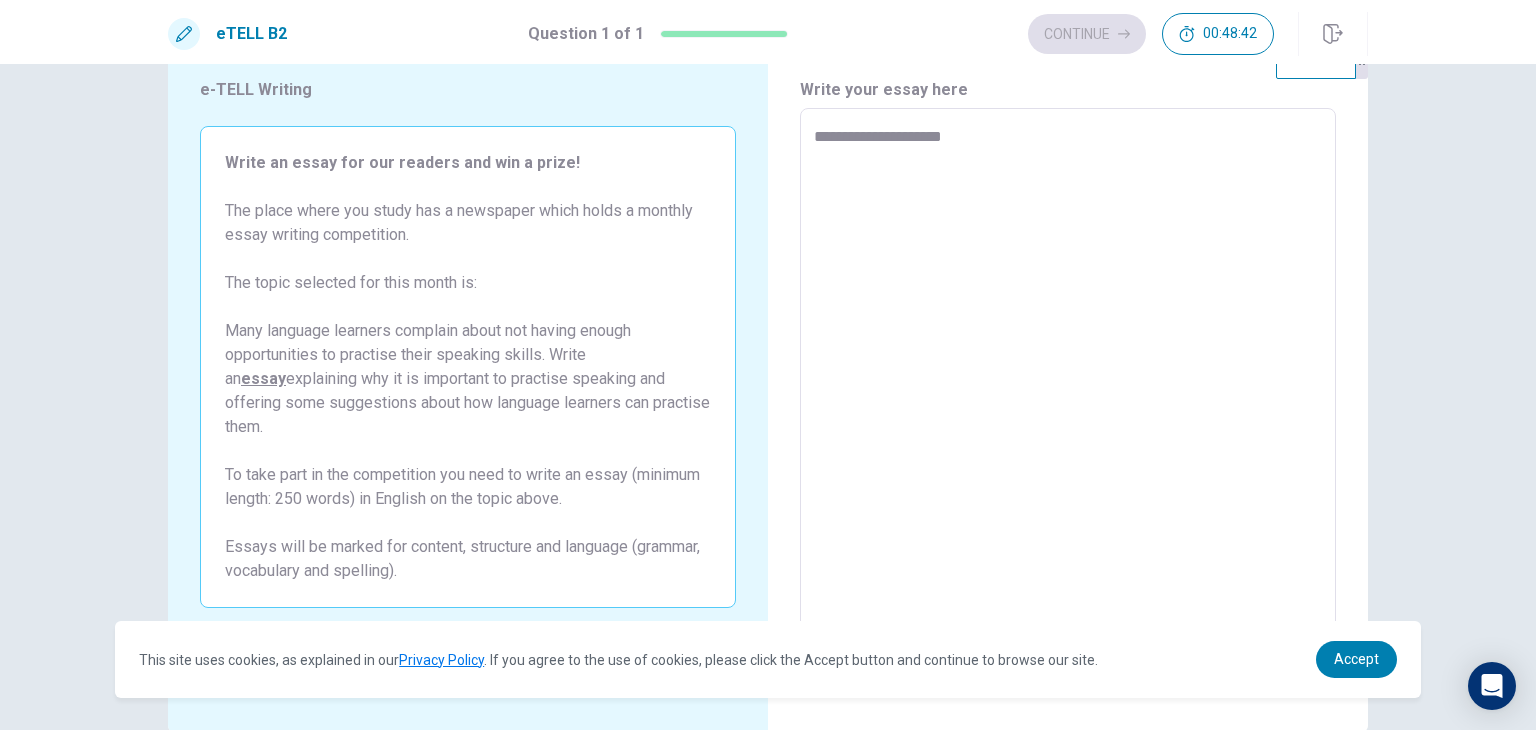 type on "*" 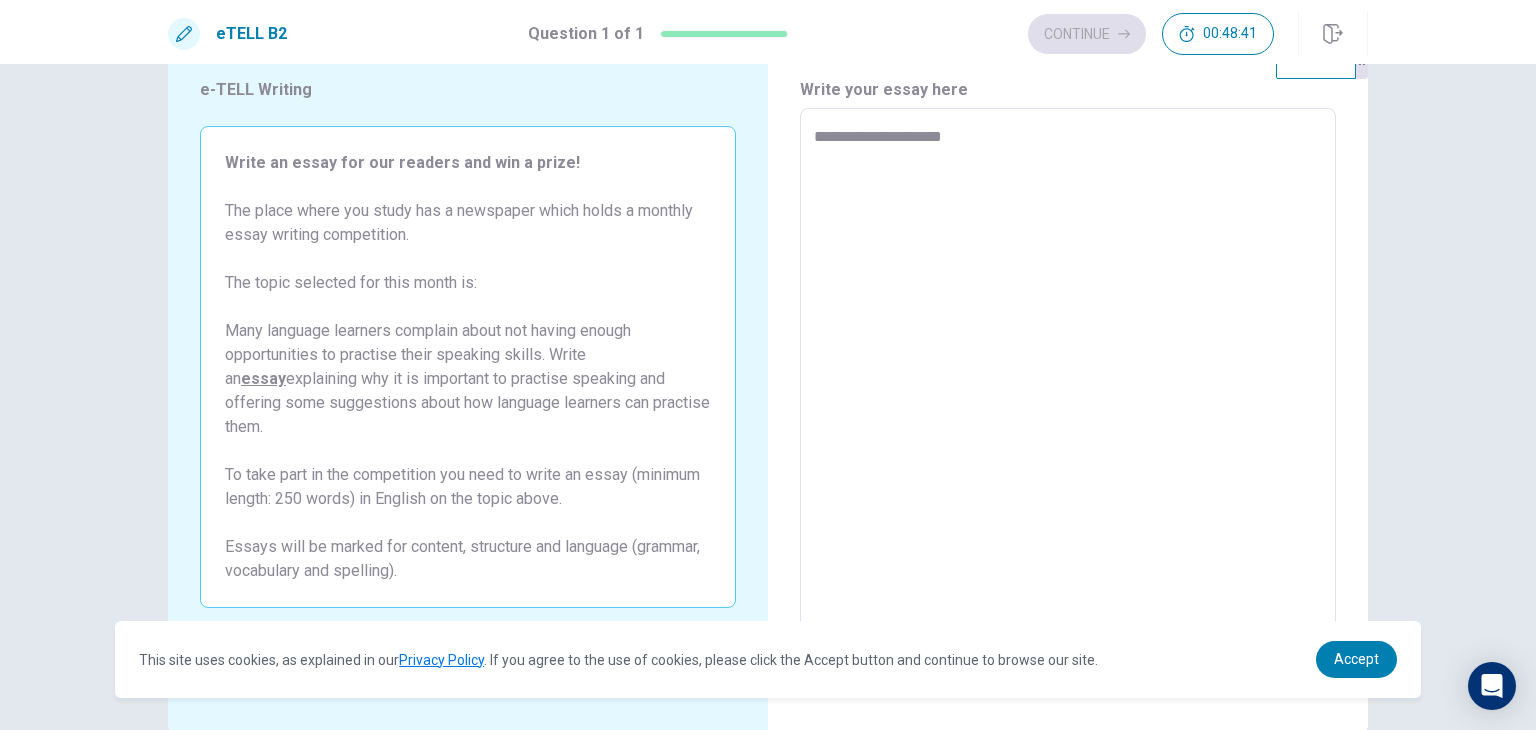type on "**********" 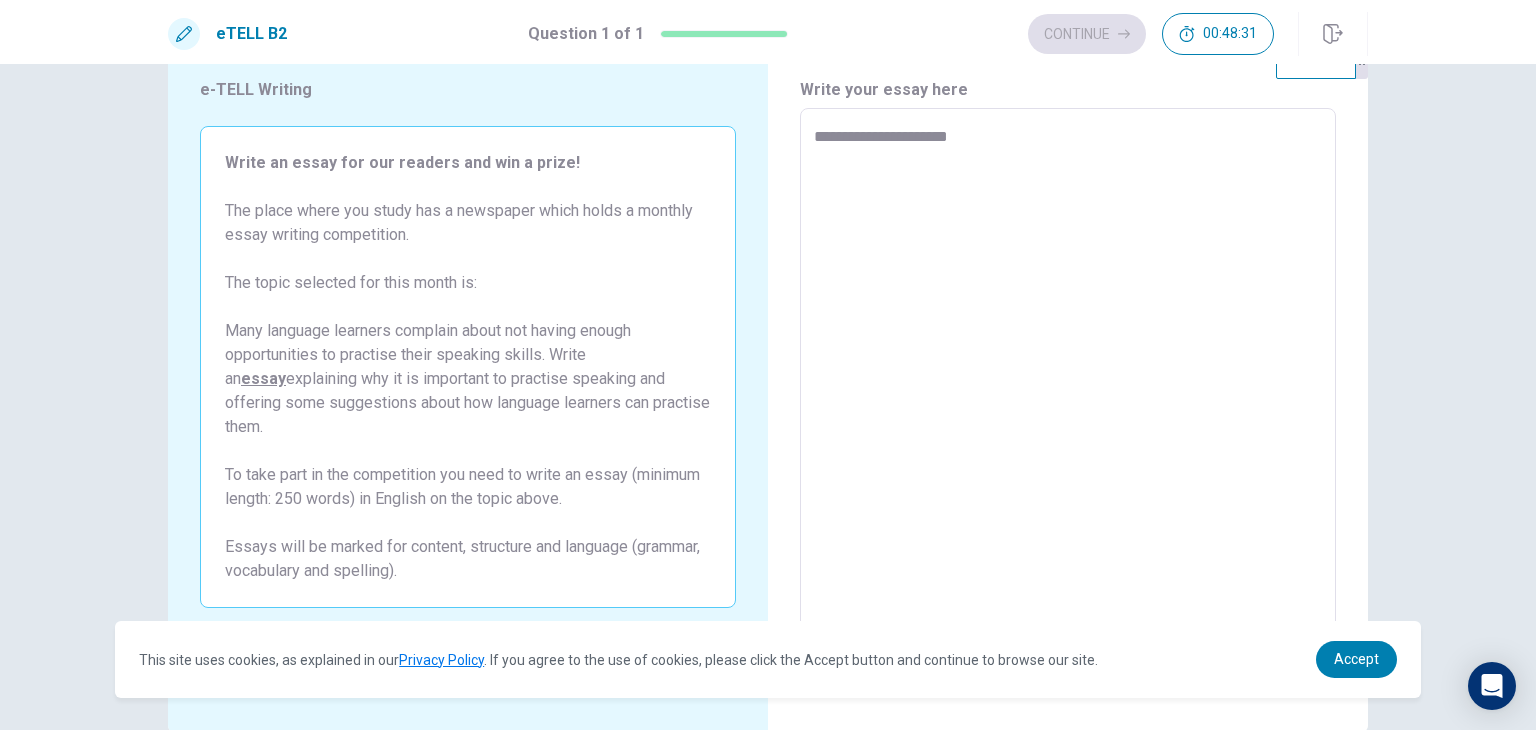 type on "*" 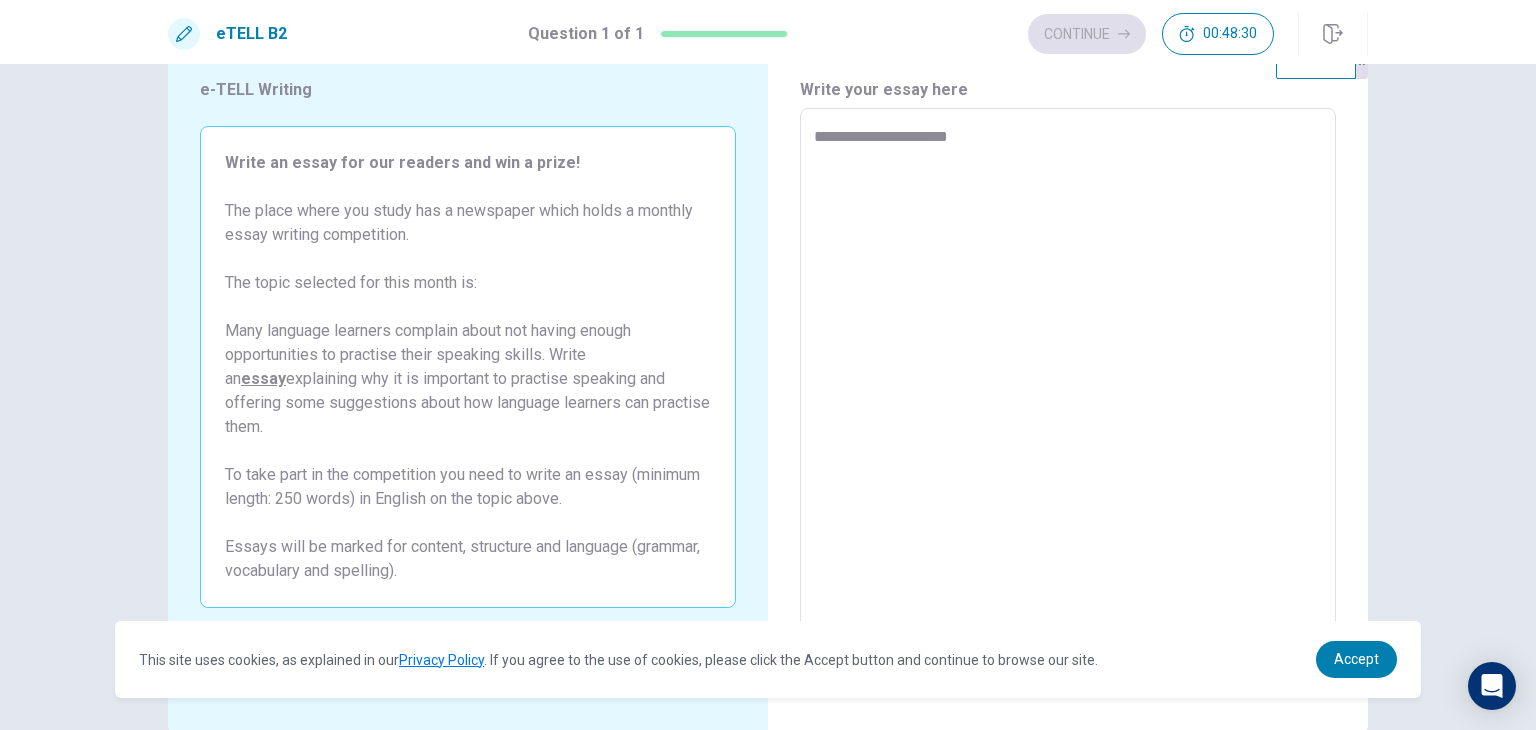 type on "**********" 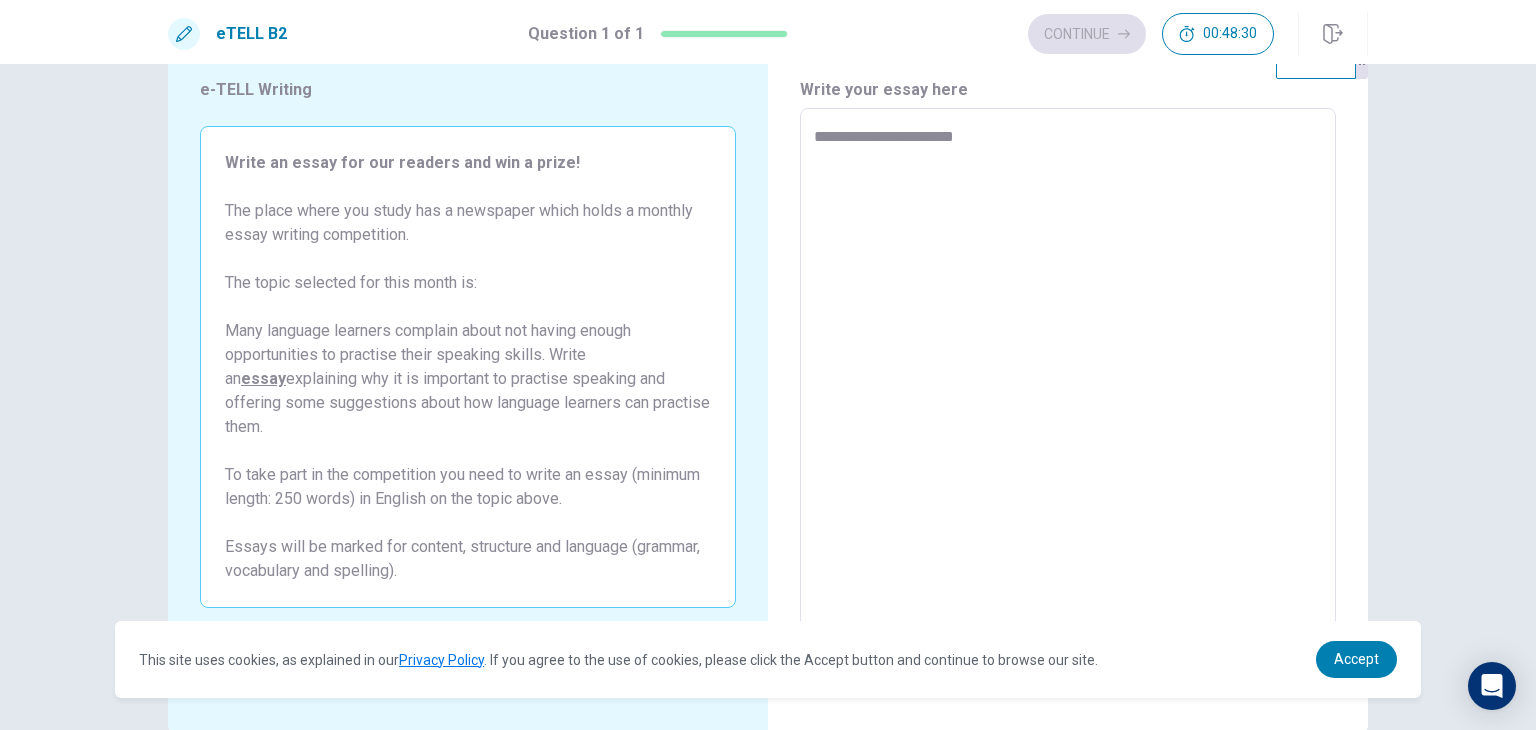 type on "*" 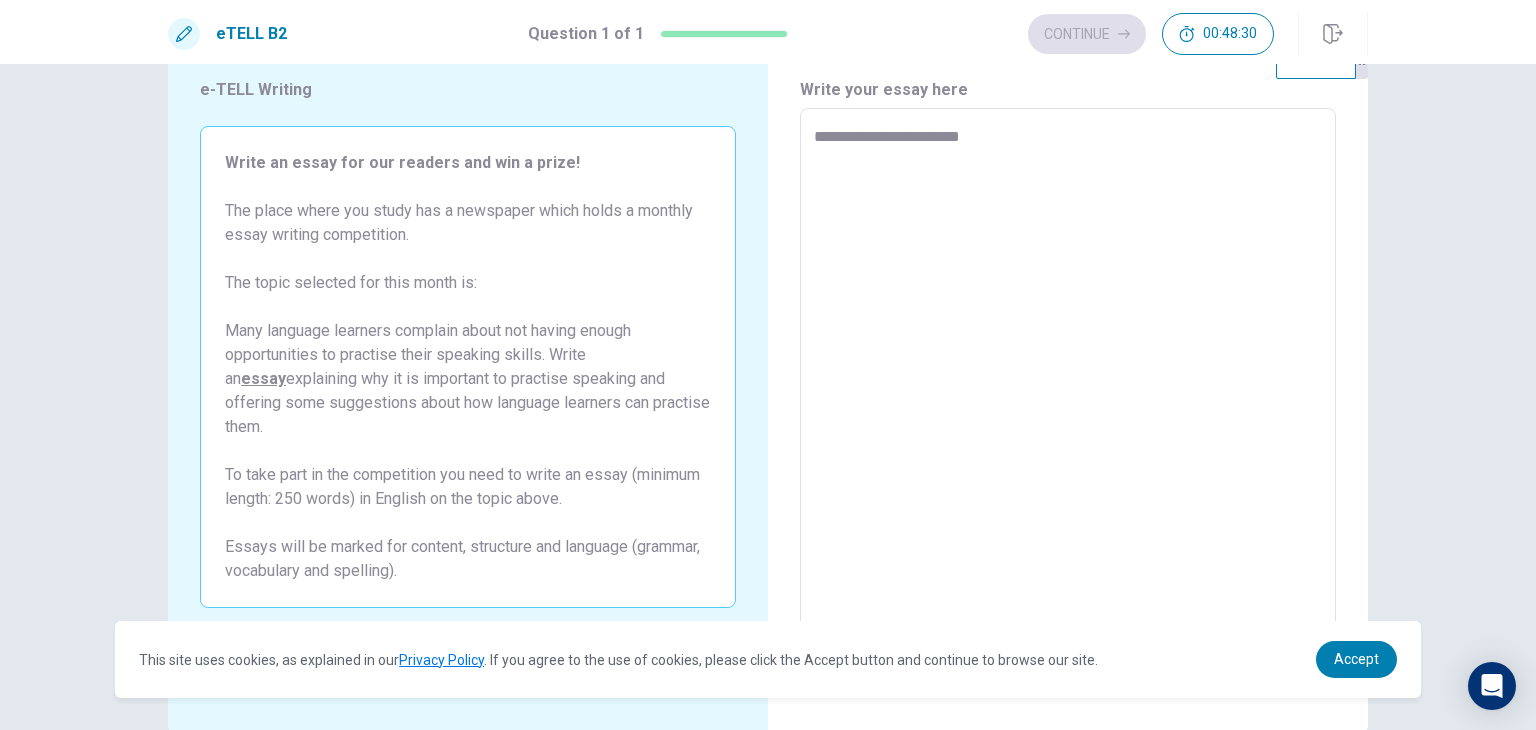 type on "*" 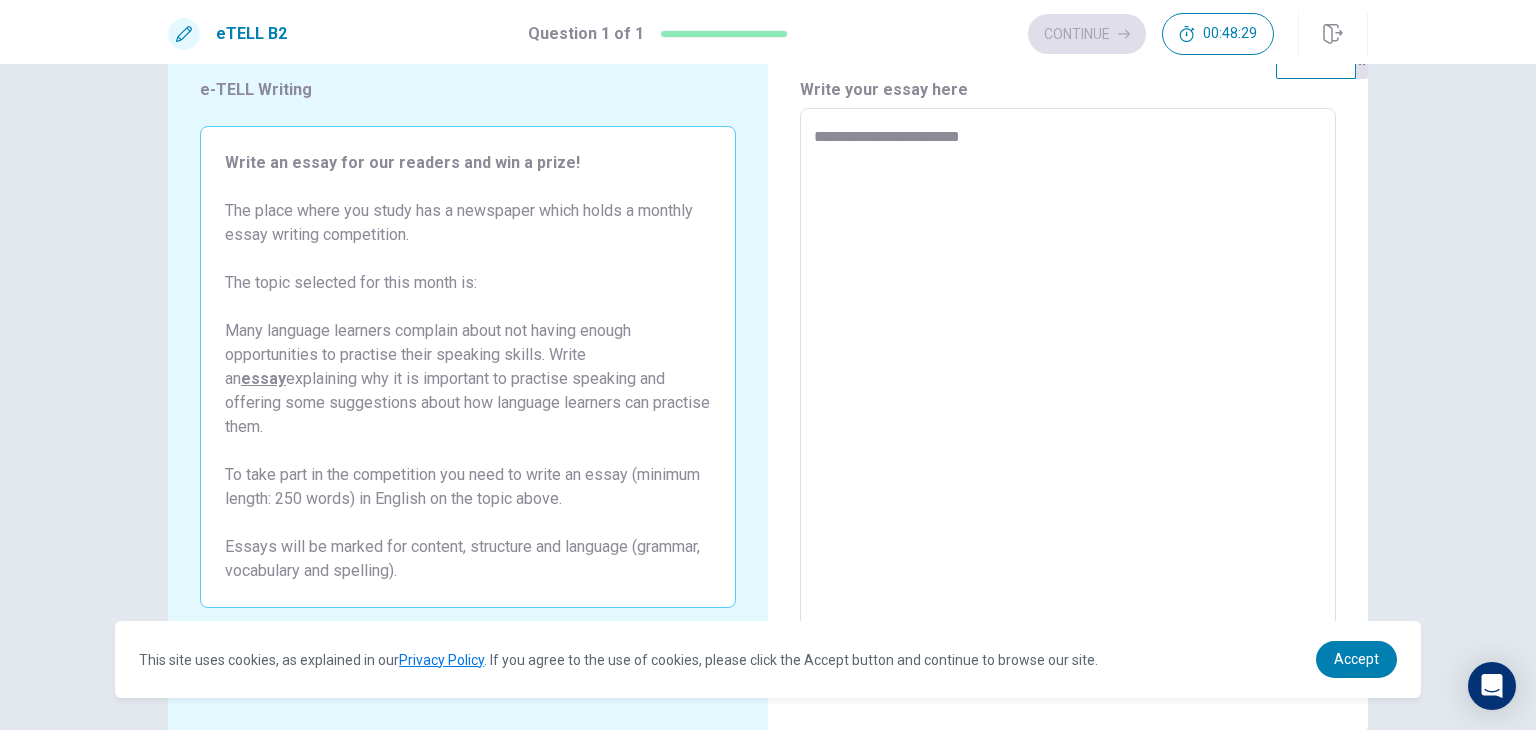 type on "**********" 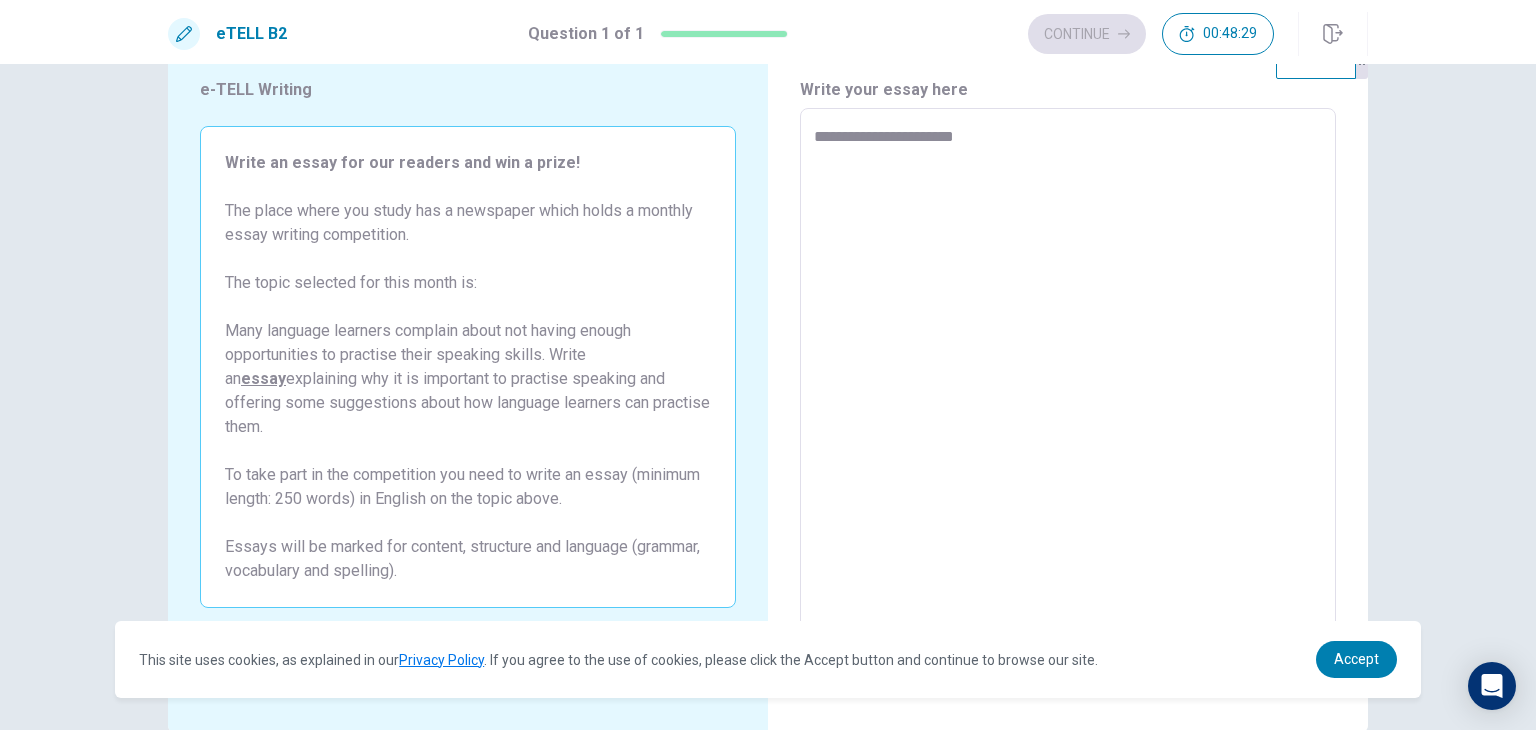 type on "*" 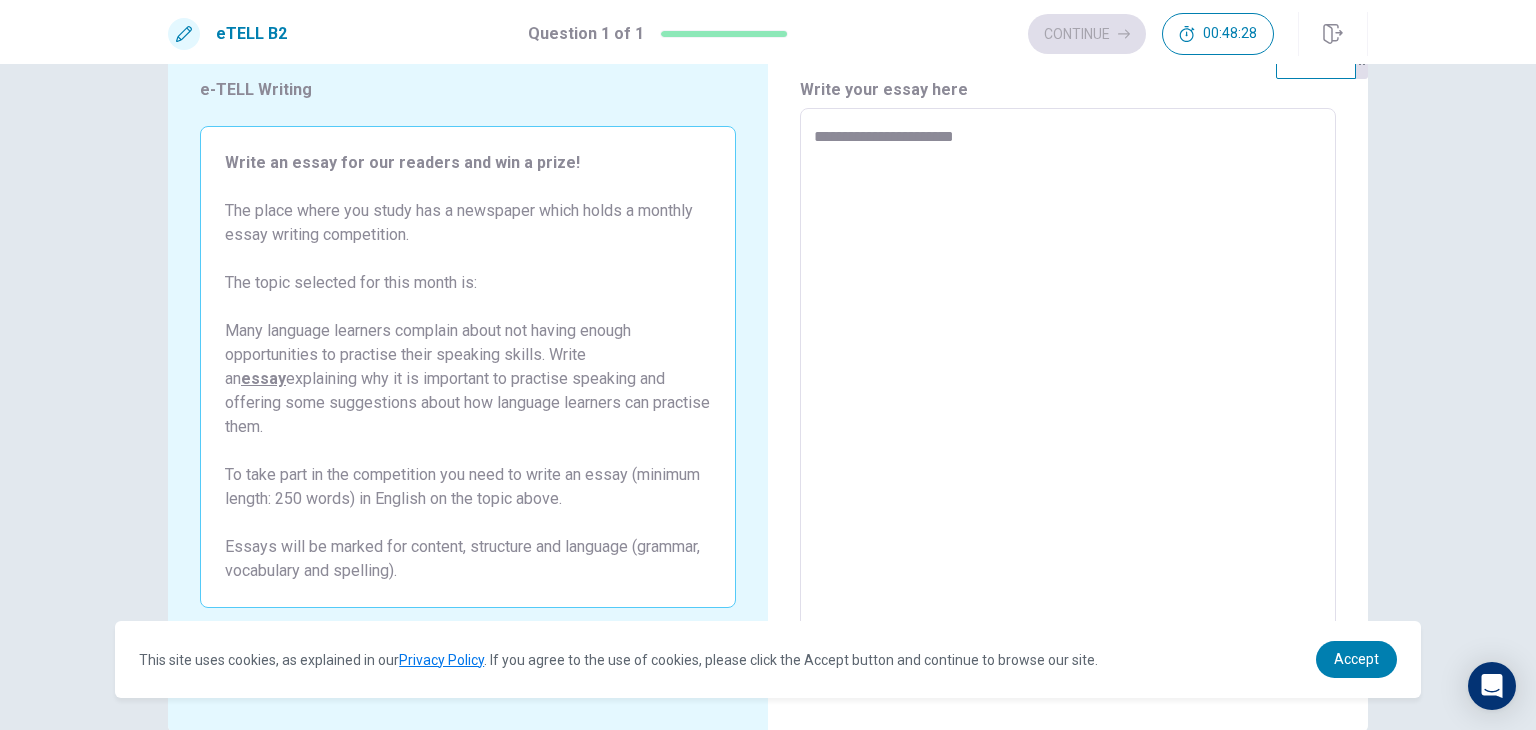 type on "**********" 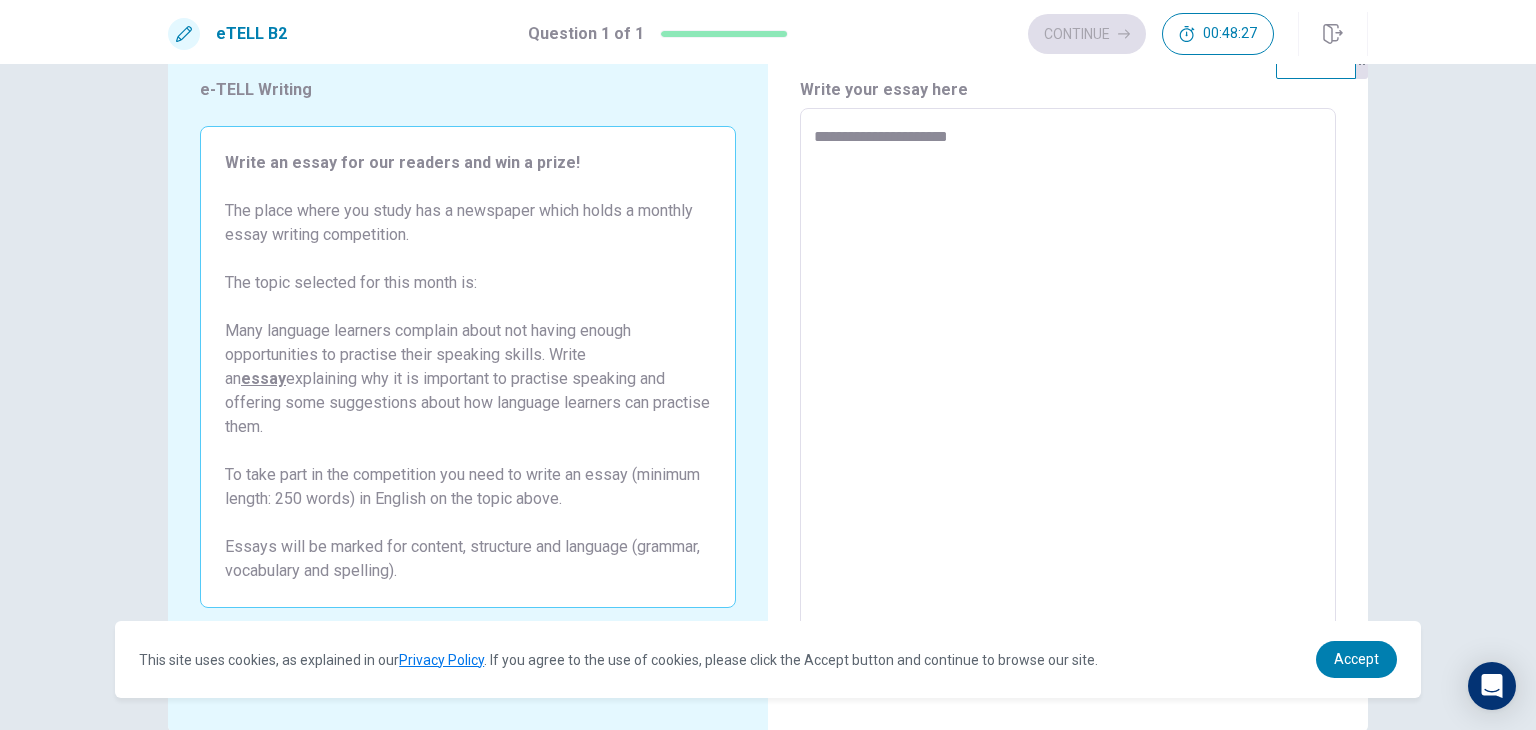 type on "*" 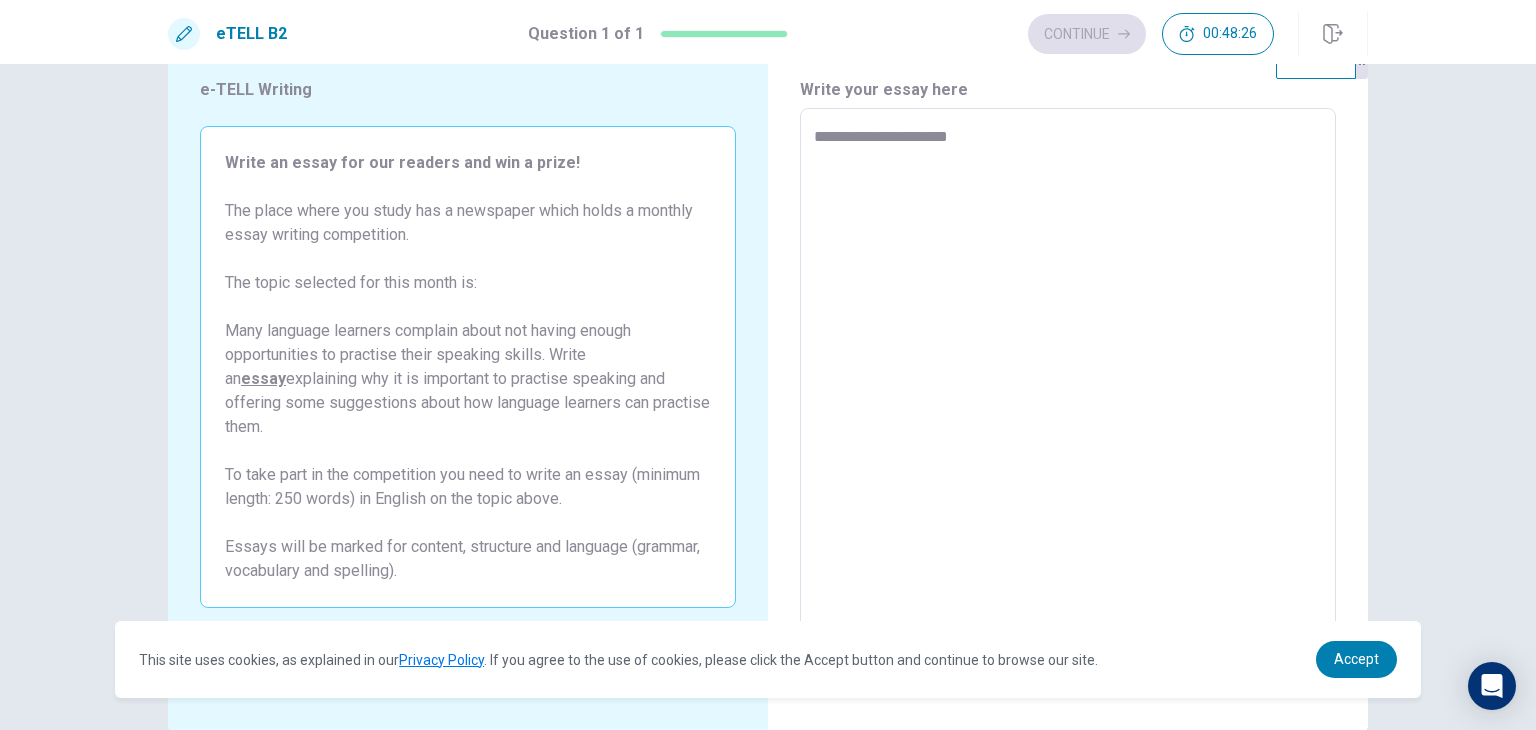 type on "**********" 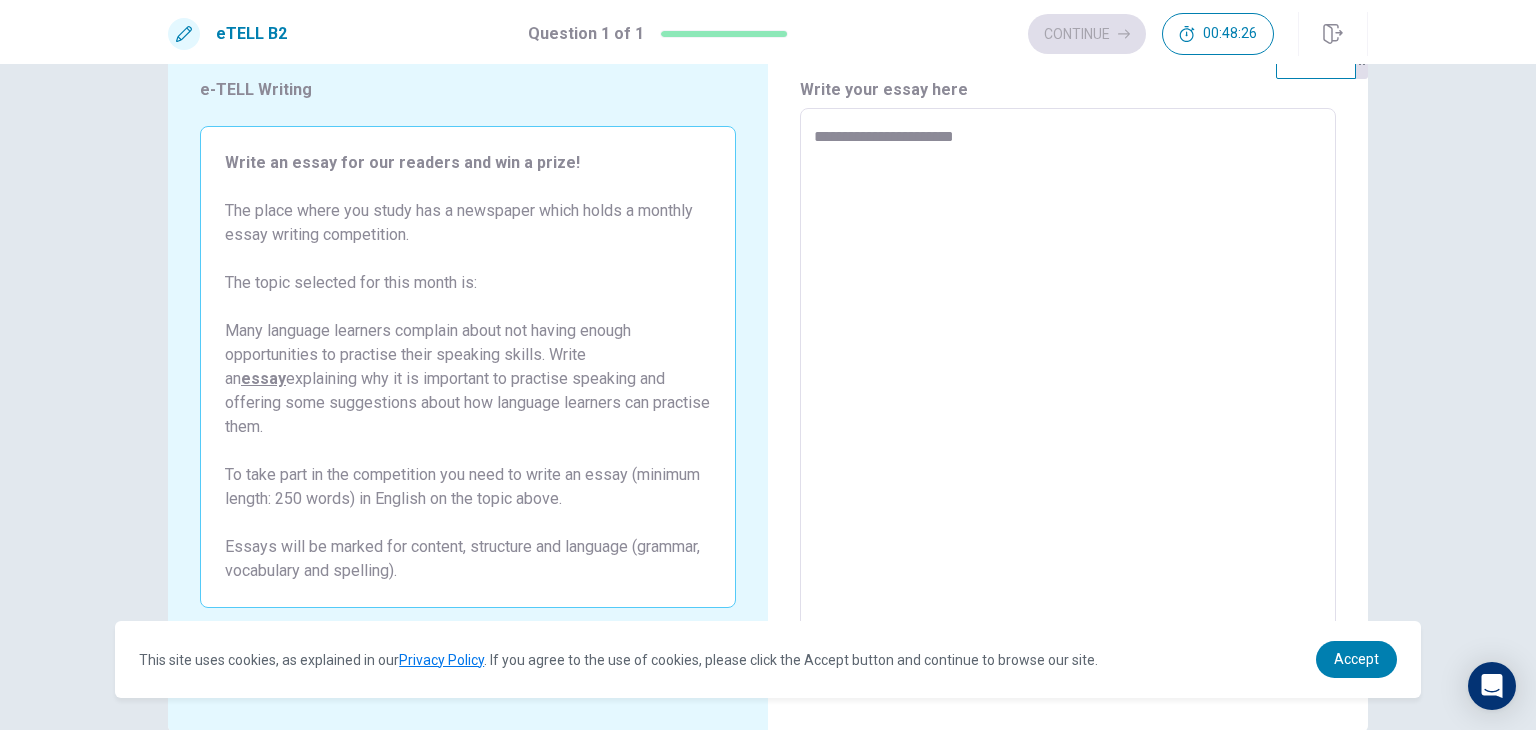 type on "*" 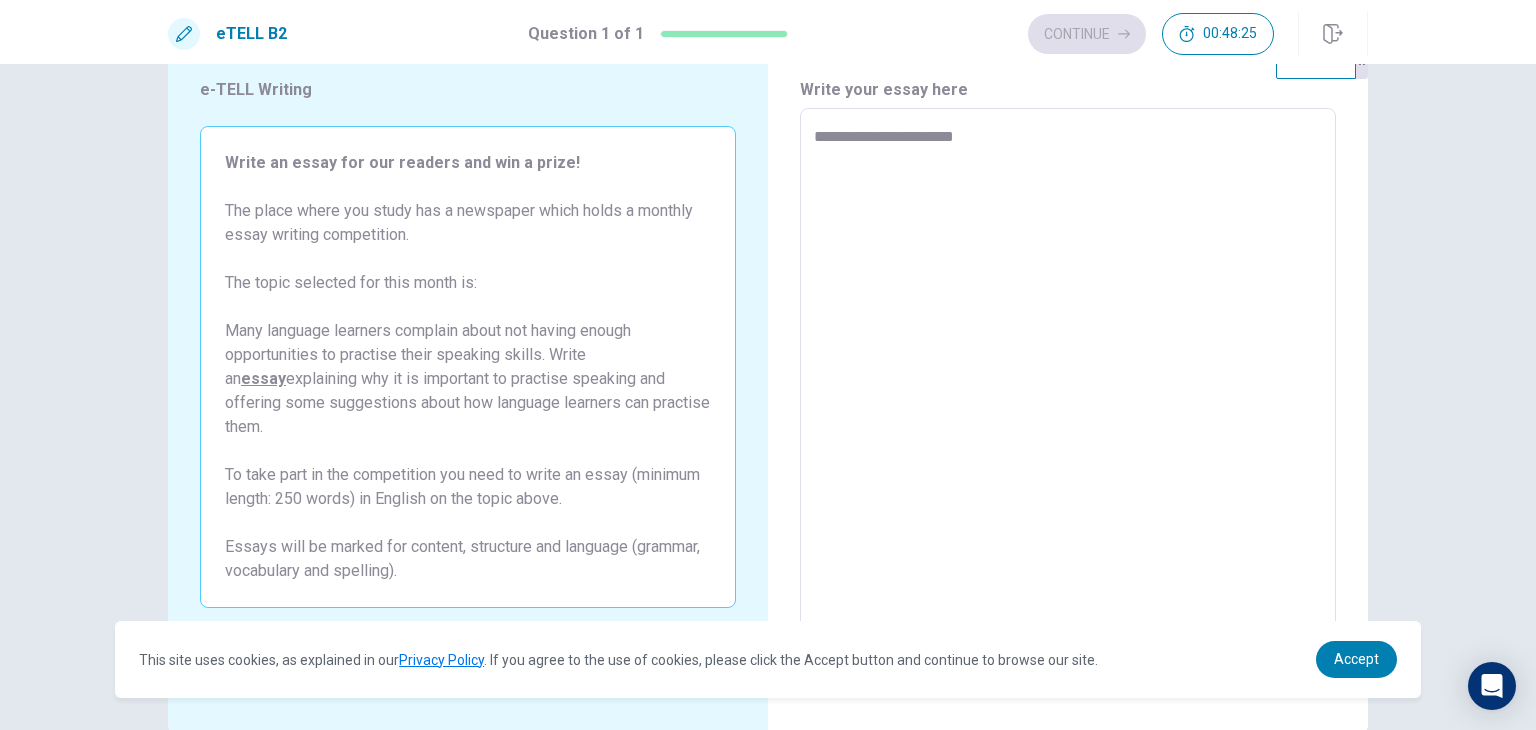 type on "**********" 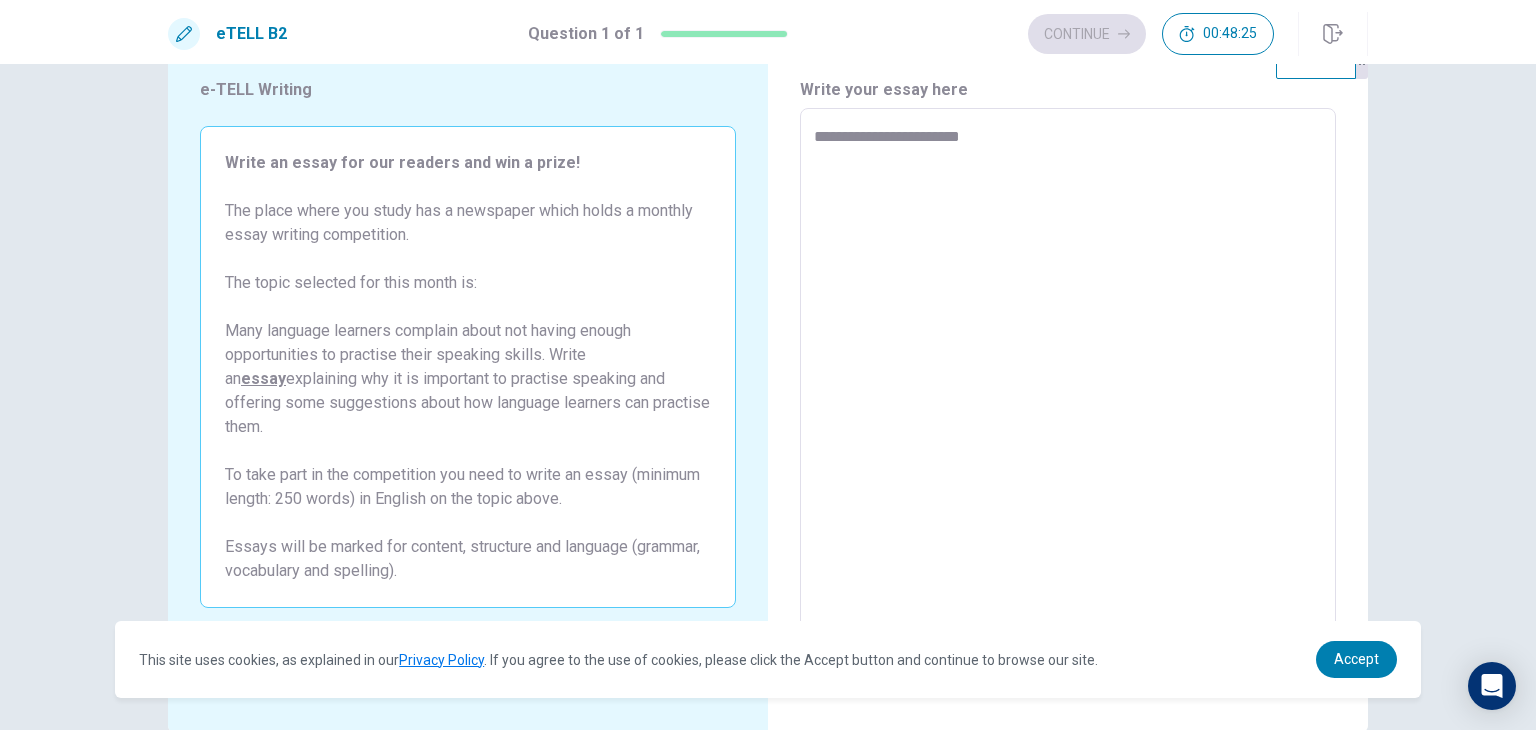 type on "*" 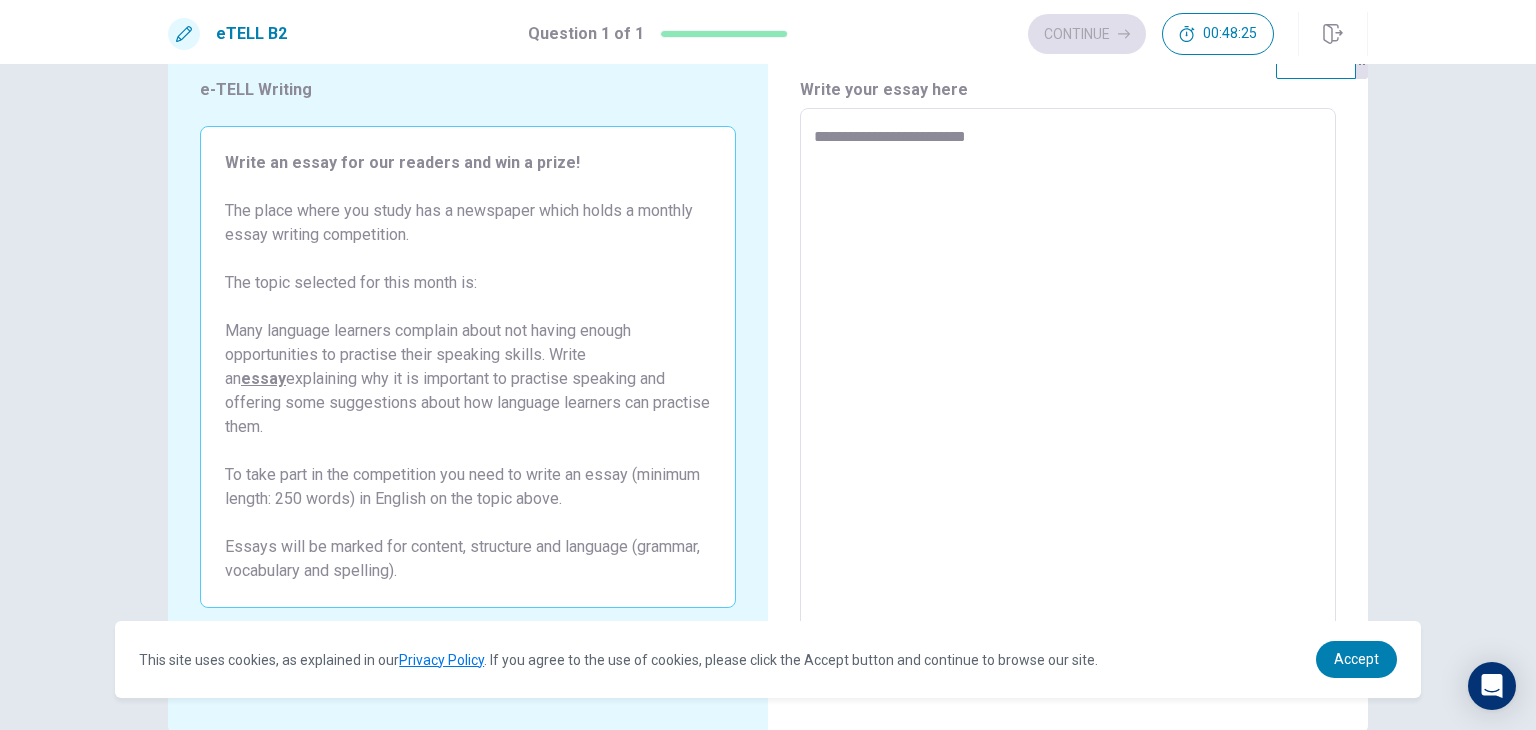 type on "*" 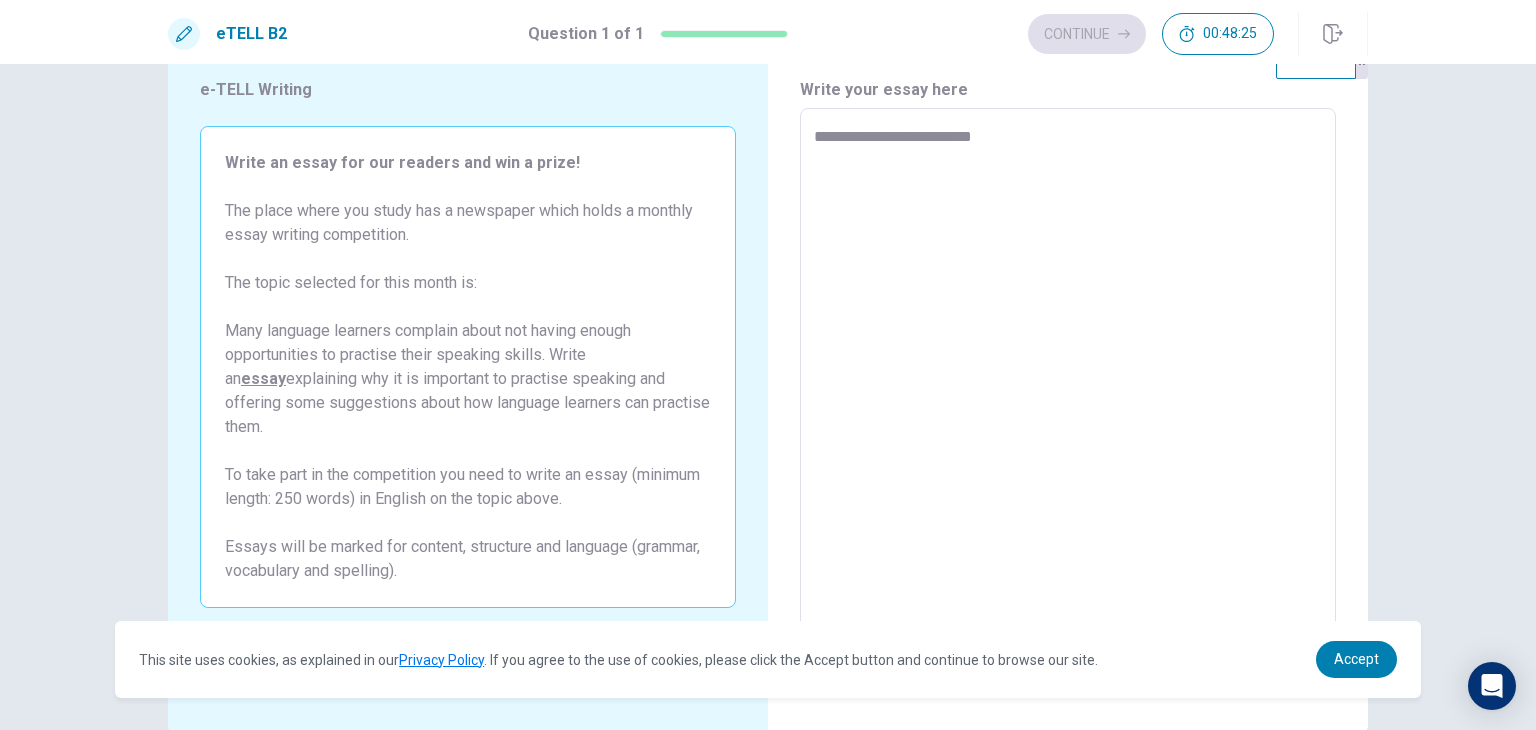type on "*" 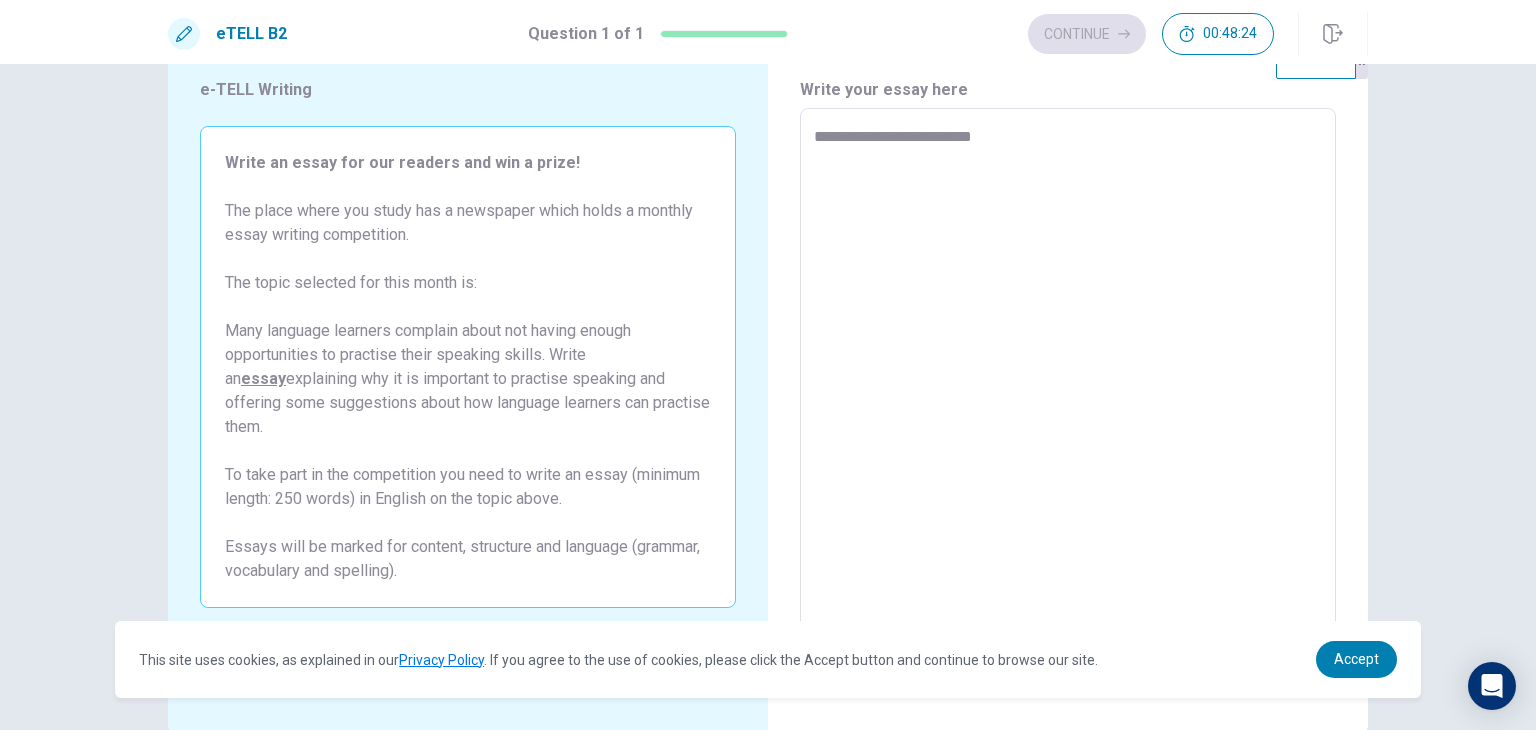 type on "**********" 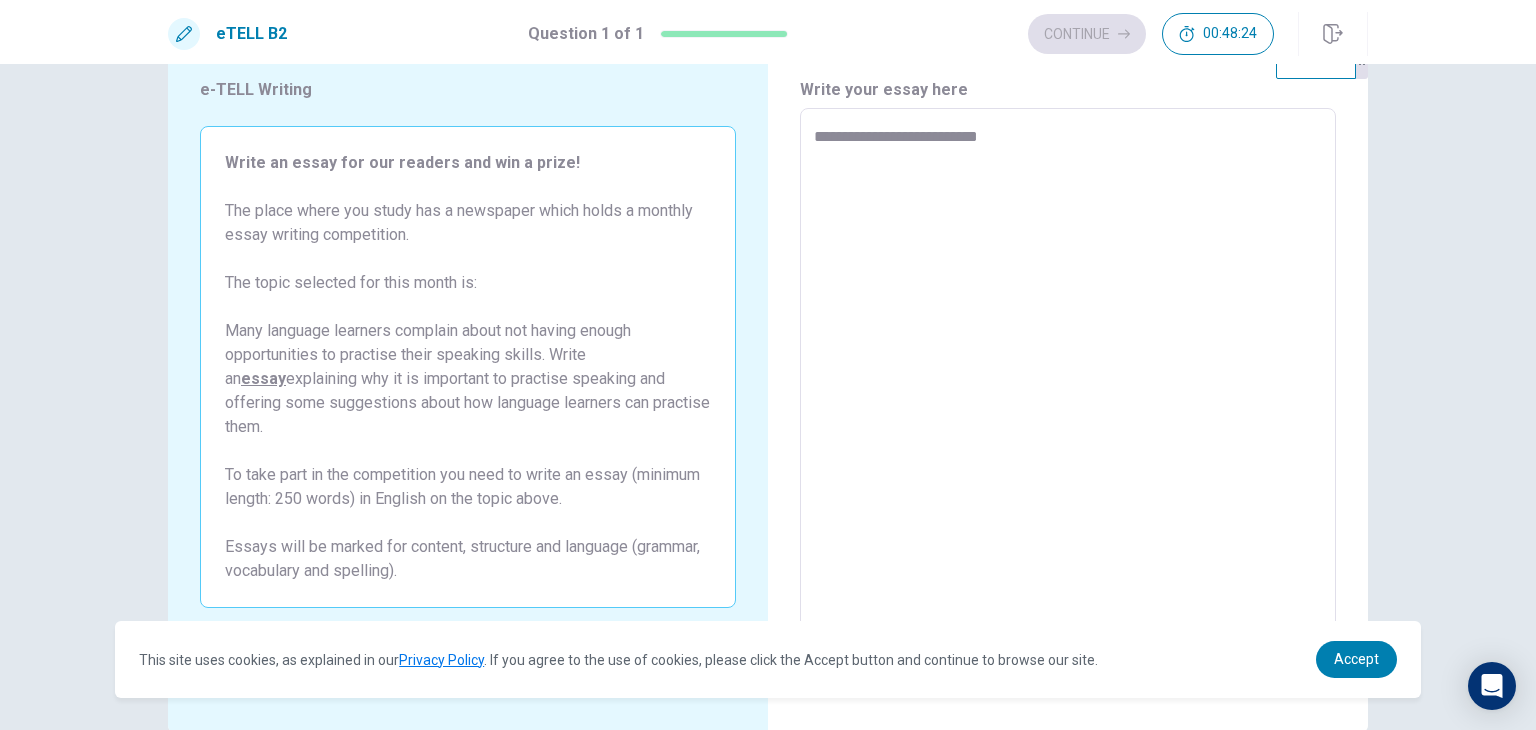 type on "*" 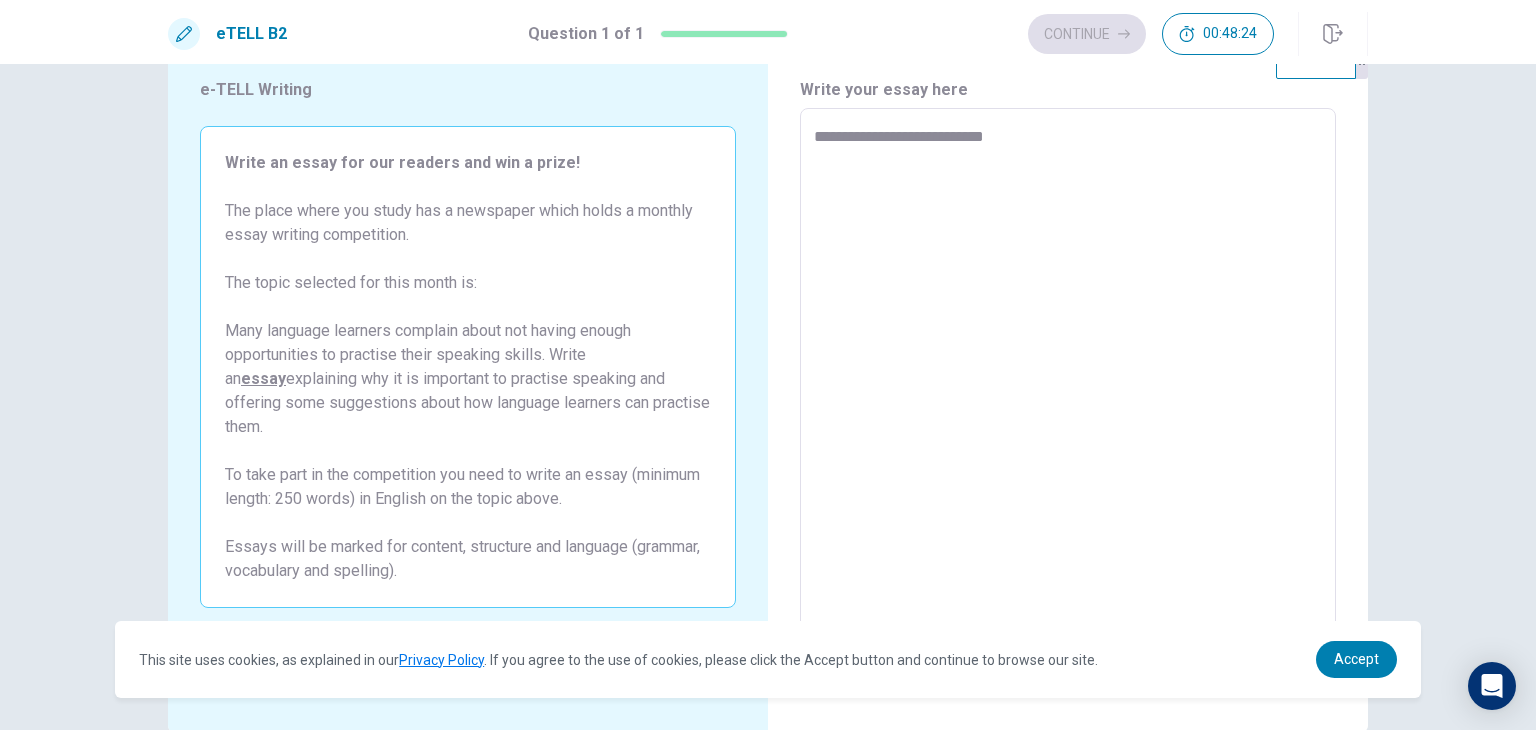 type on "*" 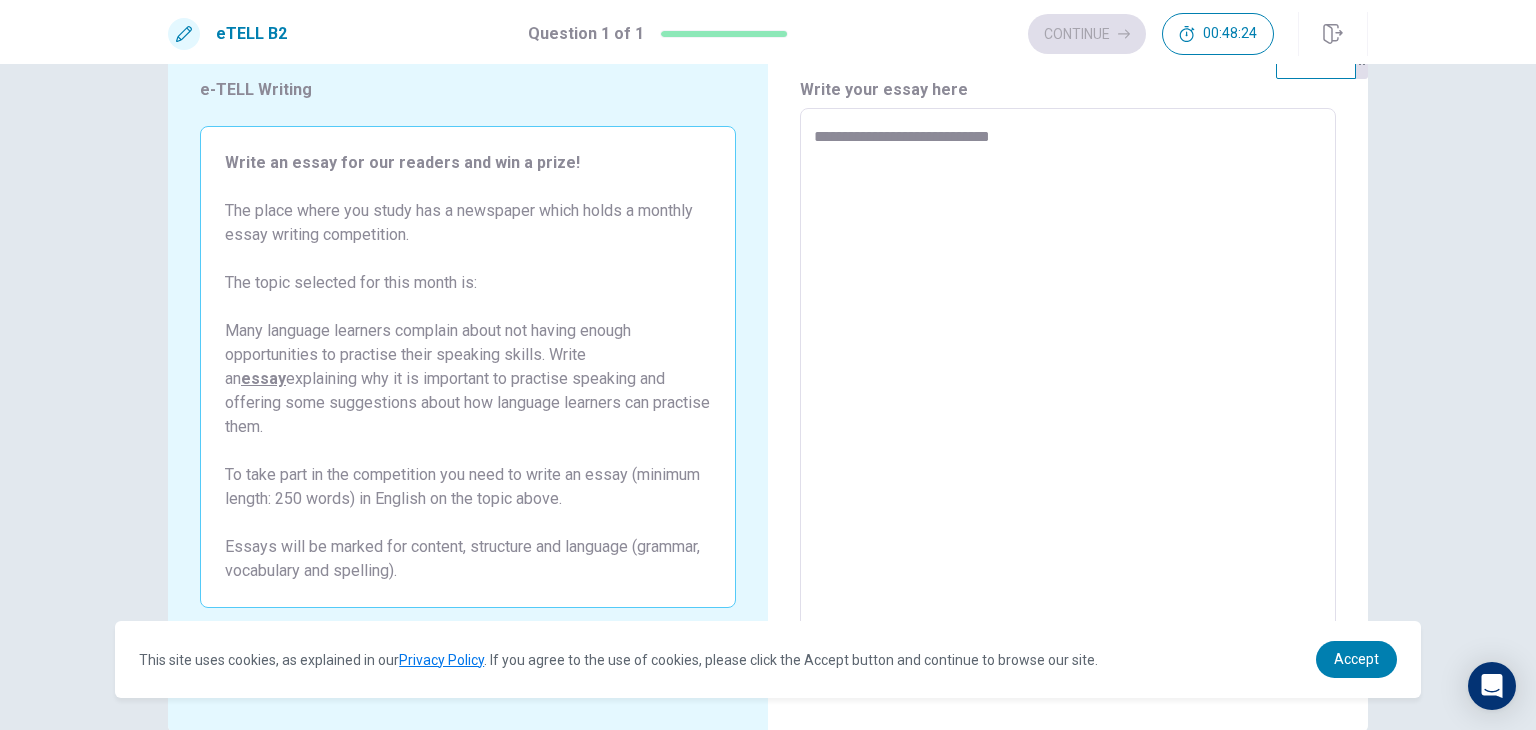 type on "*" 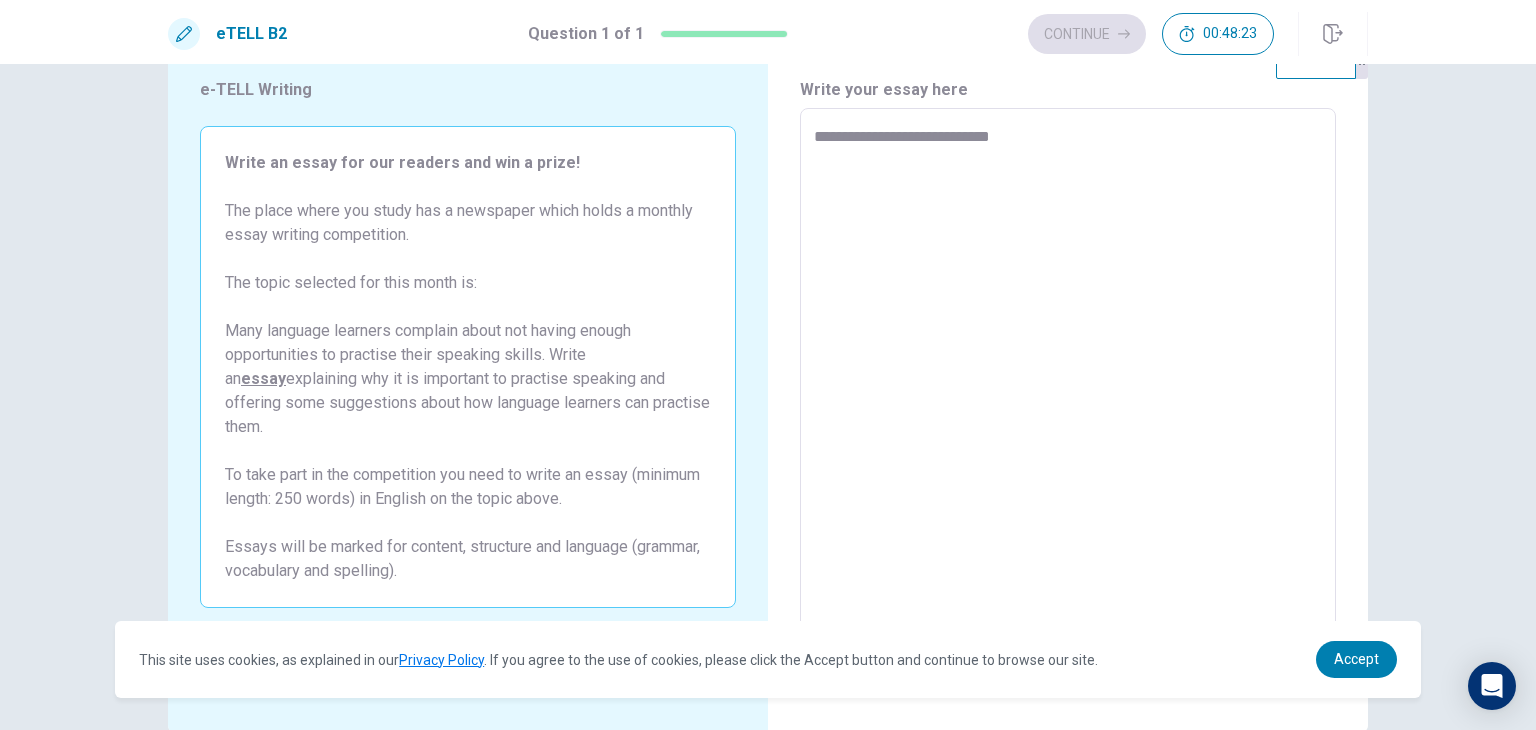 type on "**********" 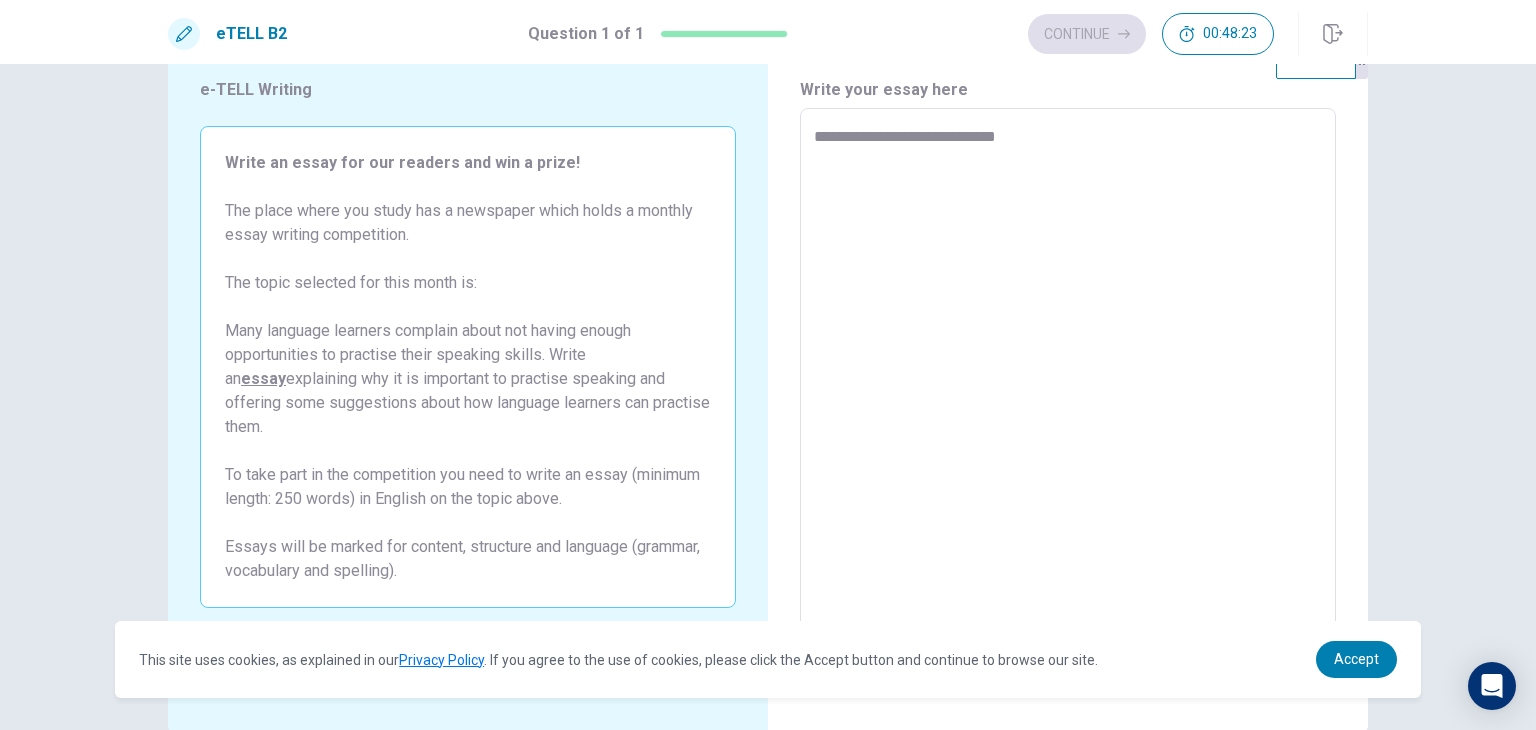 type on "*" 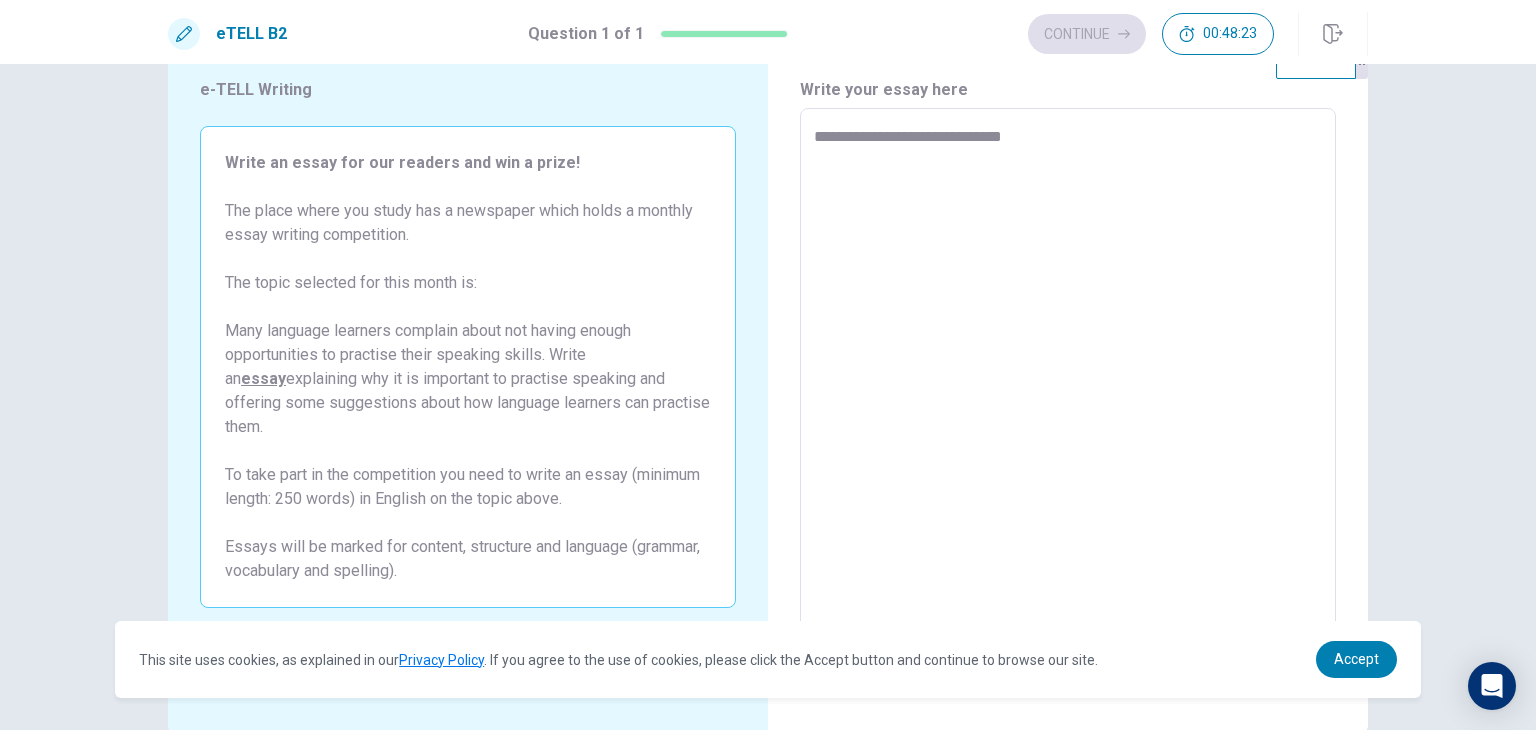 type on "*" 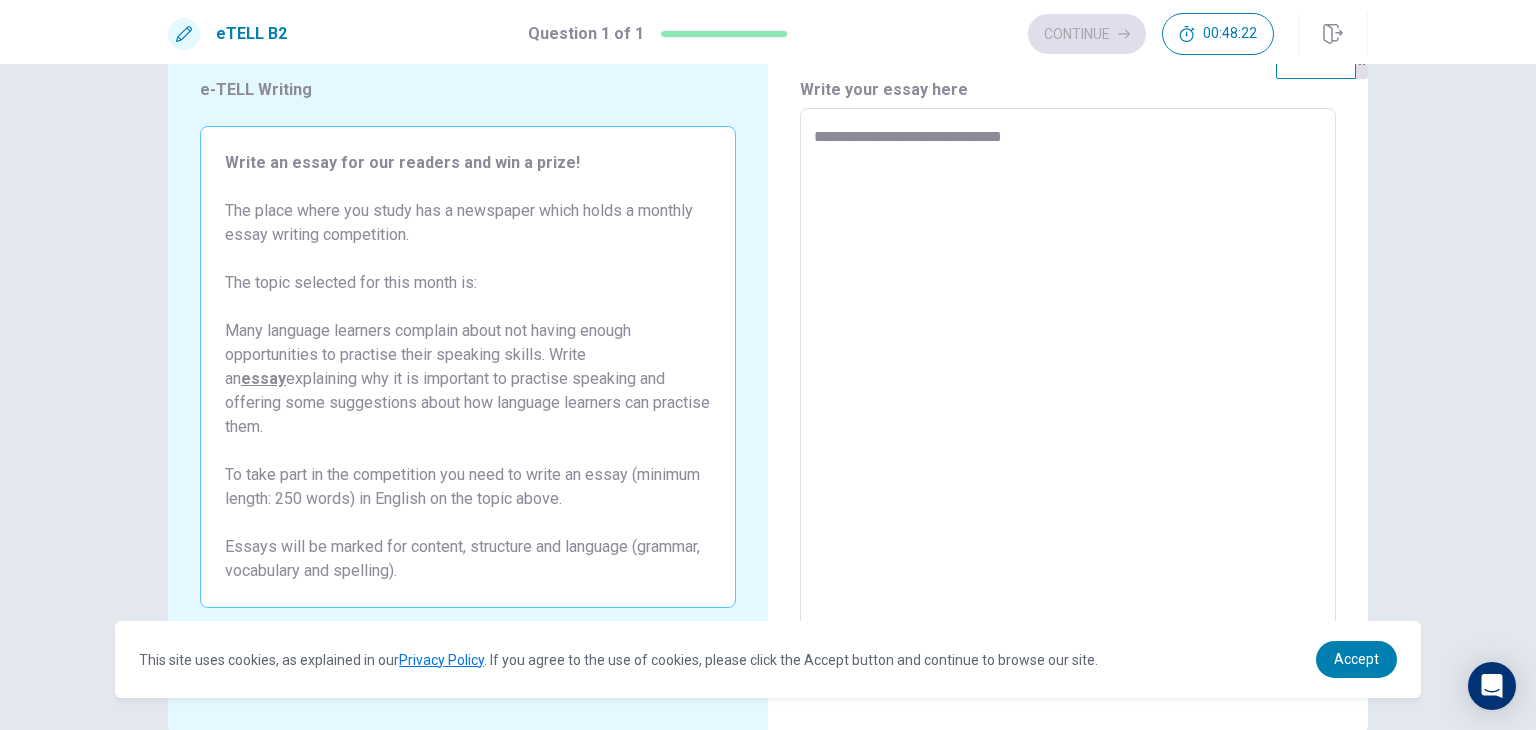type on "**********" 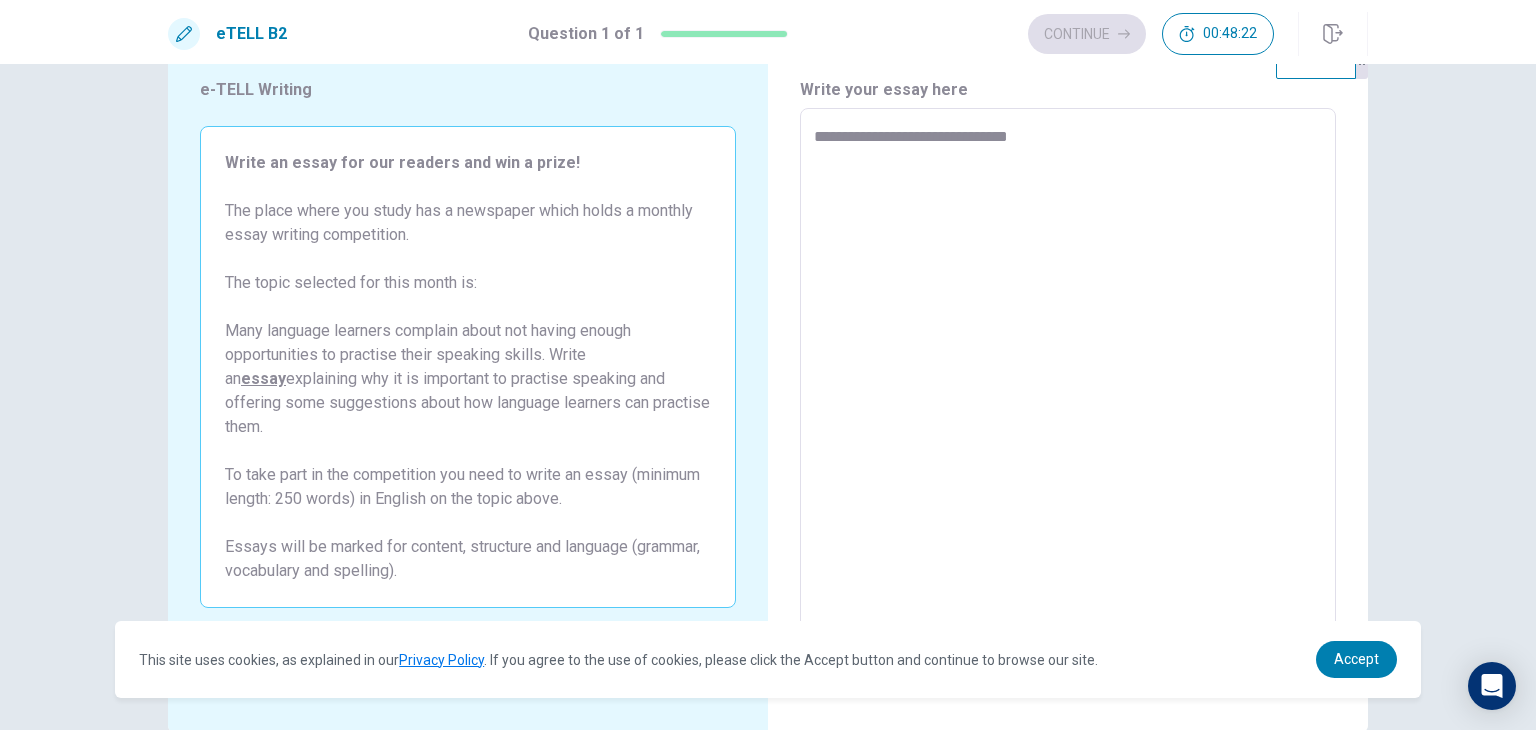 type on "*" 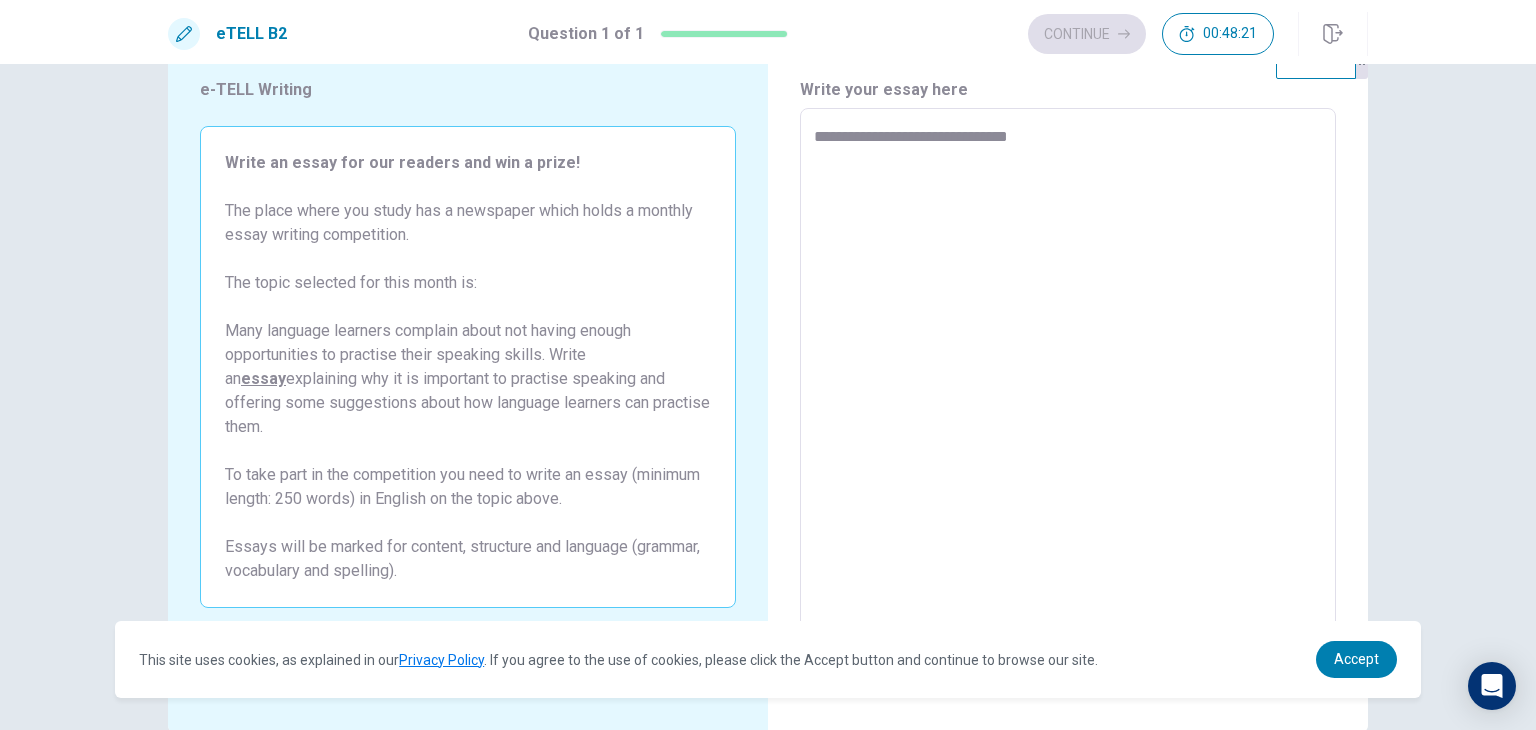 type on "**********" 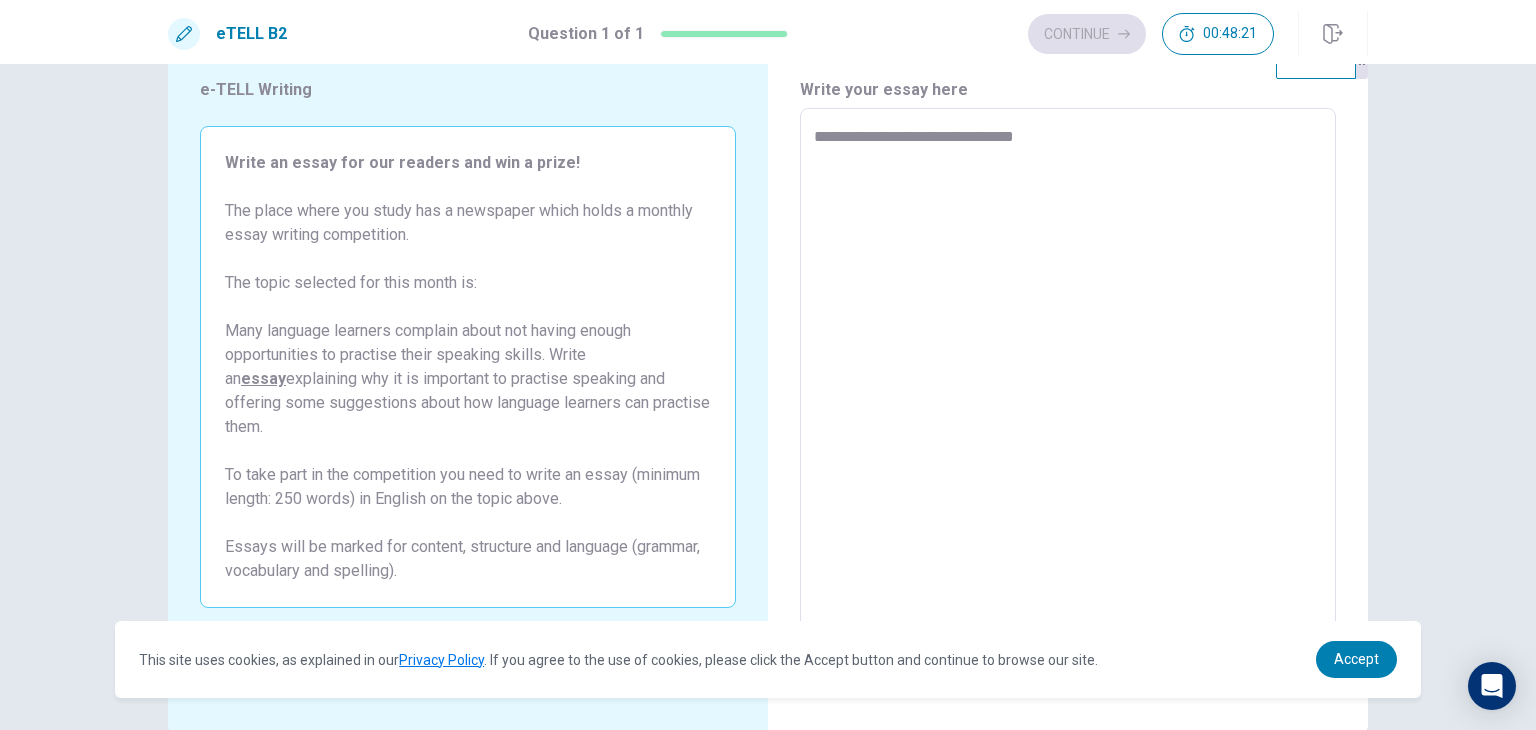 type on "*" 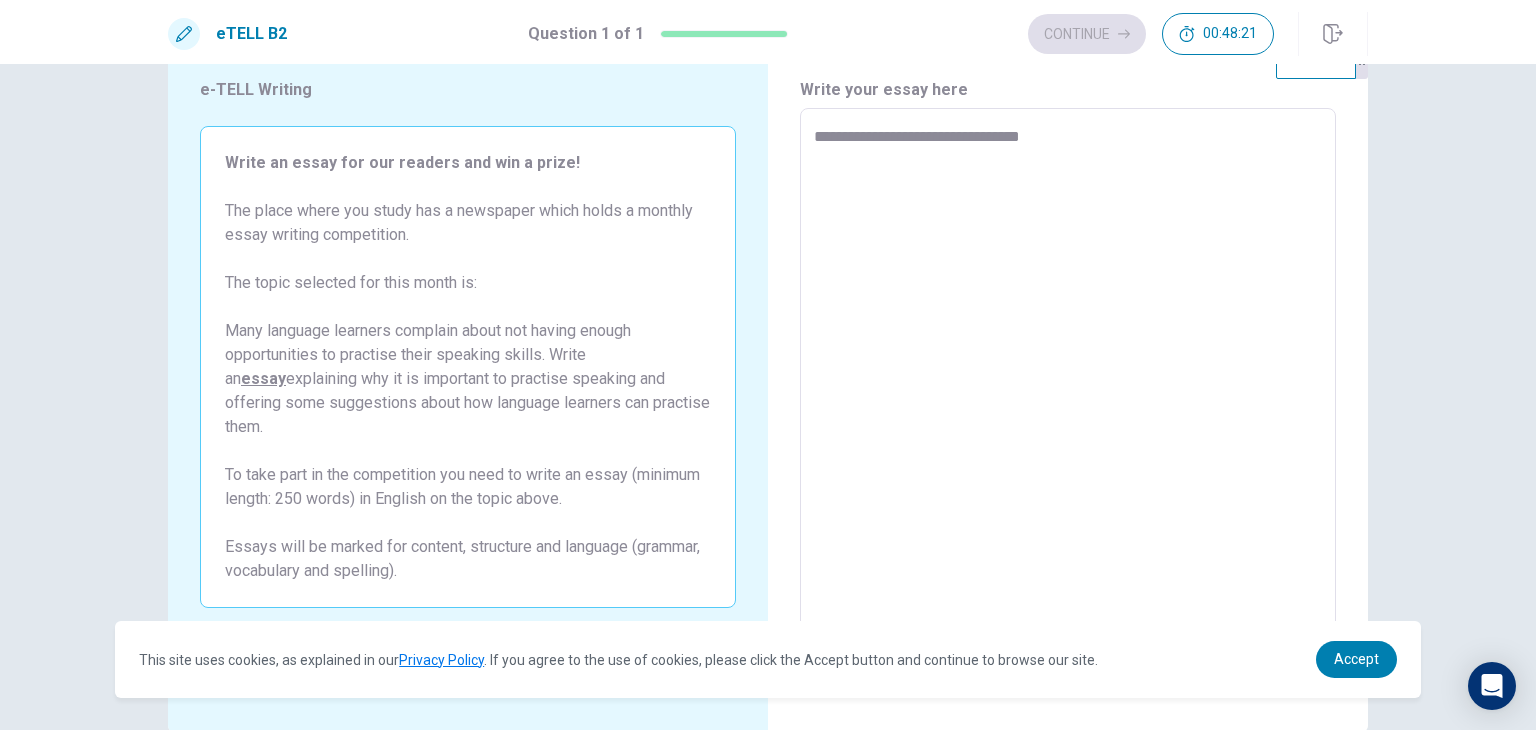 type on "*" 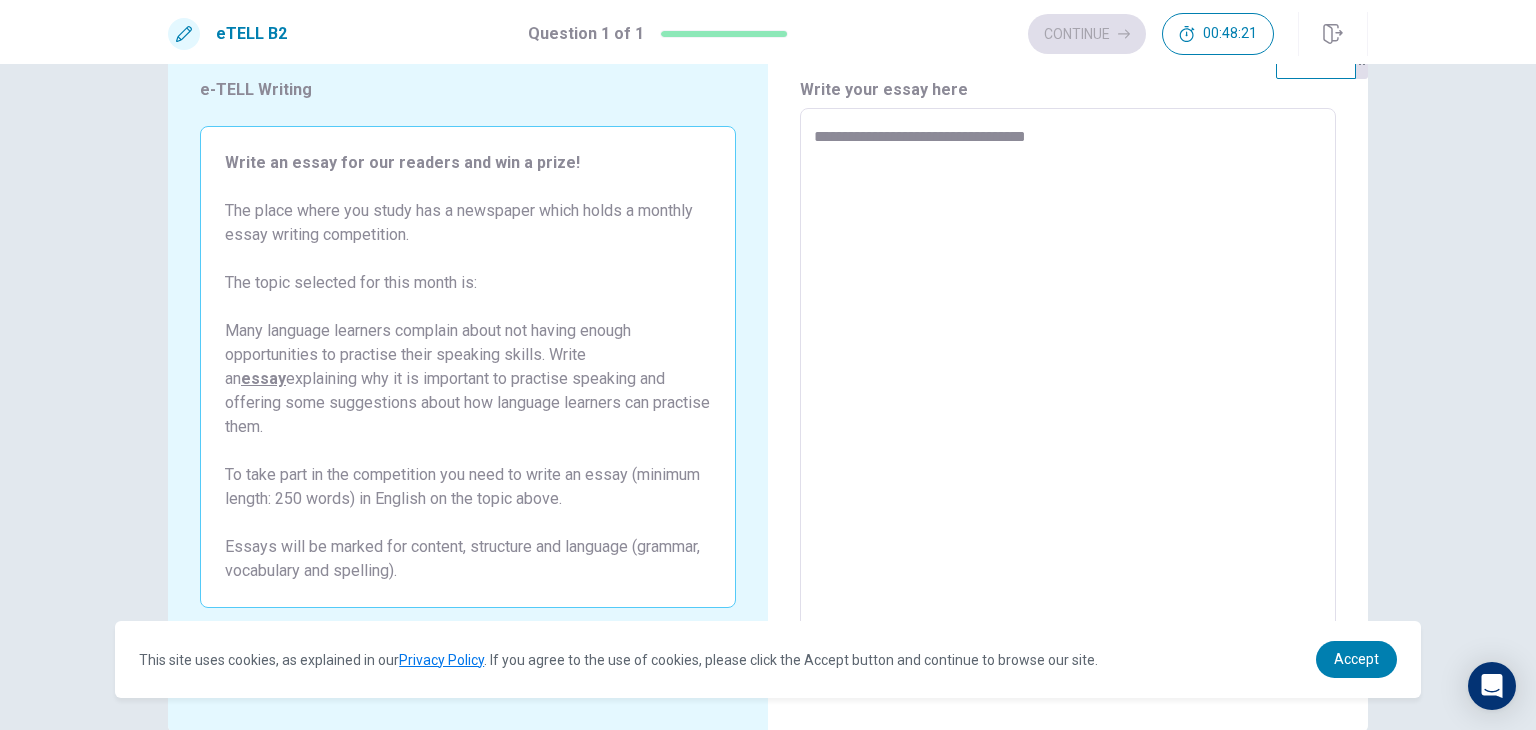 type on "*" 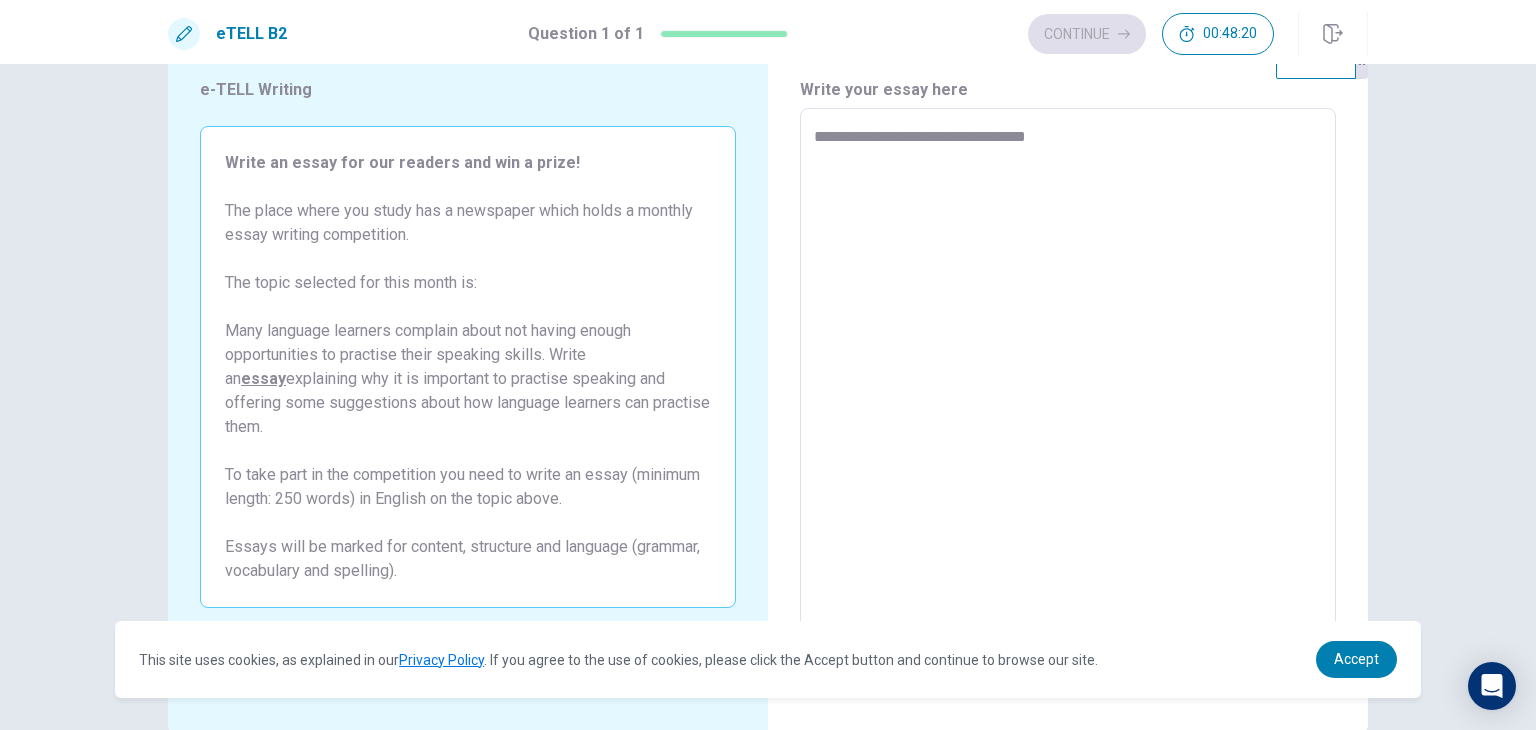 type on "**********" 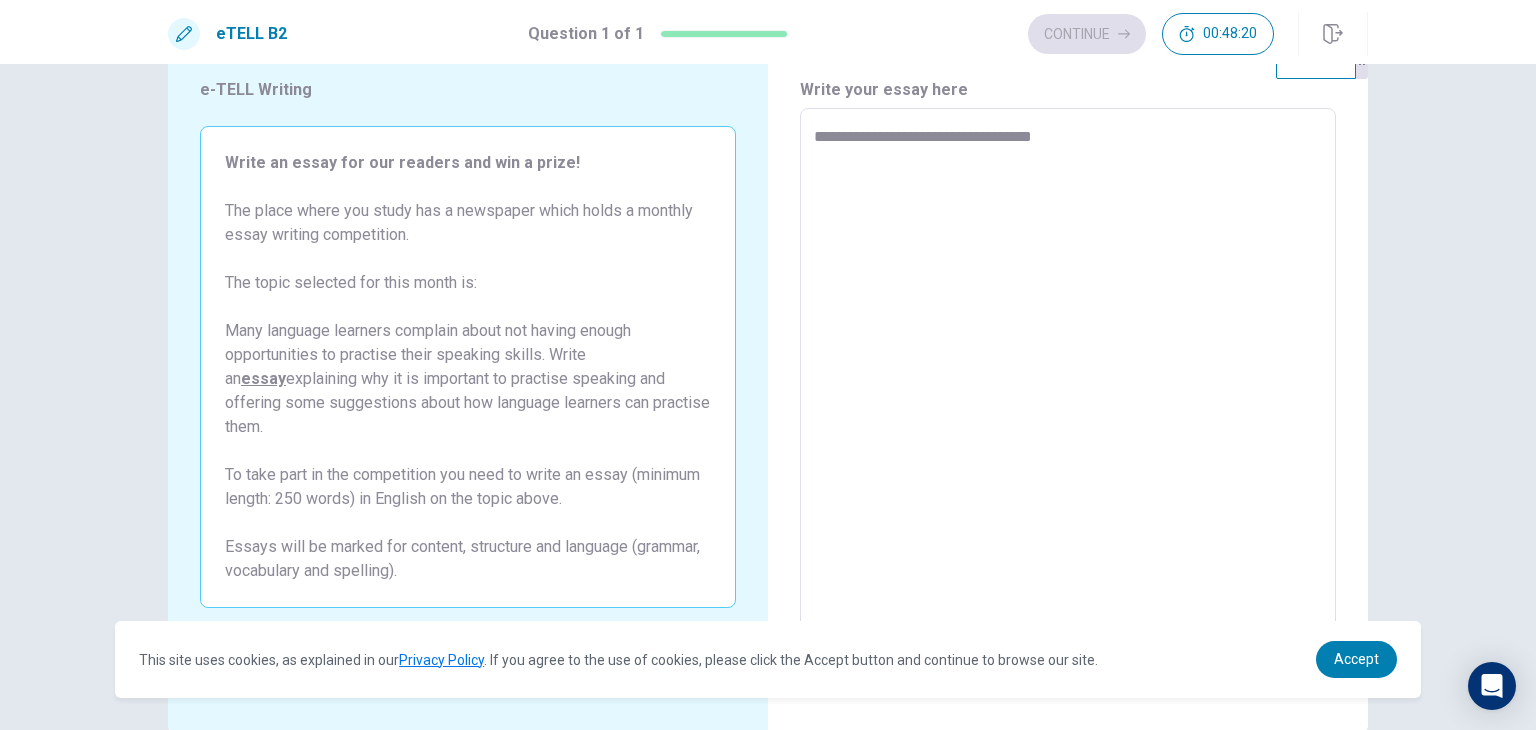 type on "*" 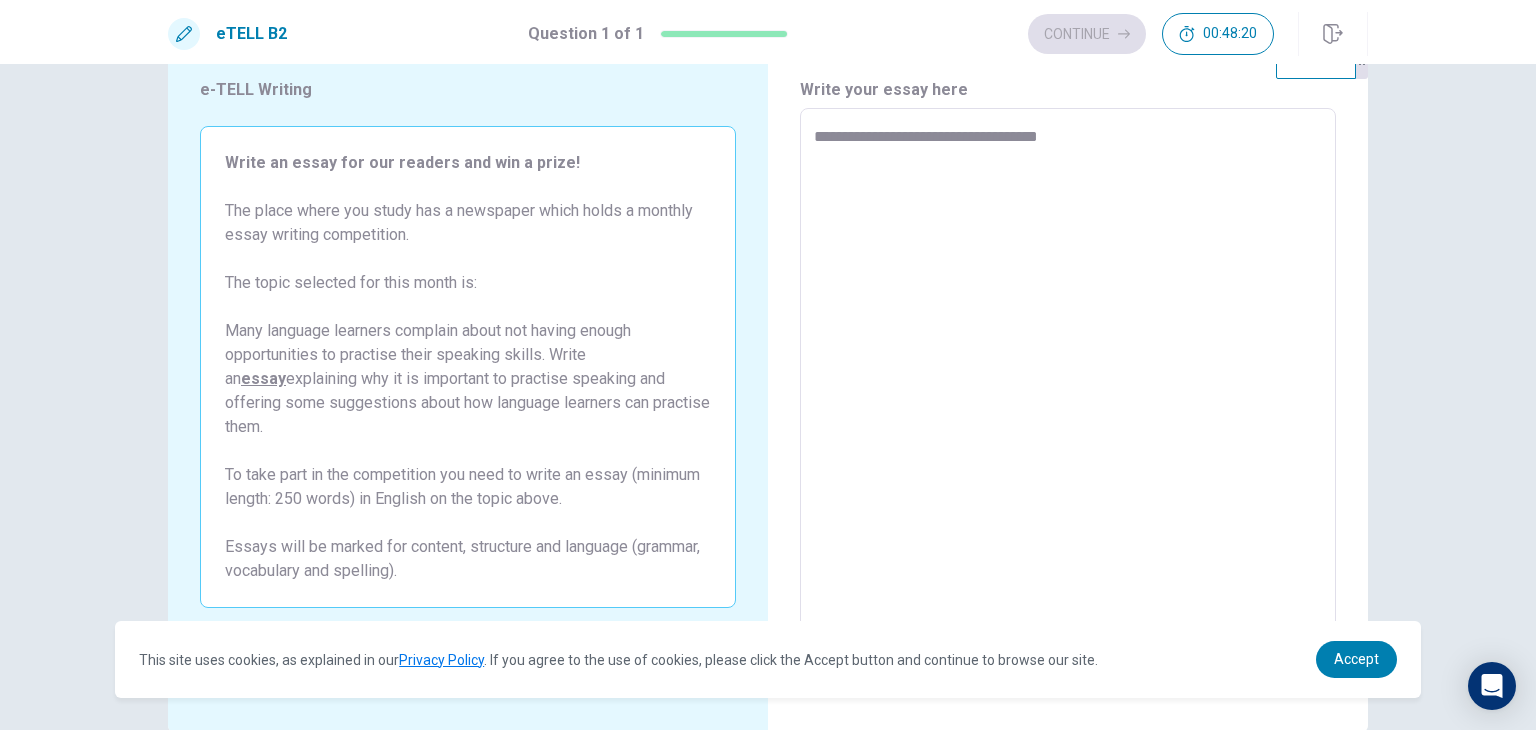 type on "*" 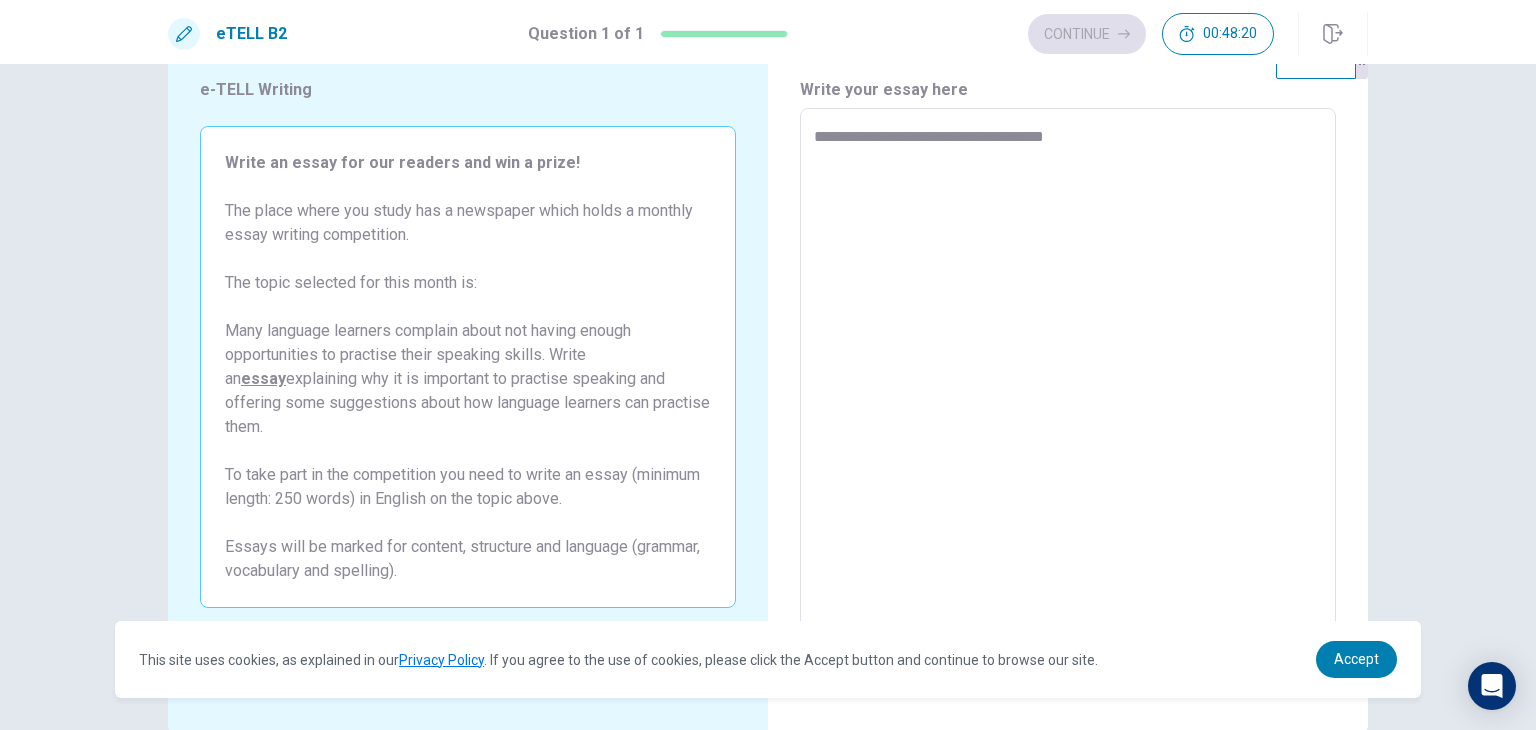 type on "*" 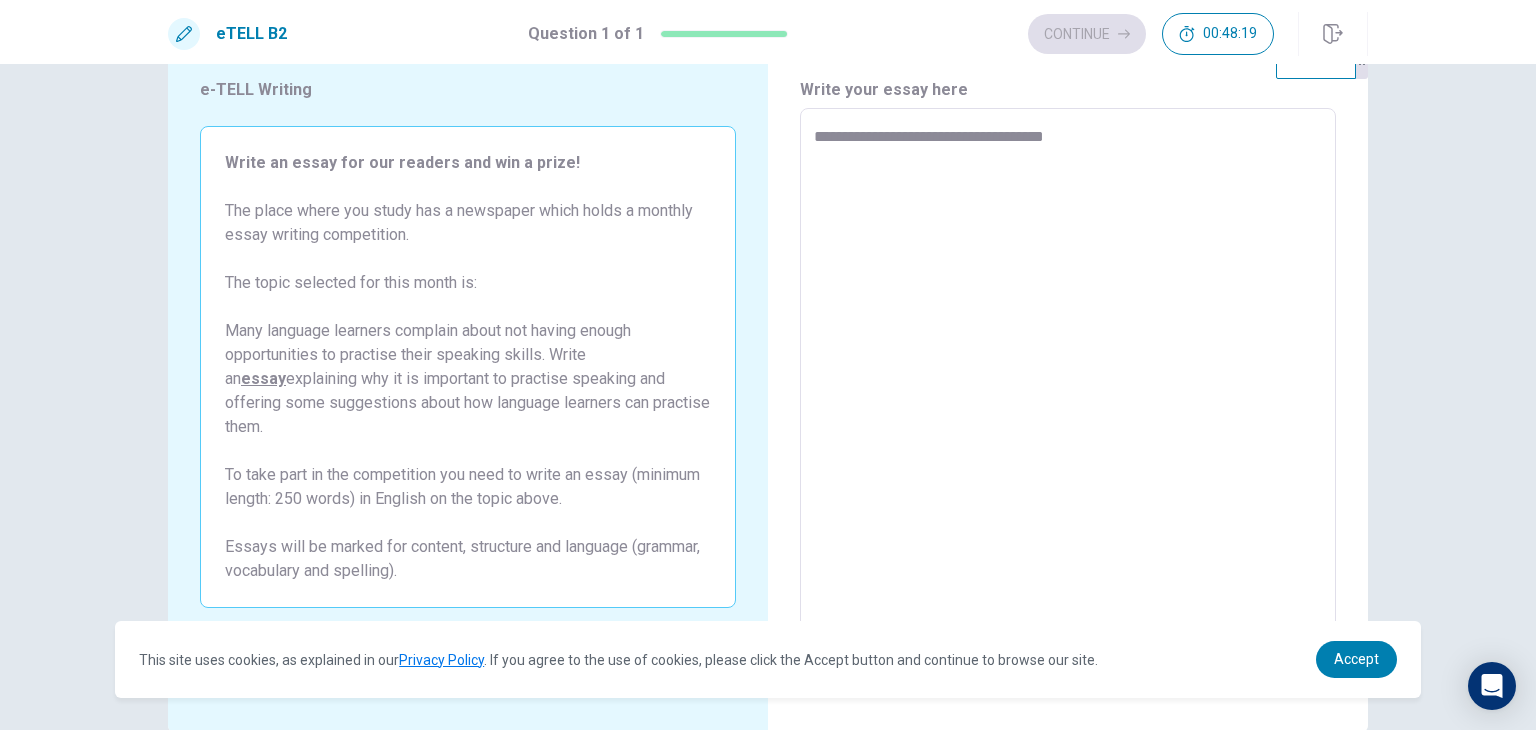 type on "**********" 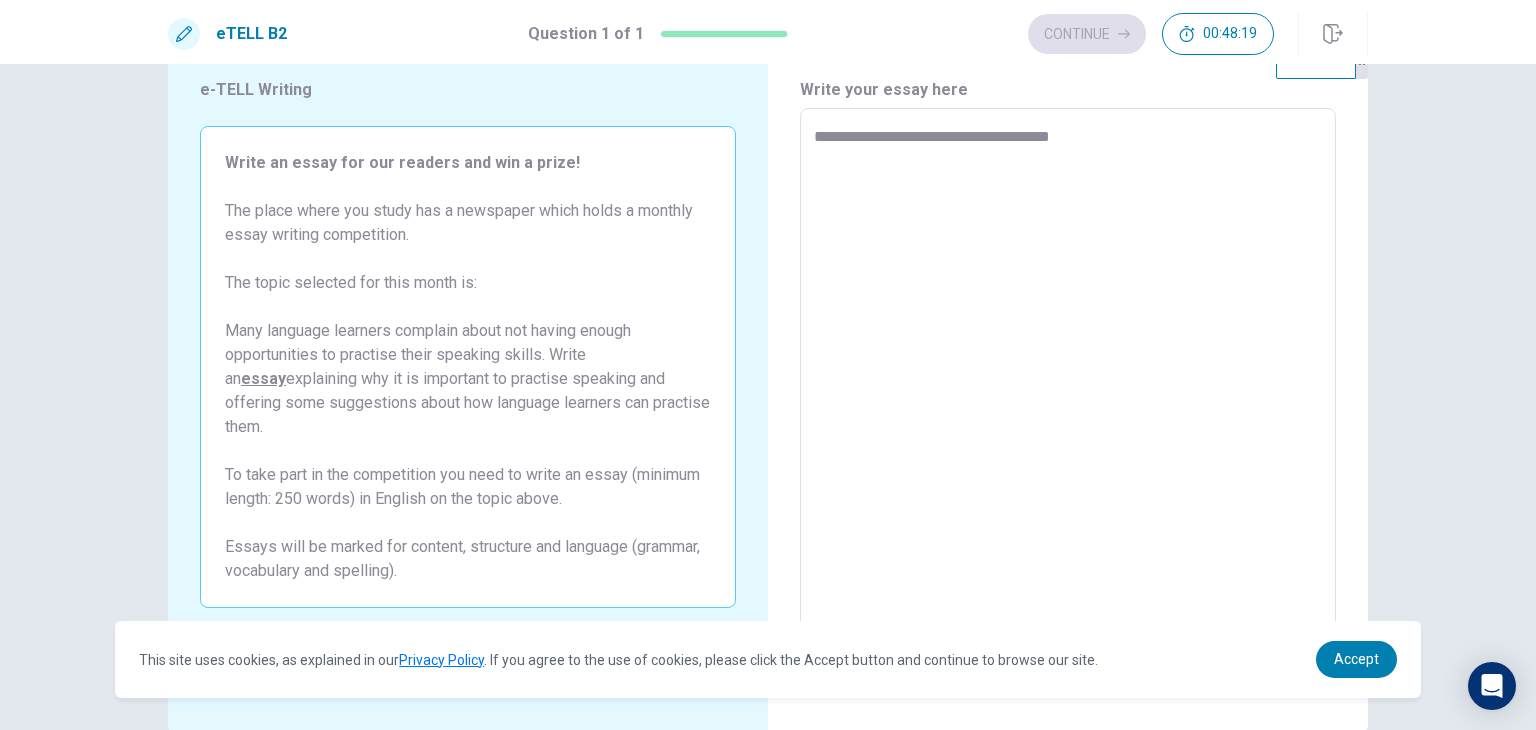 type on "*" 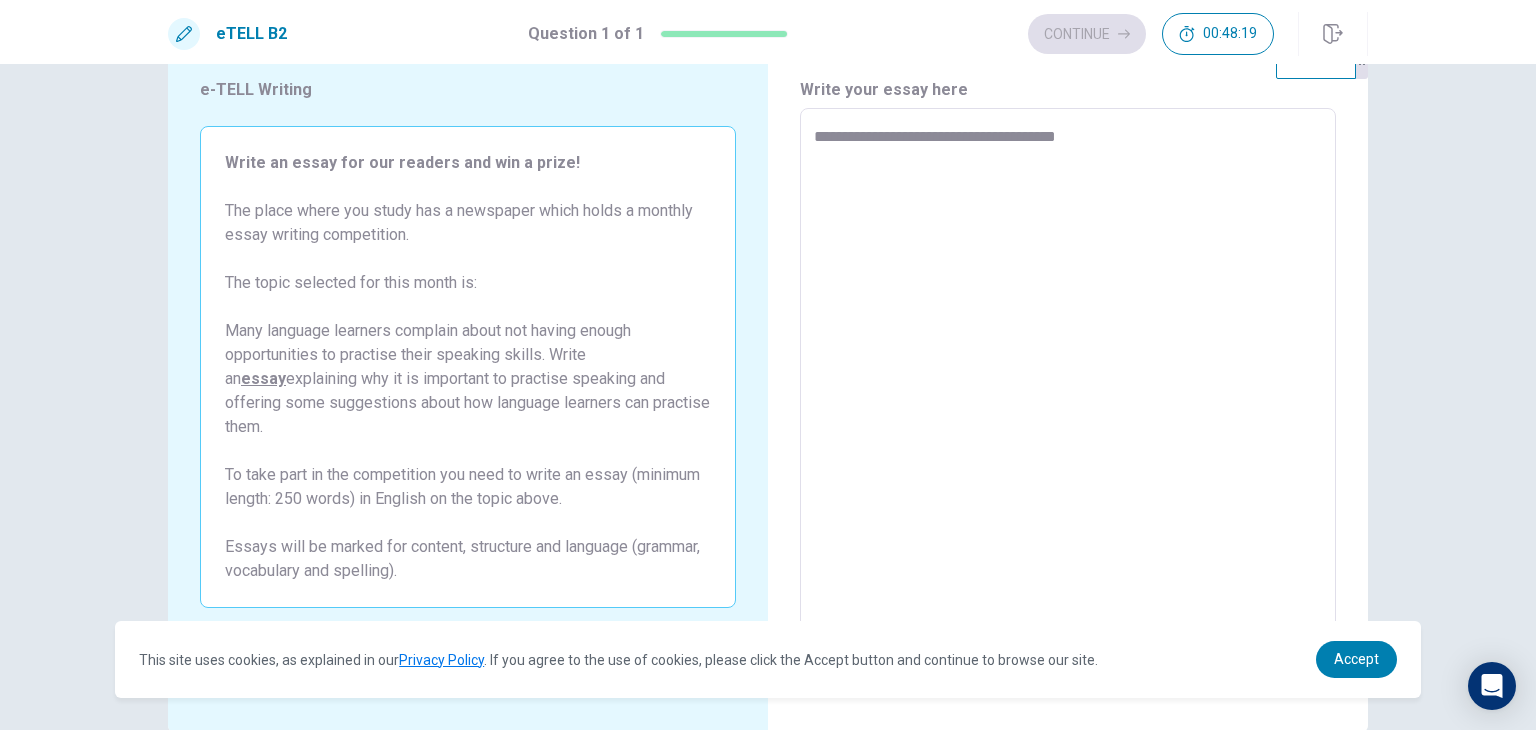 type on "*" 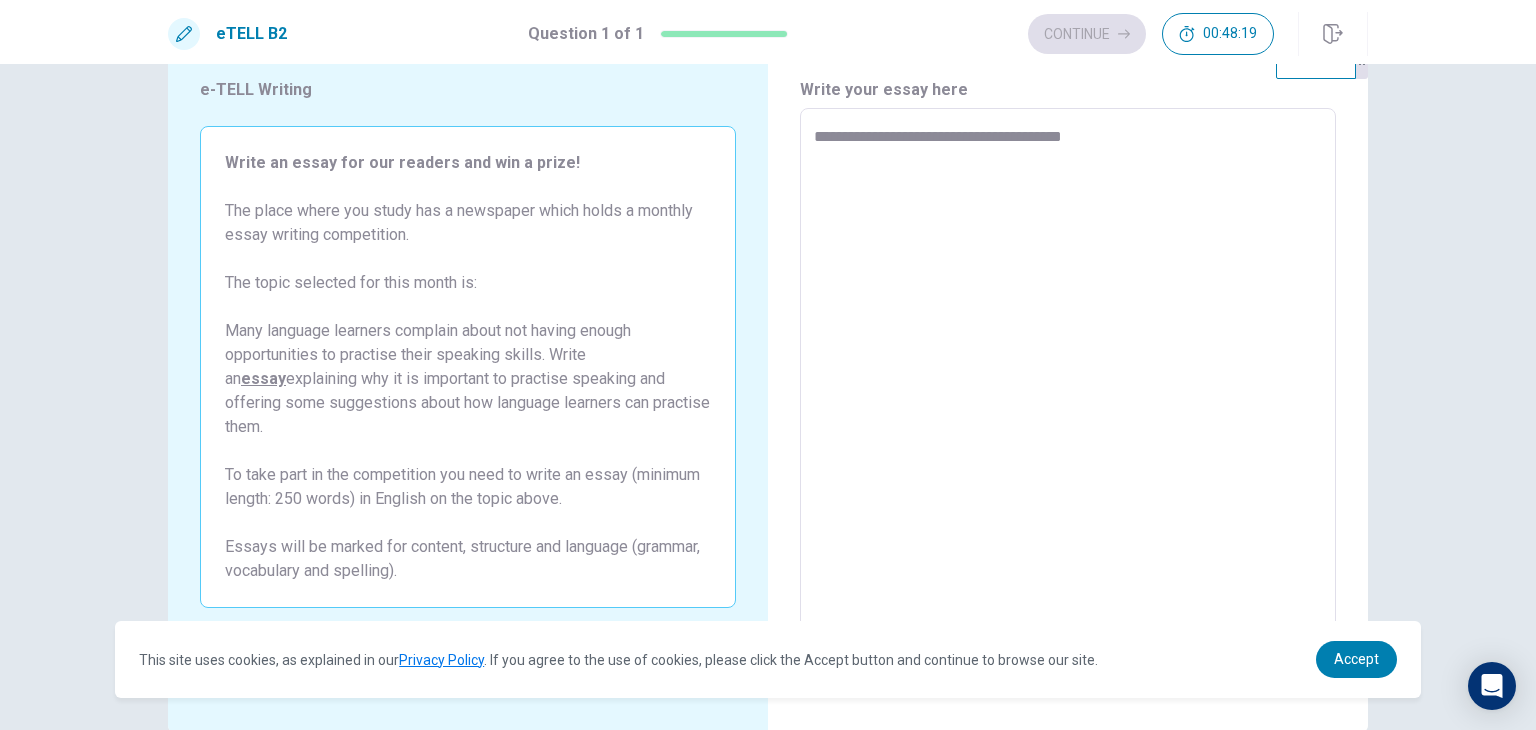 type on "*" 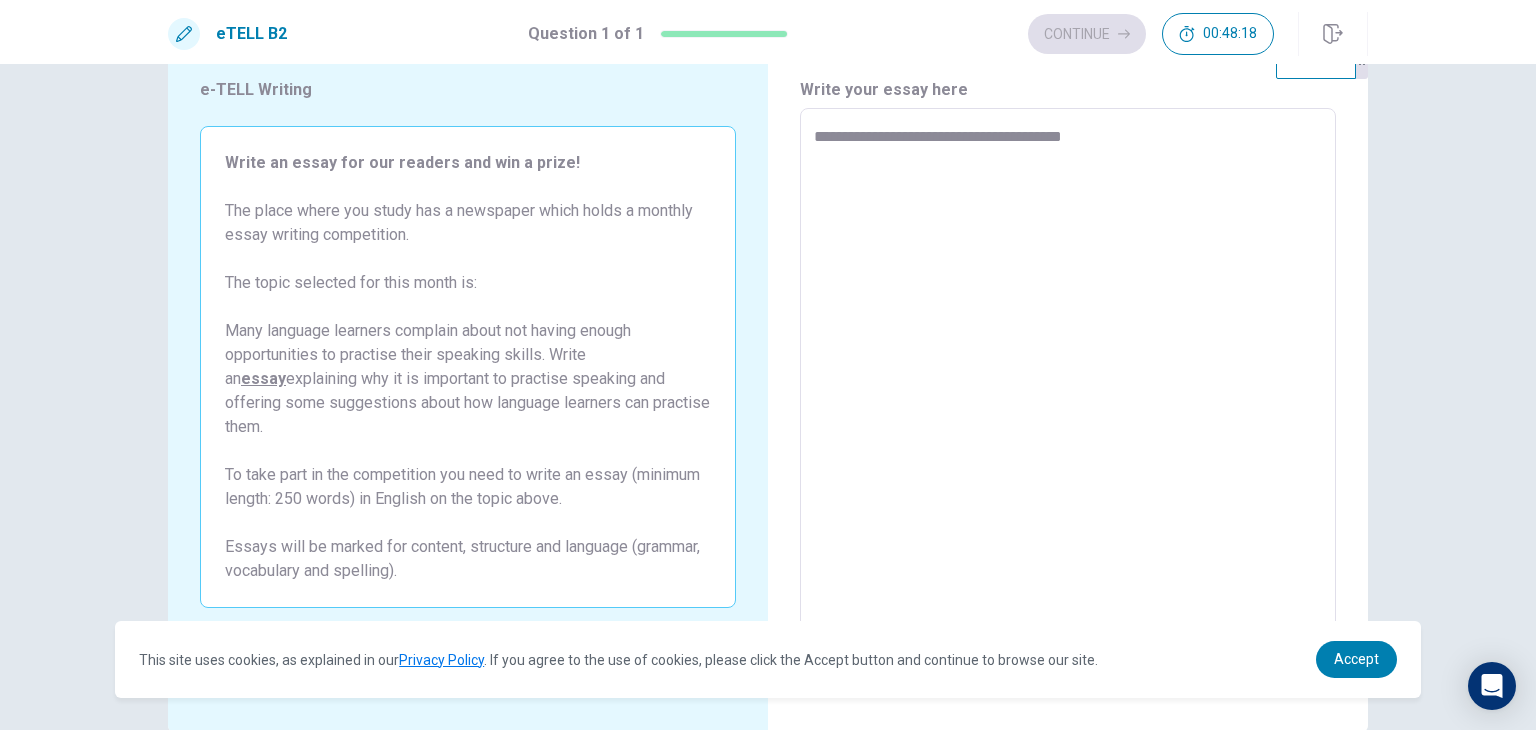 type on "**********" 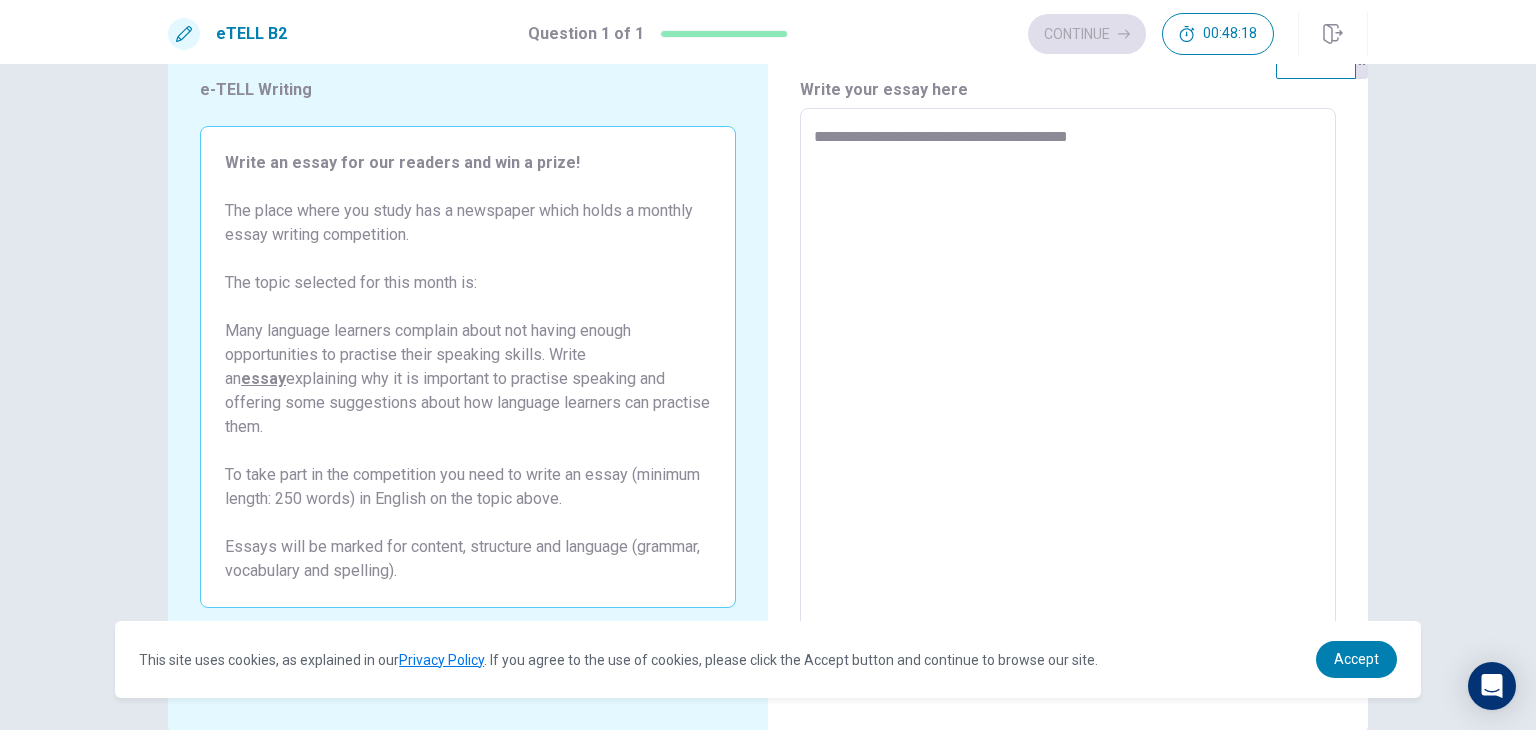 type on "*" 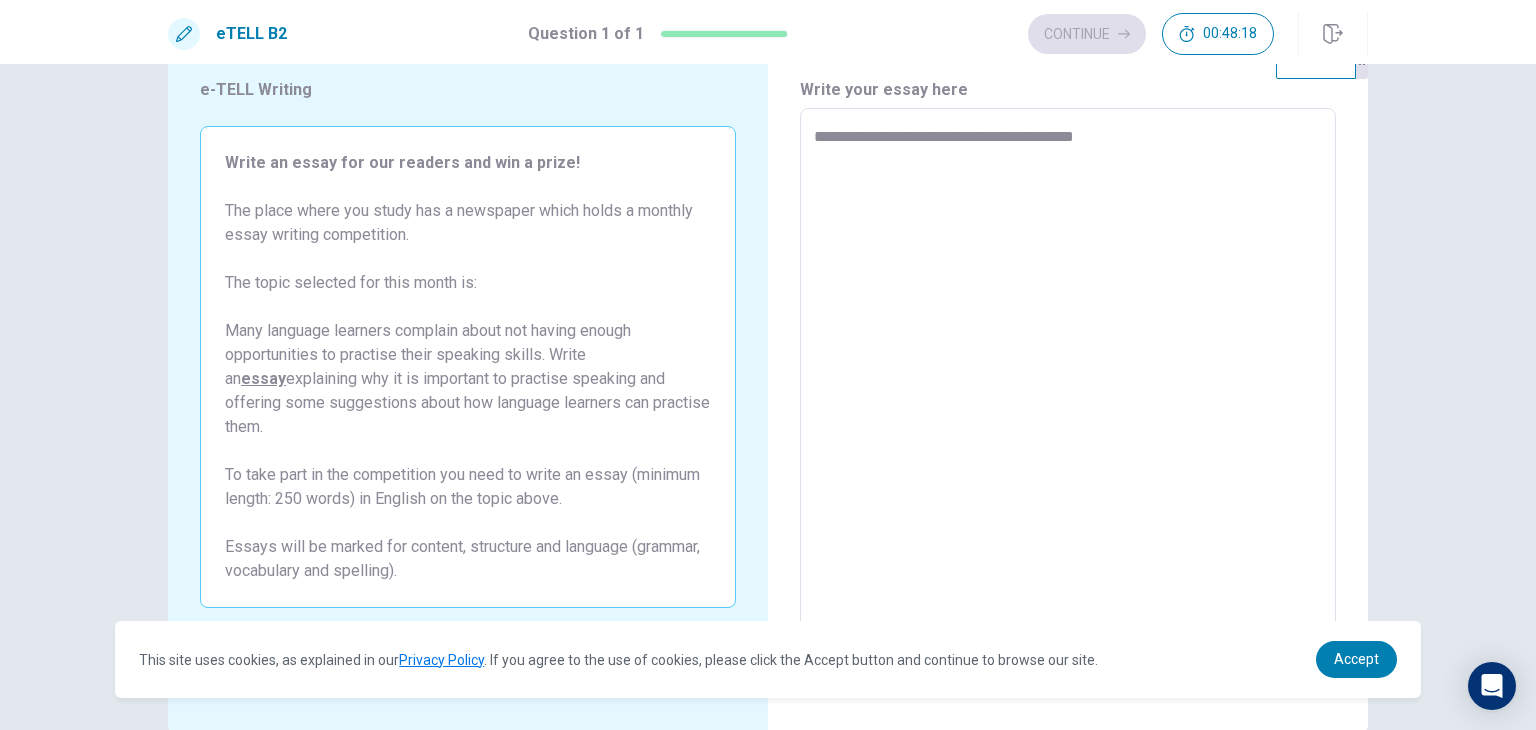 type on "*" 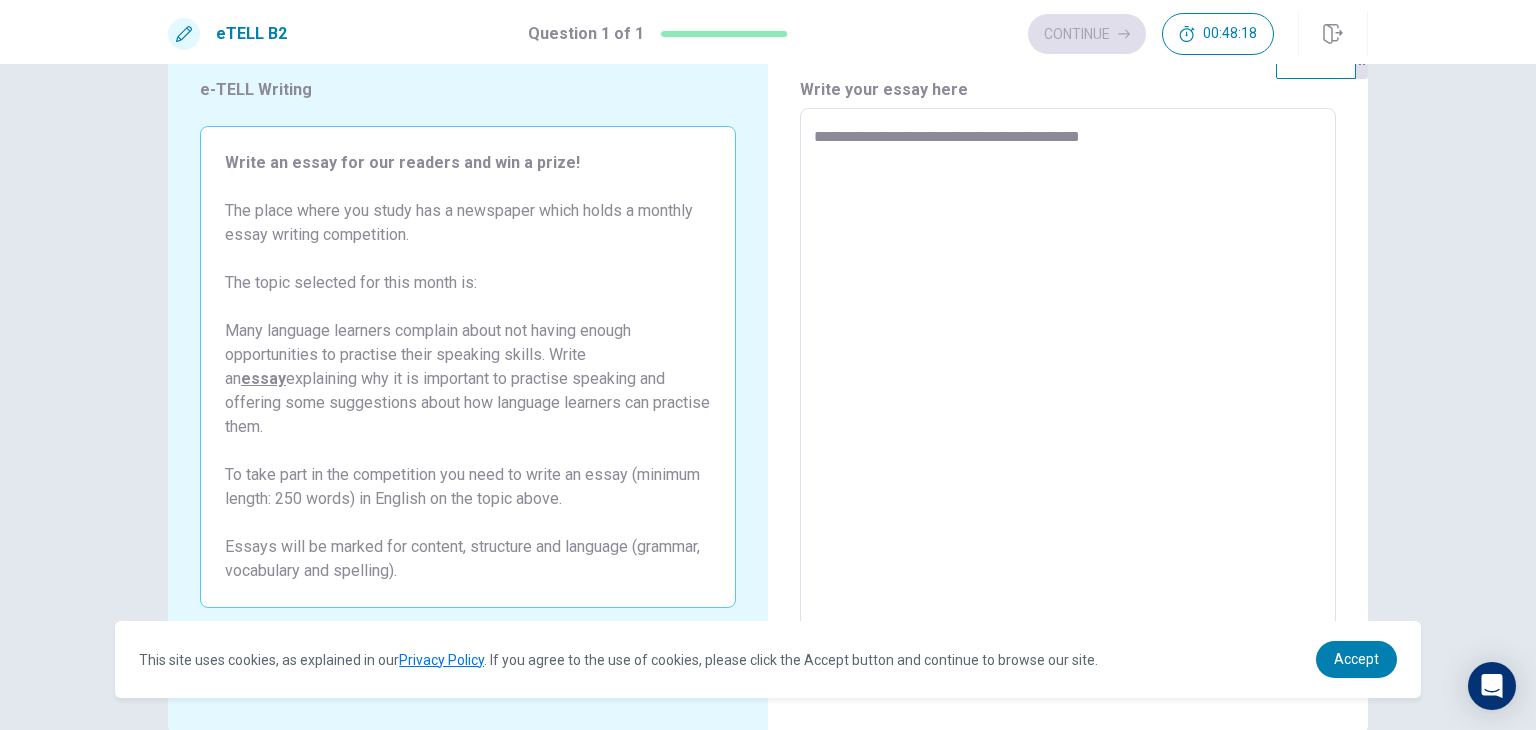 type on "*" 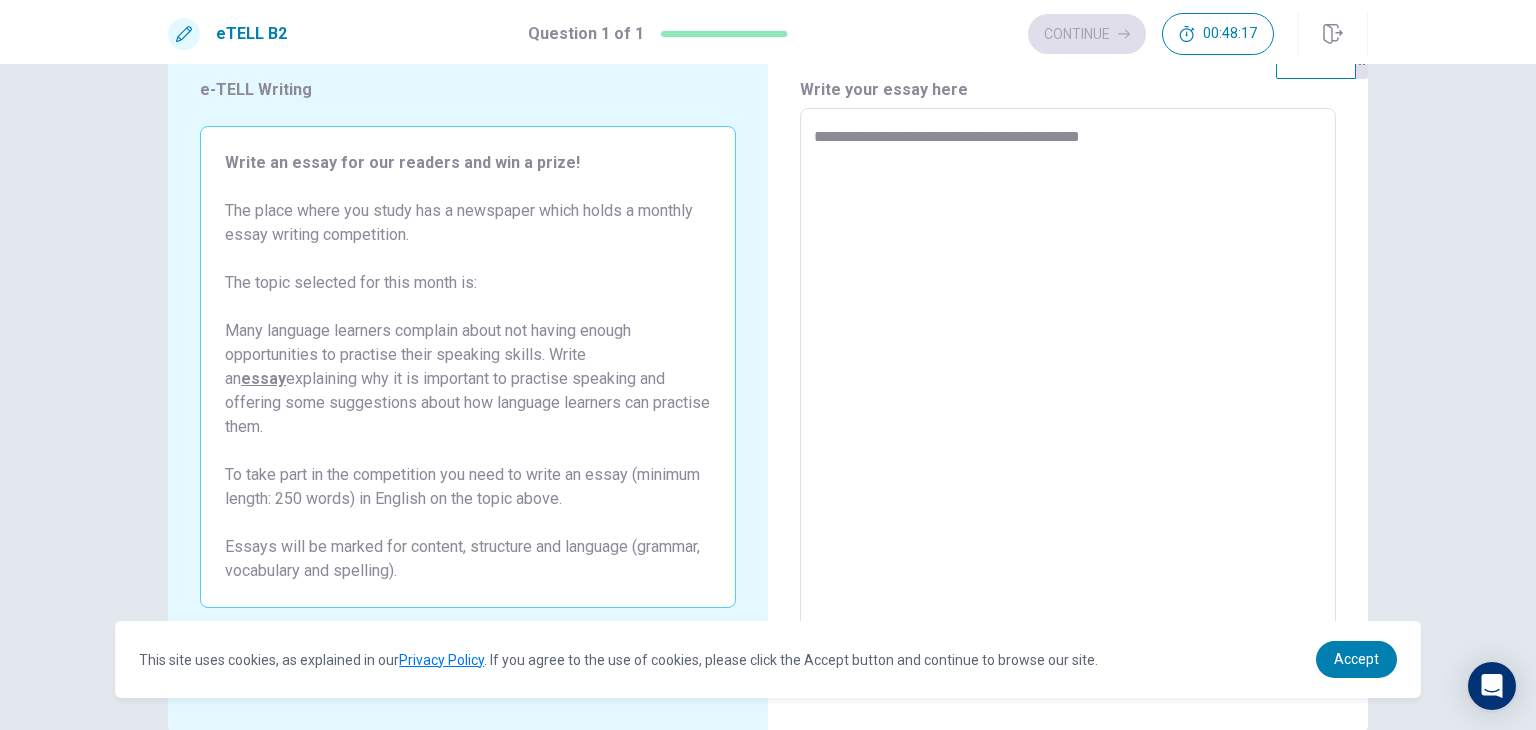 type on "**********" 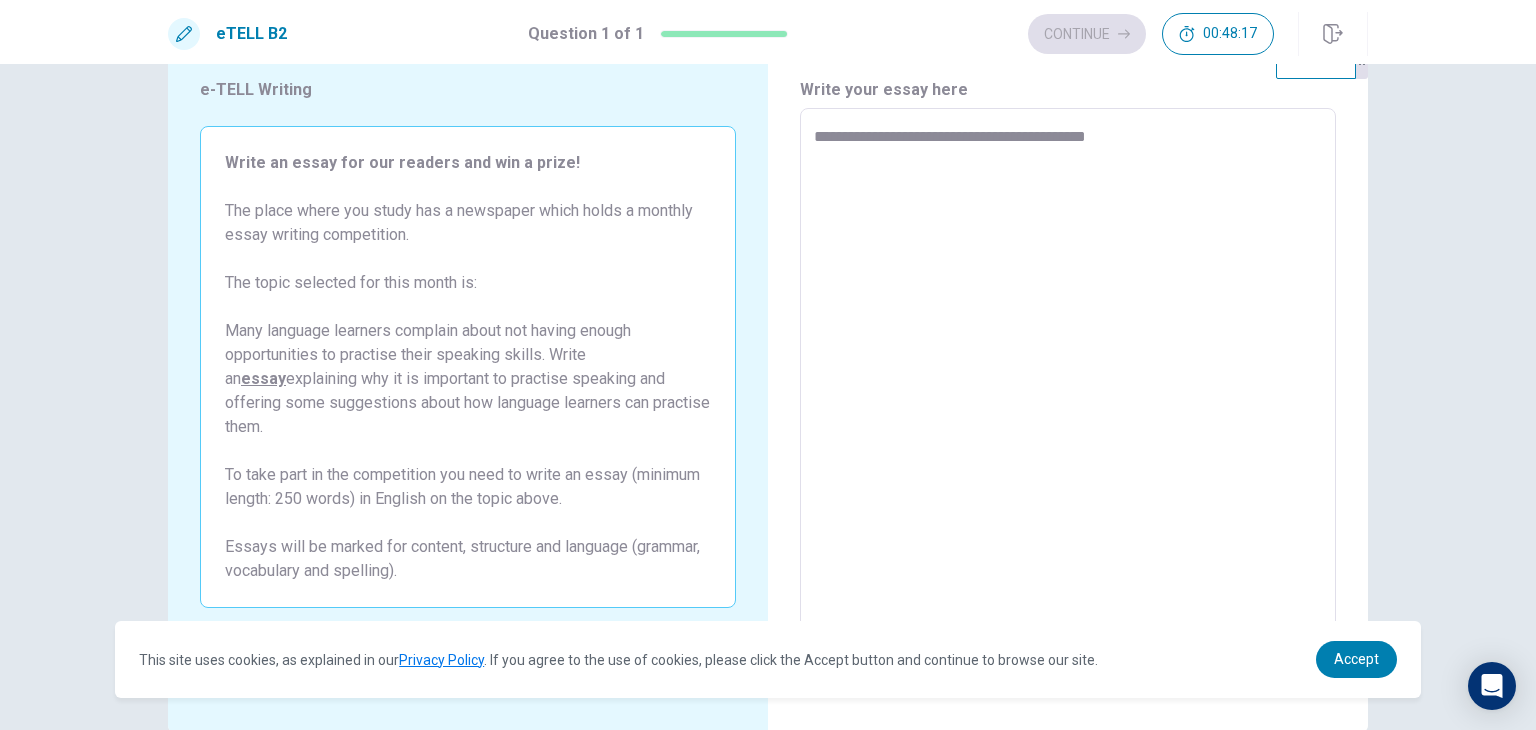 type on "*" 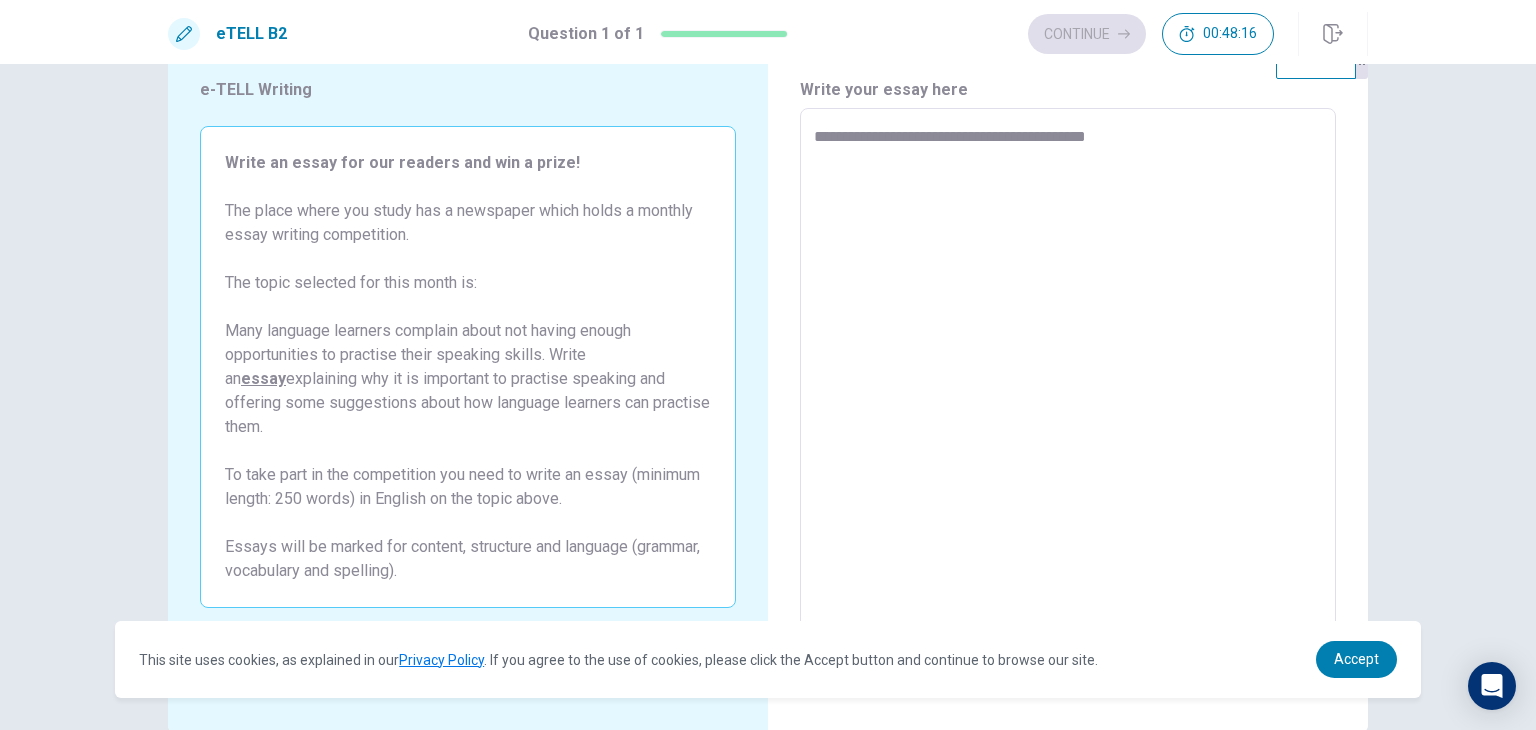 type on "**********" 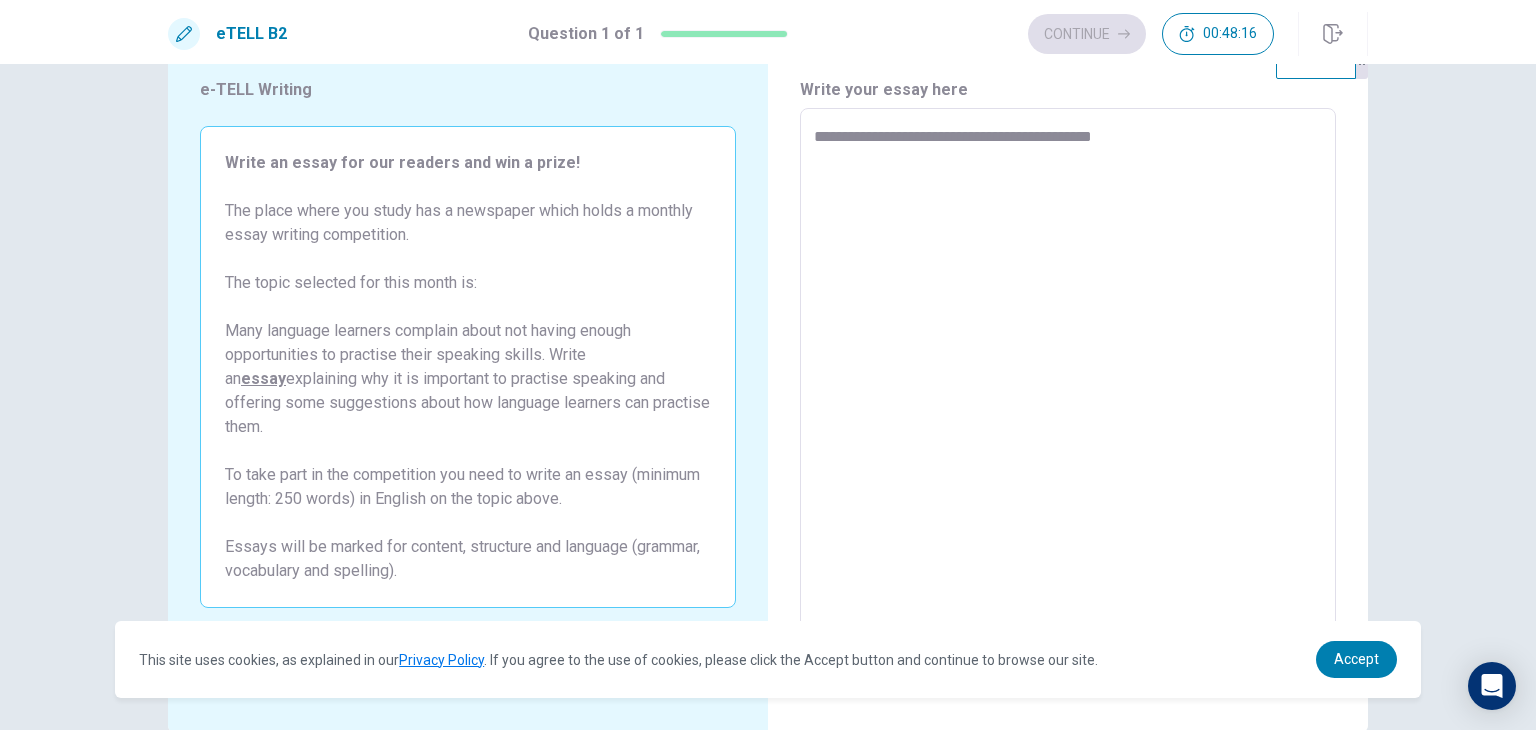 type on "*" 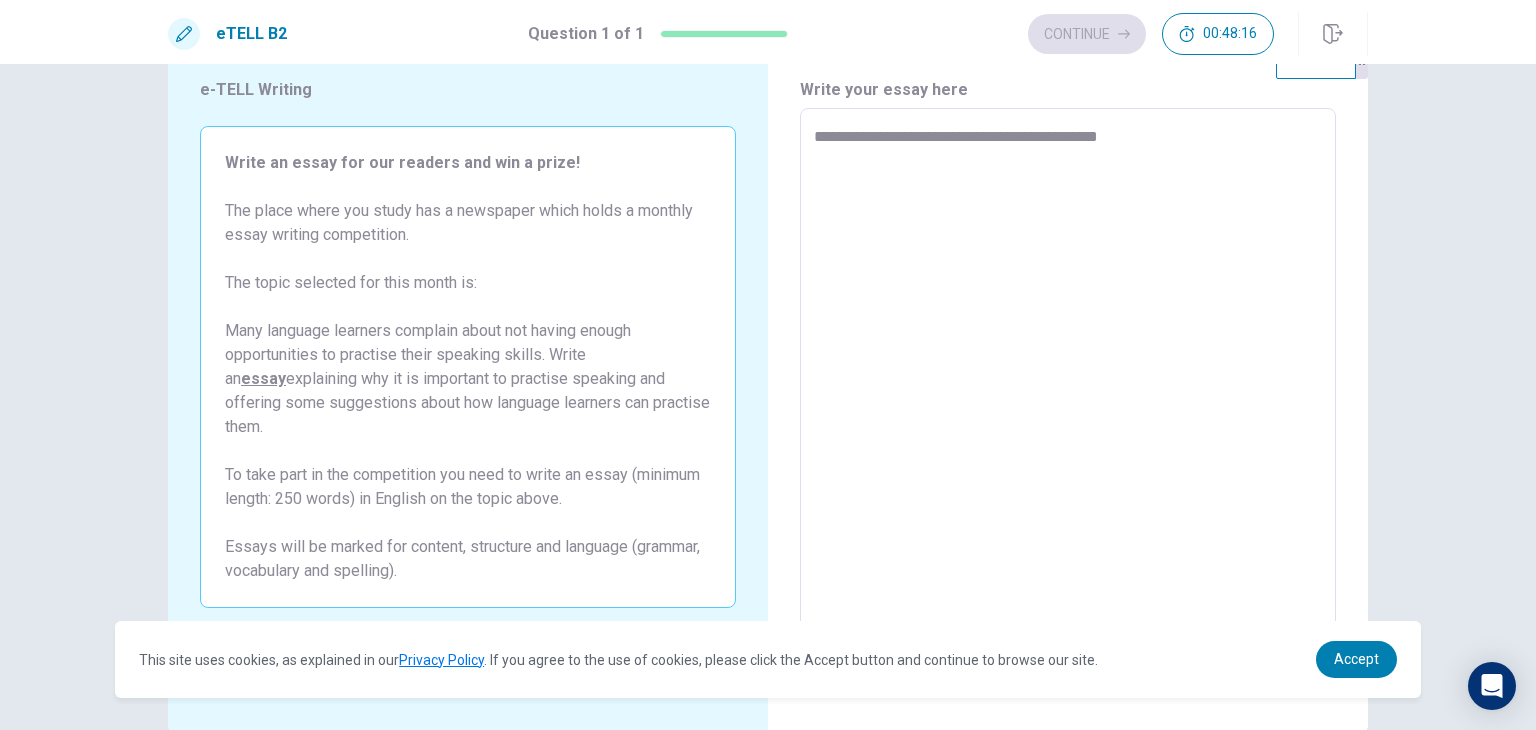 type on "*" 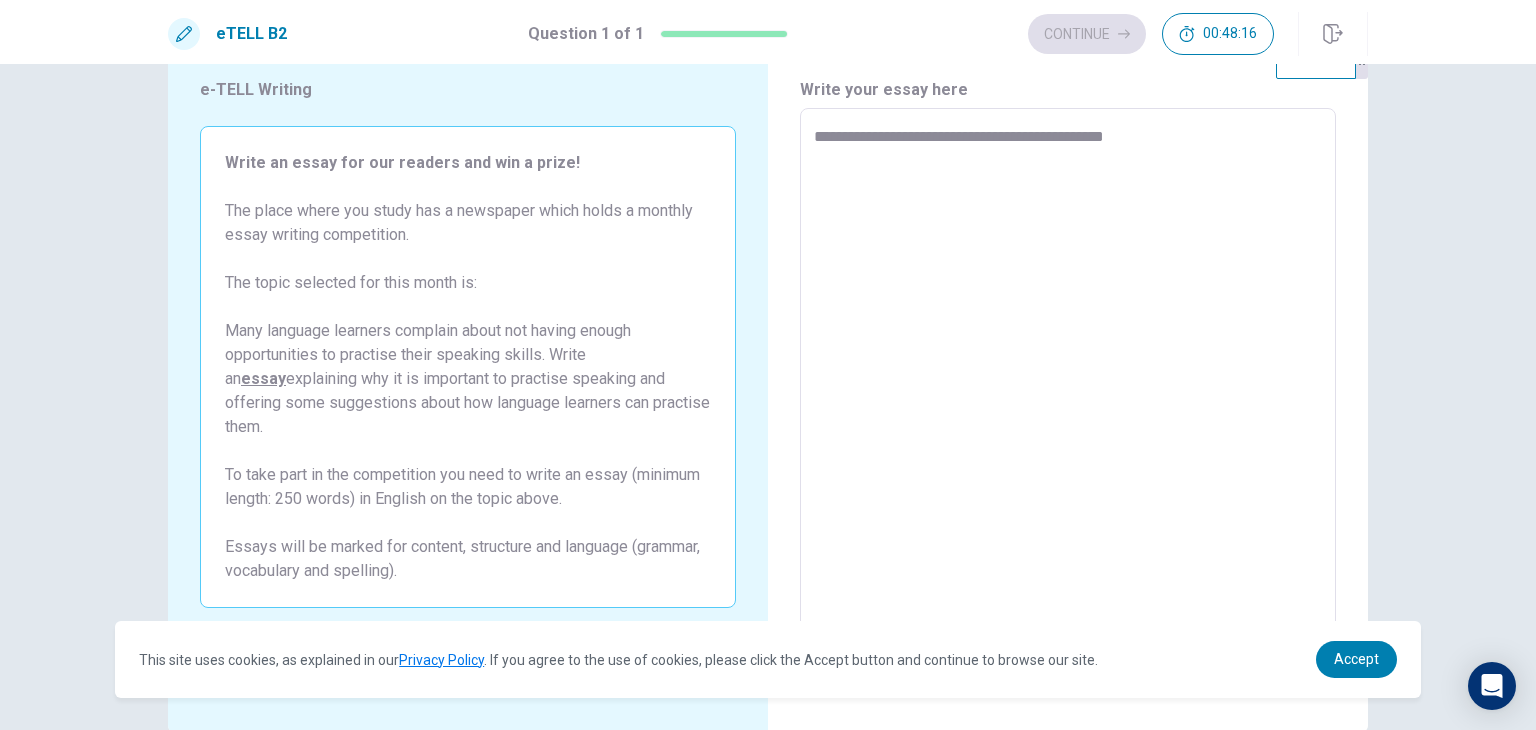type on "*" 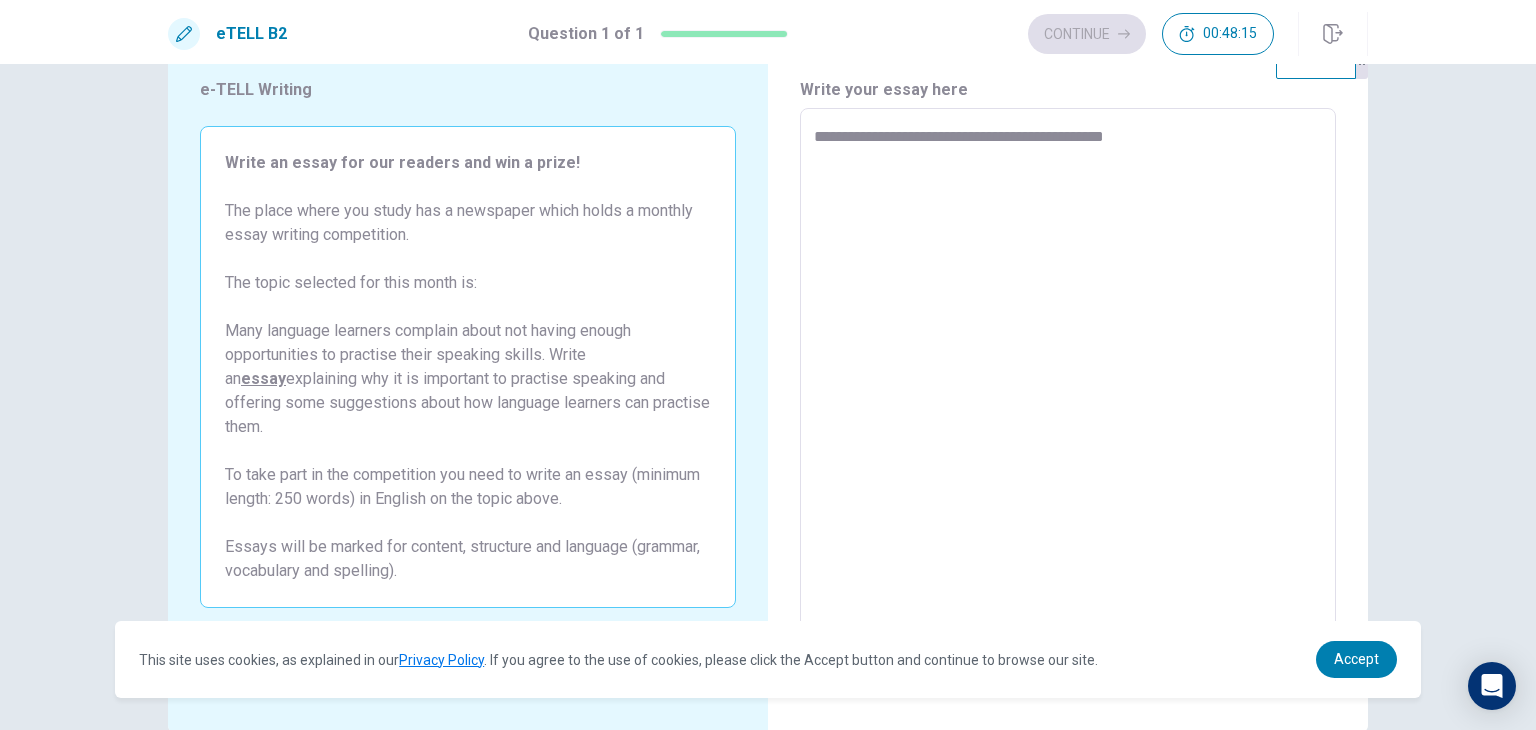 type on "**********" 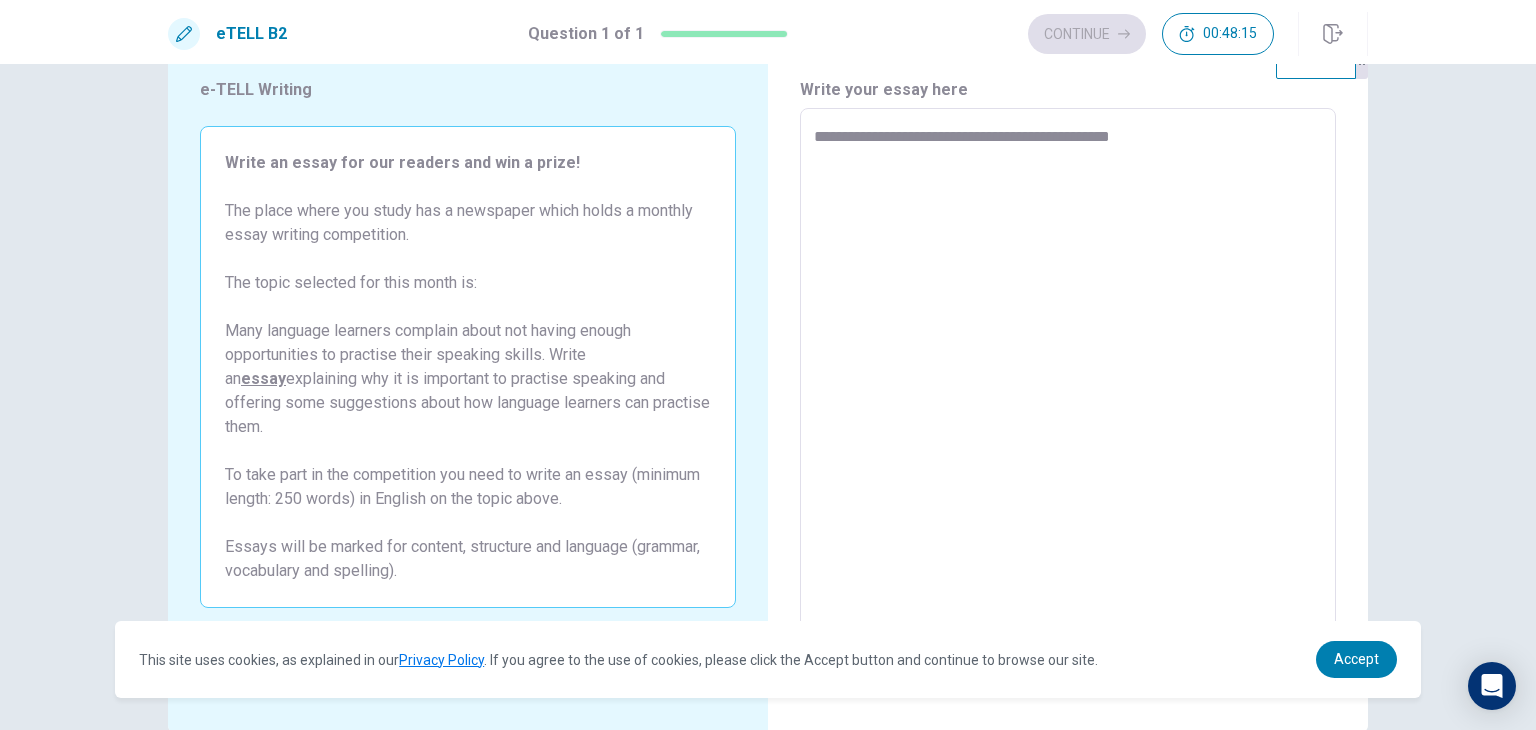 type on "*" 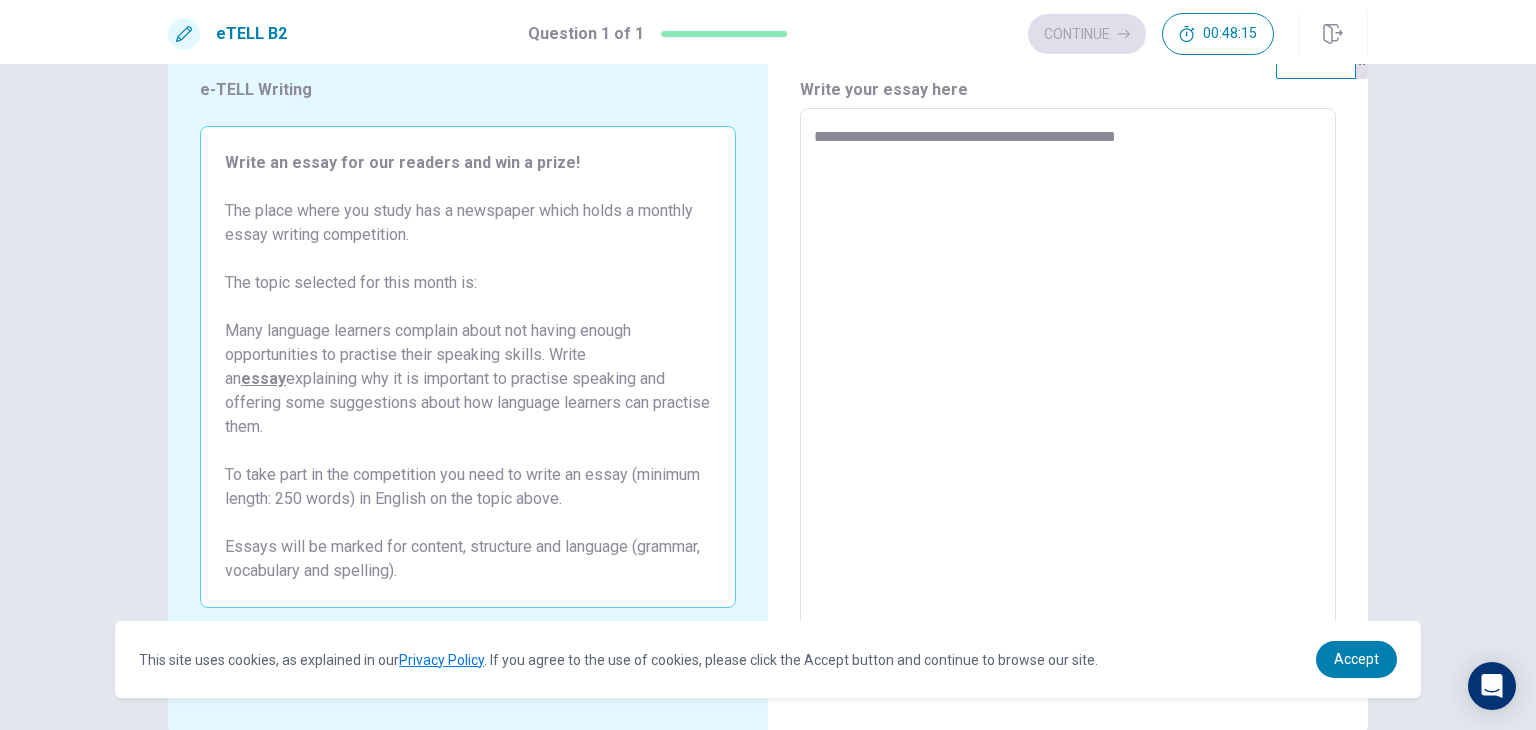type on "*" 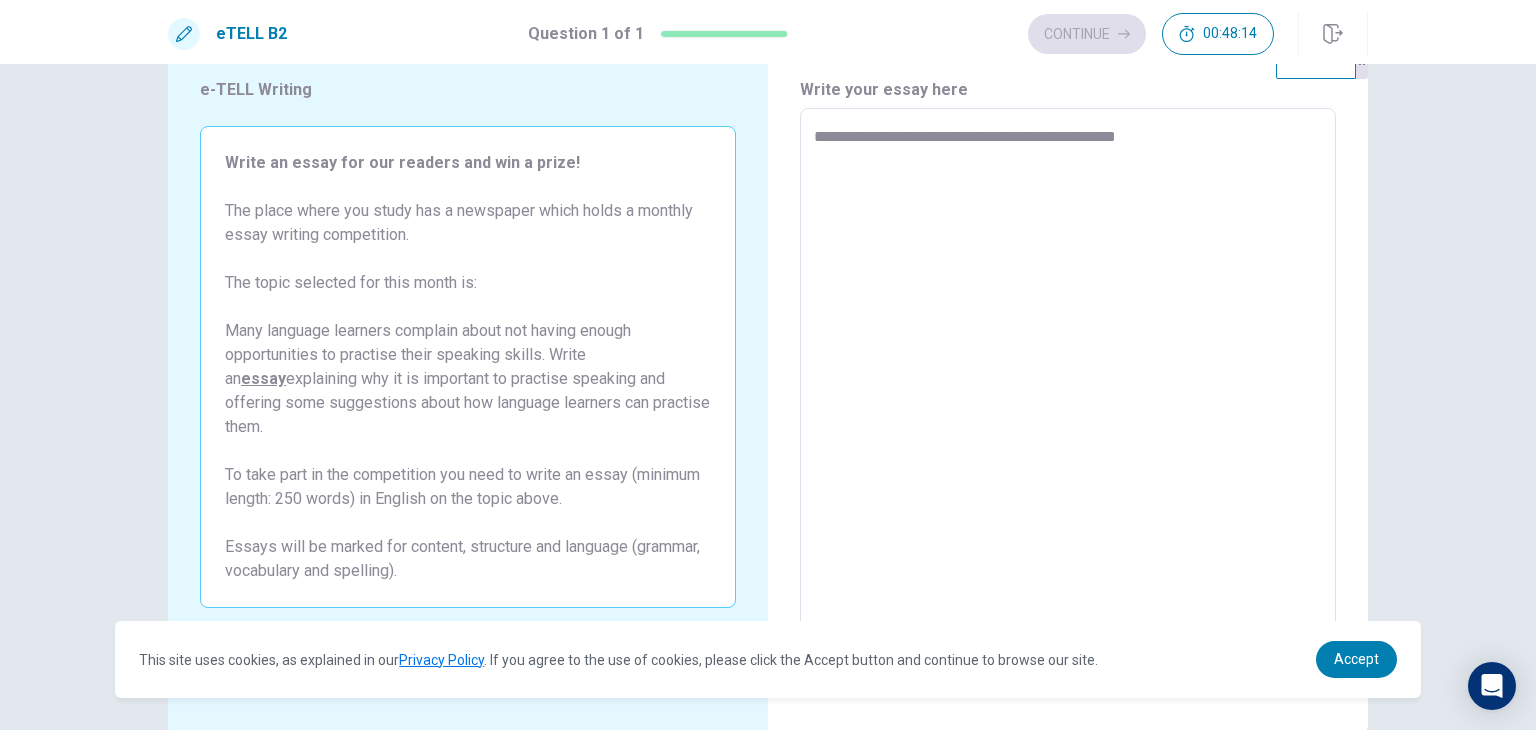 type on "**********" 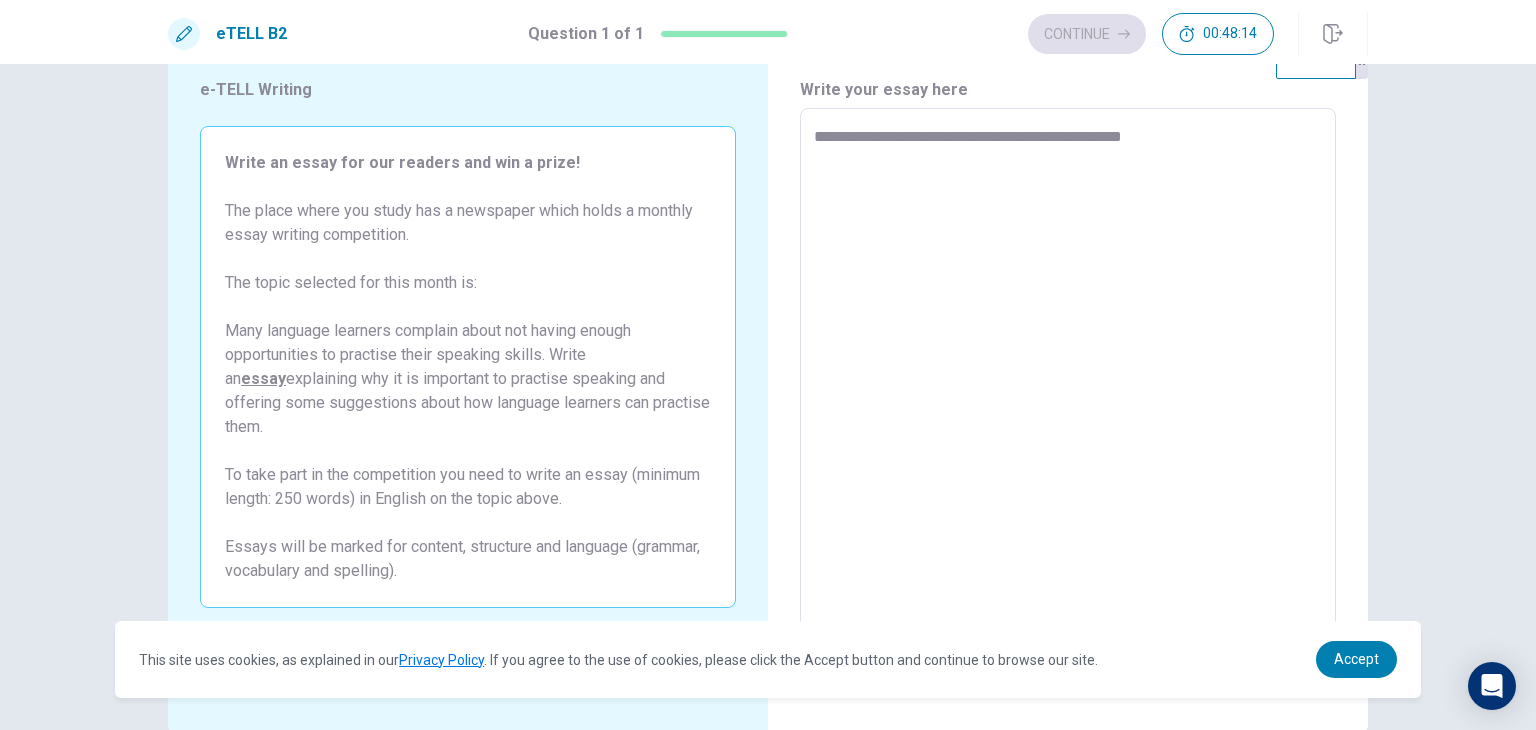 type on "*" 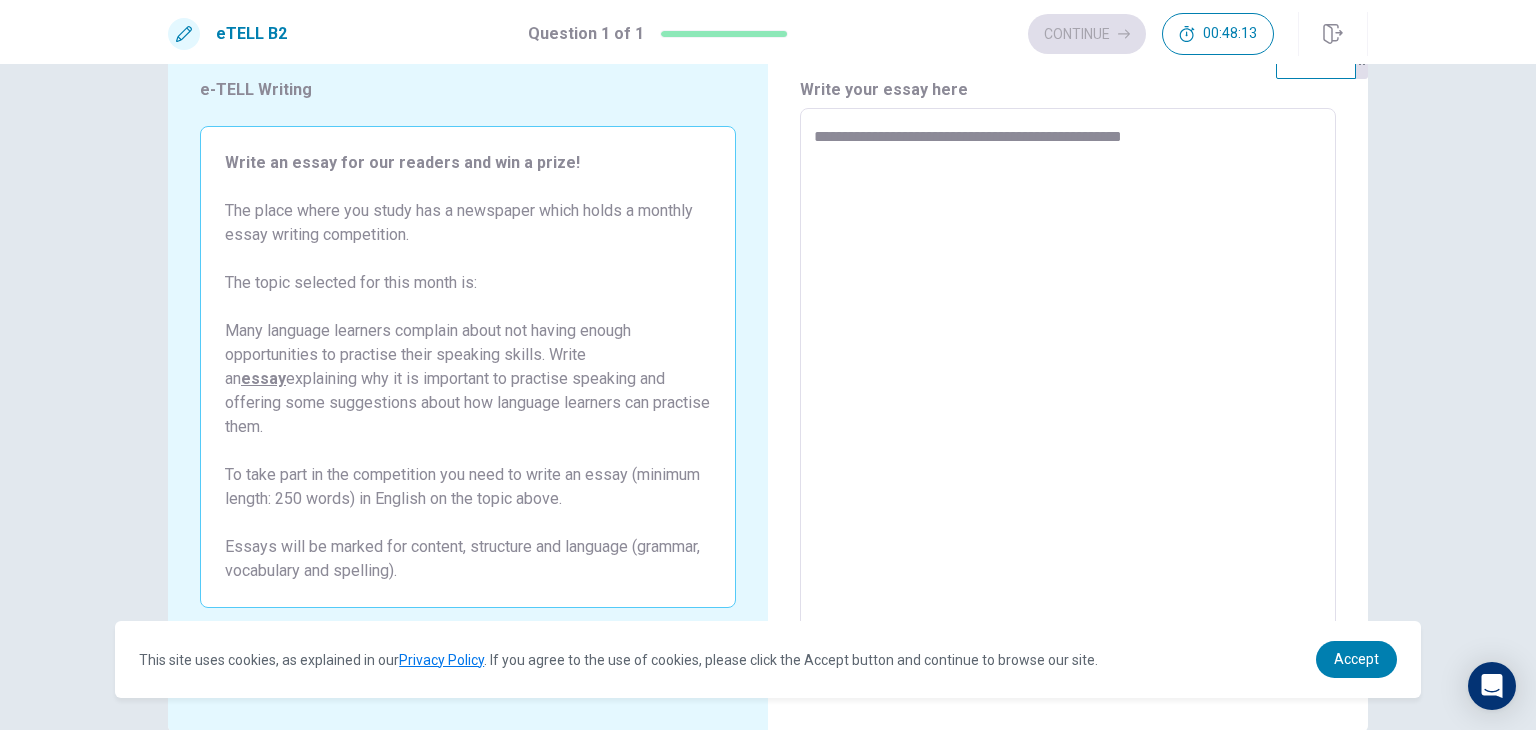 type on "**********" 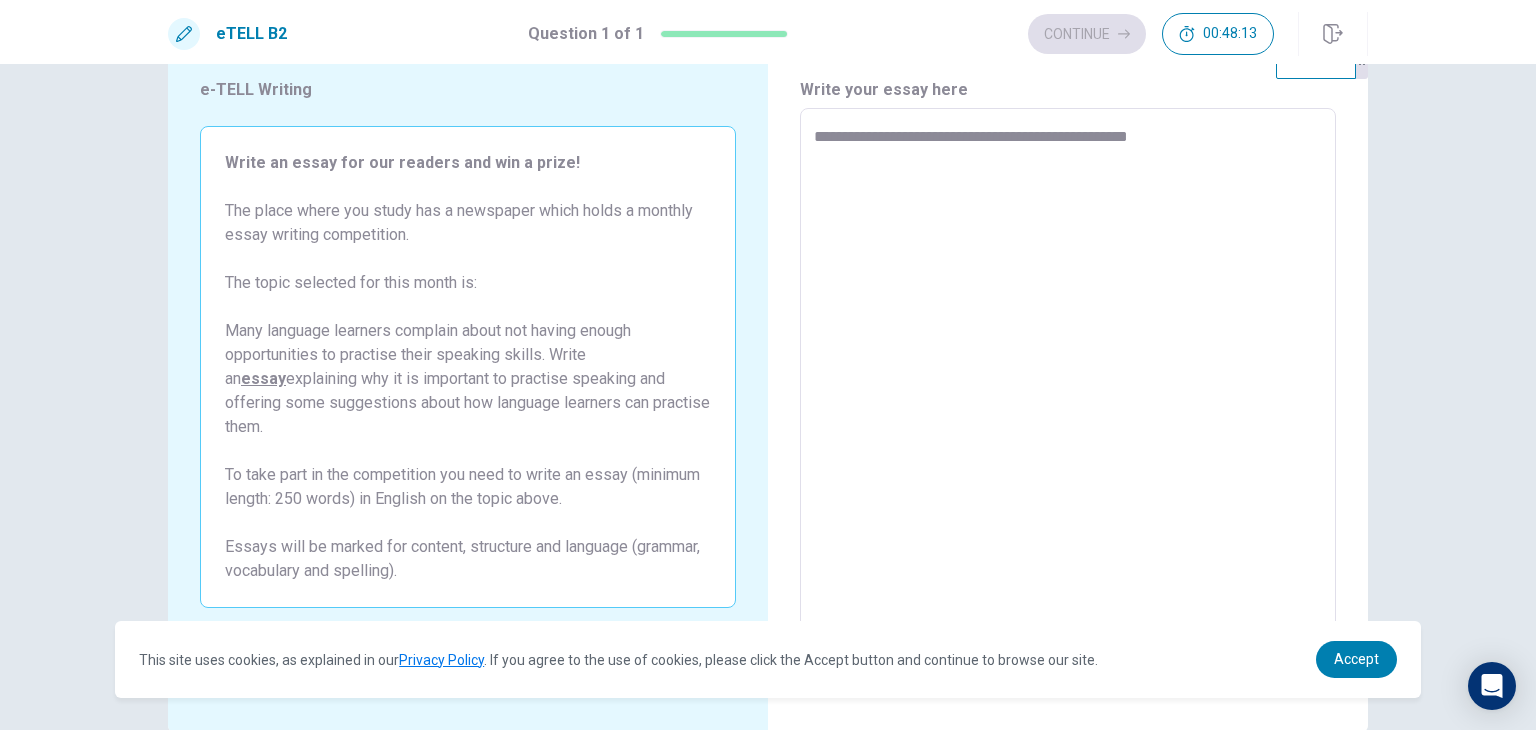 type on "*" 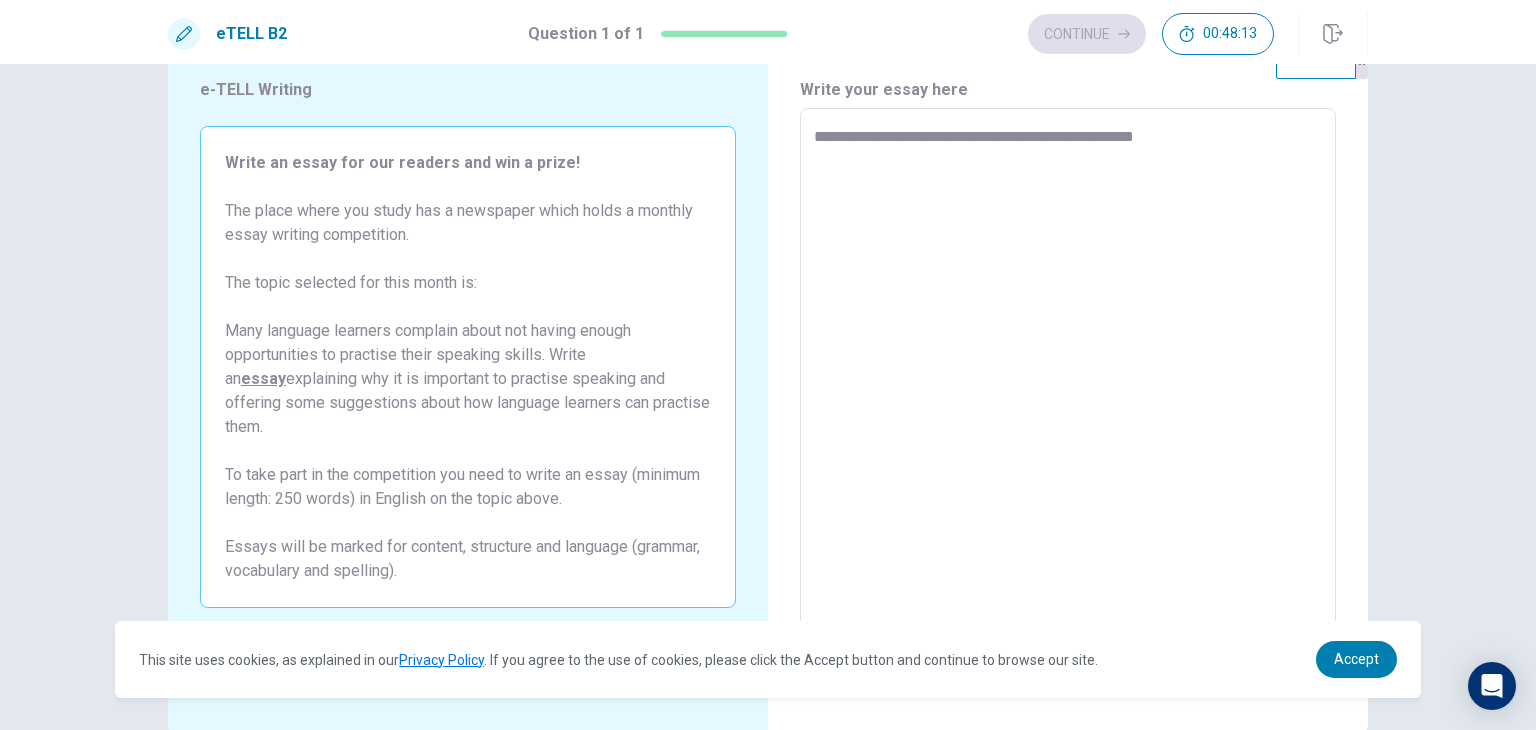 type on "*" 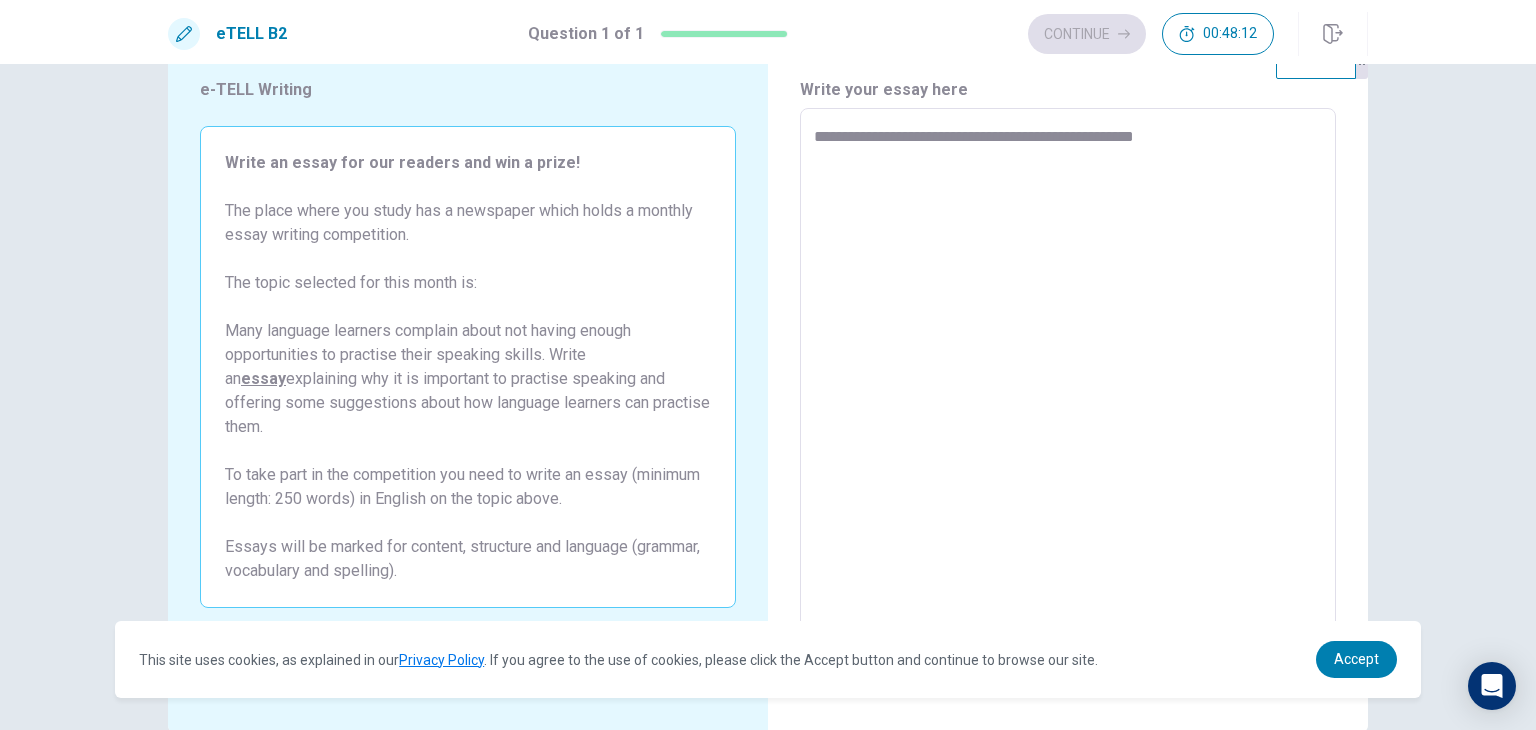 type on "**********" 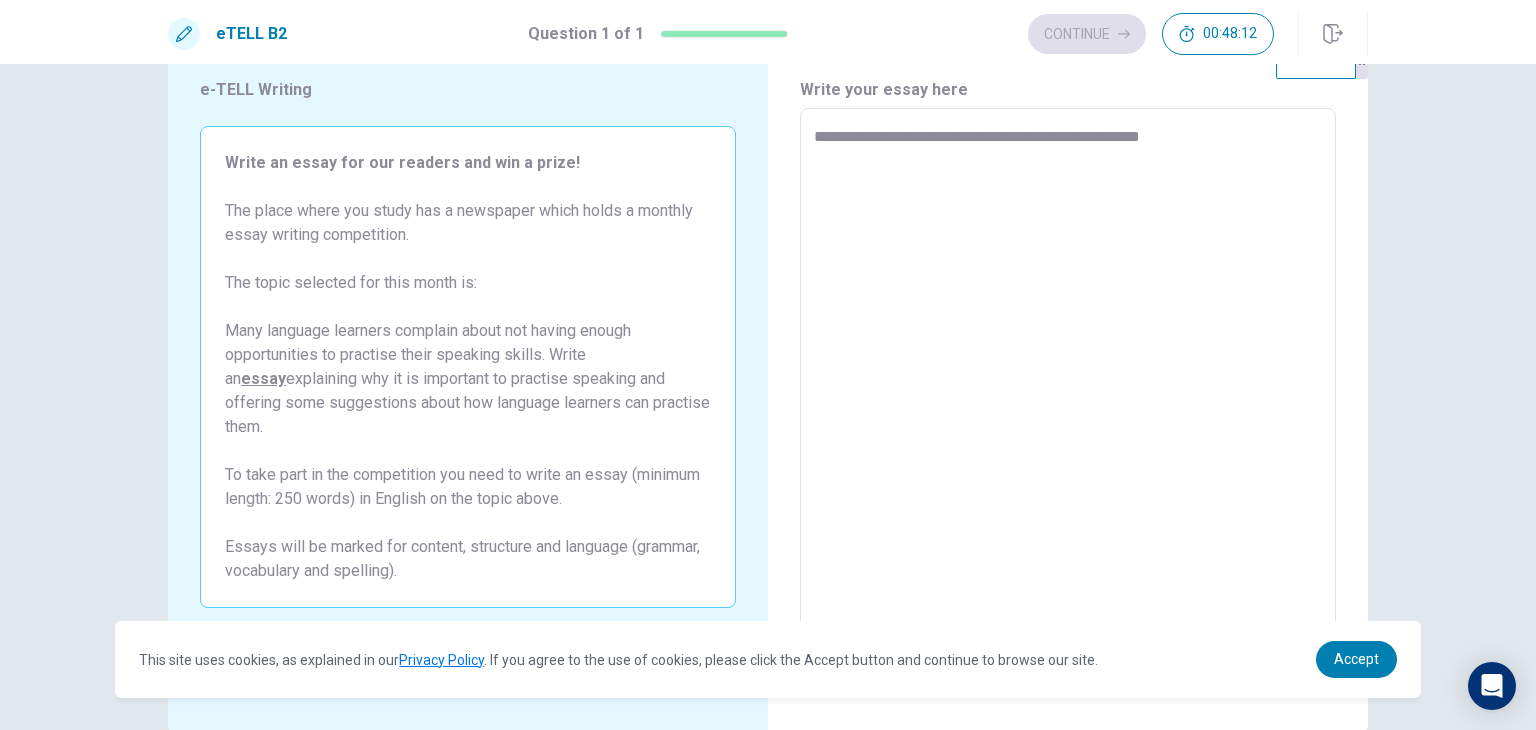 type on "*" 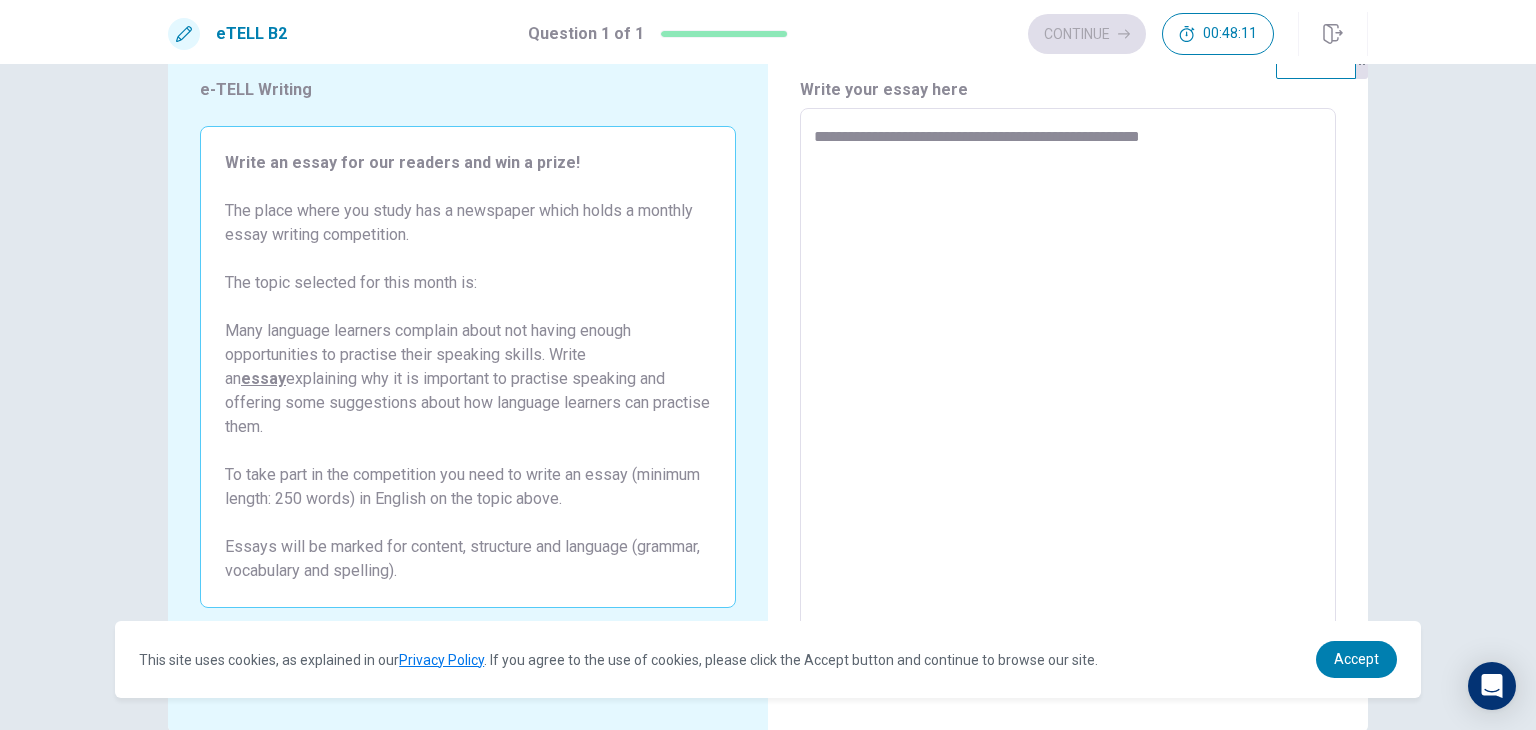 type on "**********" 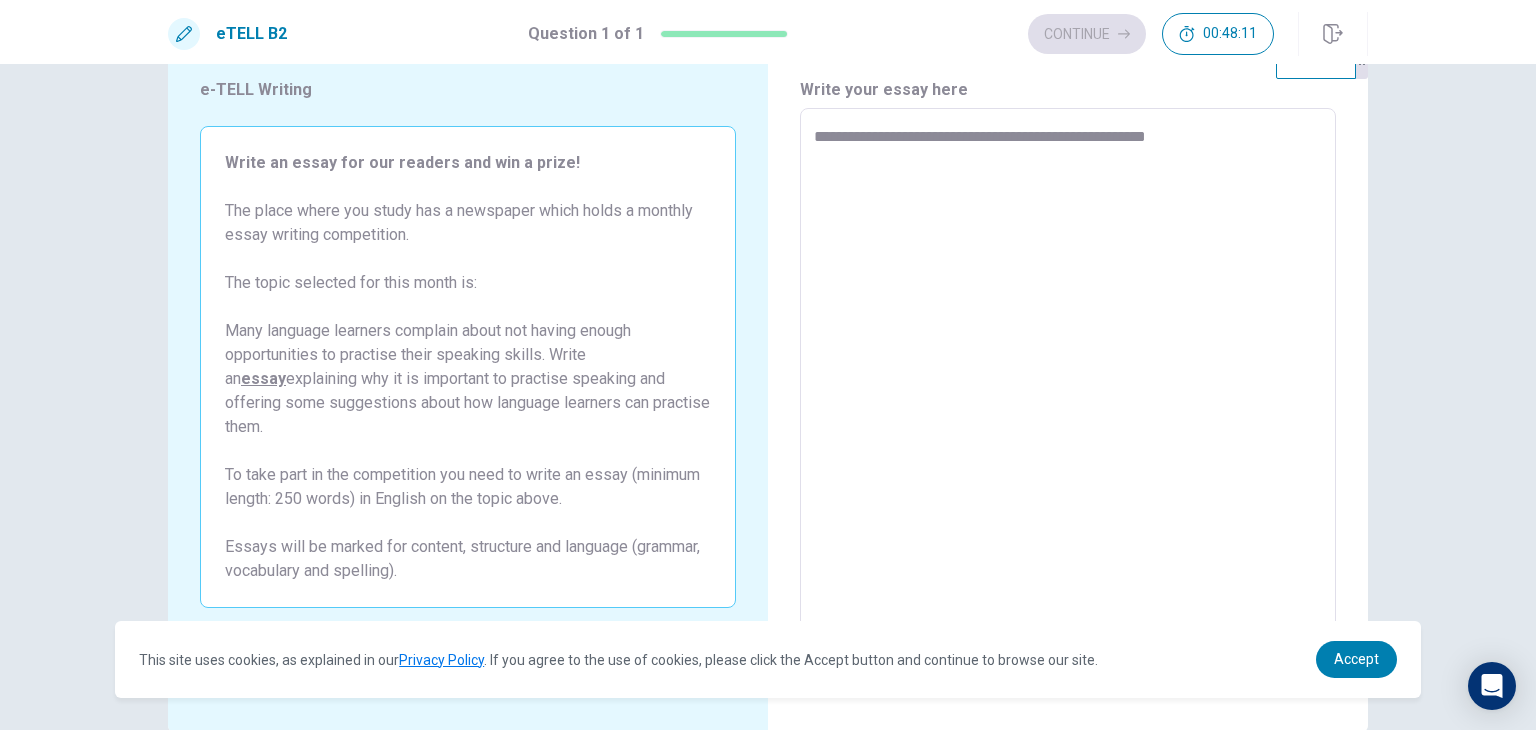 type on "*" 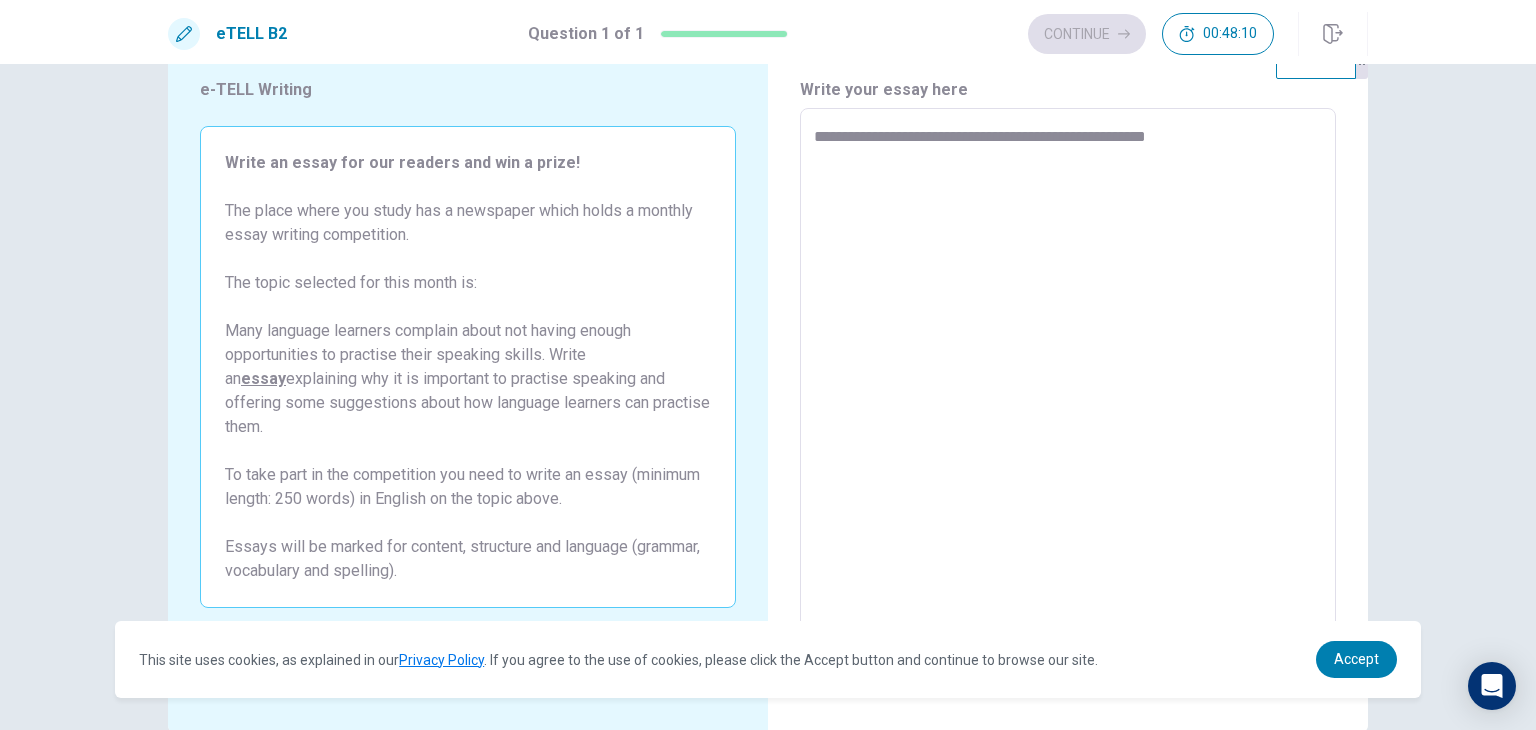 type on "**********" 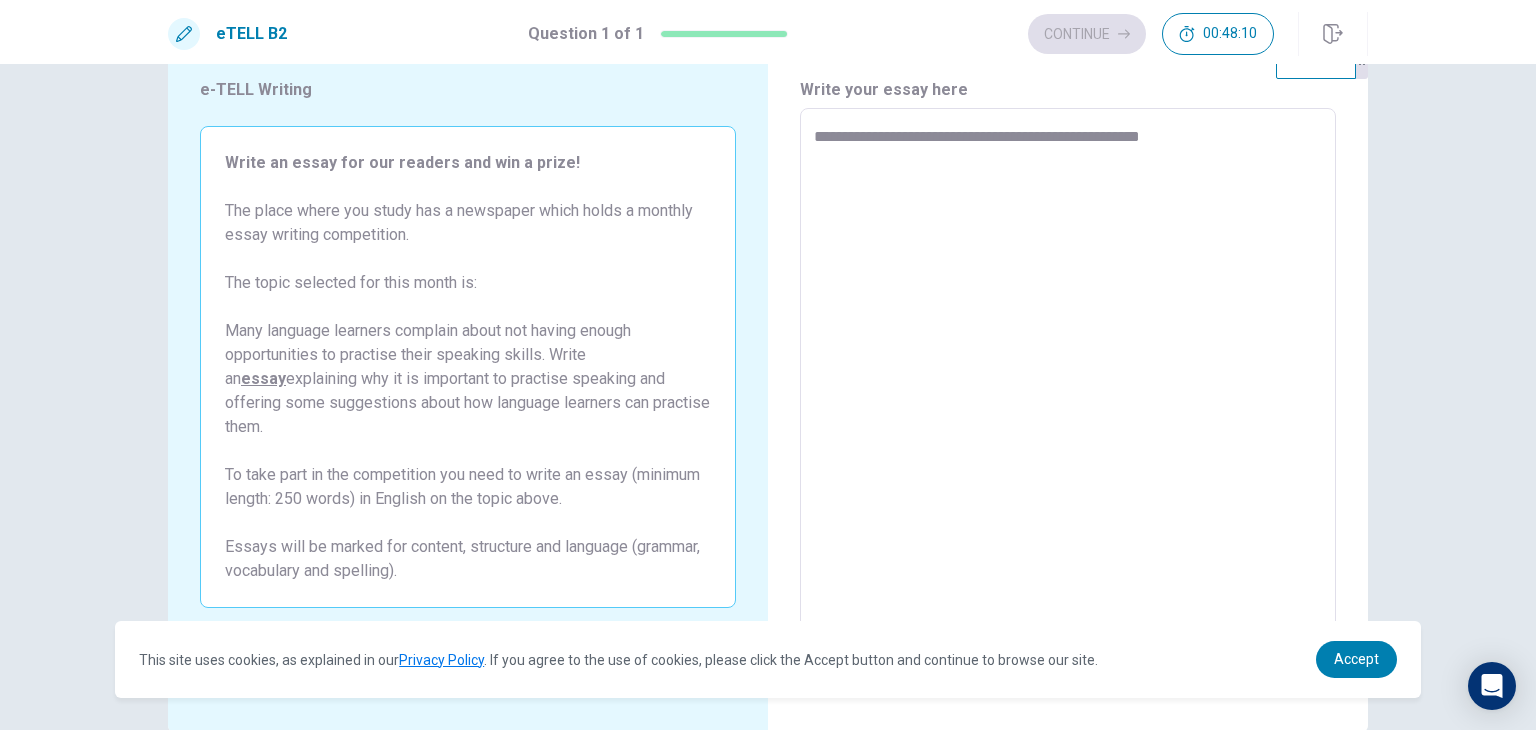 type on "*" 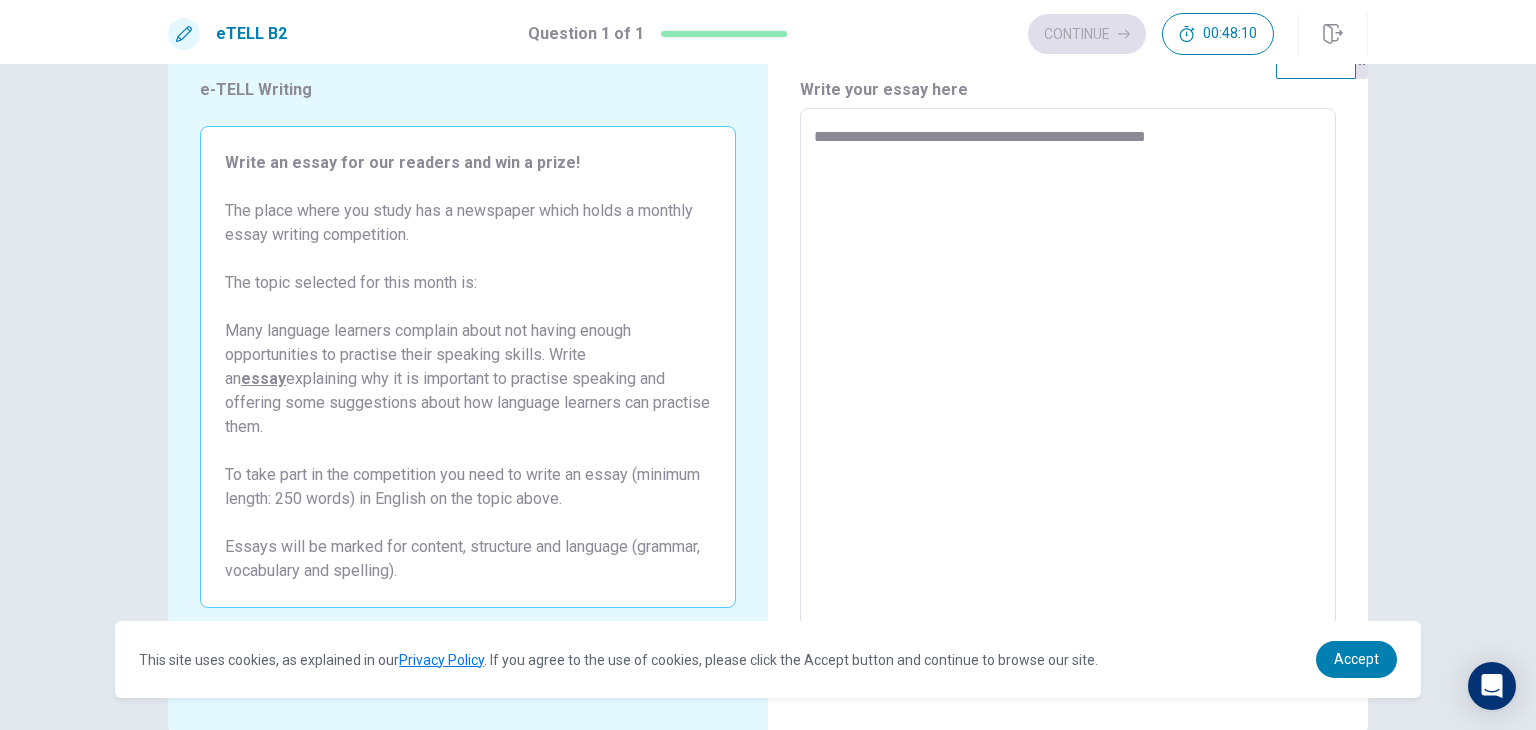 type on "*" 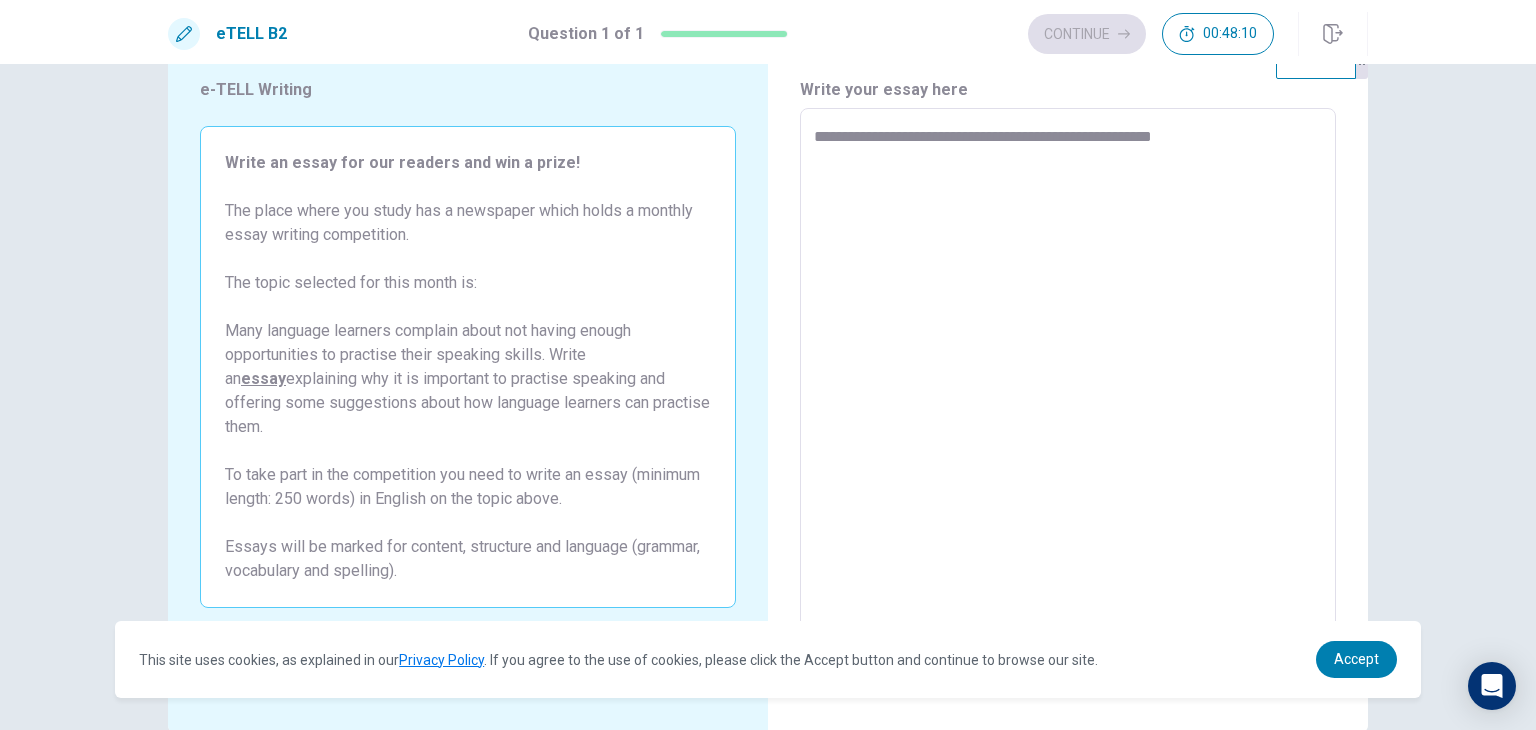 type on "*" 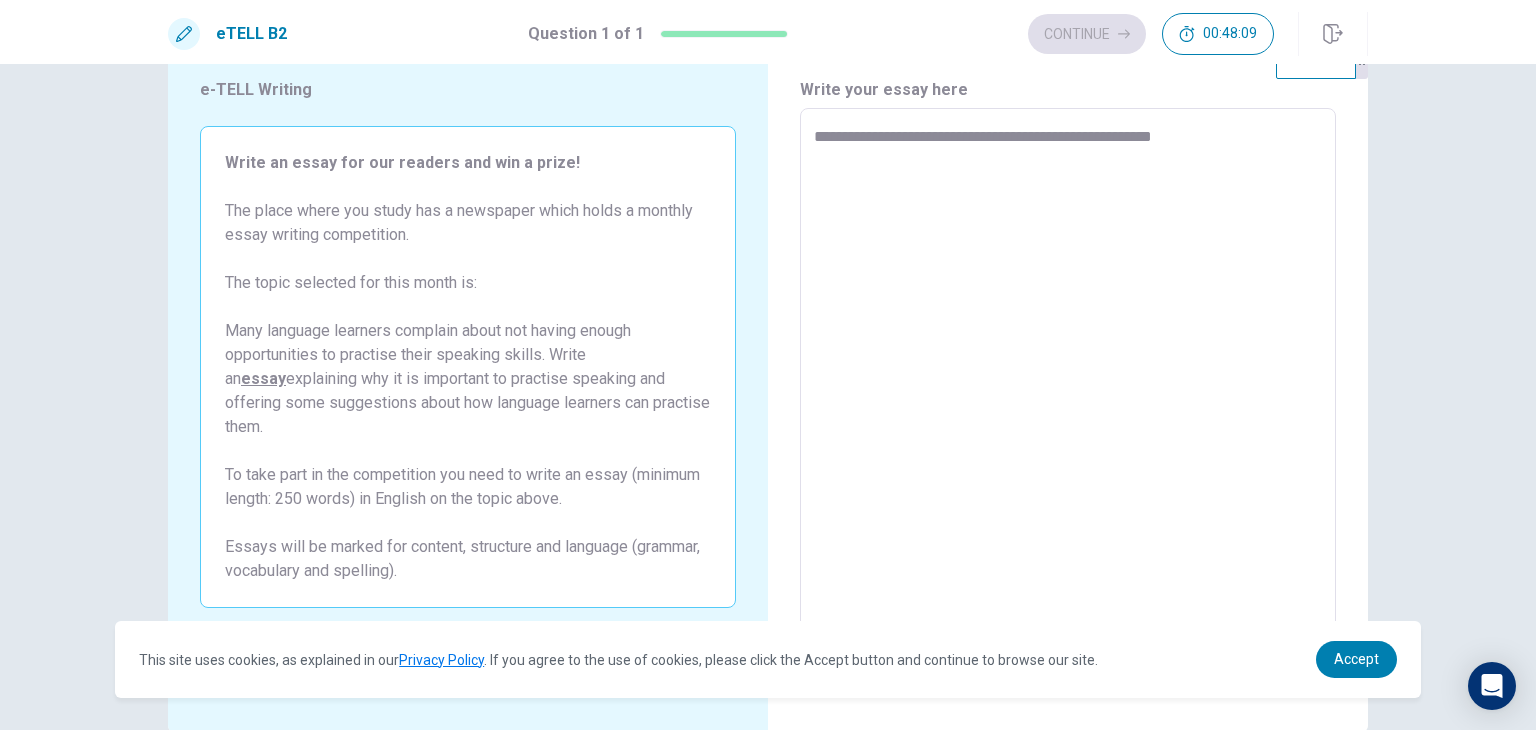 type on "**********" 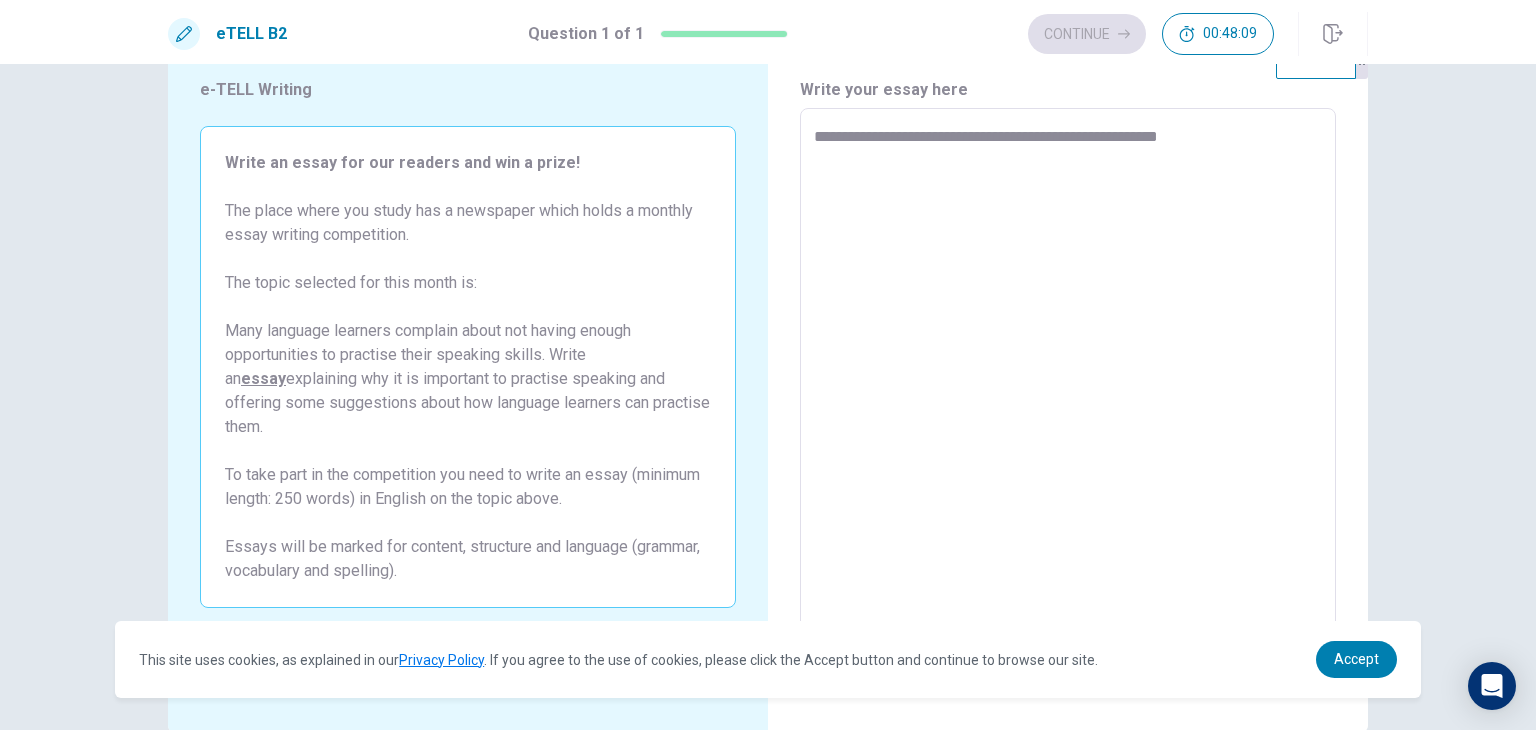 type on "*" 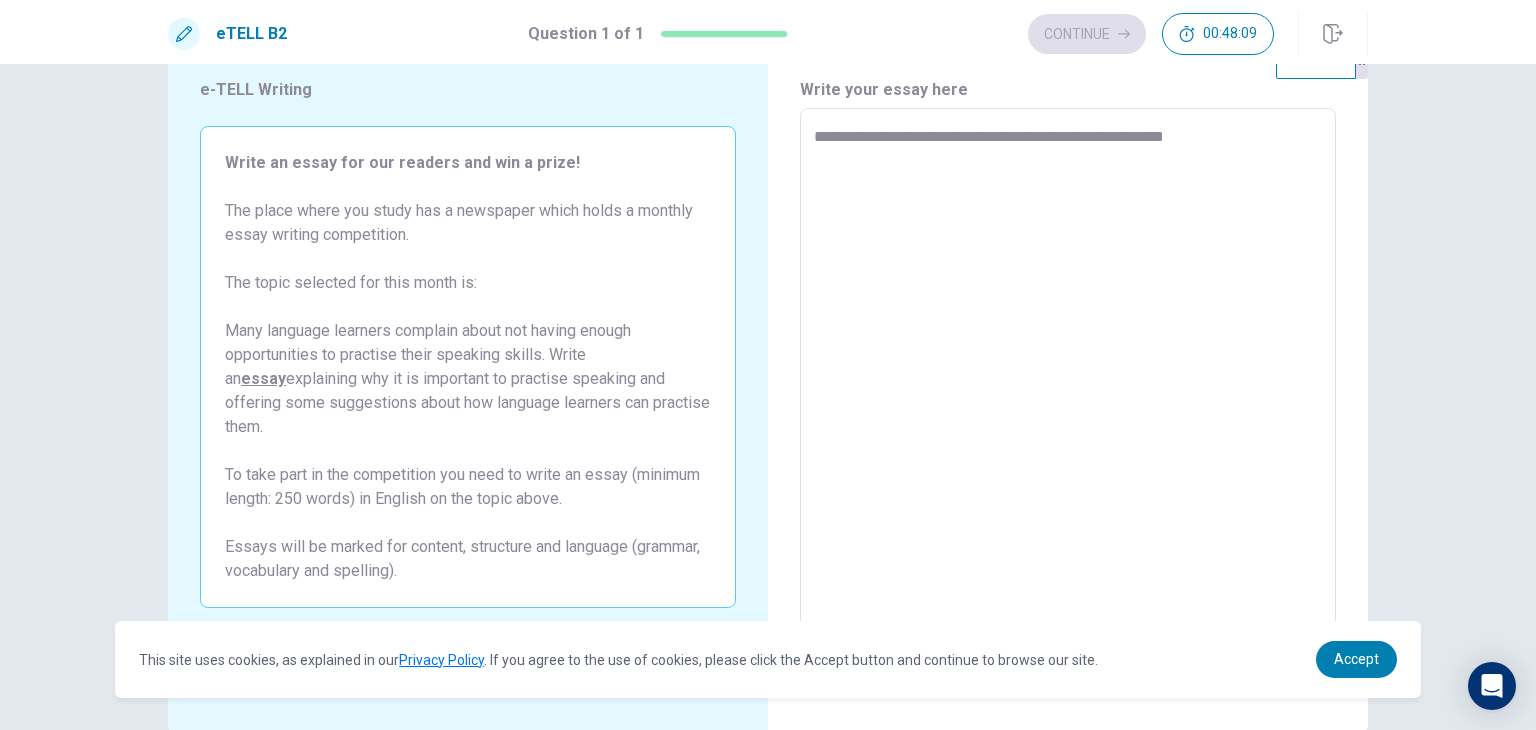 type on "*" 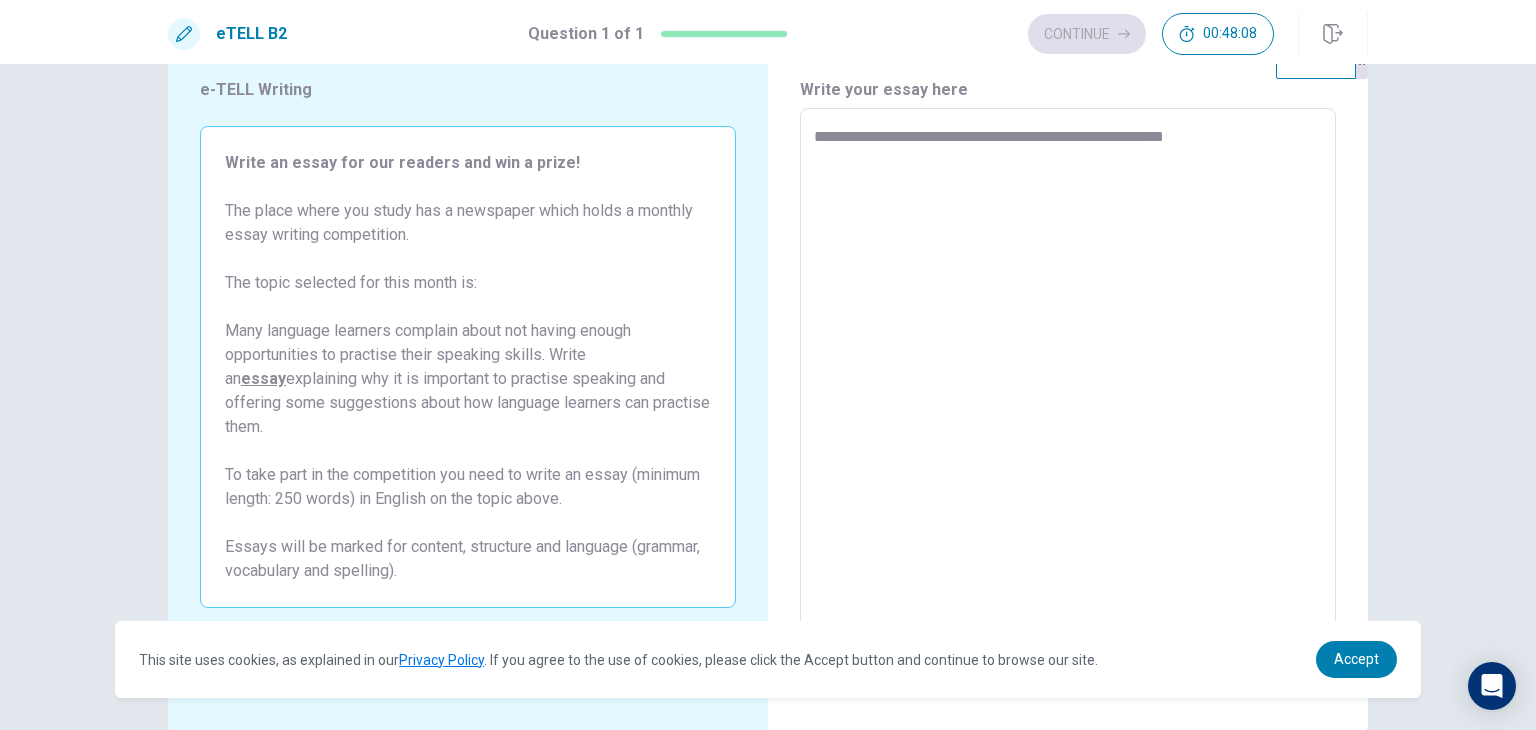 type on "**********" 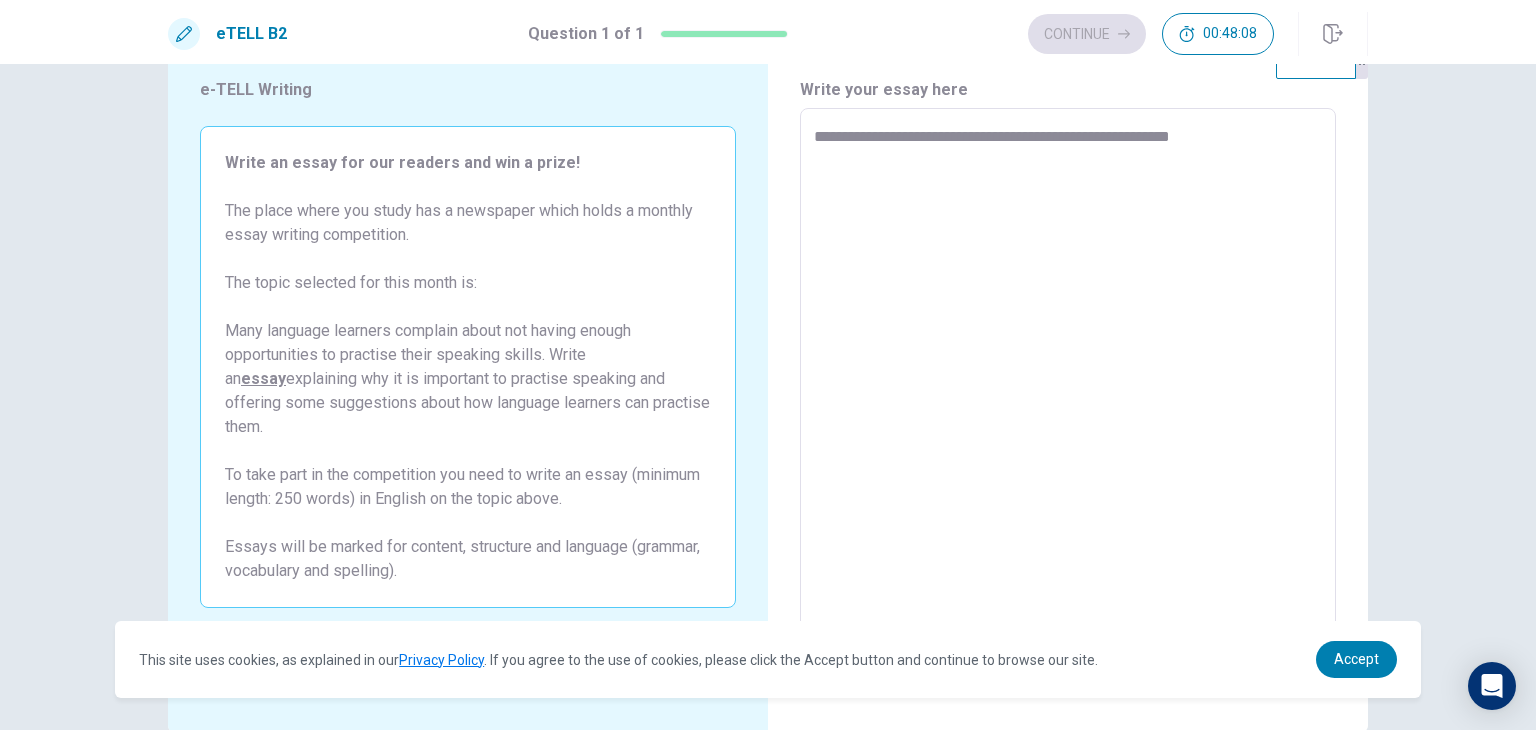 type on "*" 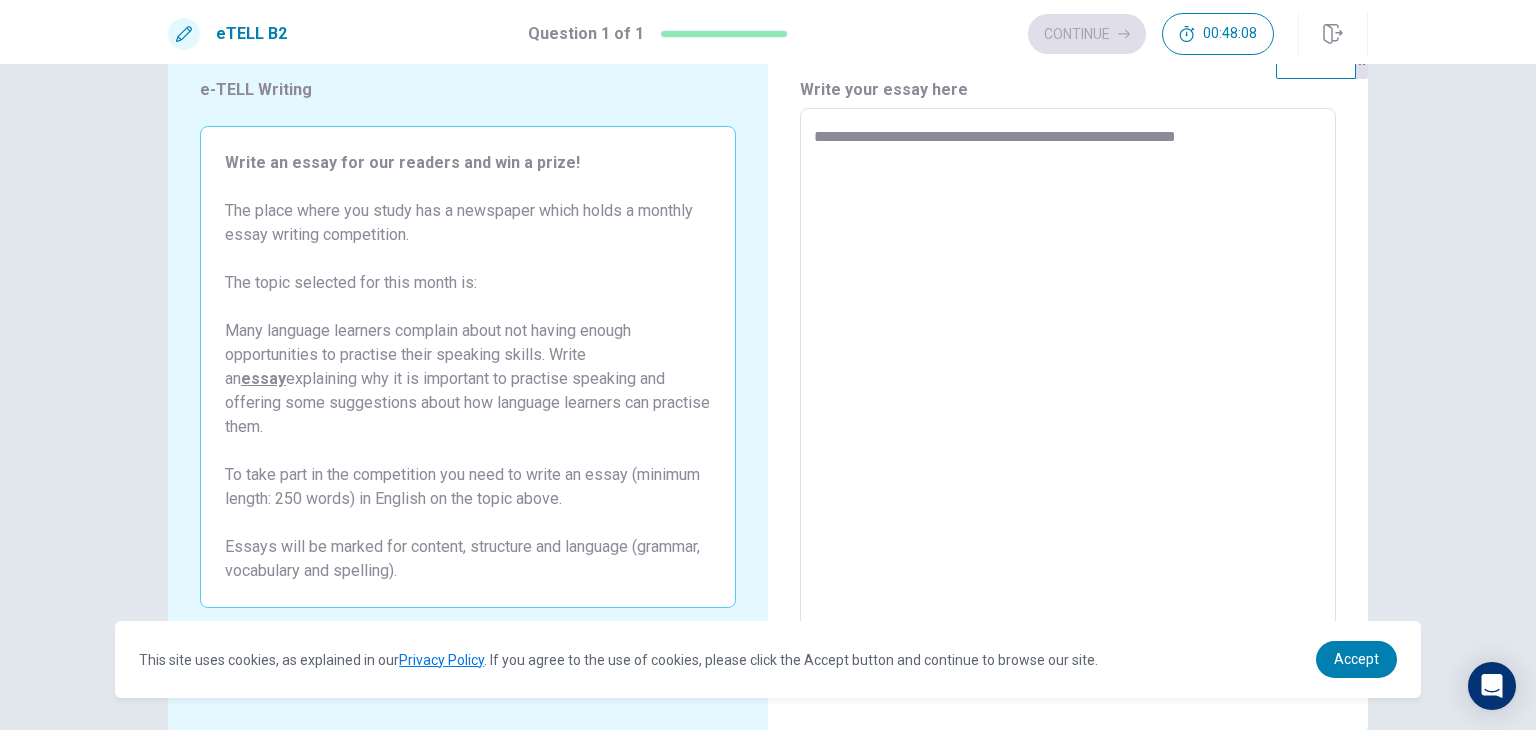 type on "*" 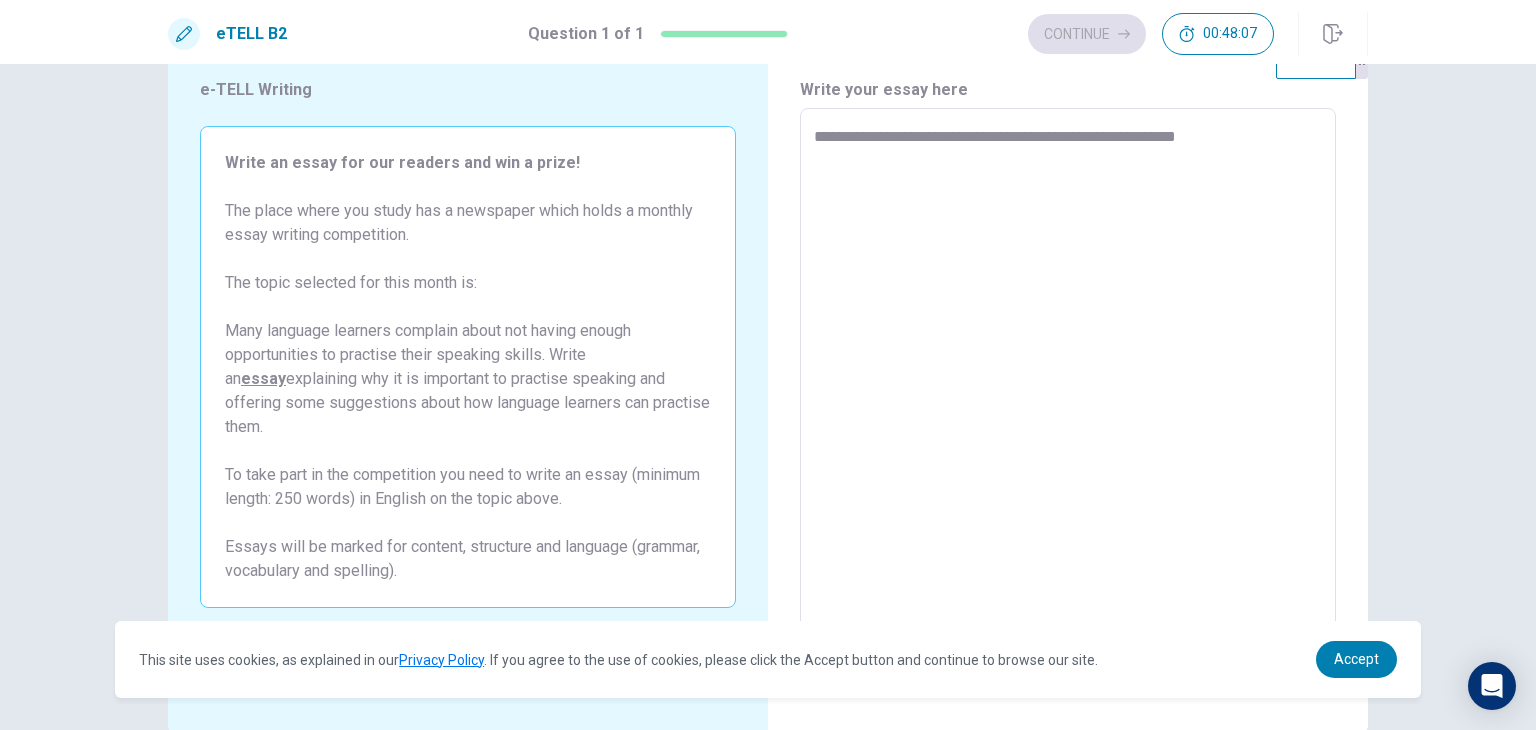 type on "**********" 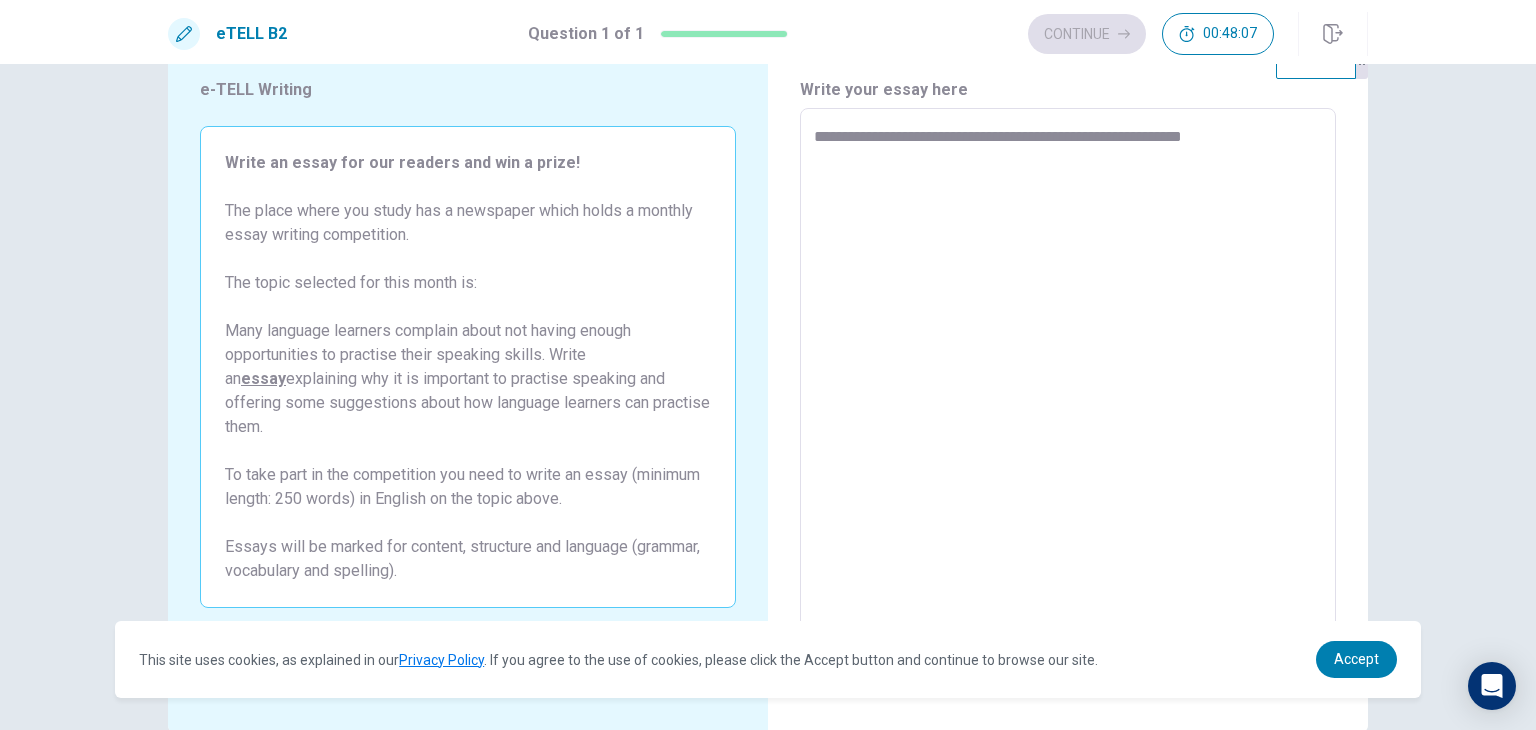 type on "*" 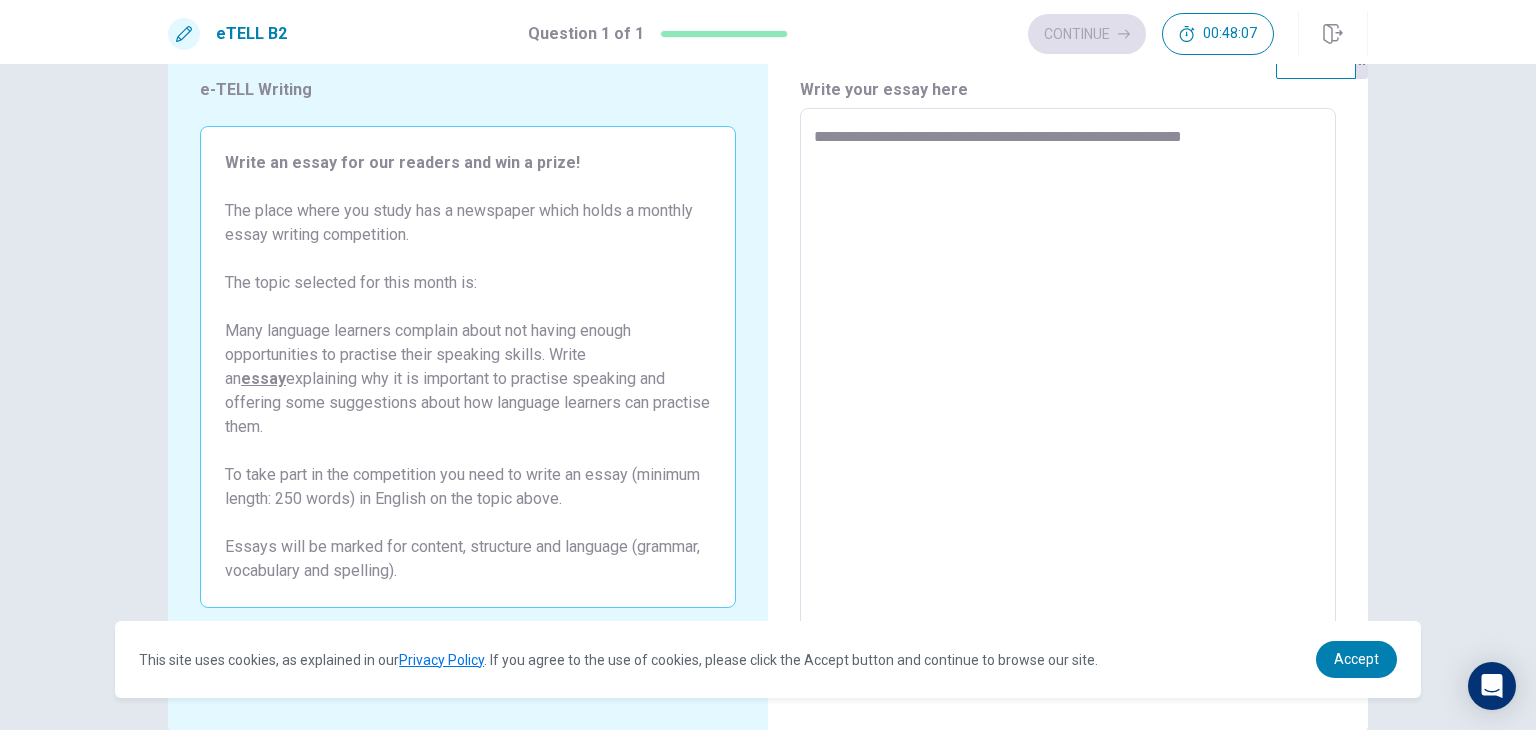 type on "**********" 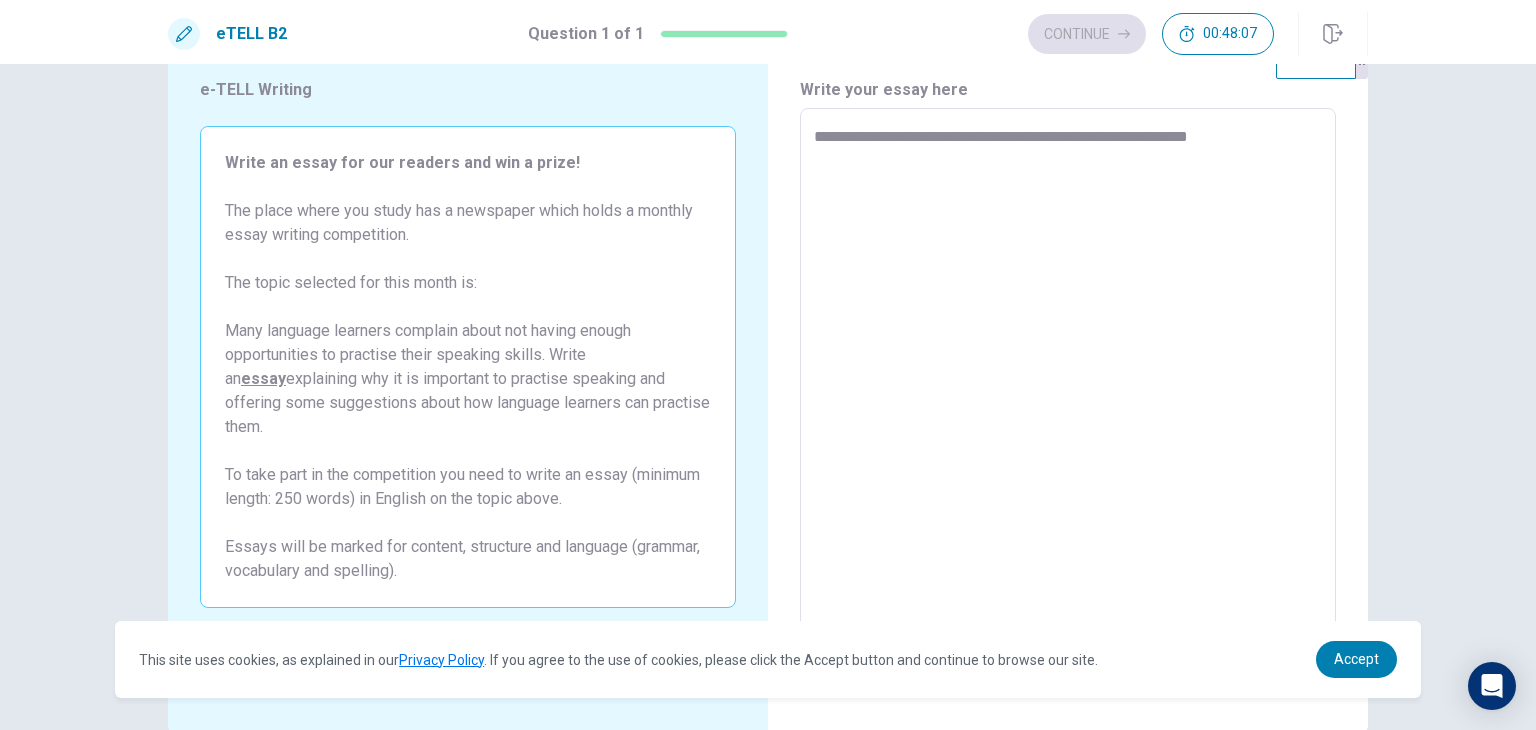 type on "*" 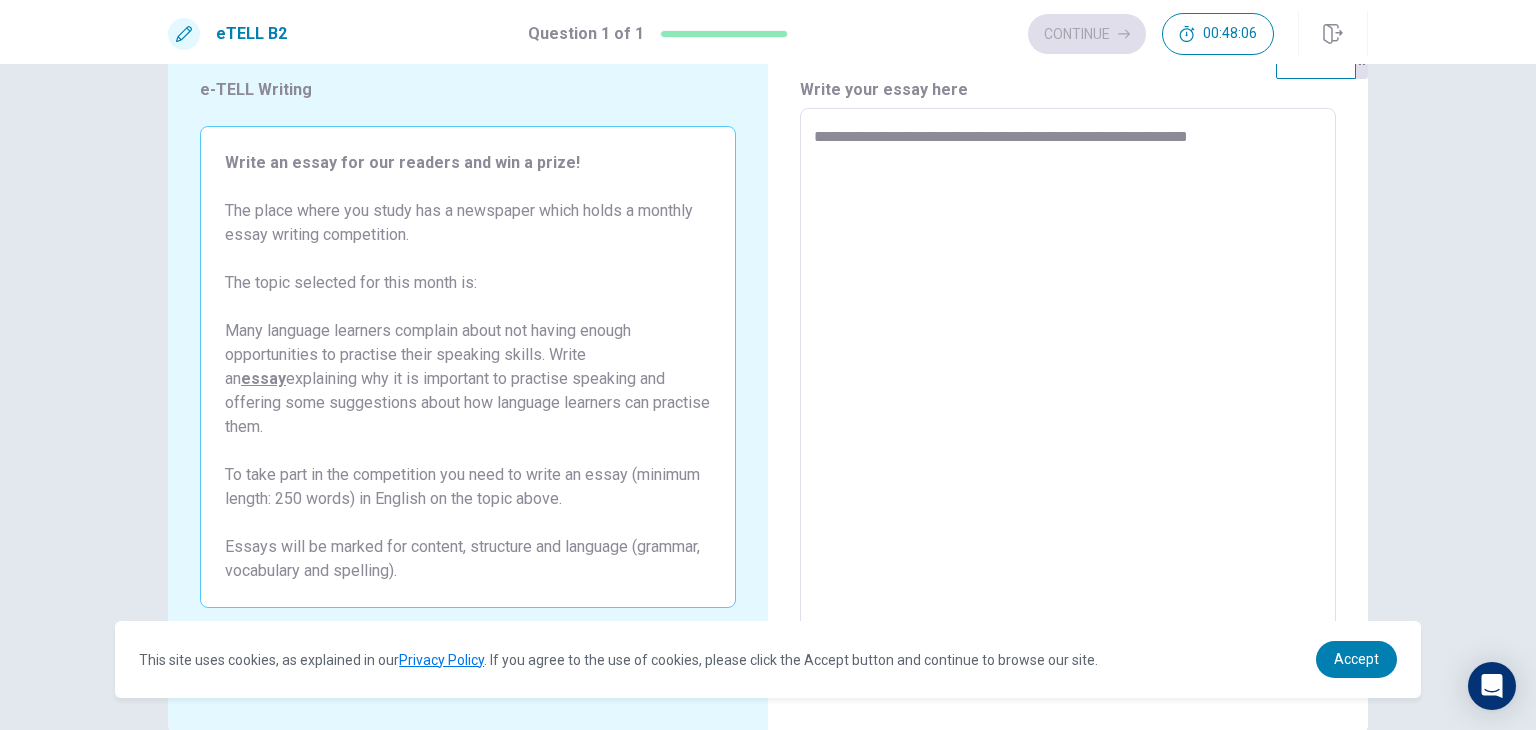 type on "**********" 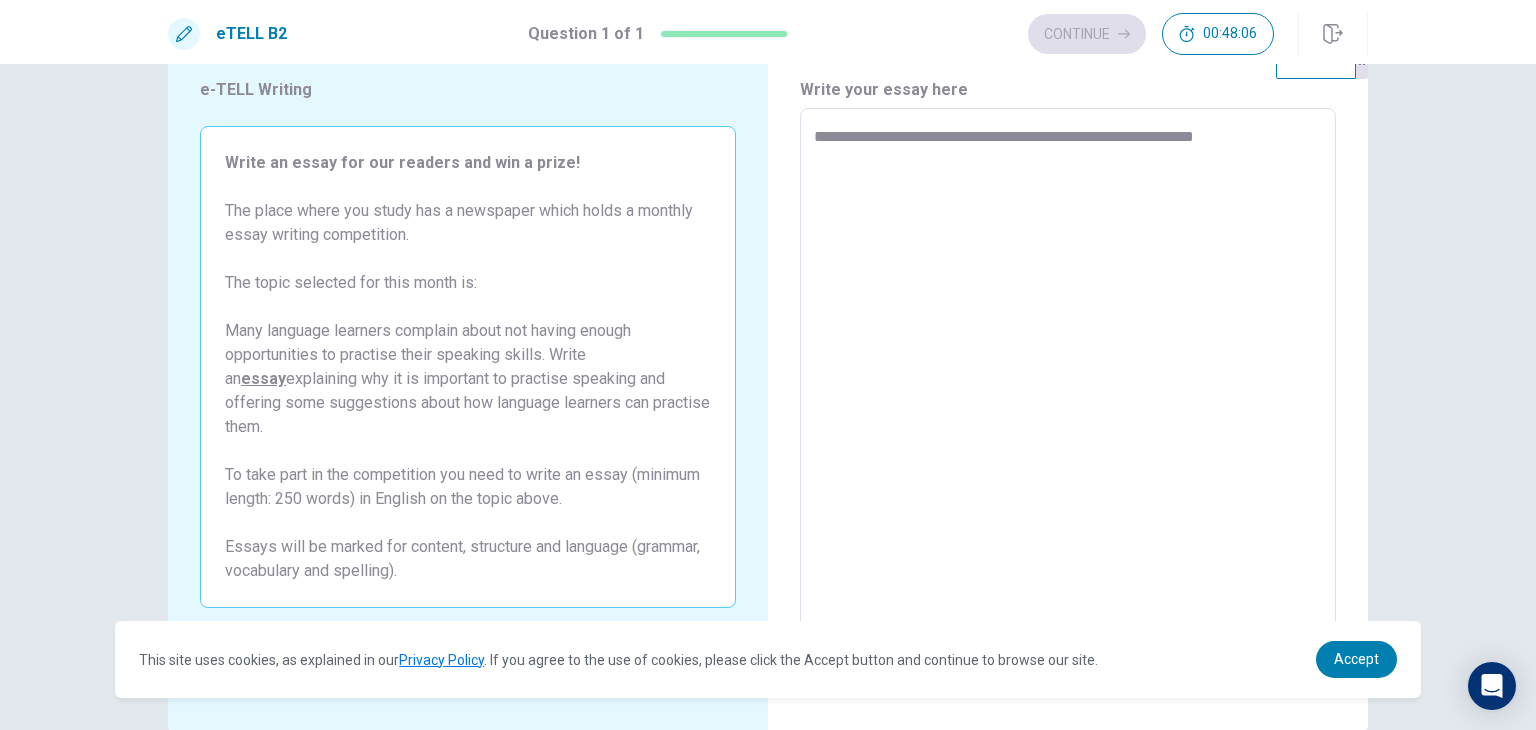 type on "*" 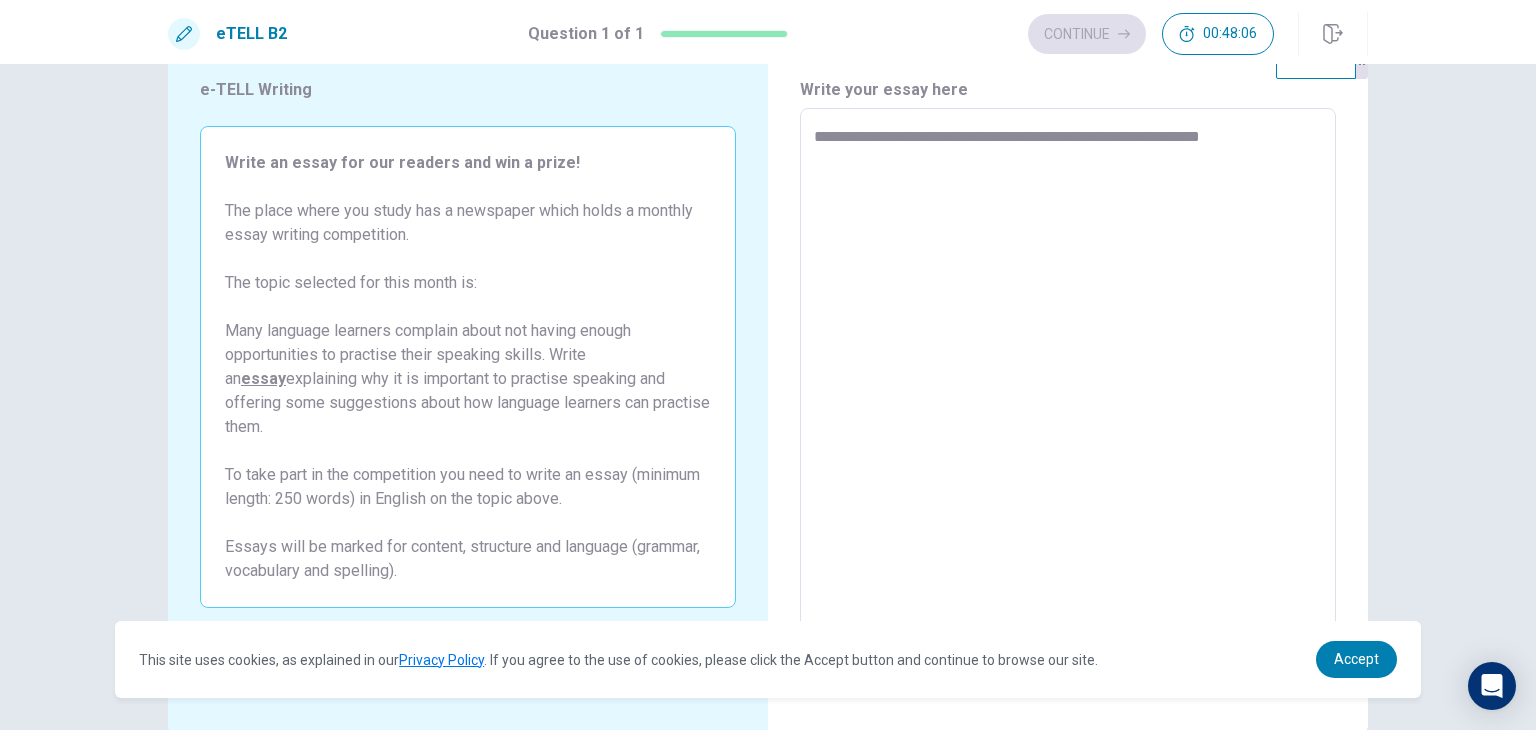 type on "*" 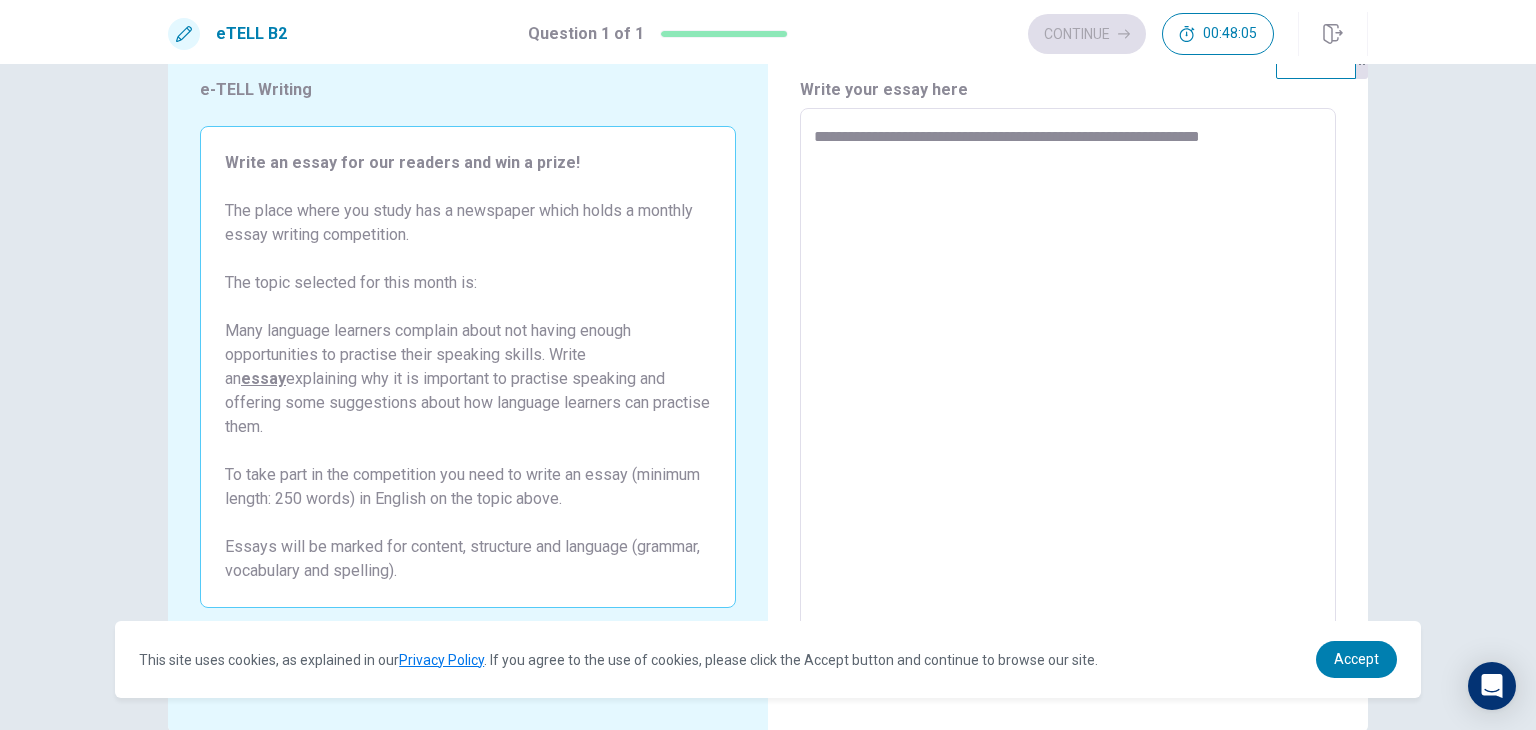 type on "**********" 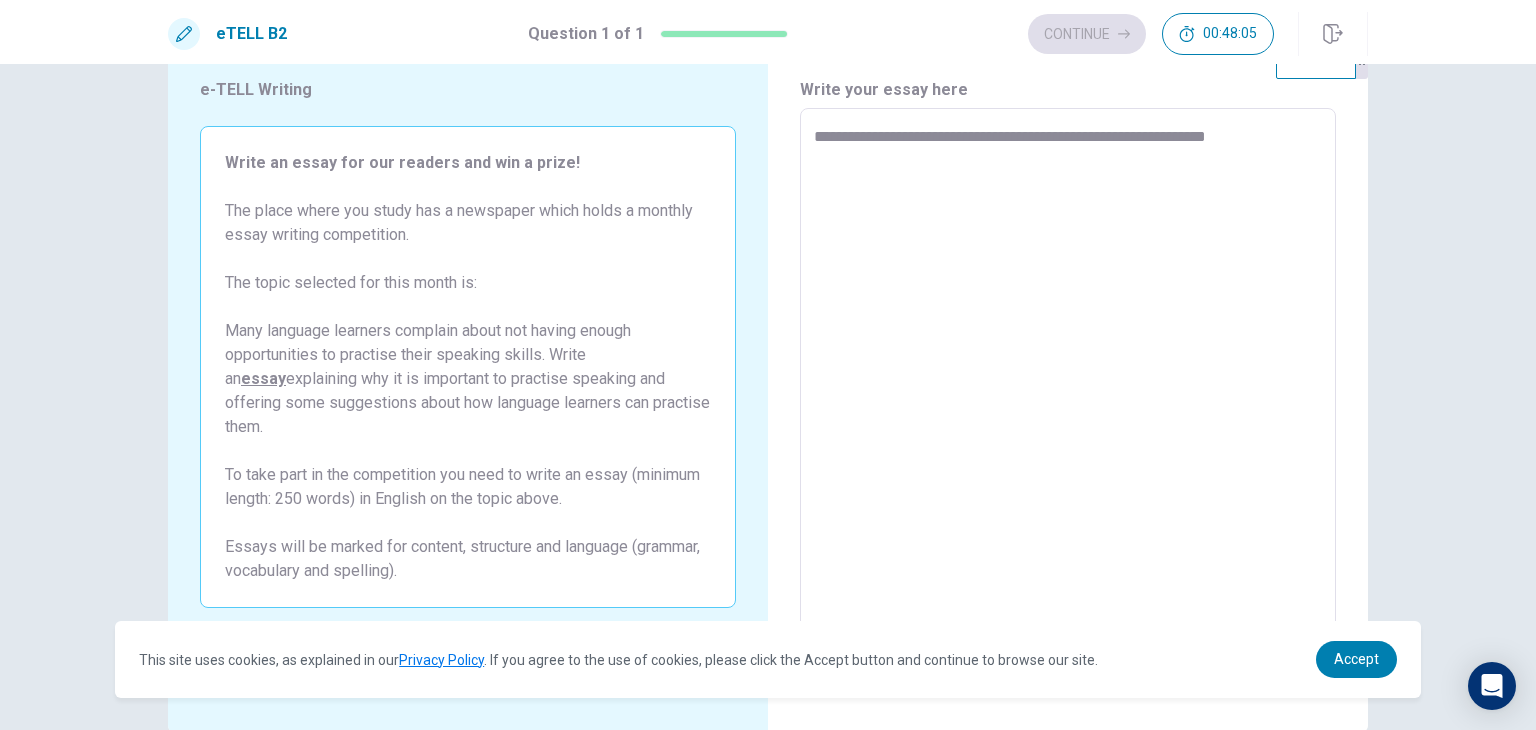 type on "*" 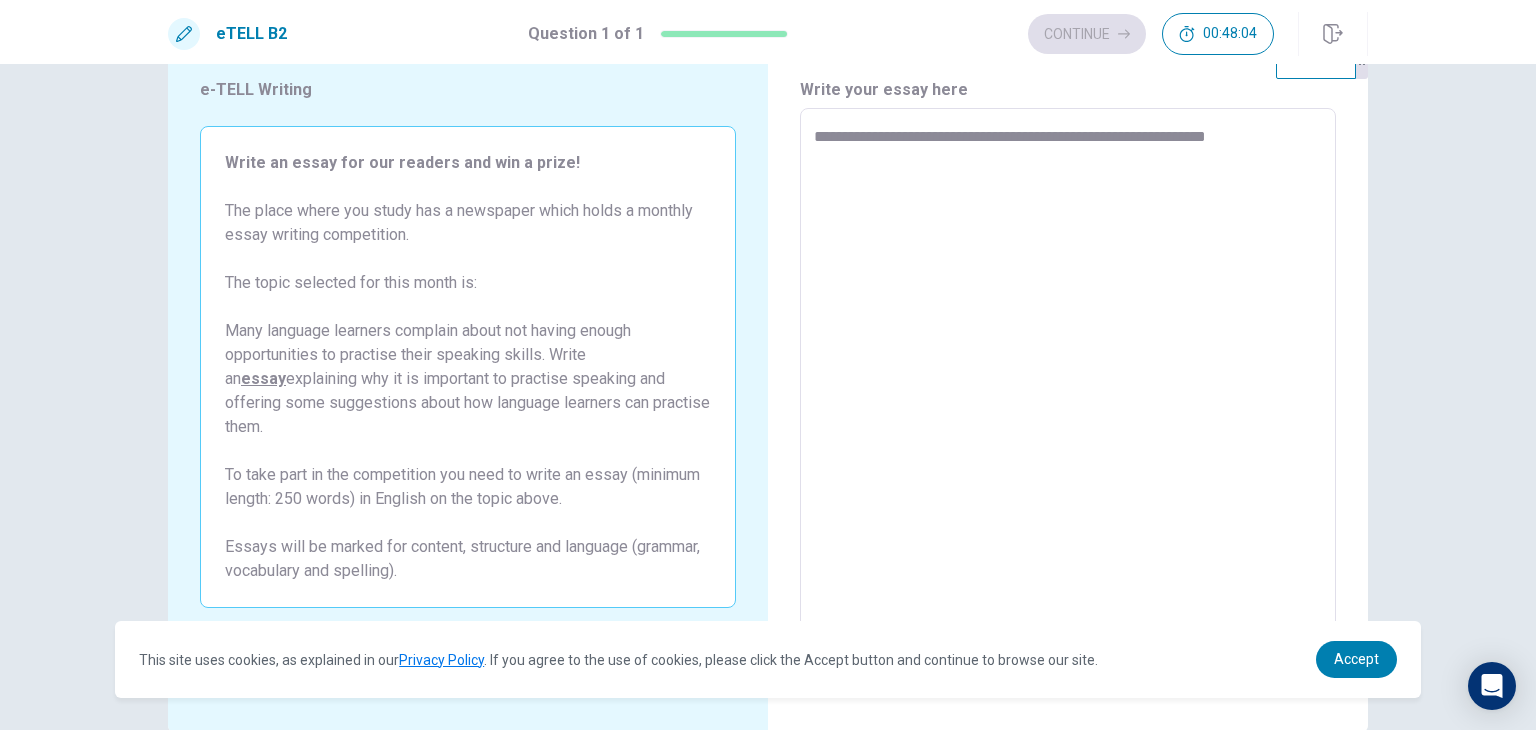 type on "**********" 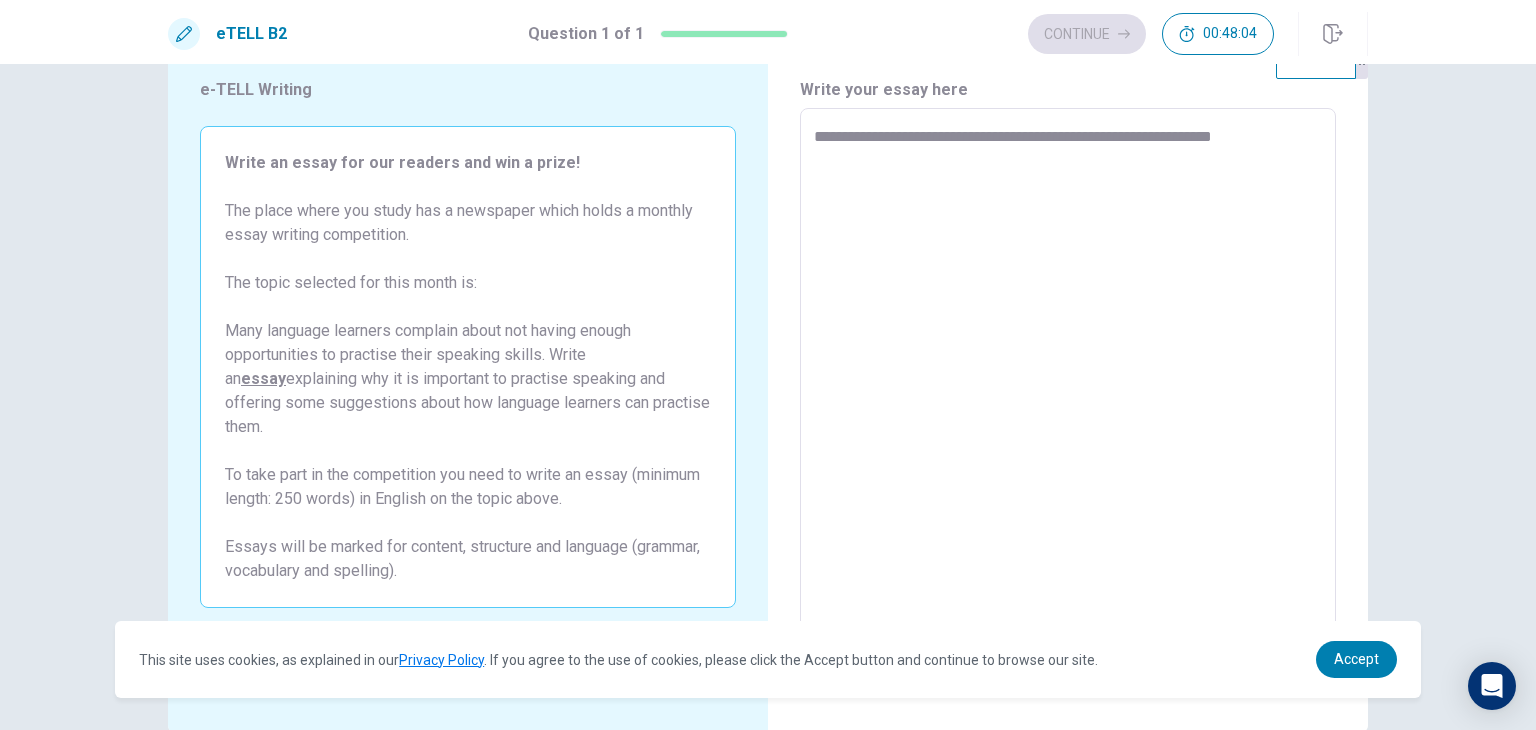 type on "*" 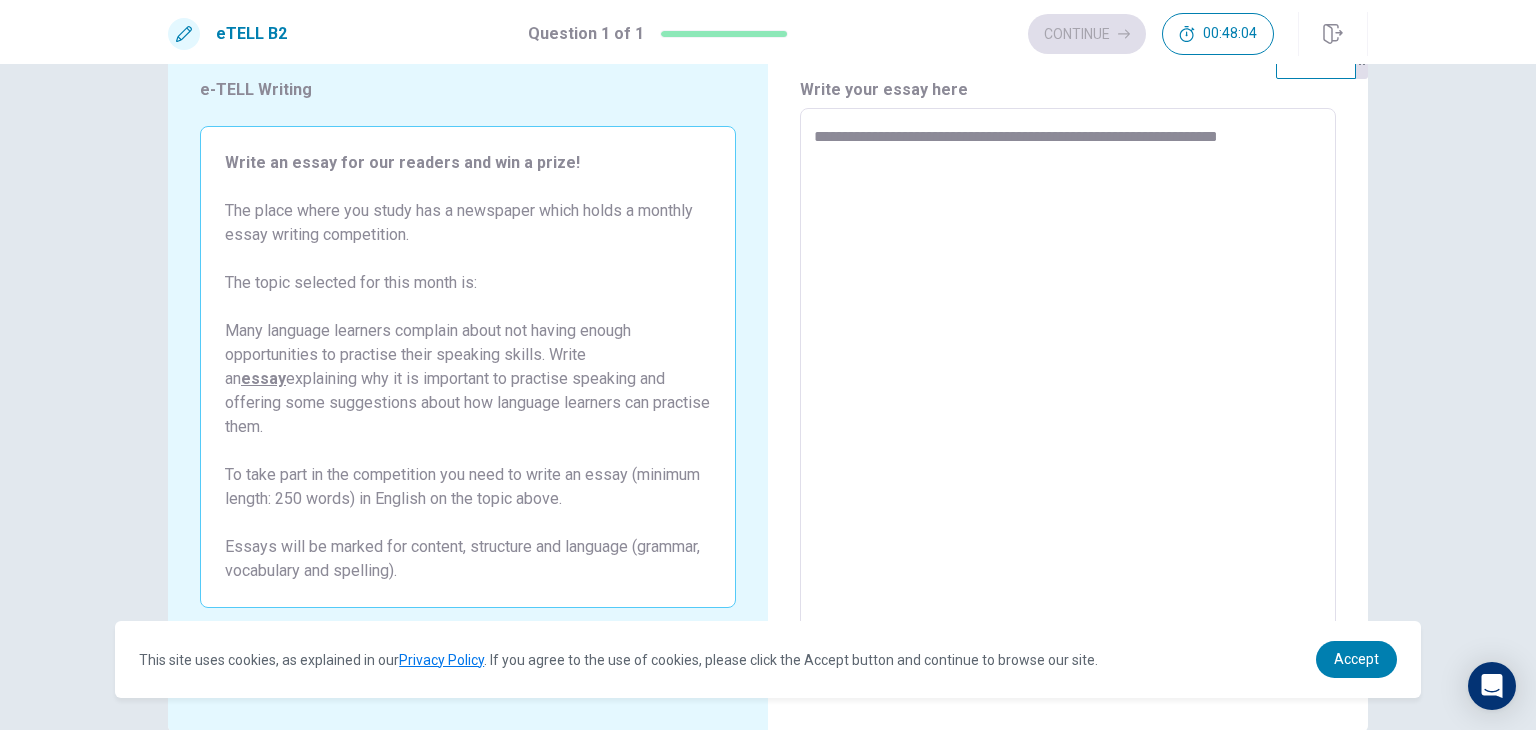 type on "*" 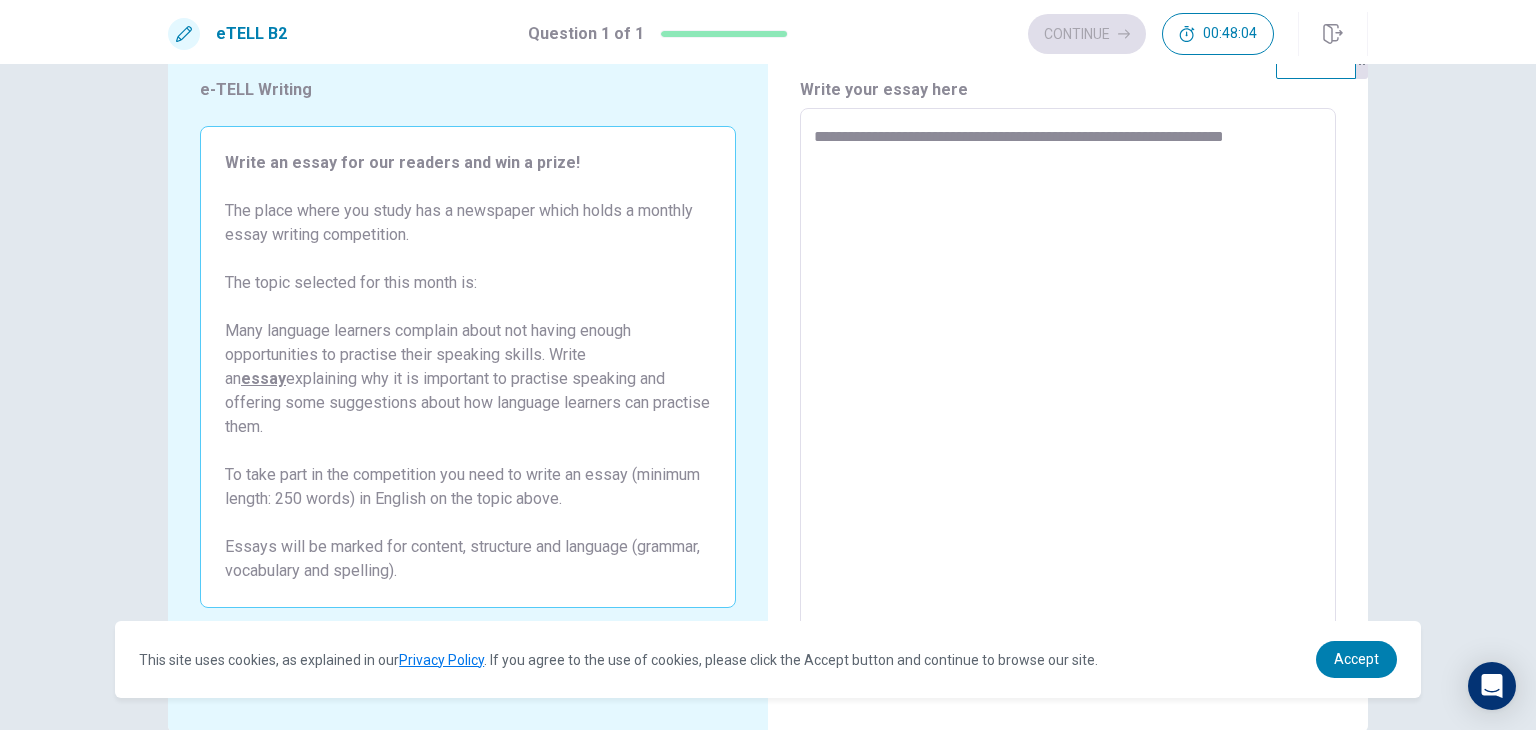 type on "*" 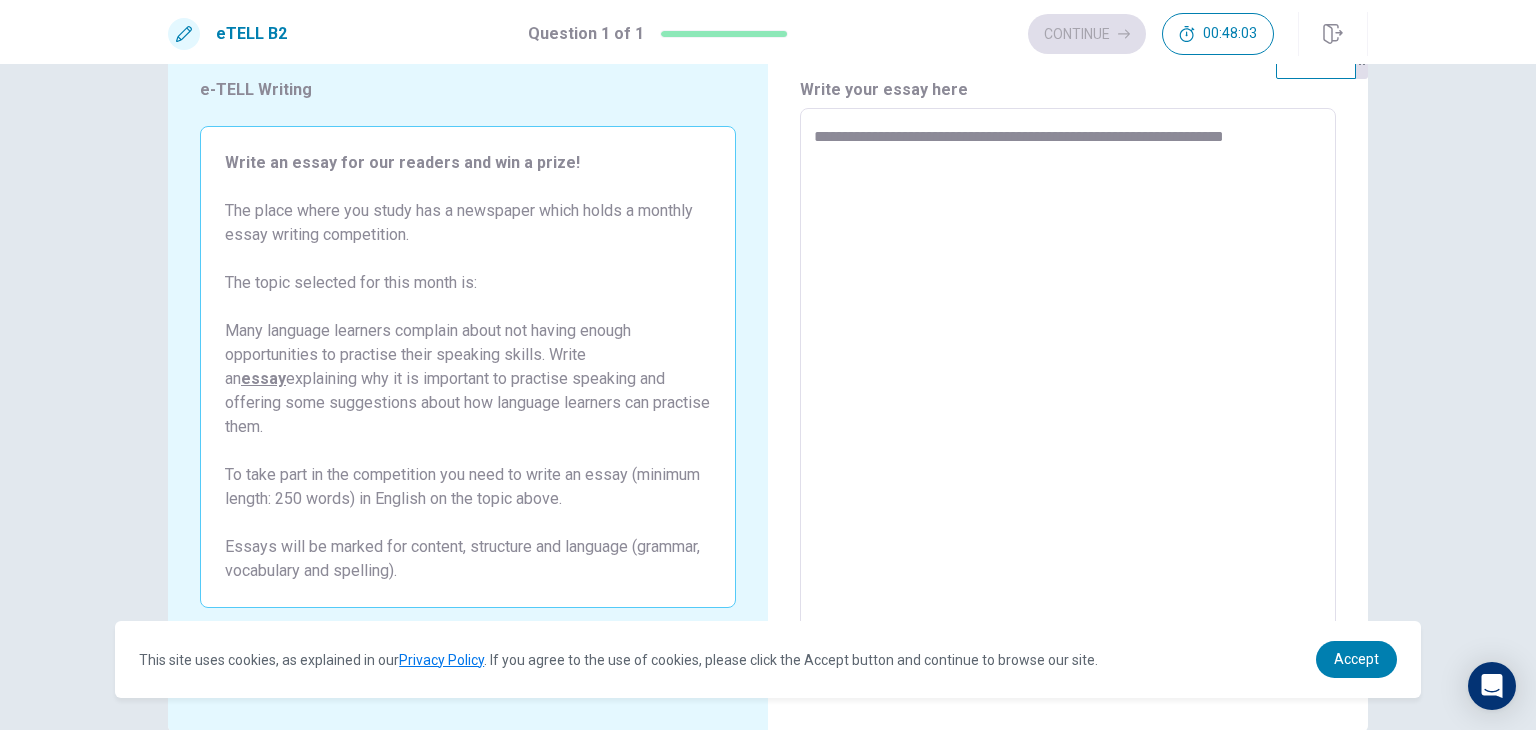 type on "**********" 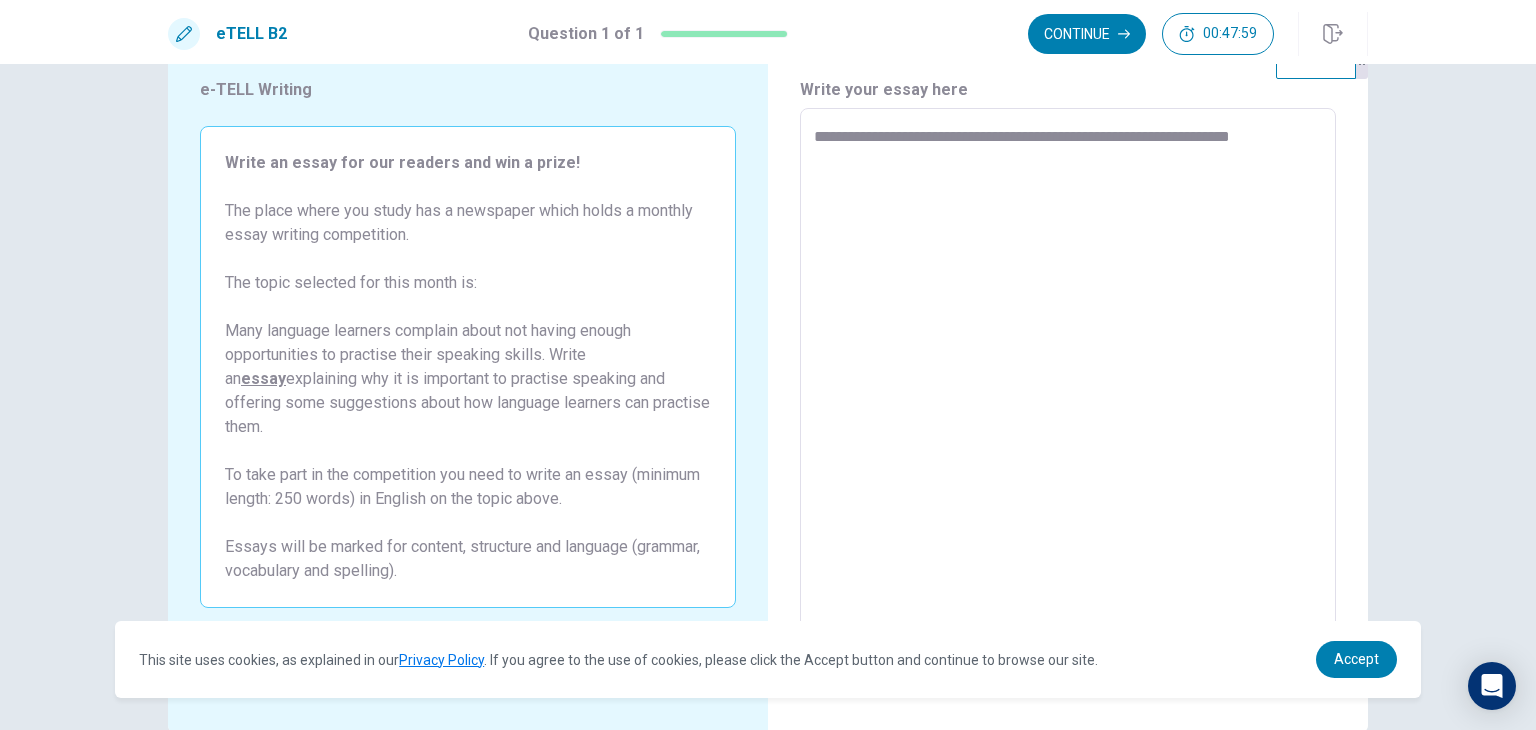 type on "*" 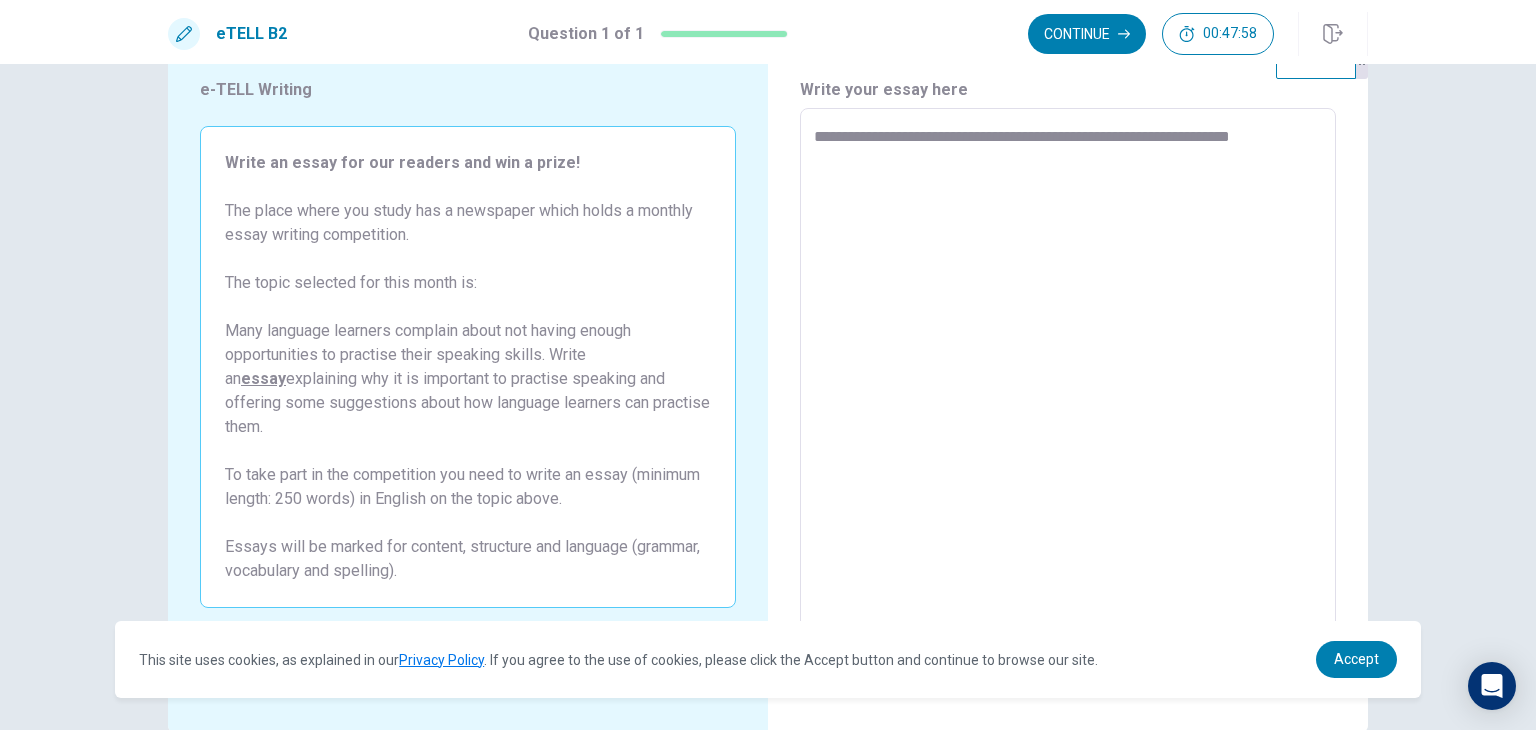 type on "**********" 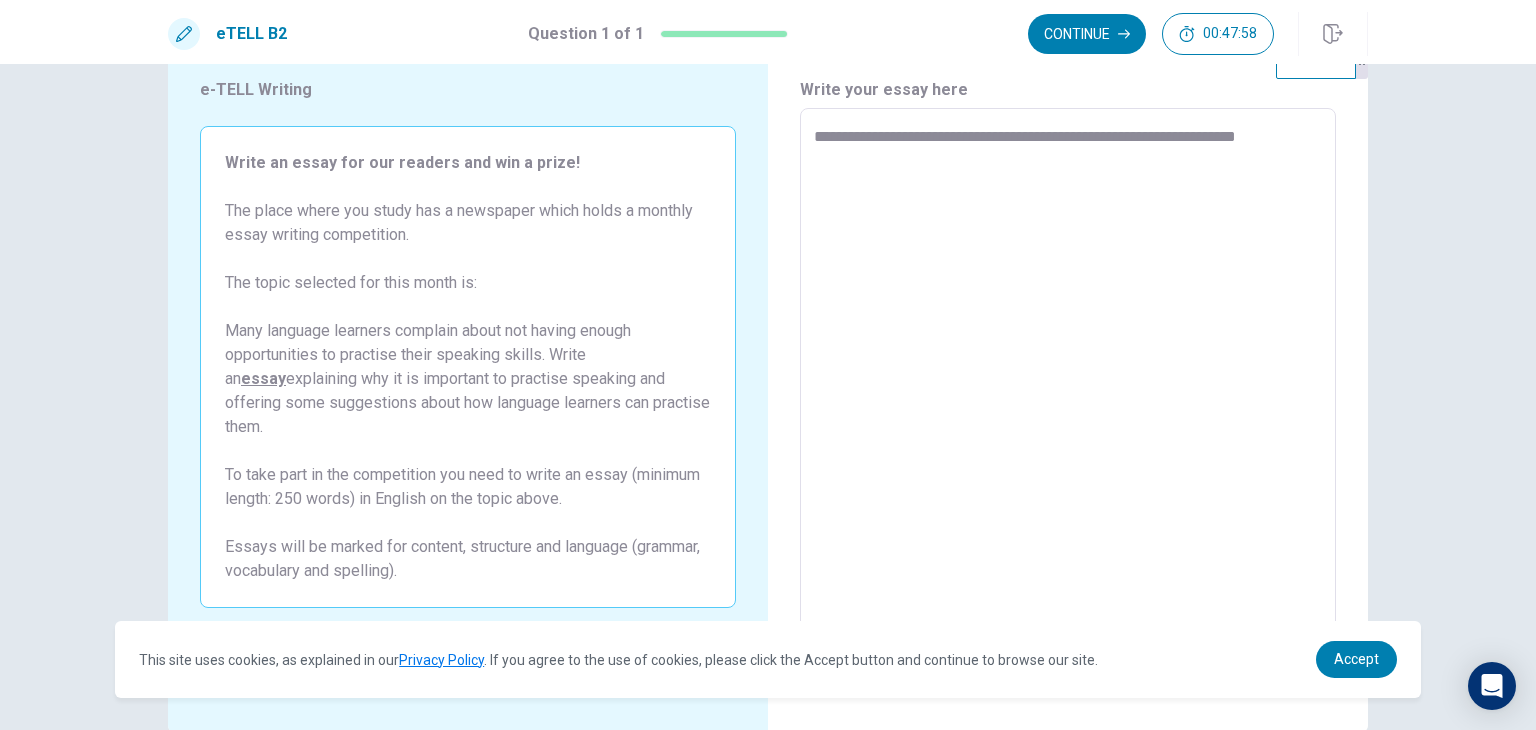 type on "*" 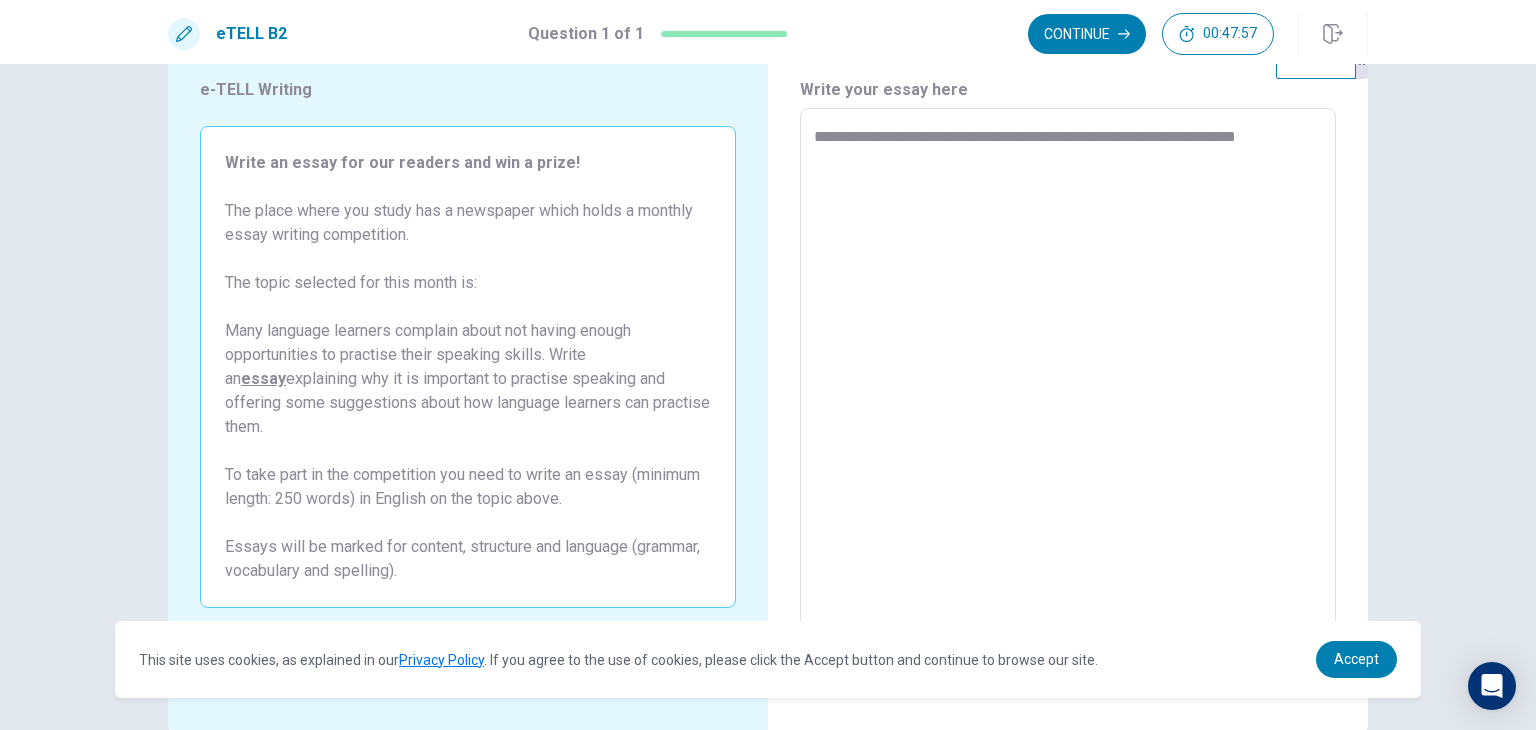 type on "**********" 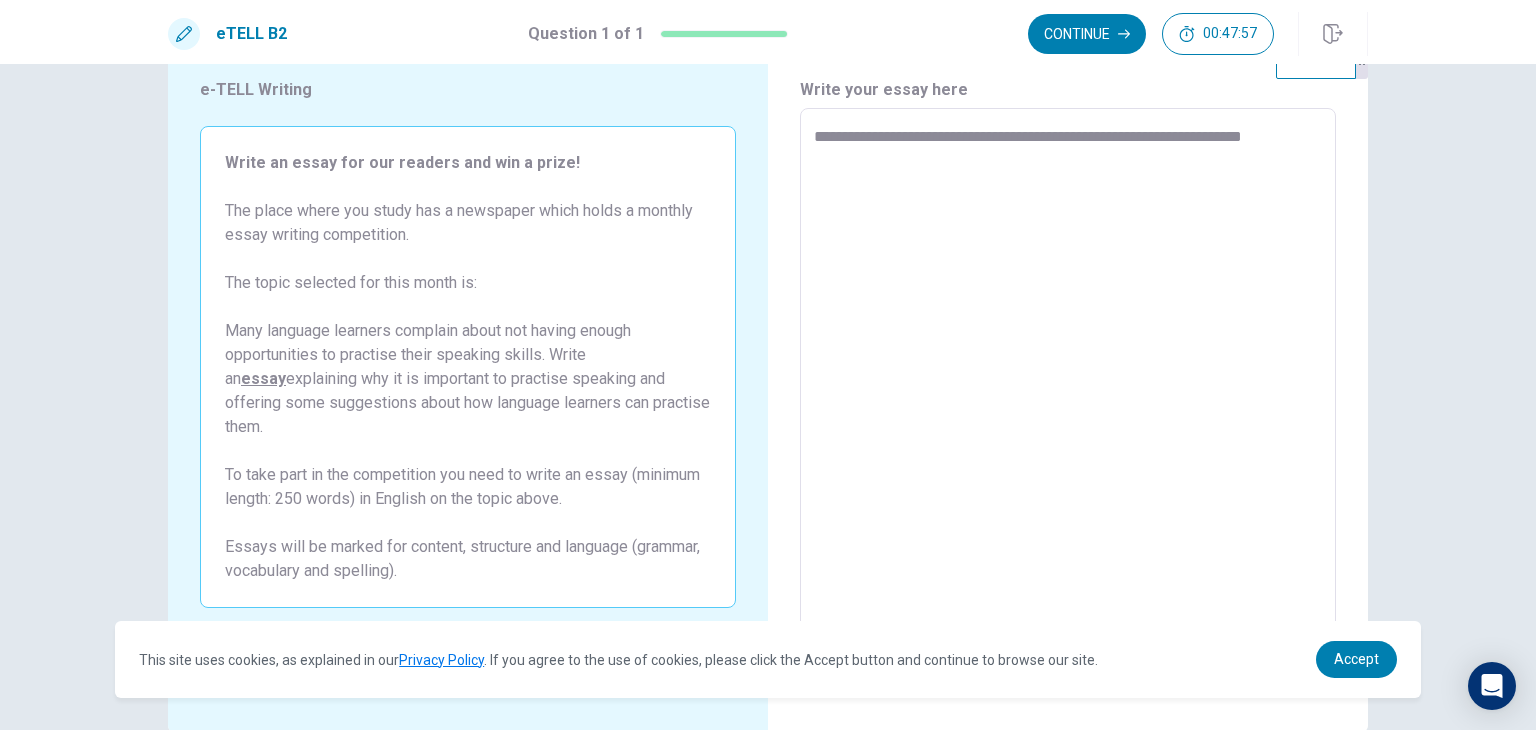 type on "*" 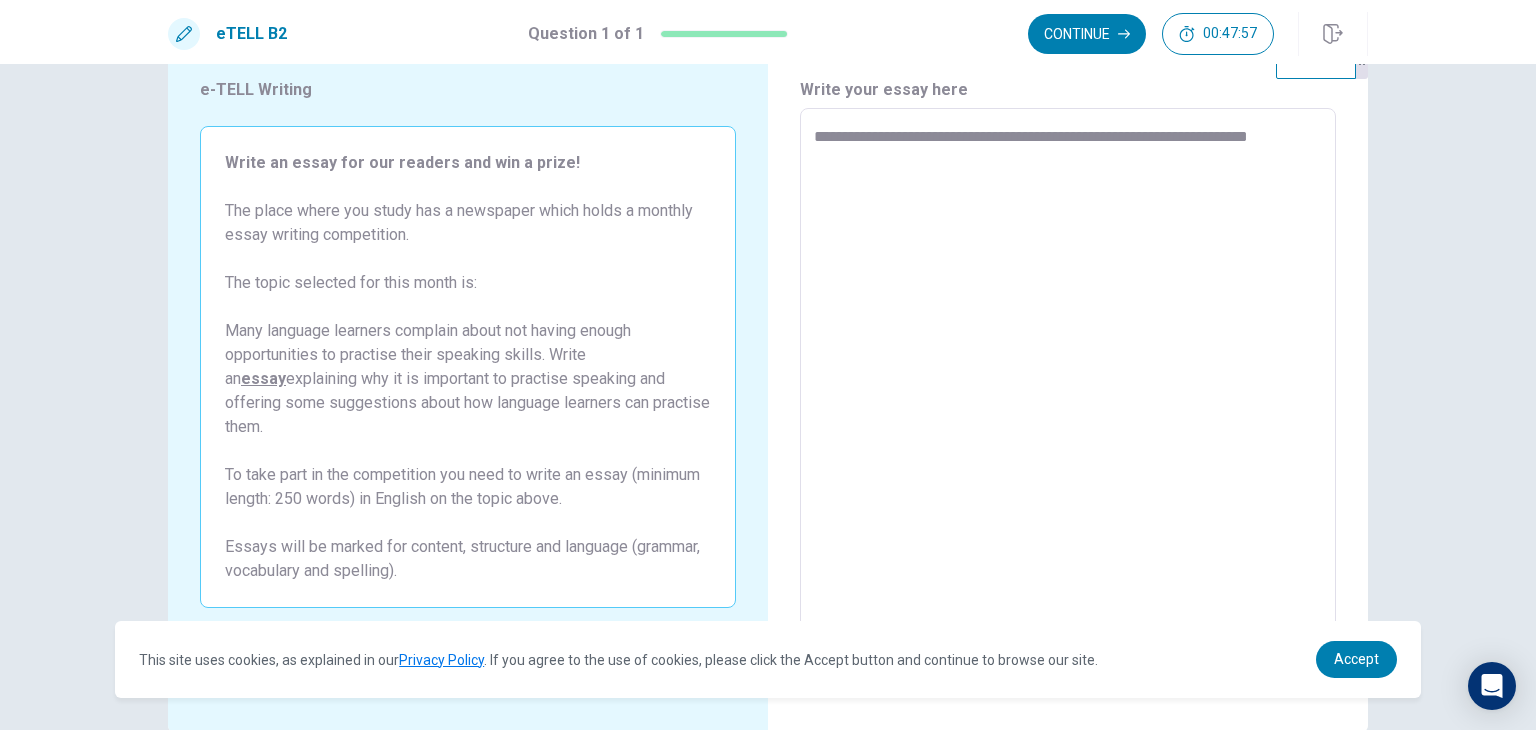 type on "*" 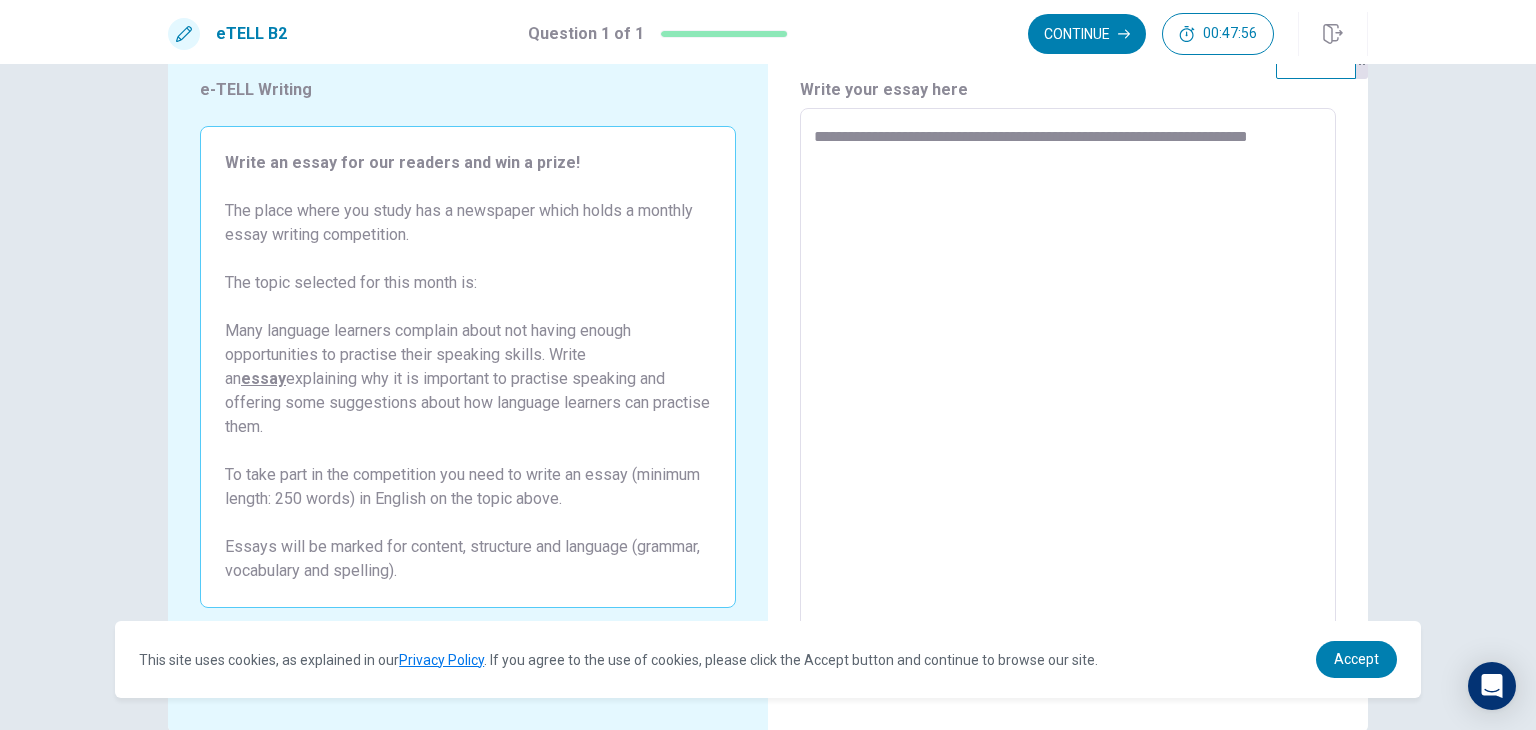 type on "**********" 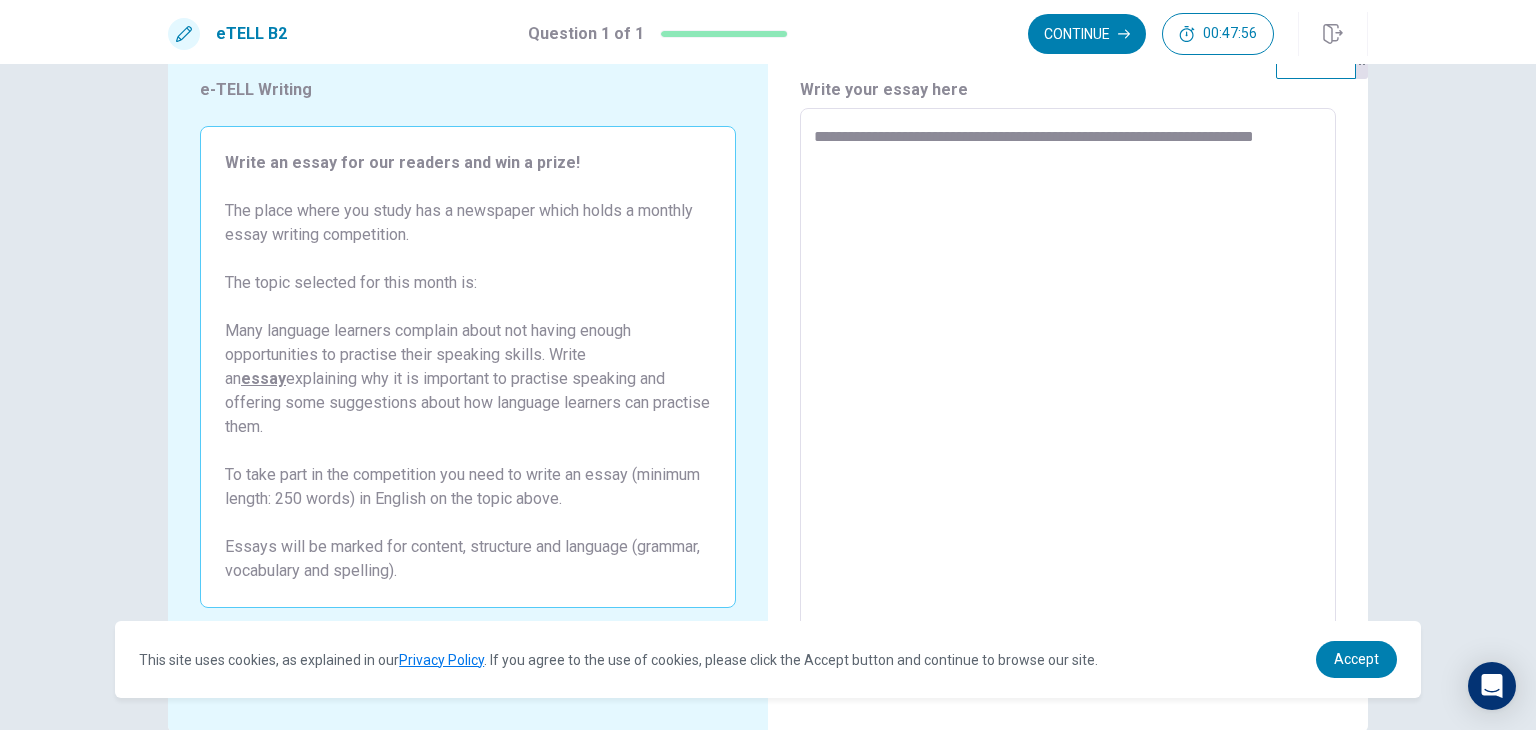type on "*" 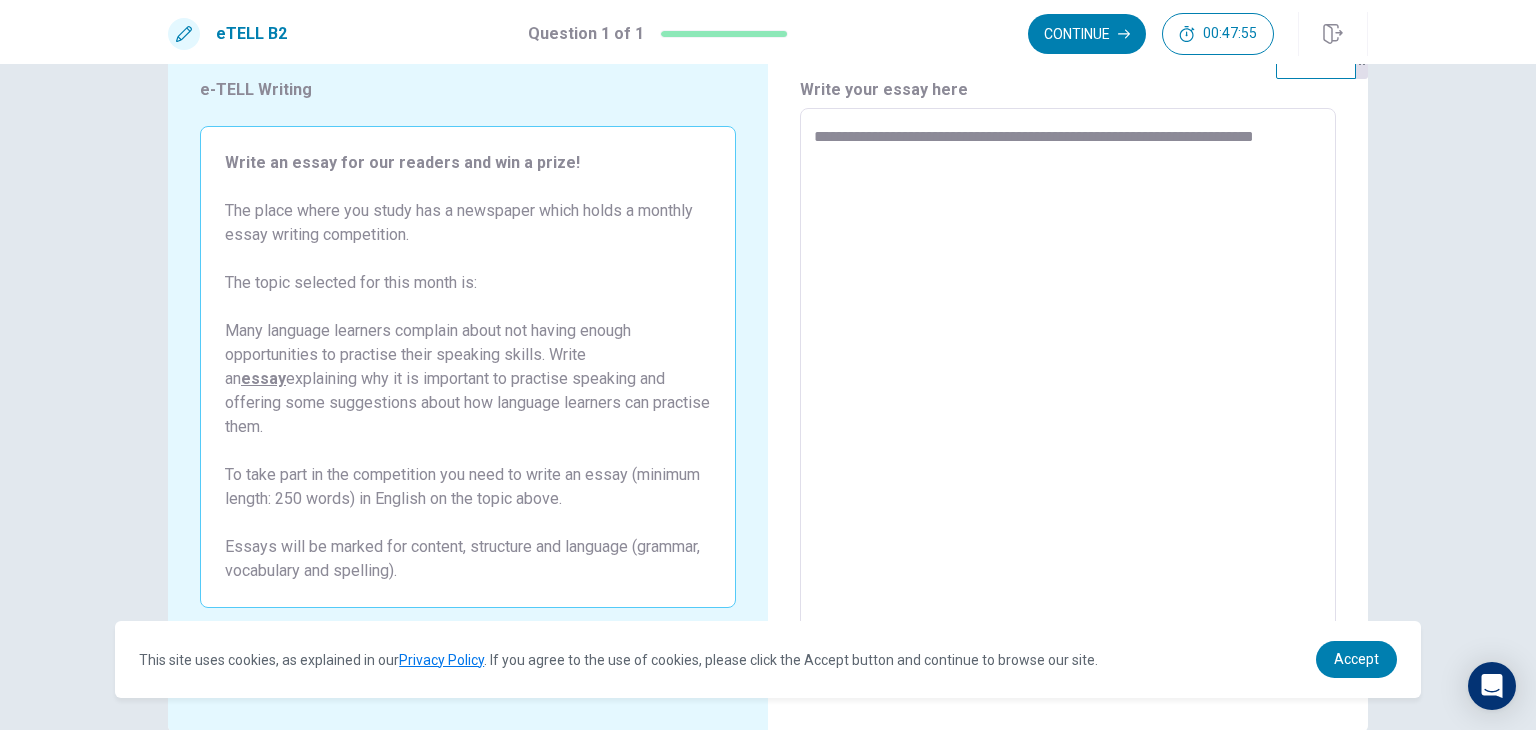 type on "**********" 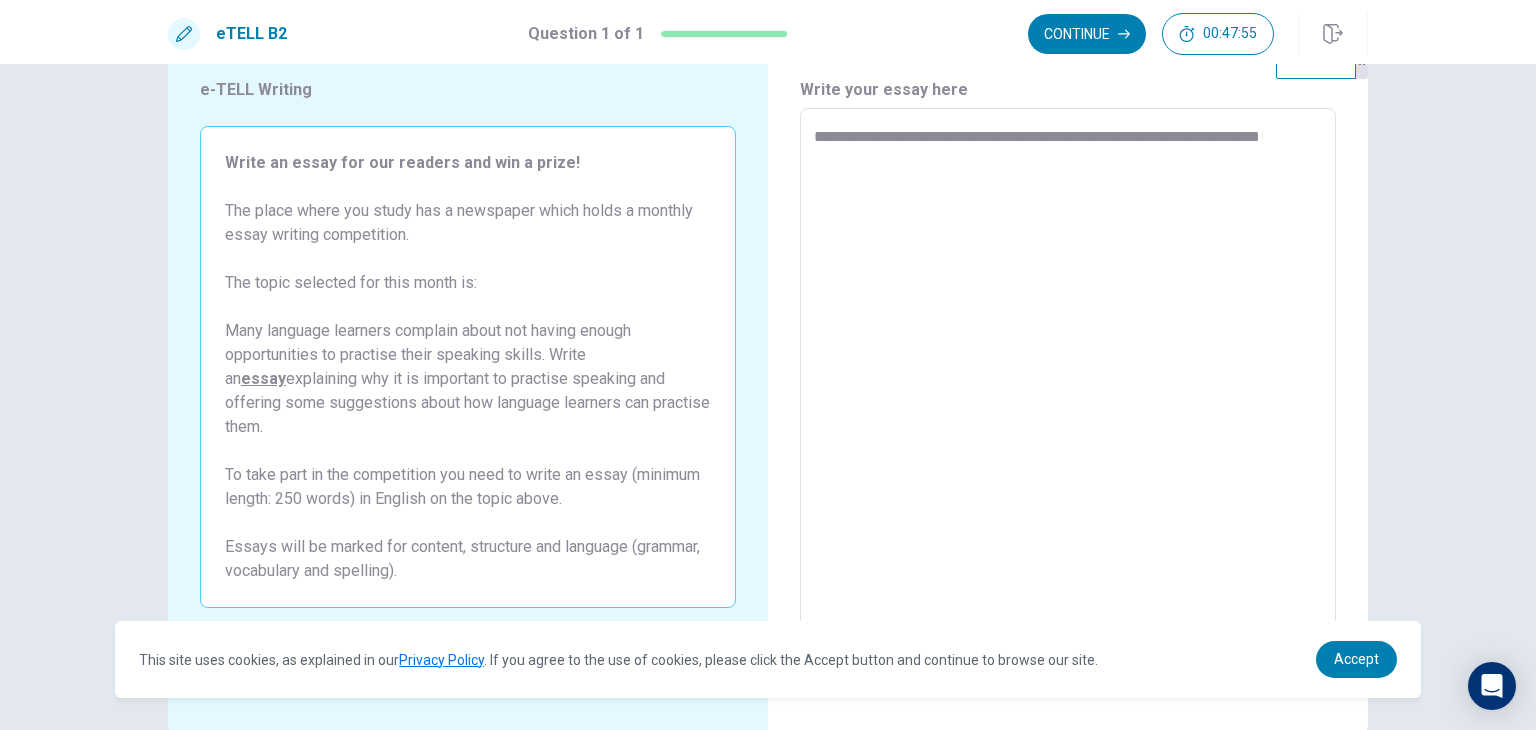 type on "*" 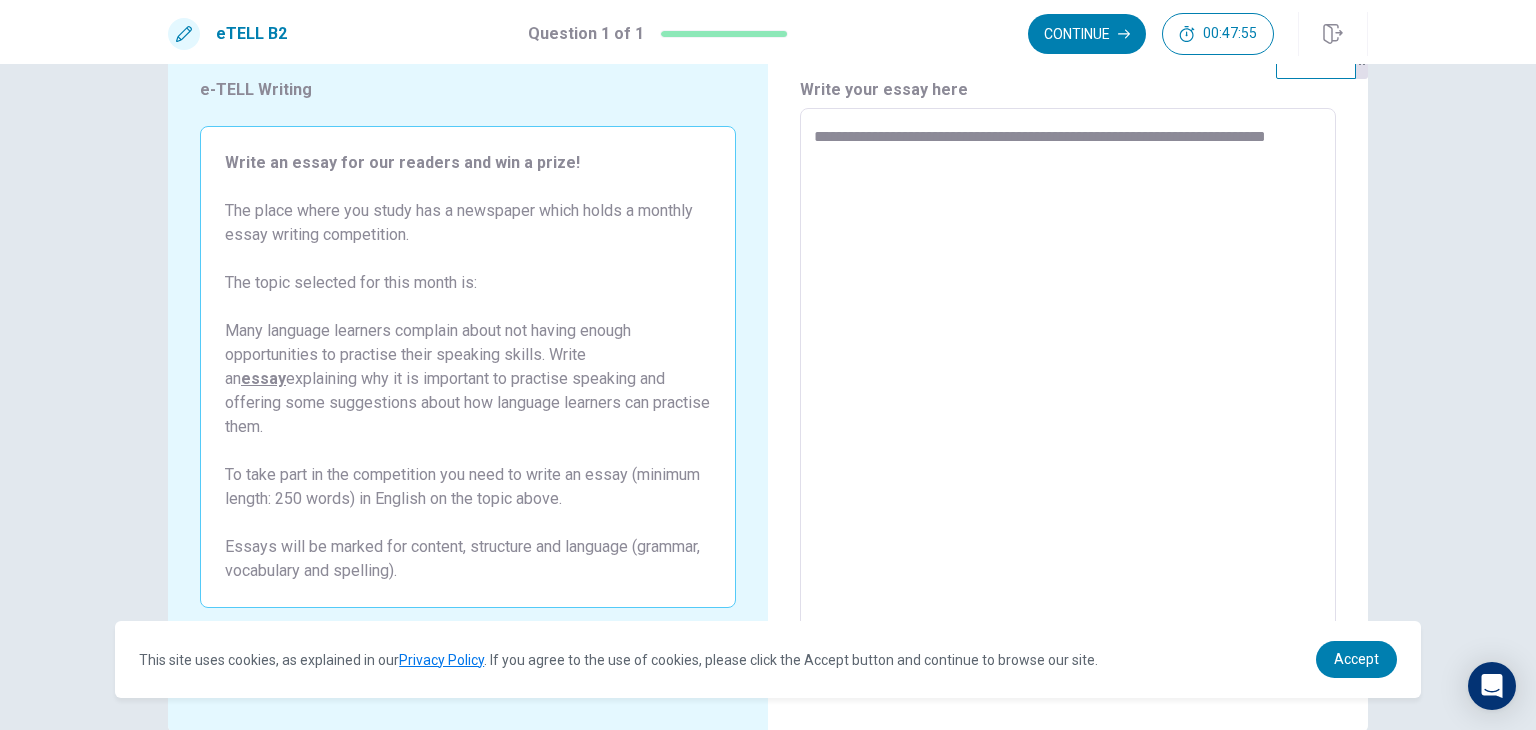 type on "*" 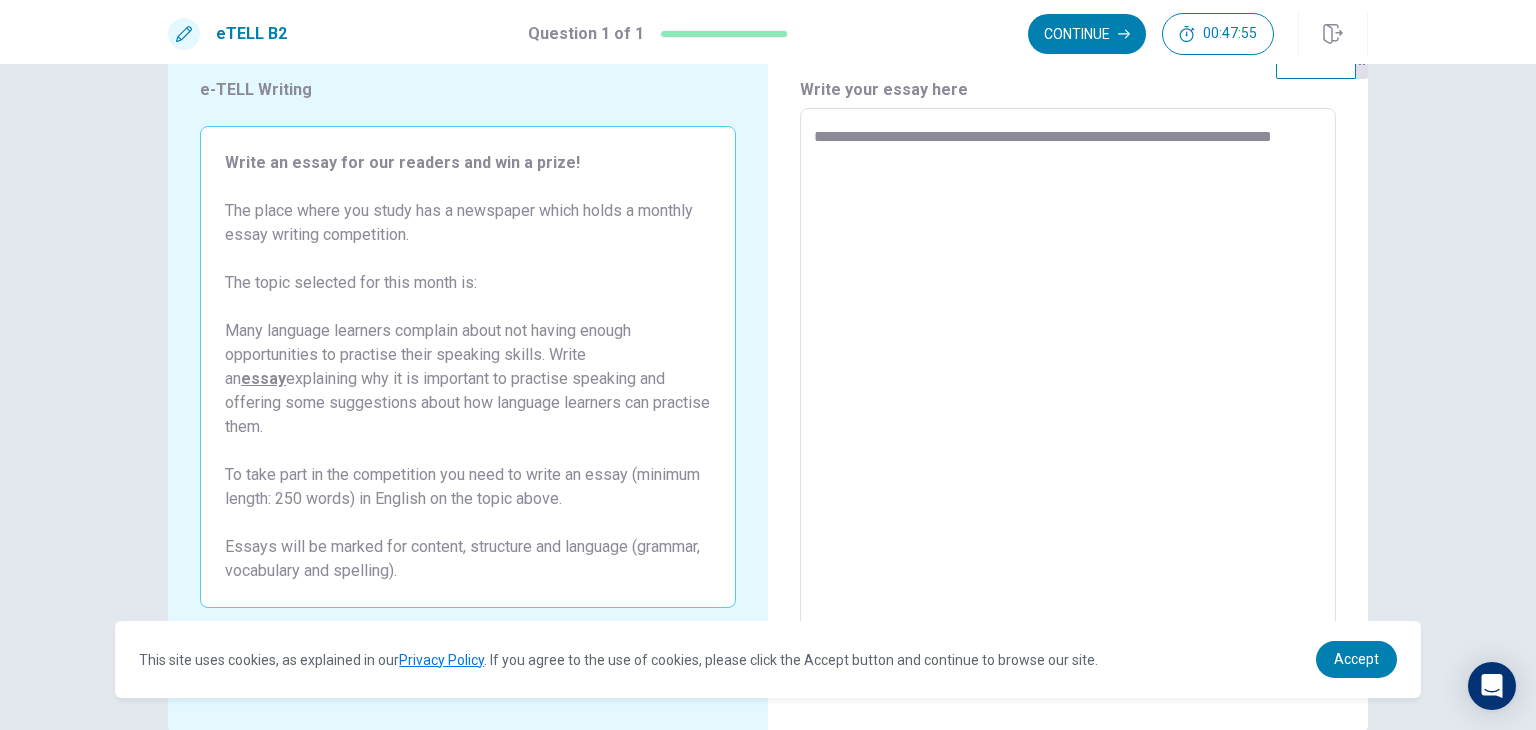 type on "*" 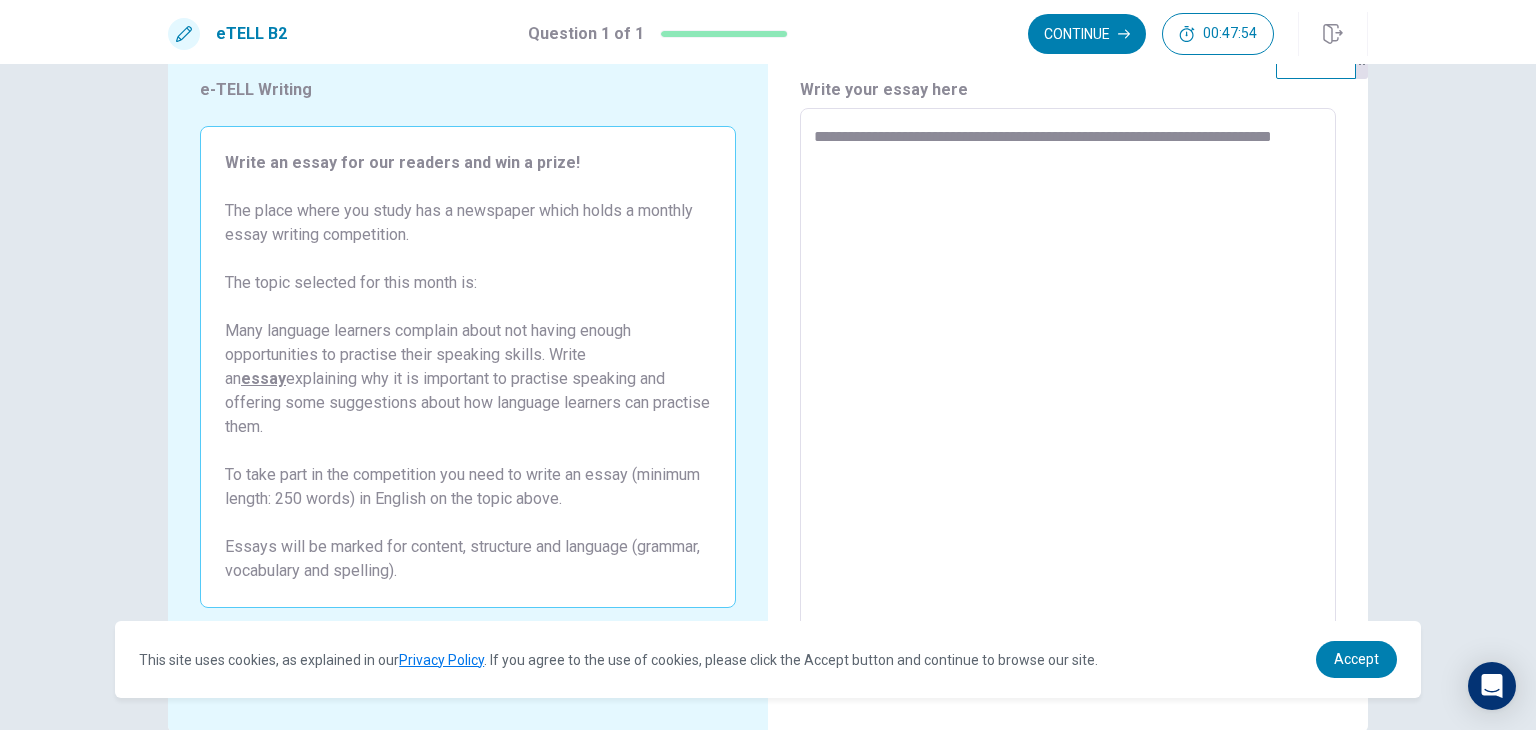 type on "**********" 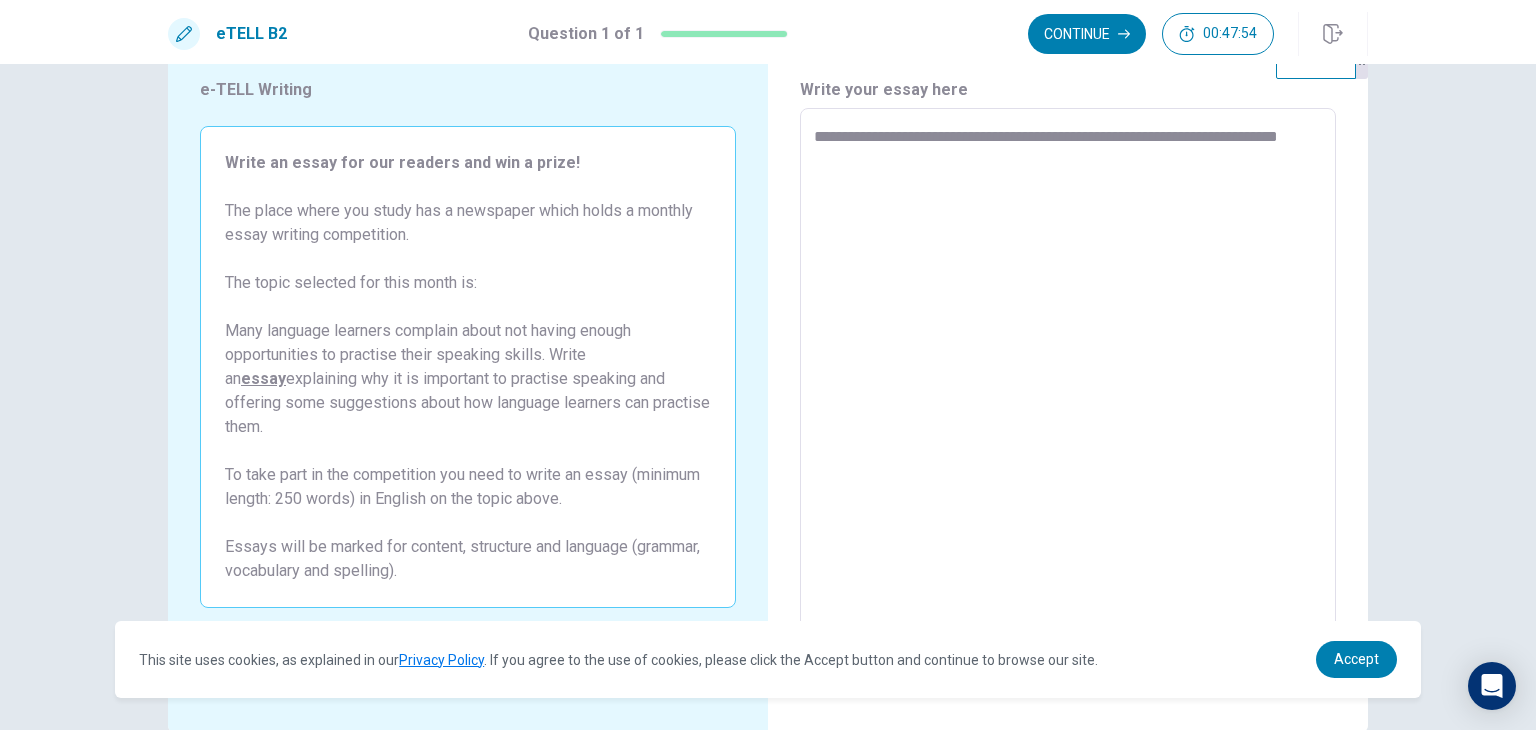 type on "*" 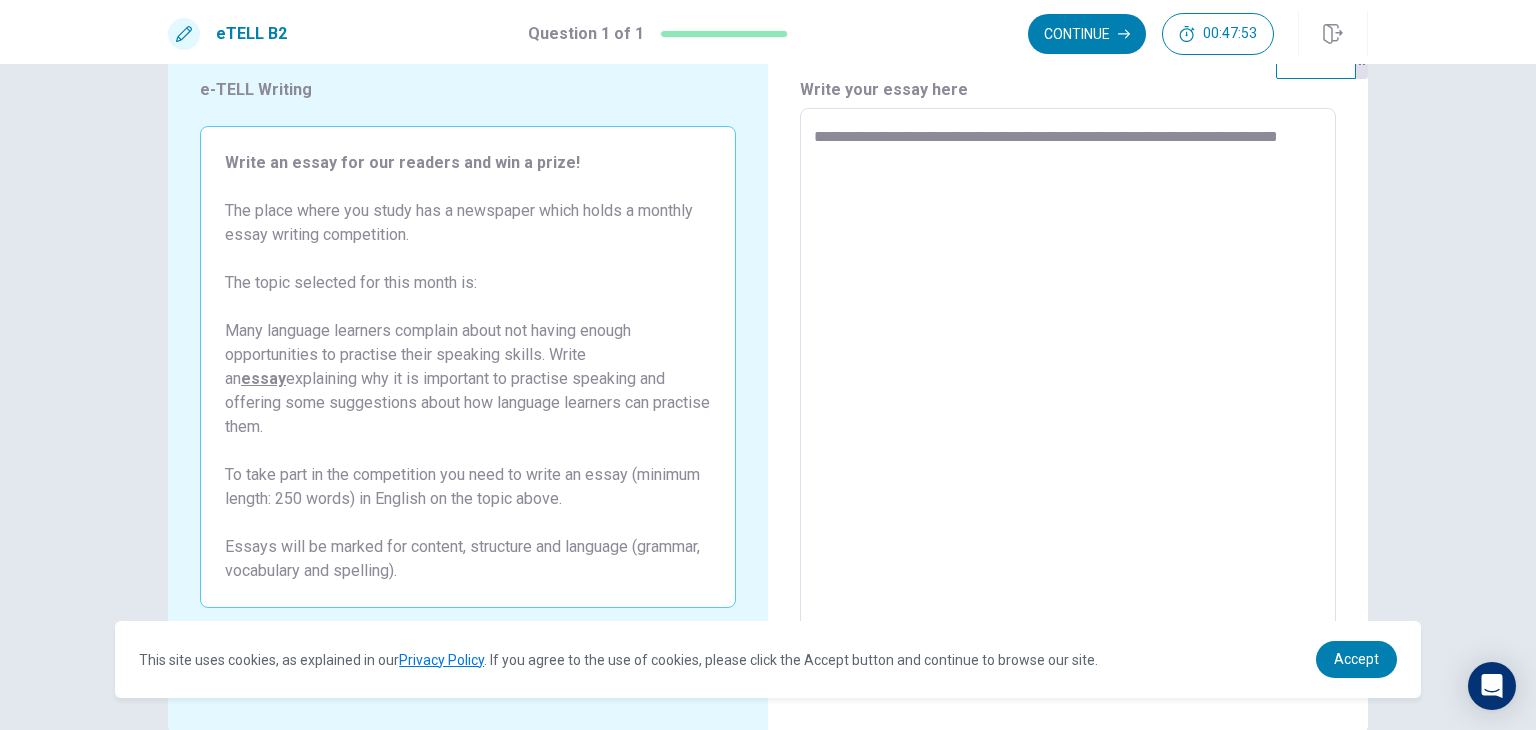 type 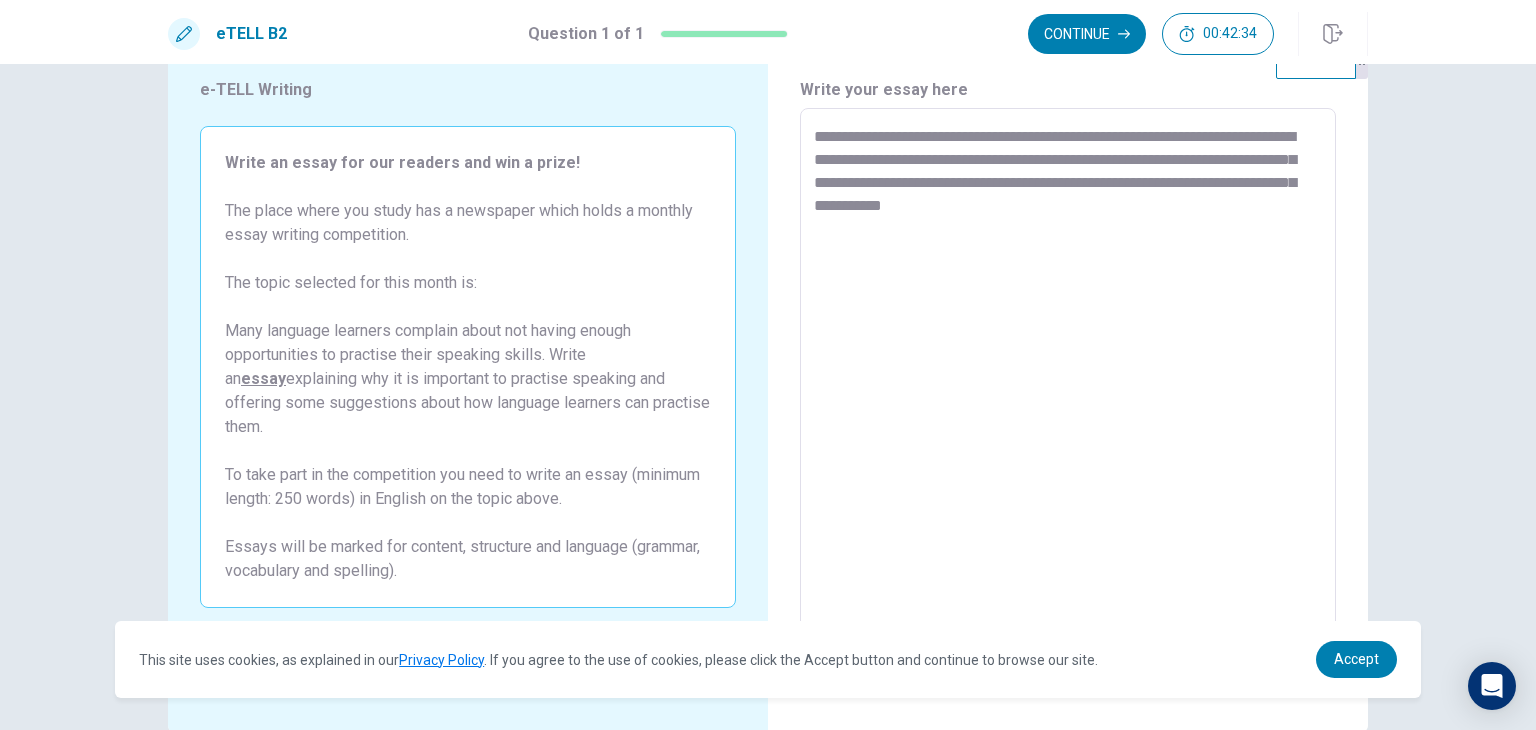 click on "**********" at bounding box center (1068, 385) 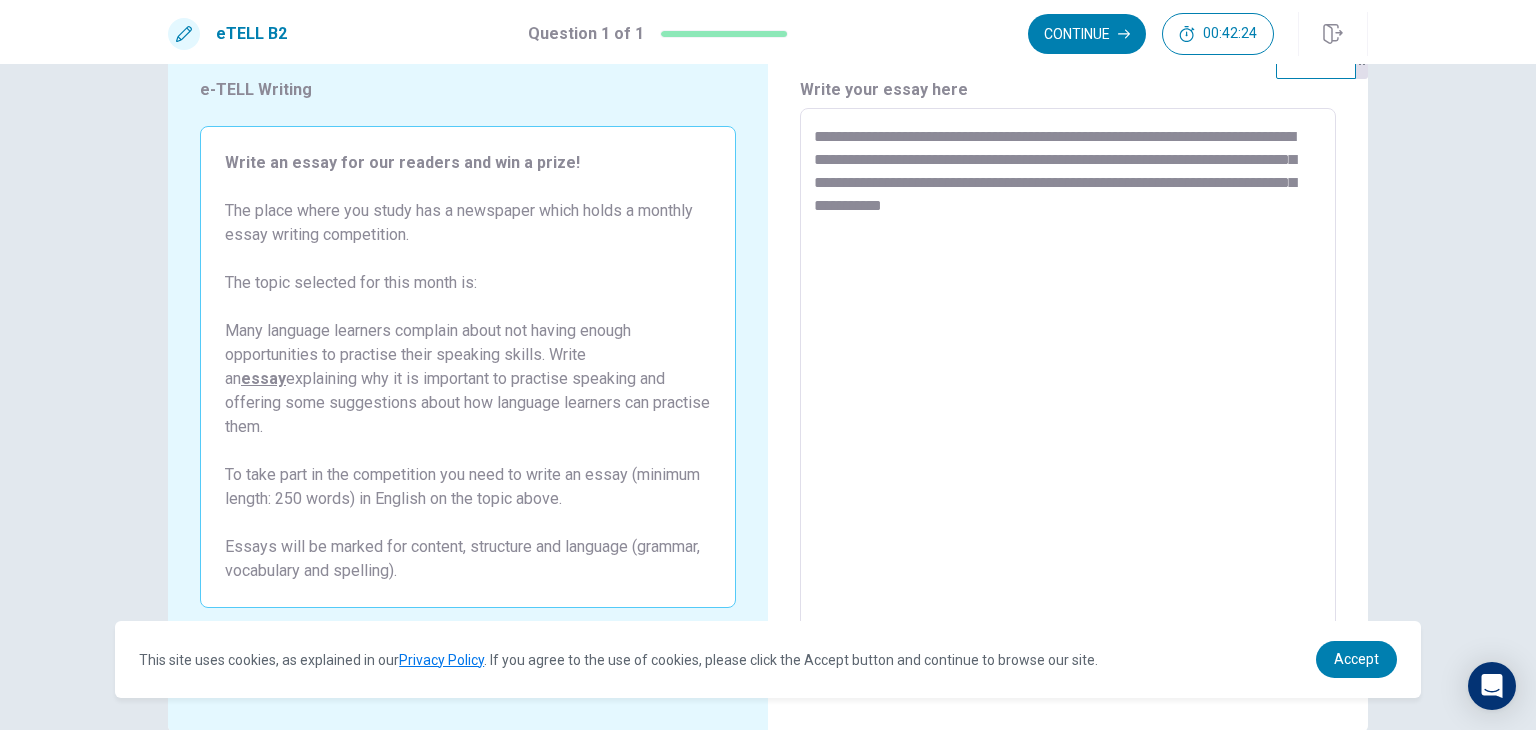click on "**********" at bounding box center (1068, 385) 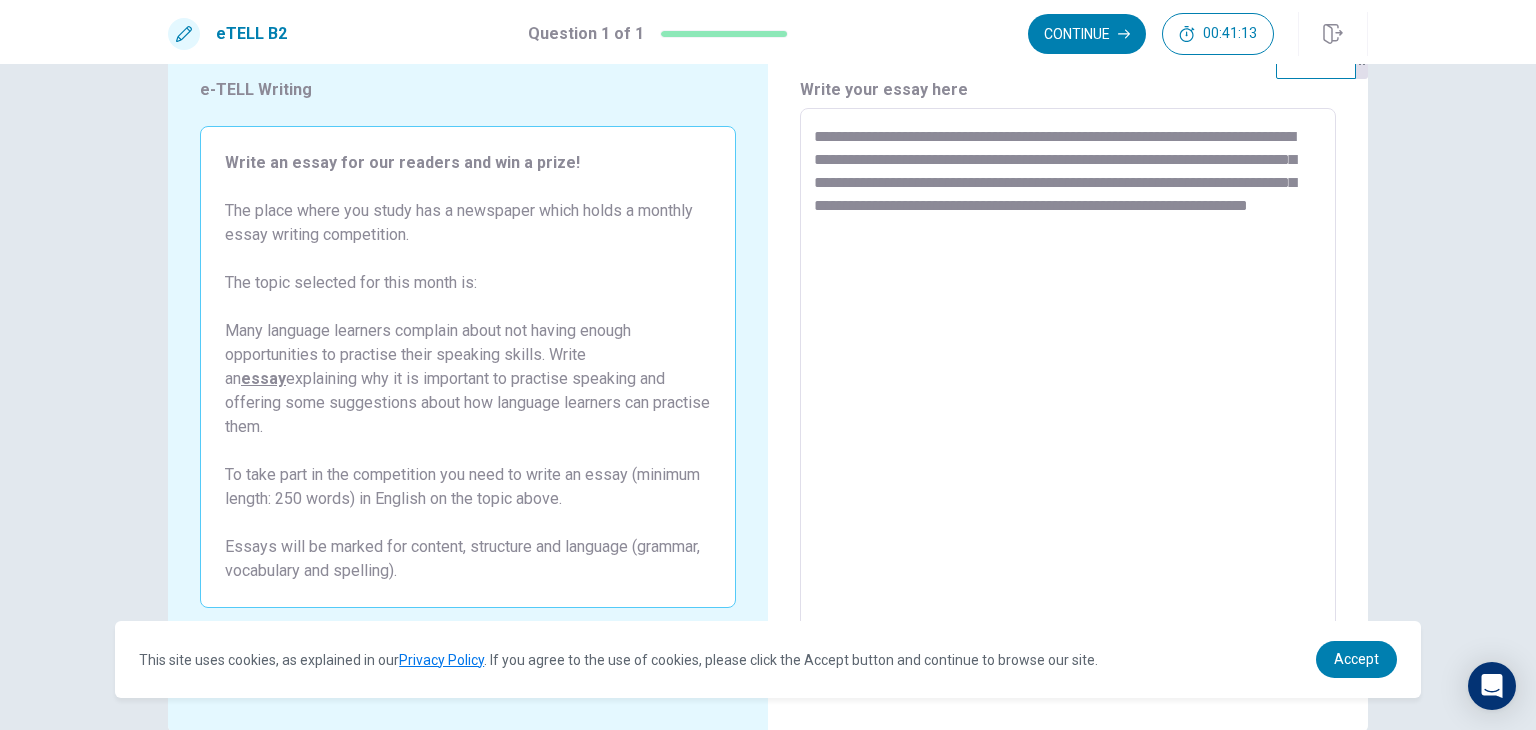click on "**********" at bounding box center (1068, 385) 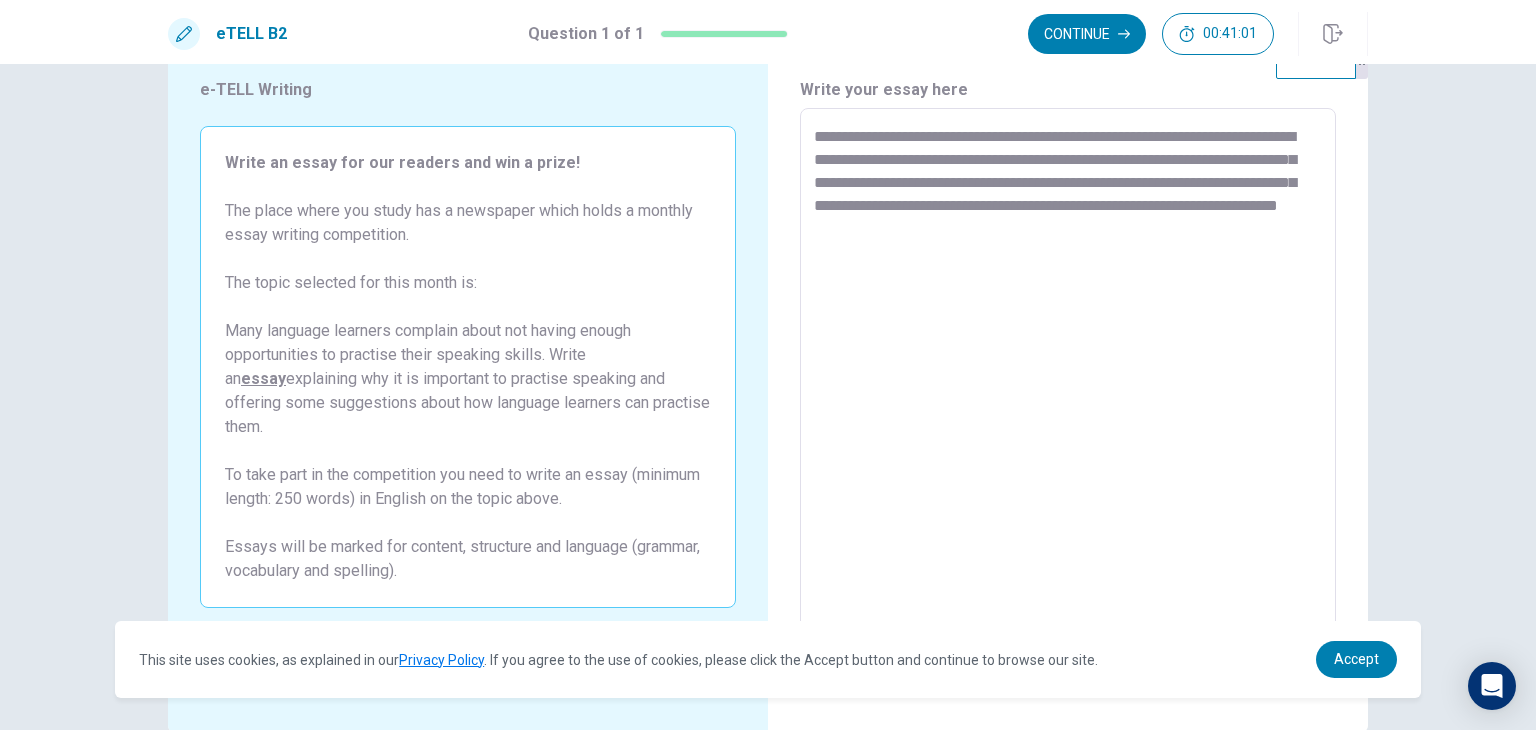 click on "**********" at bounding box center [1068, 385] 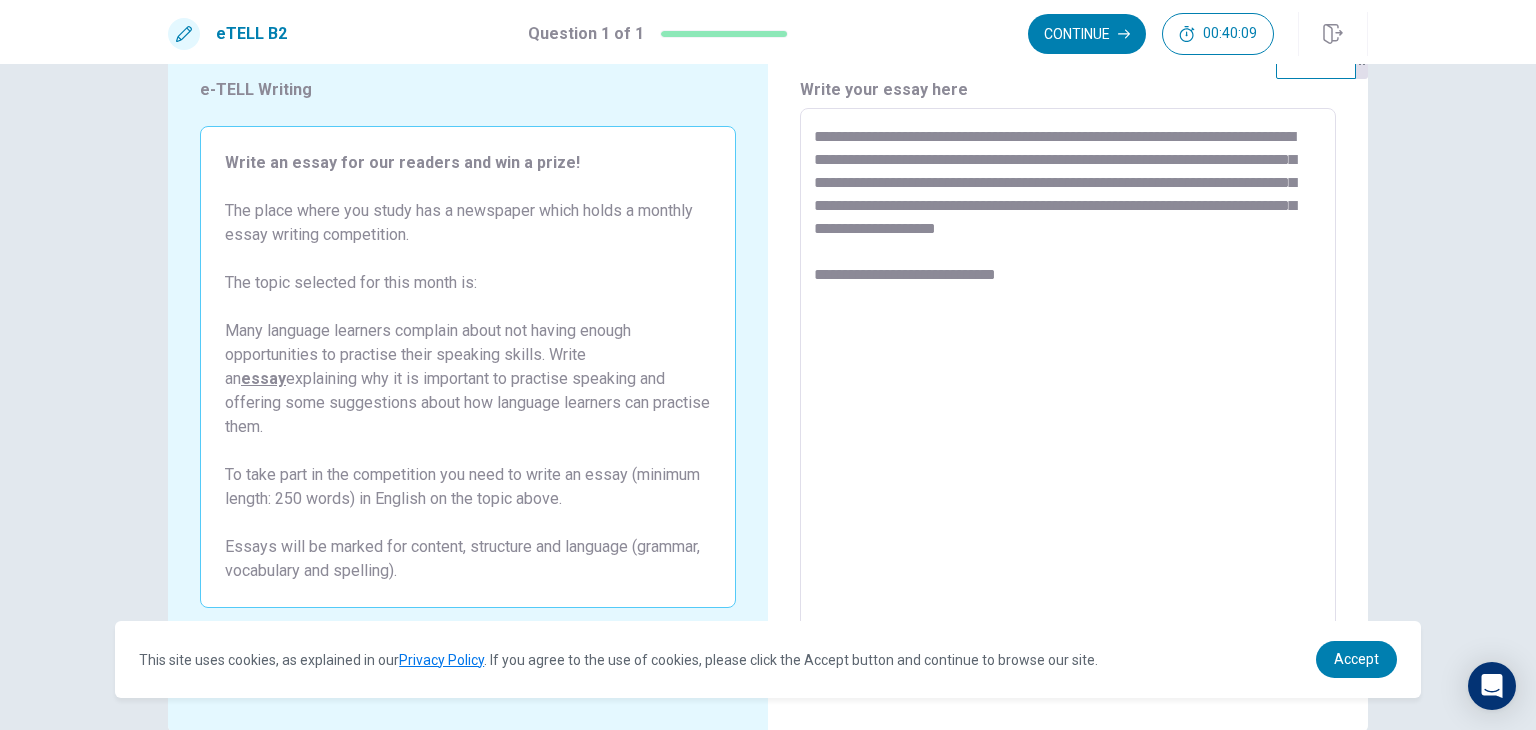 click on "**********" at bounding box center (1068, 385) 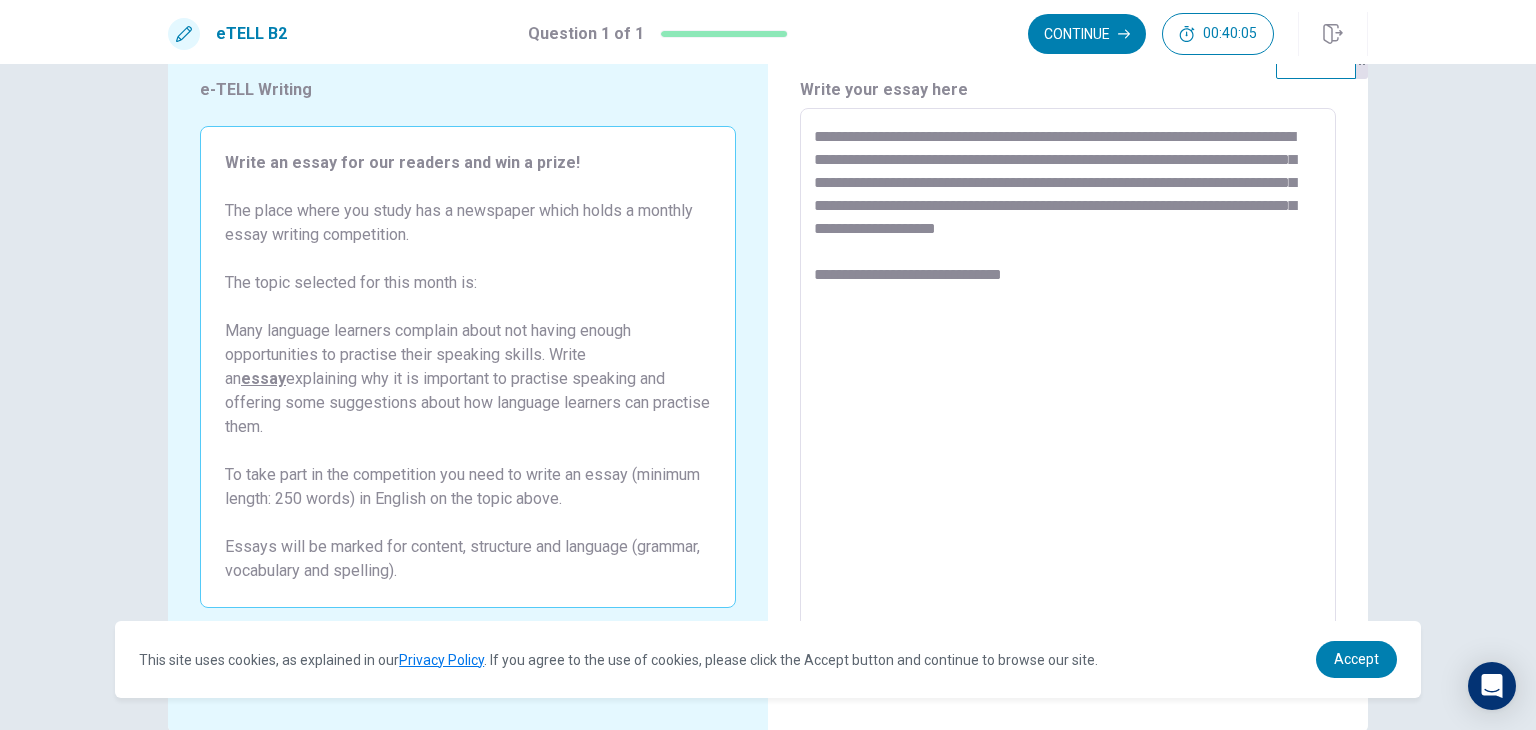 click on "**********" at bounding box center [1068, 385] 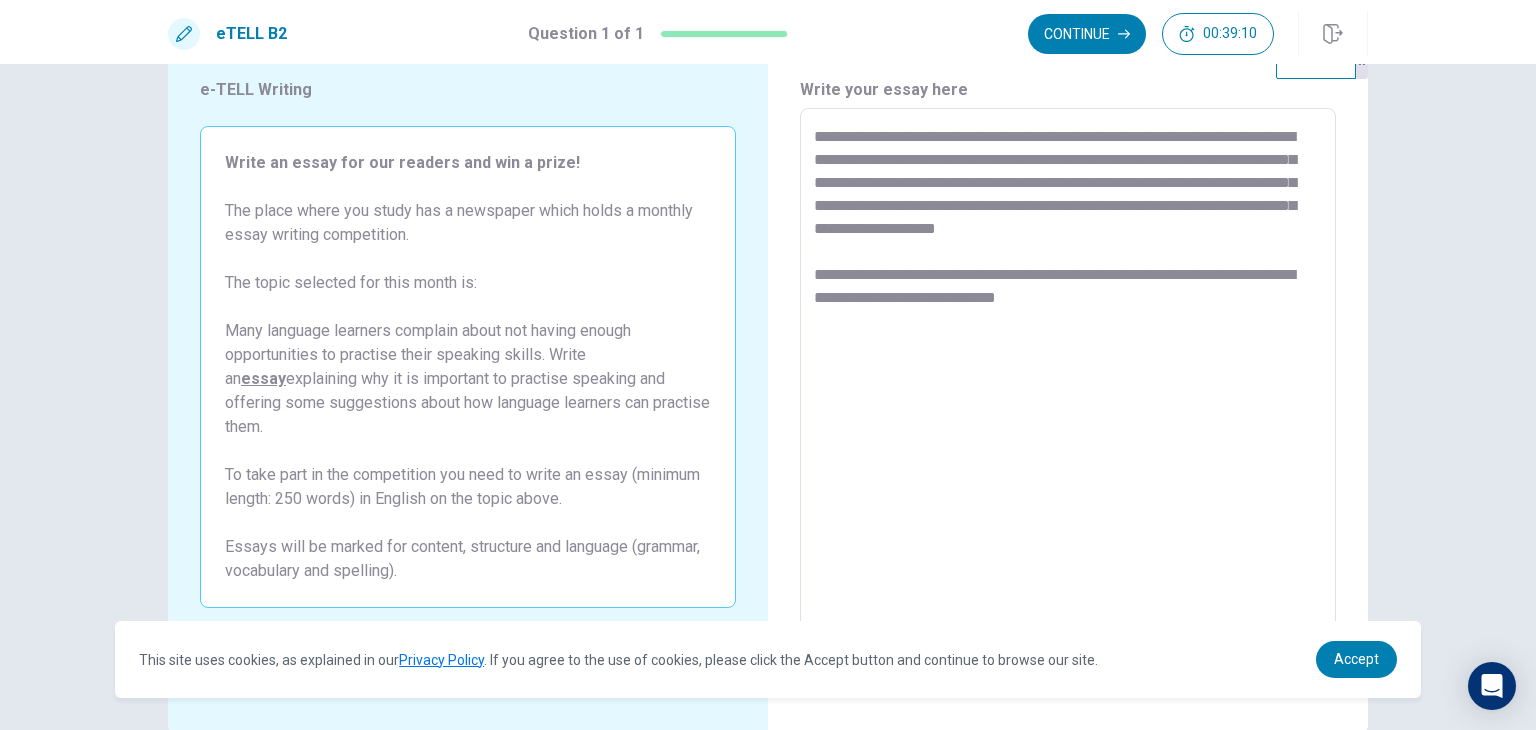 click on "**********" at bounding box center (1068, 385) 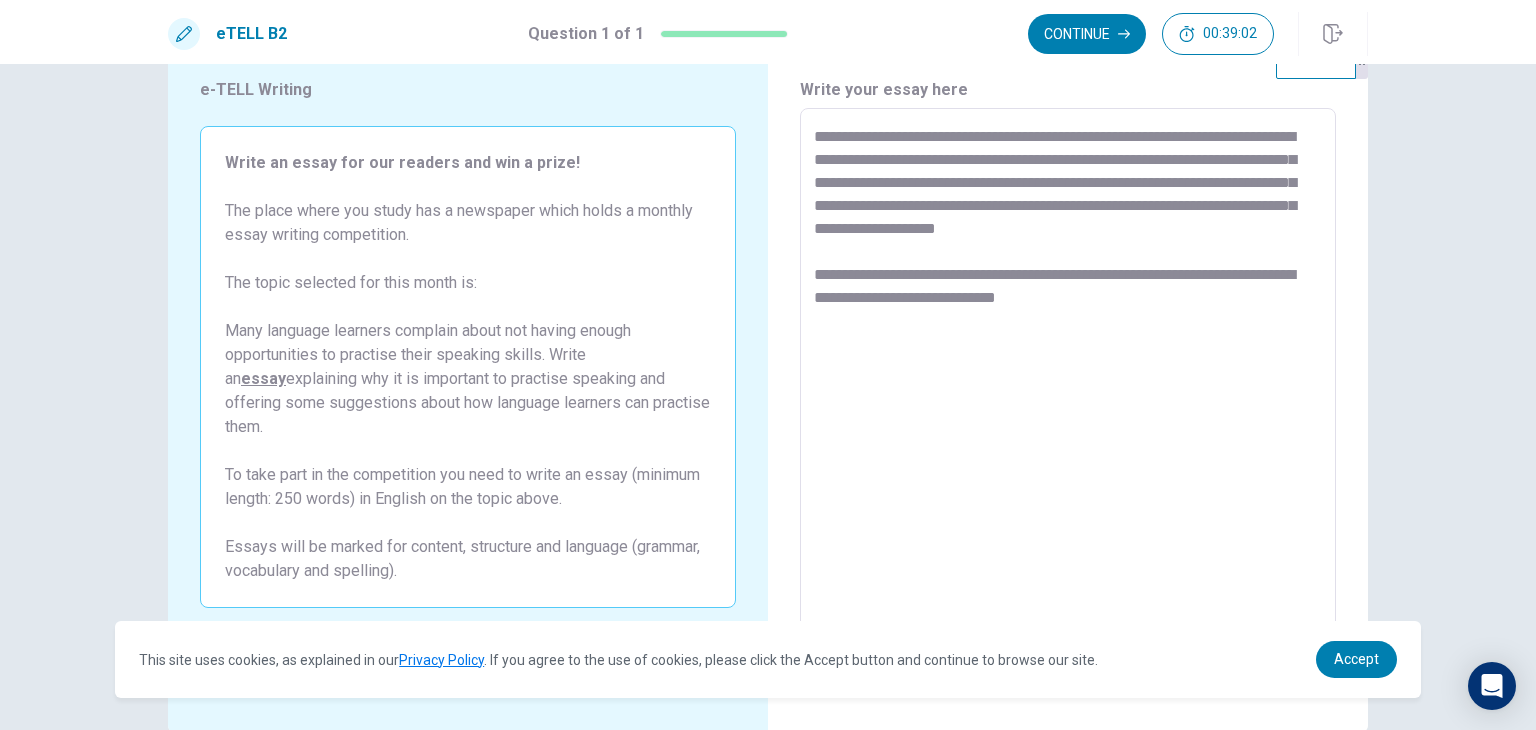 click on "**********" at bounding box center (1068, 385) 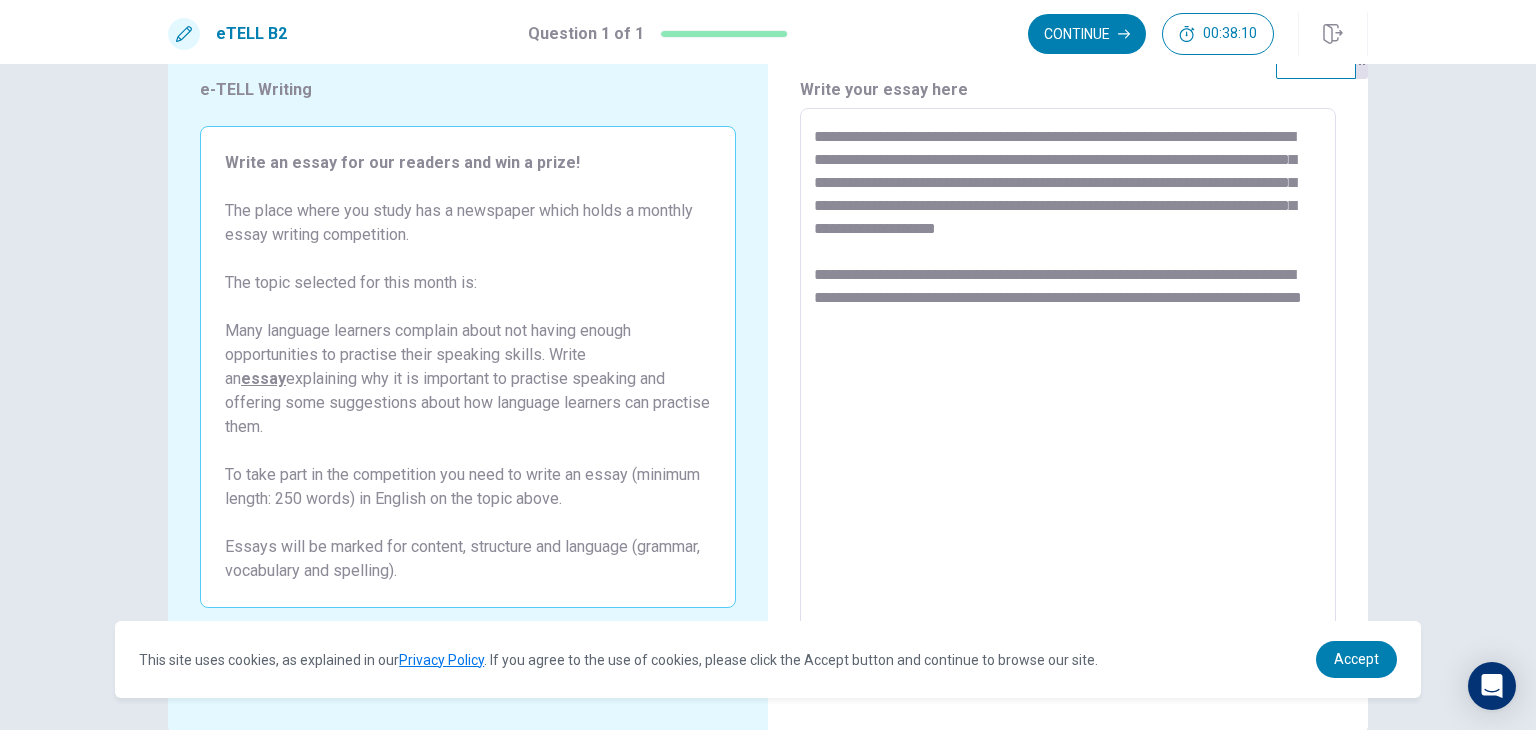 click on "**********" at bounding box center [1068, 385] 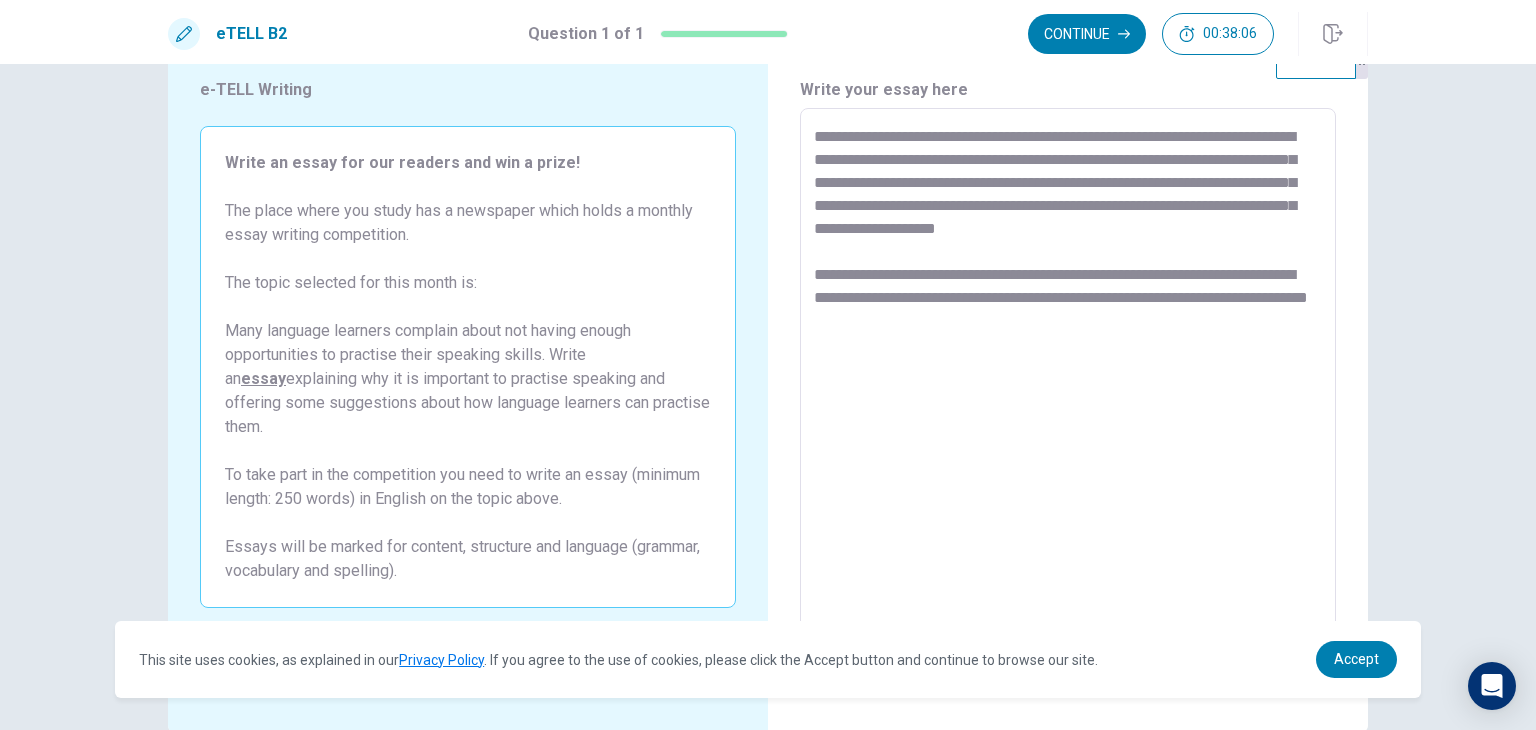 click on "**********" at bounding box center [1068, 385] 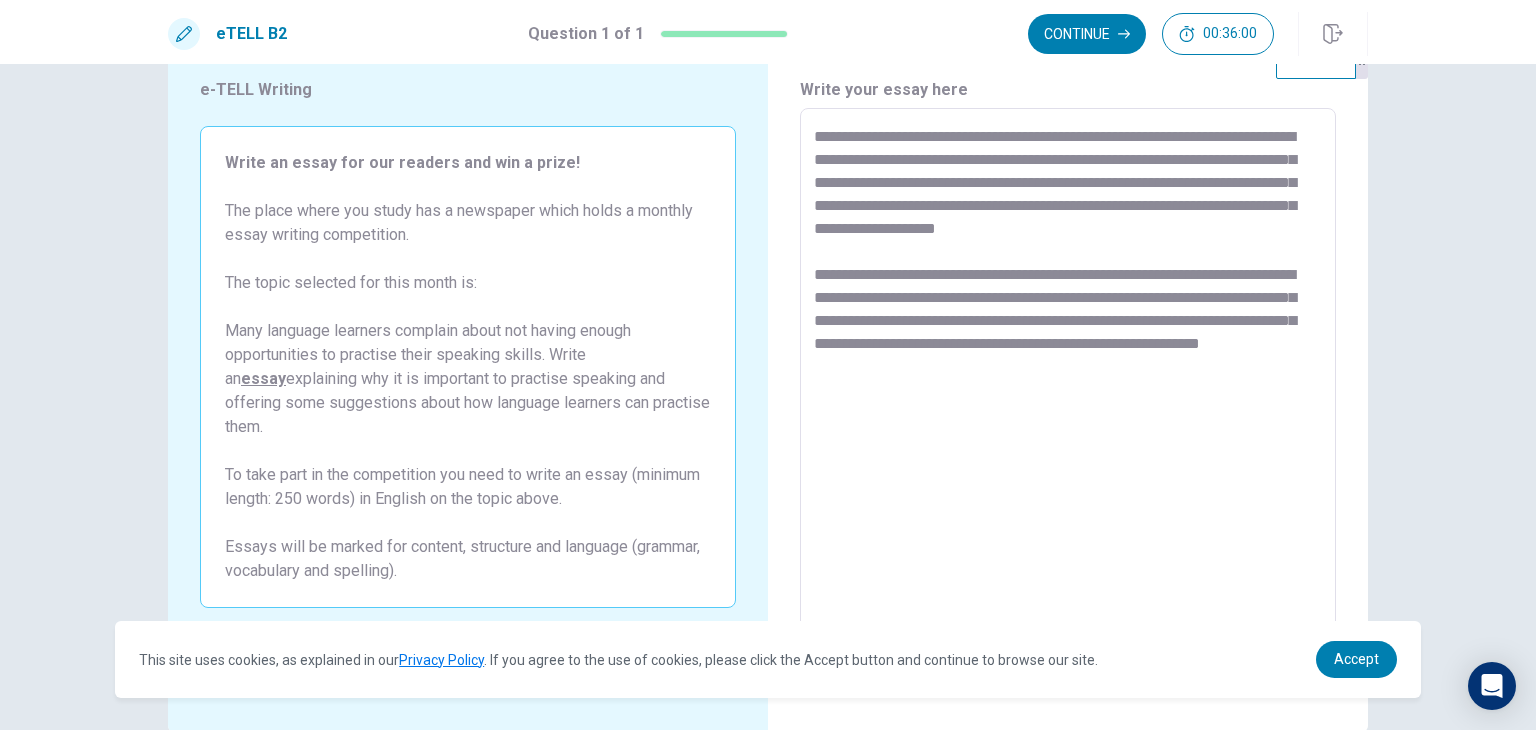 click on "**********" at bounding box center [1068, 385] 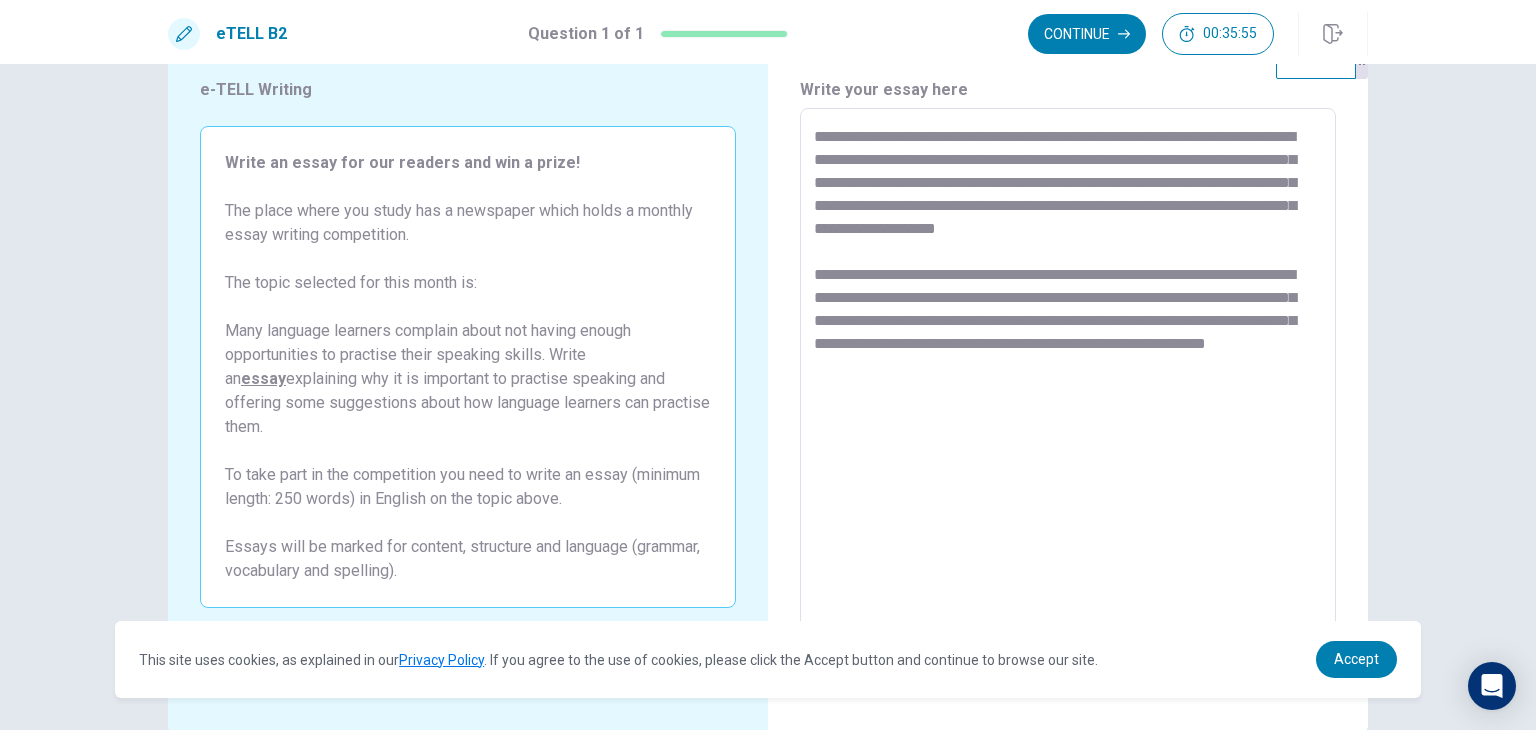 click on "**********" at bounding box center [1068, 385] 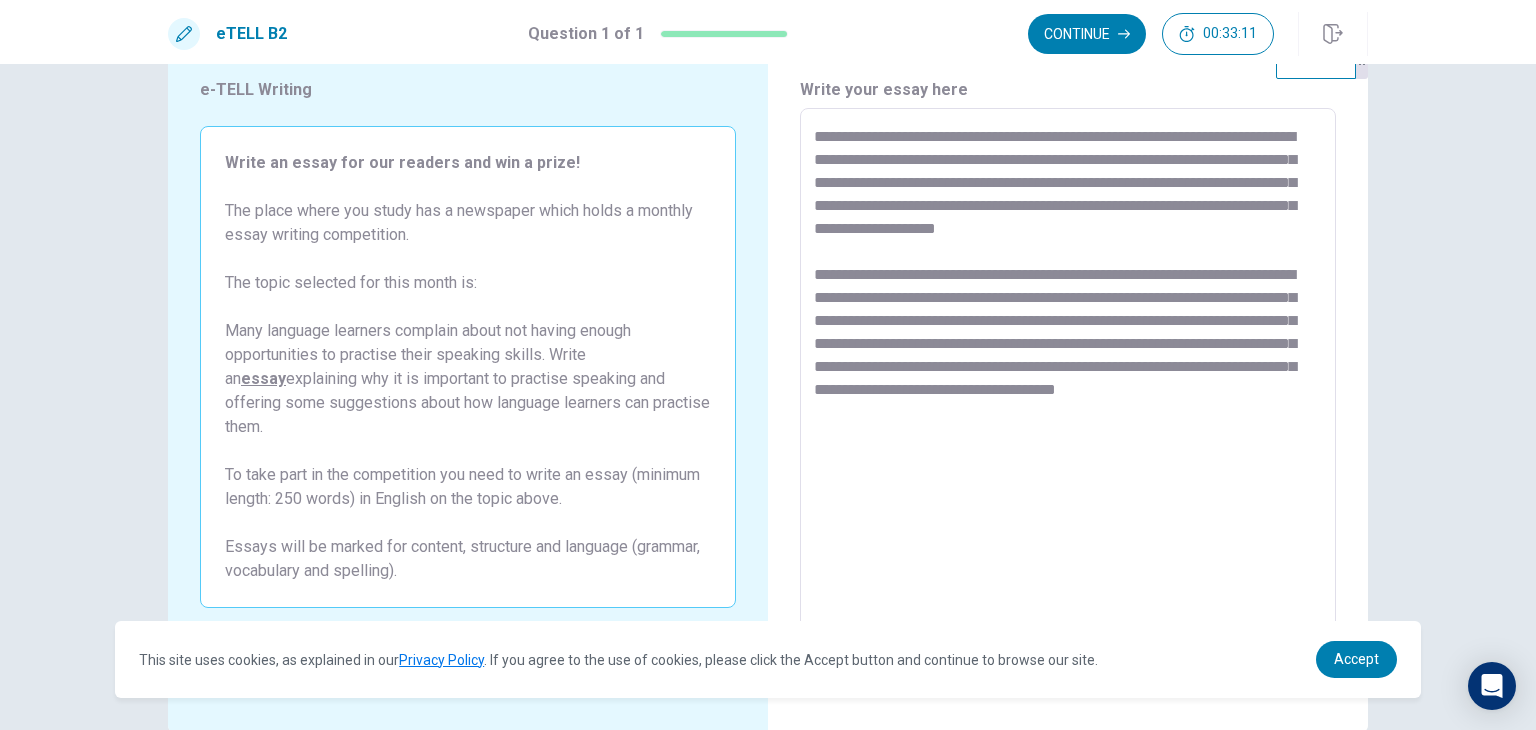 click on "**********" at bounding box center (1068, 385) 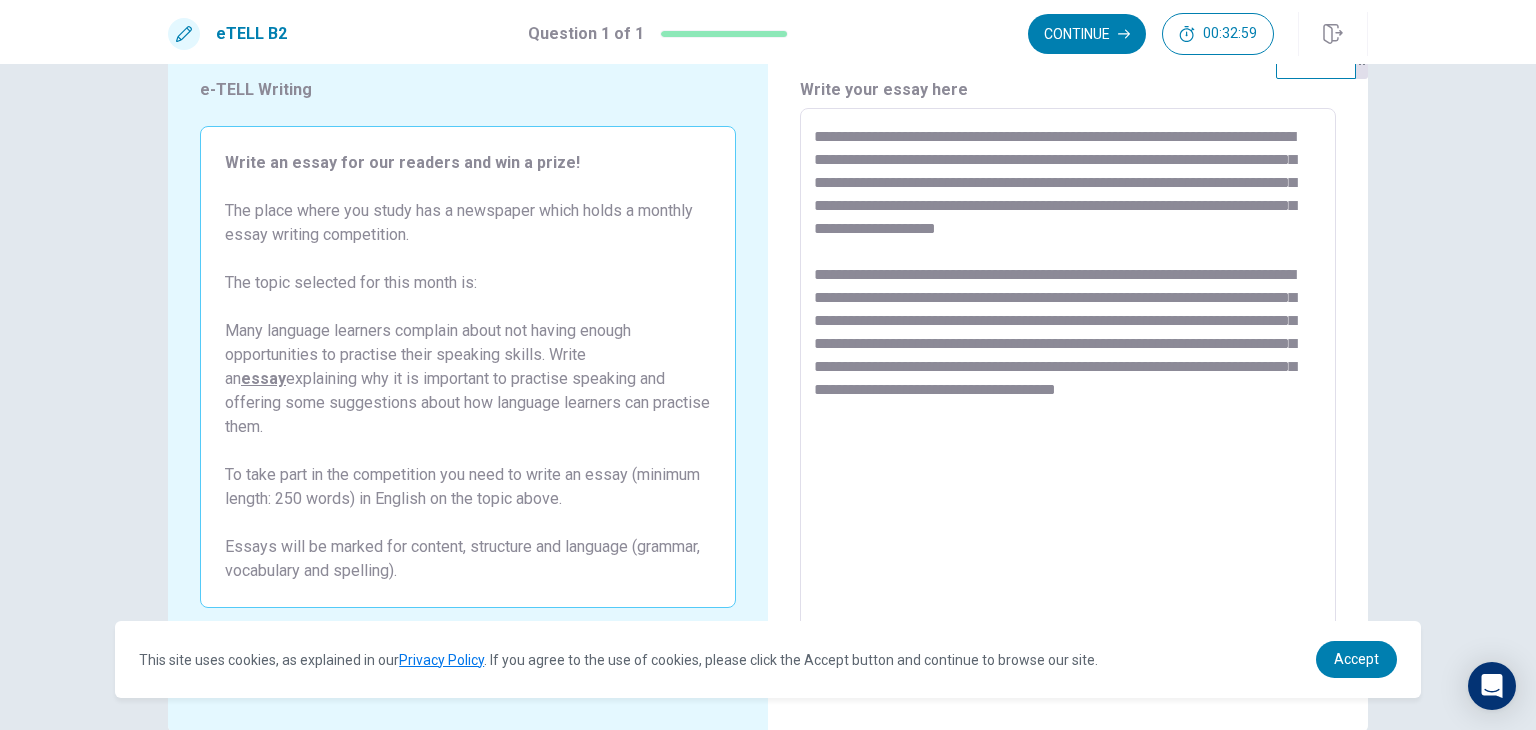 click on "**********" at bounding box center [1068, 385] 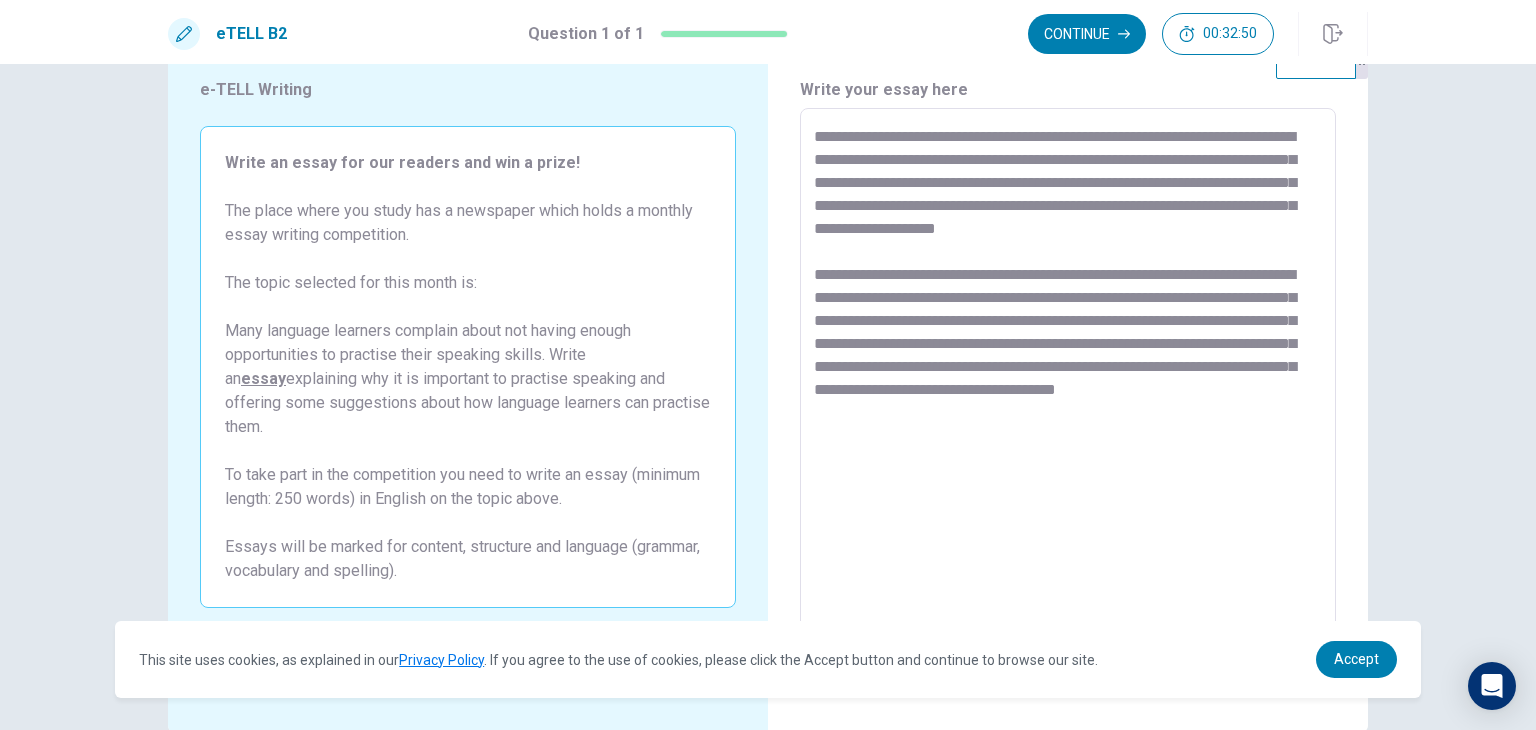 click on "**********" at bounding box center [1068, 385] 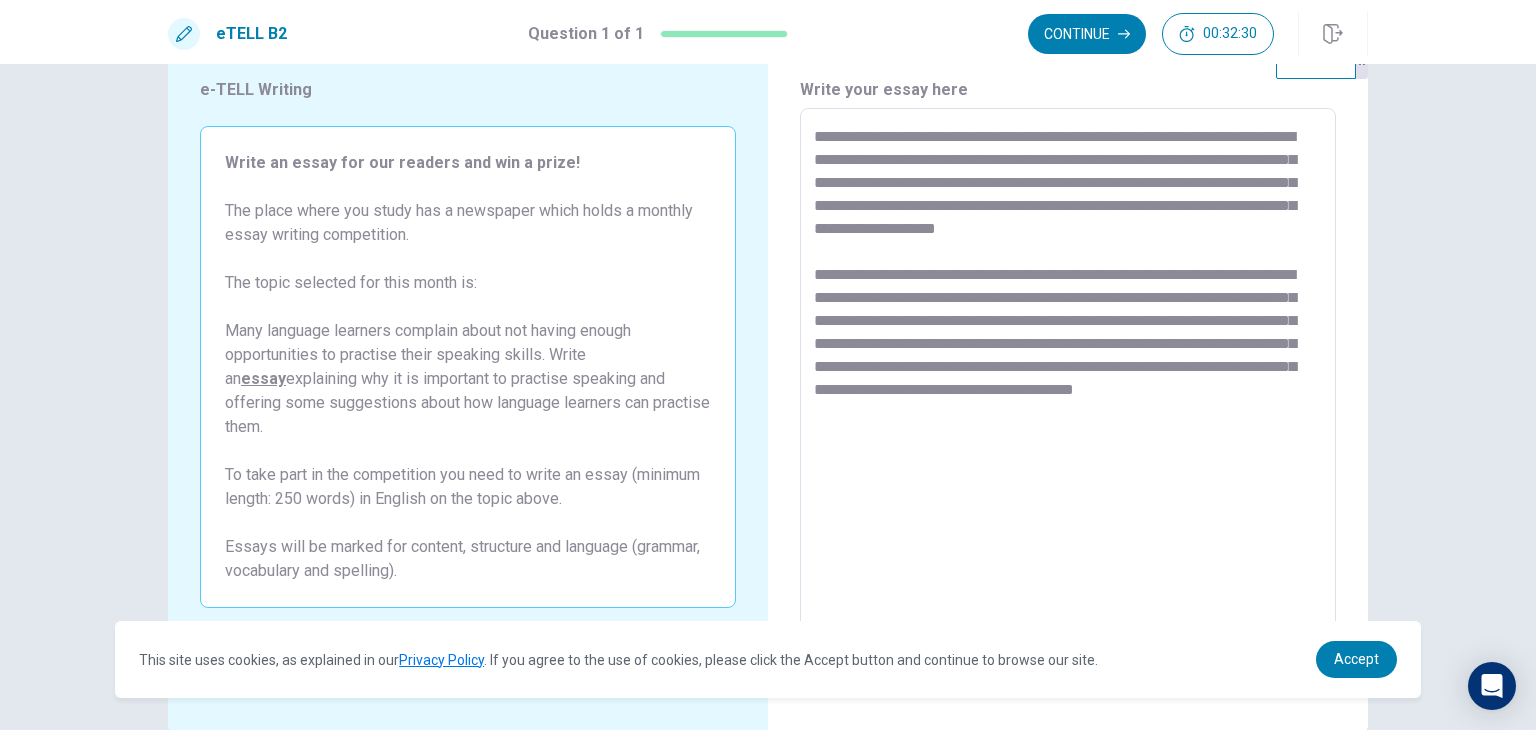 click on "**********" at bounding box center [1068, 385] 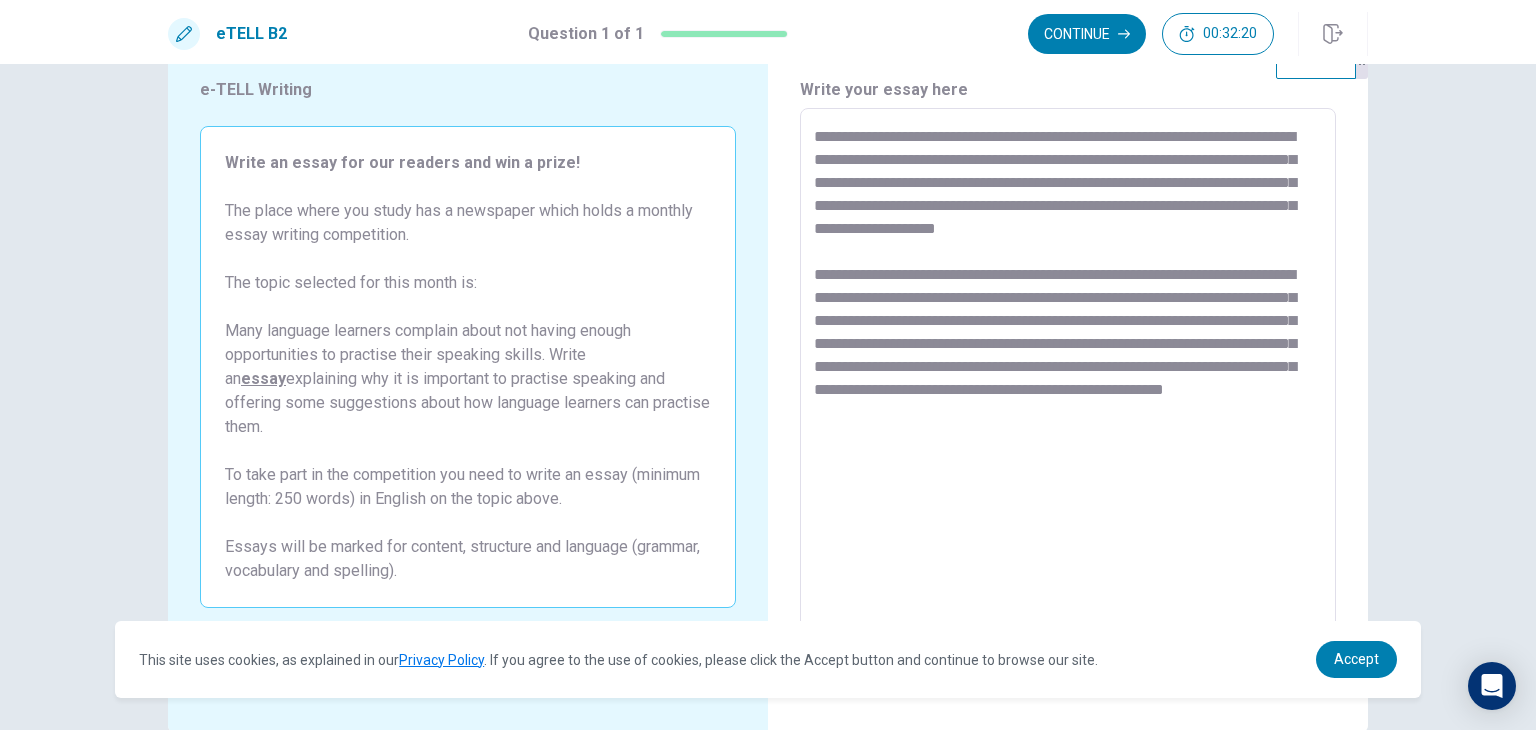 click on "**********" at bounding box center [1068, 385] 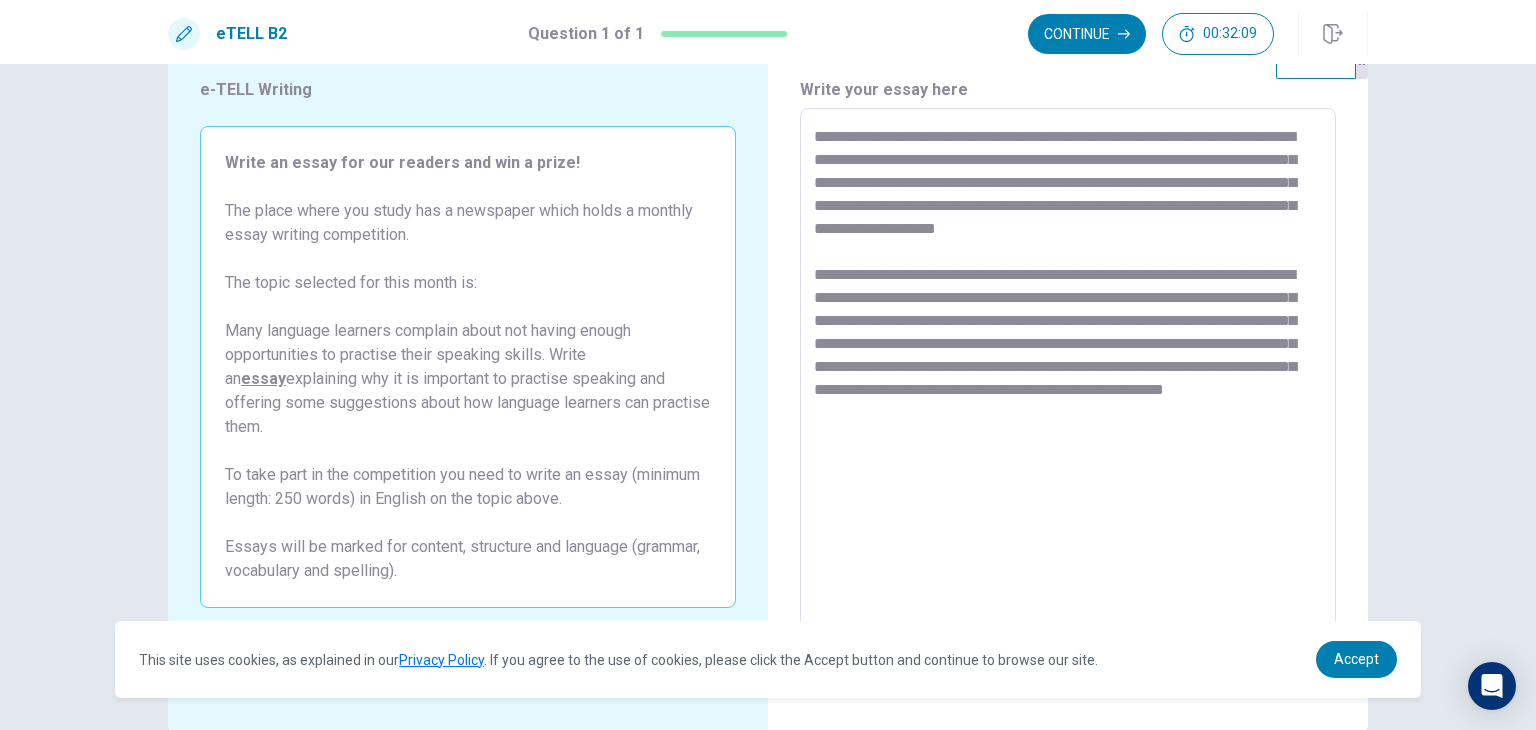 click on "**********" at bounding box center [1068, 385] 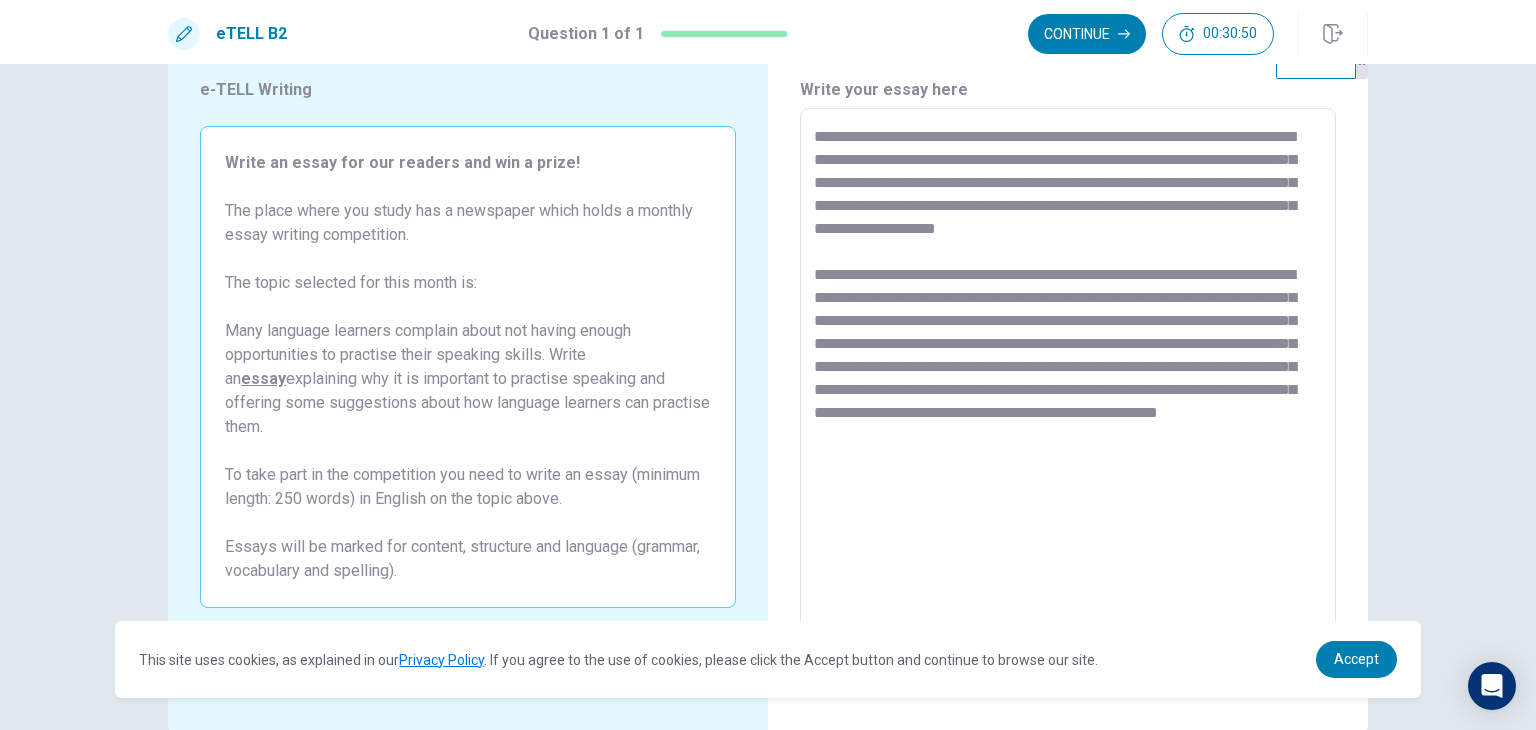 click on "**********" at bounding box center (1068, 385) 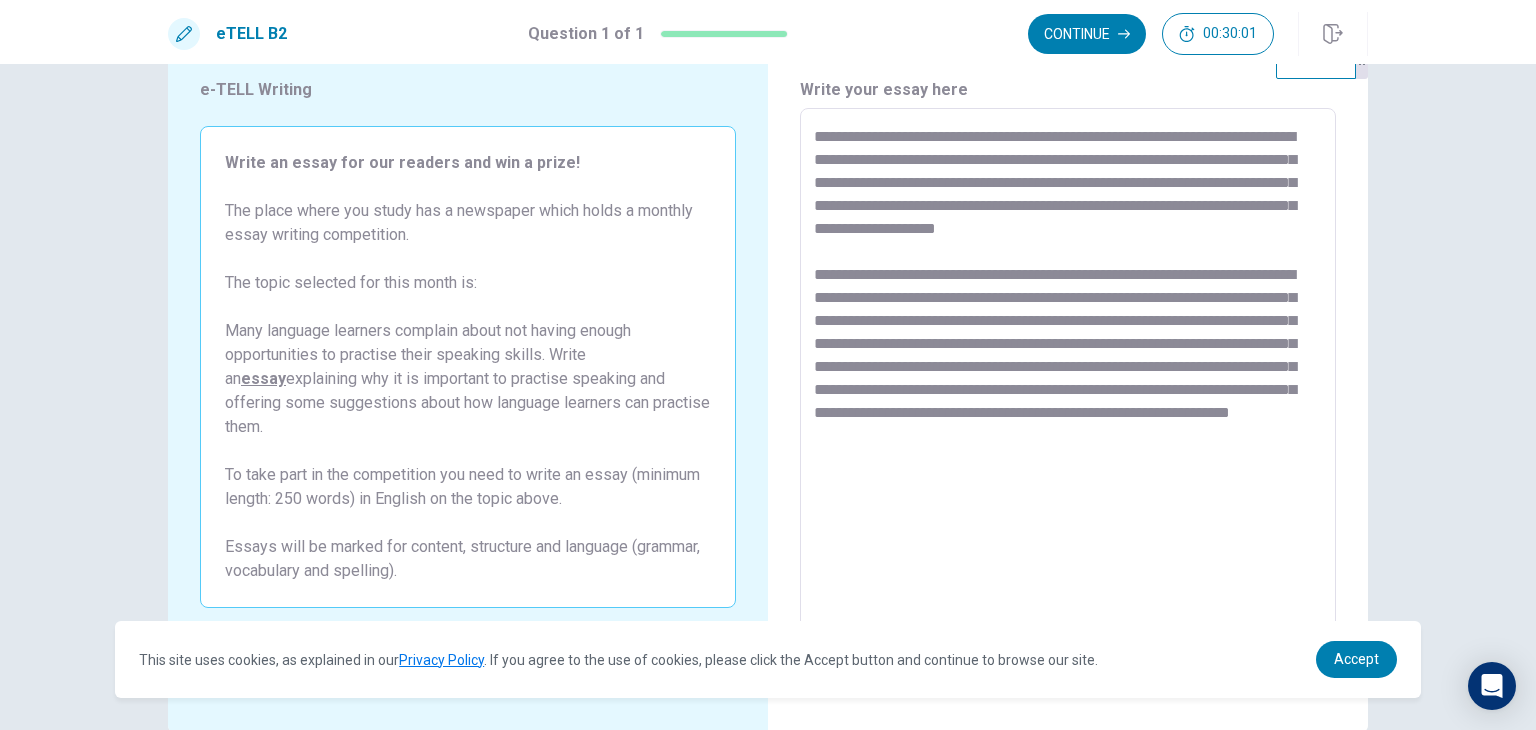 click on "**********" at bounding box center [1068, 385] 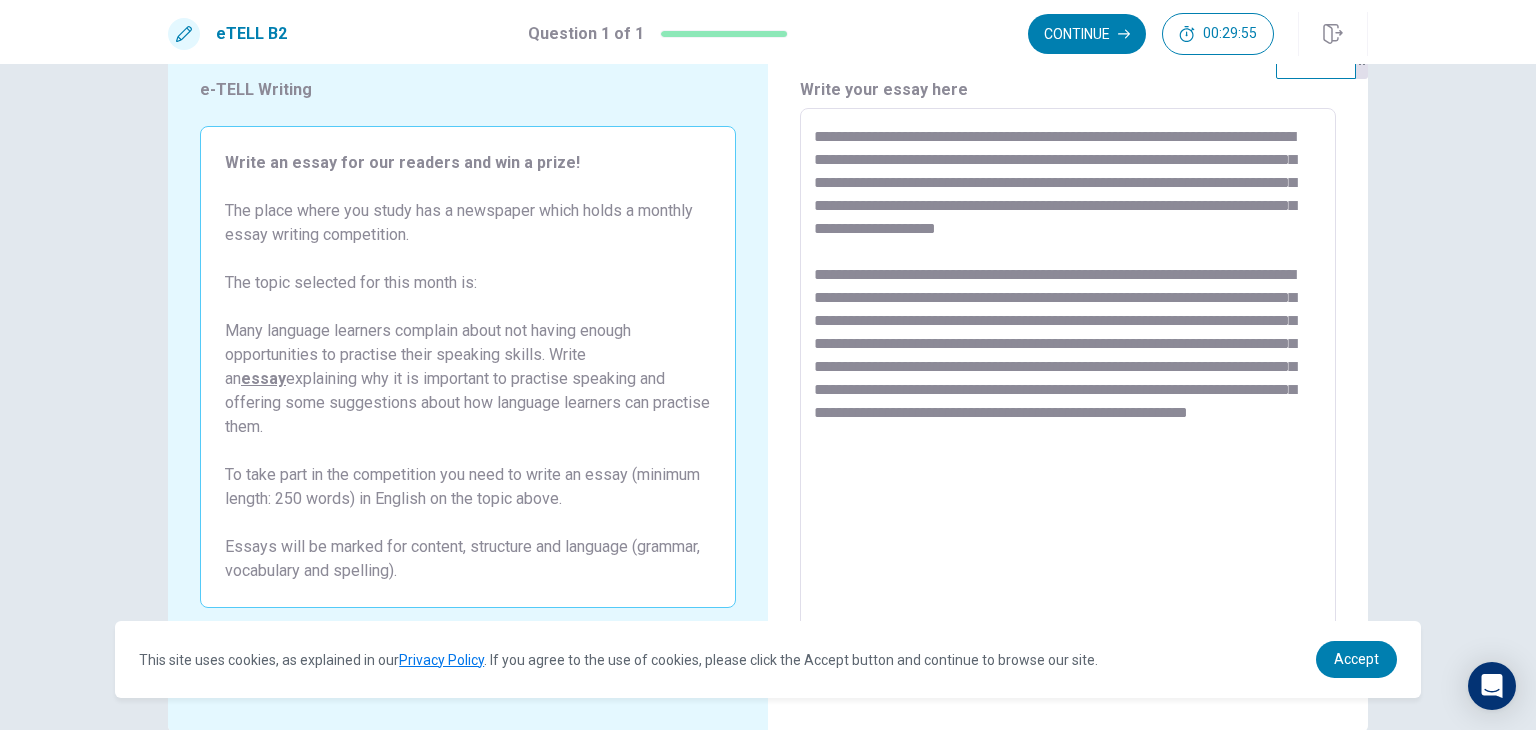 click on "**********" at bounding box center [1068, 385] 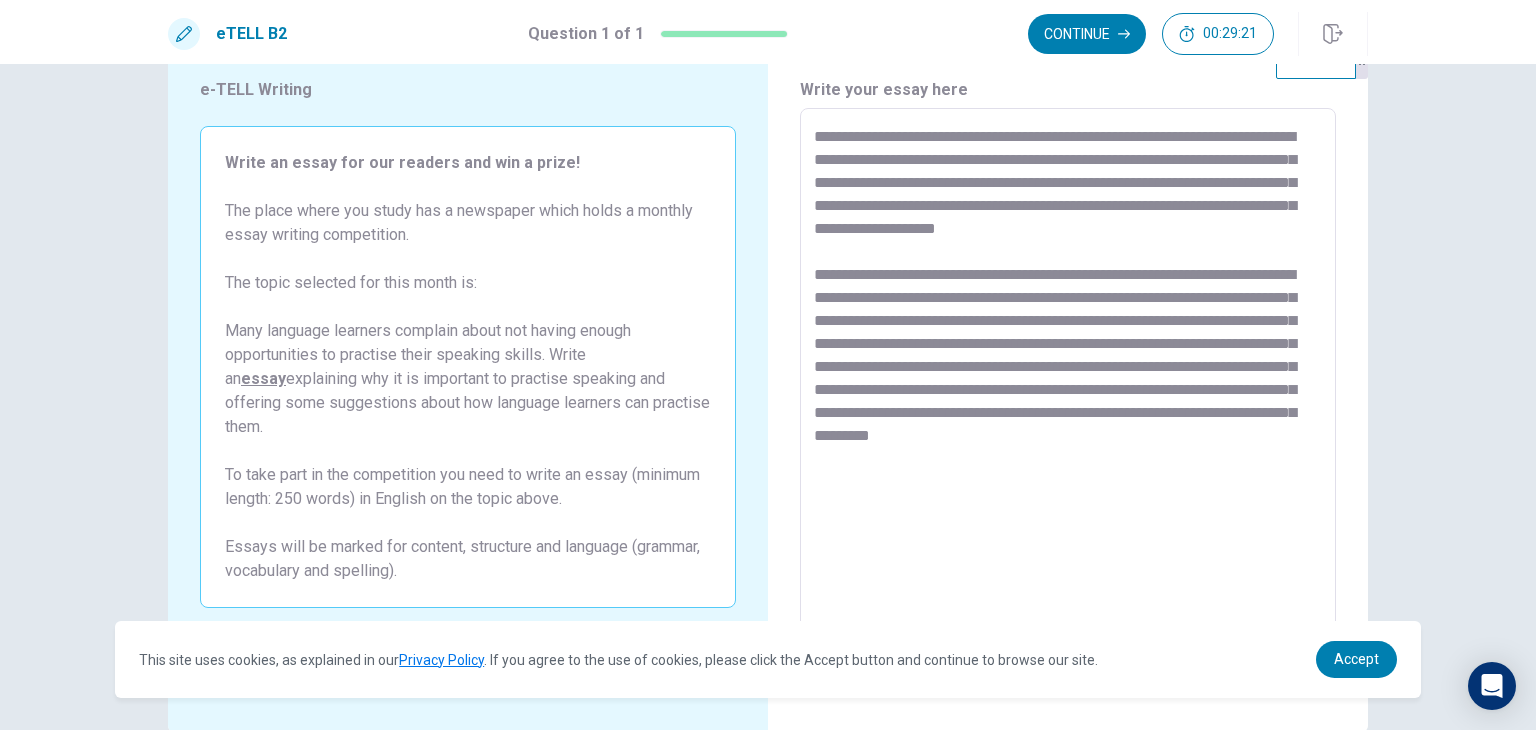 click on "**********" at bounding box center [1068, 385] 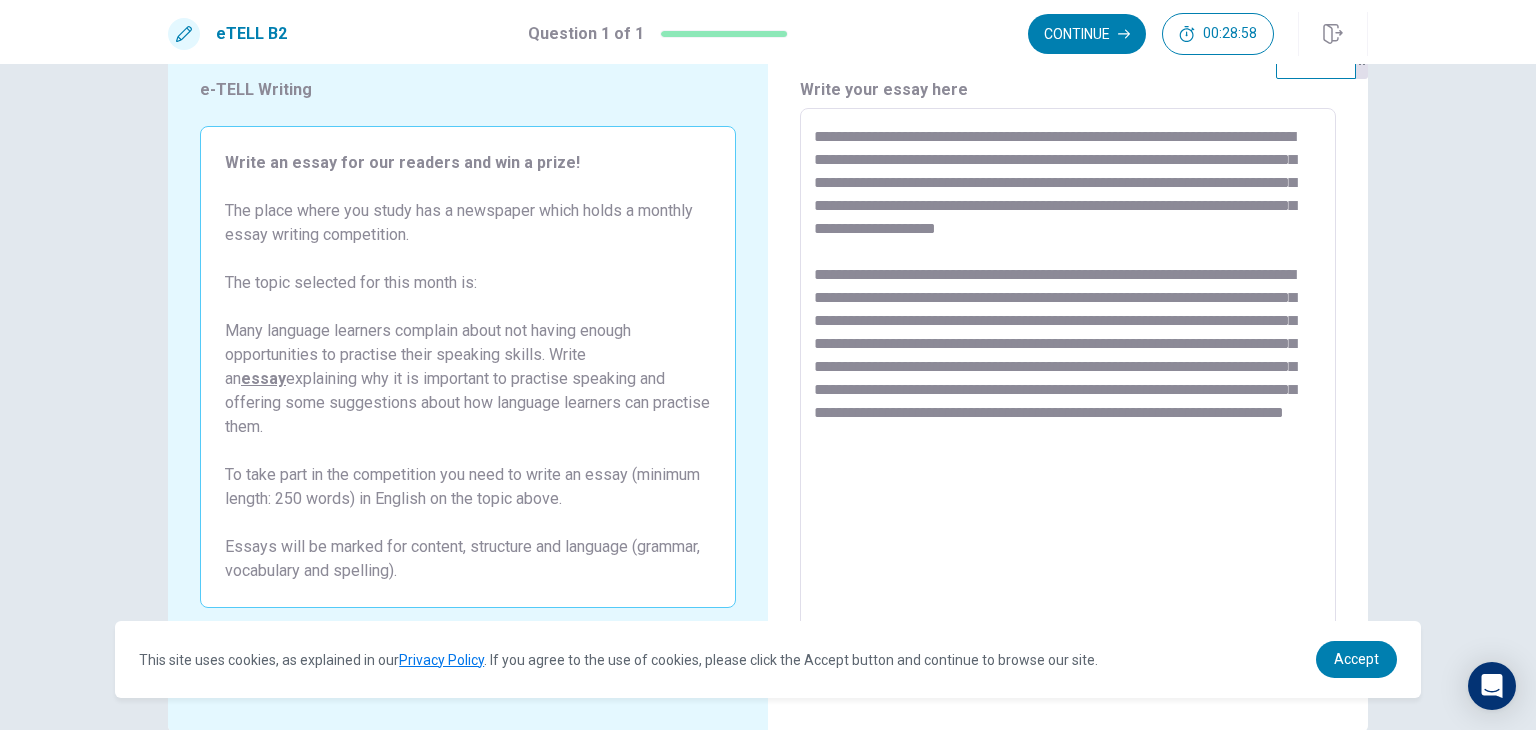 click on "**********" at bounding box center [1068, 385] 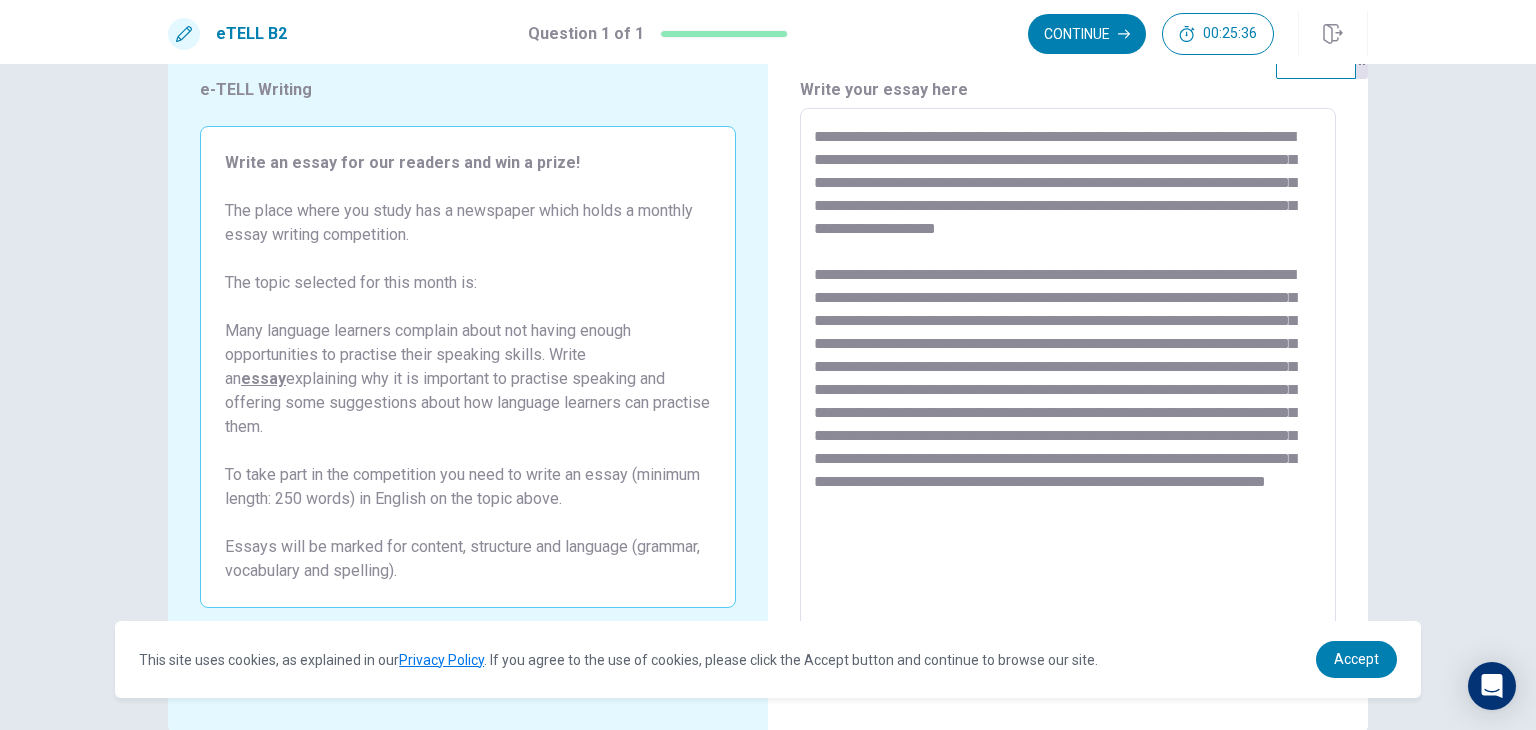 click at bounding box center [1068, 385] 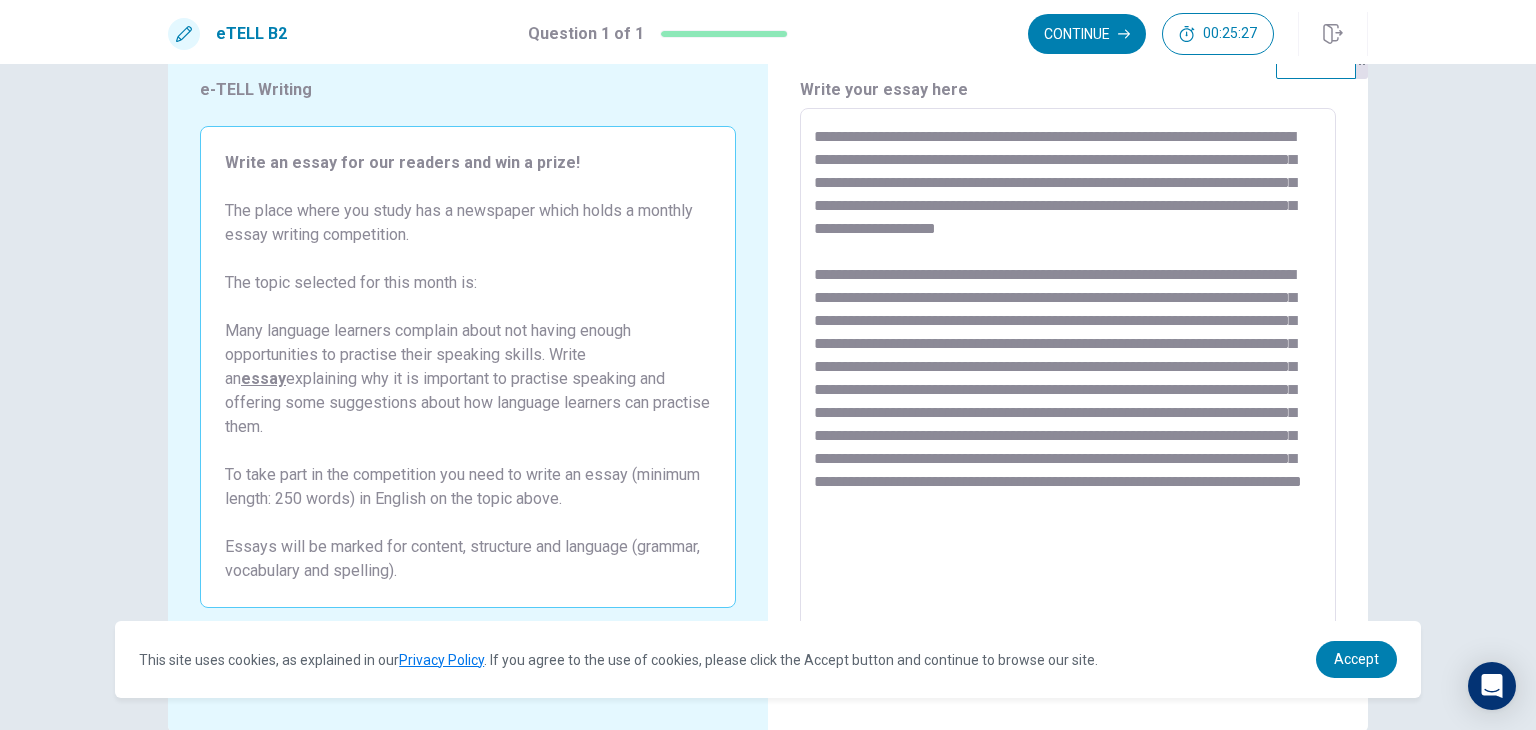 click at bounding box center [1068, 385] 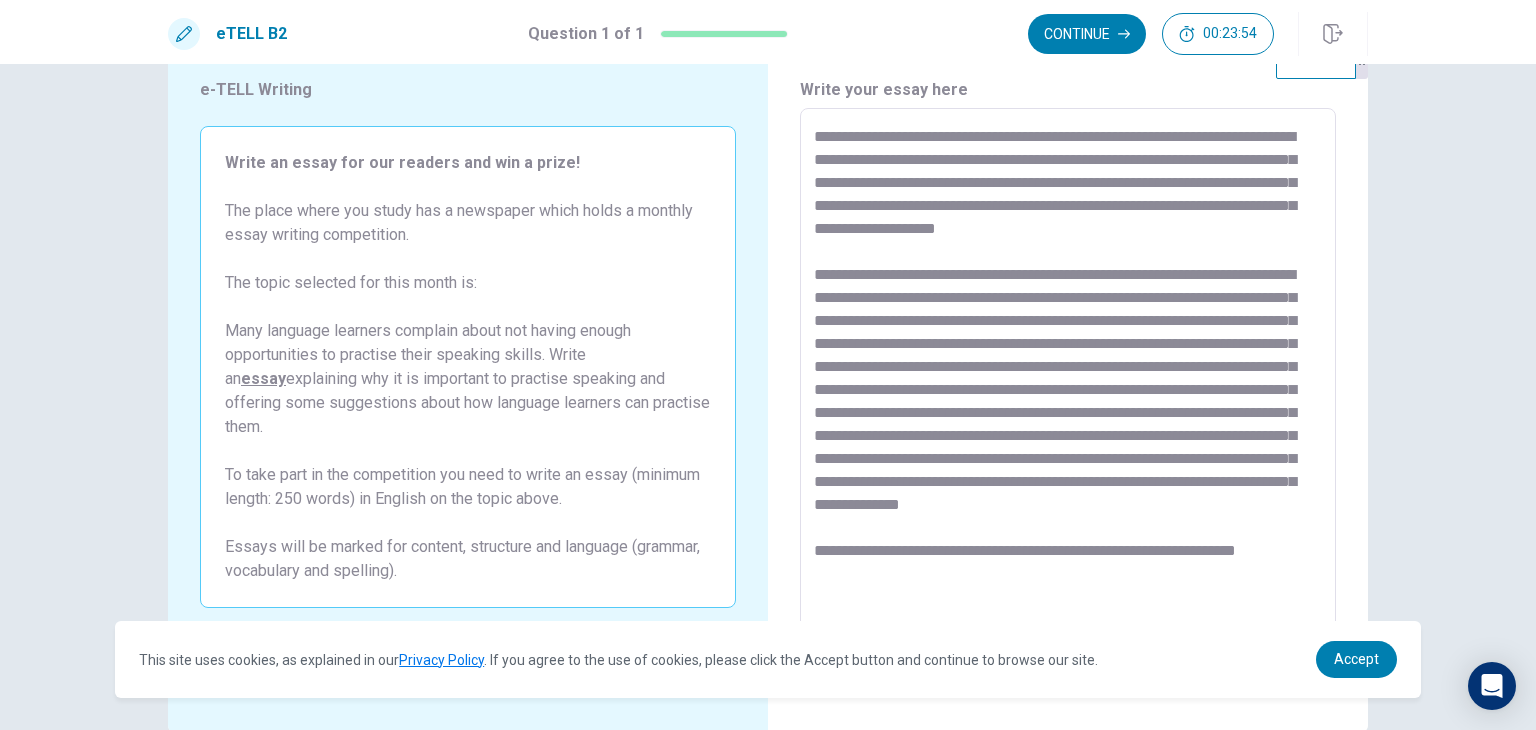 scroll, scrollTop: 8, scrollLeft: 0, axis: vertical 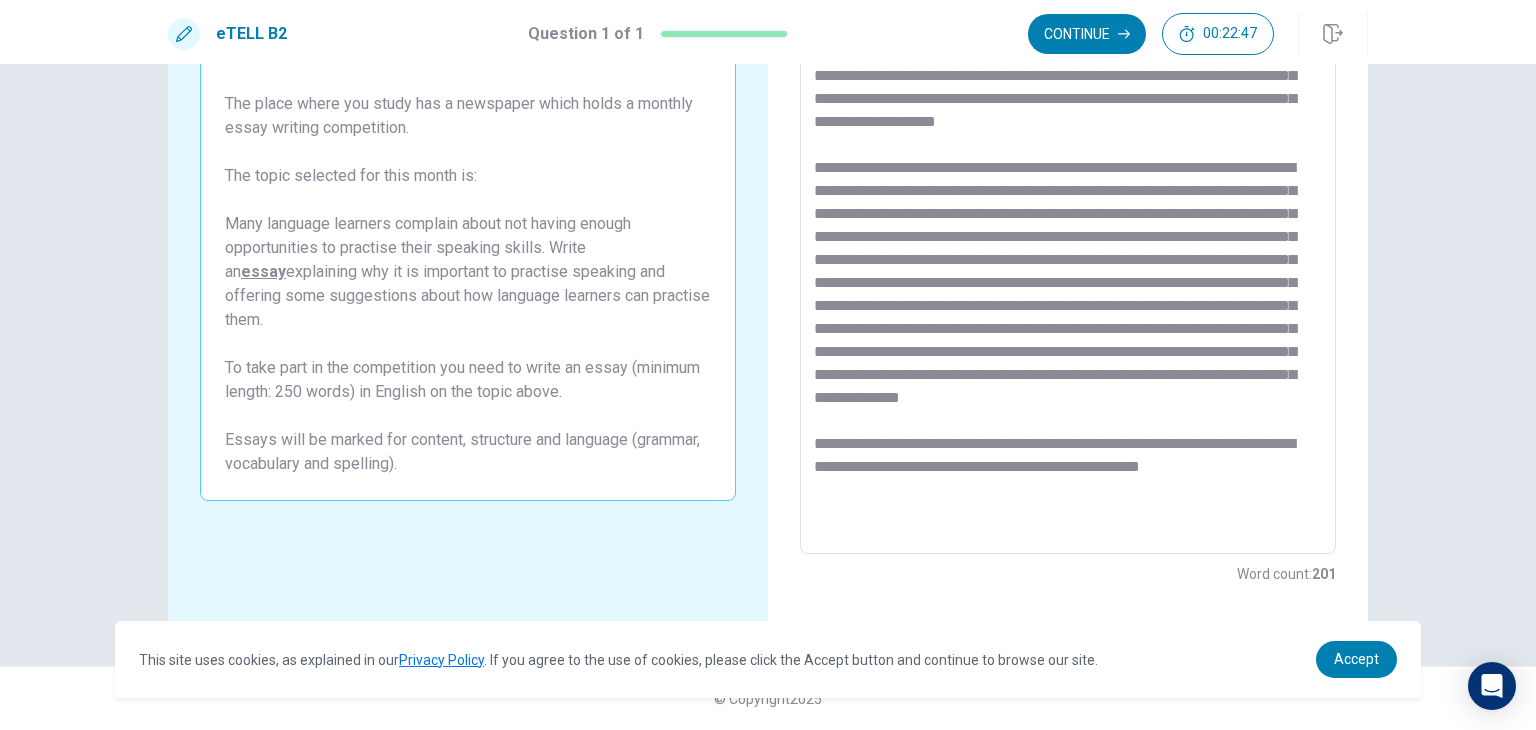 click at bounding box center (1068, 278) 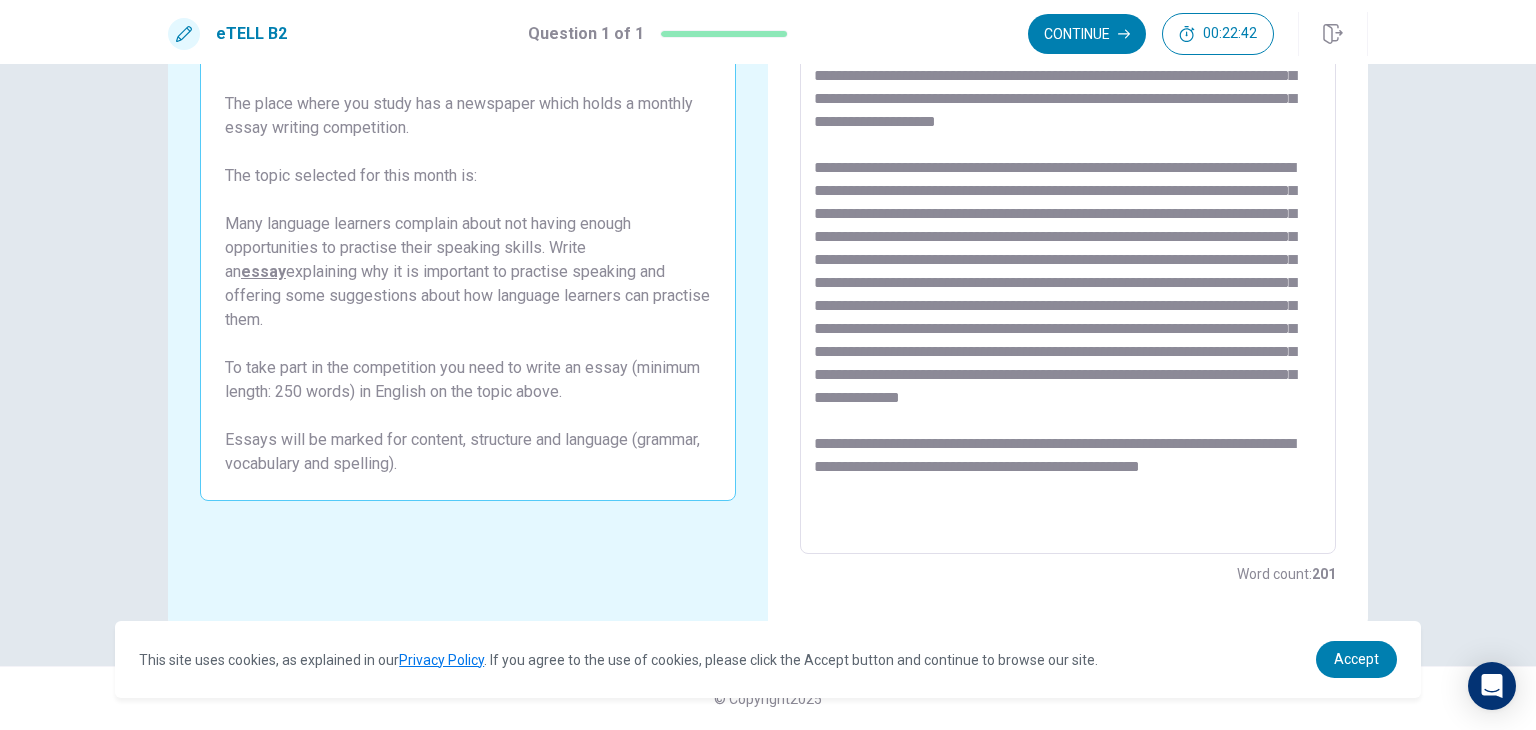 click at bounding box center (1068, 278) 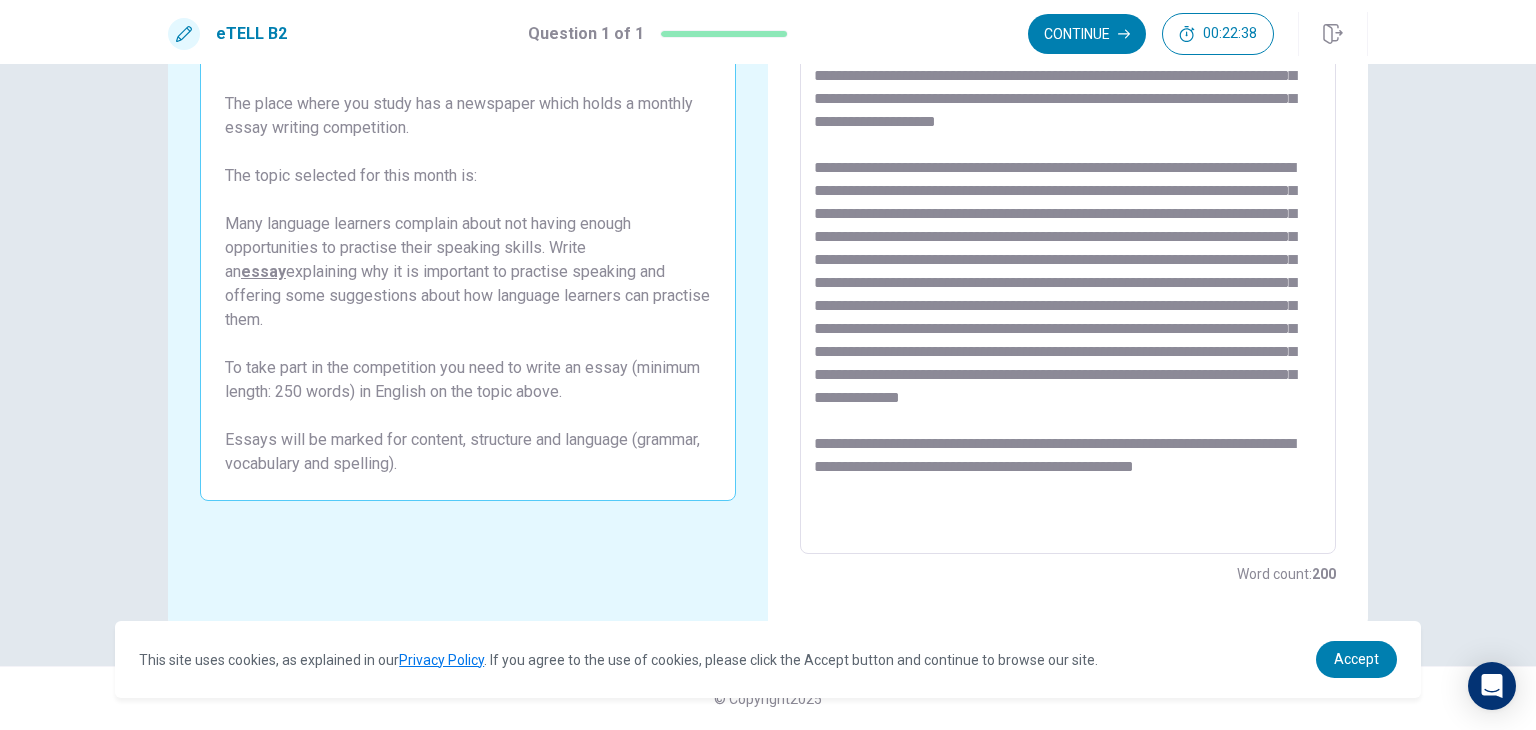 click at bounding box center [1068, 278] 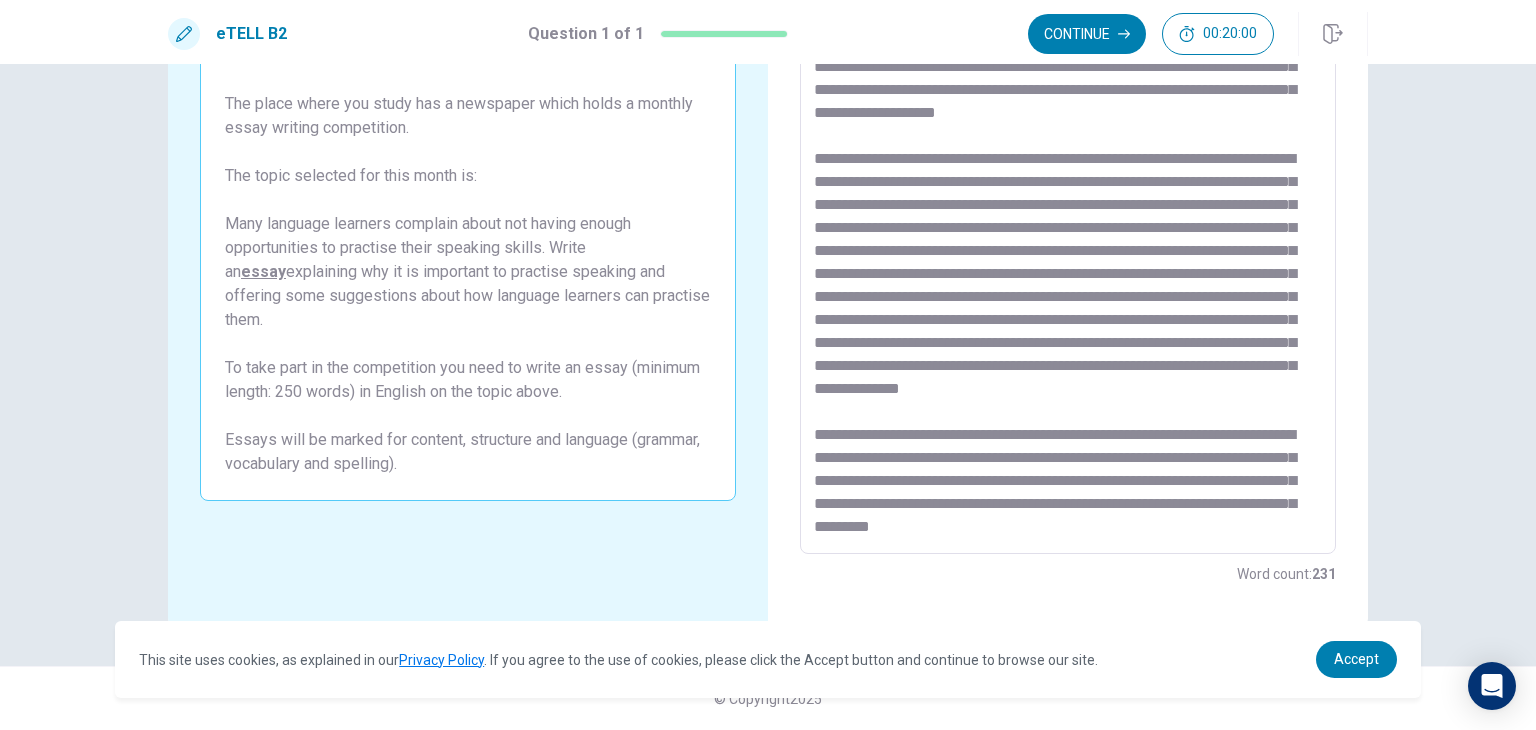 scroll, scrollTop: 100, scrollLeft: 0, axis: vertical 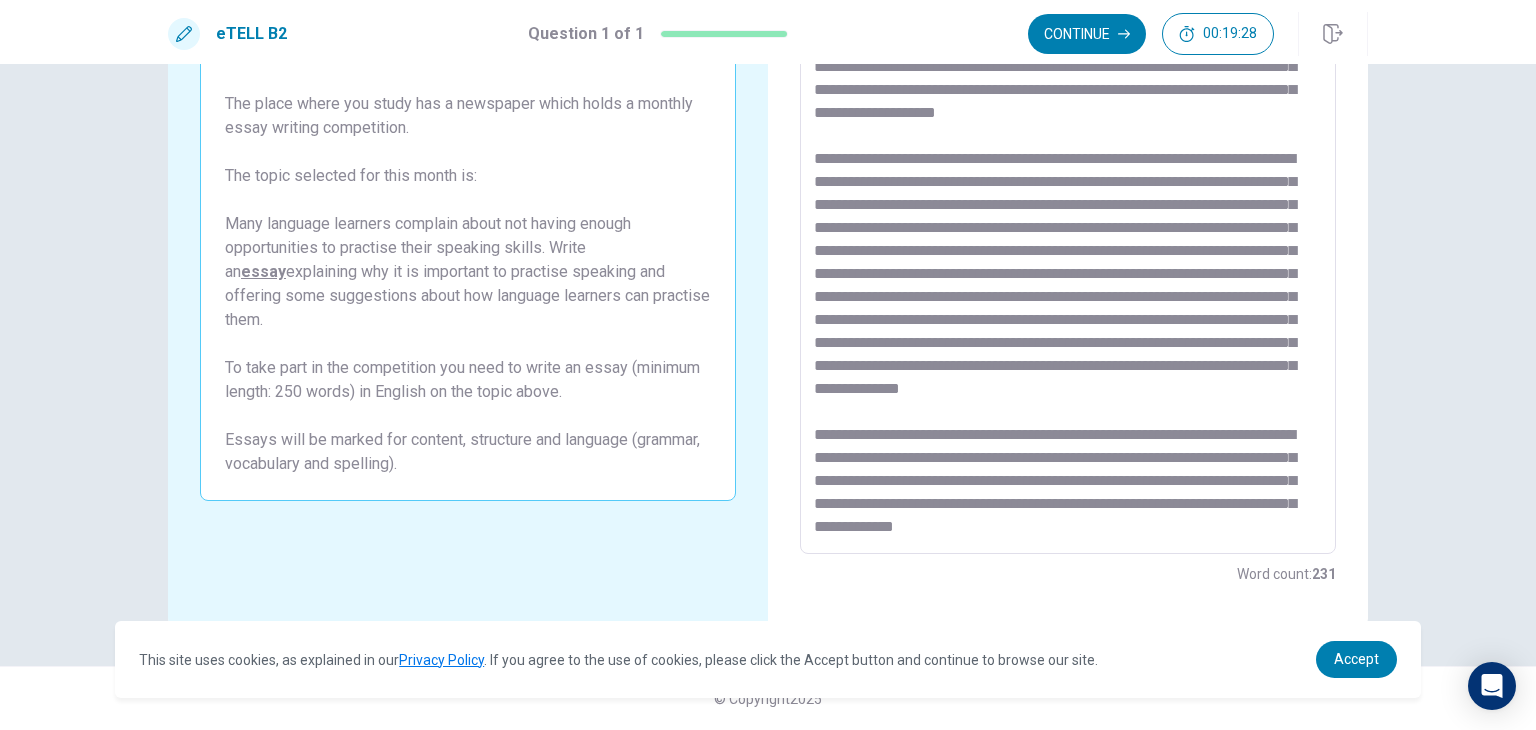 click at bounding box center (1068, 278) 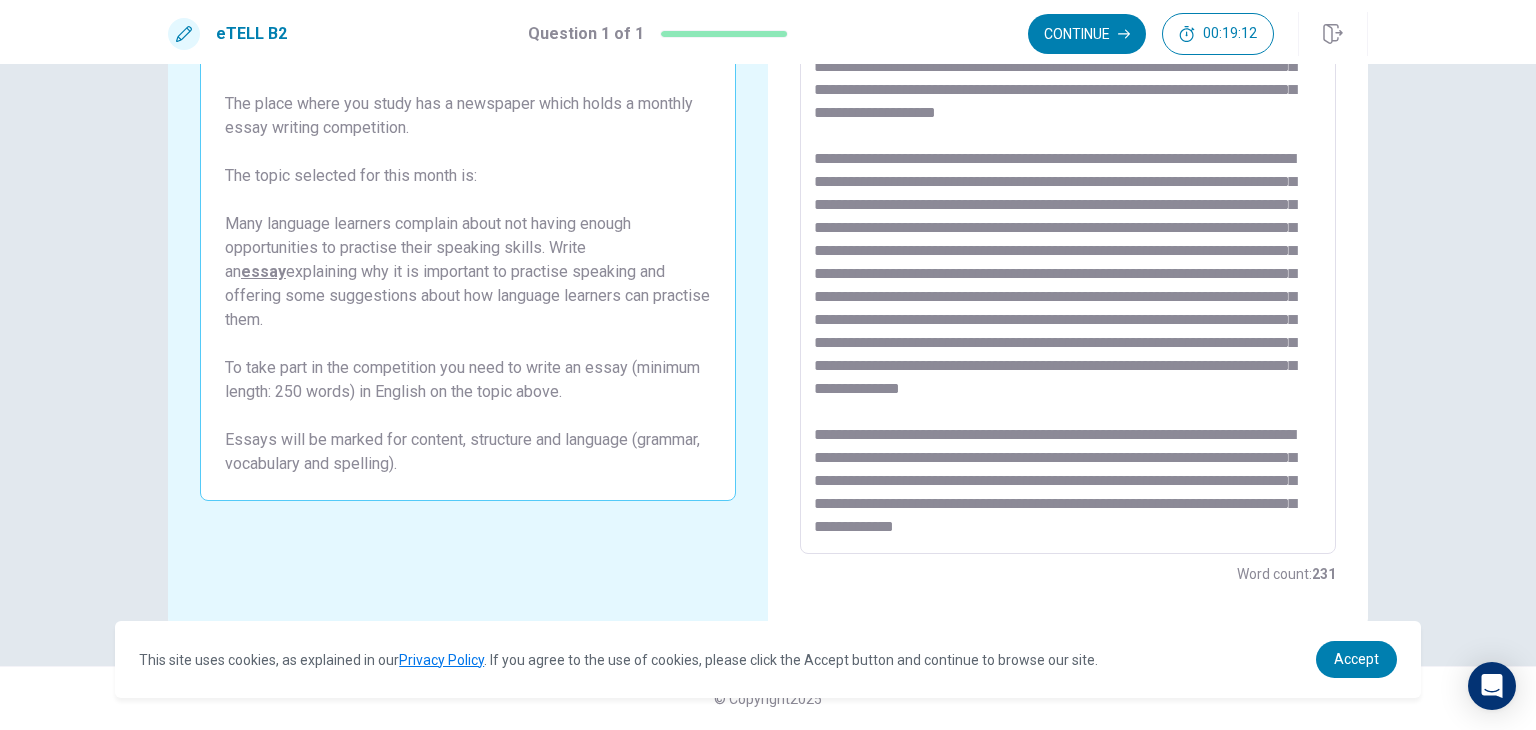 click at bounding box center (1068, 278) 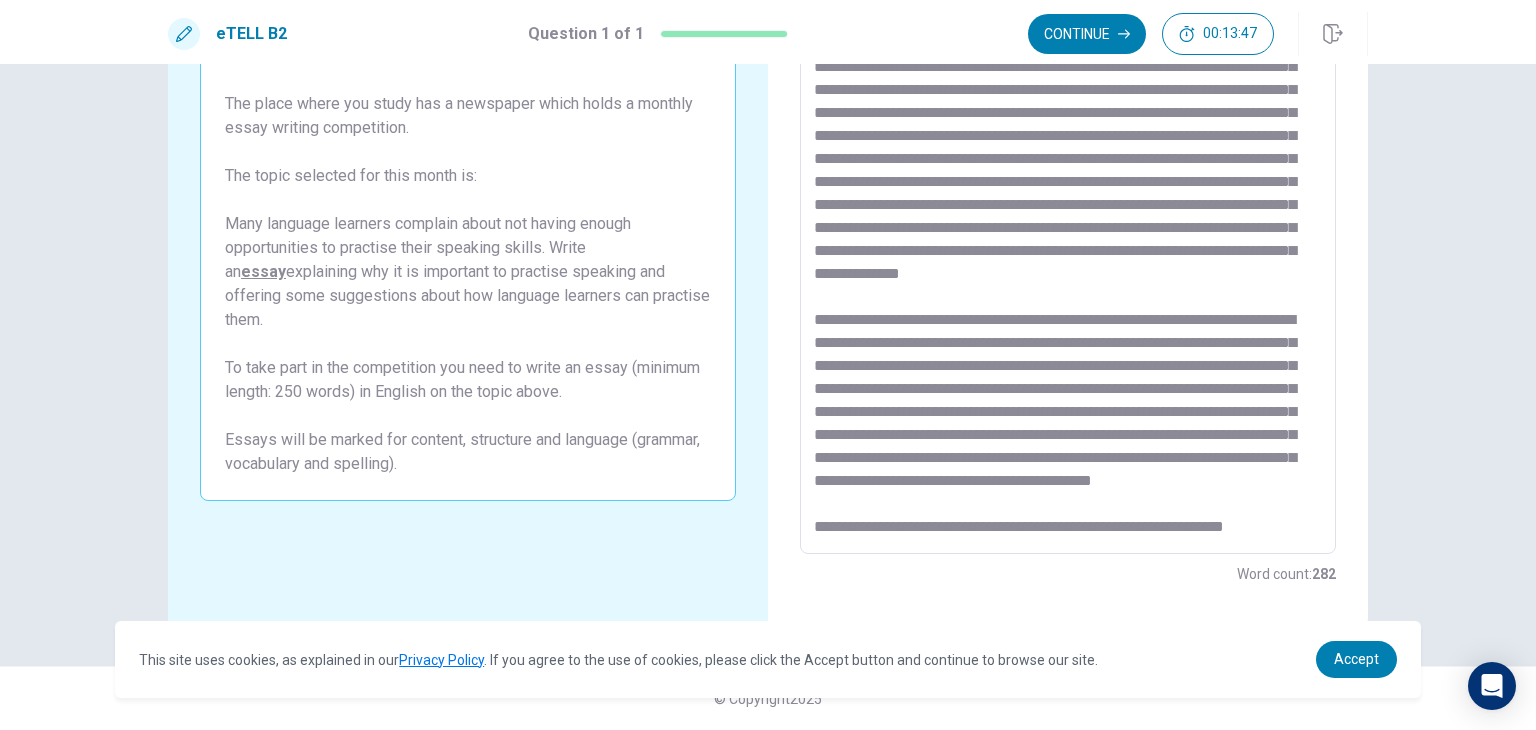 scroll, scrollTop: 239, scrollLeft: 0, axis: vertical 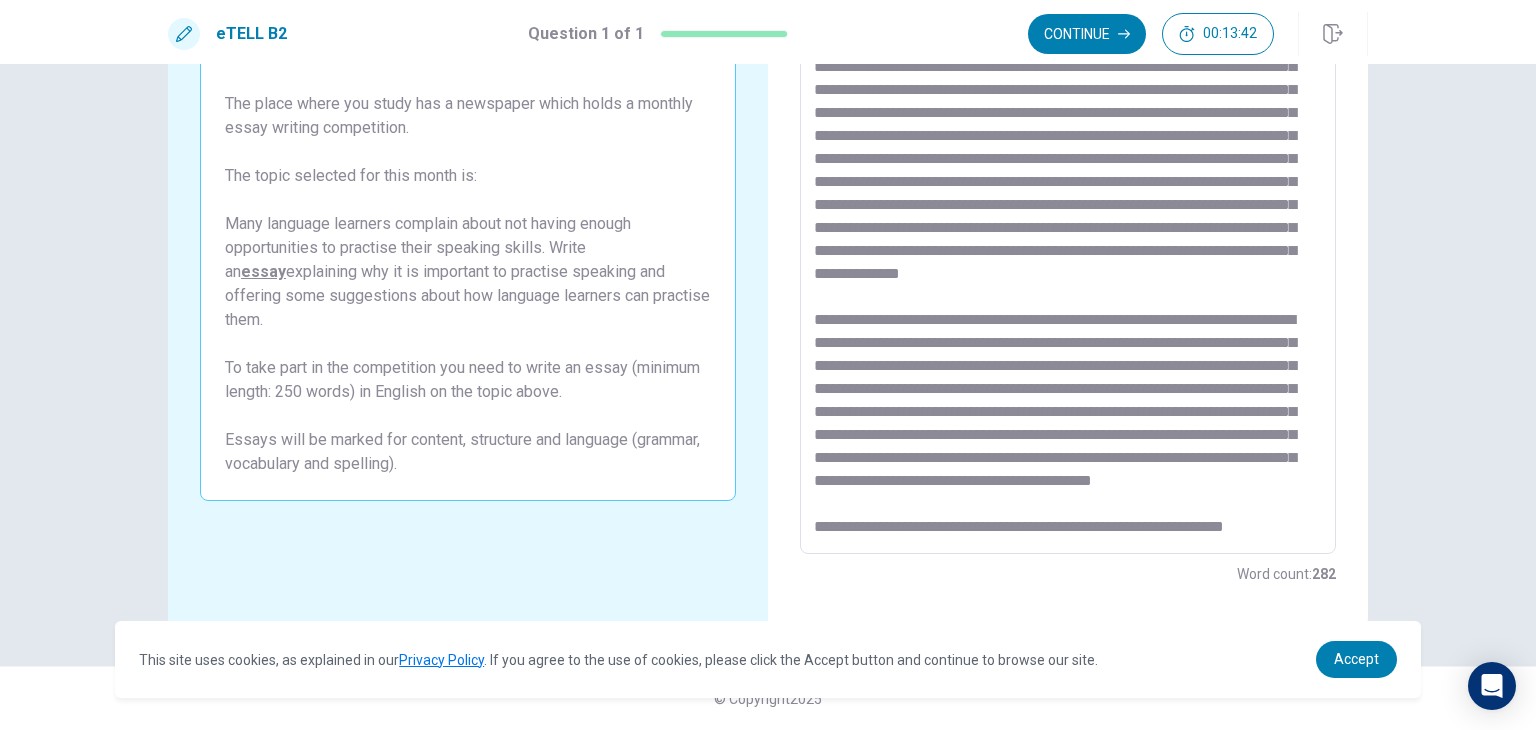 click at bounding box center [1068, 278] 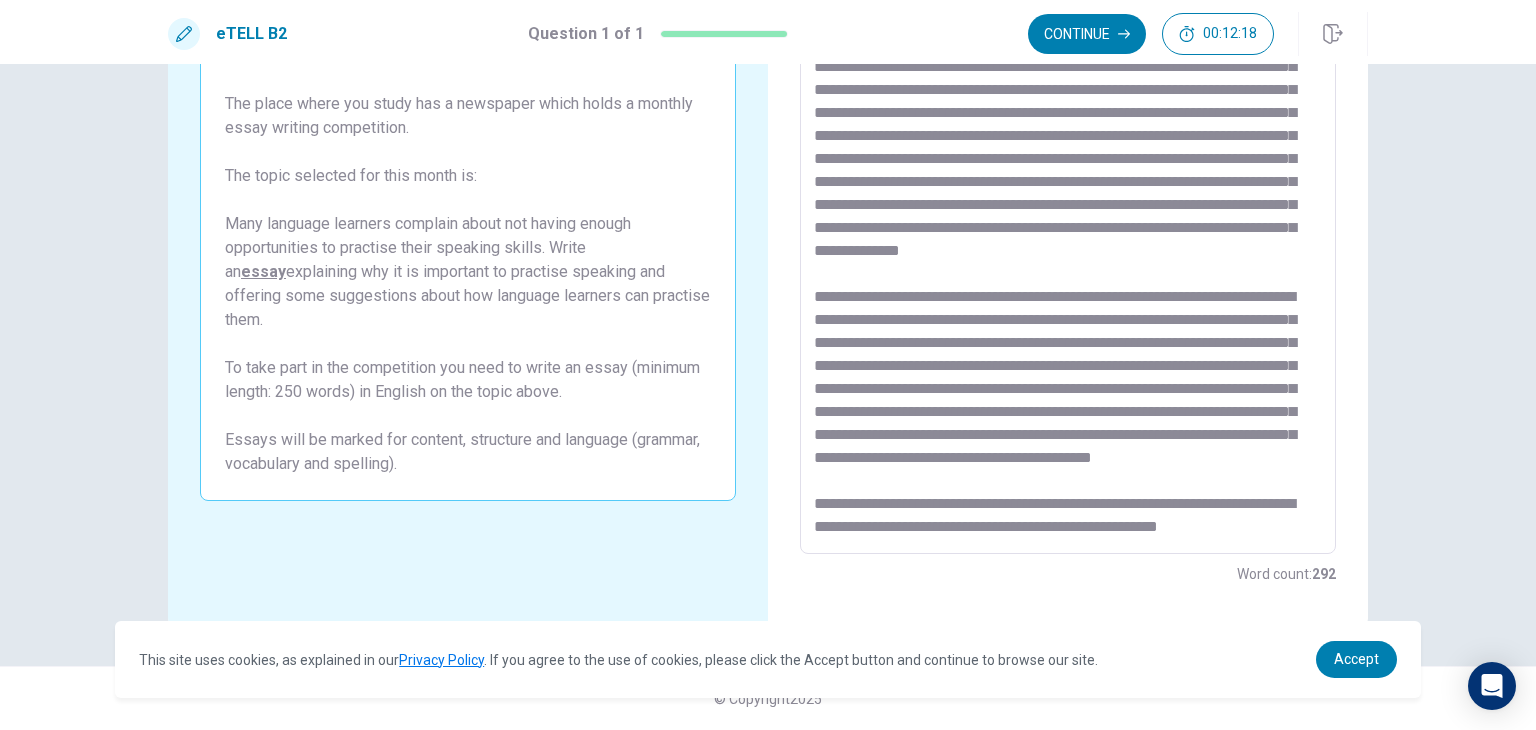 scroll, scrollTop: 284, scrollLeft: 0, axis: vertical 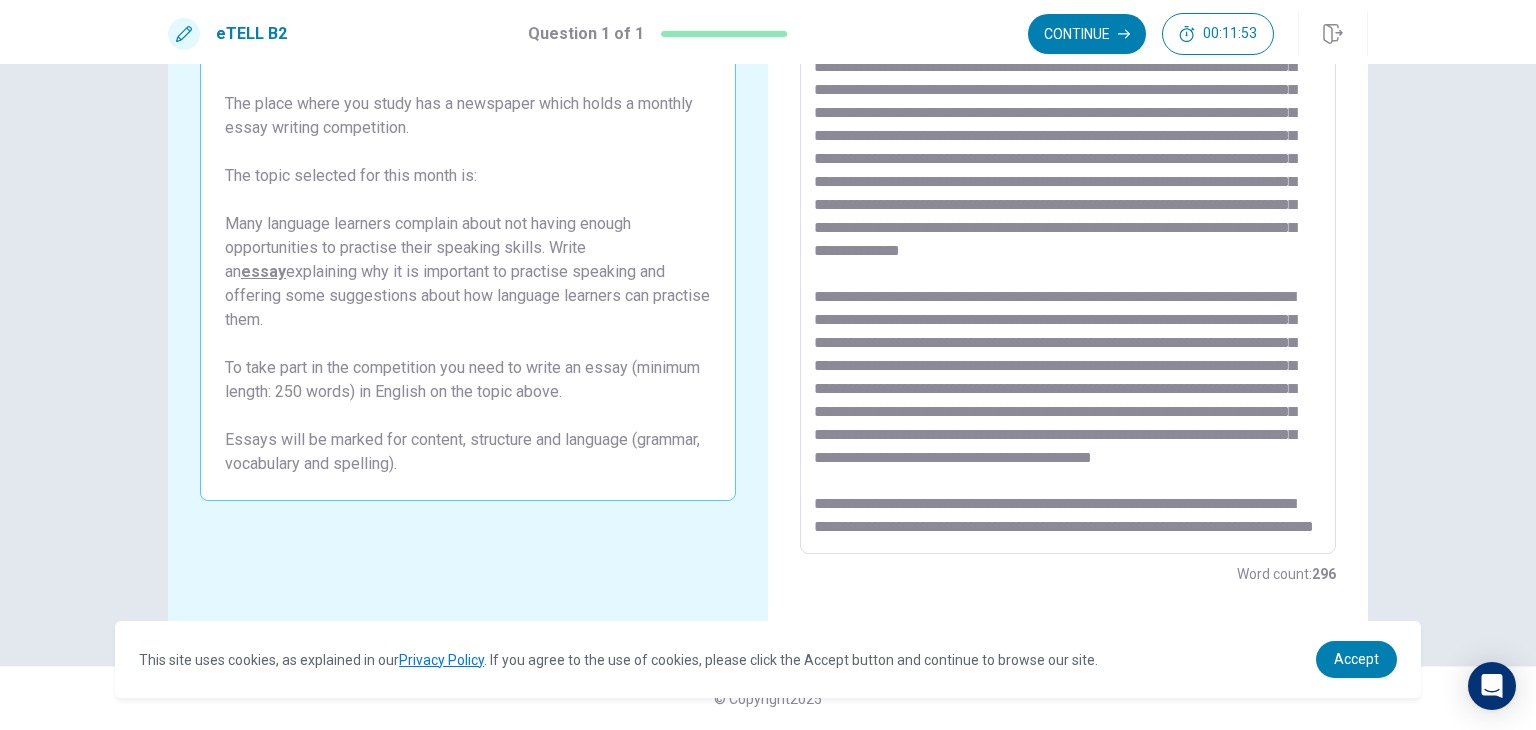 click at bounding box center [1068, 278] 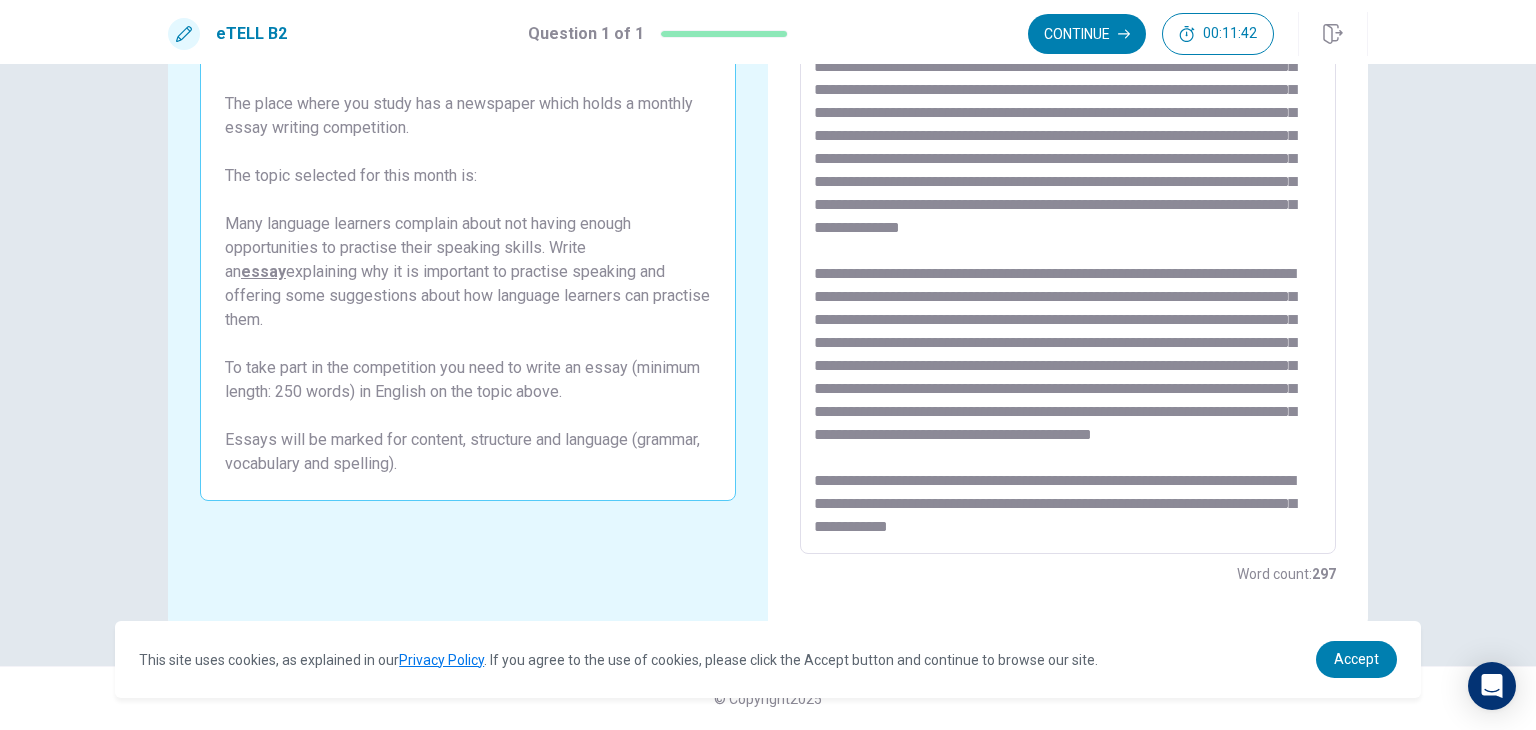 click at bounding box center [1068, 278] 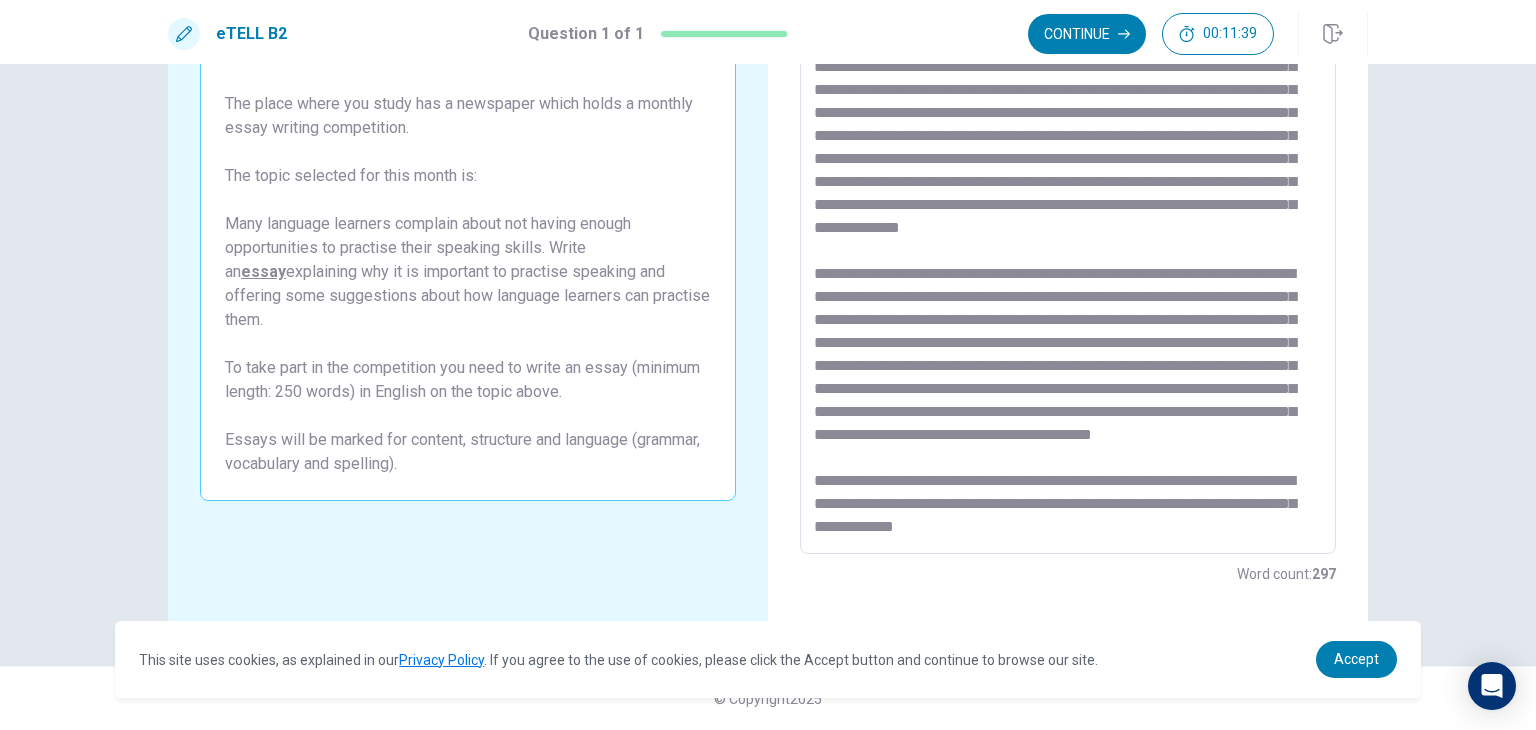 scroll, scrollTop: 0, scrollLeft: 0, axis: both 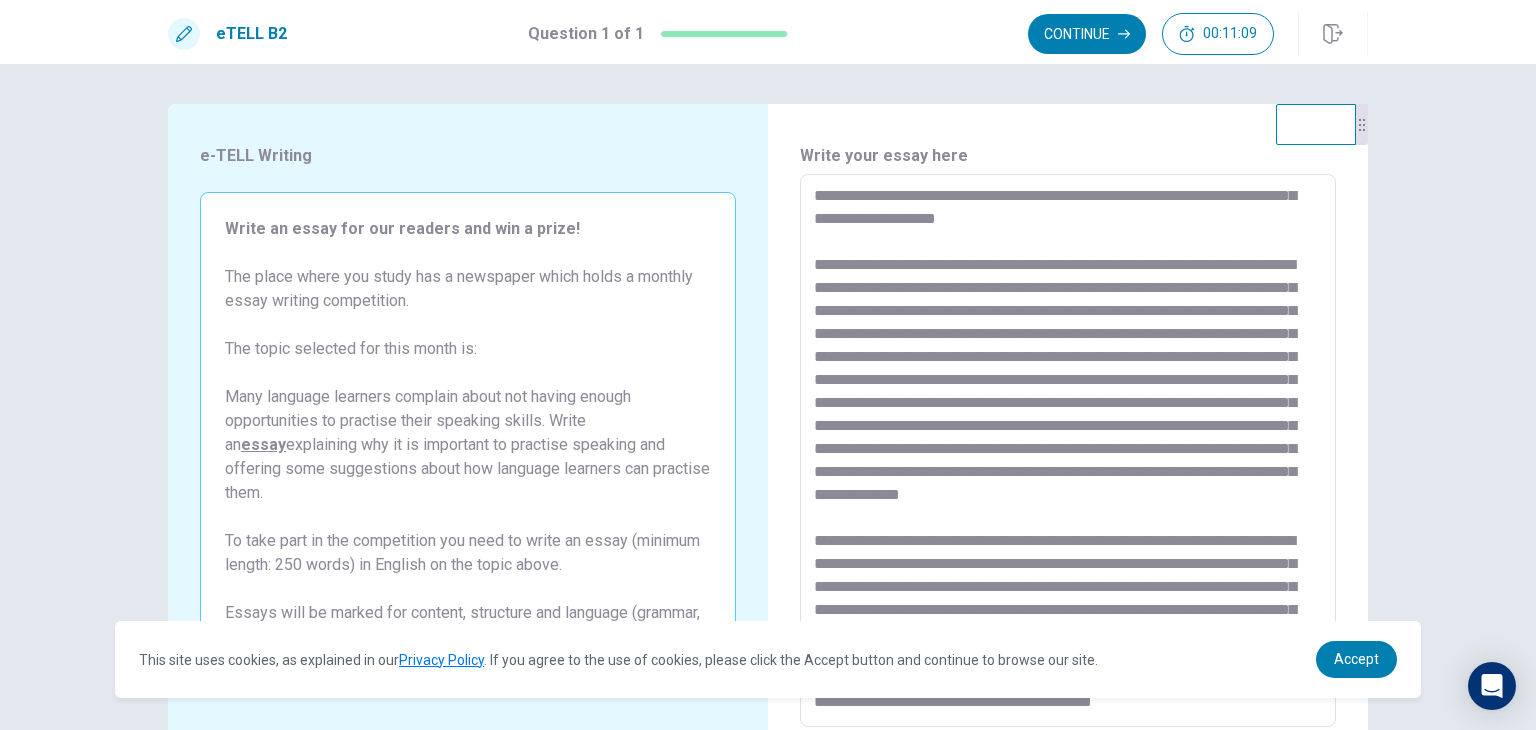 drag, startPoint x: 1164, startPoint y: 329, endPoint x: 764, endPoint y: 405, distance: 407.15598 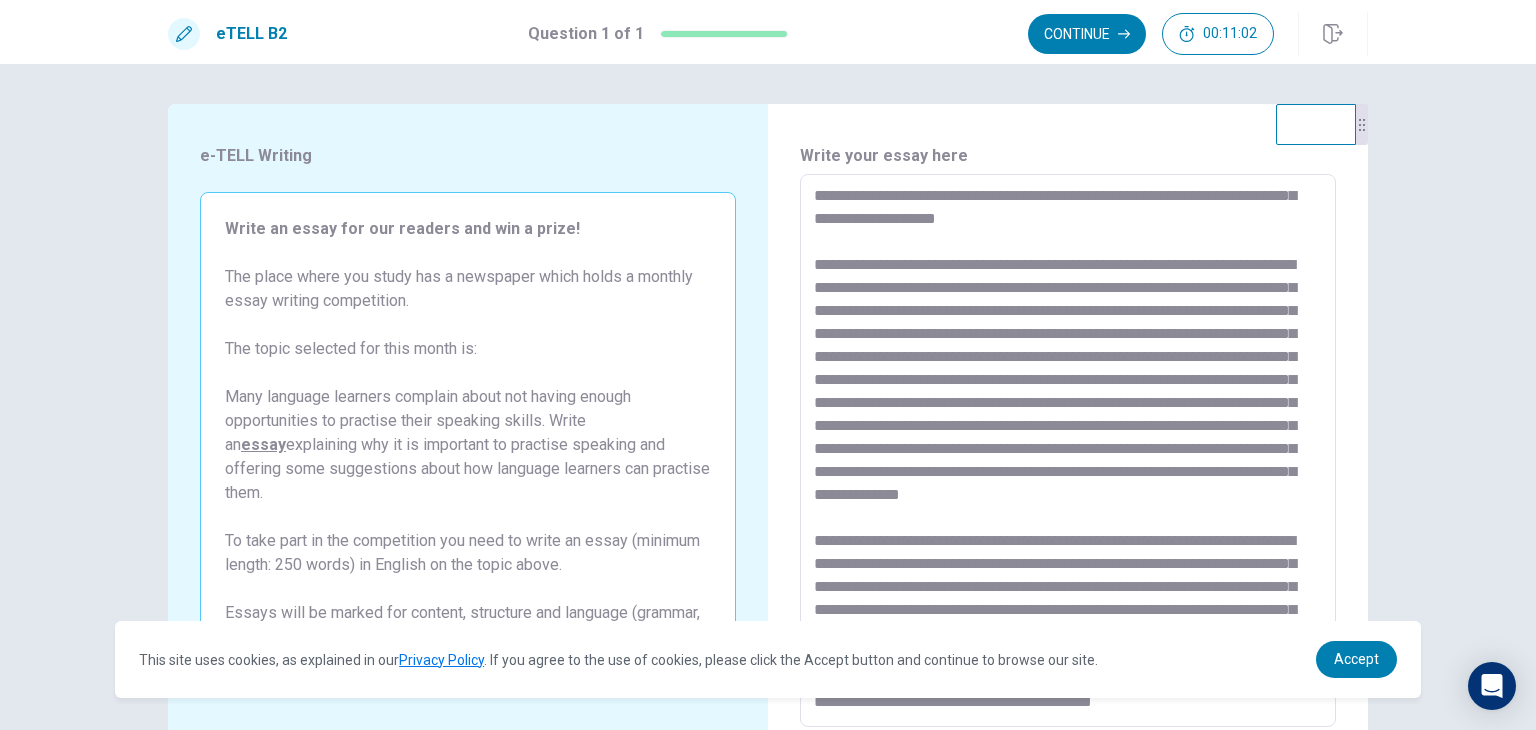 click at bounding box center (1068, 451) 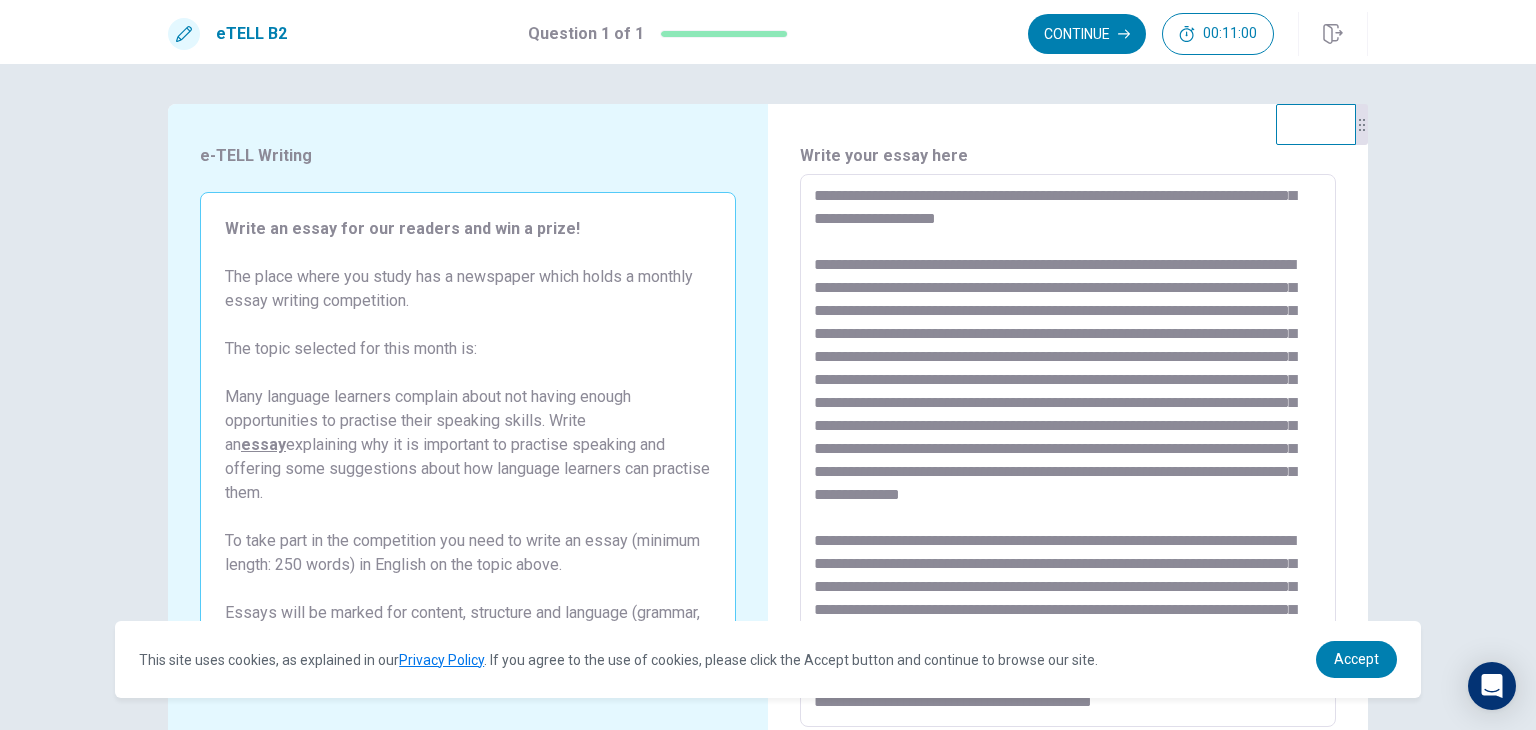 click at bounding box center (1068, 451) 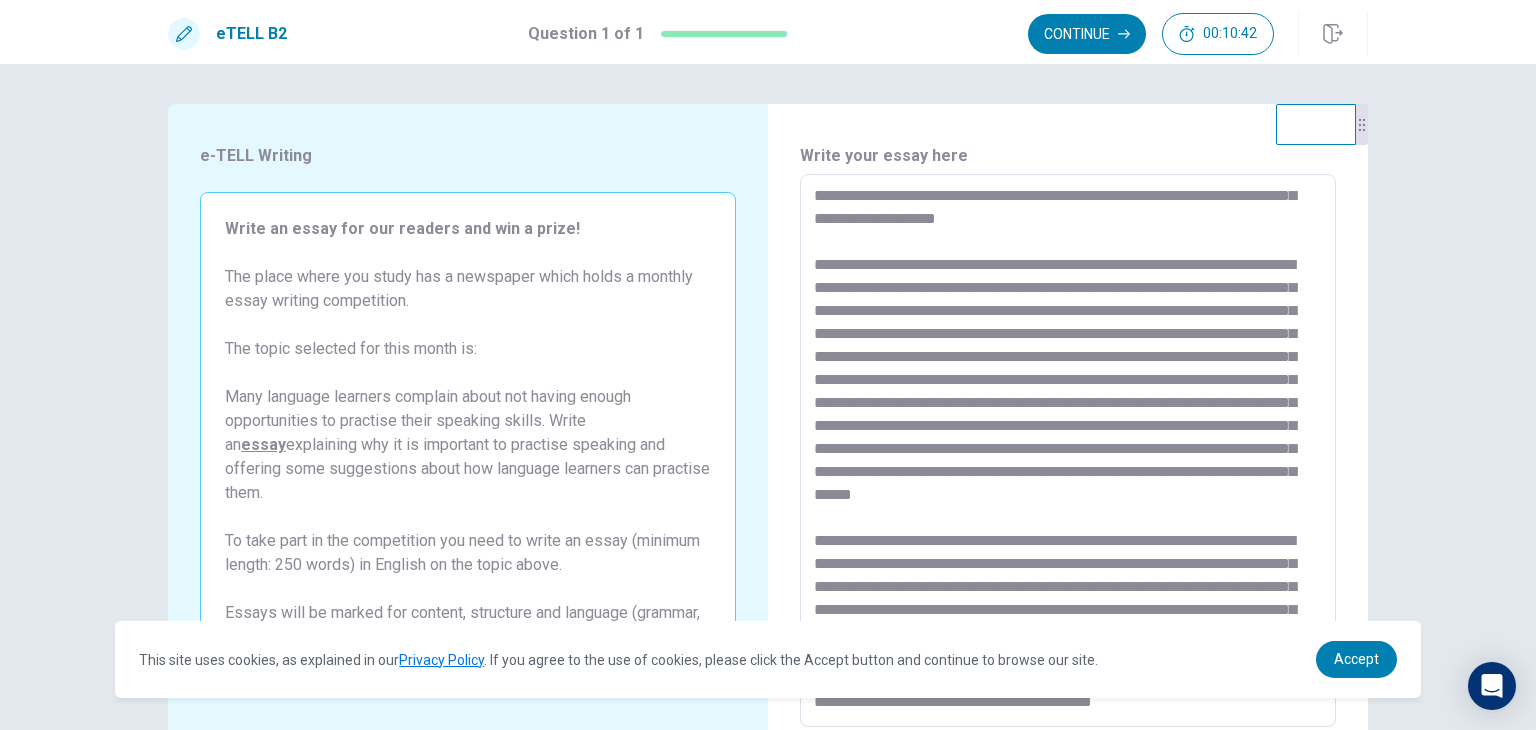 click at bounding box center [1068, 451] 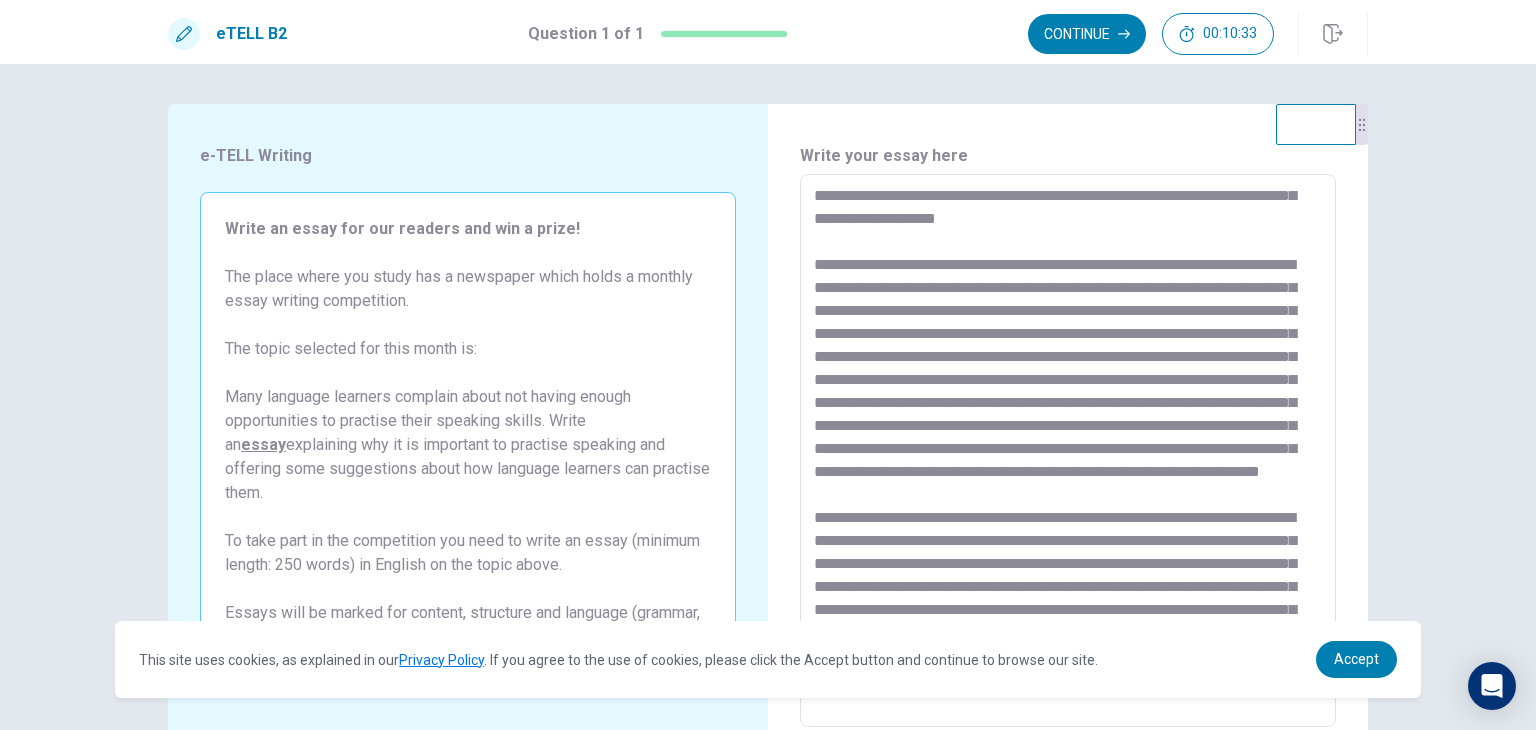 click at bounding box center (1068, 451) 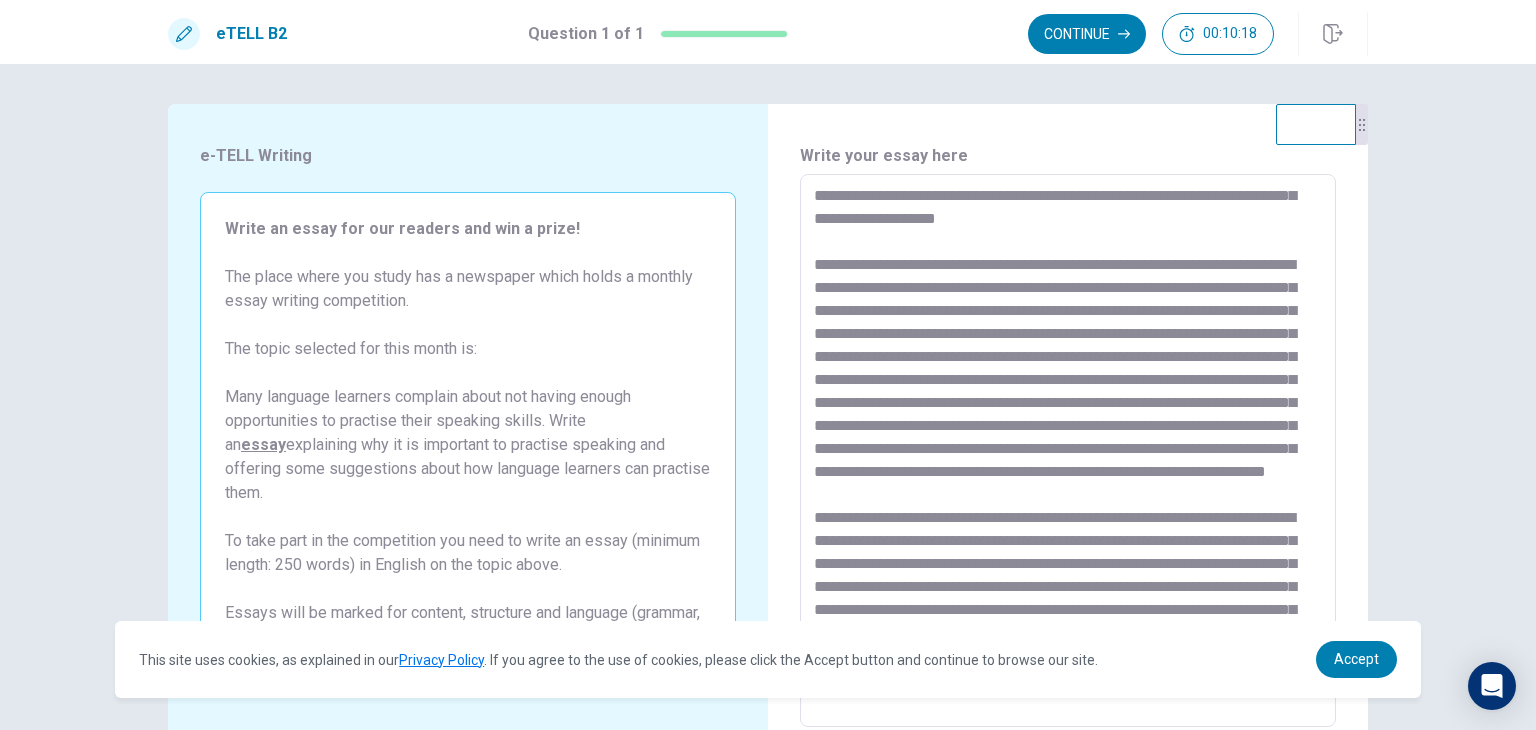 click at bounding box center [1068, 451] 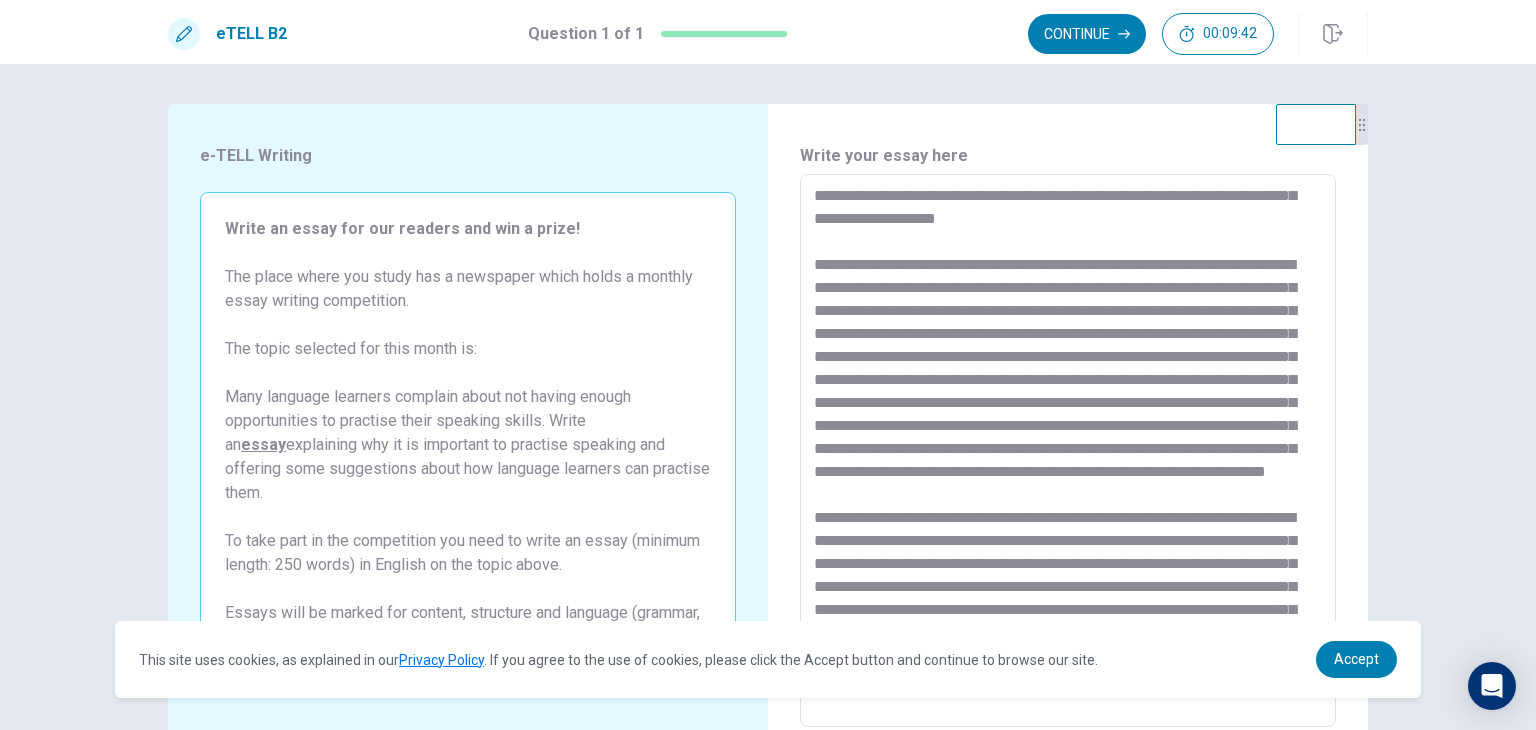 click at bounding box center [1068, 451] 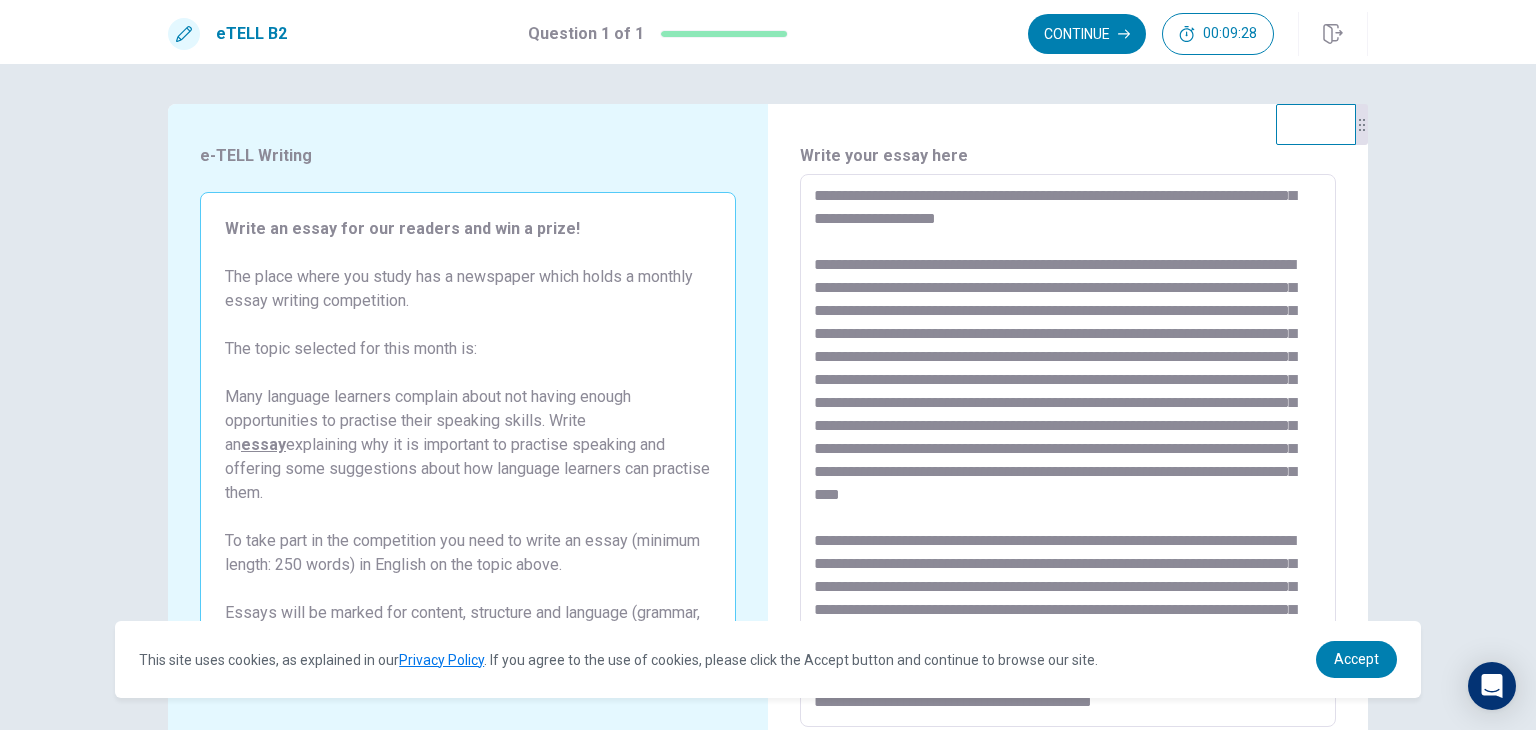 click at bounding box center [1068, 451] 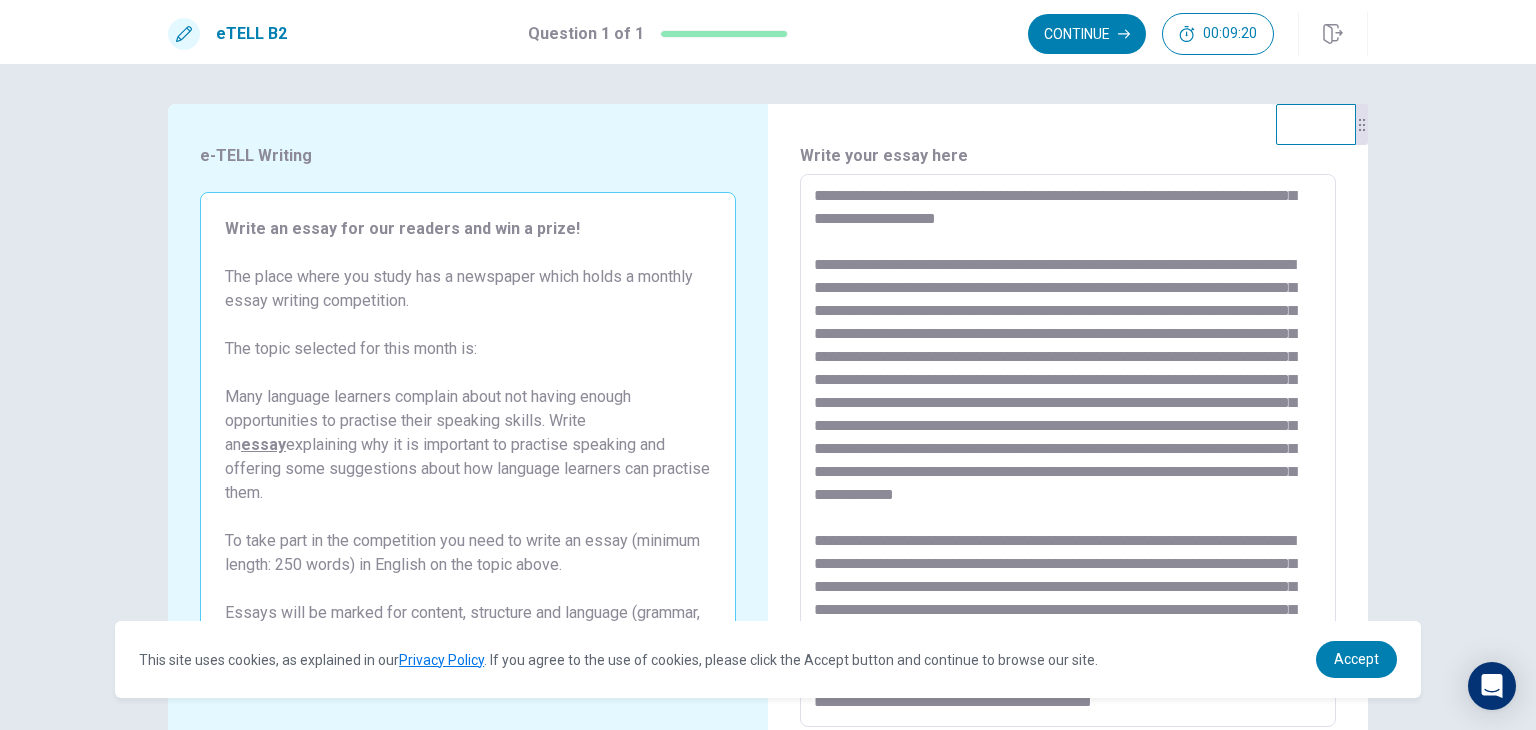 click at bounding box center (1068, 451) 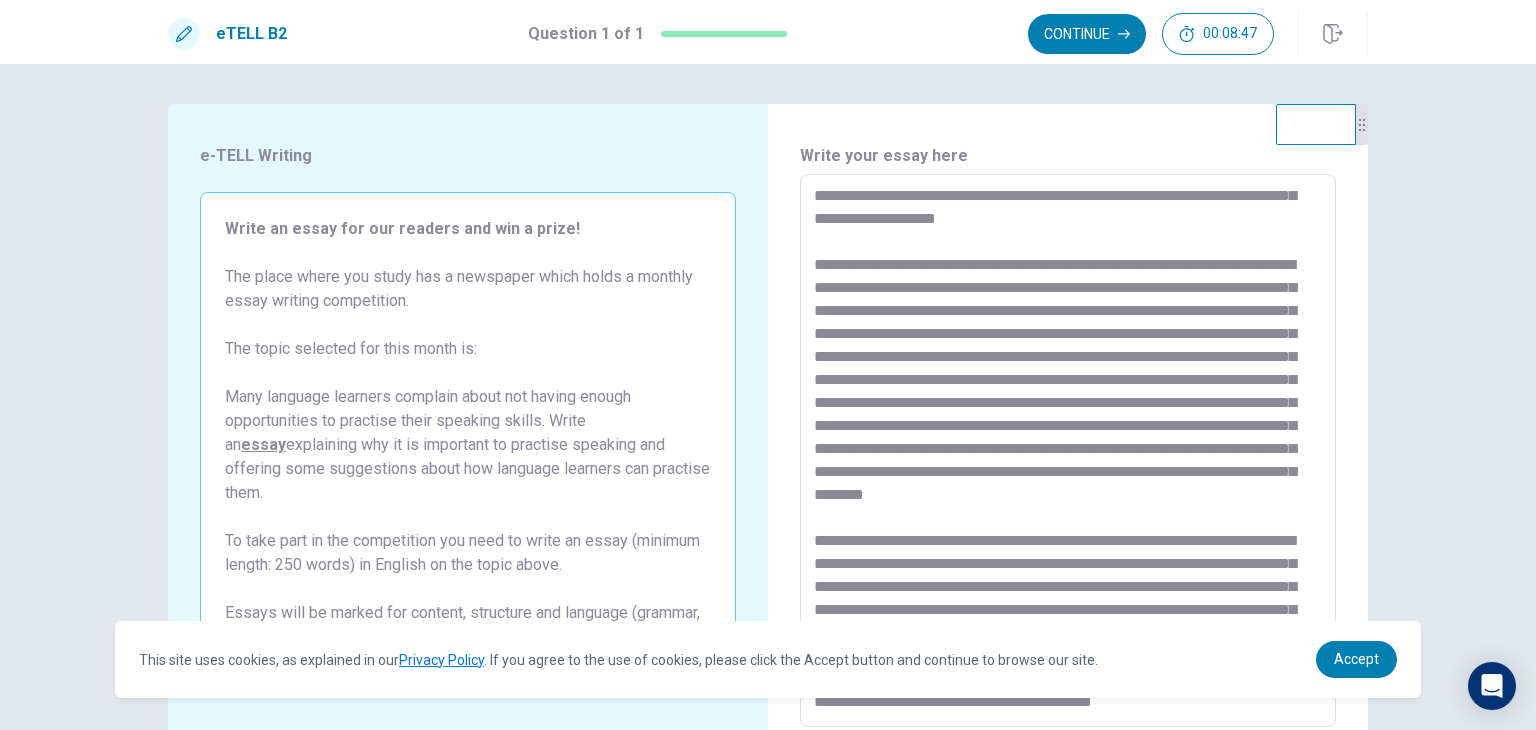 click at bounding box center (1068, 451) 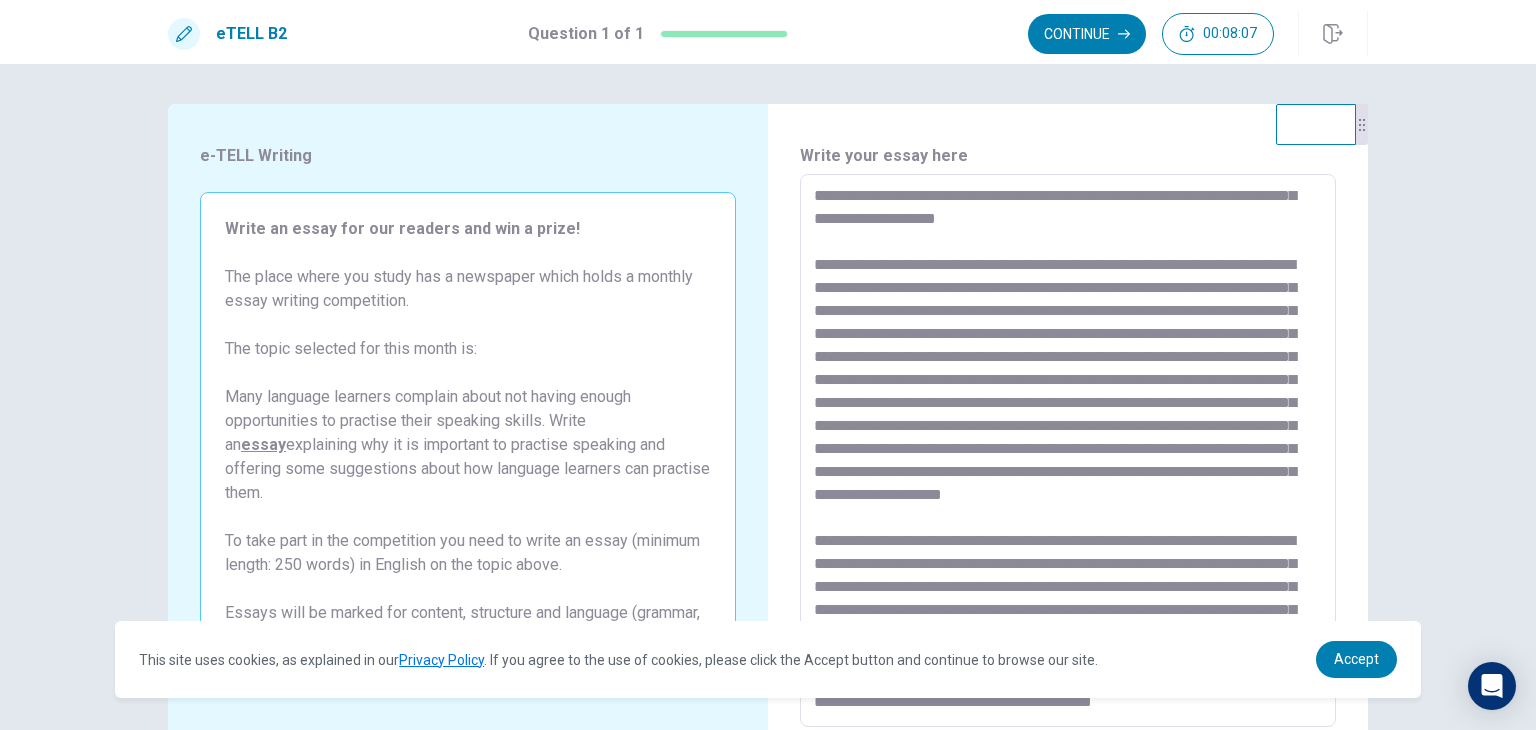 click at bounding box center [1068, 451] 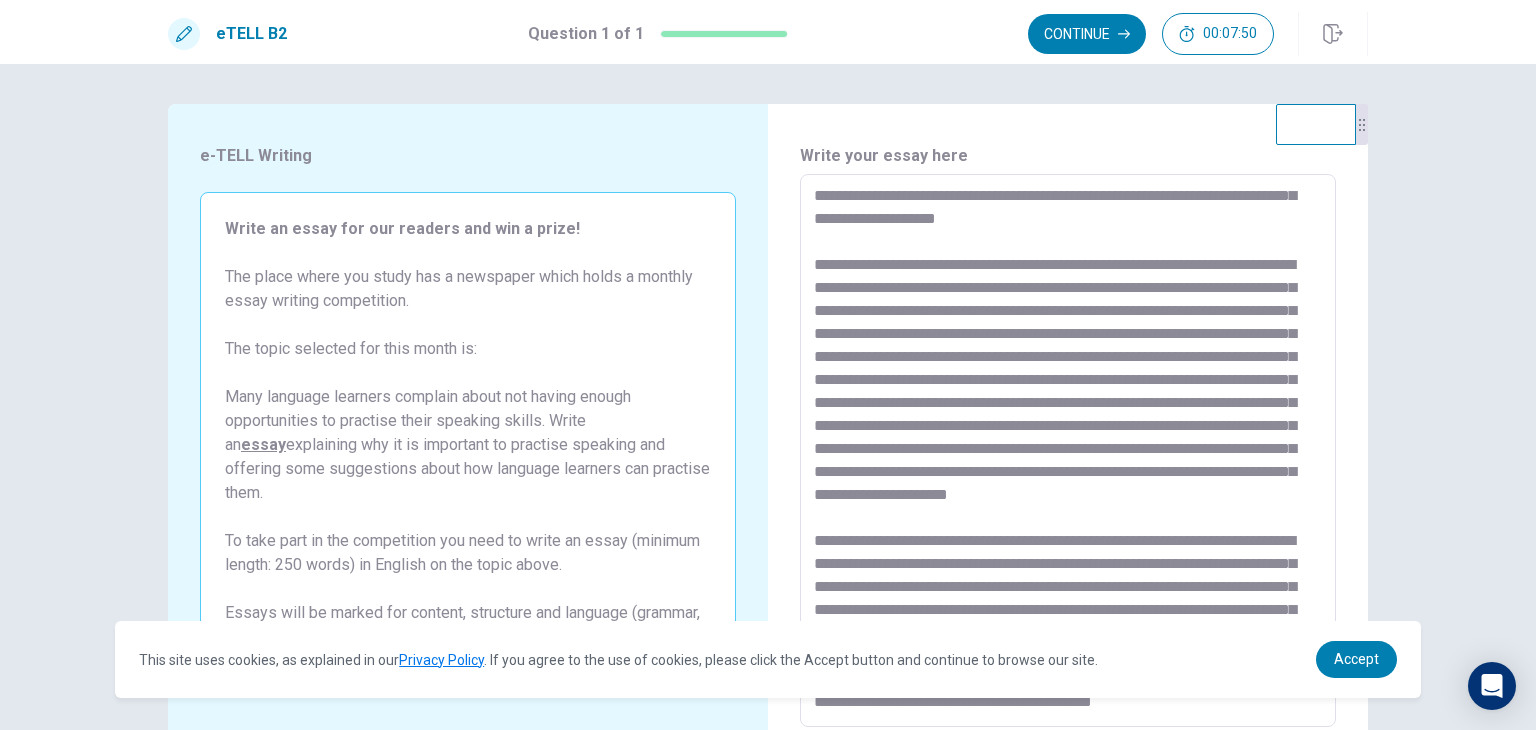 drag, startPoint x: 964, startPoint y: 563, endPoint x: 1002, endPoint y: 560, distance: 38.118237 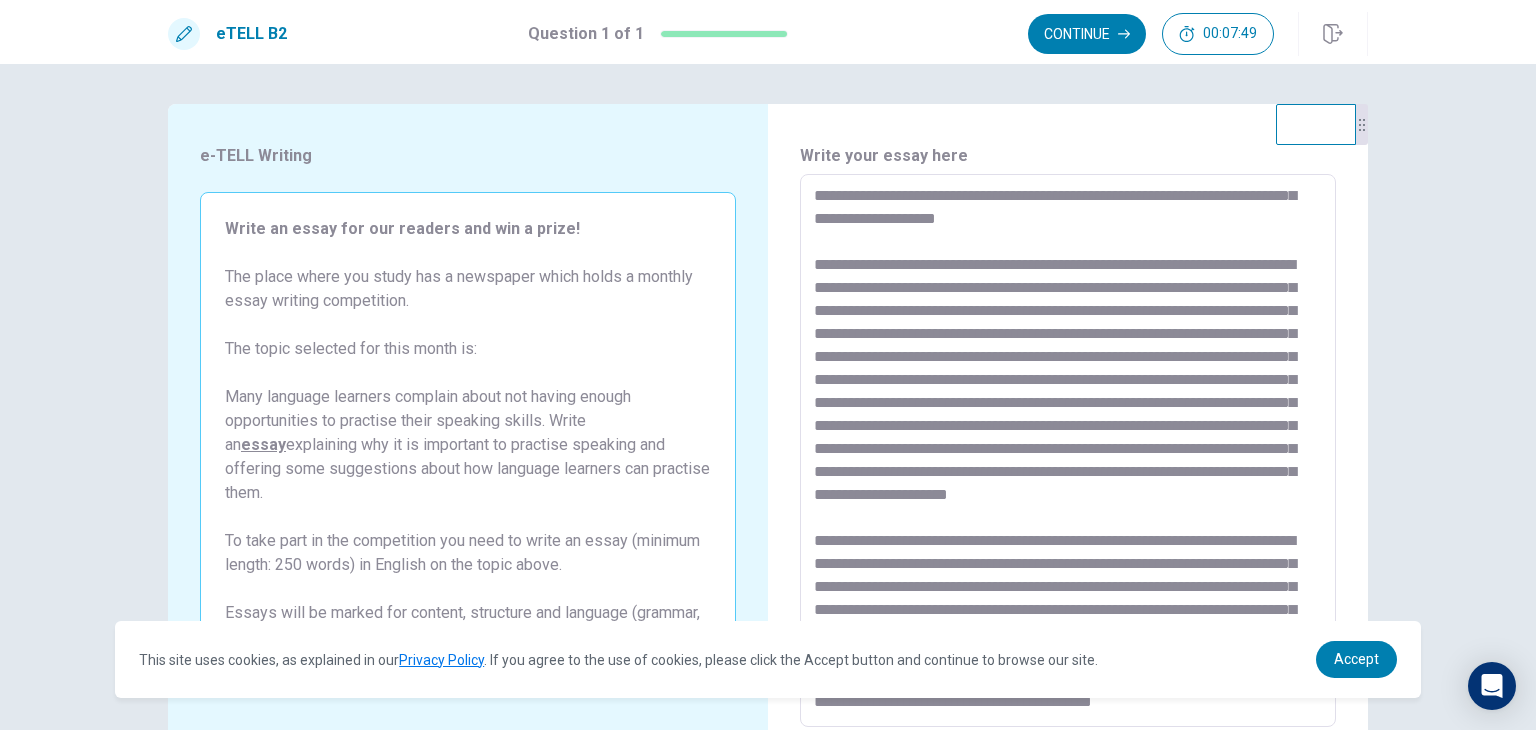 click at bounding box center (1068, 451) 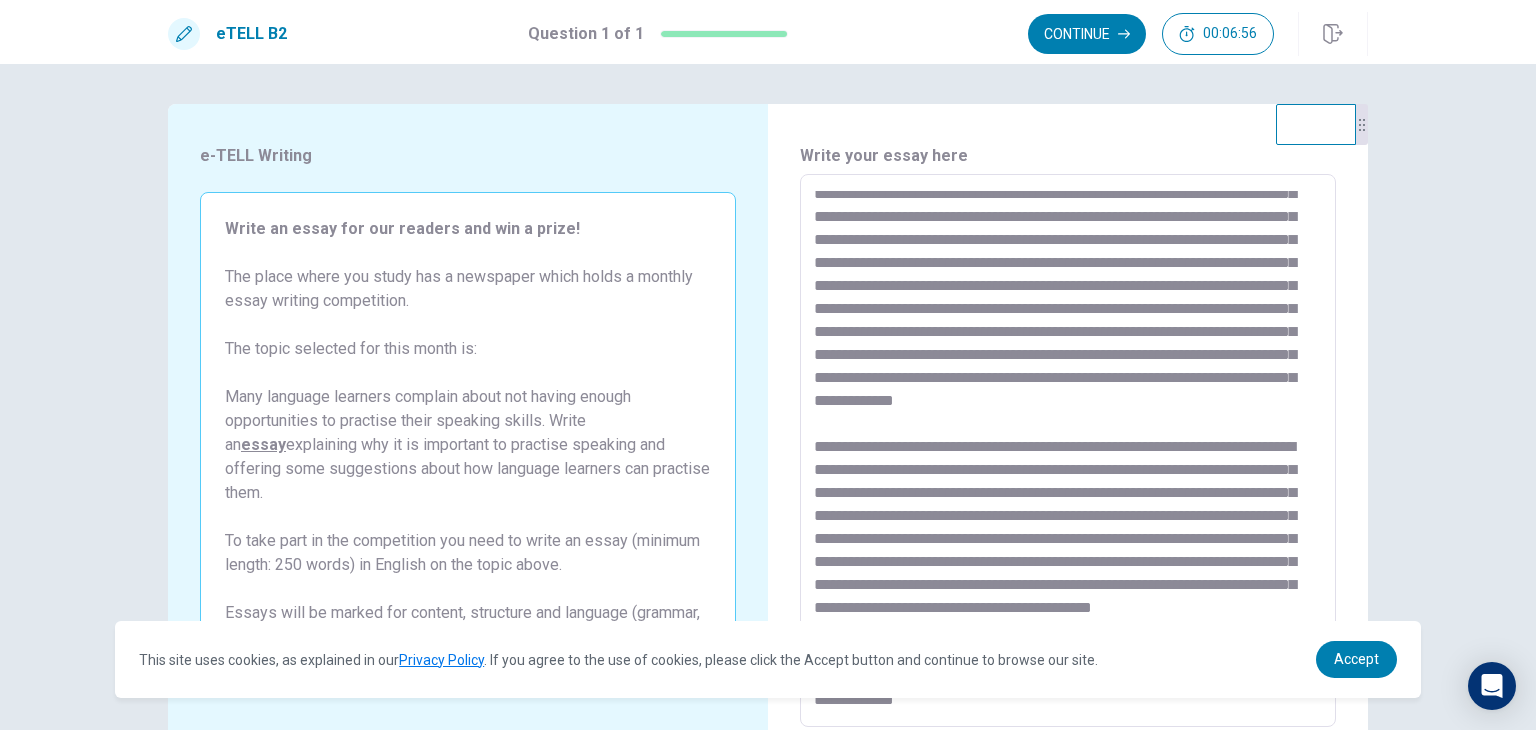 scroll, scrollTop: 308, scrollLeft: 0, axis: vertical 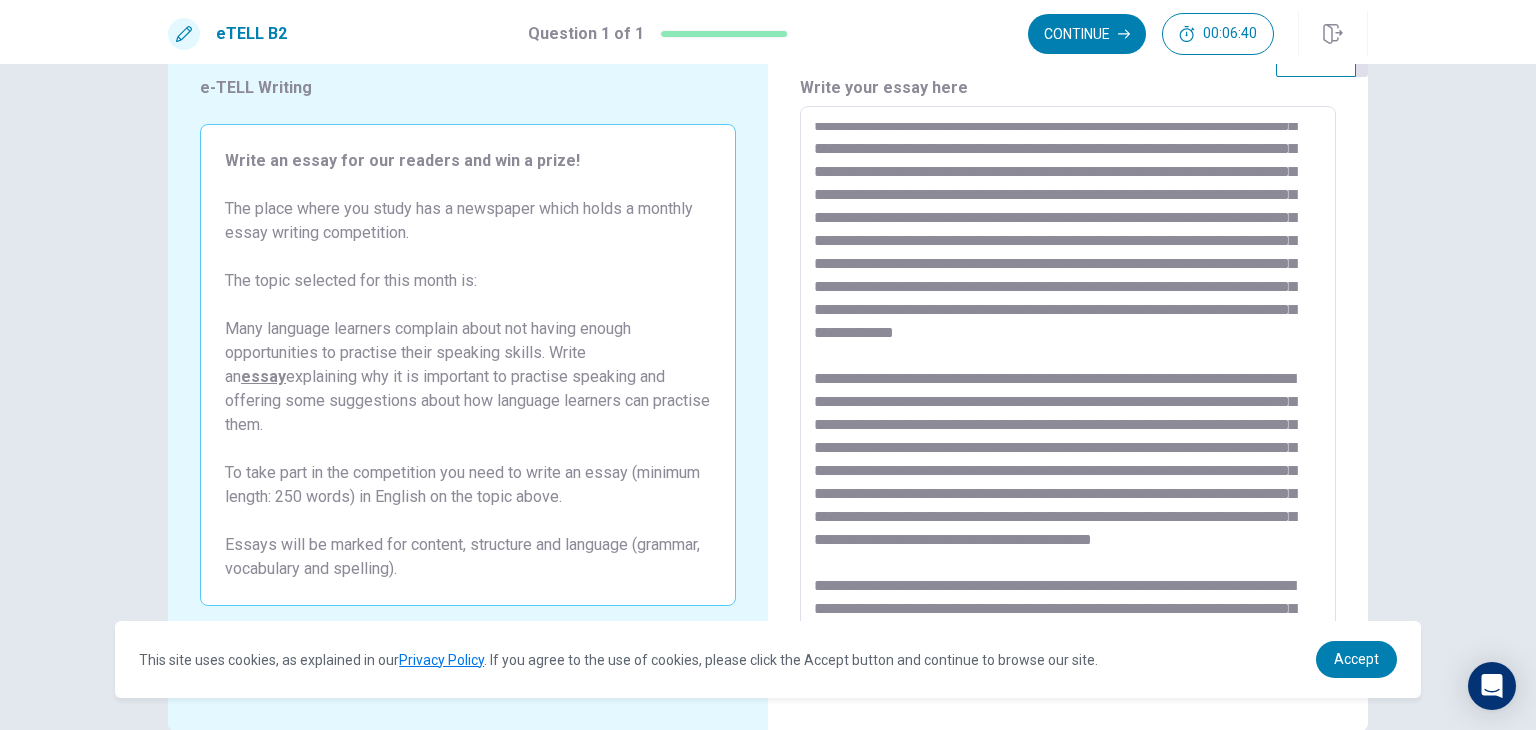 click at bounding box center (1068, 383) 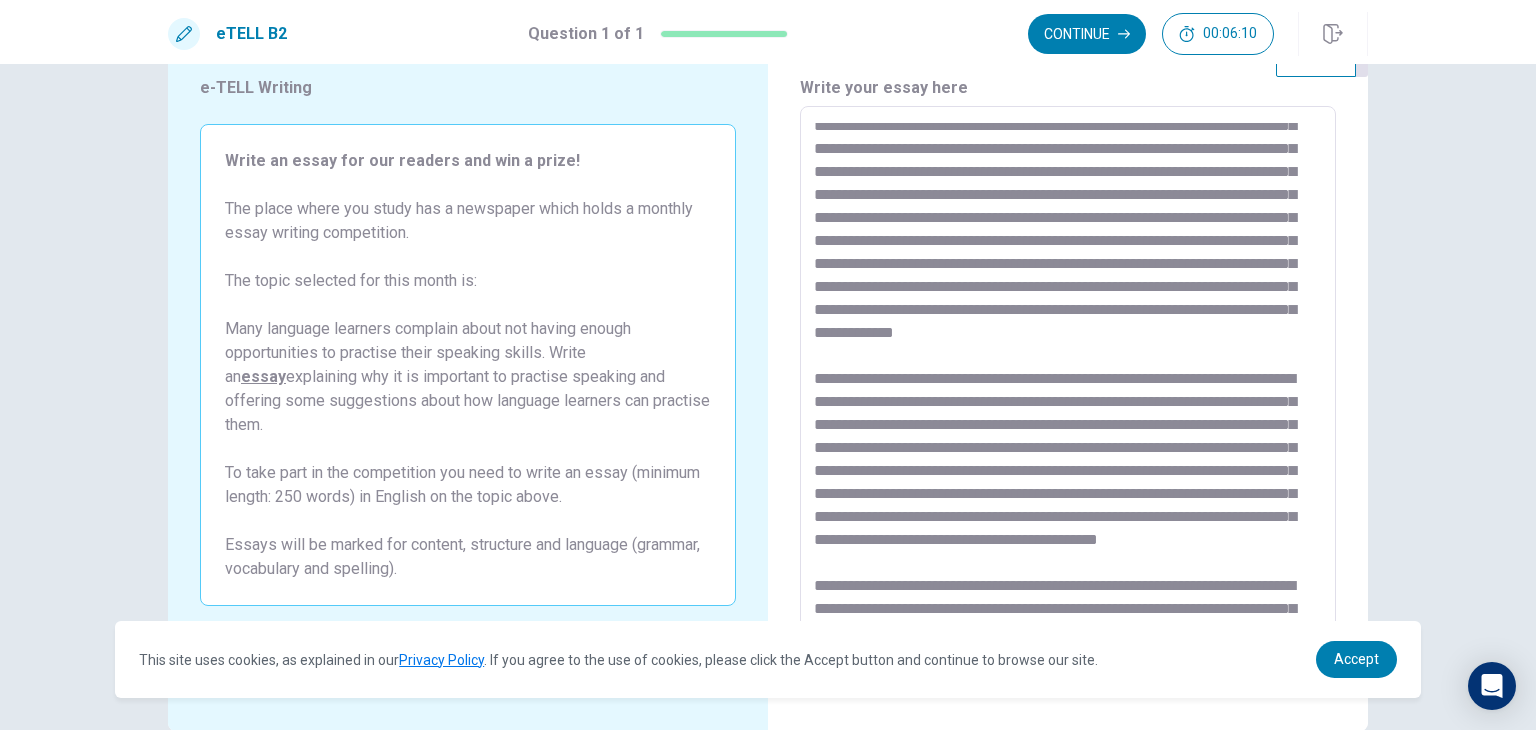 scroll, scrollTop: 308, scrollLeft: 0, axis: vertical 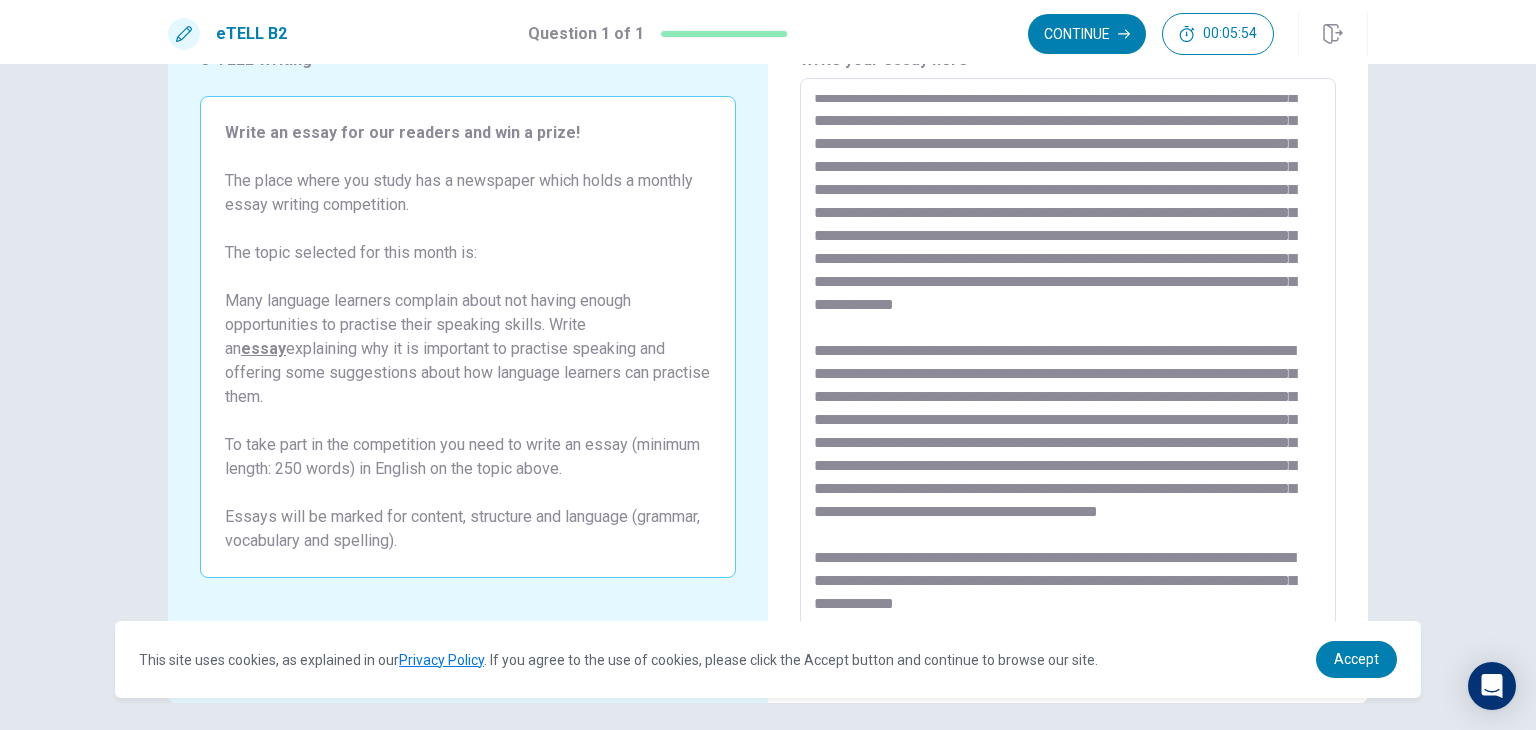 click at bounding box center [1068, 355] 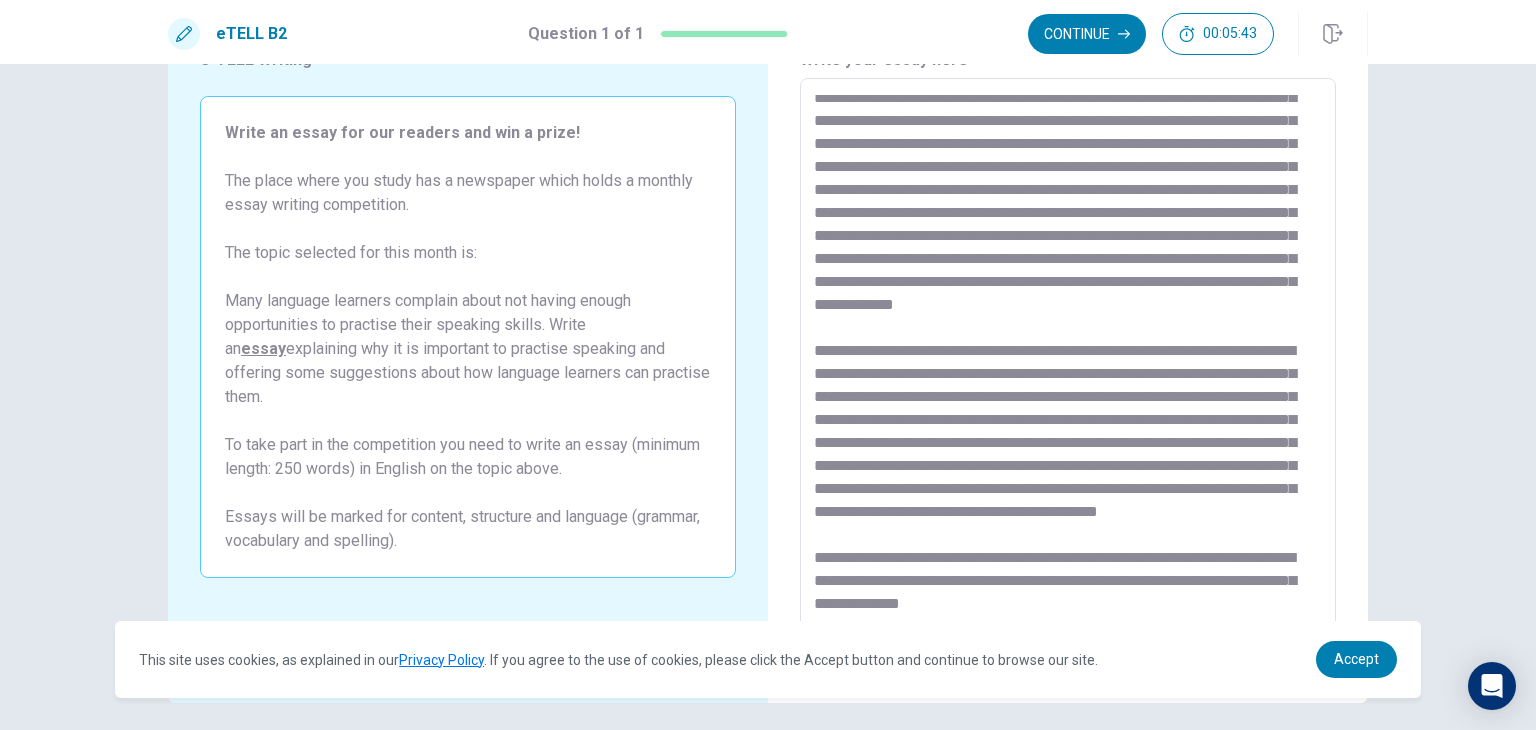 click at bounding box center (1068, 355) 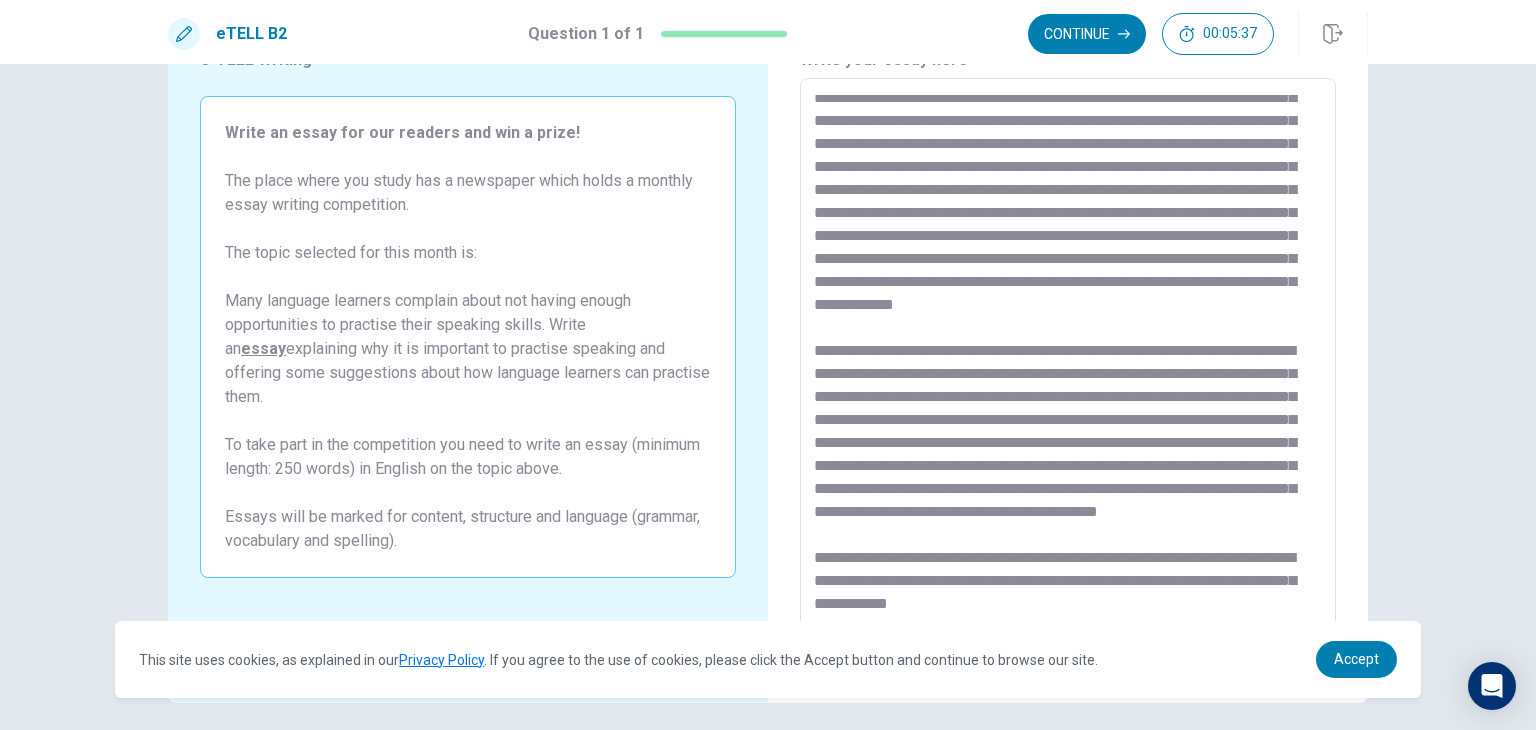 click at bounding box center (1068, 355) 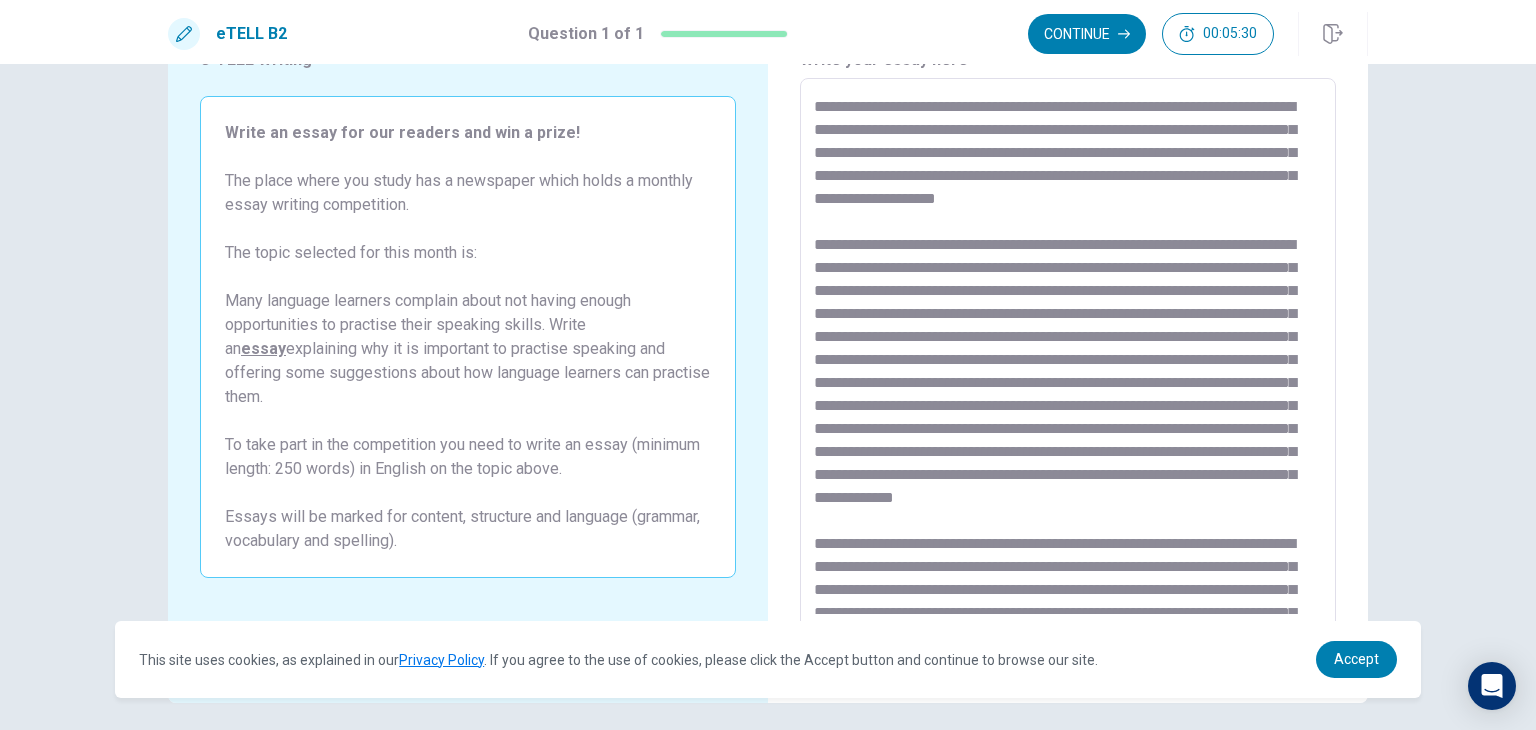 scroll, scrollTop: 0, scrollLeft: 0, axis: both 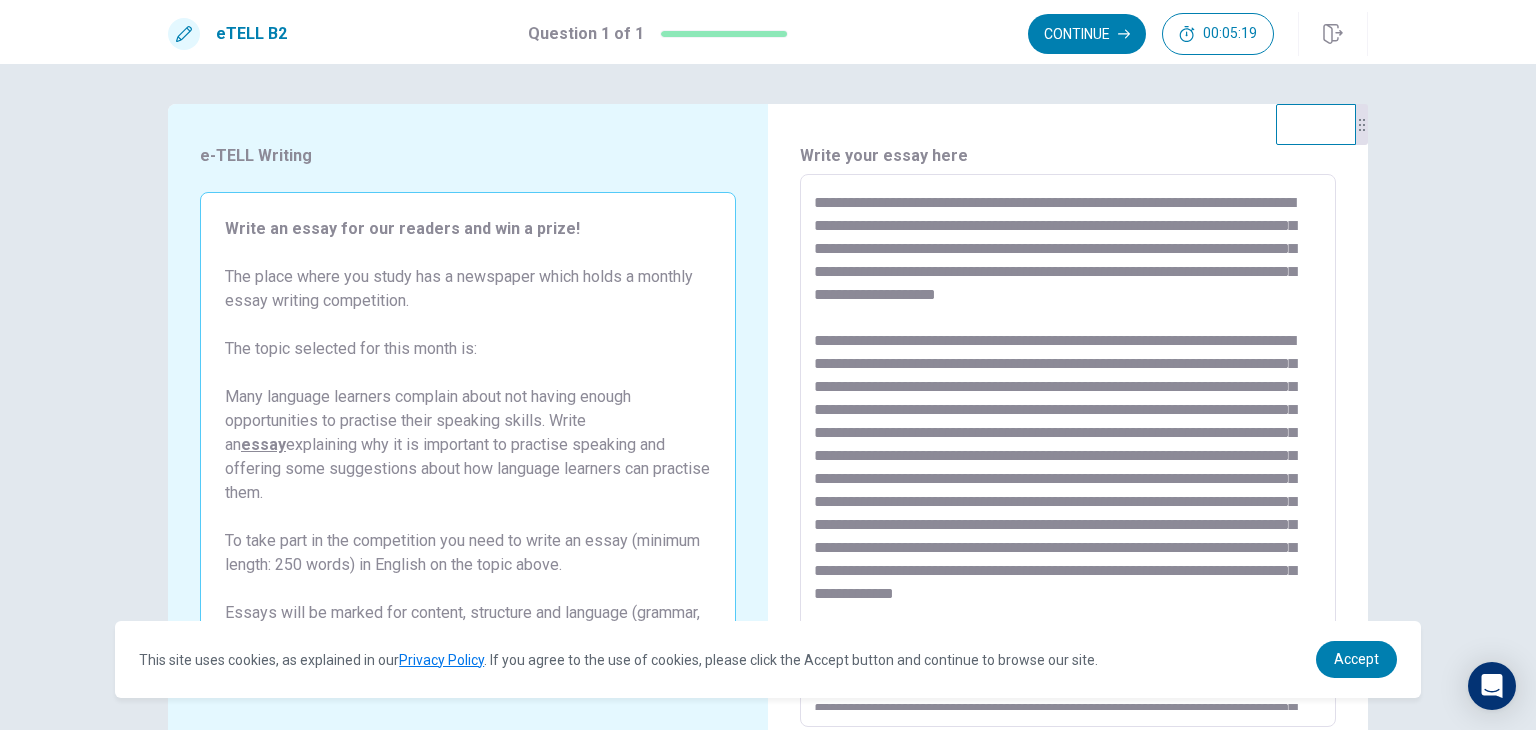 click at bounding box center [1068, 451] 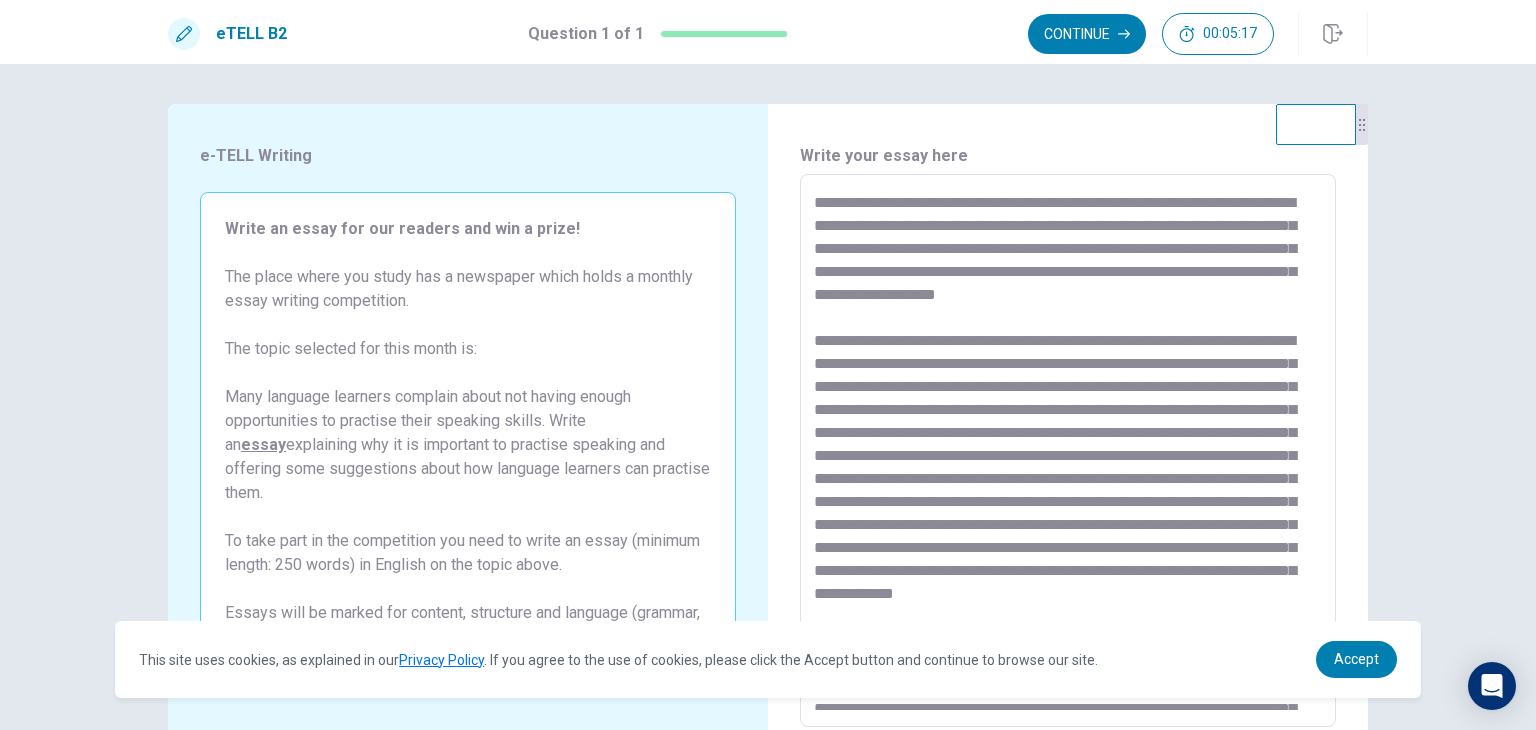click at bounding box center (1068, 451) 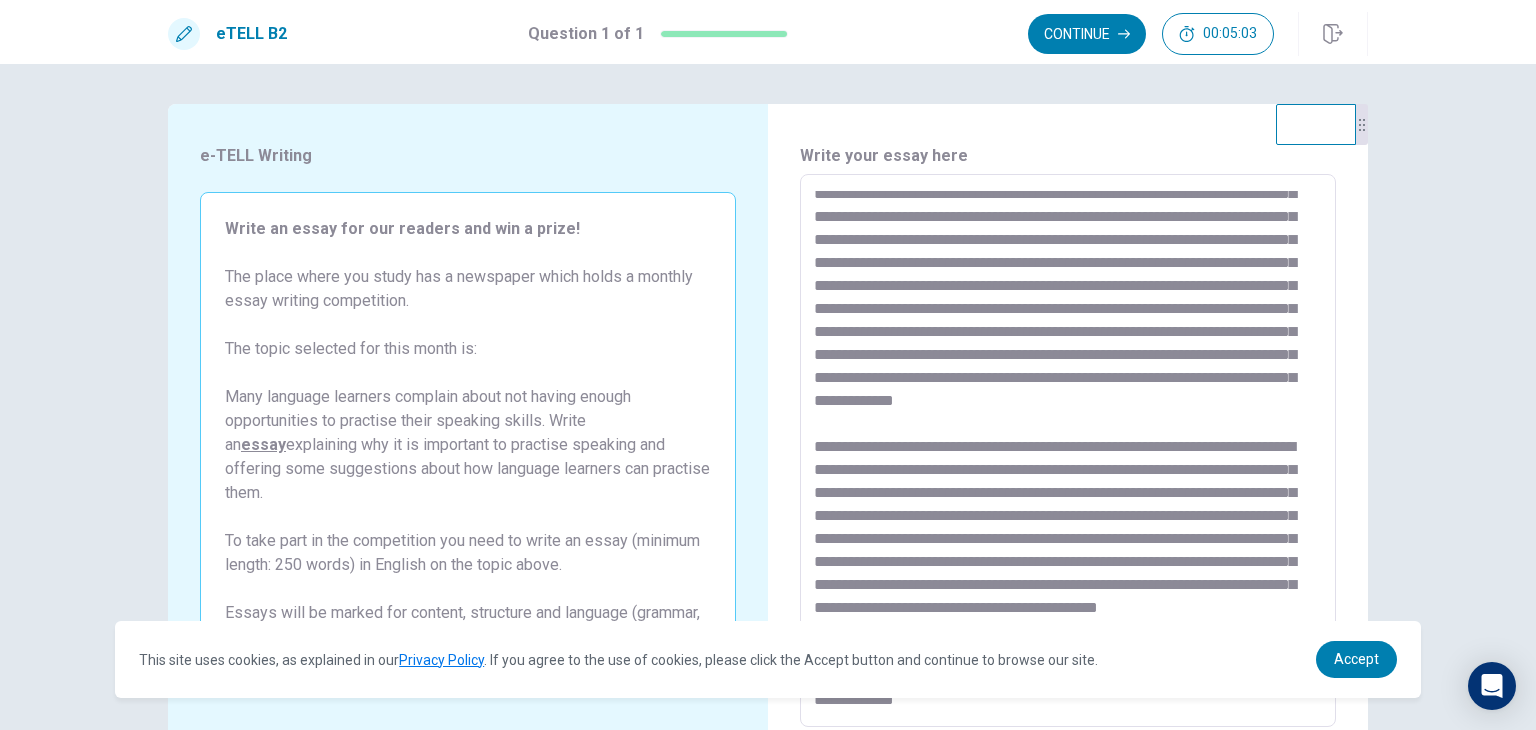 scroll, scrollTop: 308, scrollLeft: 0, axis: vertical 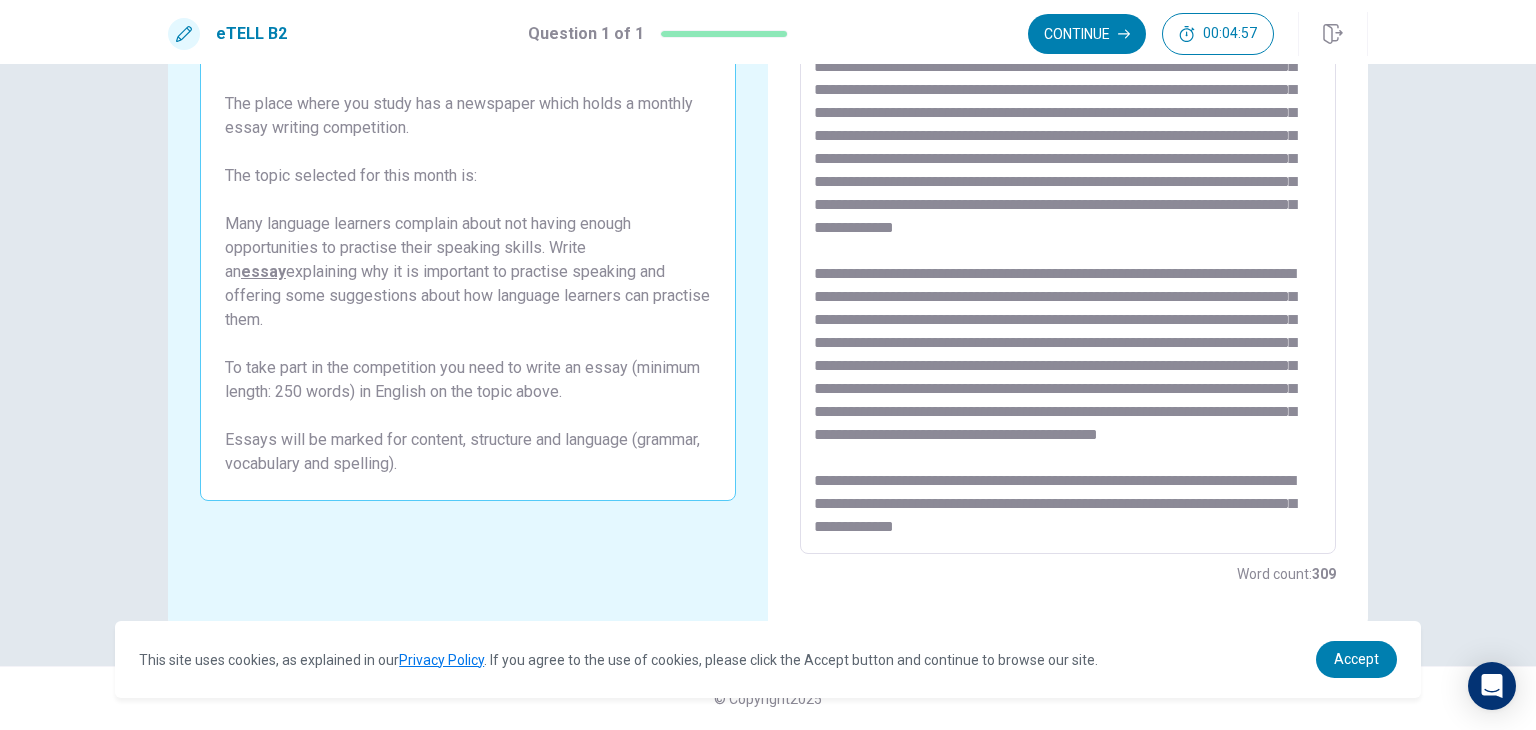 click at bounding box center [1068, 278] 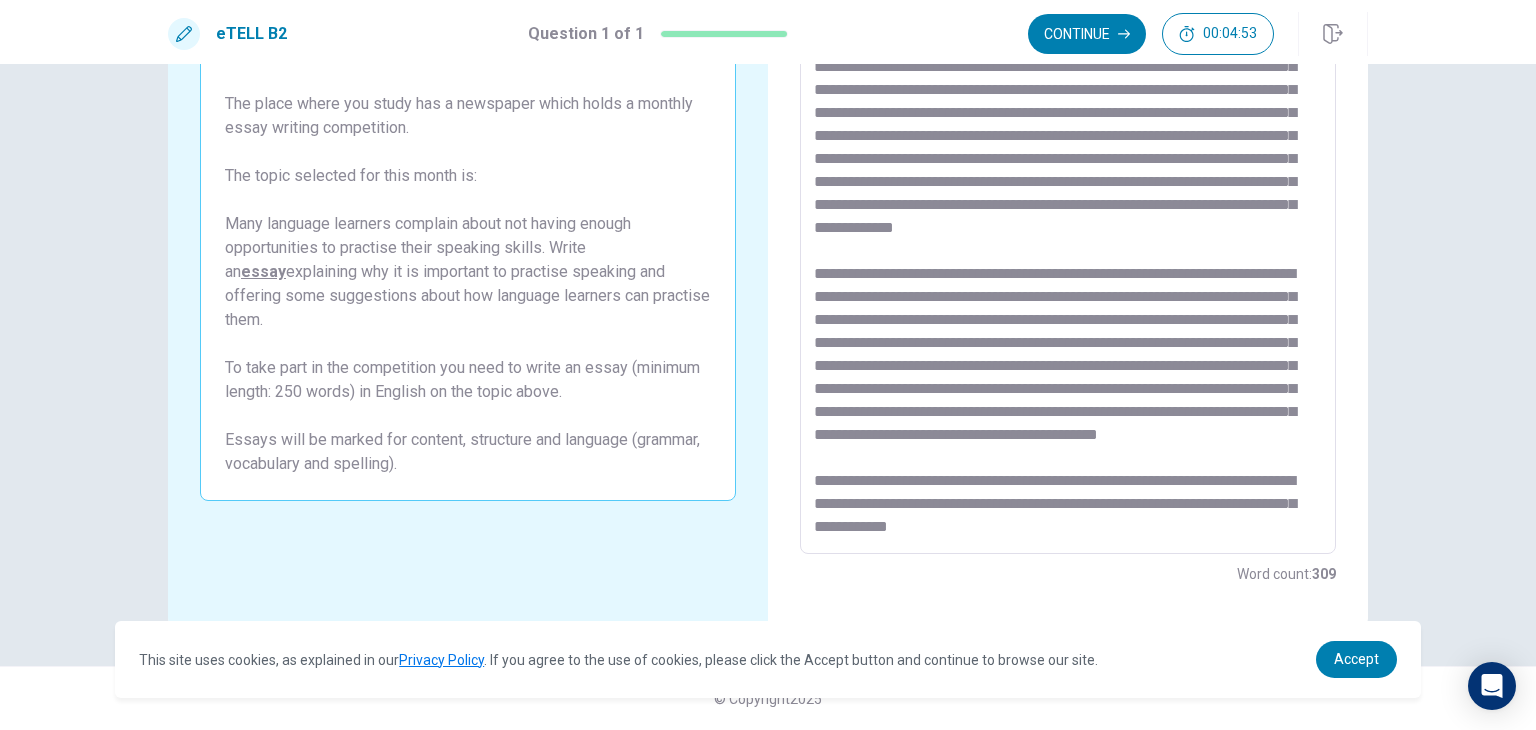 click at bounding box center (1068, 278) 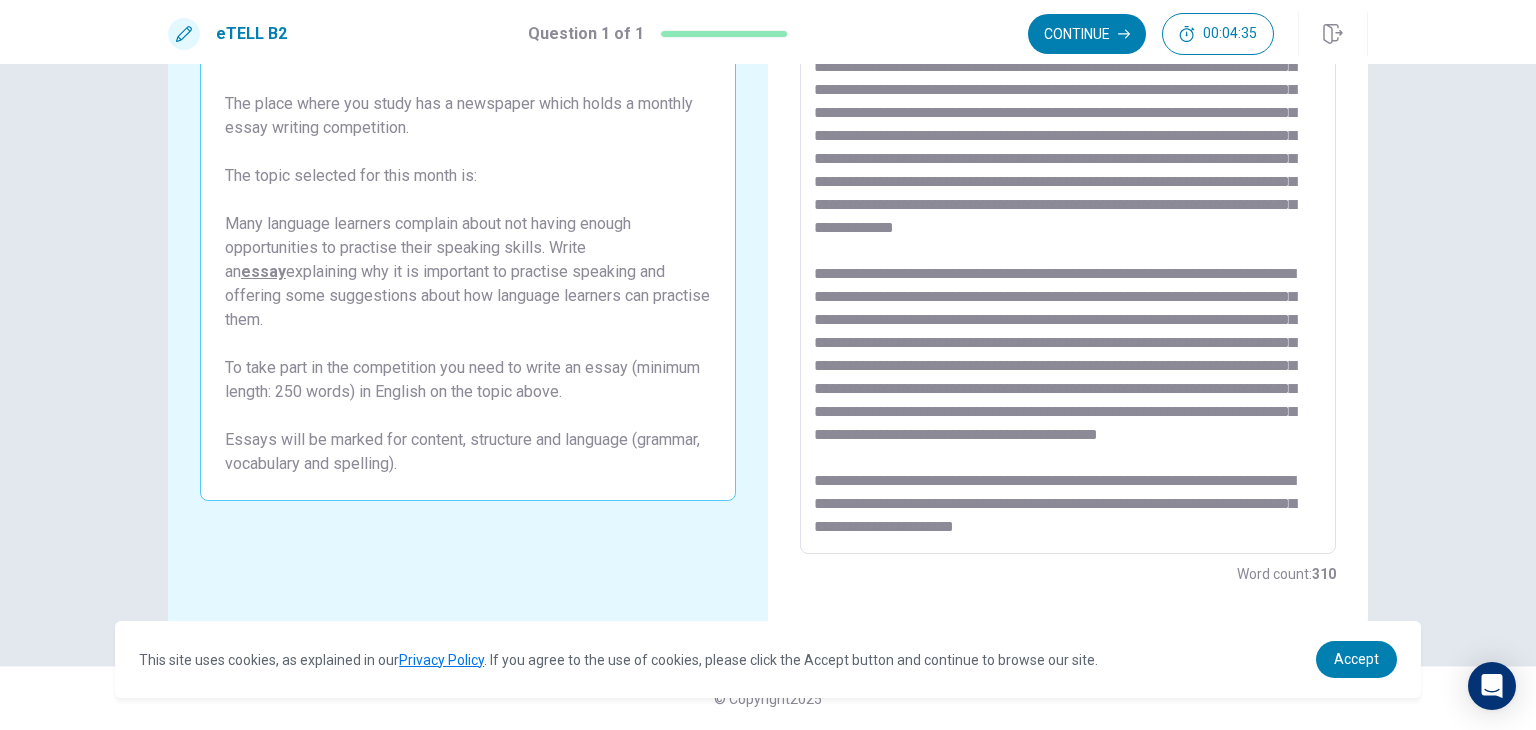 click at bounding box center [1068, 278] 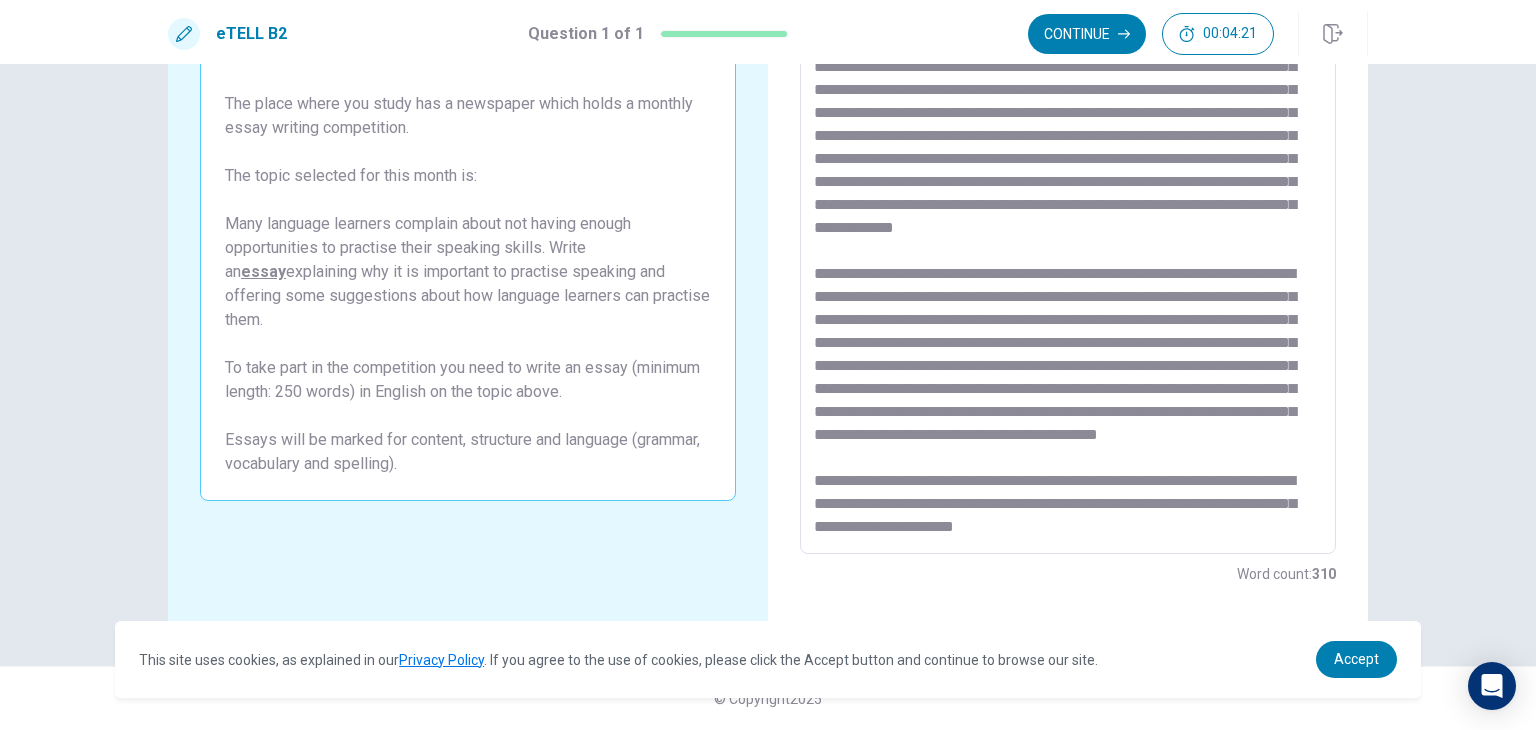 click at bounding box center (1068, 278) 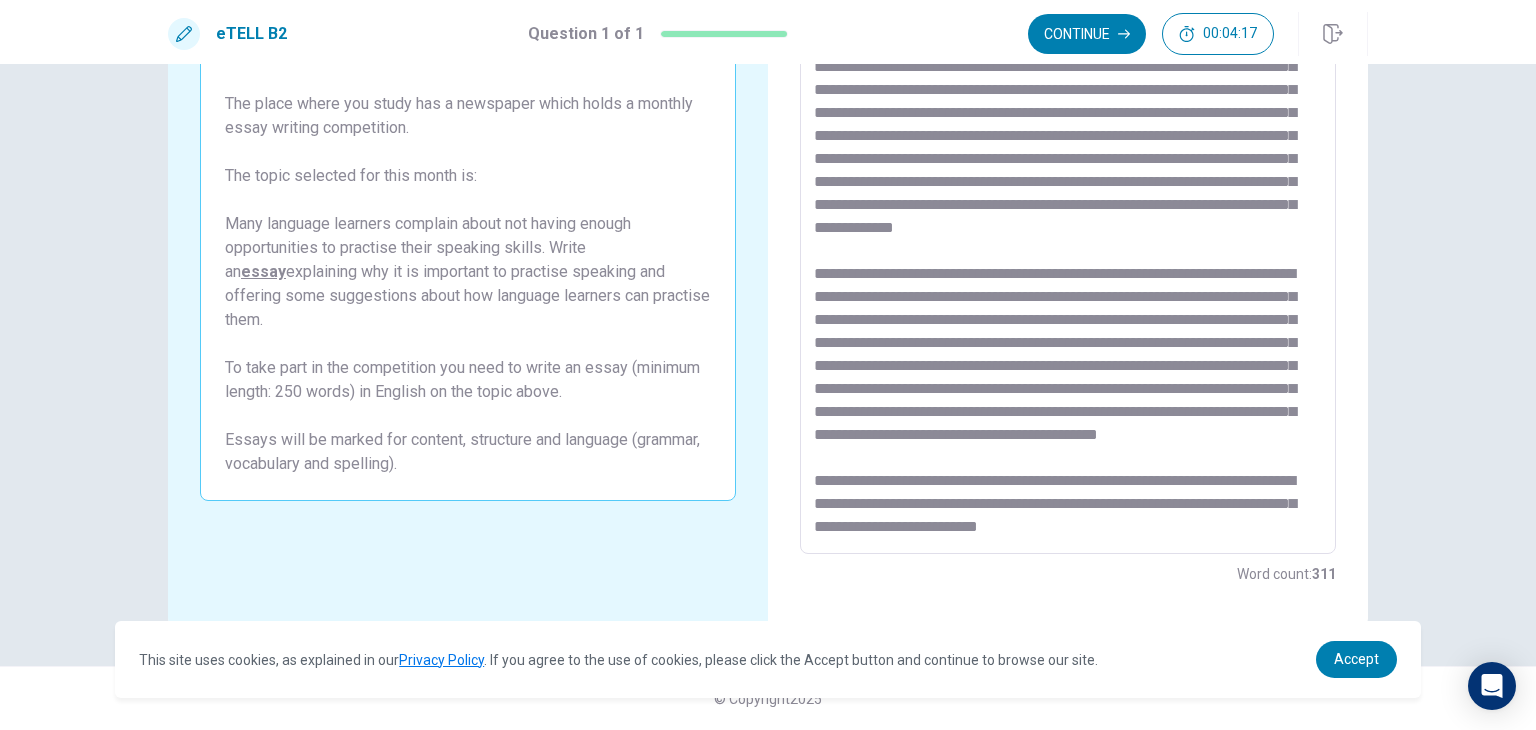 click at bounding box center (1068, 278) 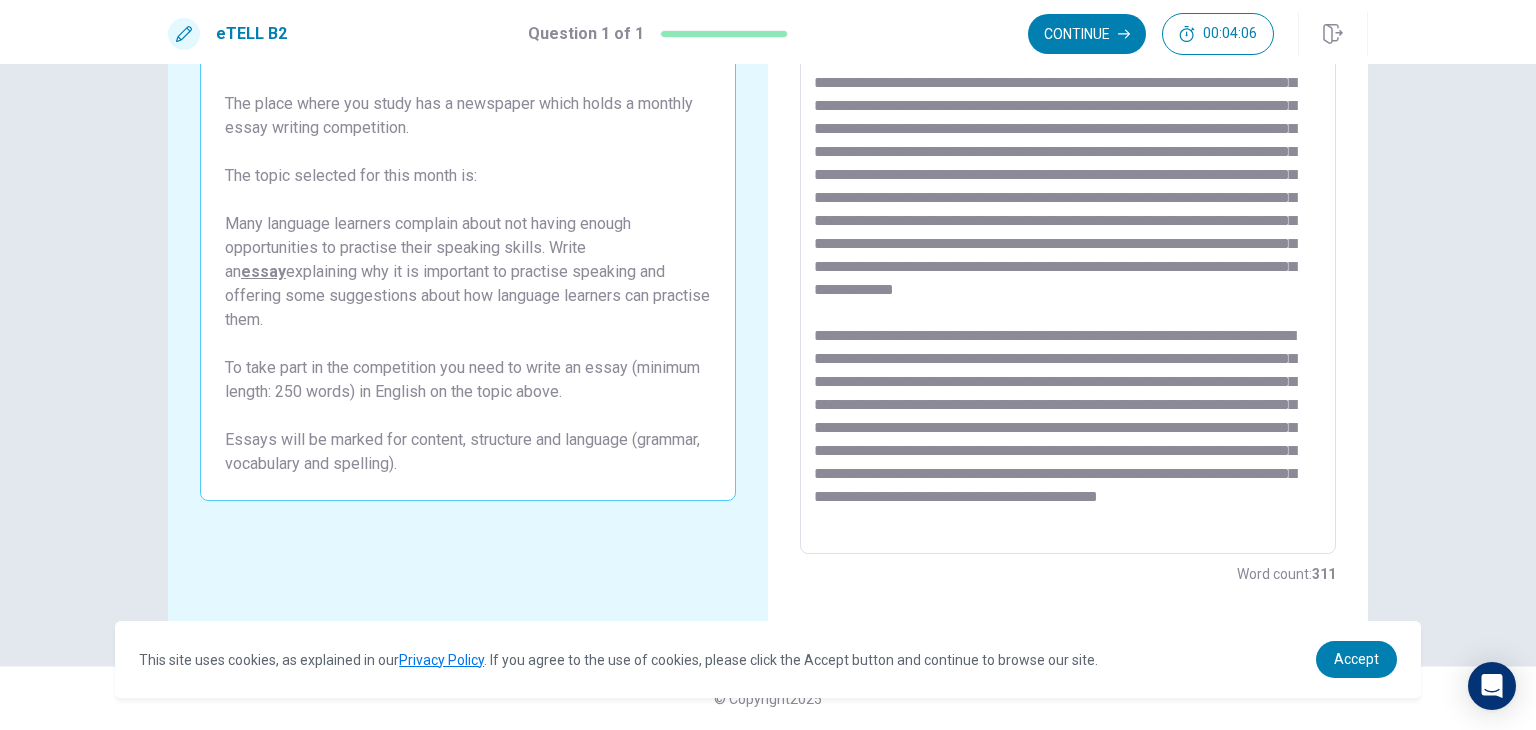 scroll, scrollTop: 0, scrollLeft: 0, axis: both 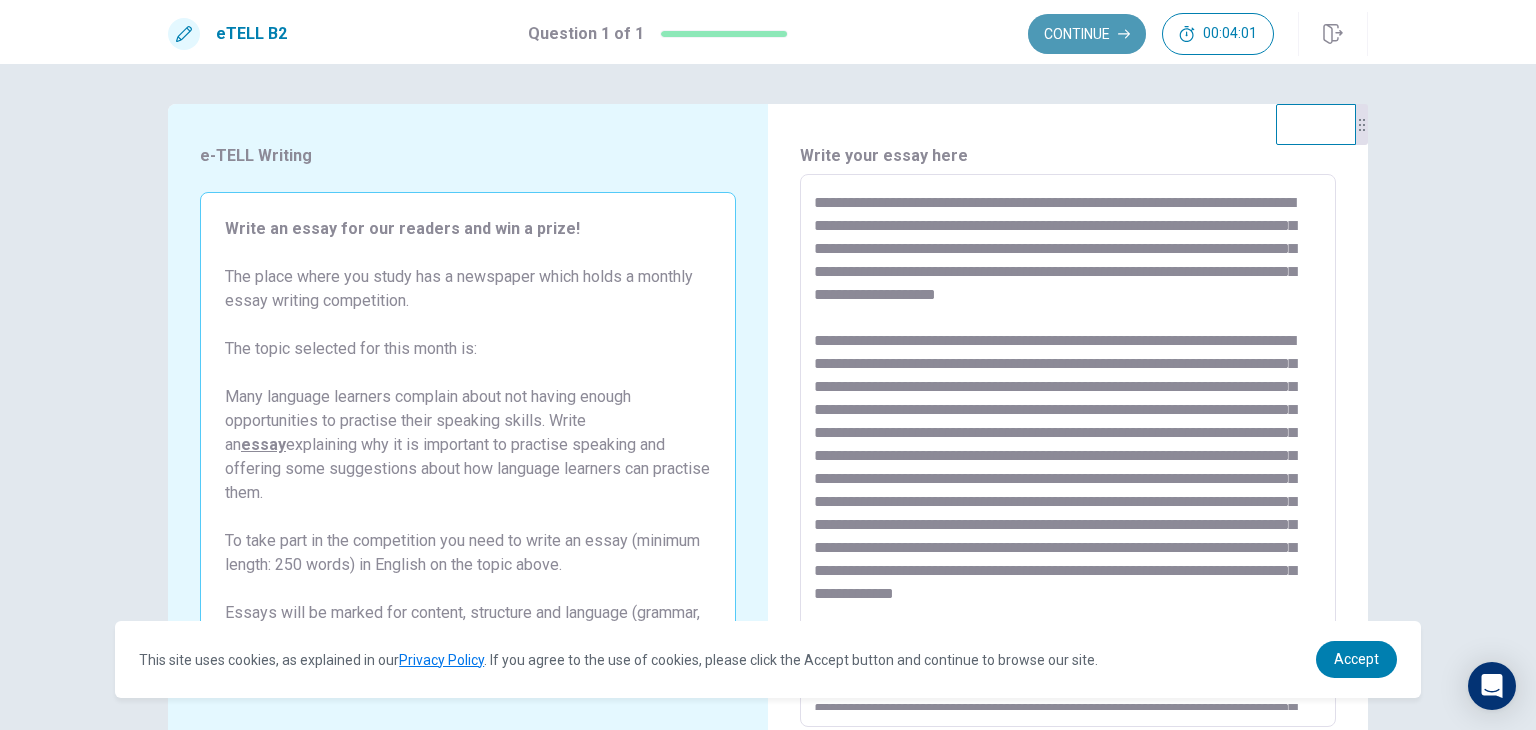 click on "Continue" at bounding box center [1087, 34] 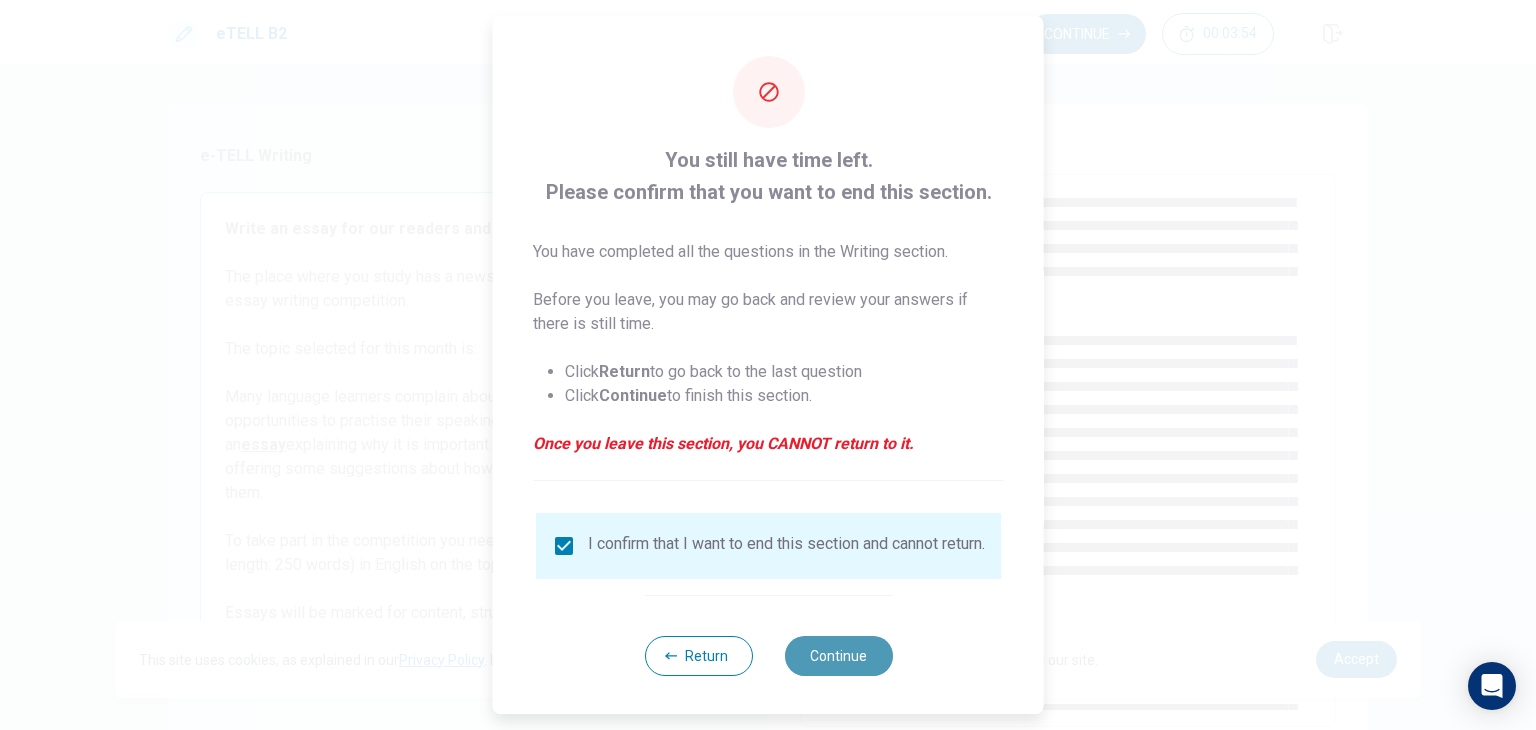 click on "Continue" at bounding box center (838, 656) 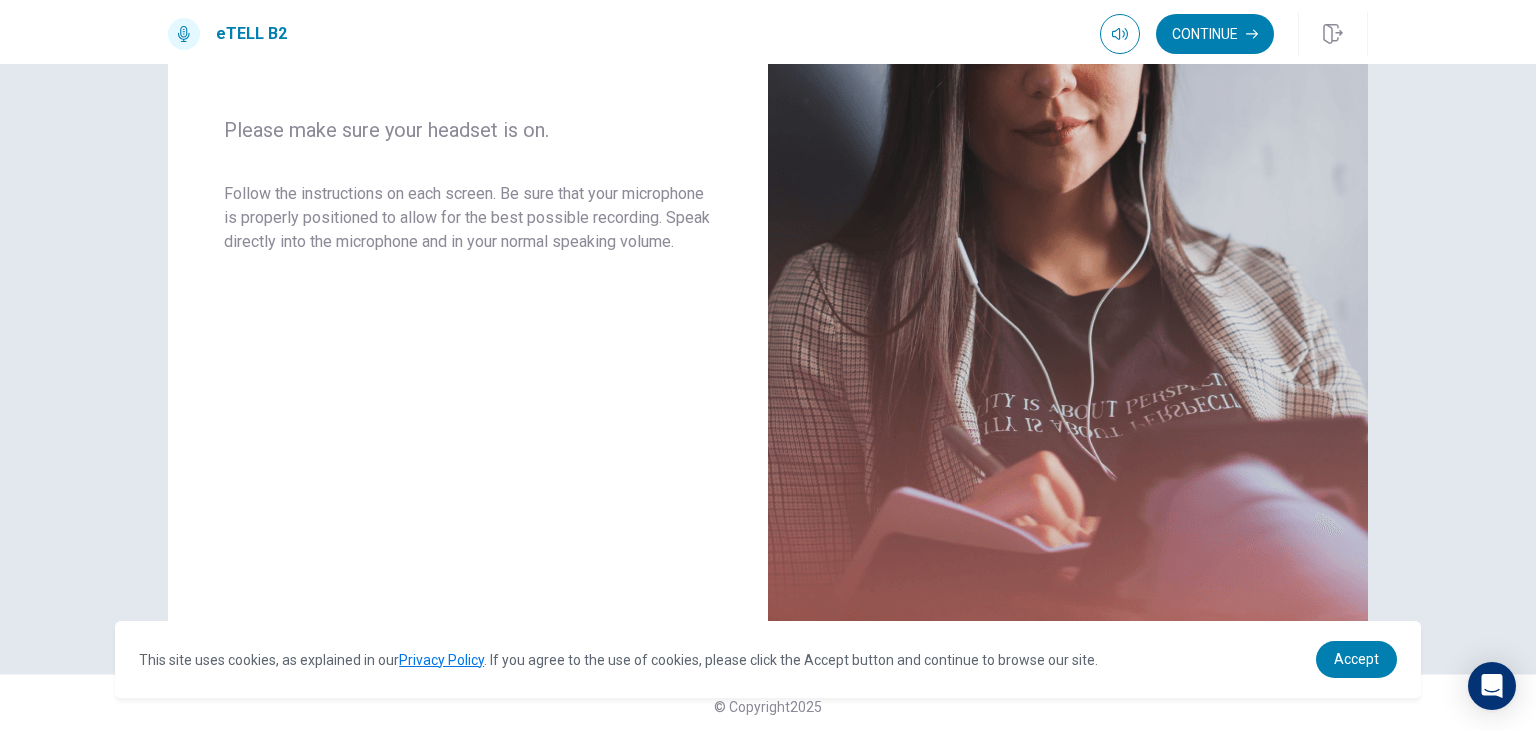 scroll, scrollTop: 350, scrollLeft: 0, axis: vertical 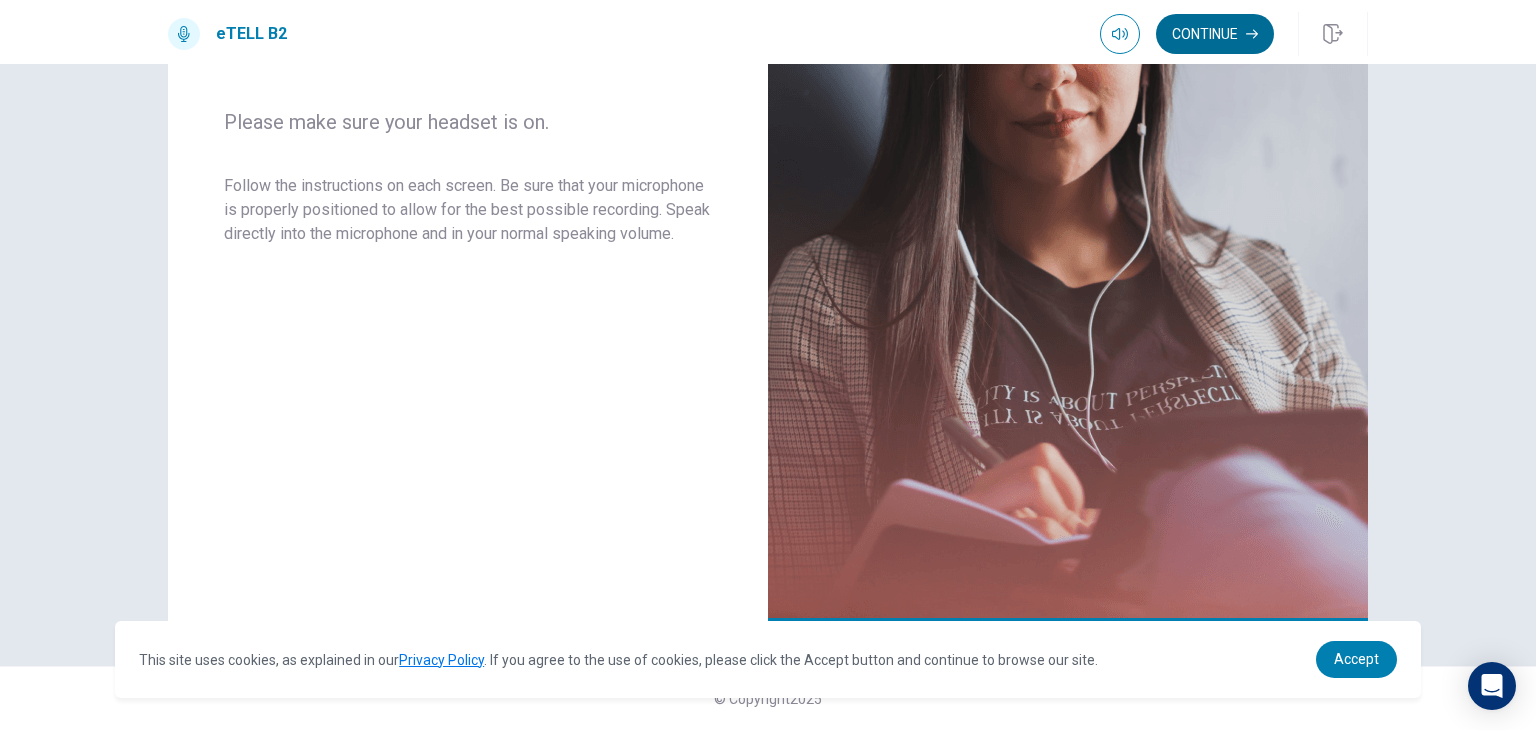 click on "Continue" at bounding box center [1215, 34] 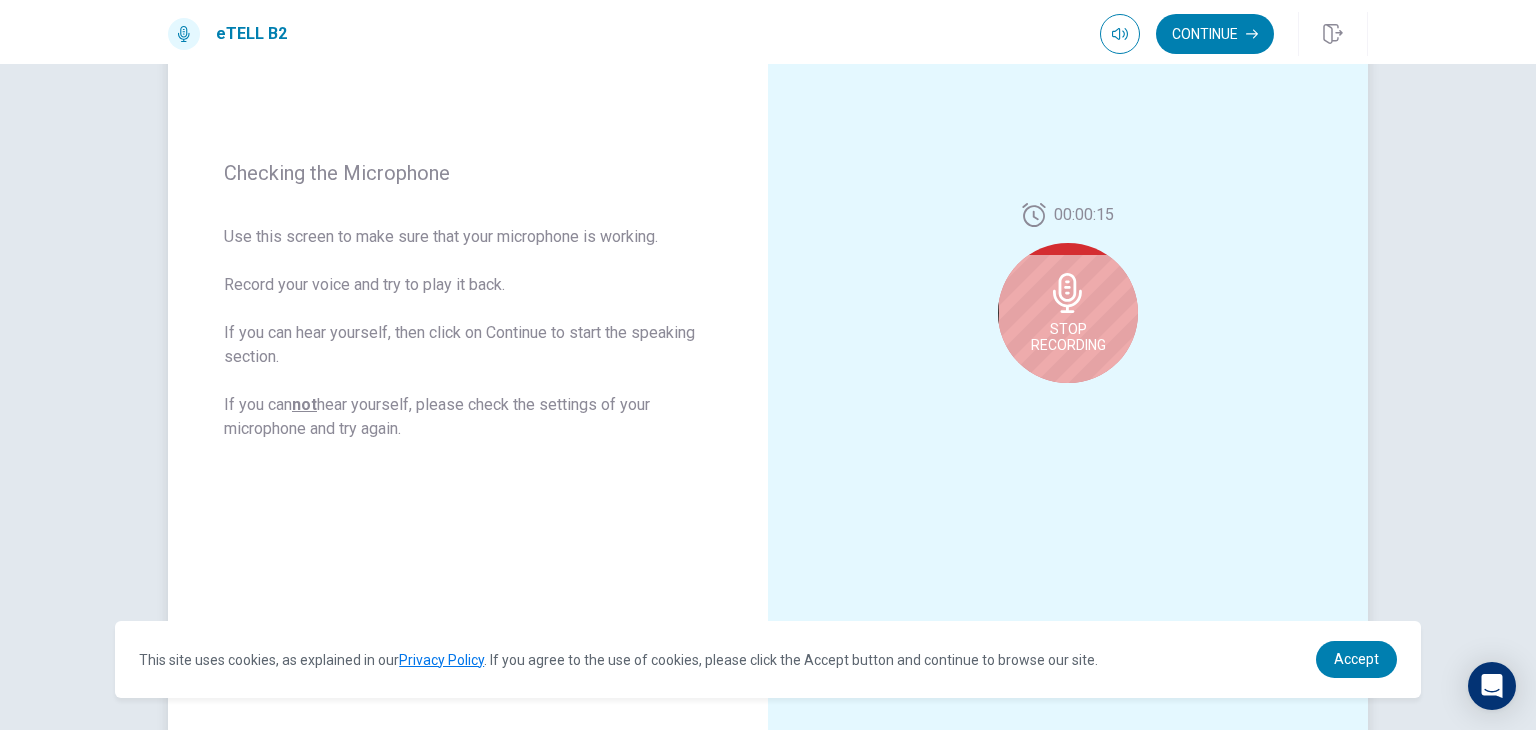 scroll, scrollTop: 238, scrollLeft: 0, axis: vertical 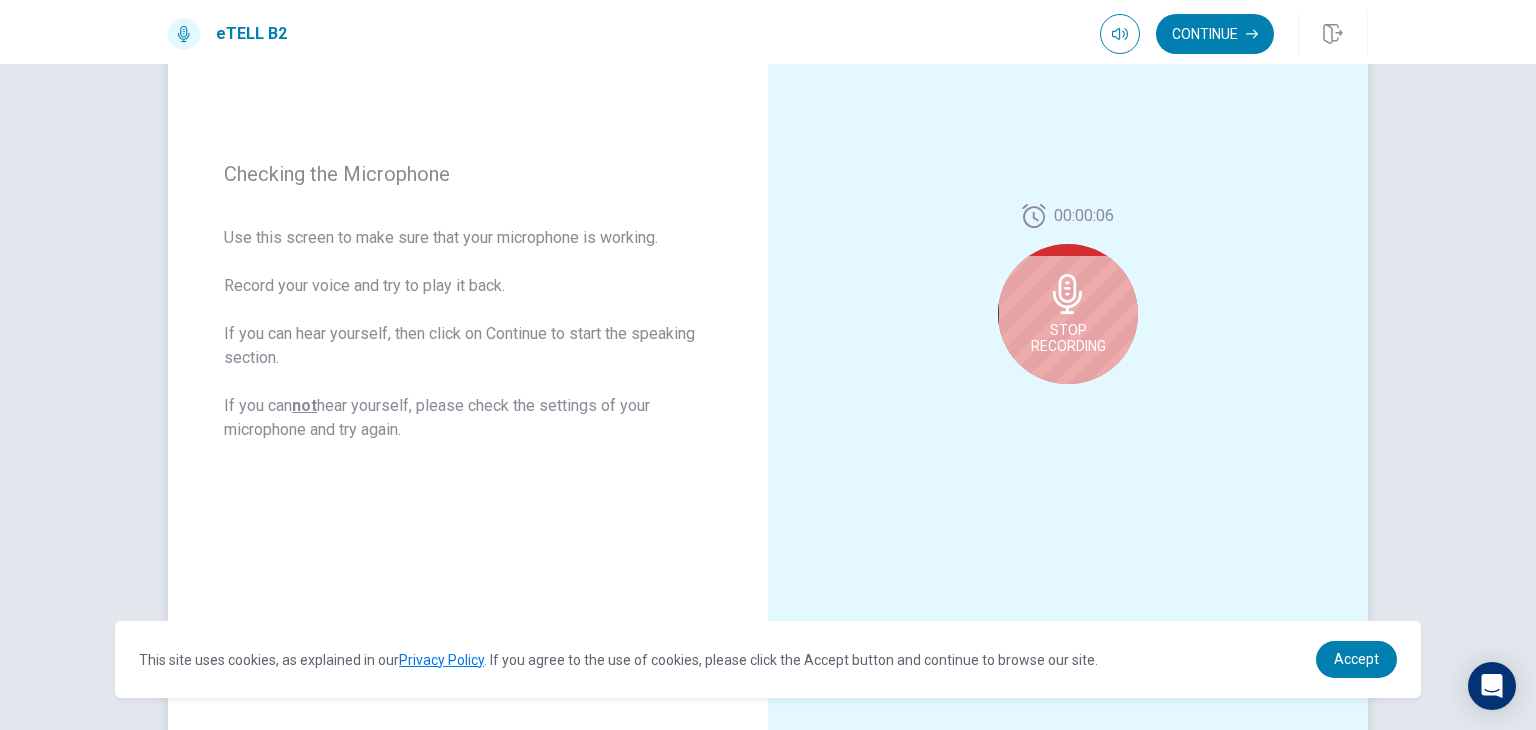 click on "Stop   Recording" at bounding box center (1068, 314) 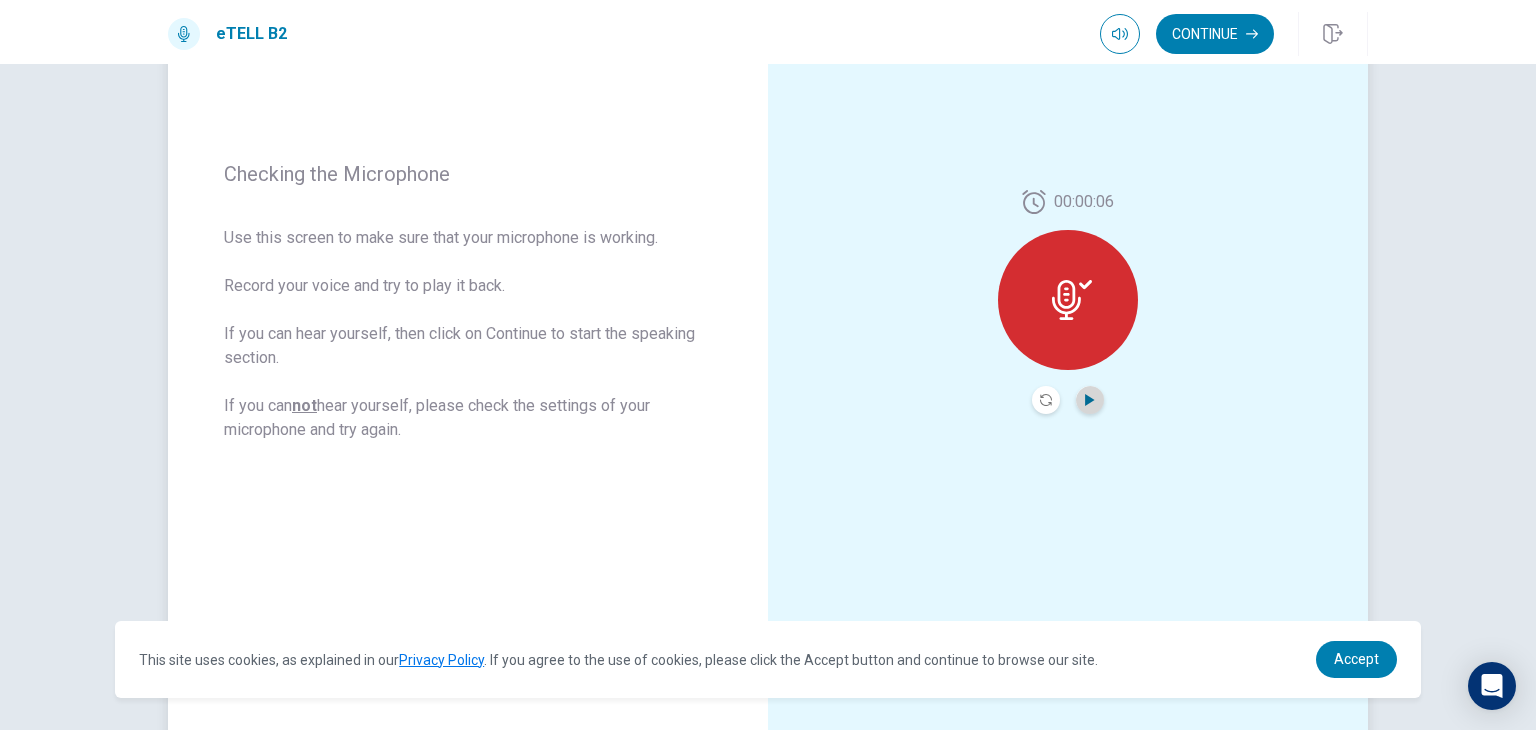 click 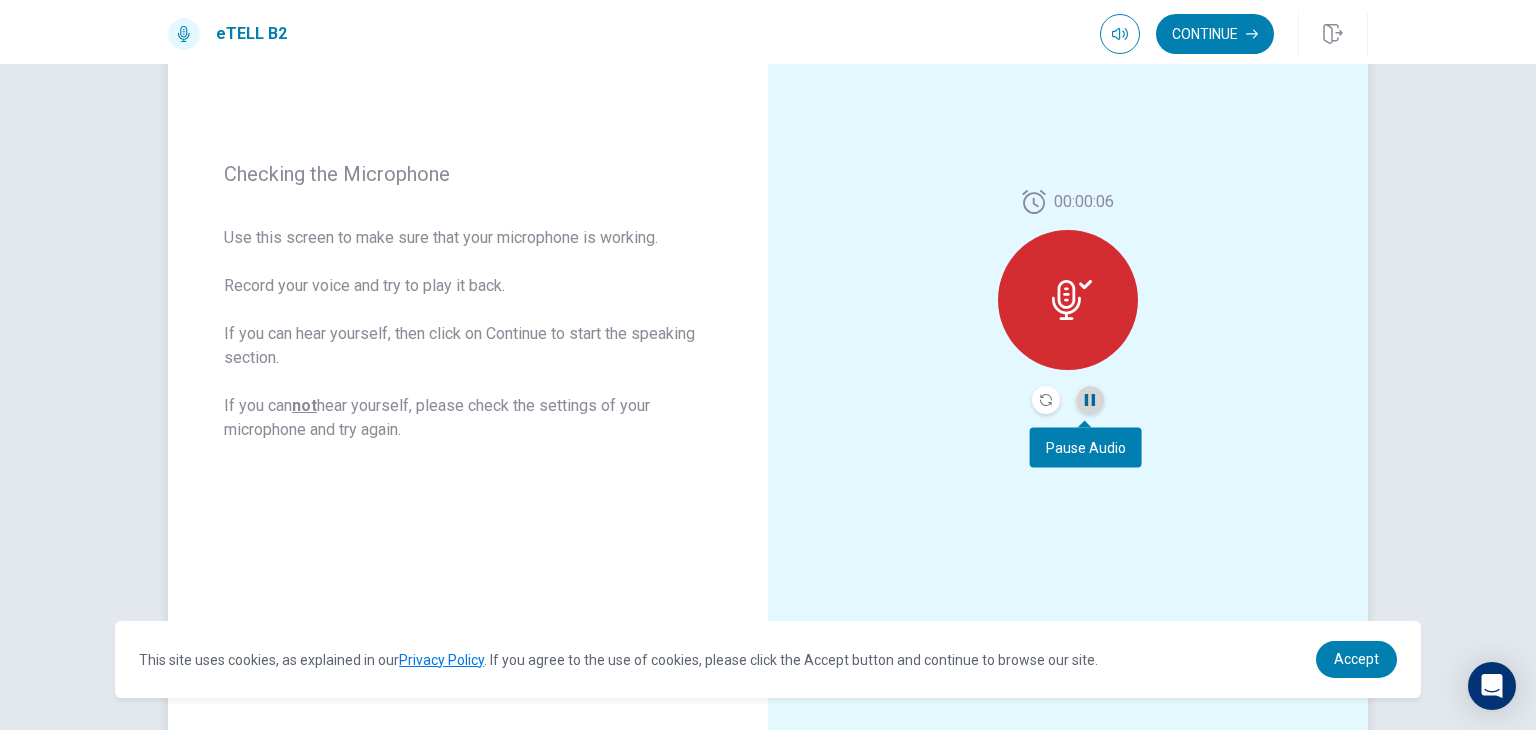click 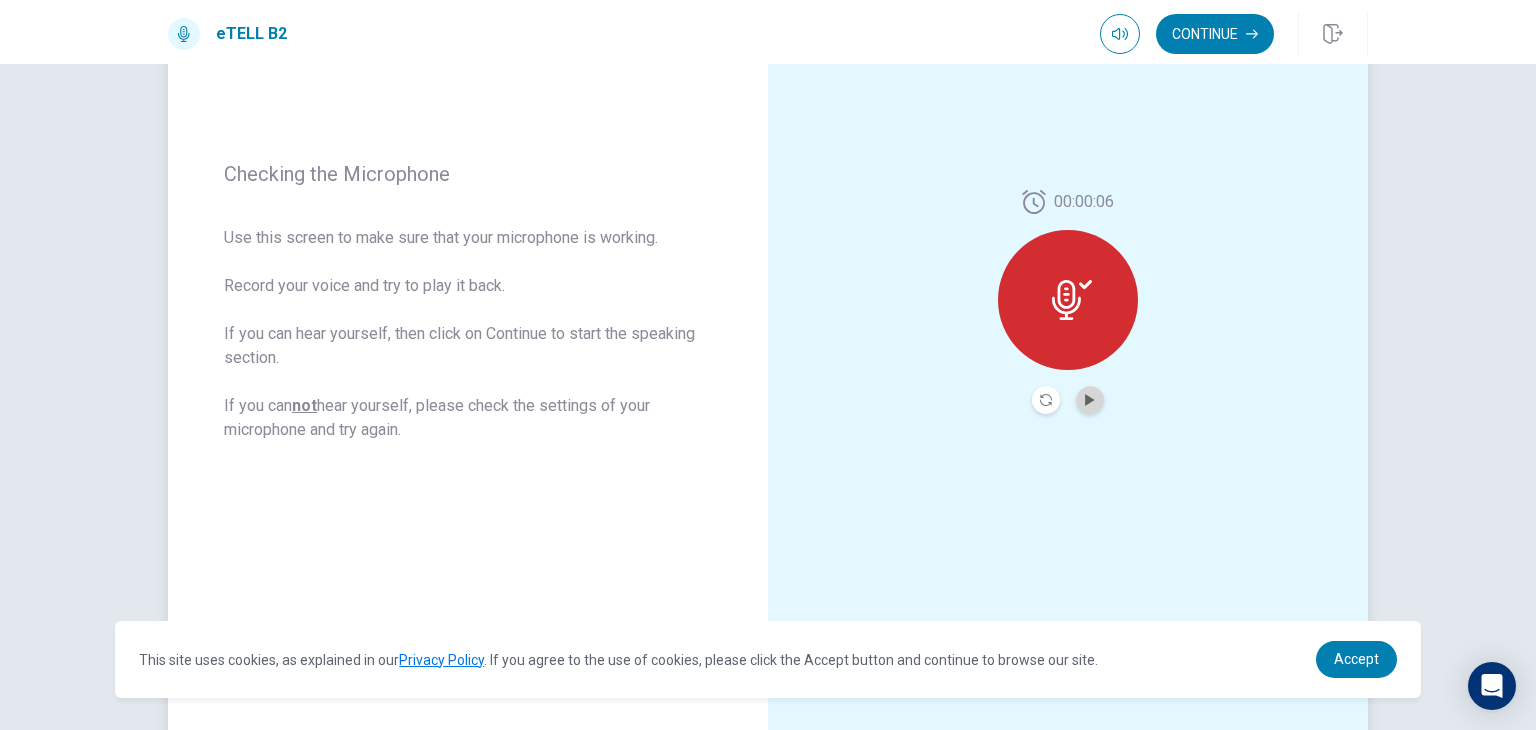 click at bounding box center [1090, 400] 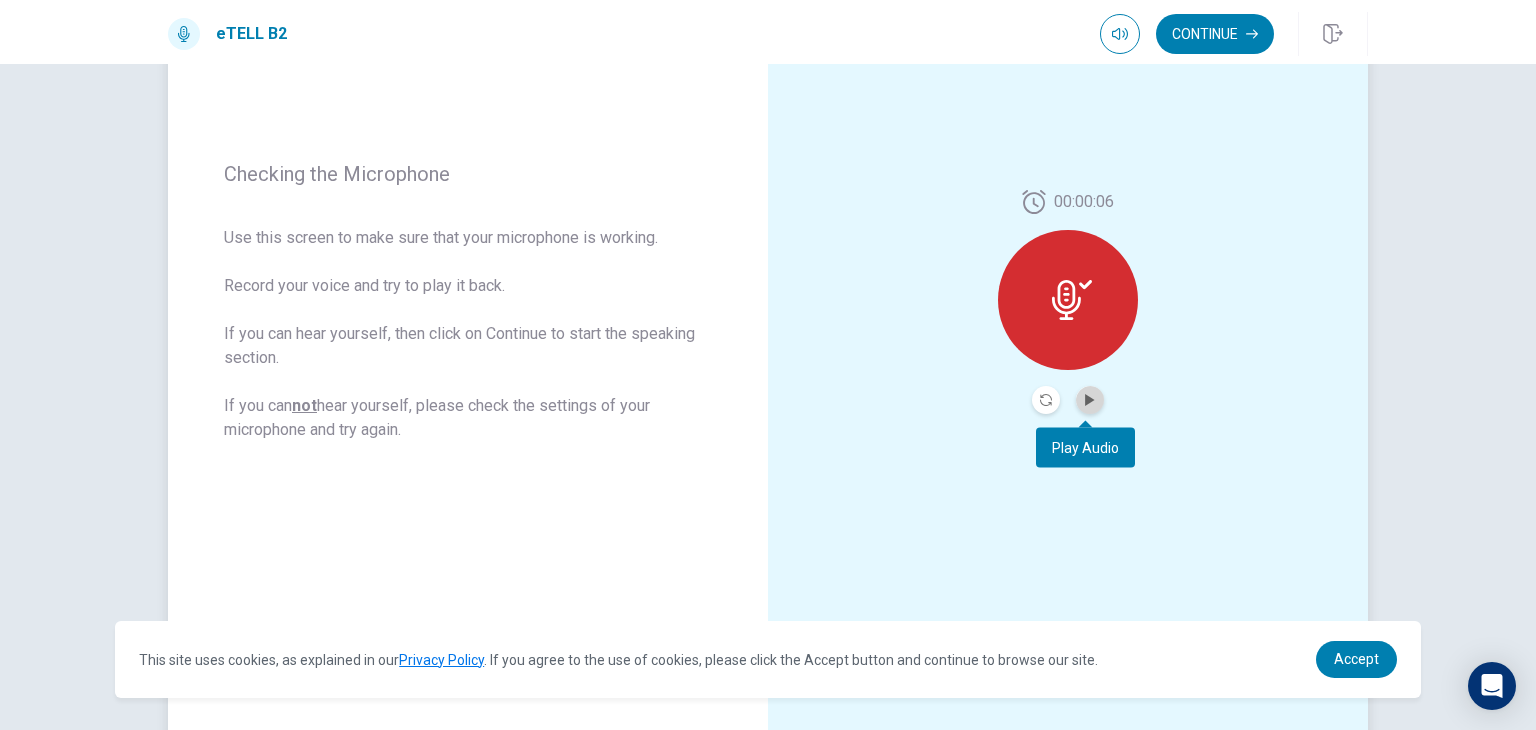click at bounding box center [1090, 400] 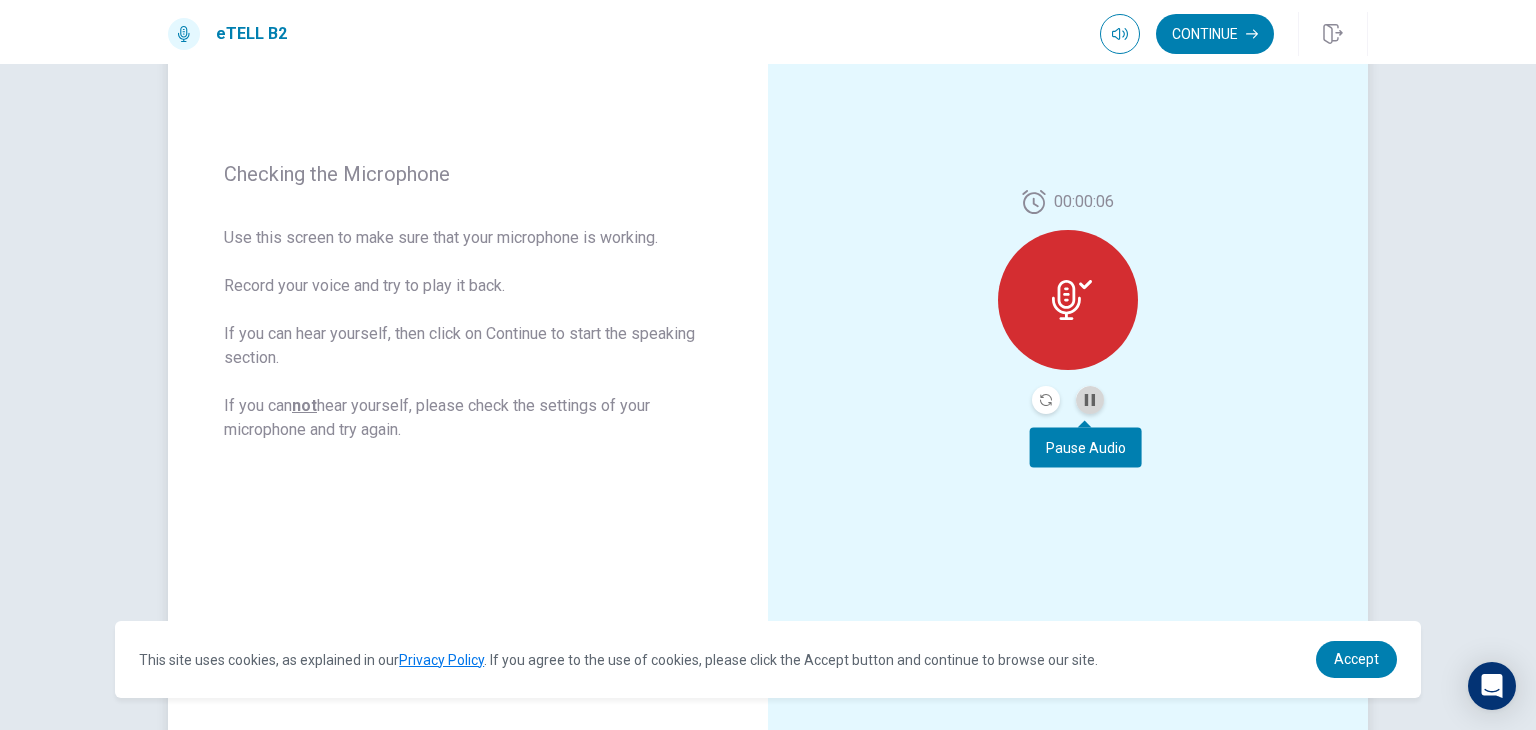 click at bounding box center (1090, 400) 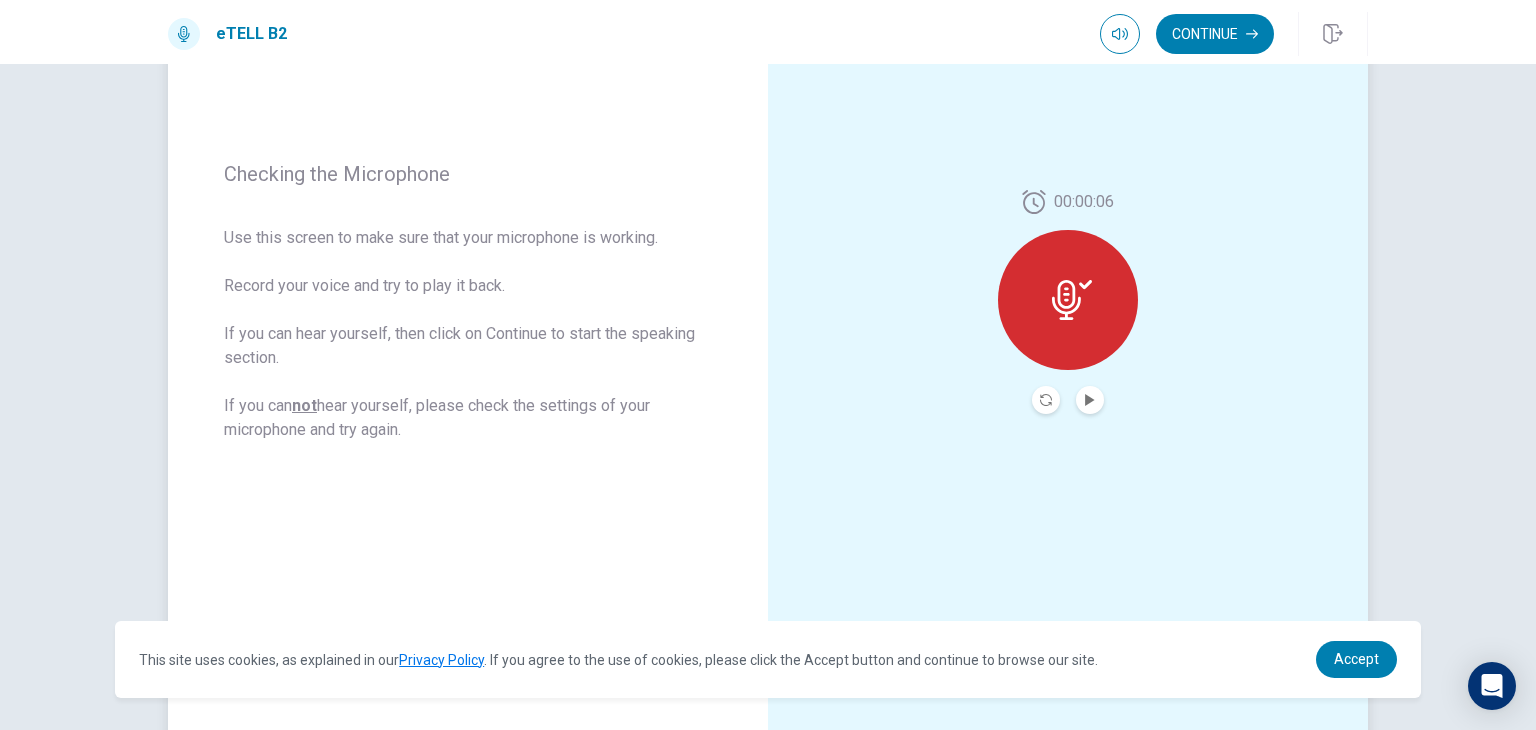 click 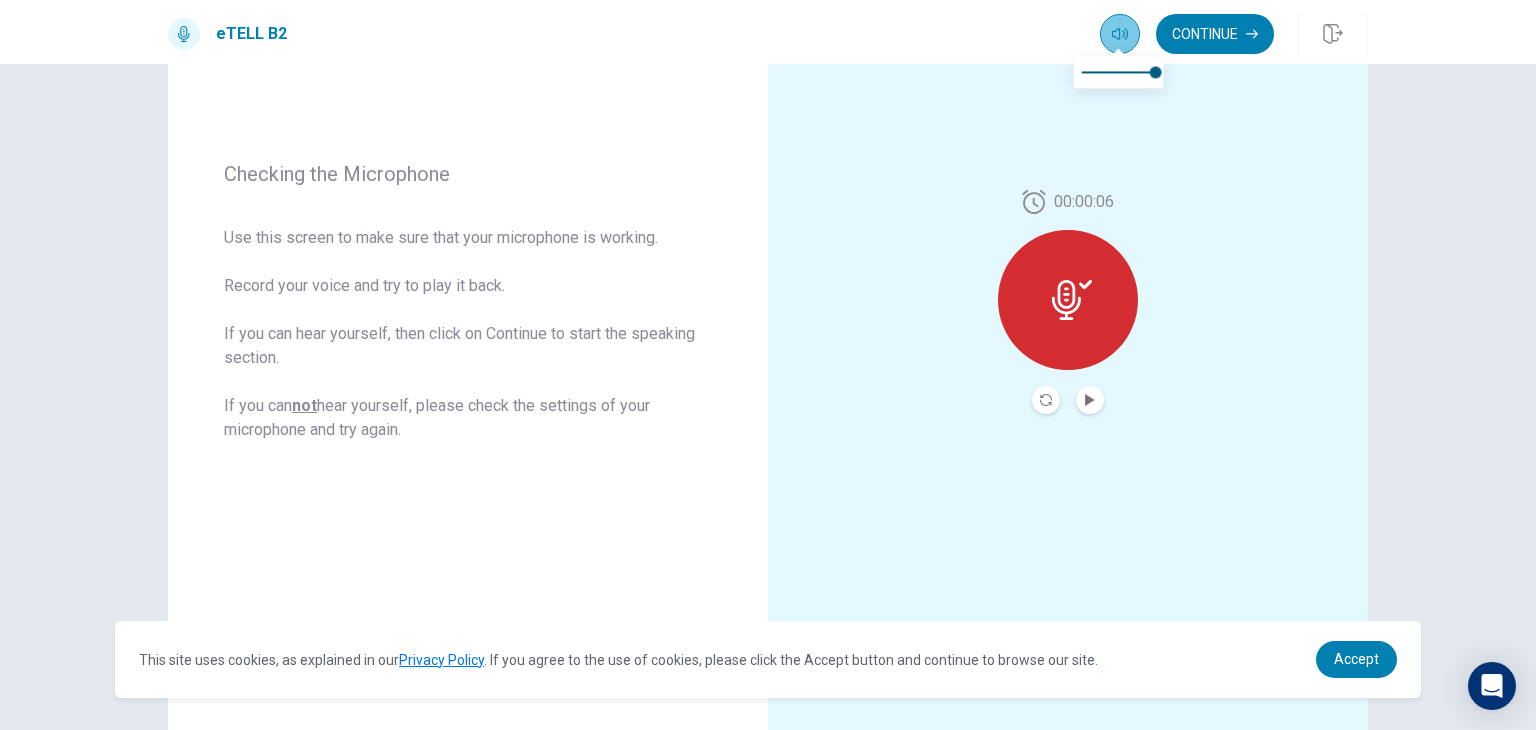 click 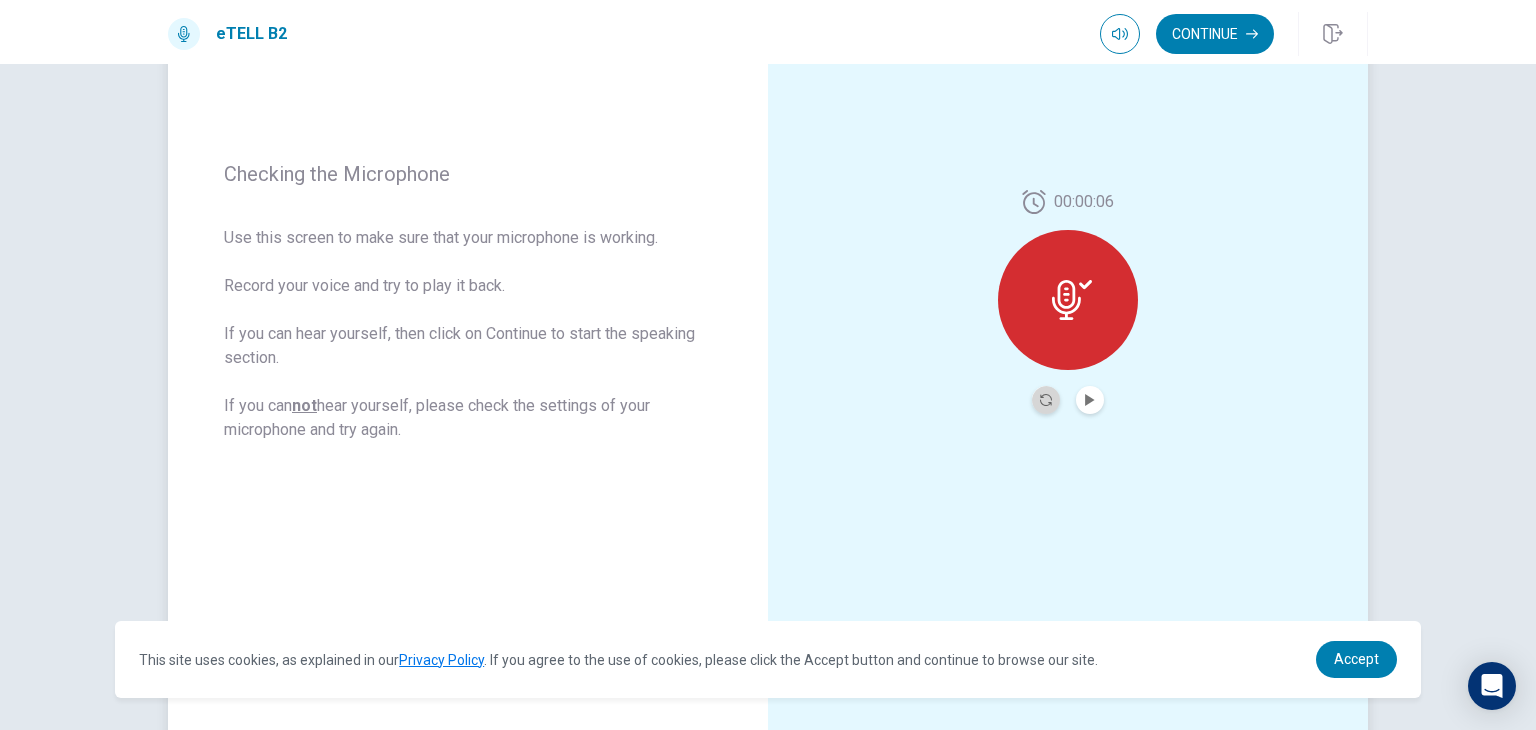 click at bounding box center [1046, 400] 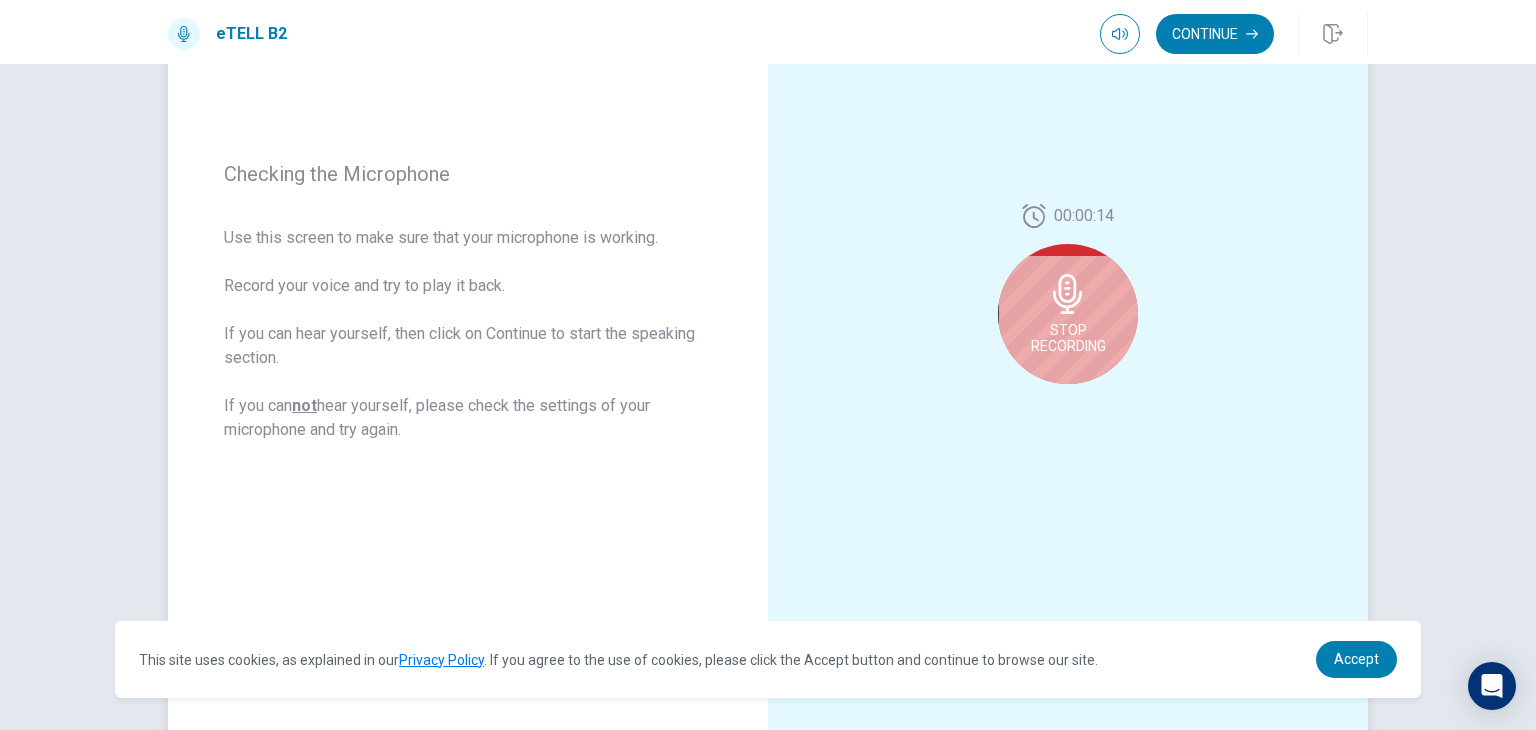 click on "Stop   Recording" at bounding box center (1068, 314) 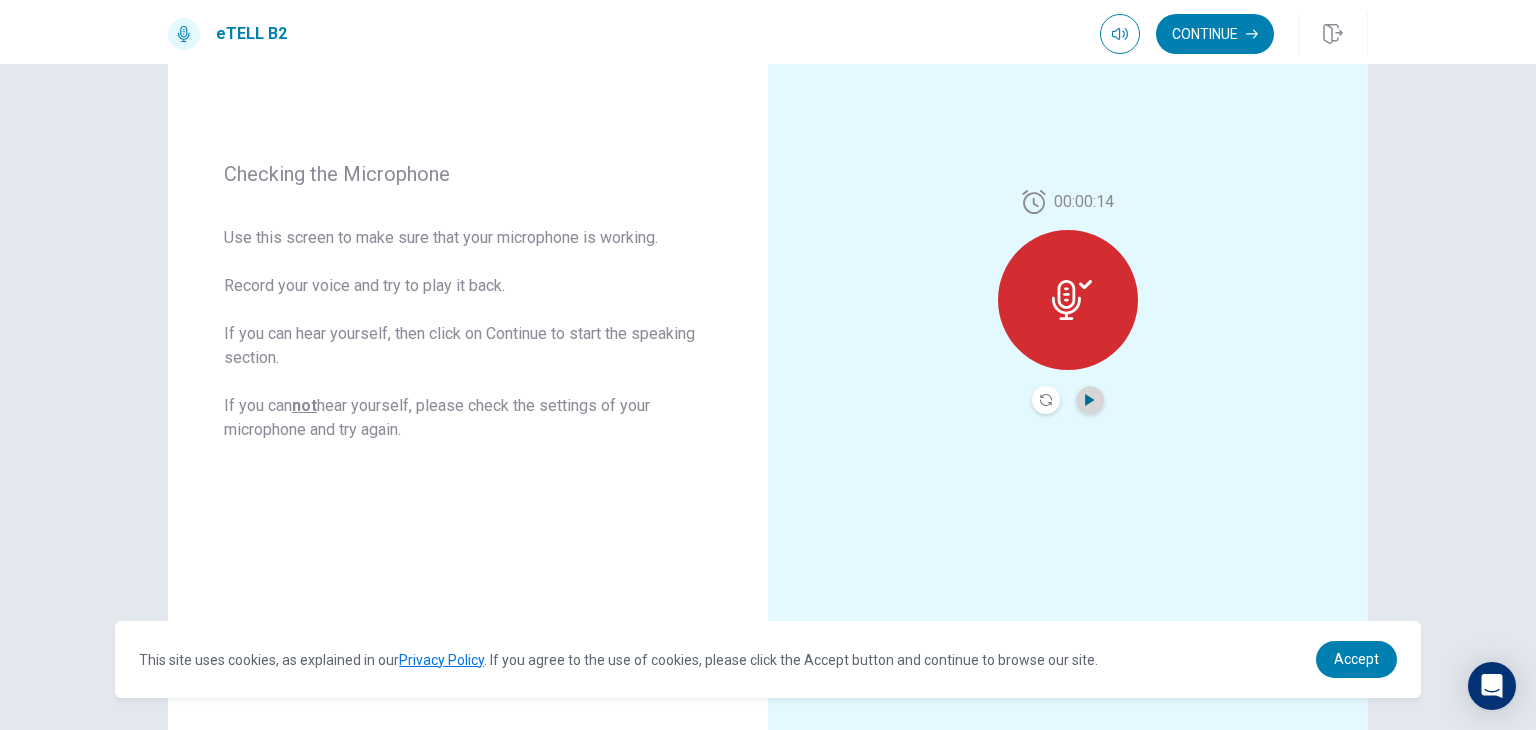 click 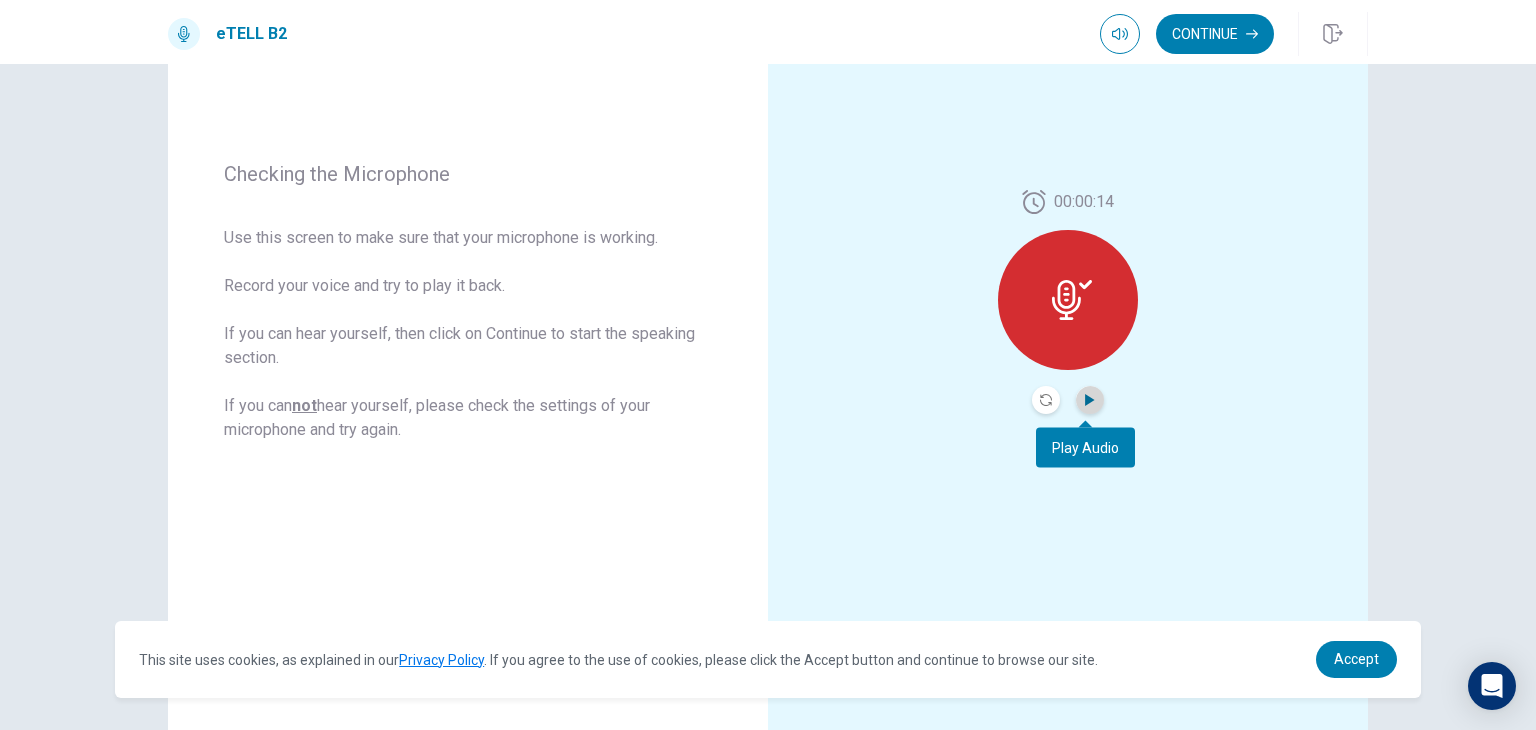 click 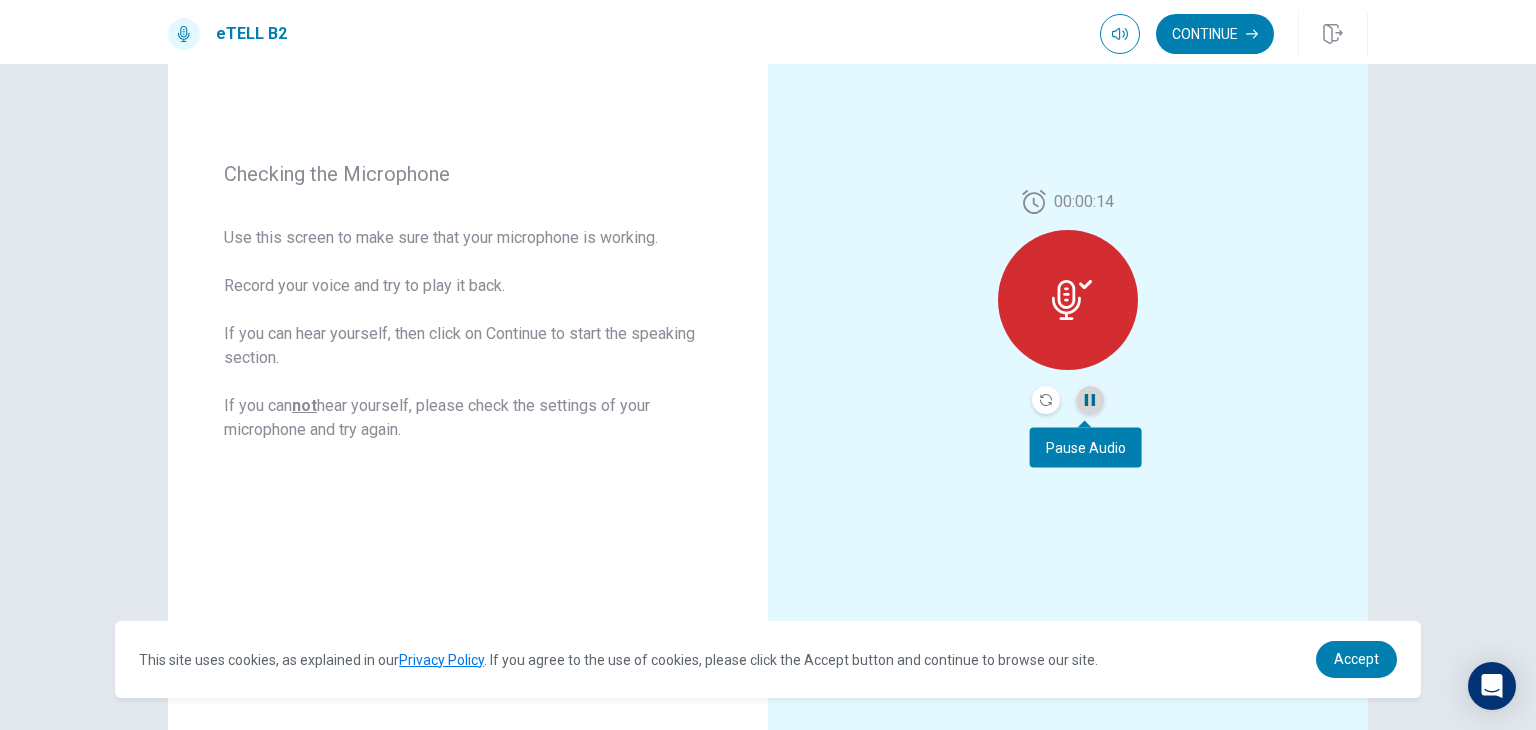 click 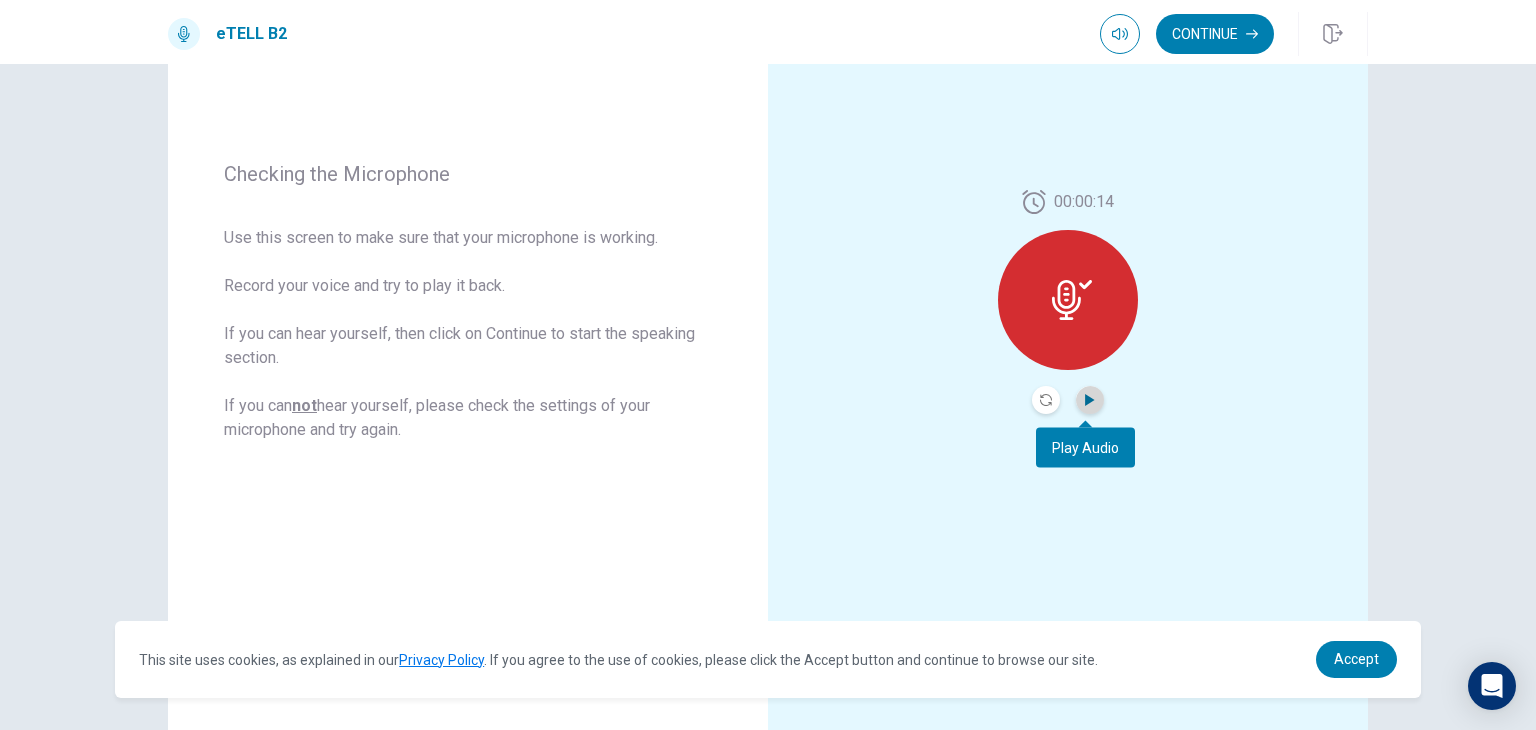 click 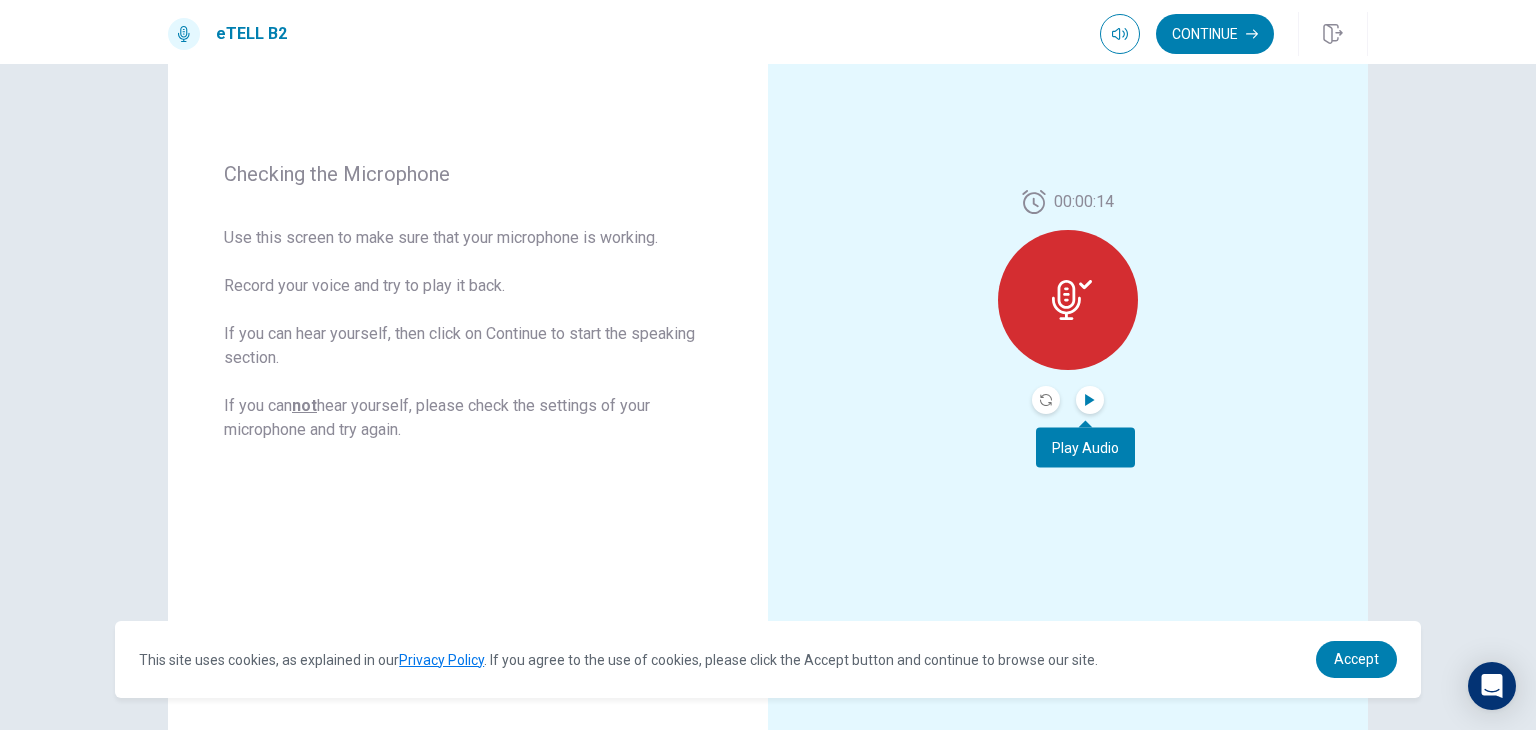 click 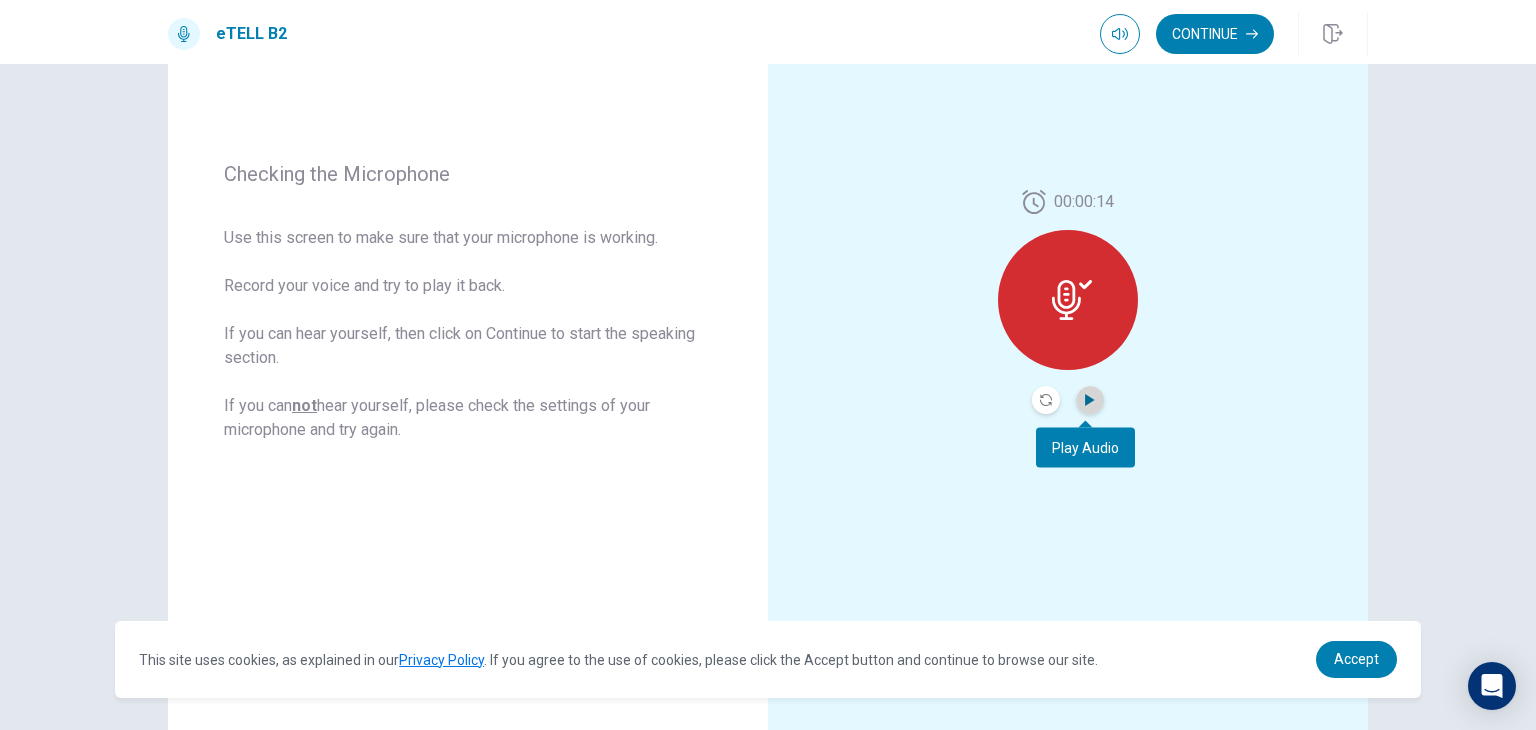 click 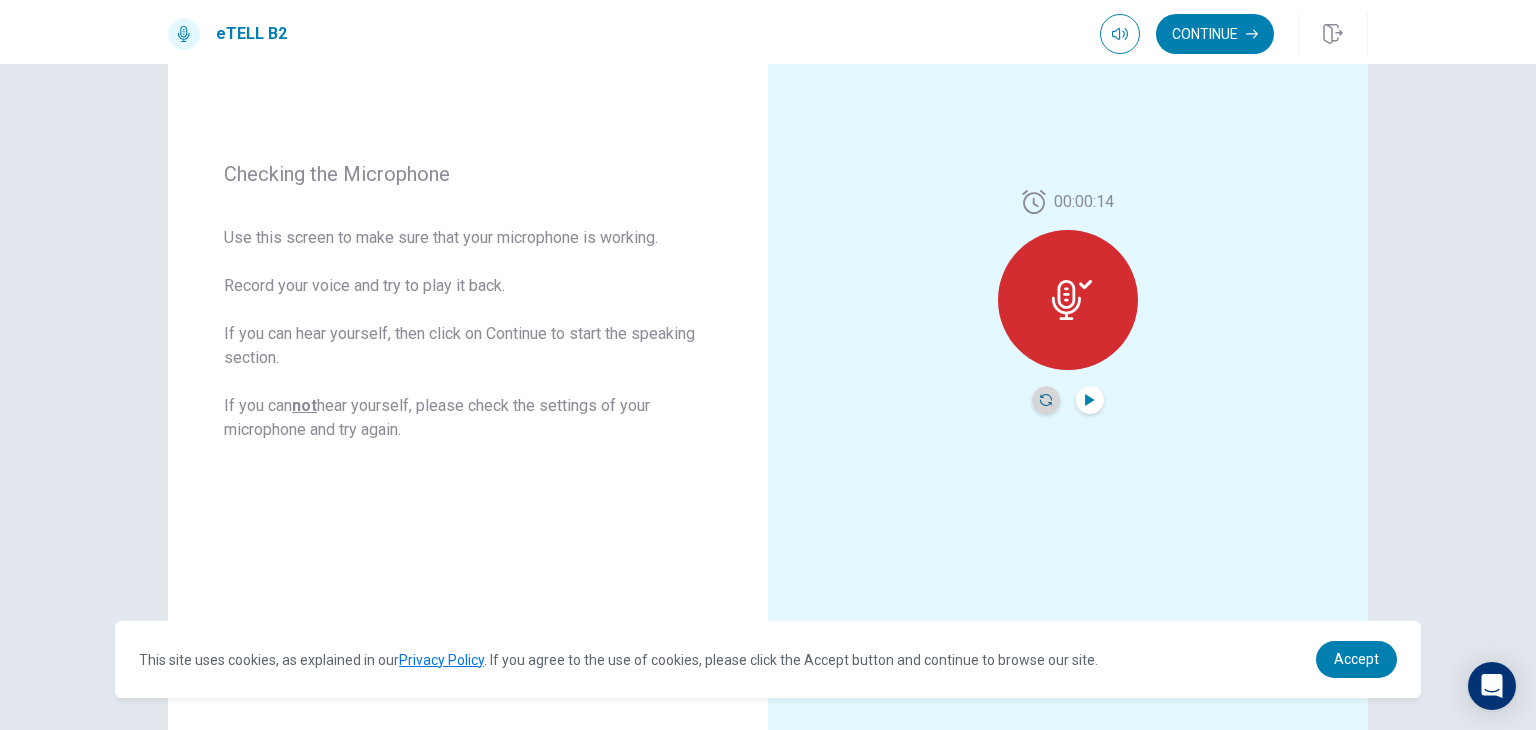 click 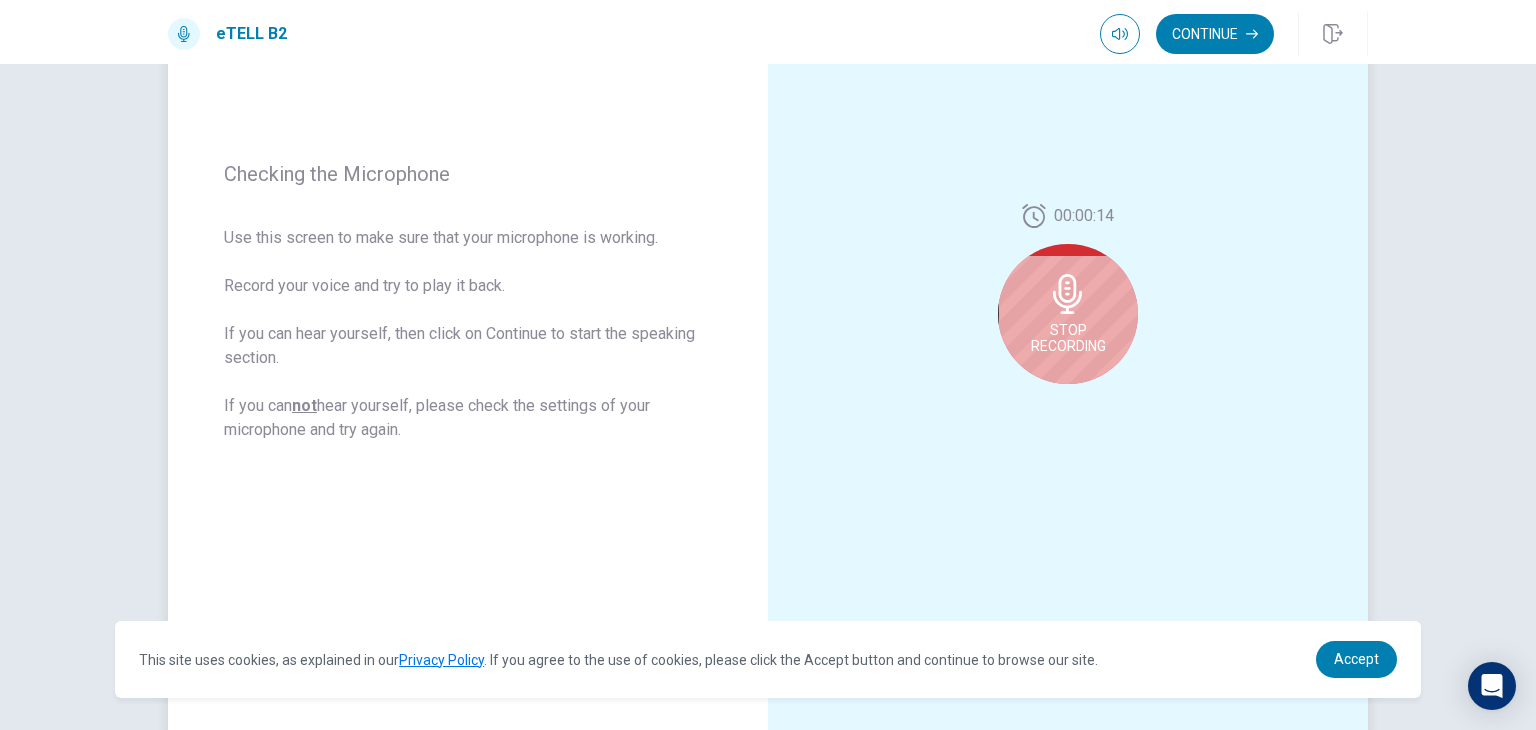 click on "Stop   Recording" at bounding box center [1068, 338] 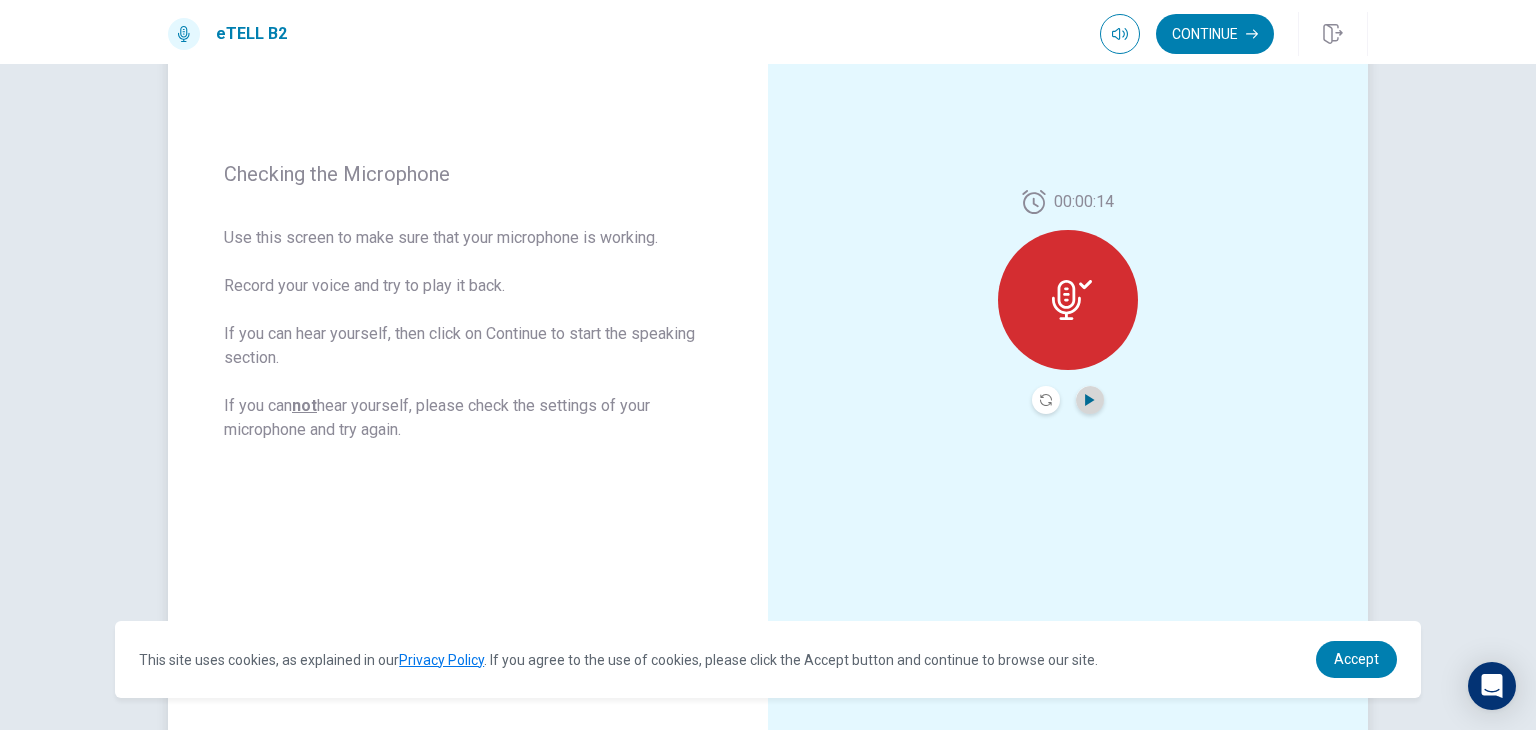 click 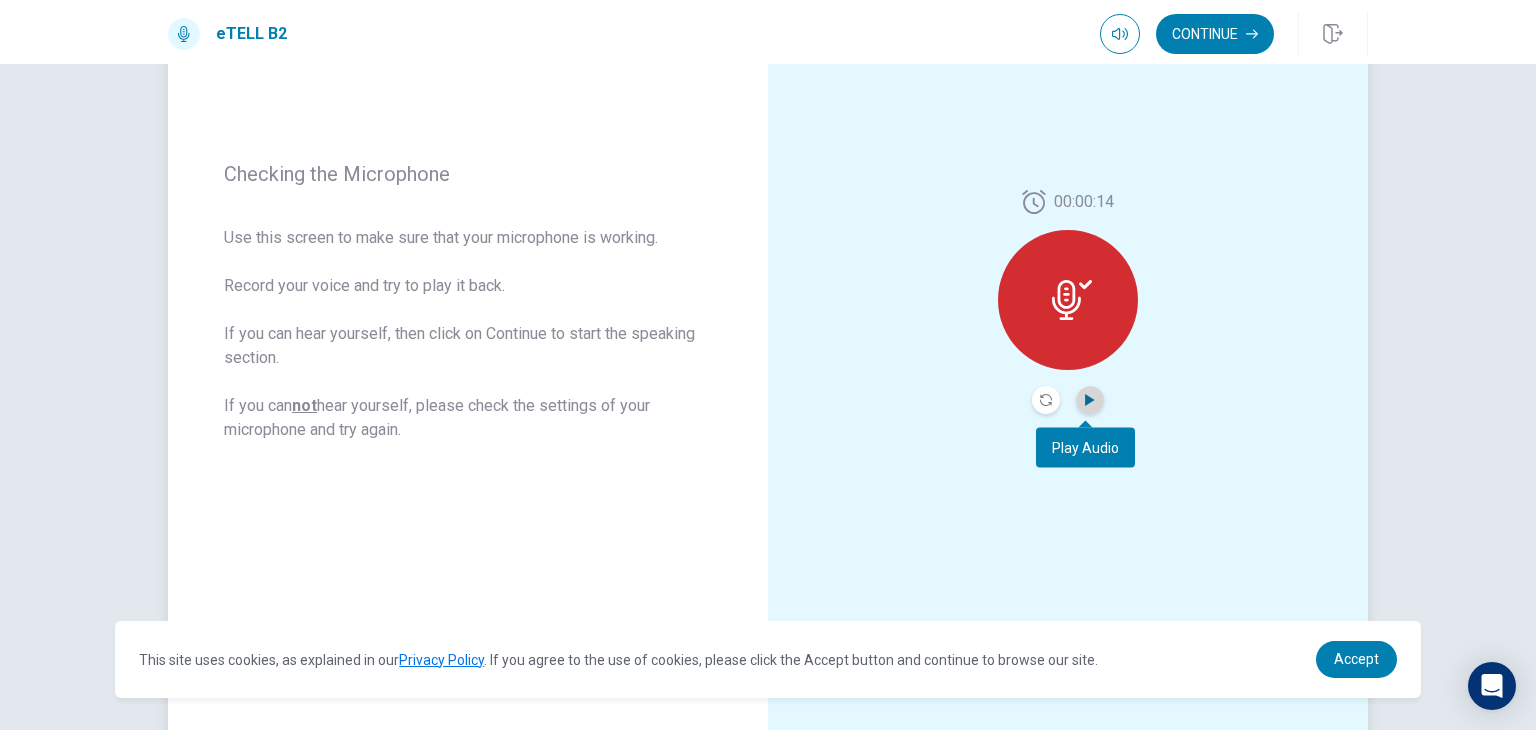 click 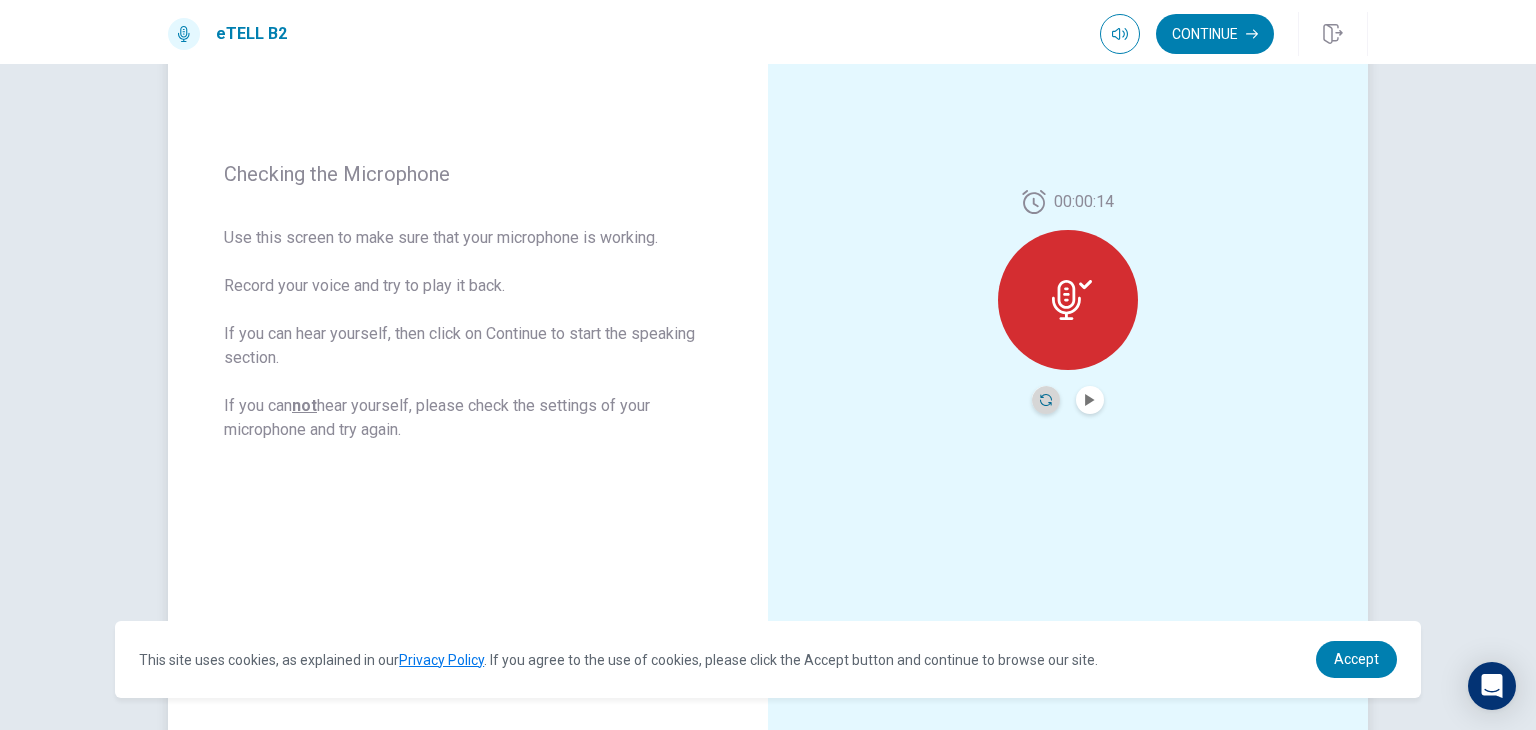 click 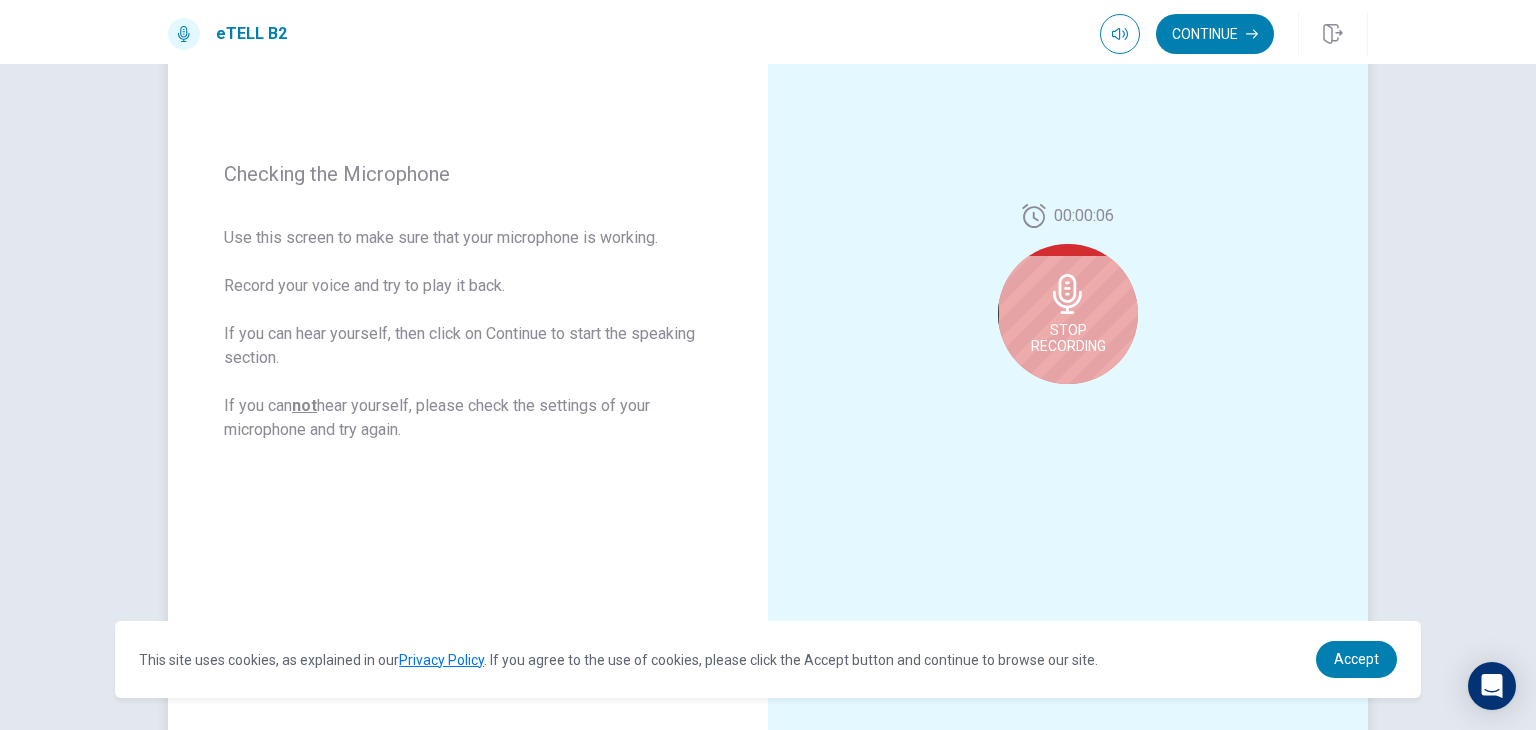 click on "00:00:06 Stop   Recording" at bounding box center (1068, 302) 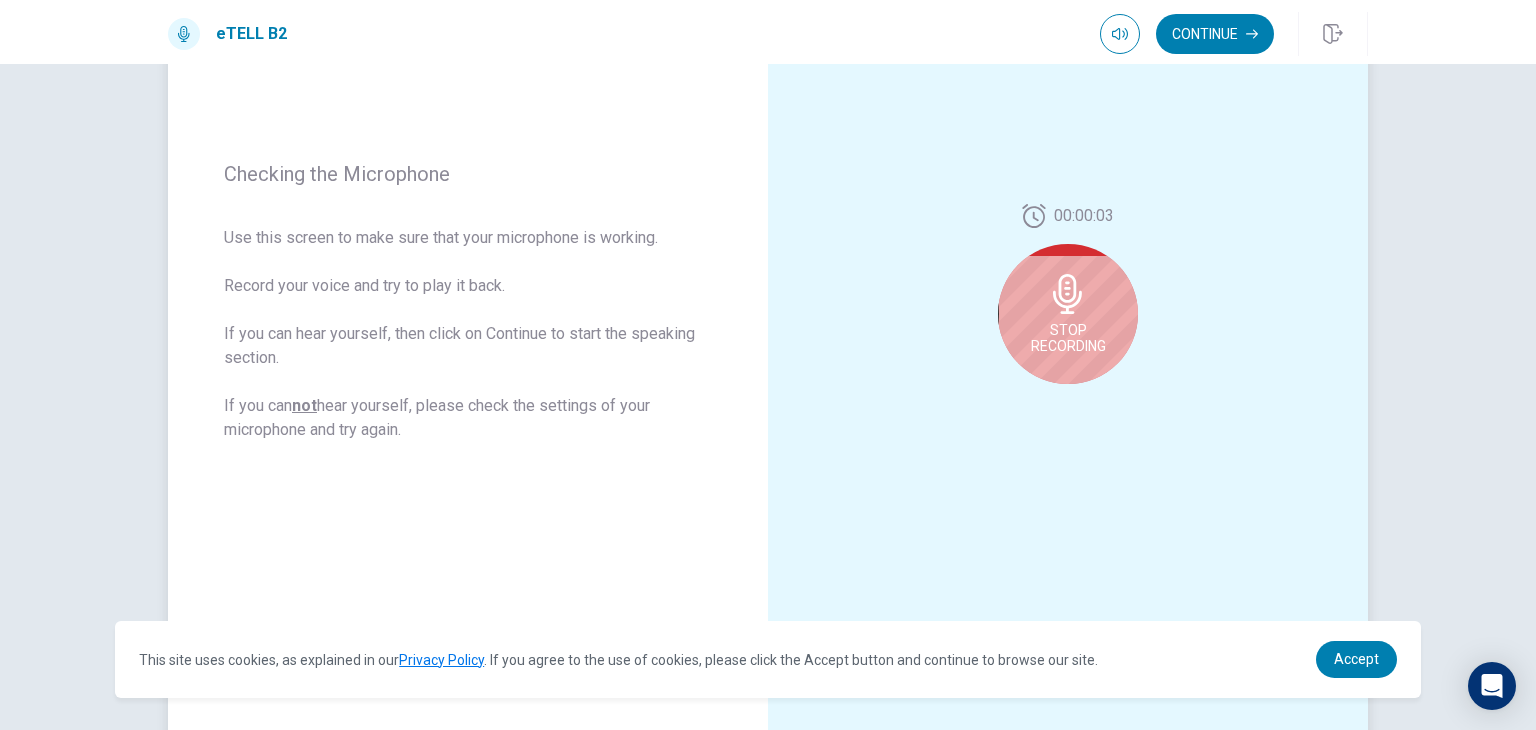 click on "Stop   Recording" at bounding box center [1068, 314] 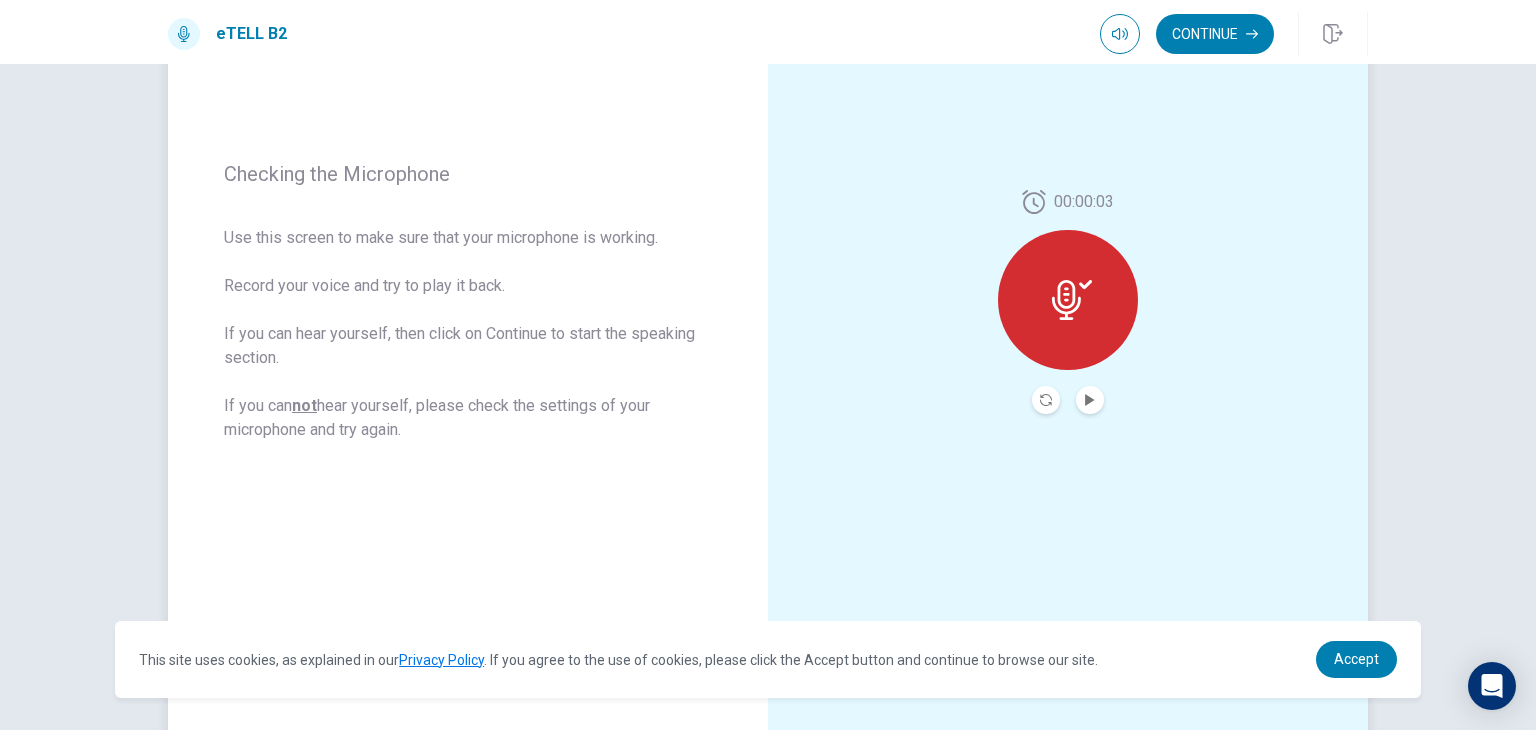 click on "00:00:03" at bounding box center (1068, 302) 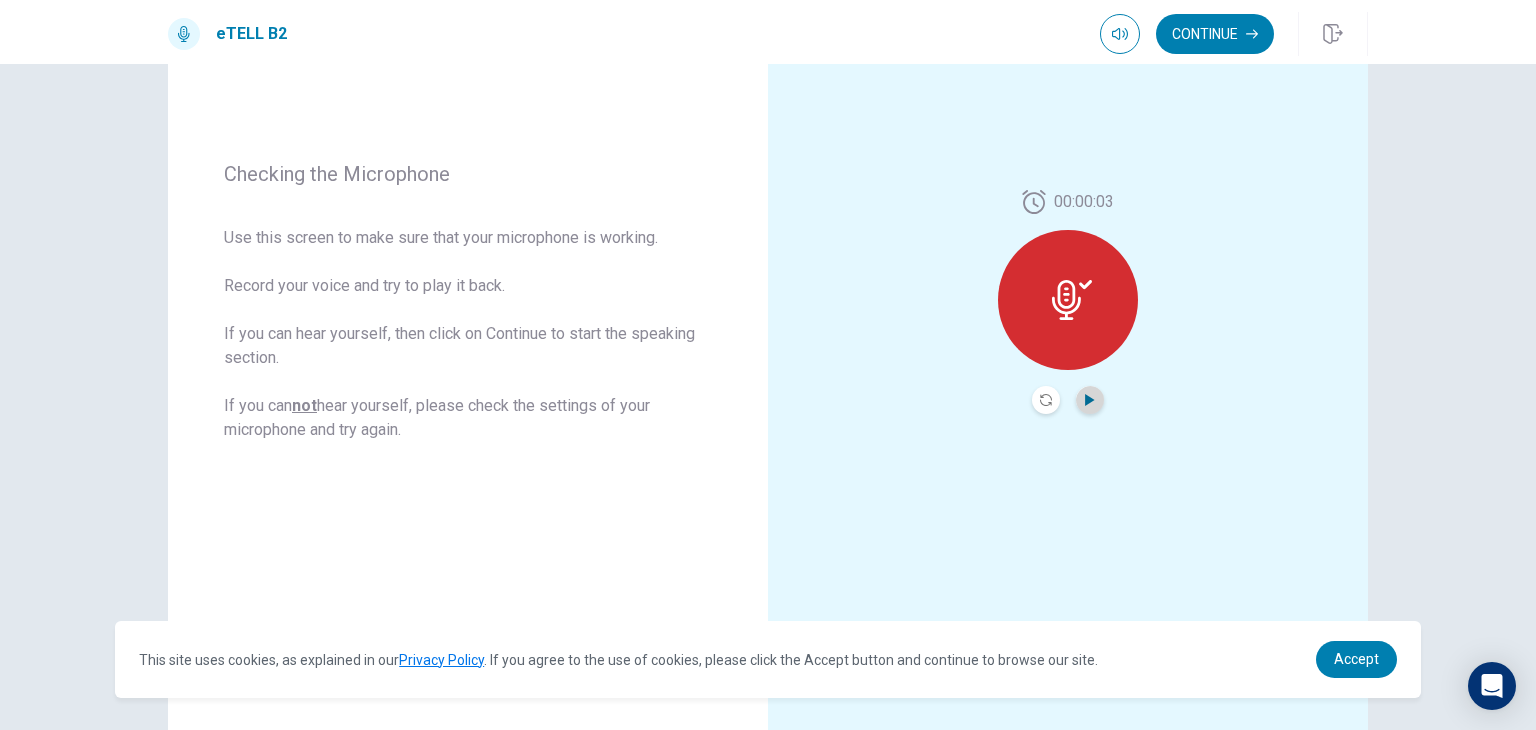 click 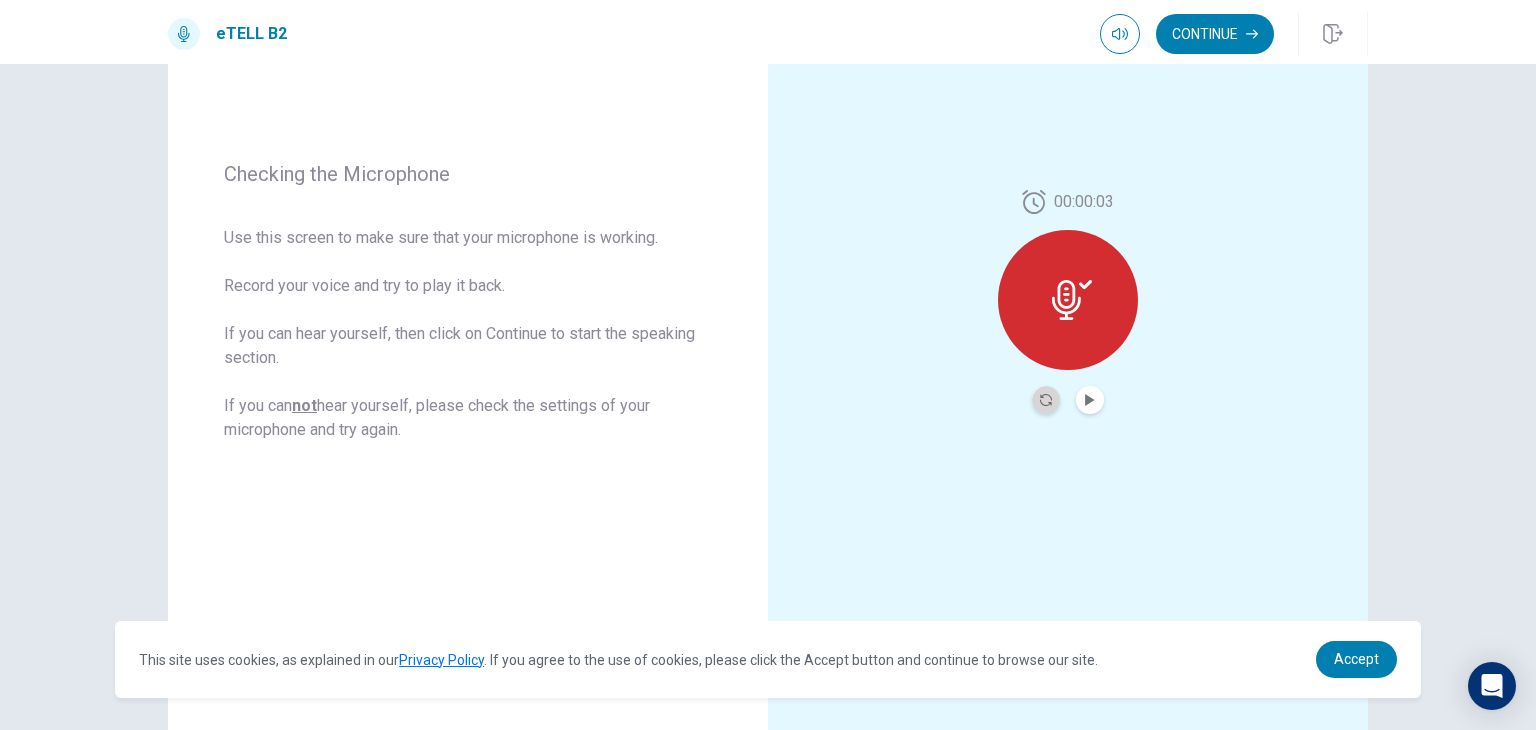 click at bounding box center [1046, 400] 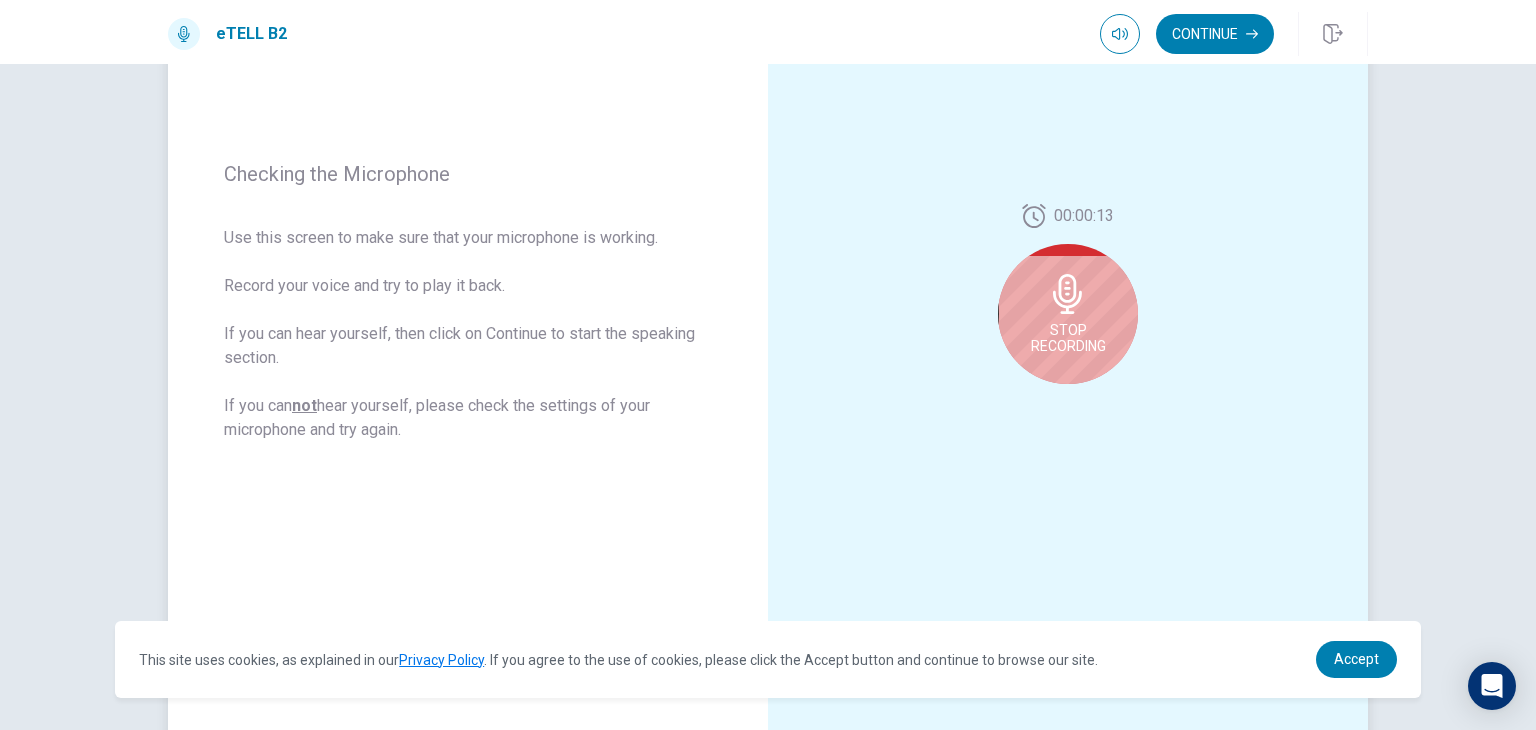 click on "Stop   Recording" at bounding box center [1068, 314] 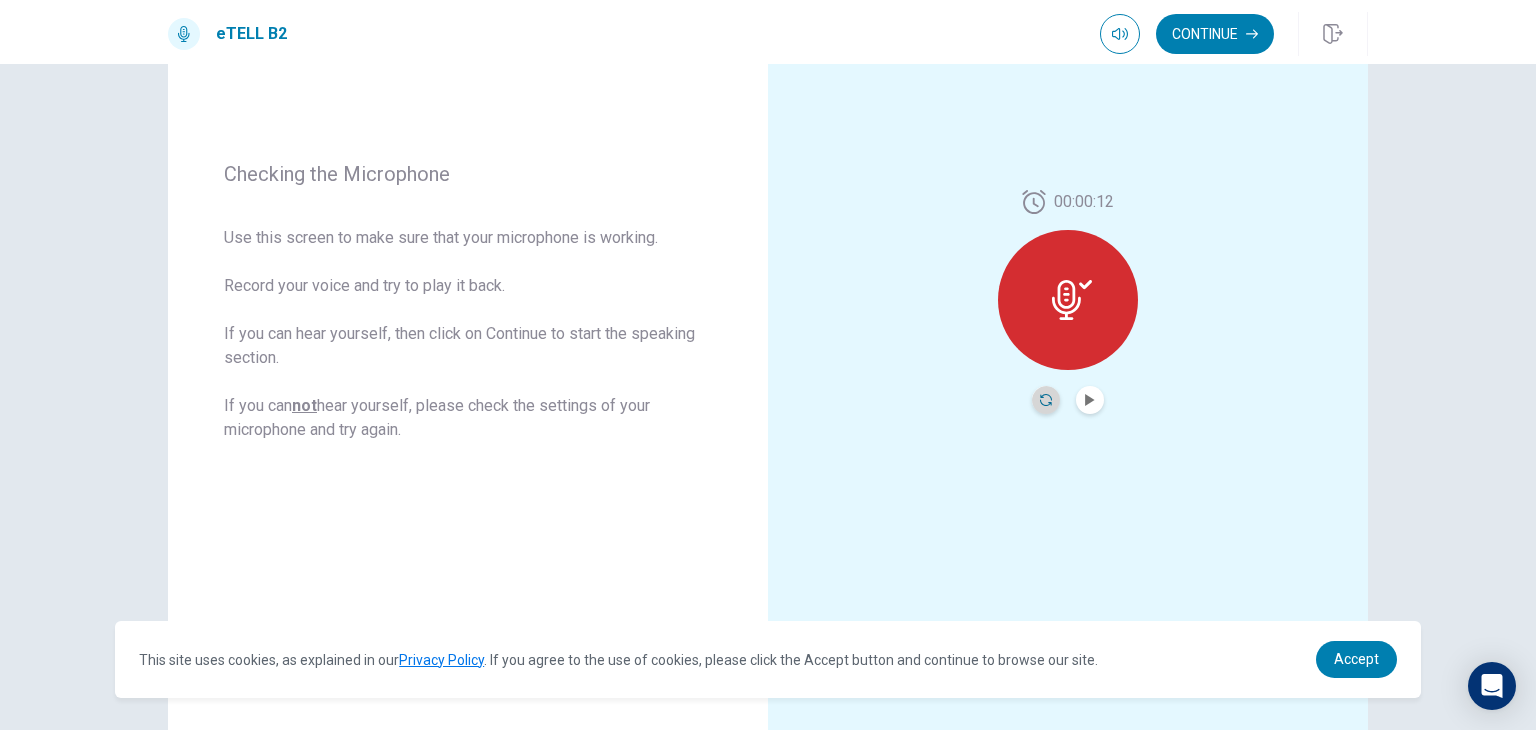 click 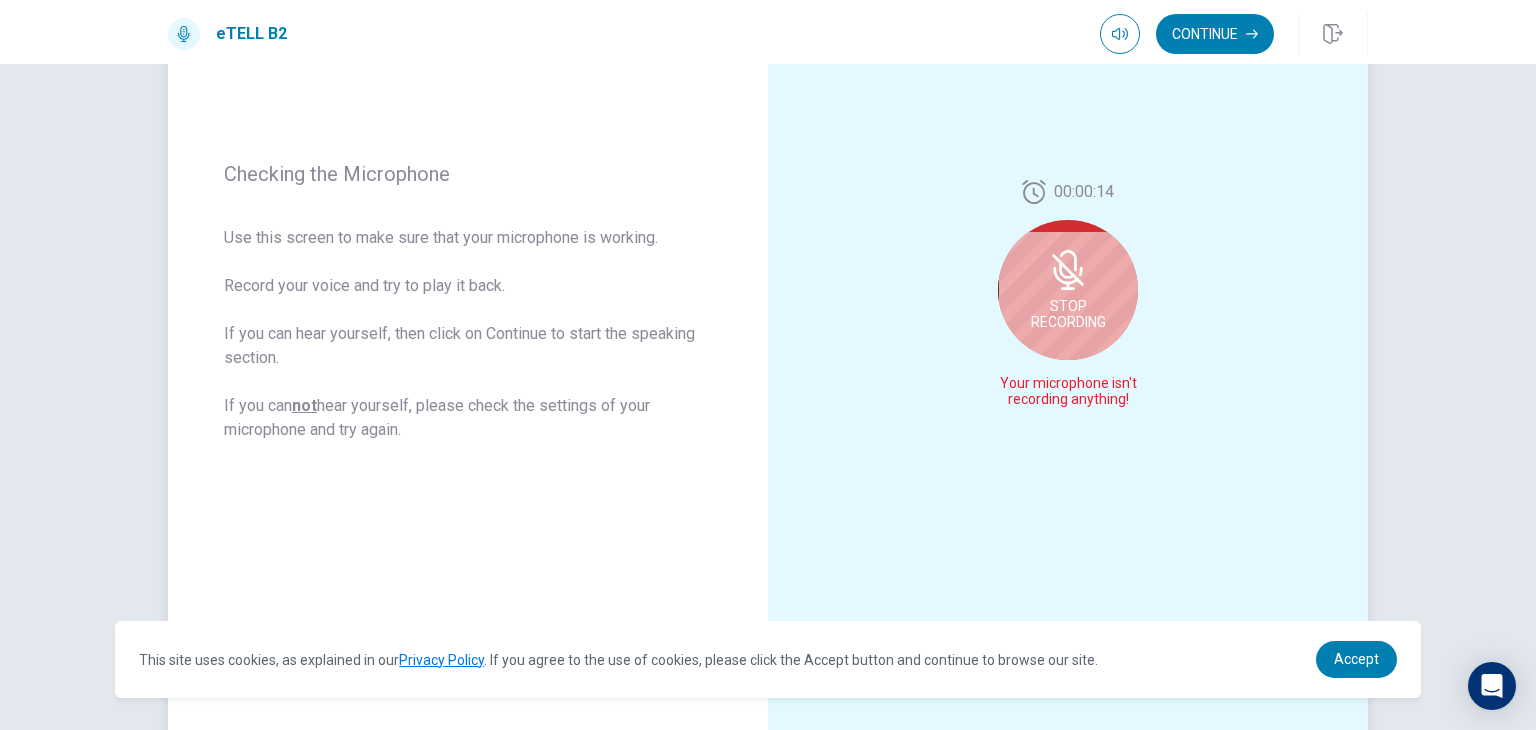 click on "Stop   Recording" at bounding box center [1068, 314] 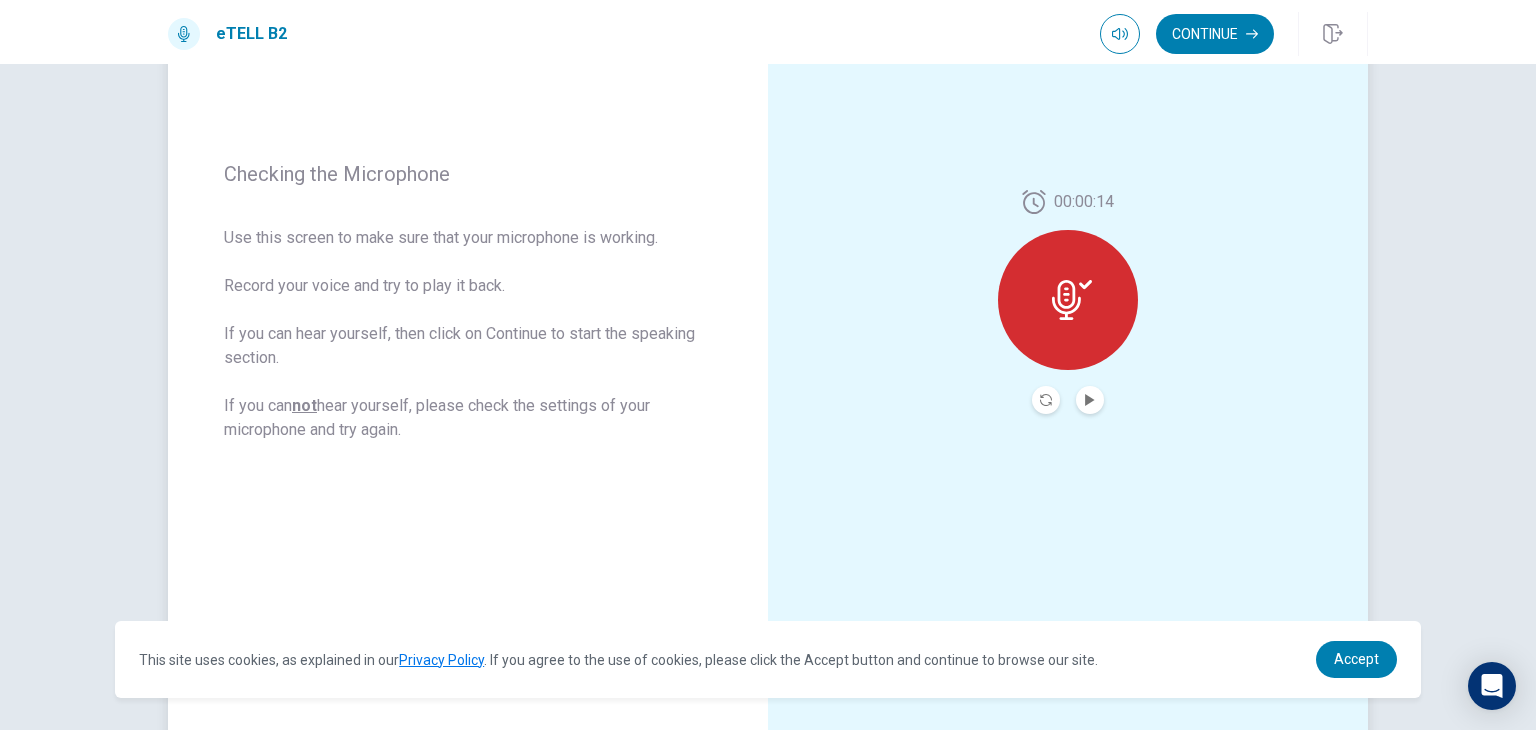 click at bounding box center [1068, 300] 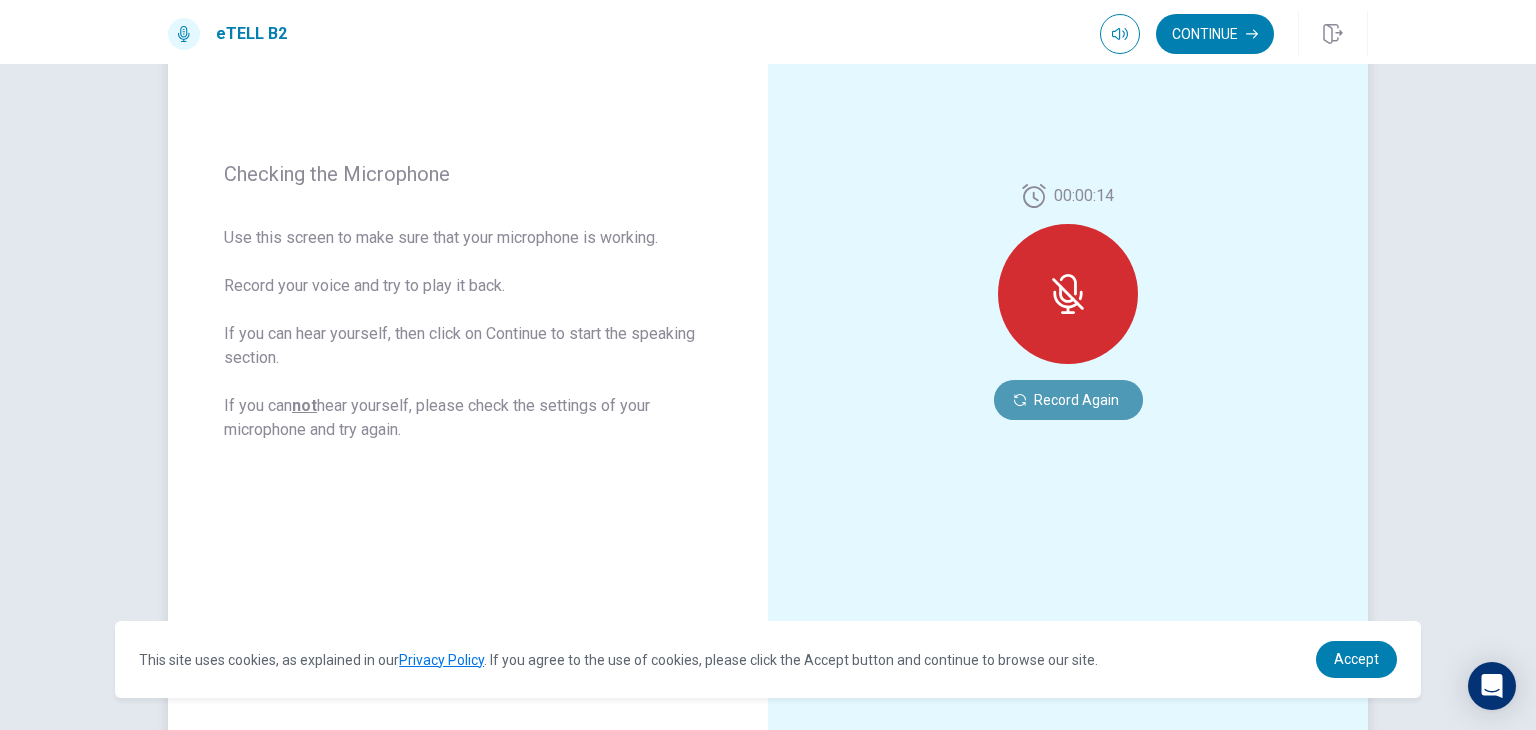 click on "Record Again" at bounding box center (1068, 400) 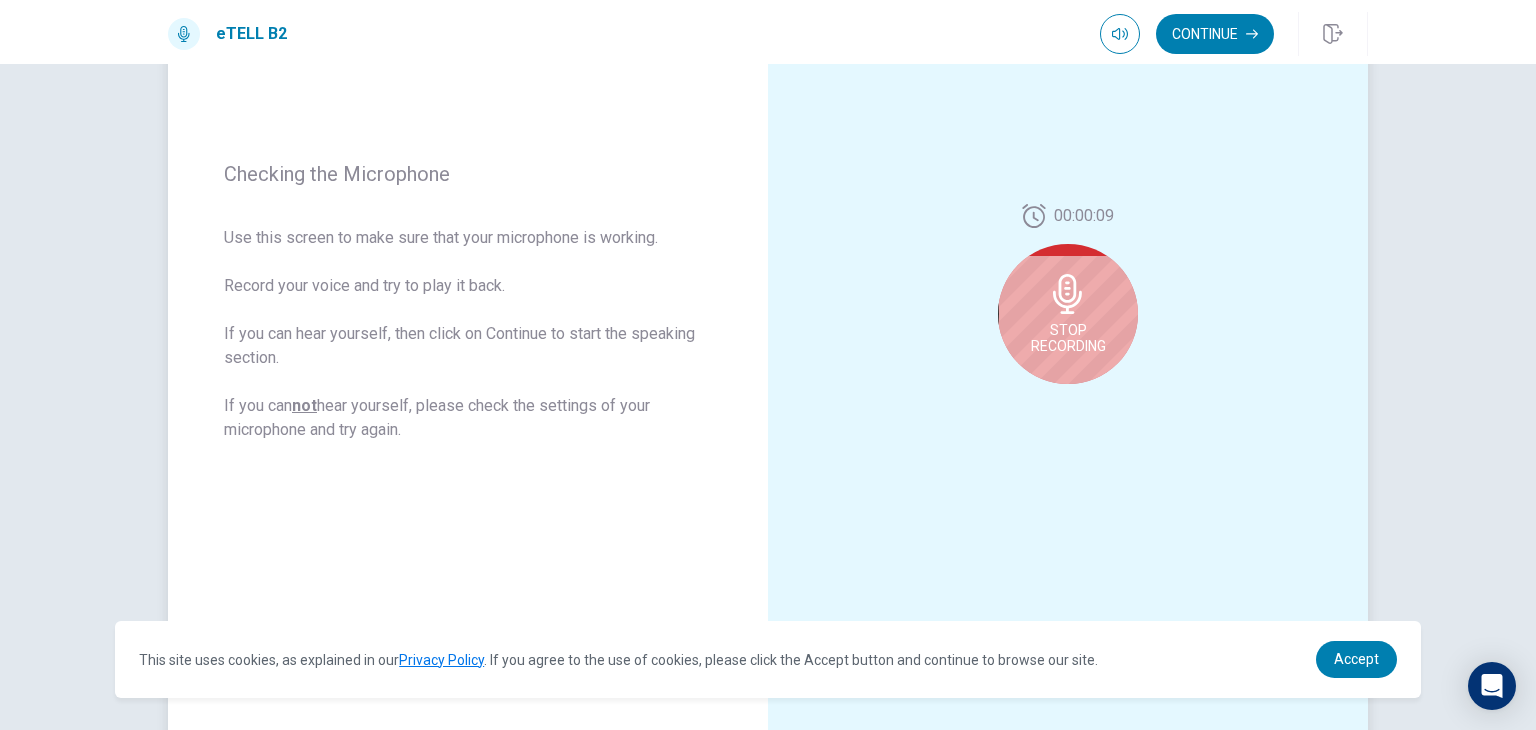 click on "Stop   Recording" at bounding box center [1068, 314] 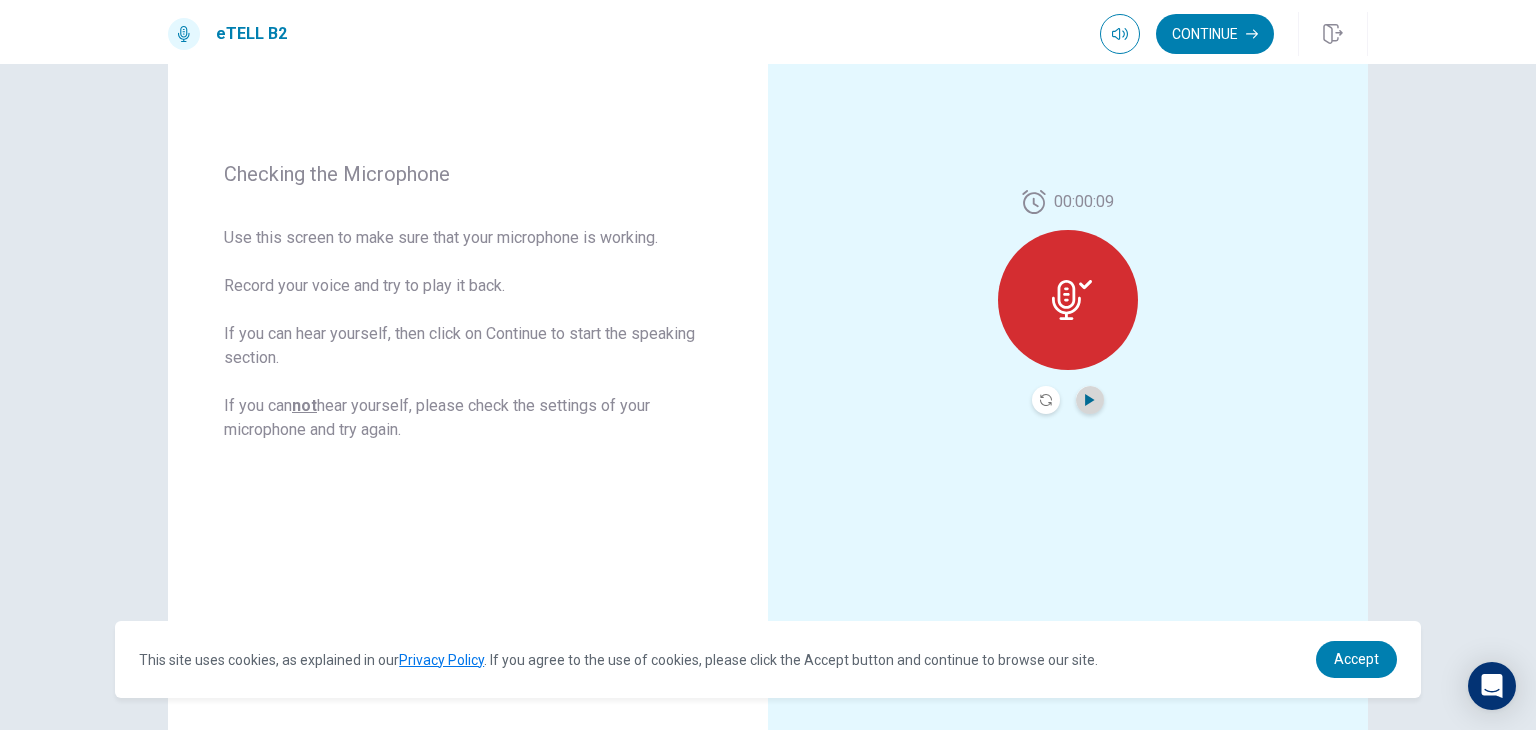 click 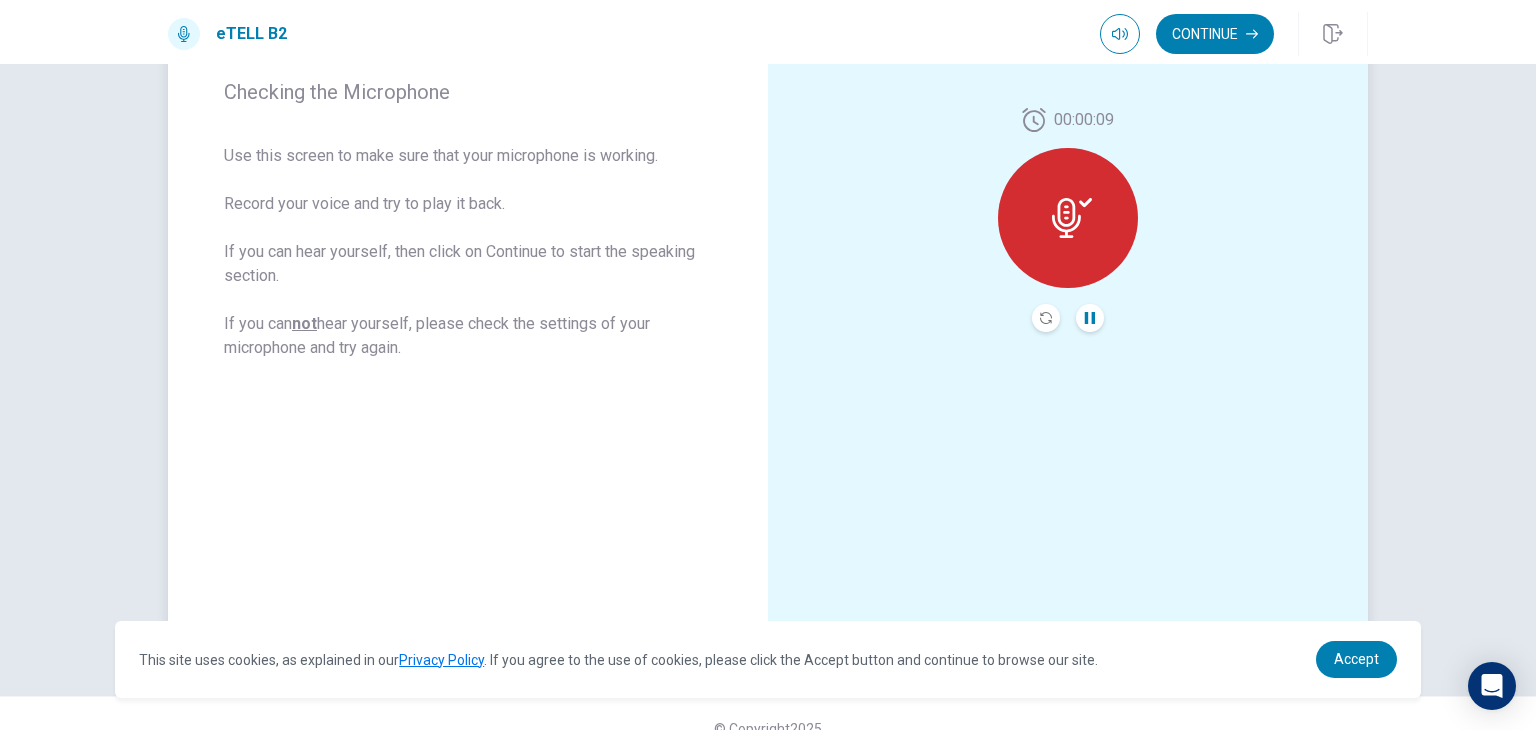 scroll, scrollTop: 350, scrollLeft: 0, axis: vertical 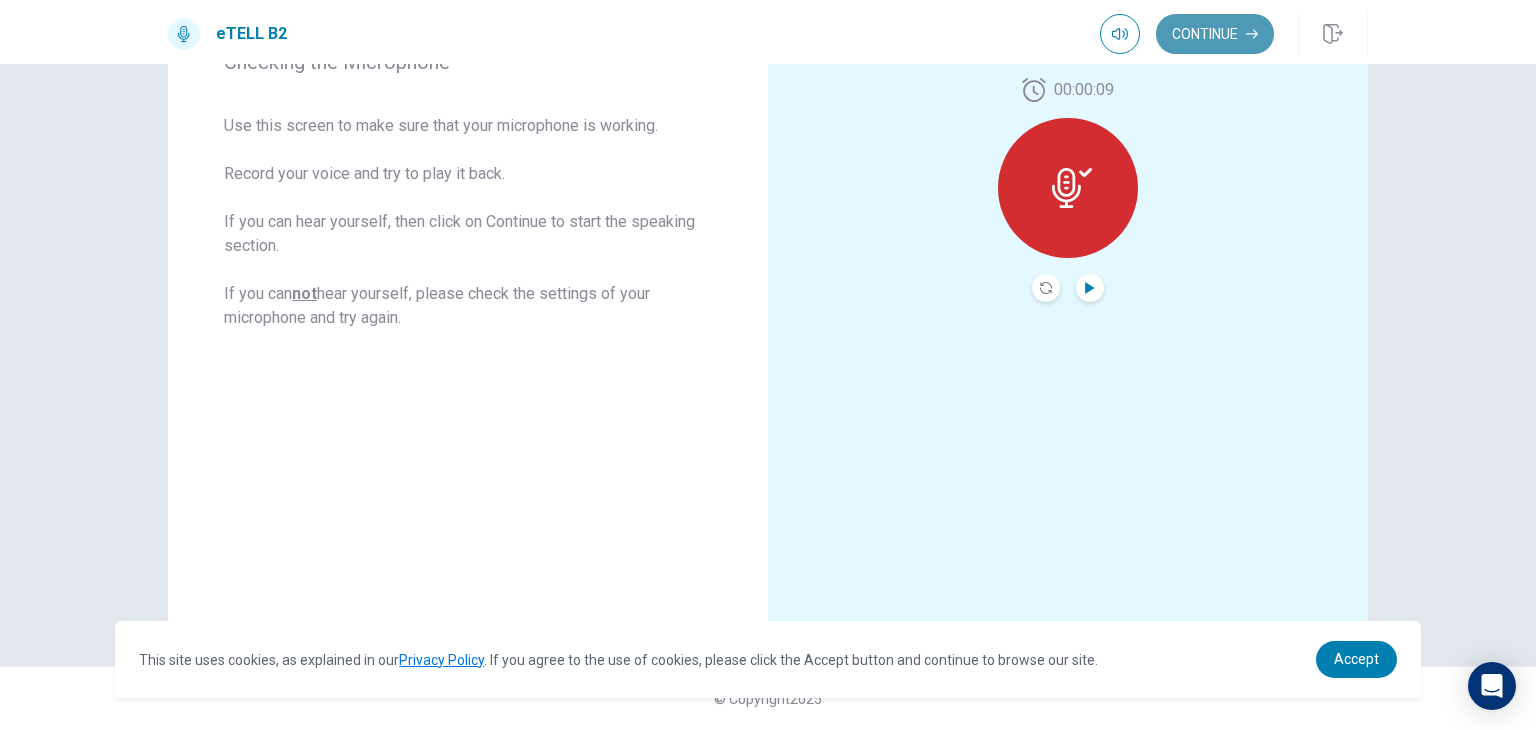 click on "Continue" at bounding box center [1215, 34] 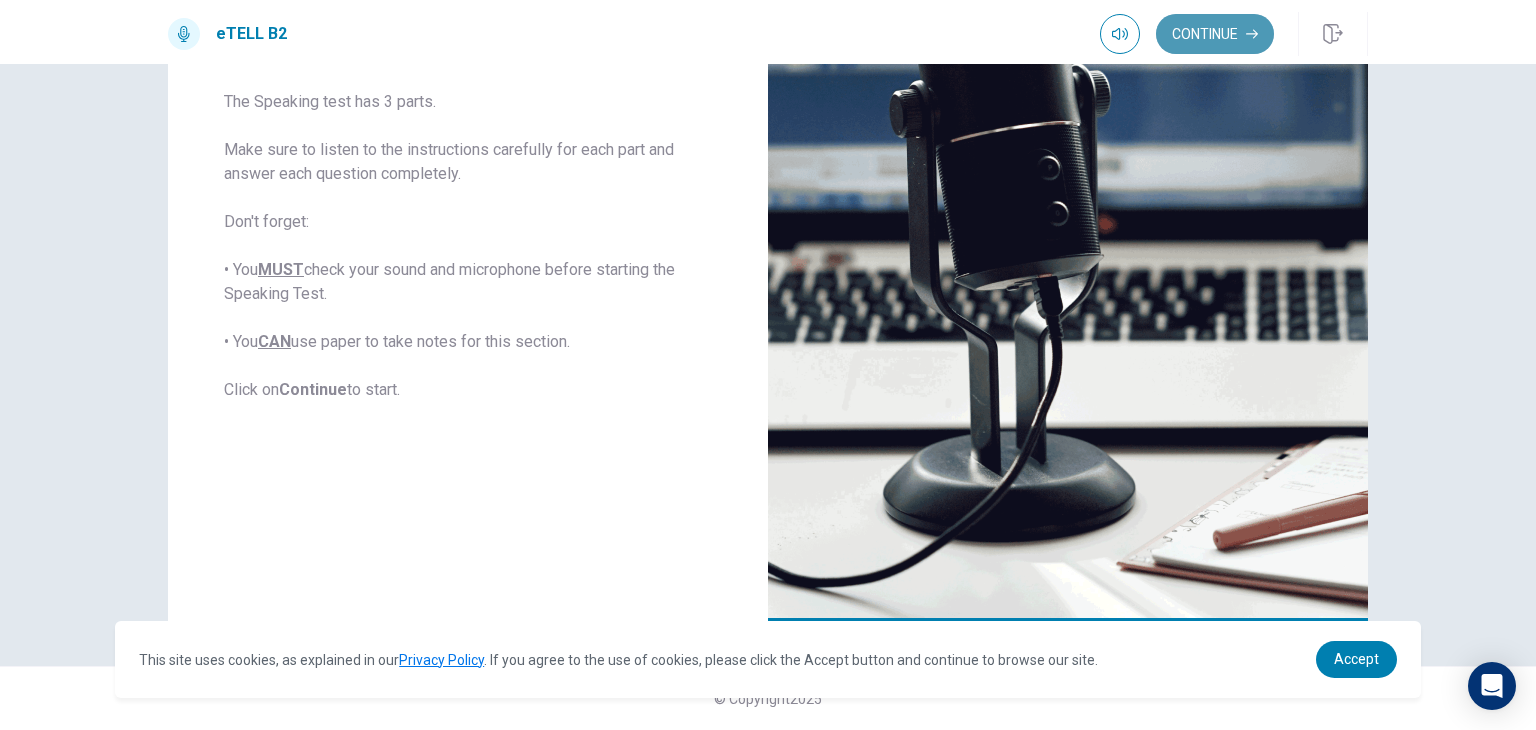 click on "Continue" at bounding box center (1215, 34) 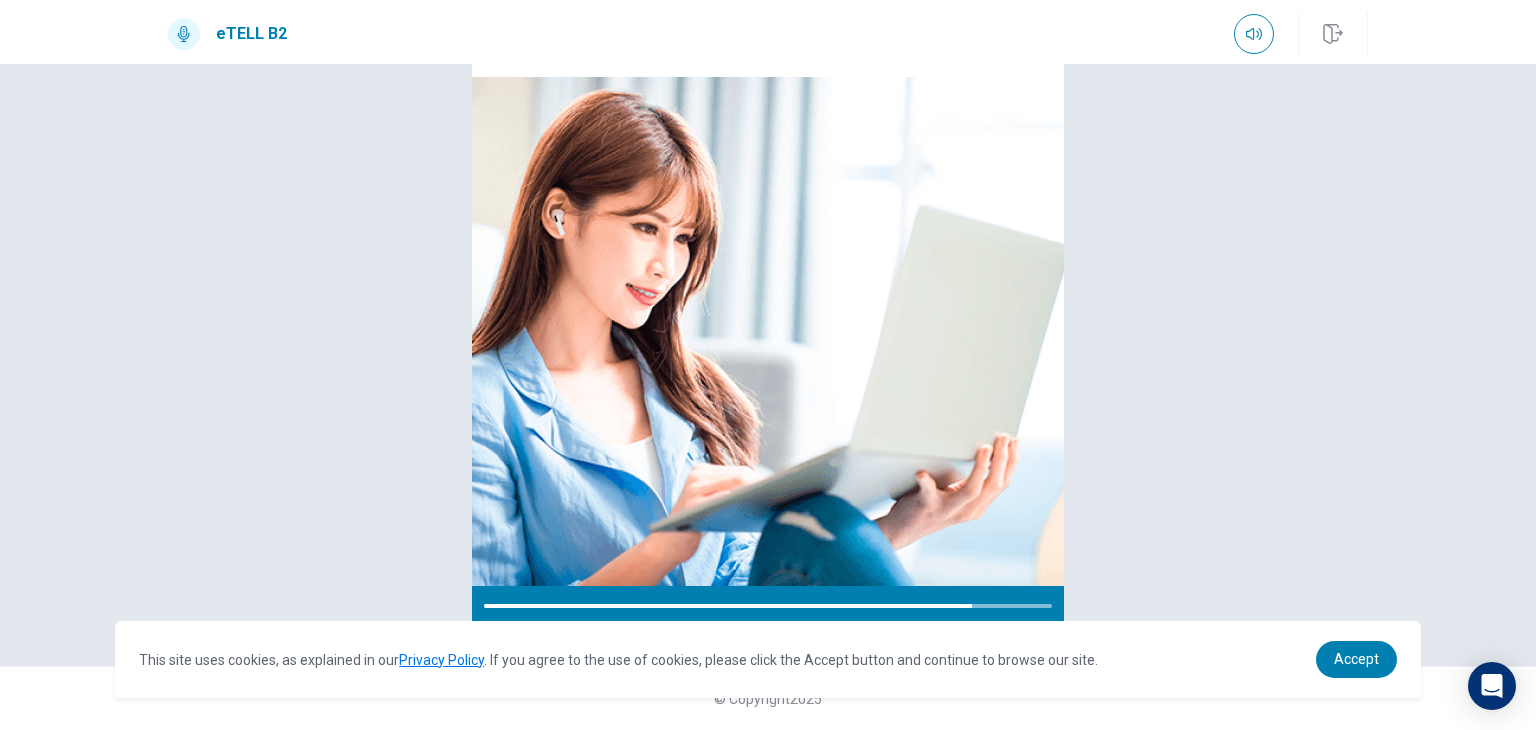 scroll, scrollTop: 254, scrollLeft: 0, axis: vertical 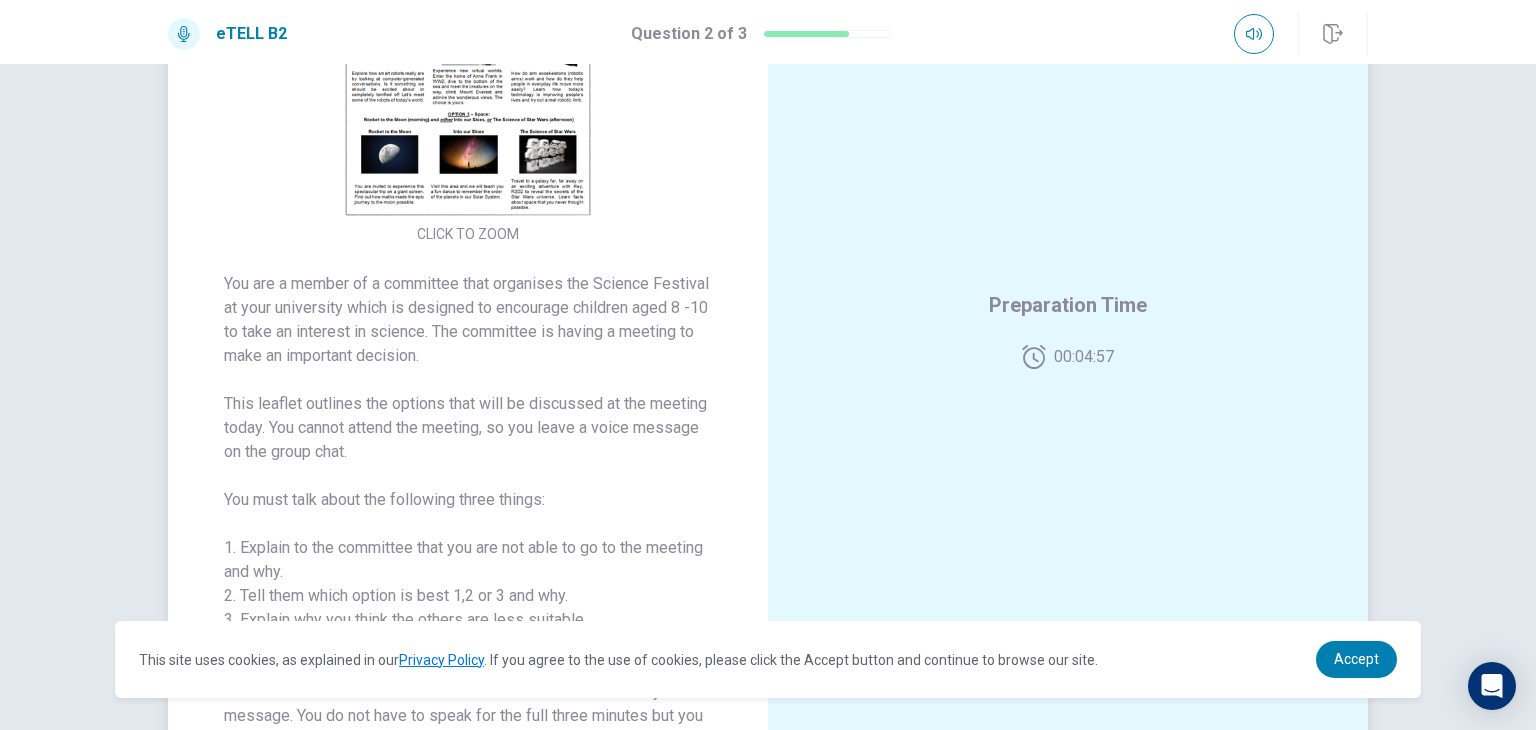 click on "CLICK TO ZOOM" at bounding box center [468, 234] 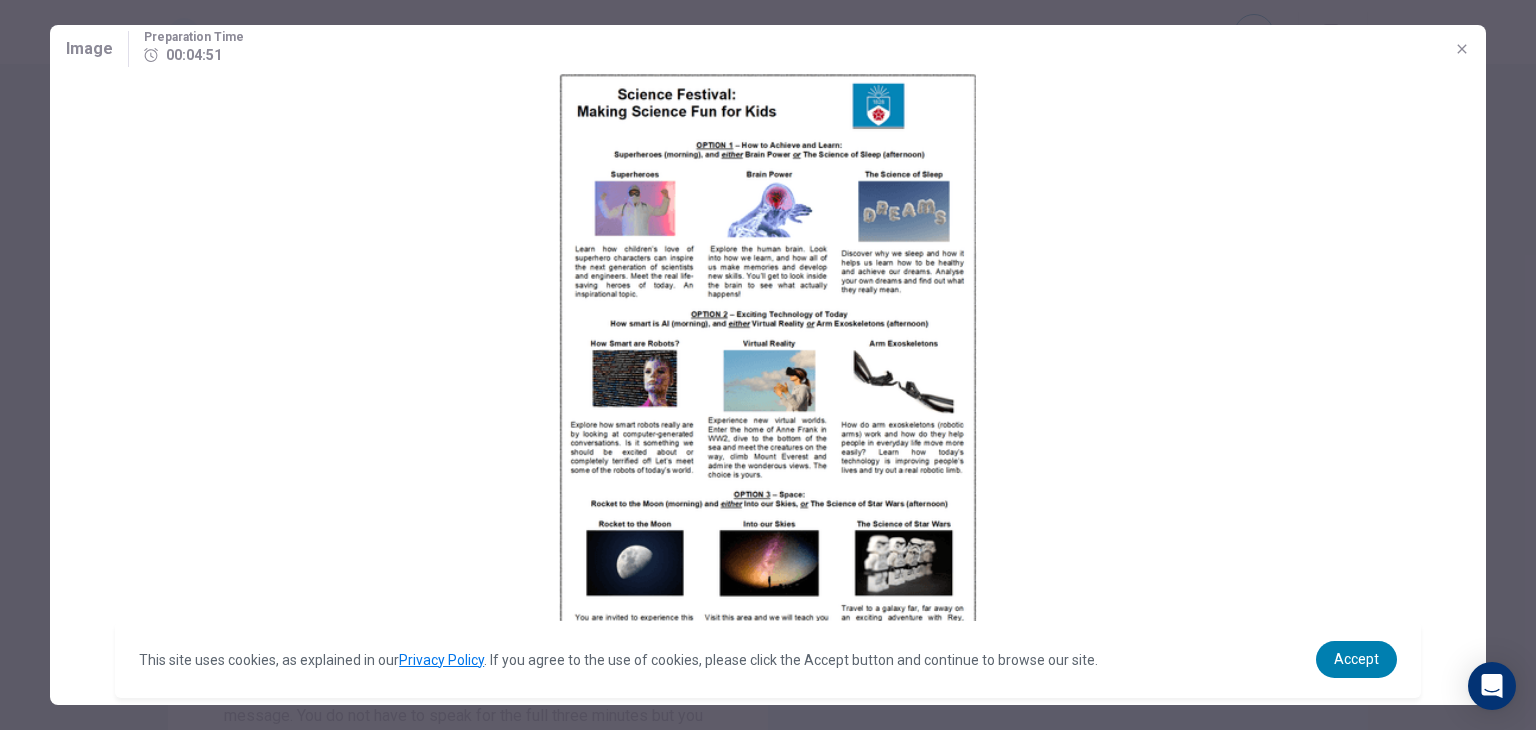 click at bounding box center [768, 370] 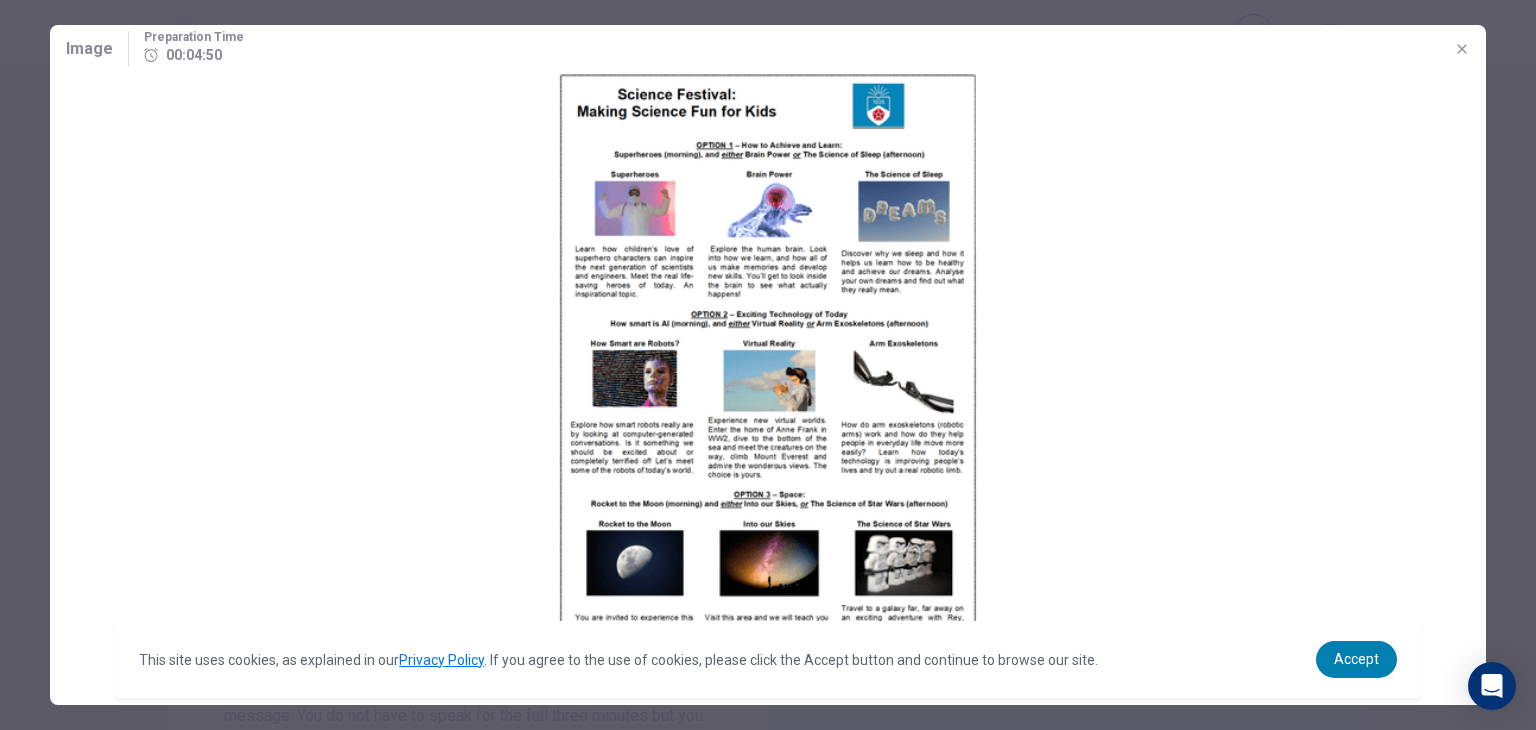 drag, startPoint x: 562, startPoint y: 259, endPoint x: 649, endPoint y: 257, distance: 87.02299 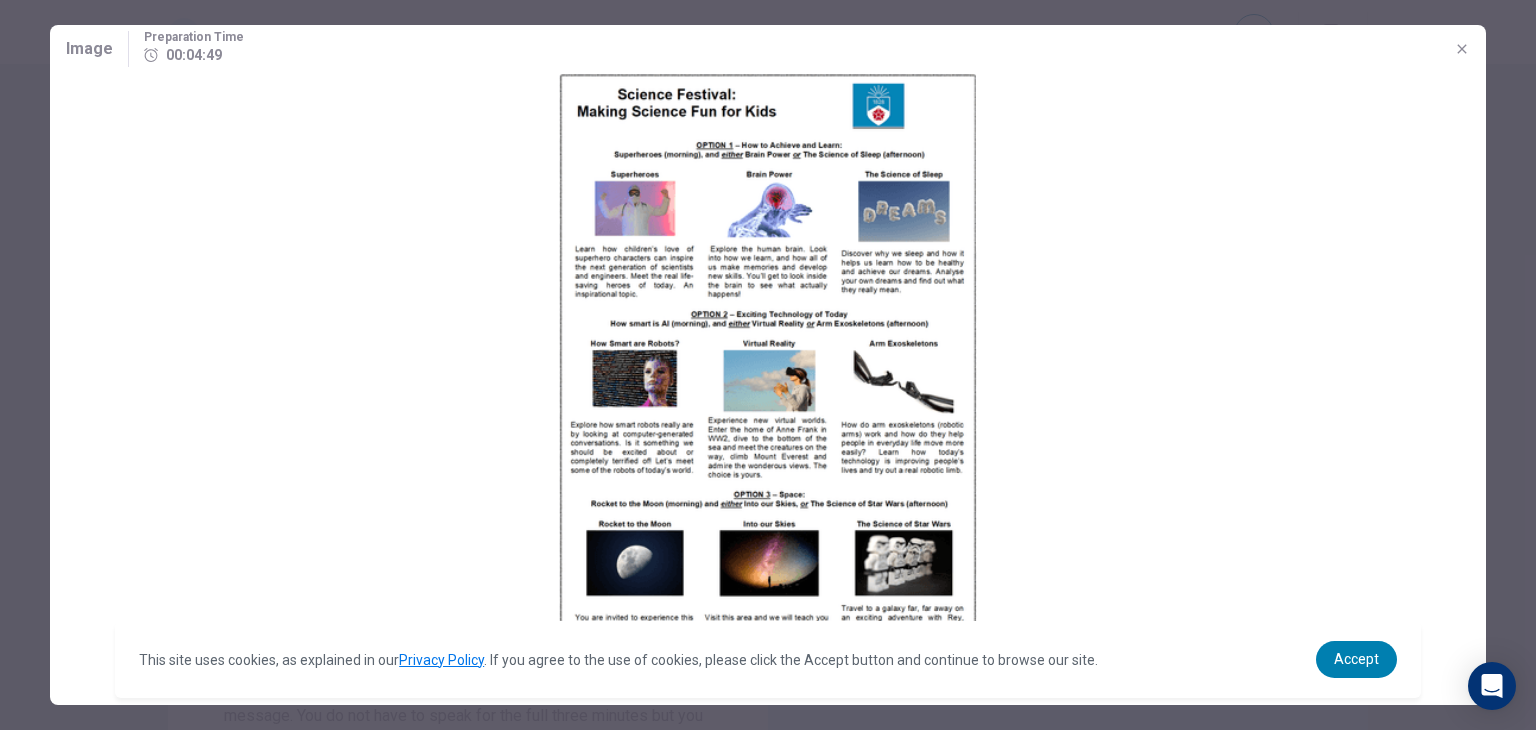 click at bounding box center [768, 370] 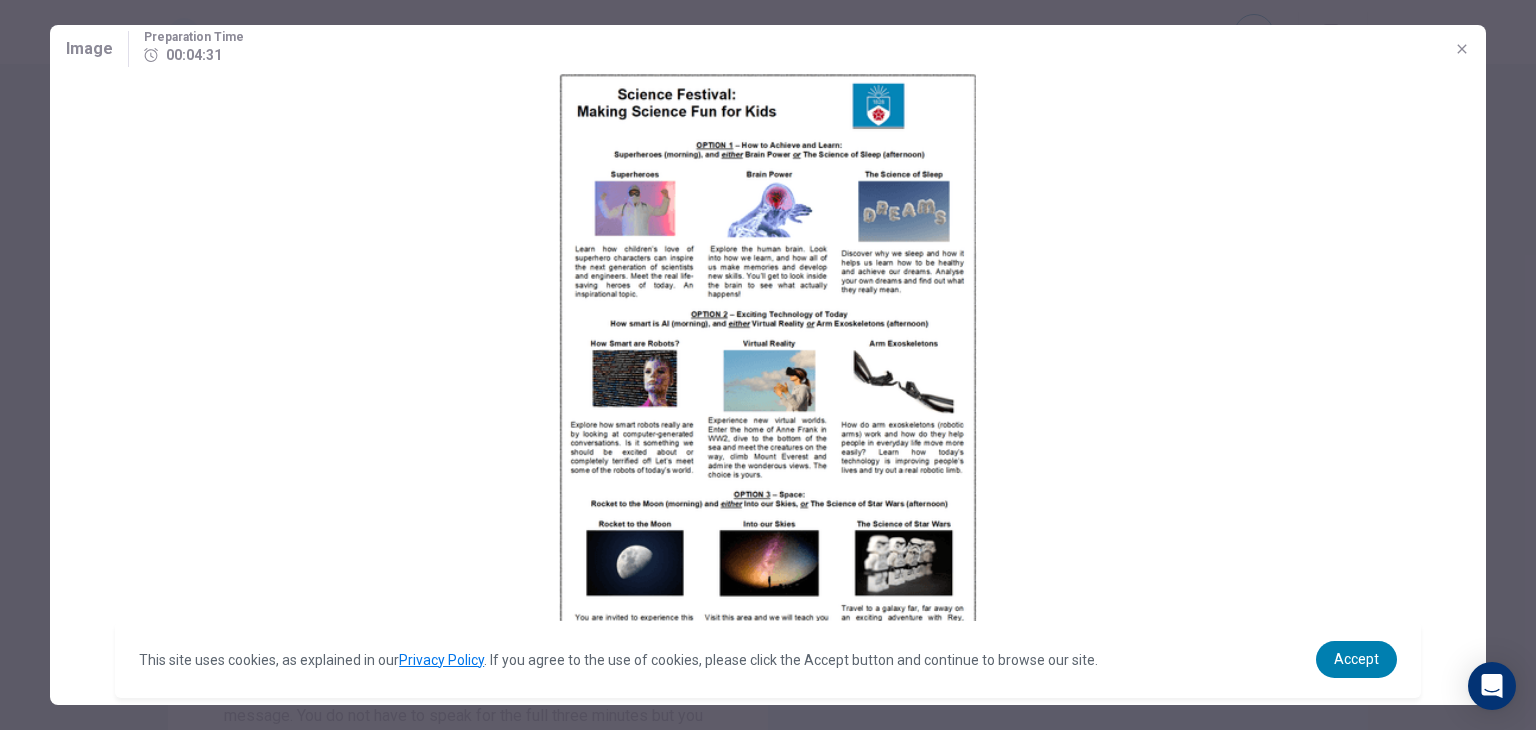 click at bounding box center (768, 370) 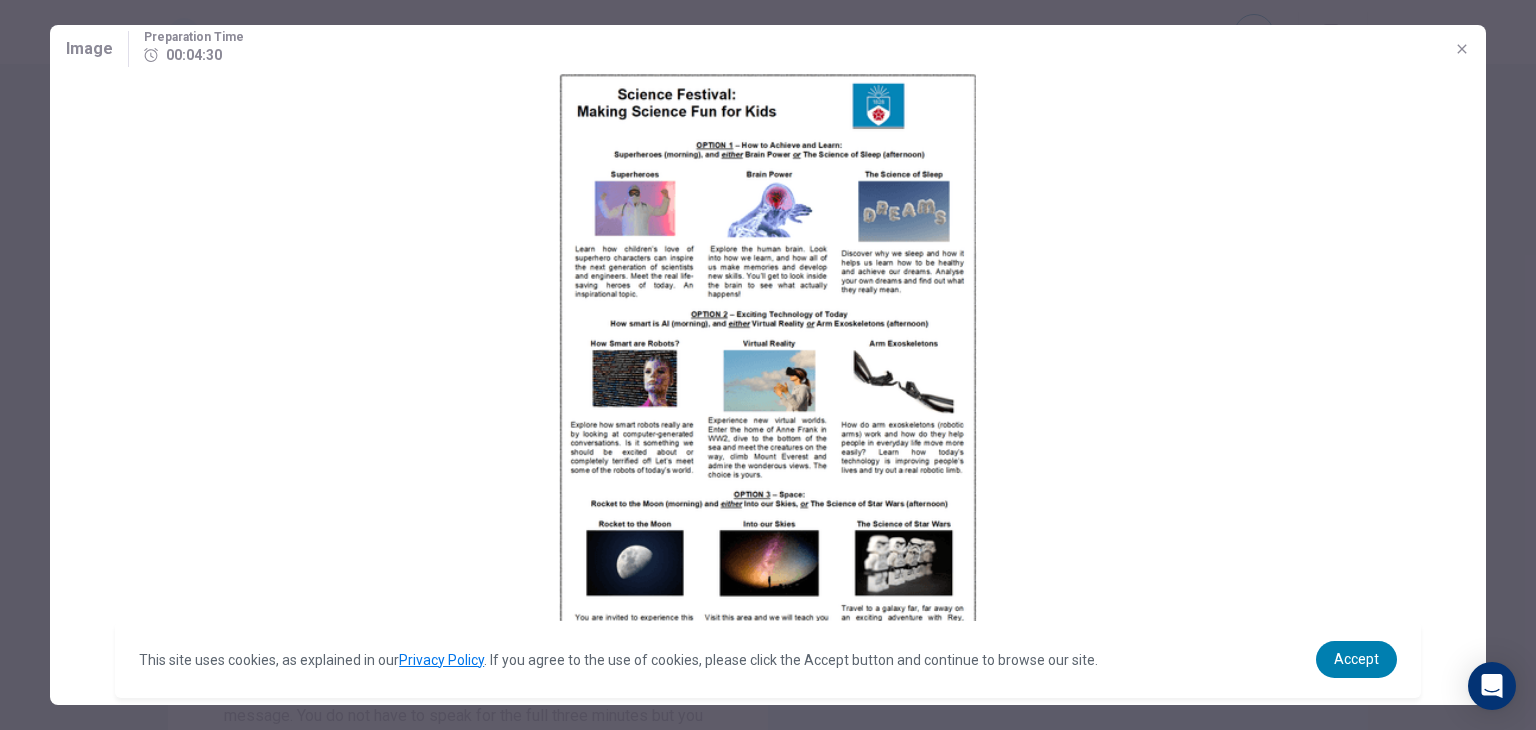 click at bounding box center [768, 370] 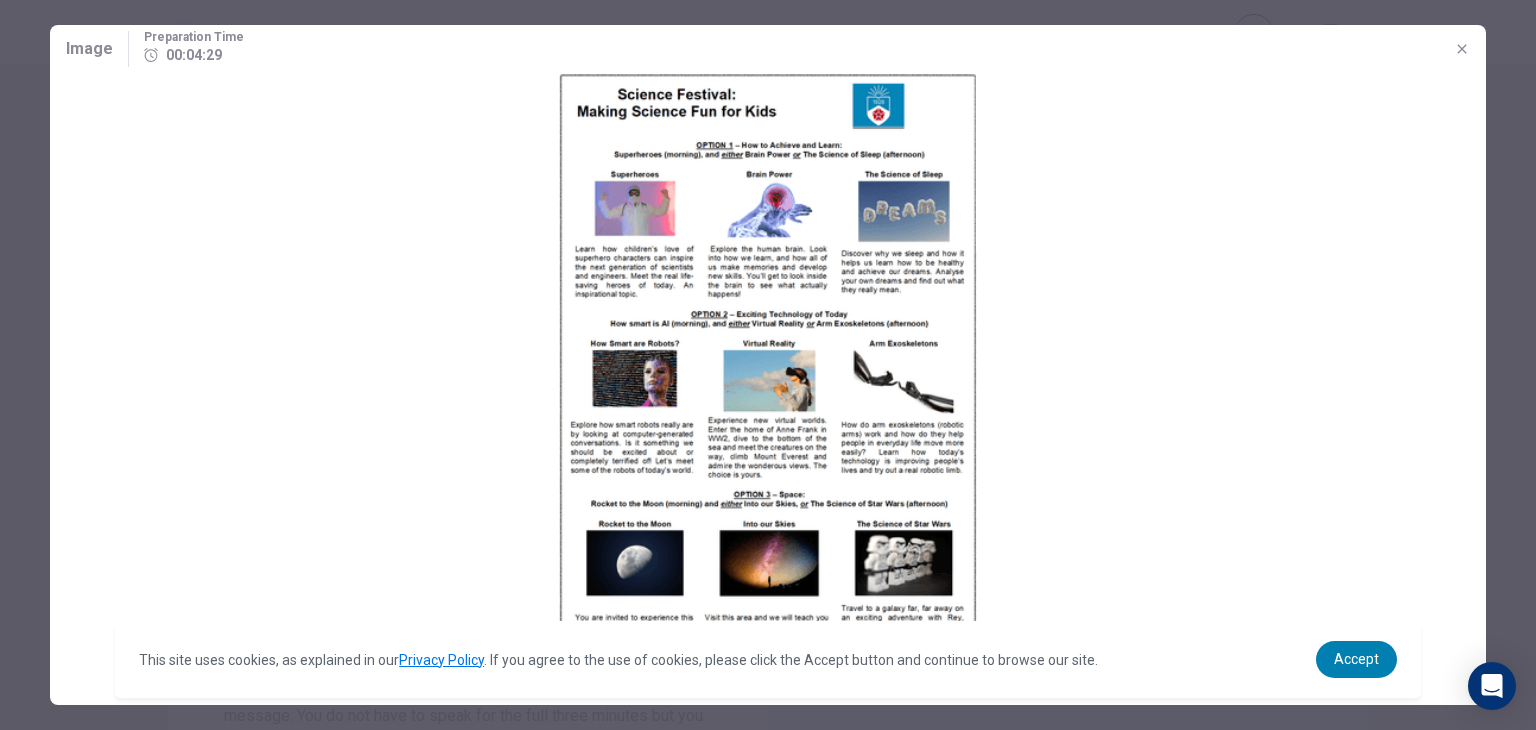 click at bounding box center (768, 370) 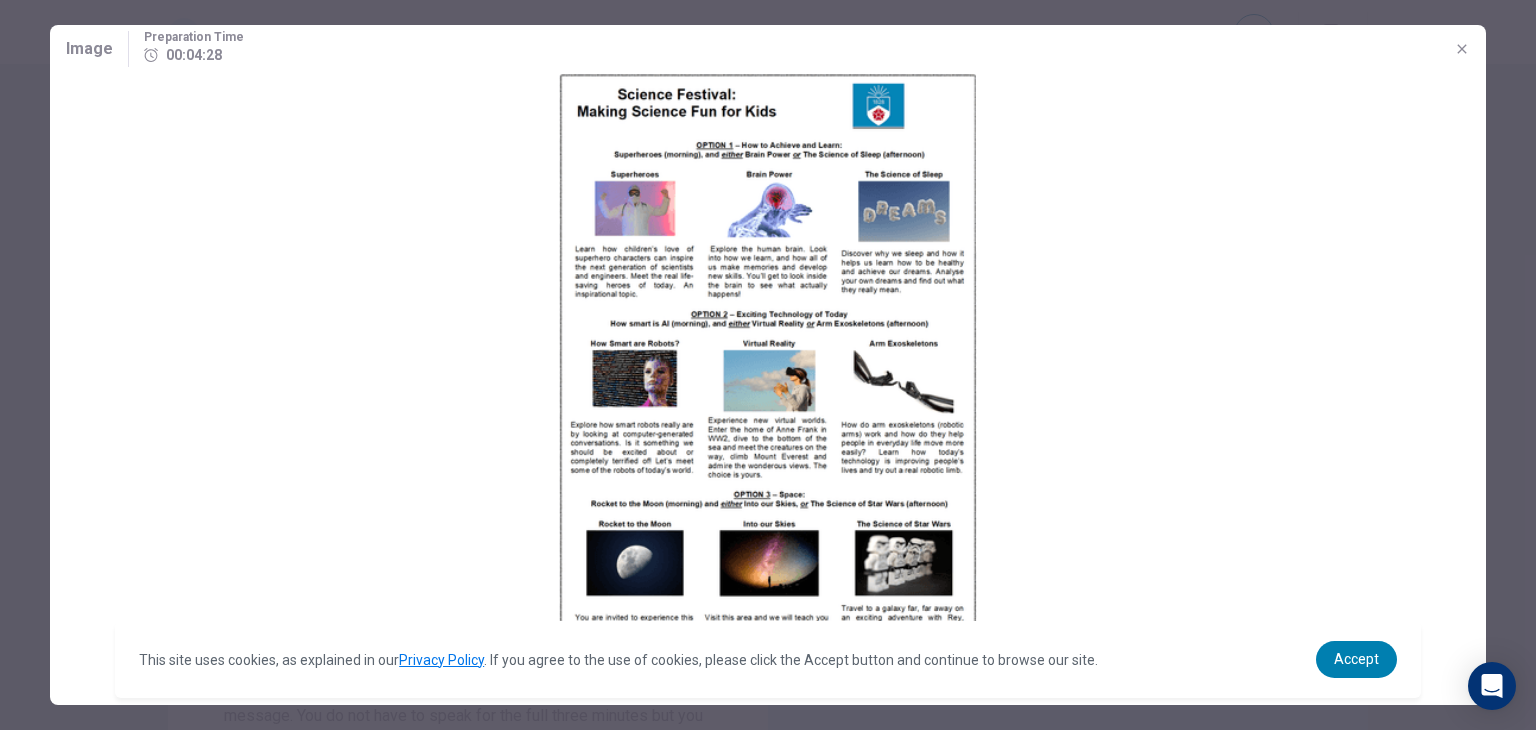 click at bounding box center [768, 370] 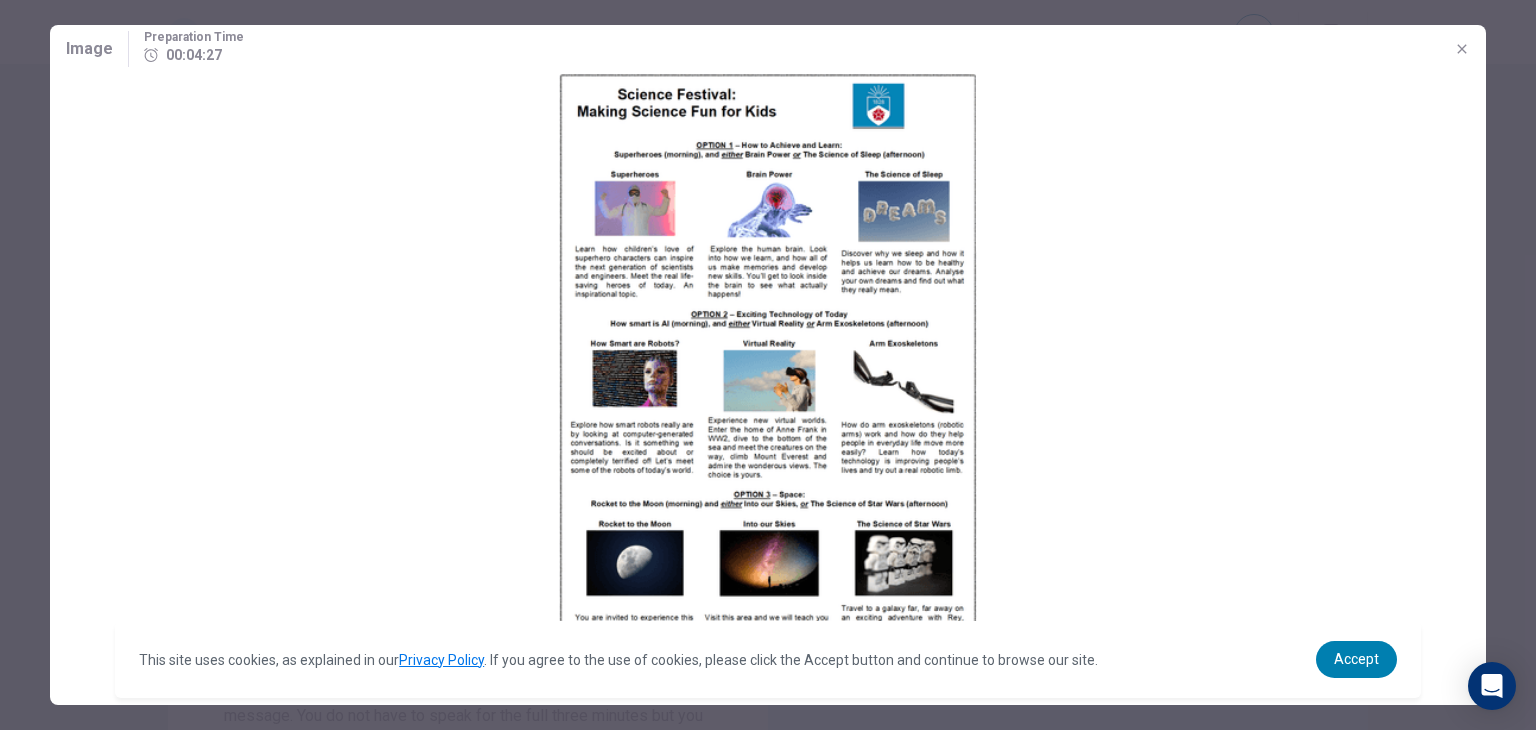 drag, startPoint x: 456, startPoint y: 489, endPoint x: 749, endPoint y: 417, distance: 301.71677 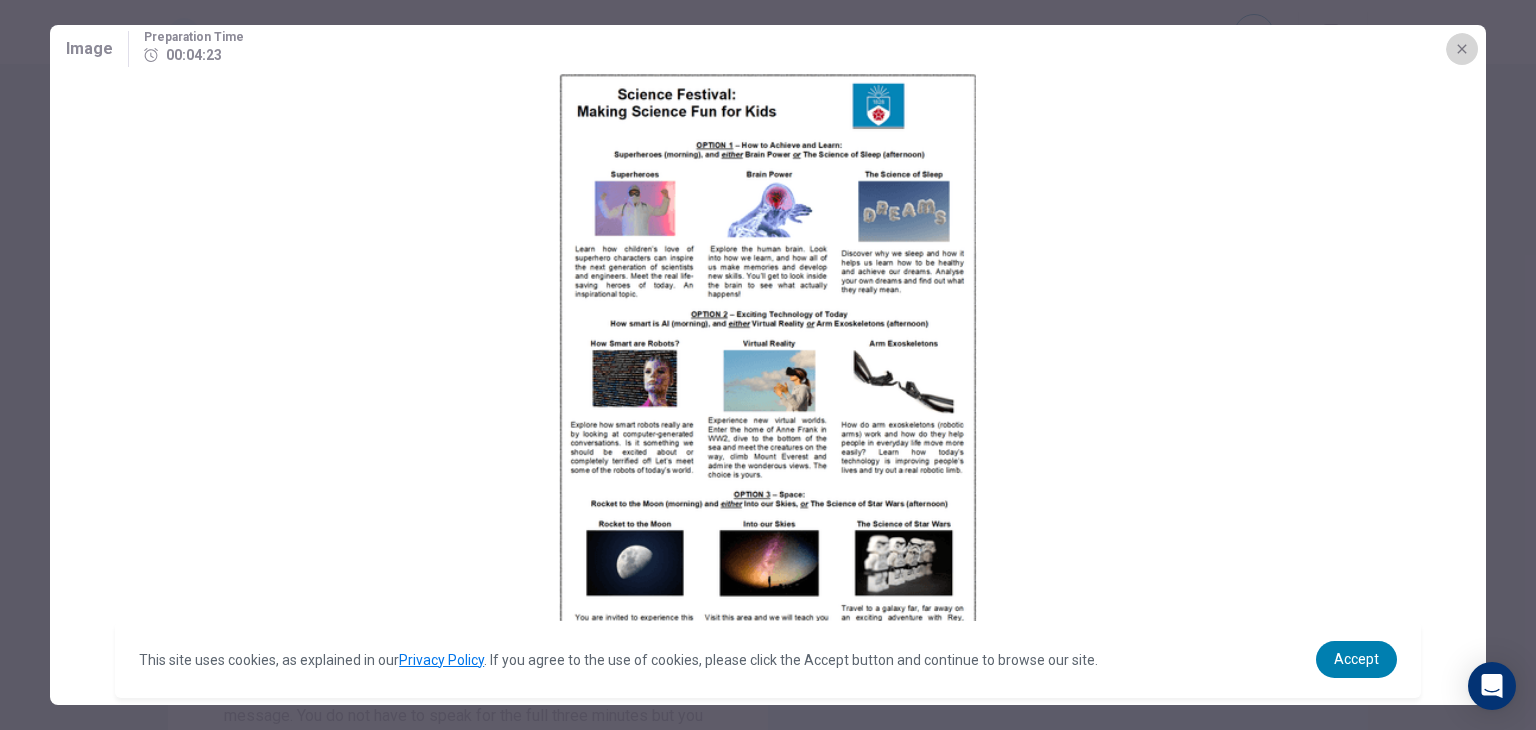 click at bounding box center [1462, 49] 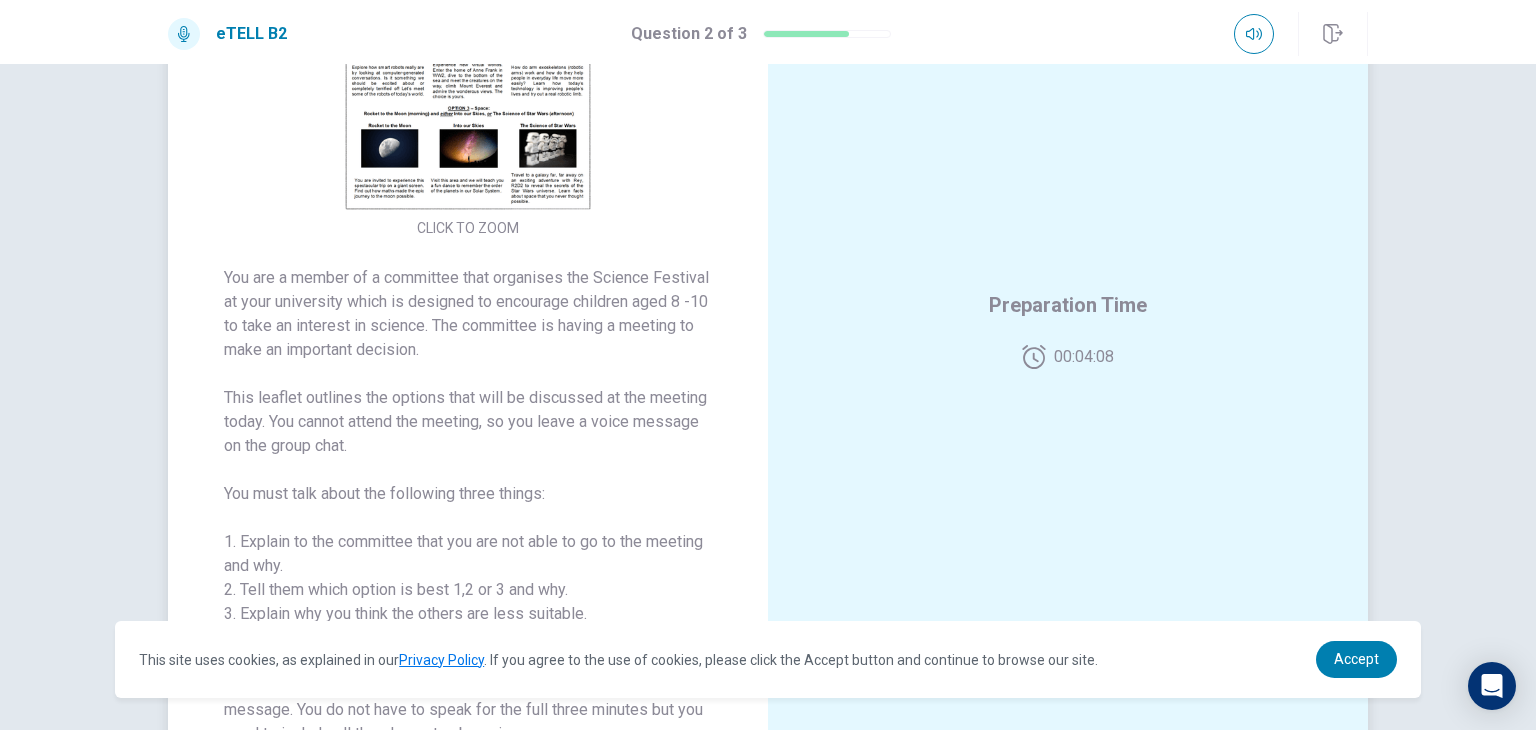 scroll, scrollTop: 0, scrollLeft: 0, axis: both 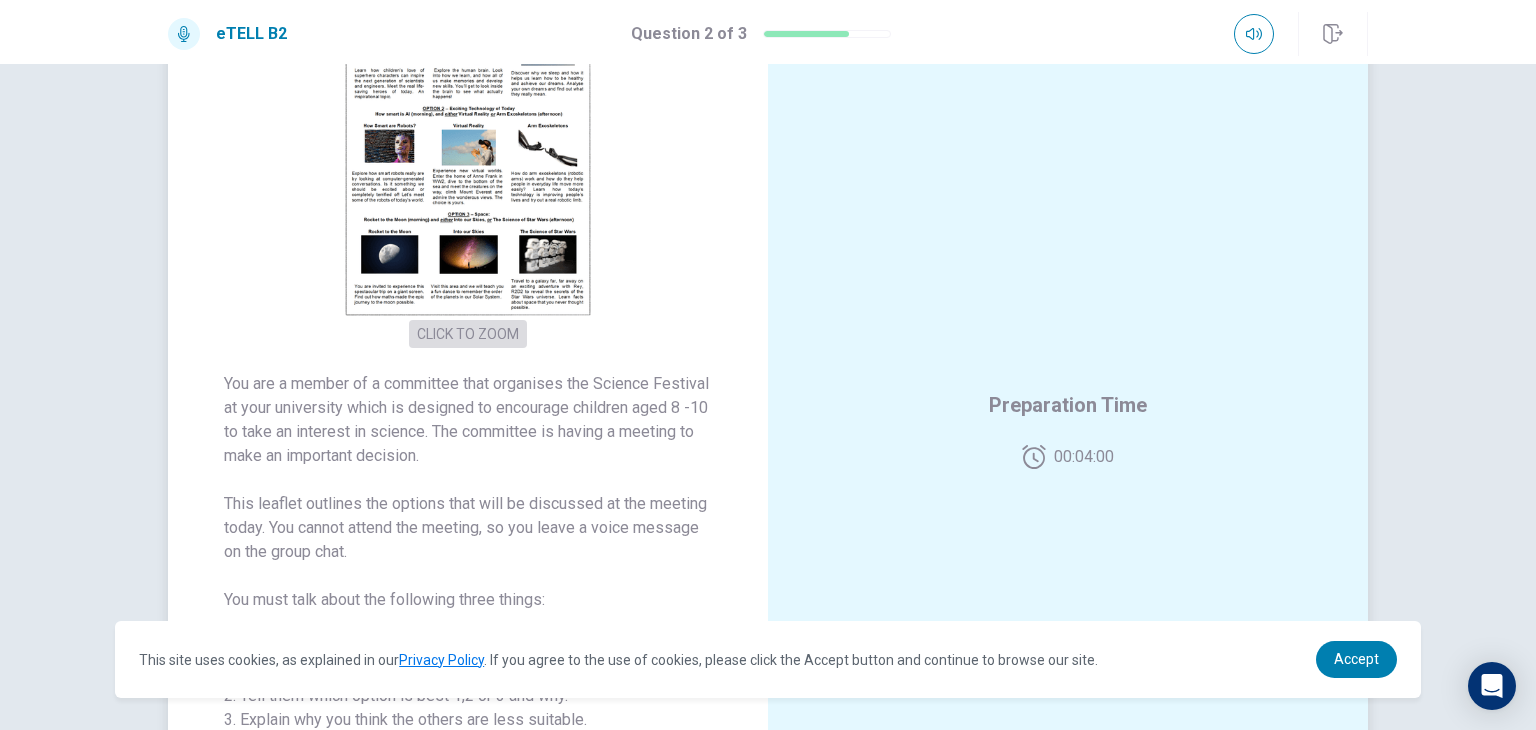click on "CLICK TO ZOOM" at bounding box center [468, 334] 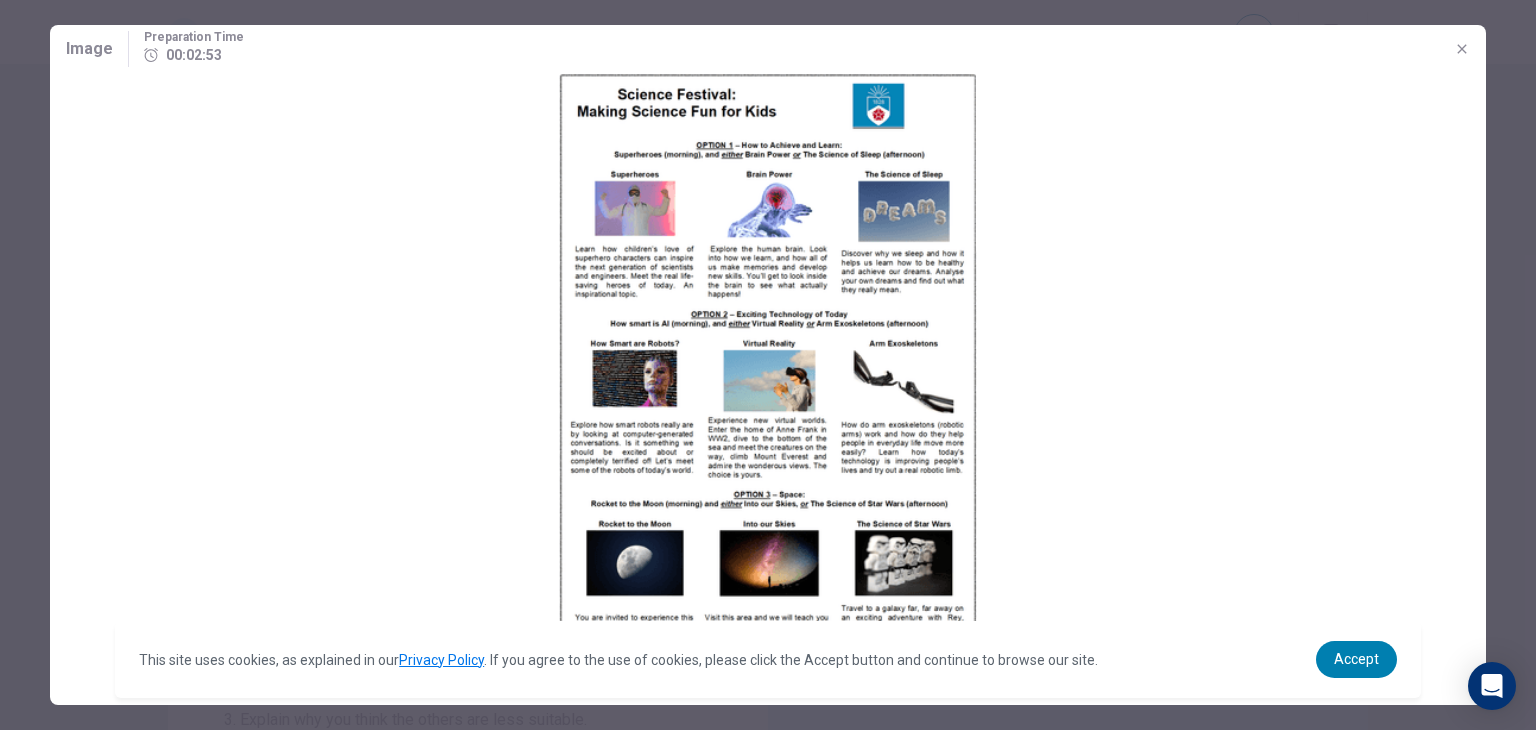 click at bounding box center [1462, 49] 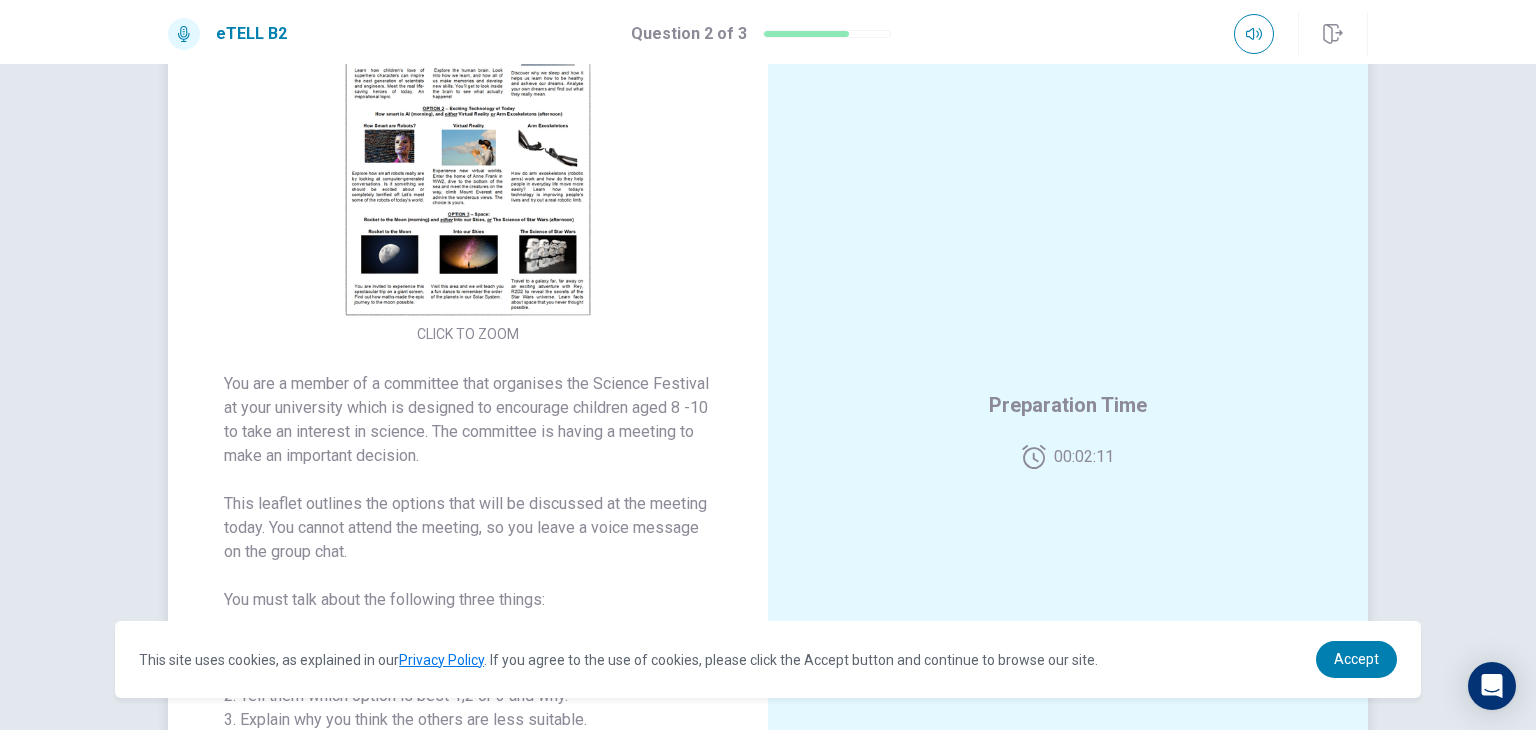 scroll, scrollTop: 82, scrollLeft: 0, axis: vertical 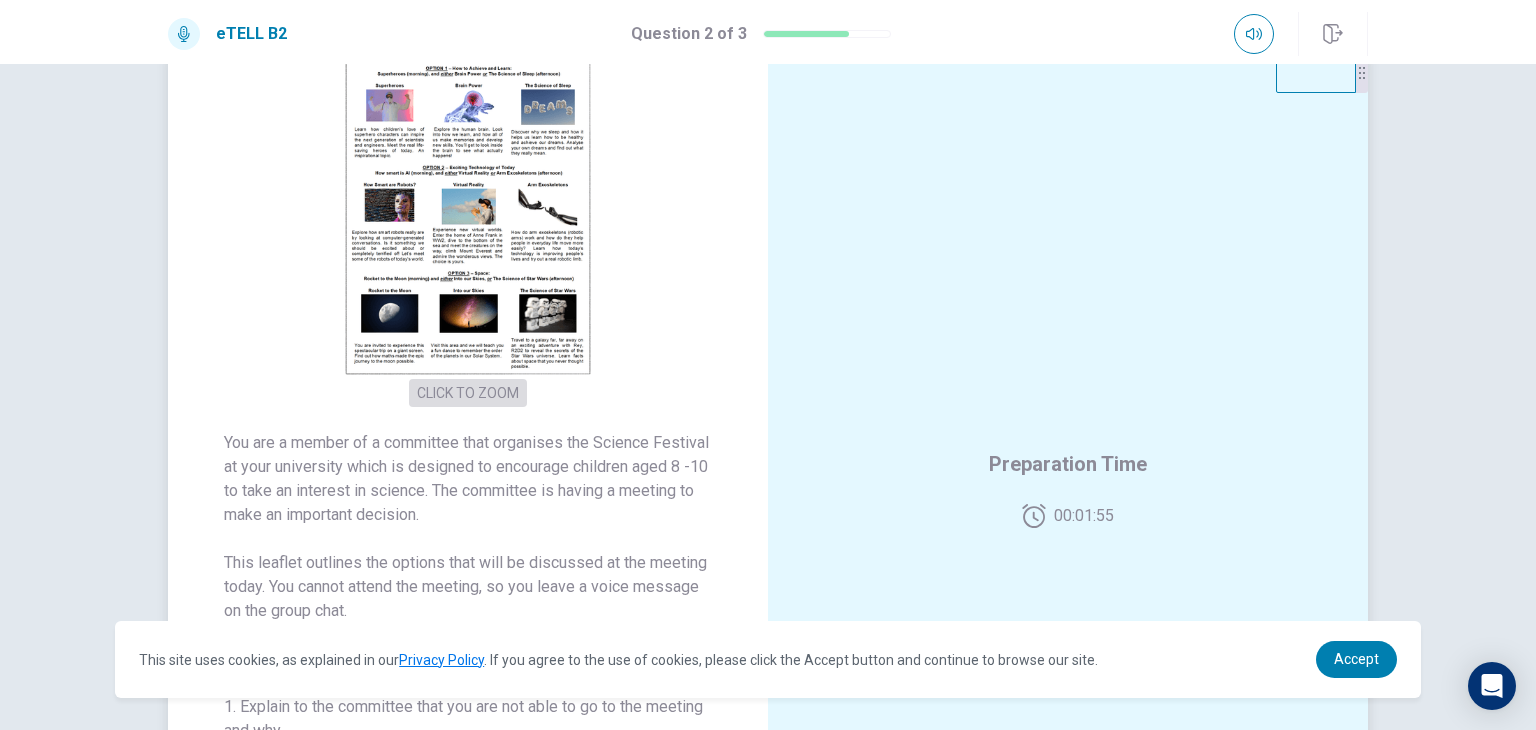 click on "CLICK TO ZOOM" at bounding box center [468, 393] 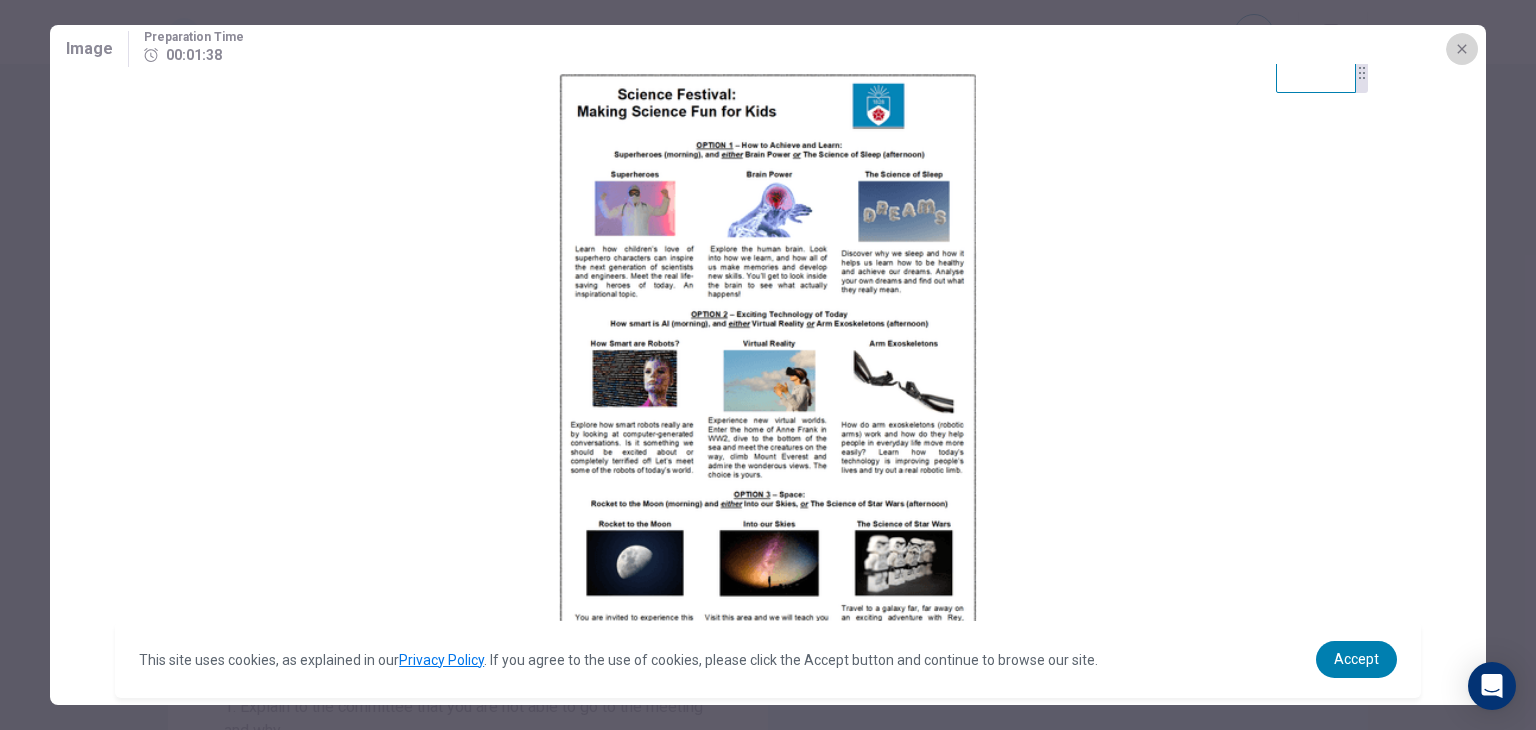 click 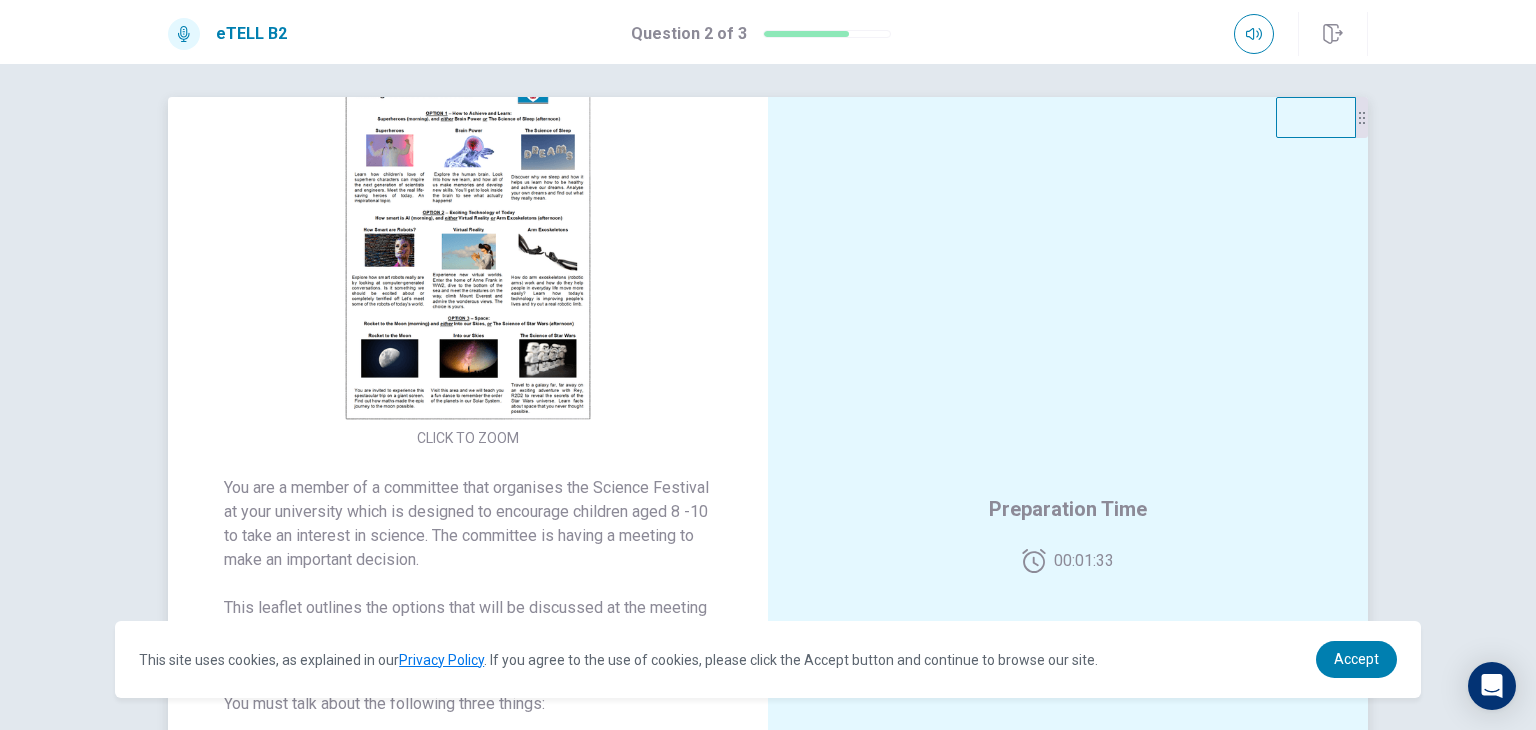 scroll, scrollTop: 0, scrollLeft: 0, axis: both 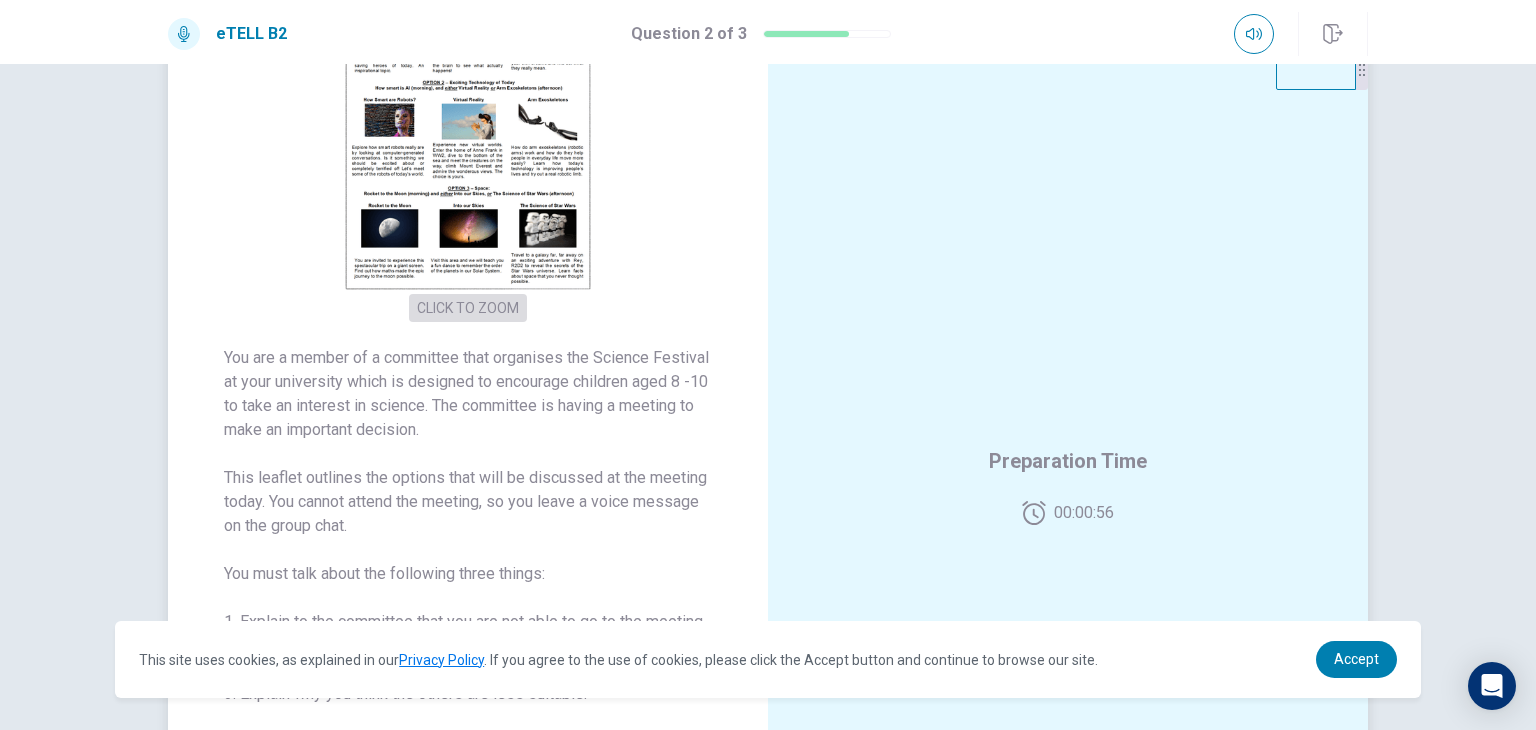 click on "CLICK TO ZOOM" at bounding box center [468, 308] 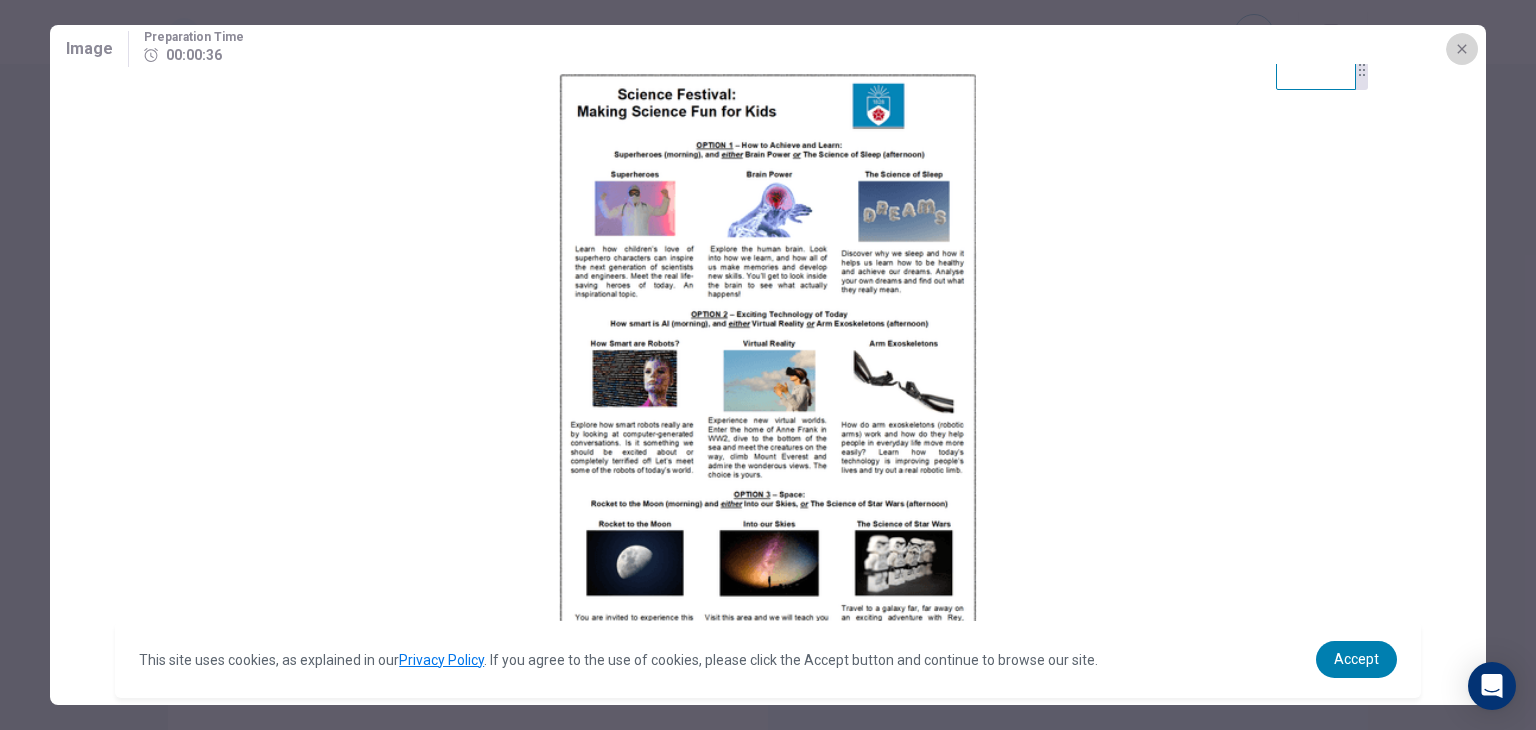 click at bounding box center [1462, 49] 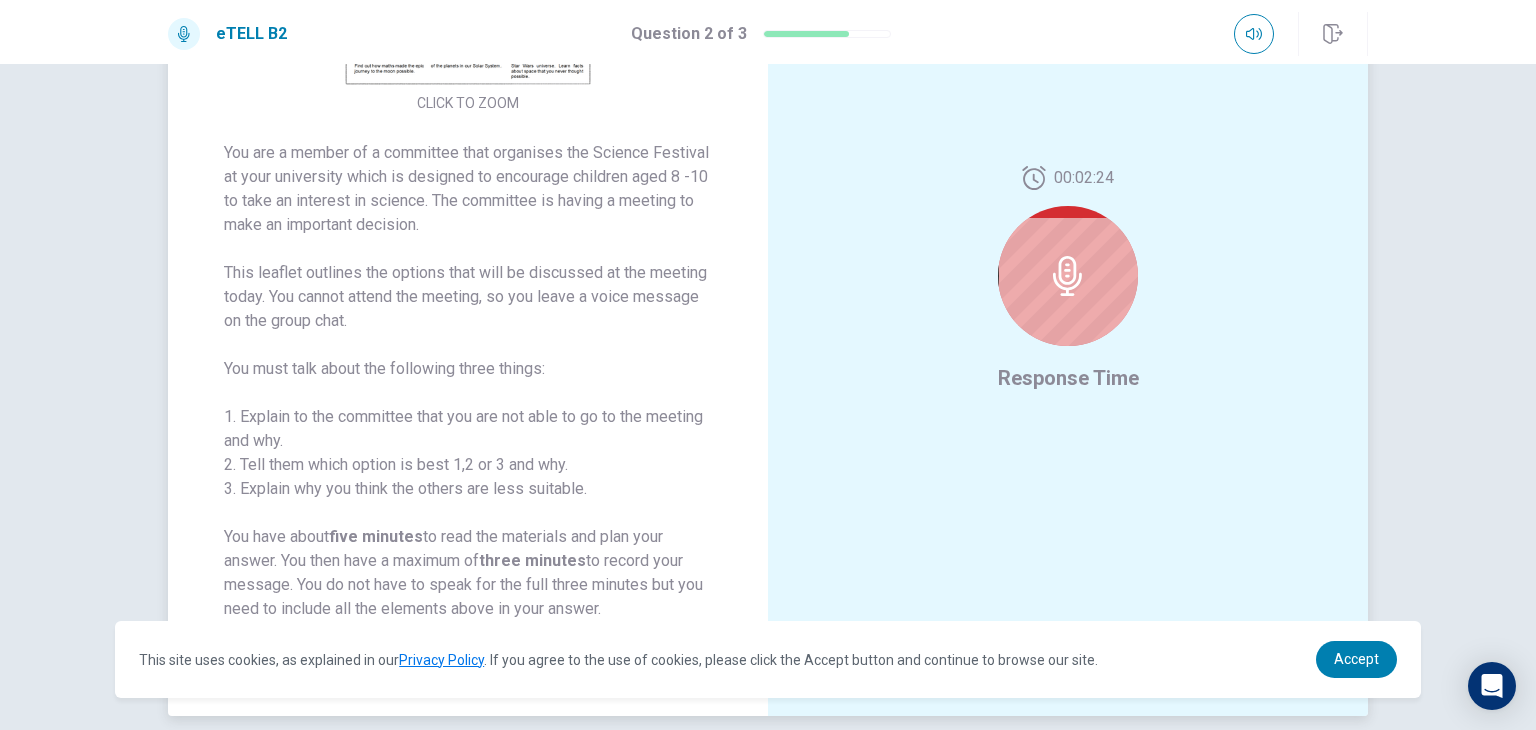 scroll, scrollTop: 290, scrollLeft: 0, axis: vertical 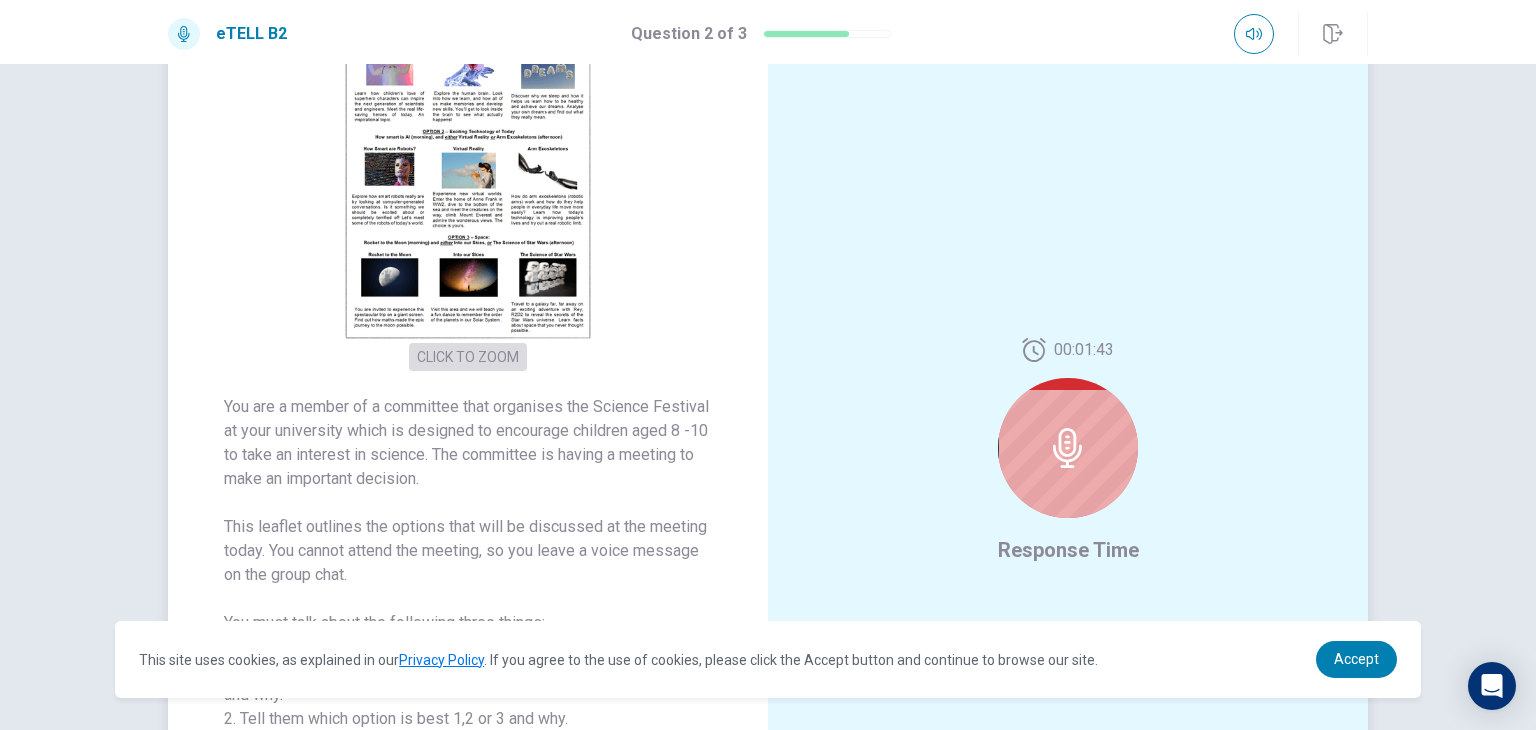 click on "CLICK TO ZOOM" at bounding box center (468, 357) 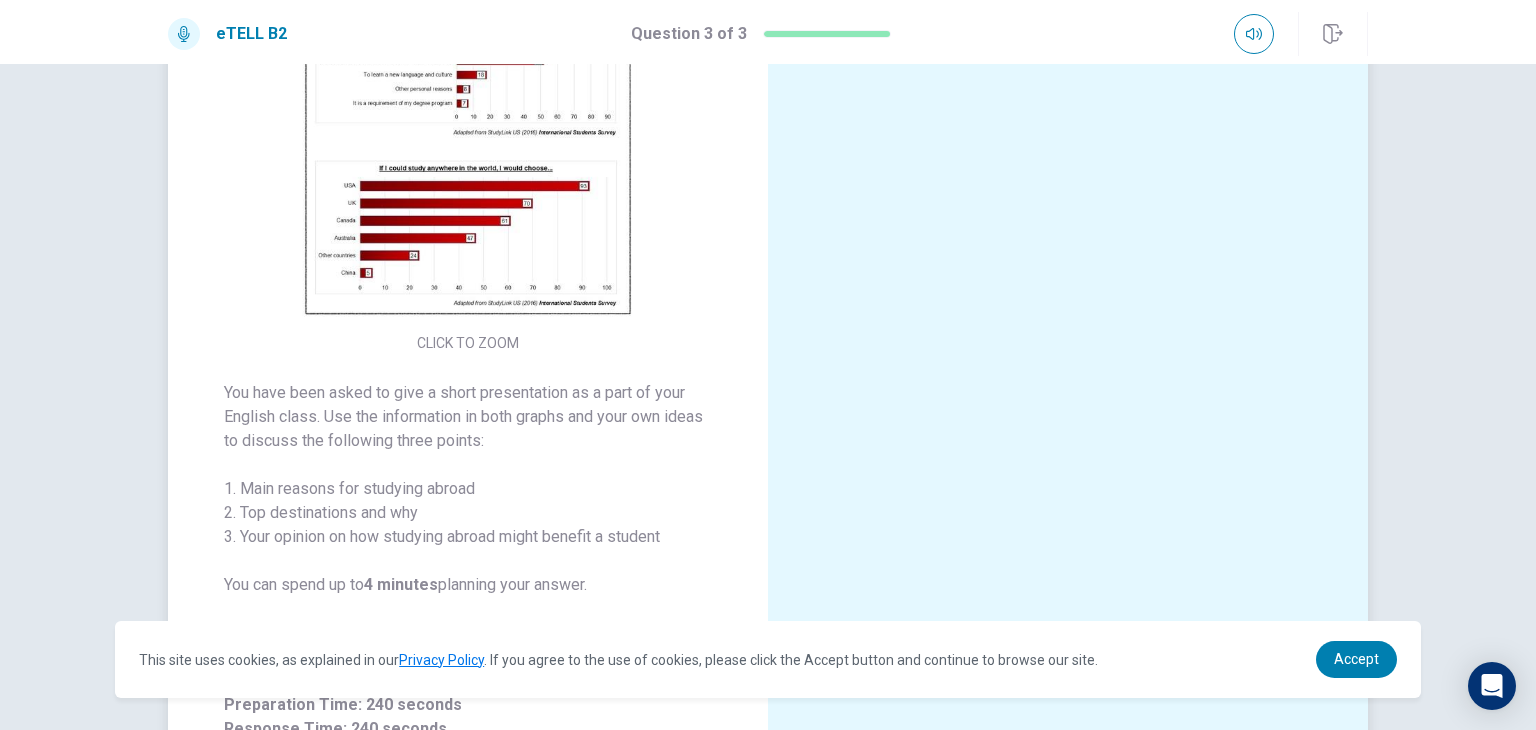 scroll, scrollTop: 200, scrollLeft: 0, axis: vertical 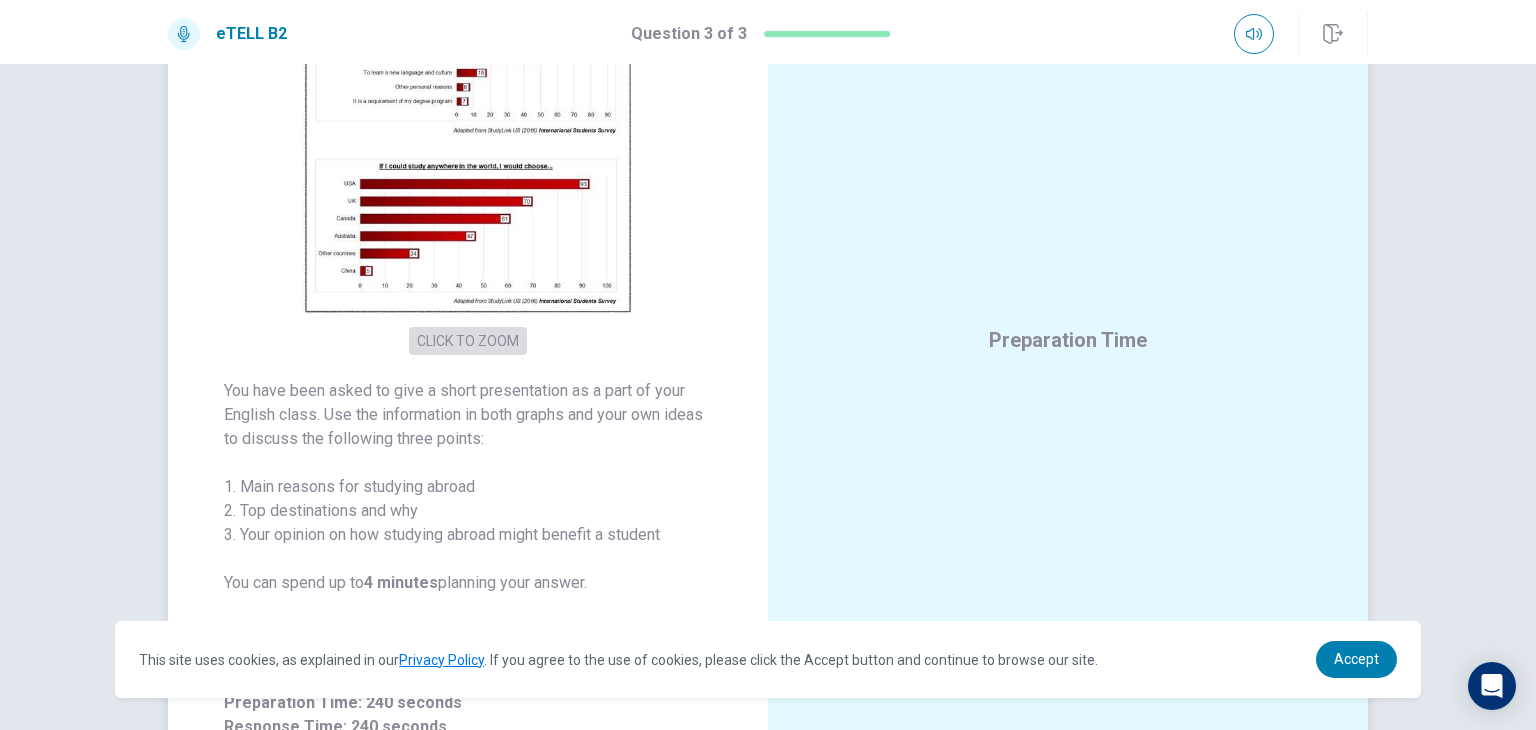 click on "CLICK TO ZOOM" at bounding box center (468, 341) 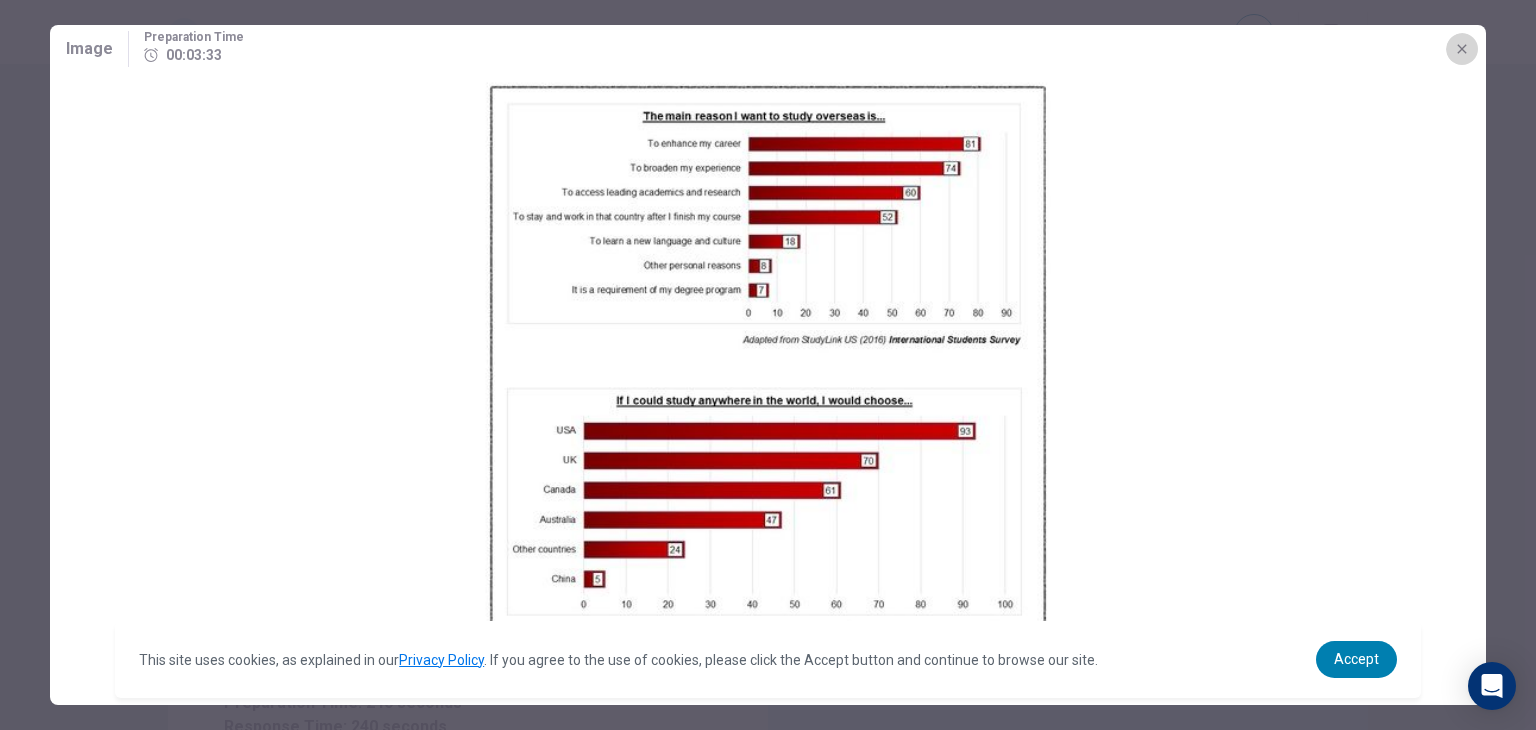 click 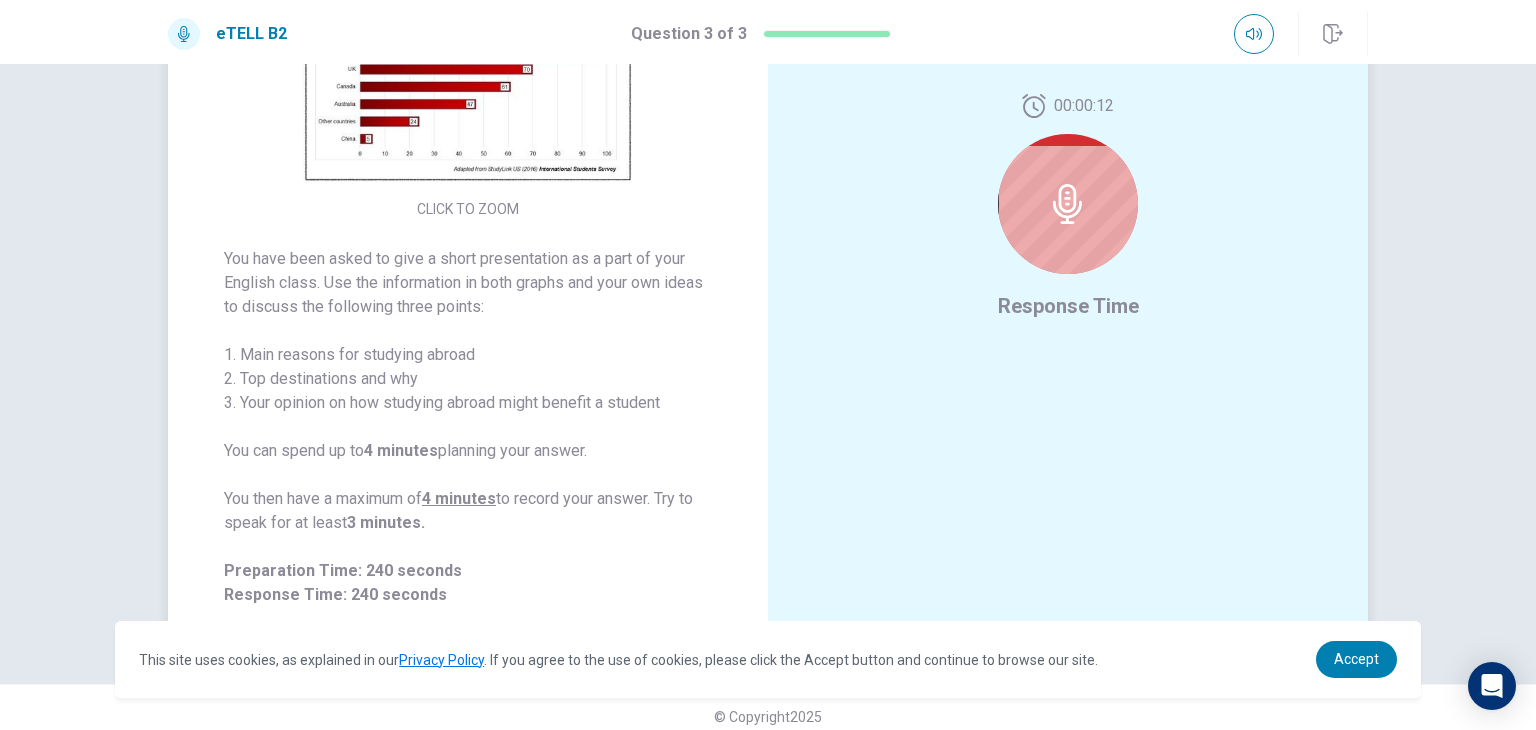 scroll, scrollTop: 350, scrollLeft: 0, axis: vertical 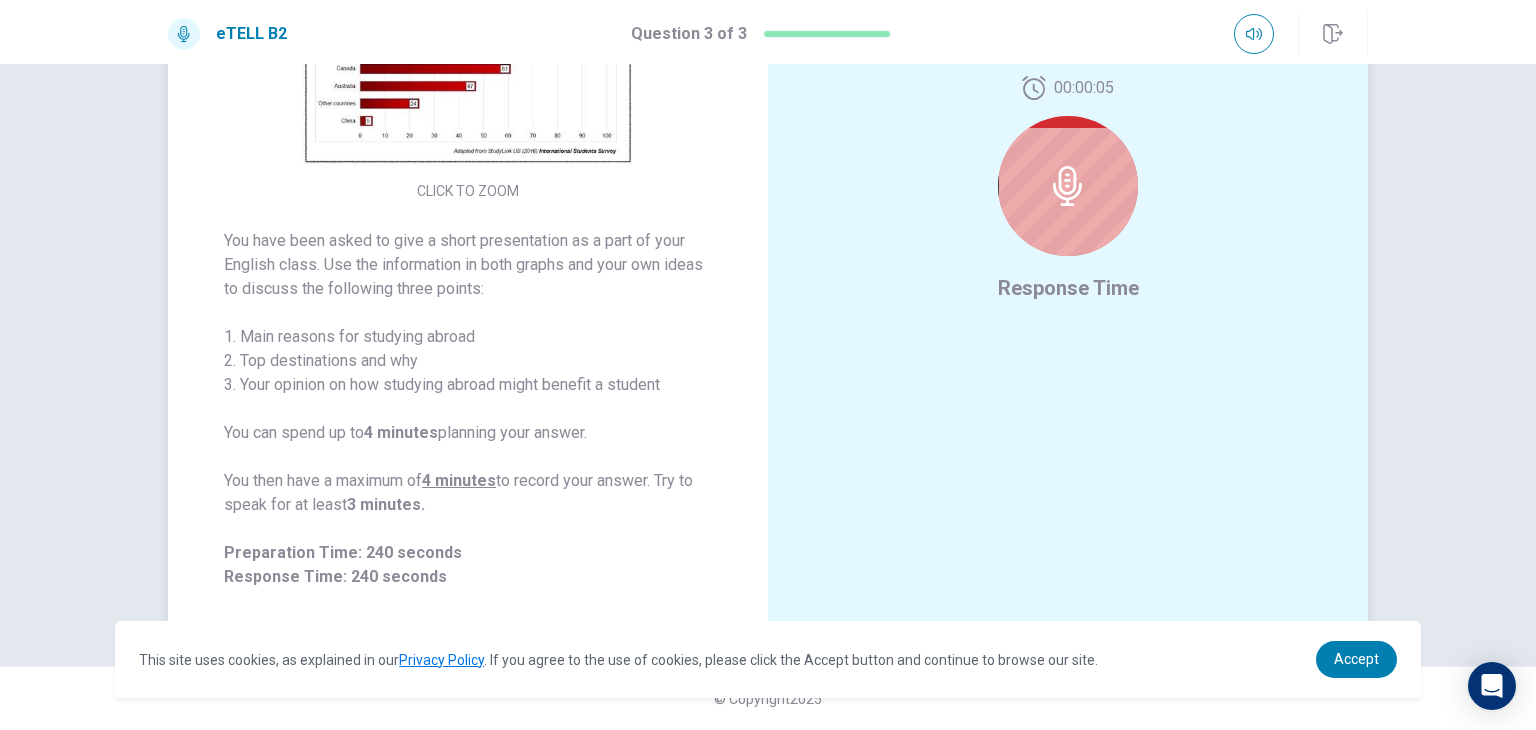 click on "You have been asked to give a short presentation as a part of your English class. Use the information in both graphs and your own ideas to discuss the following three points:
1. Main reasons for studying abroad
2. Top destinations and why
3. Your opinion on how studying abroad might benefit a student
You can spend up to  4 minutes  planning your answer.
You then have a maximum of  4 minutes  to record your answer. Try to speak for at least  3 minutes." at bounding box center (468, 373) 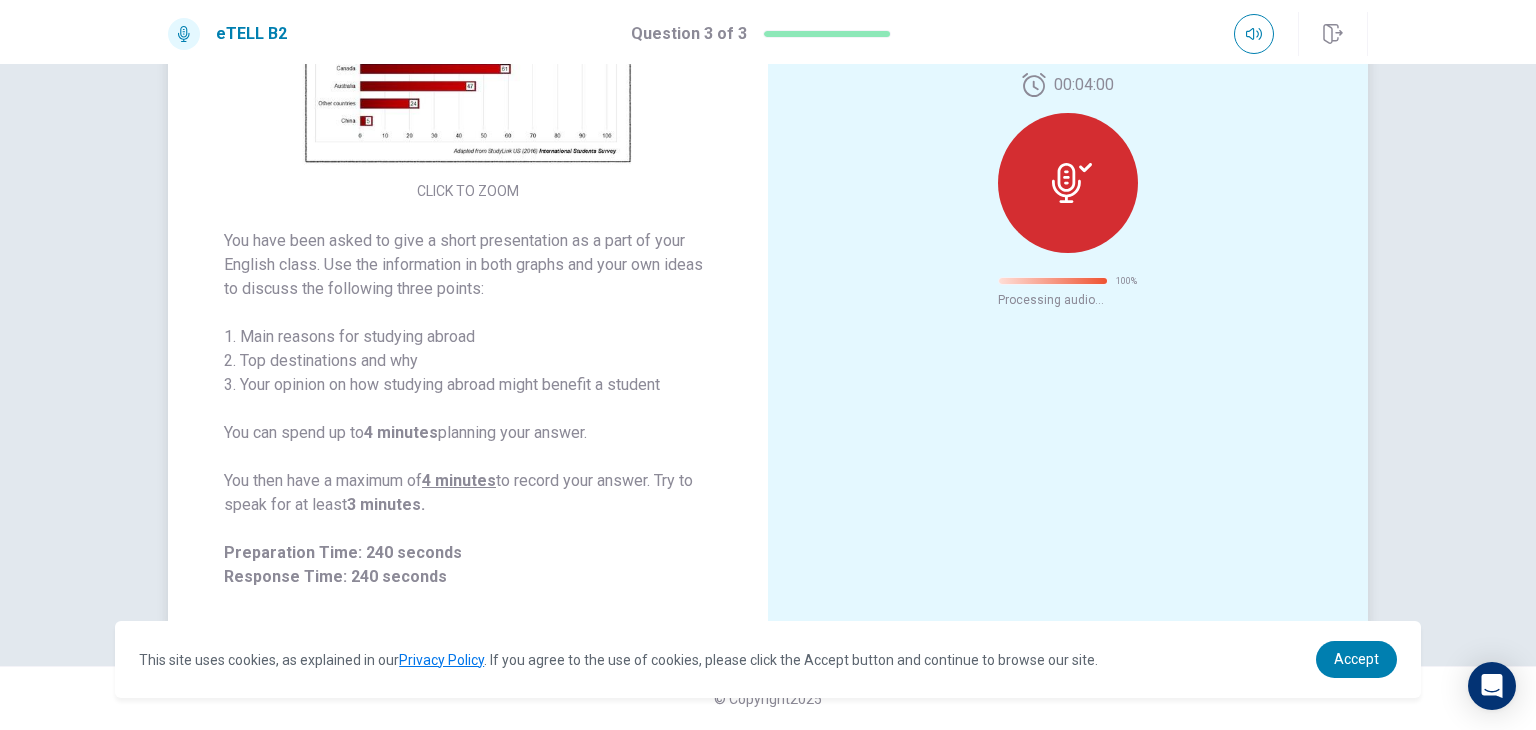 scroll, scrollTop: 0, scrollLeft: 0, axis: both 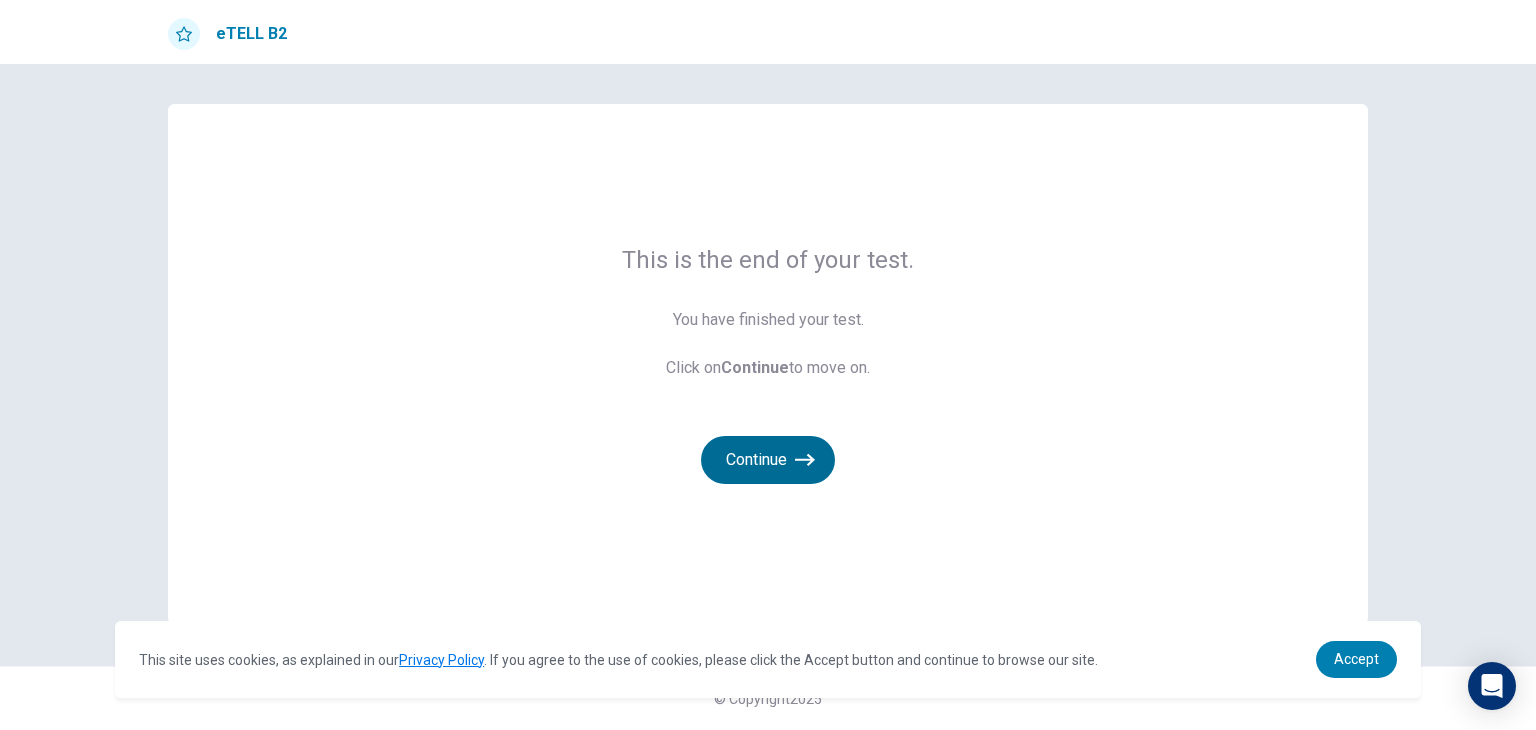 click on "Continue" at bounding box center [768, 460] 